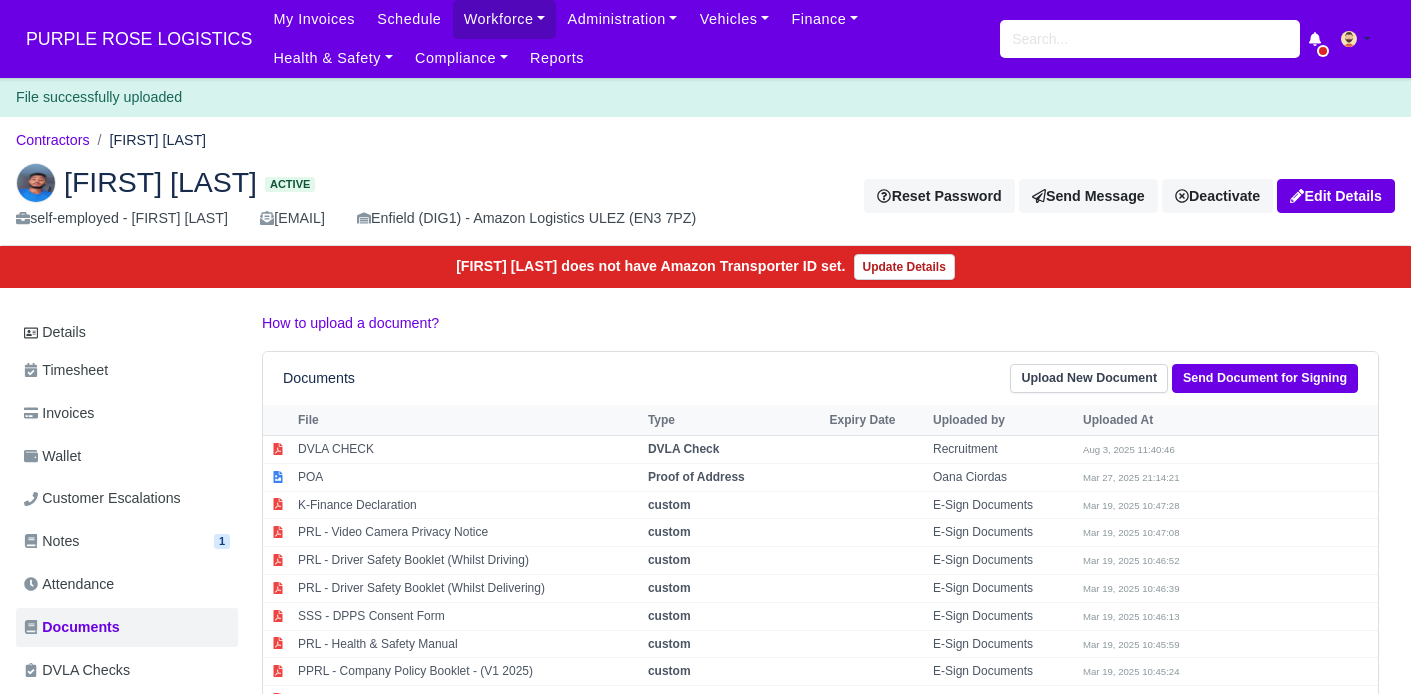 scroll, scrollTop: 0, scrollLeft: 0, axis: both 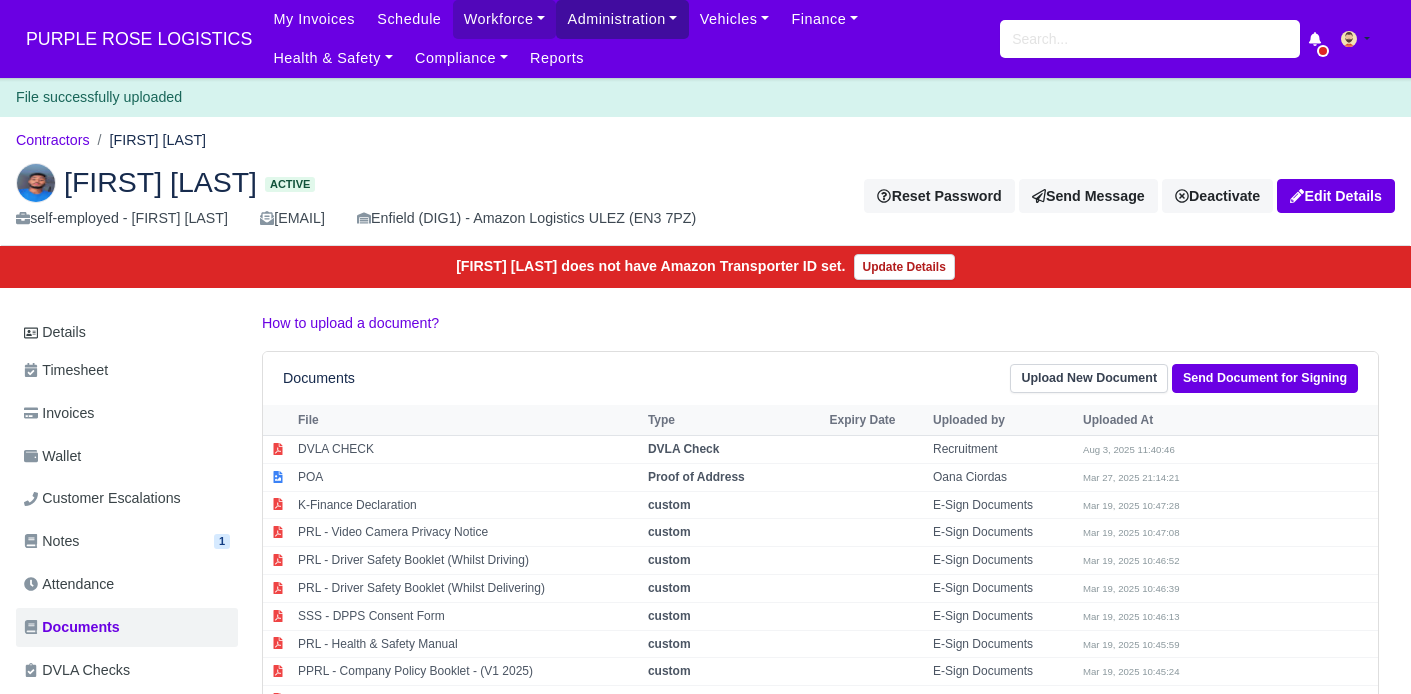 click on "Administration" at bounding box center (622, 19) 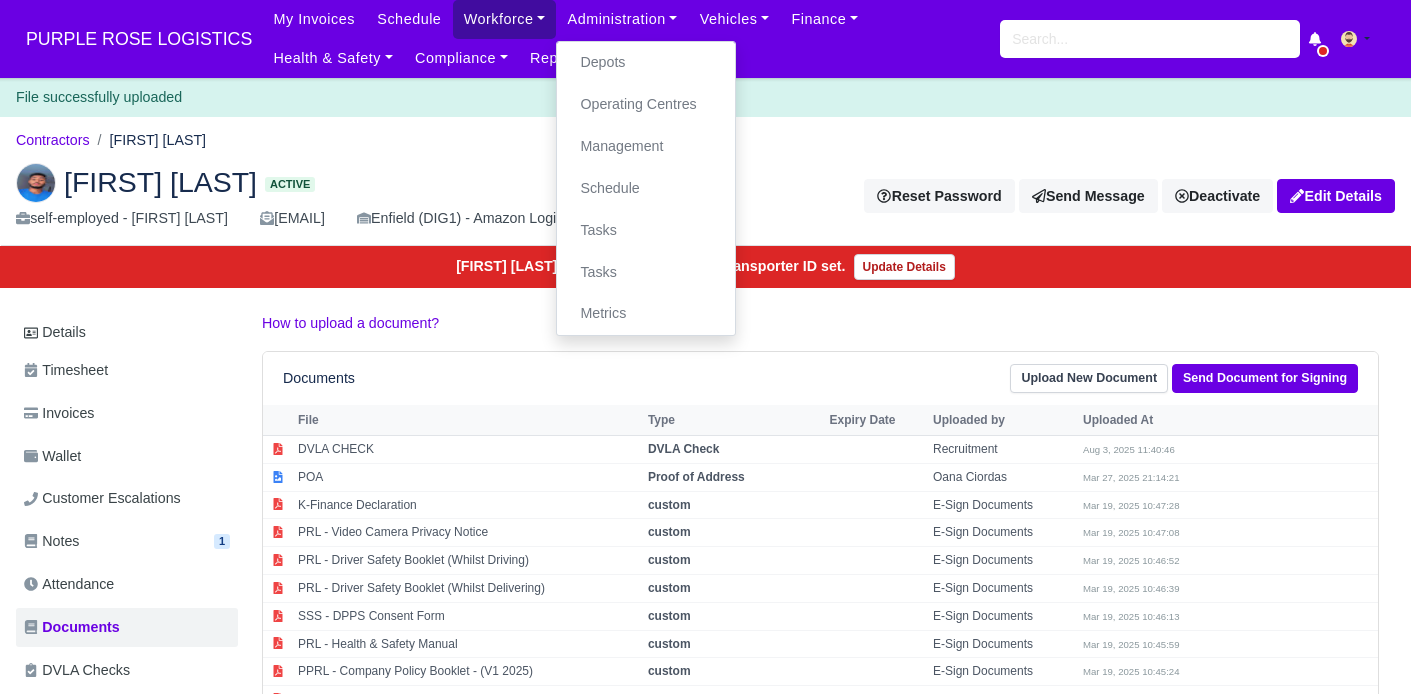 click on "Workforce" at bounding box center (505, 19) 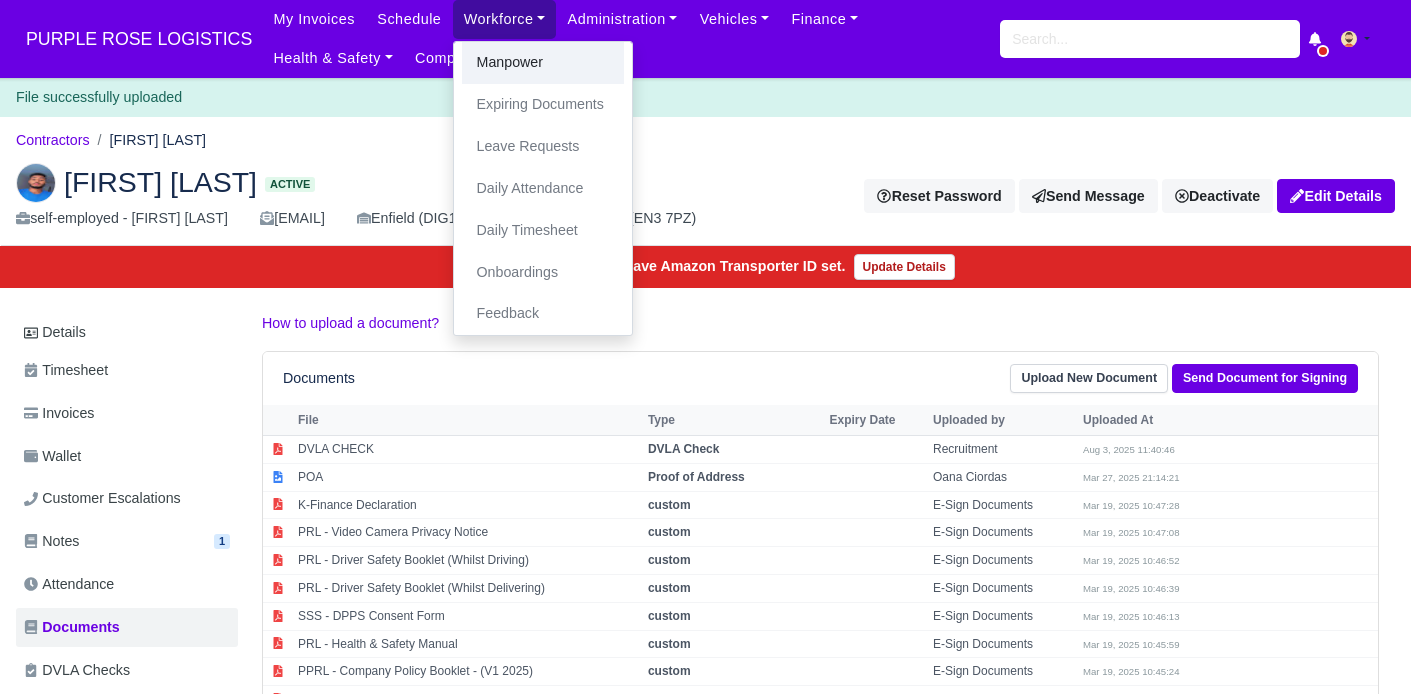click on "Manpower" at bounding box center [543, 63] 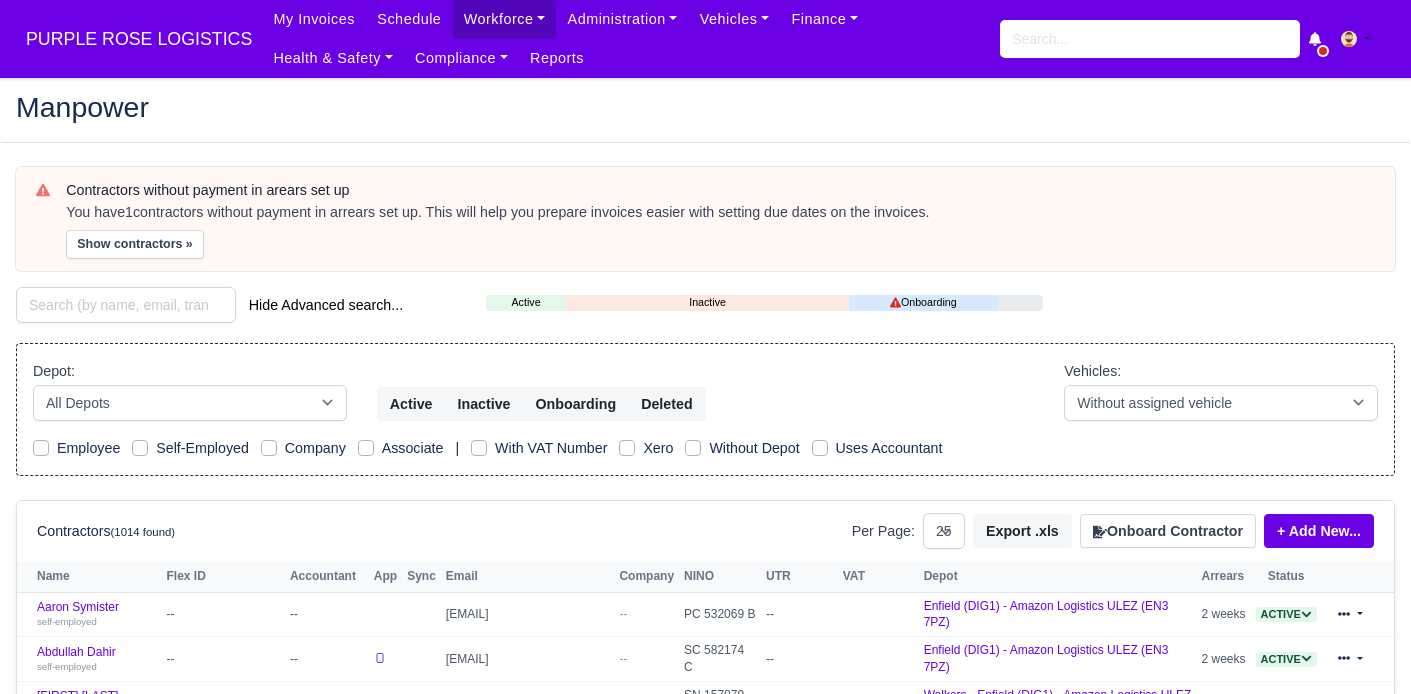 select on "25" 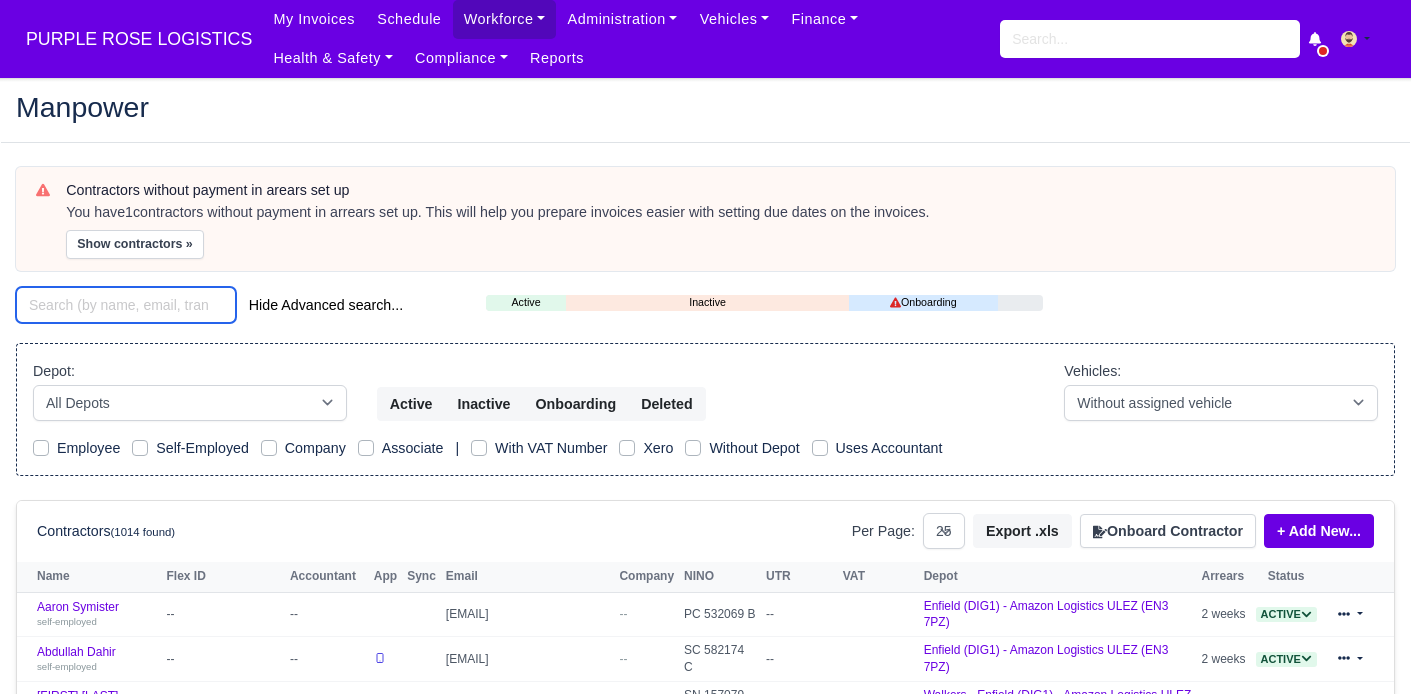 click at bounding box center [126, 305] 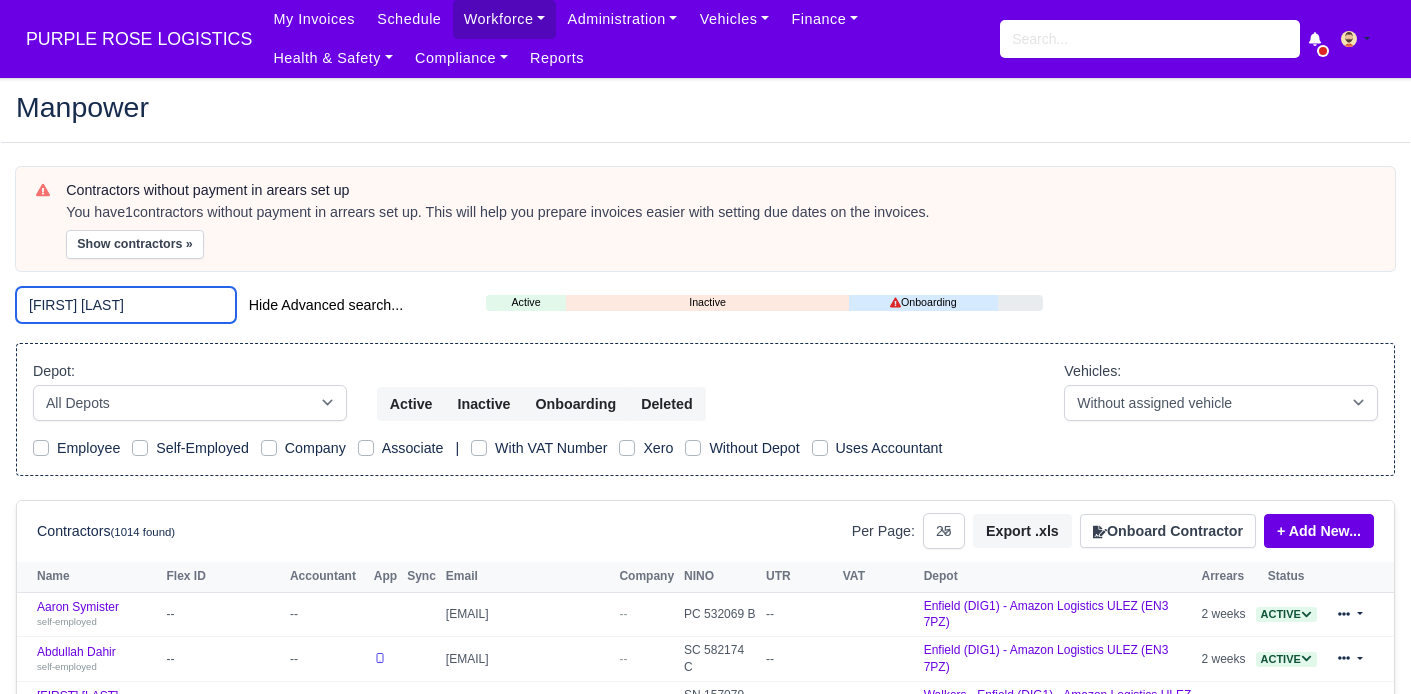 type on "[FIRST] [LAST]" 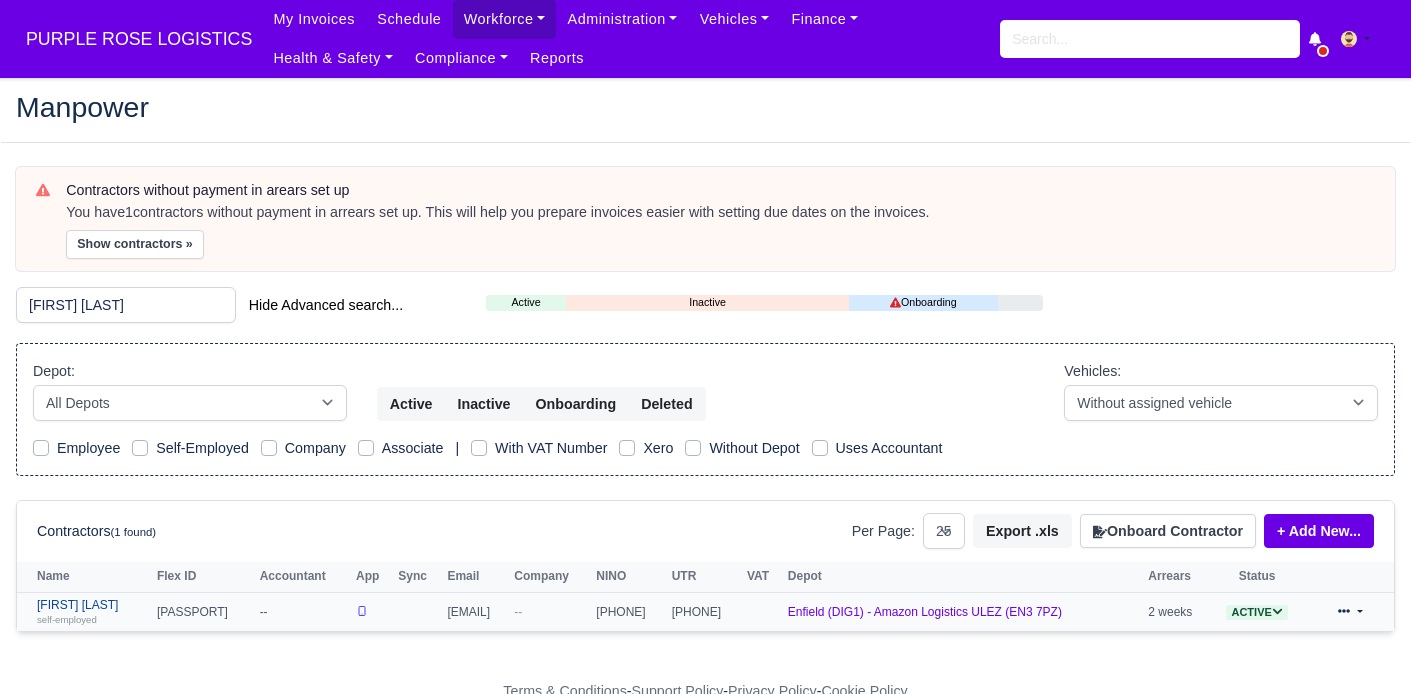 click on "Nathaniel Walters
self-employed" at bounding box center [92, 612] 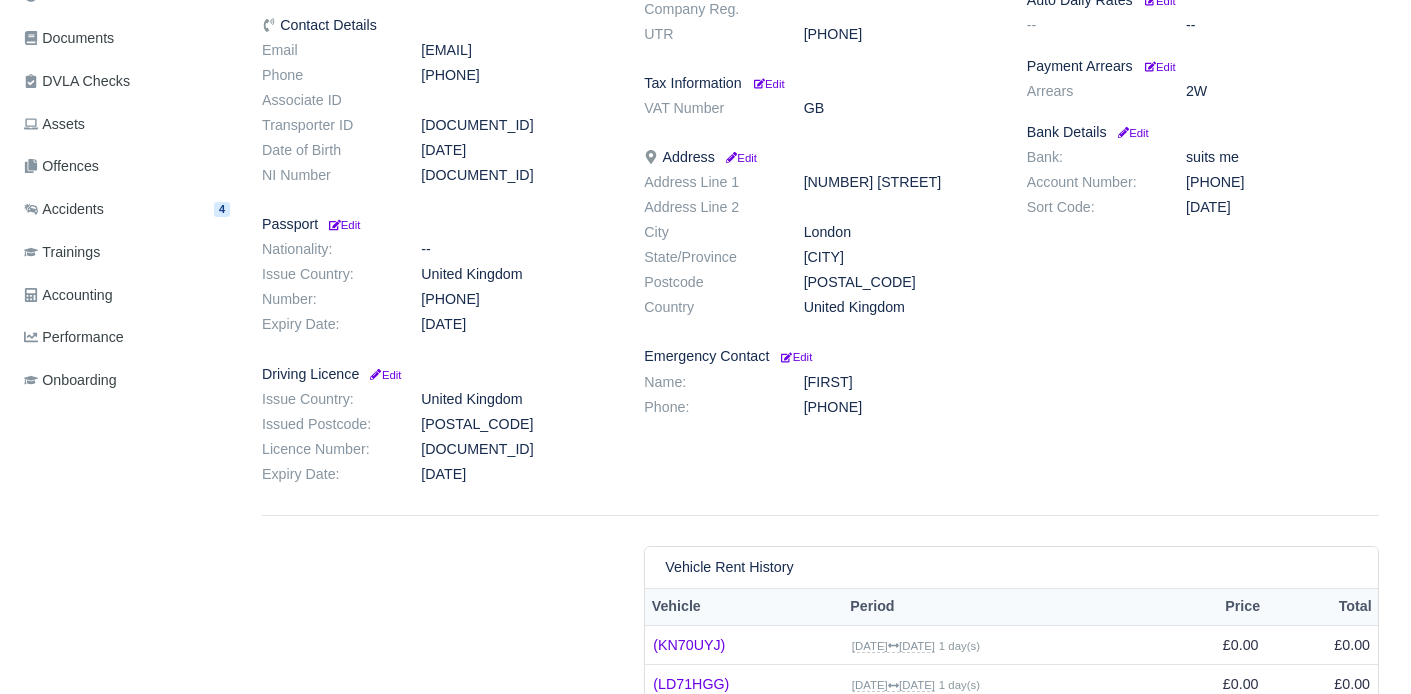scroll, scrollTop: 513, scrollLeft: 0, axis: vertical 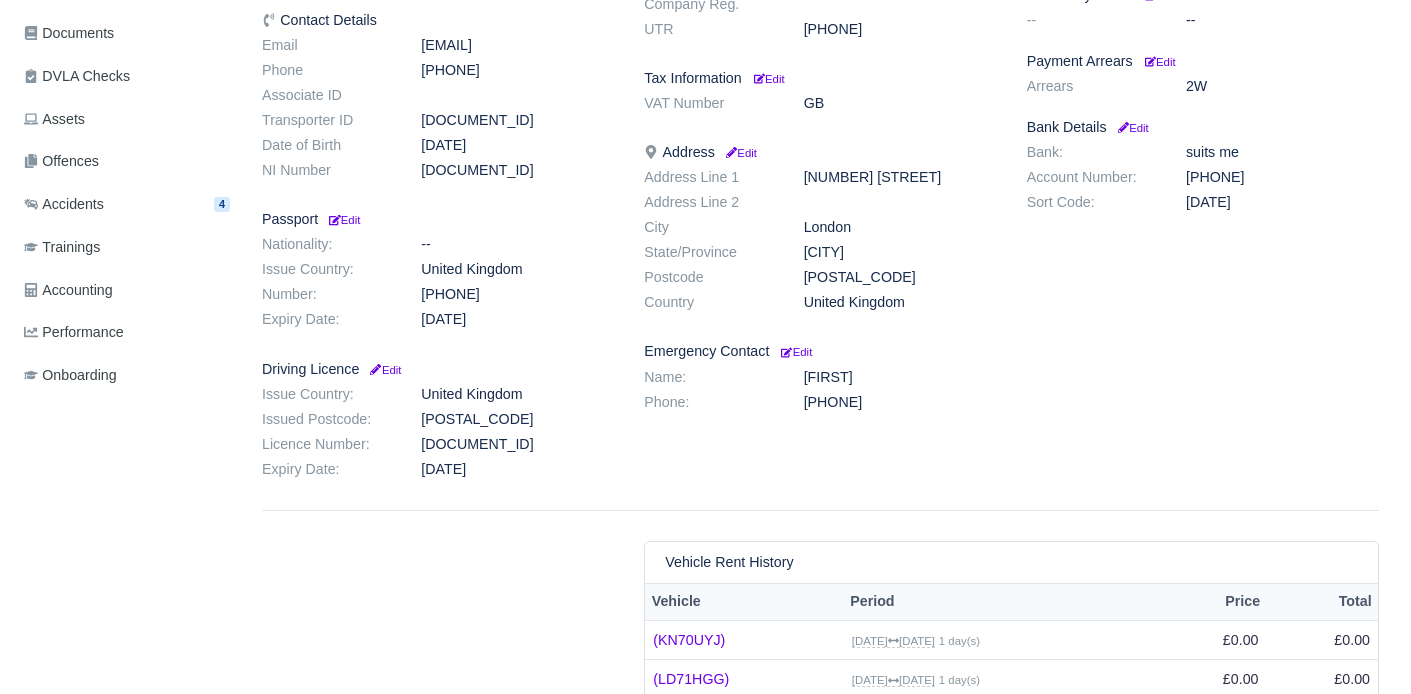 drag, startPoint x: 422, startPoint y: 447, endPoint x: 570, endPoint y: 447, distance: 148 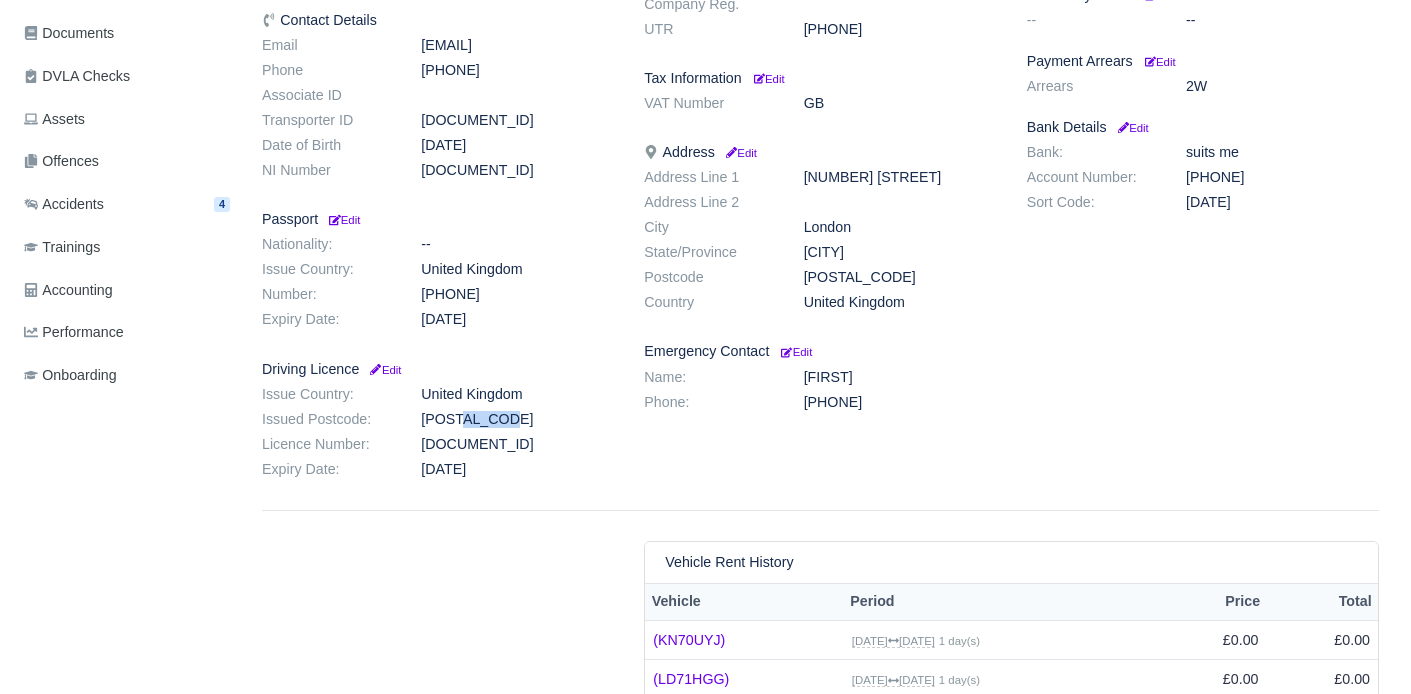 drag, startPoint x: 423, startPoint y: 421, endPoint x: 477, endPoint y: 421, distance: 54 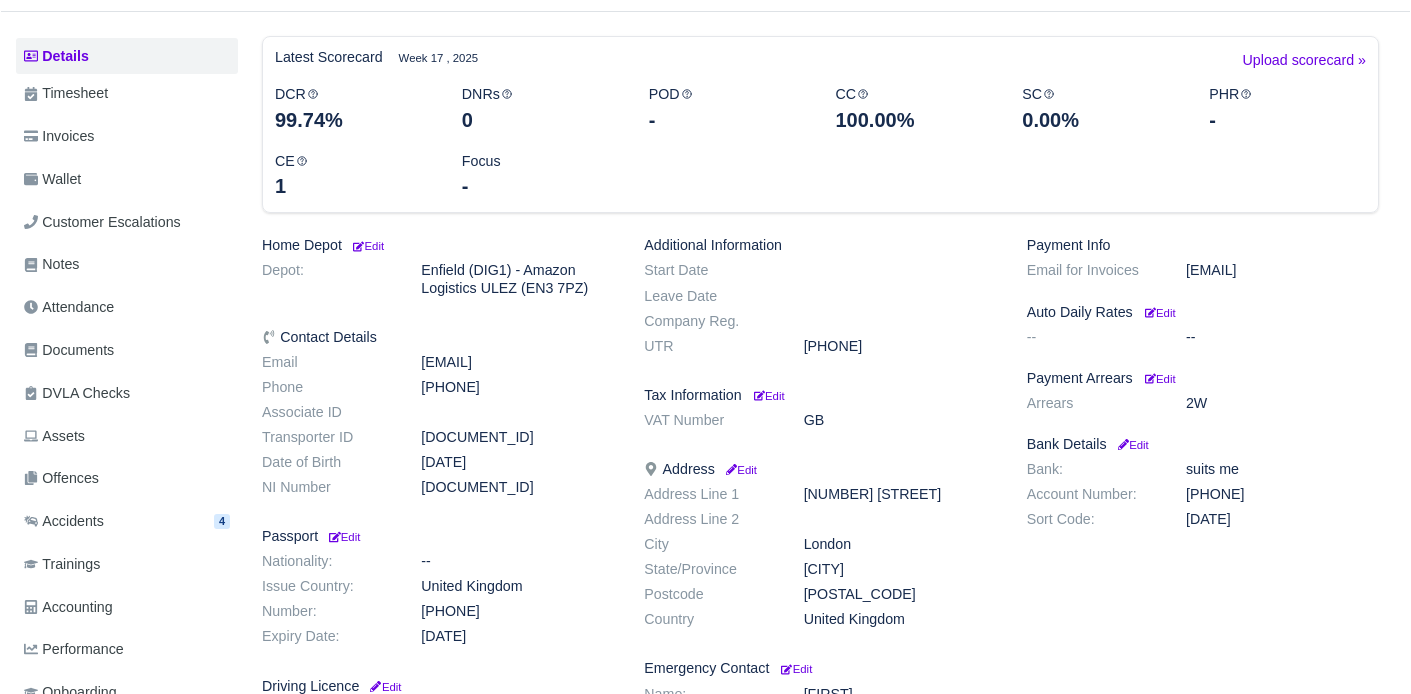 scroll, scrollTop: 194, scrollLeft: 0, axis: vertical 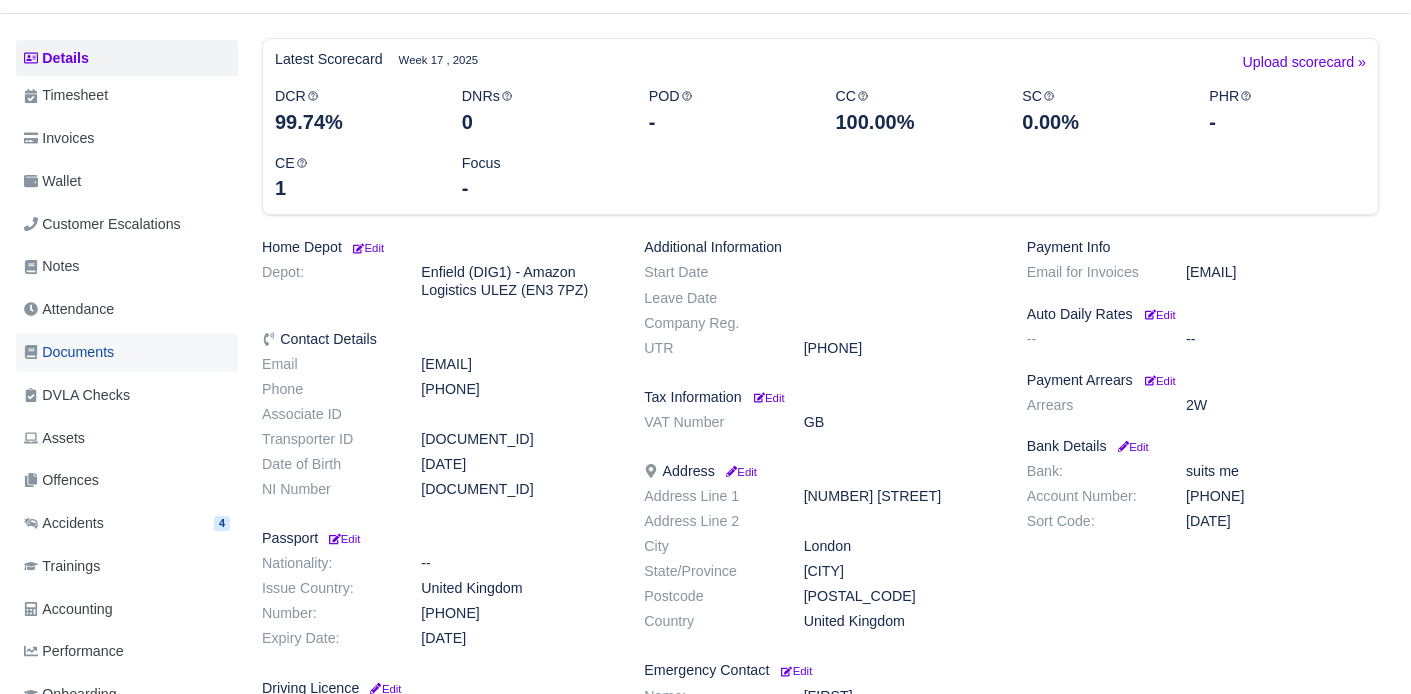 click on "Documents" at bounding box center (69, 352) 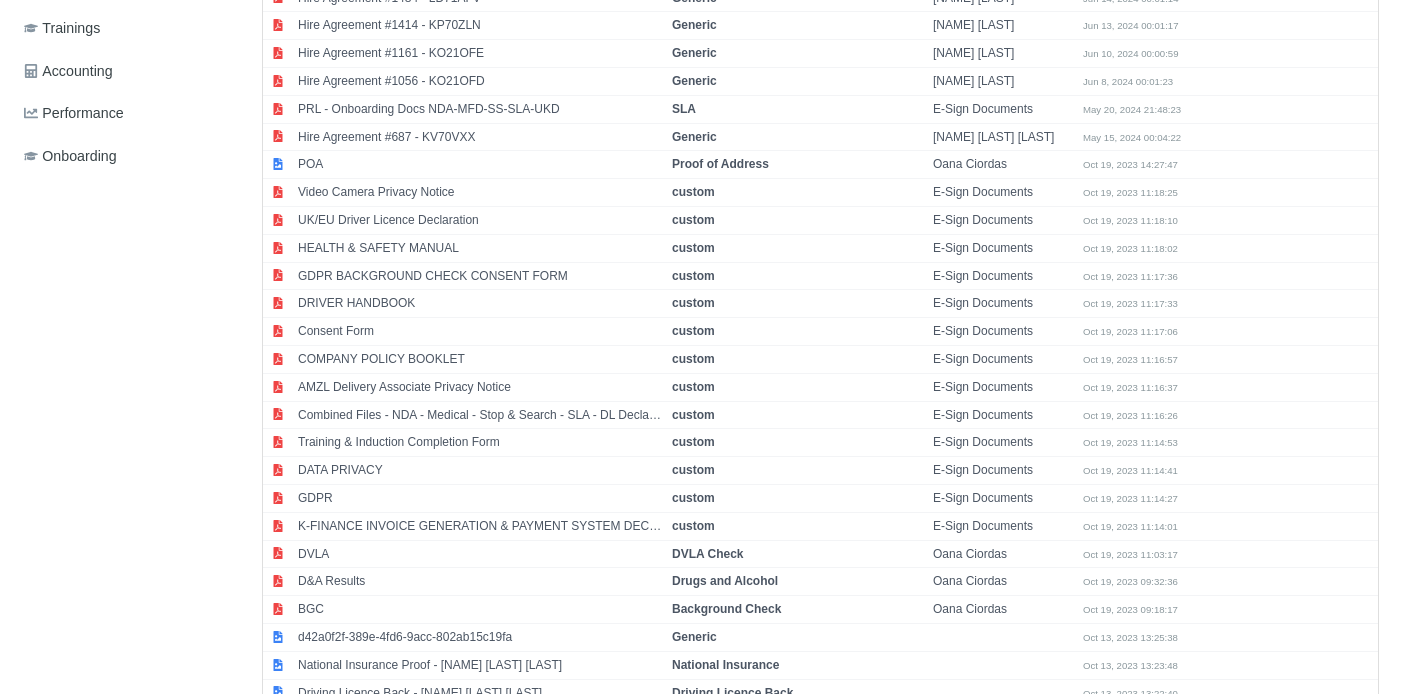 scroll, scrollTop: 824, scrollLeft: 0, axis: vertical 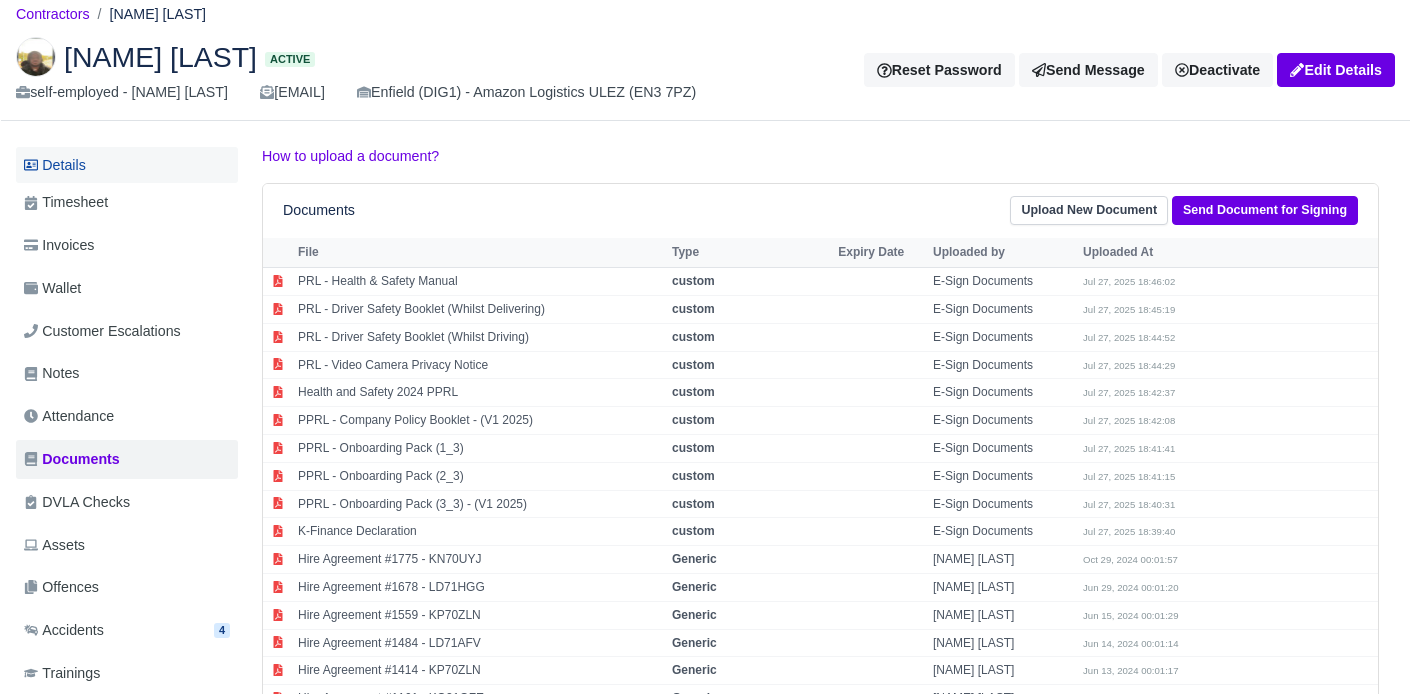 click on "Details" at bounding box center (127, 165) 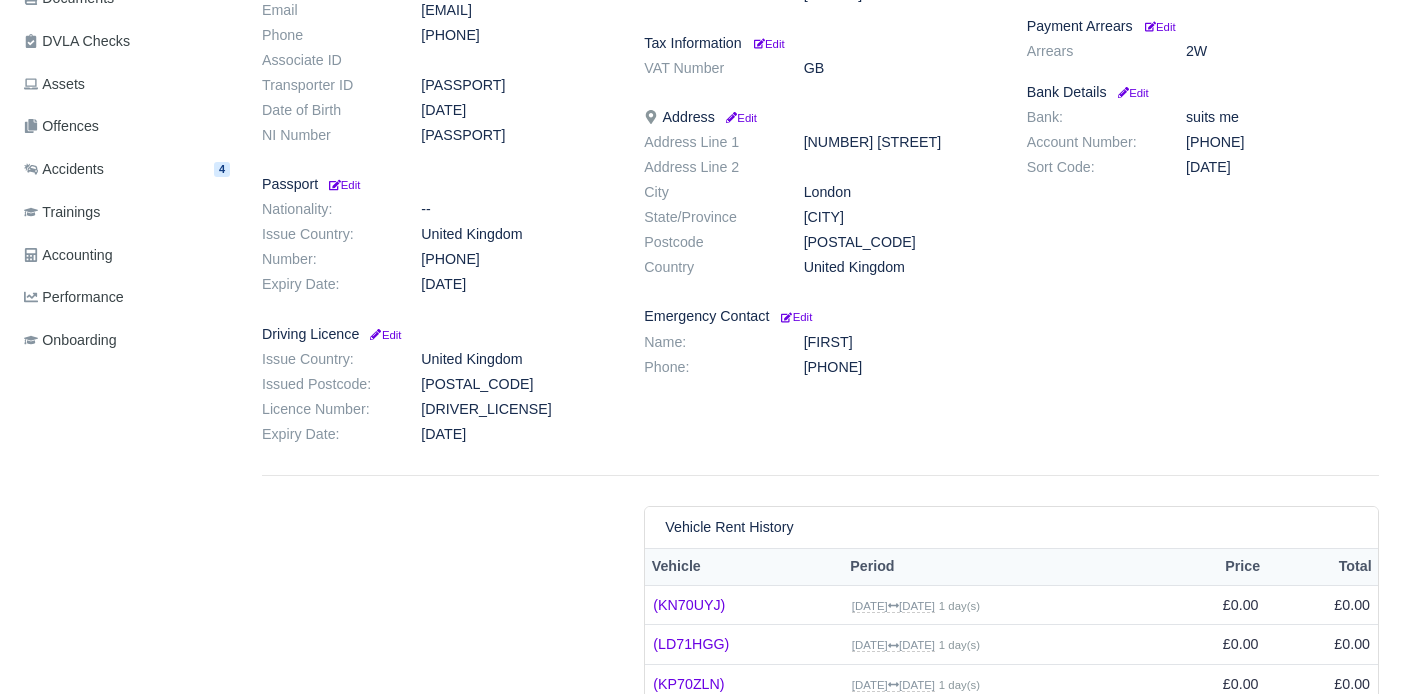 scroll, scrollTop: 550, scrollLeft: 0, axis: vertical 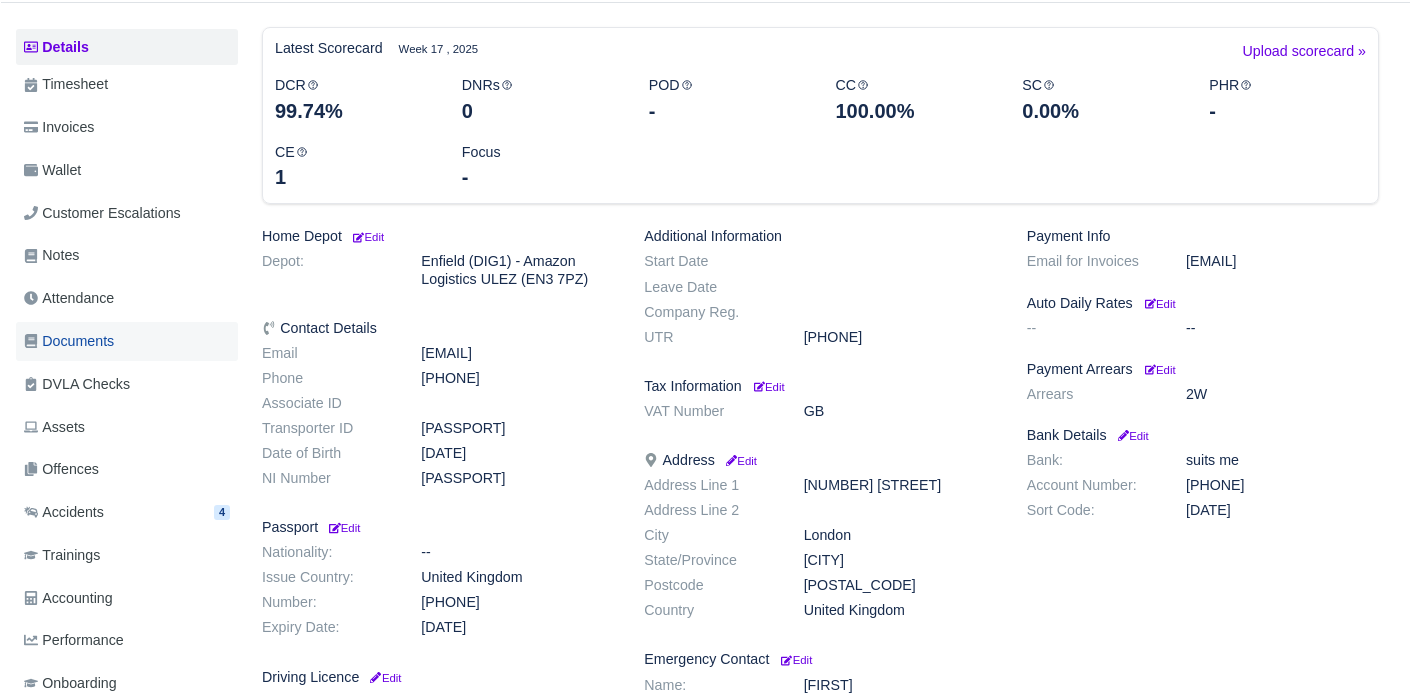 click on "Documents" at bounding box center (69, 341) 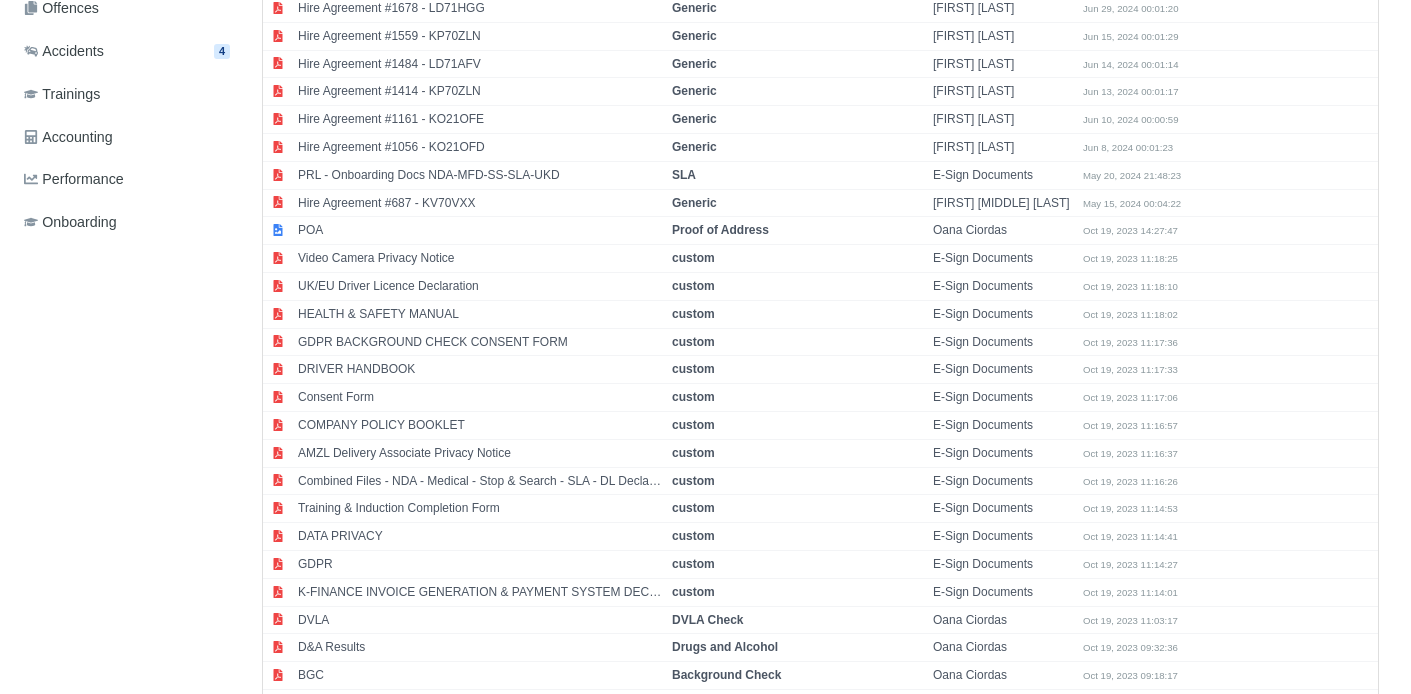 scroll, scrollTop: 824, scrollLeft: 0, axis: vertical 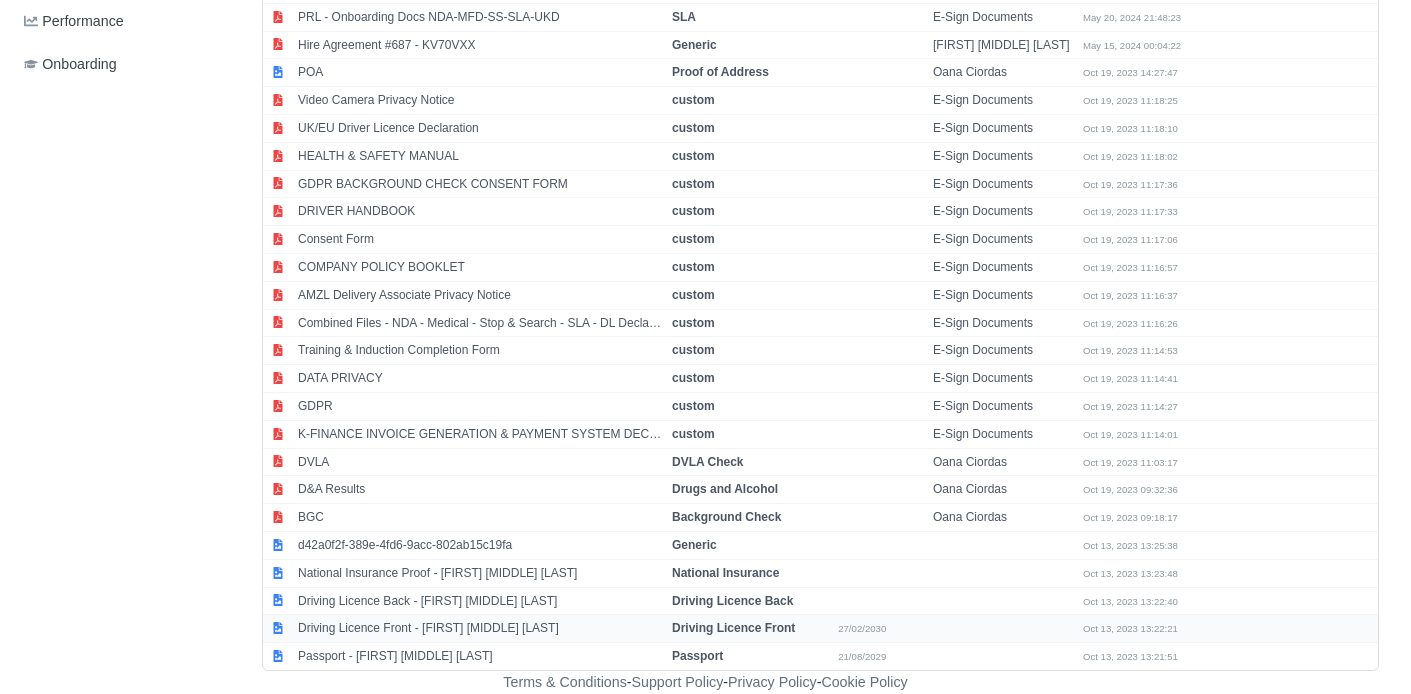 click on "Driving Licence Front - [FIRST] [MIDDLE] [LAST]" at bounding box center [480, 629] 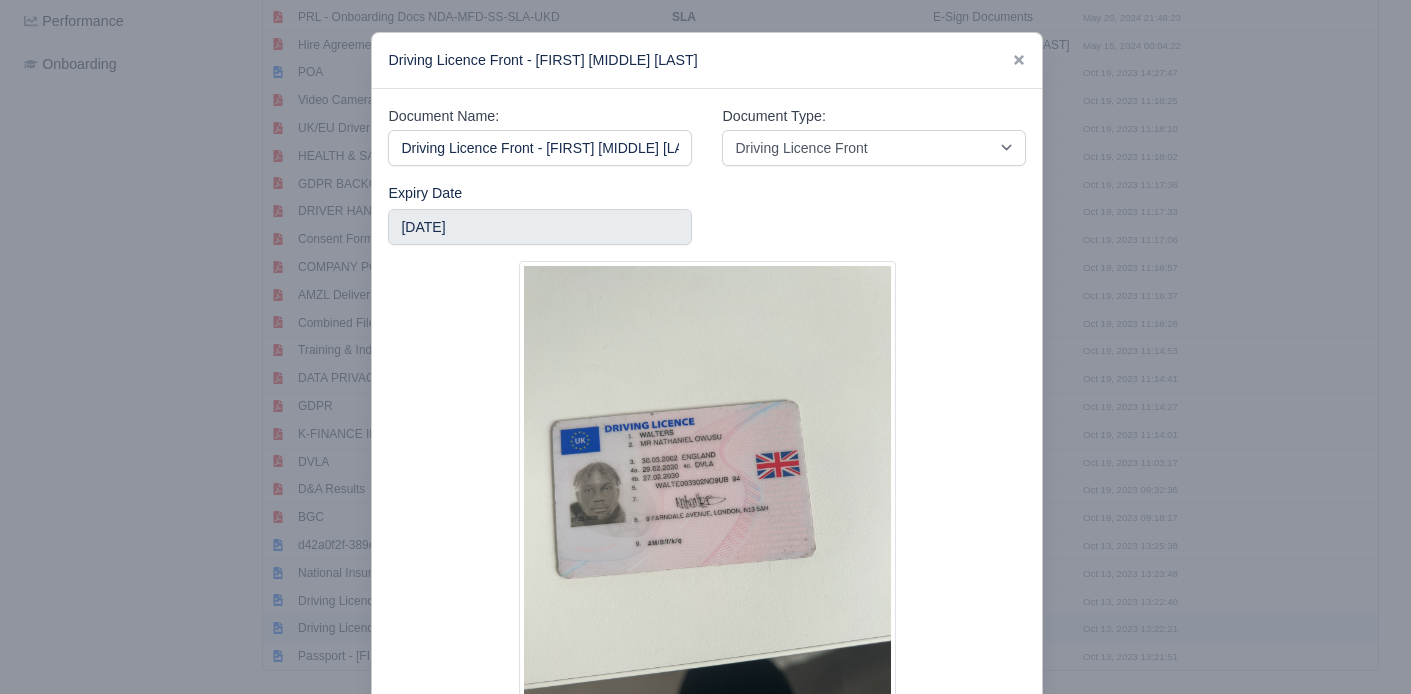 scroll, scrollTop: 0, scrollLeft: 36, axis: horizontal 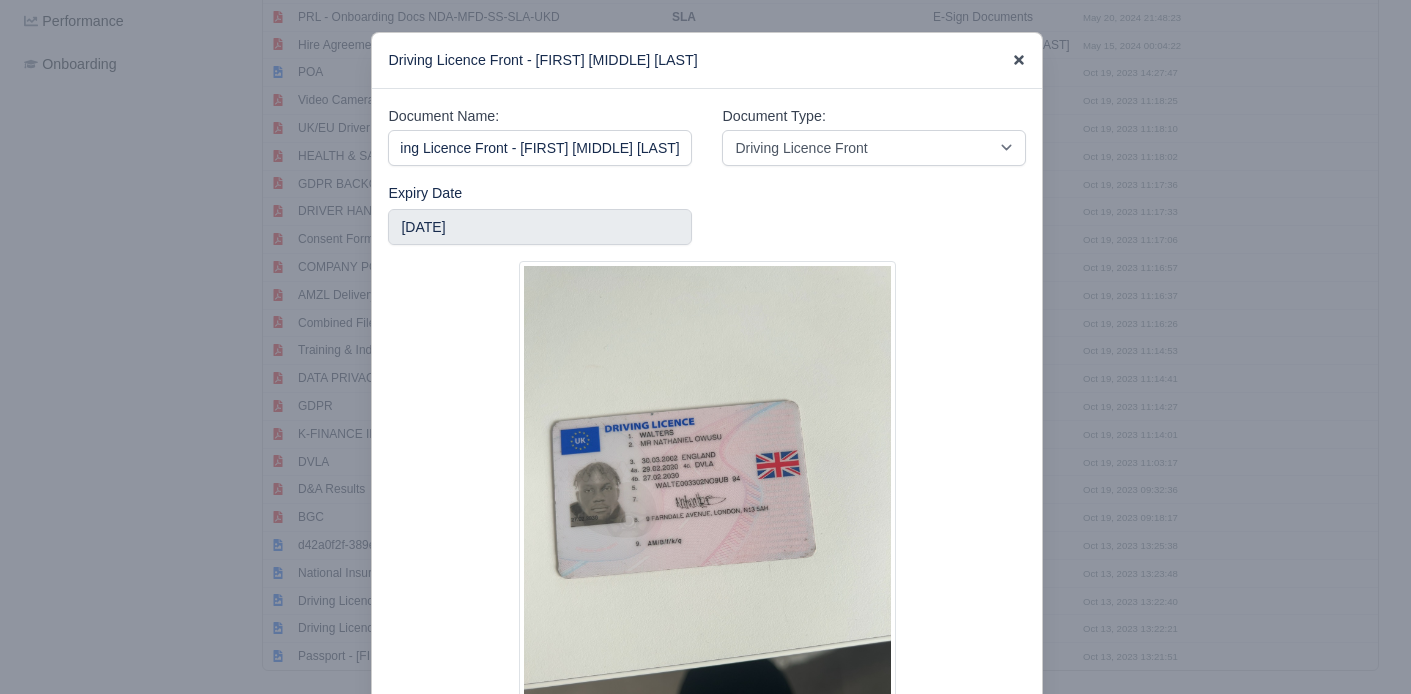 click 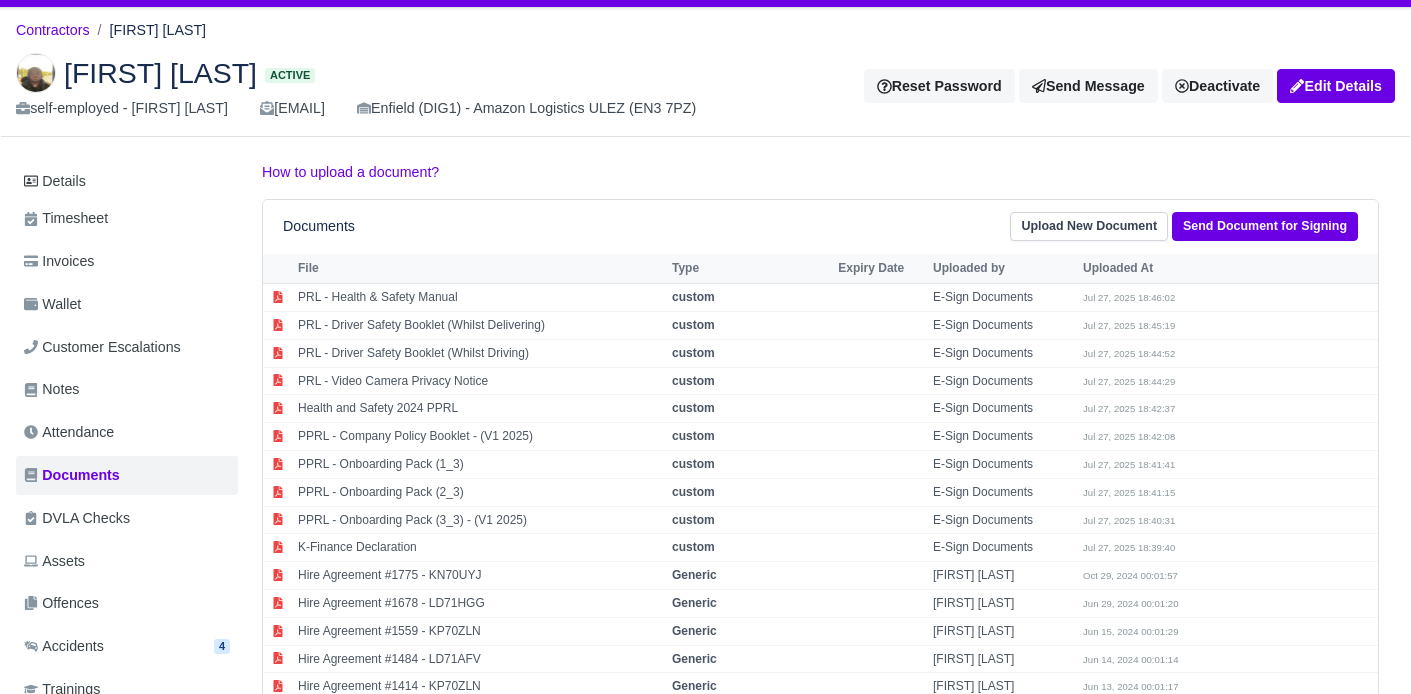 scroll, scrollTop: 0, scrollLeft: 0, axis: both 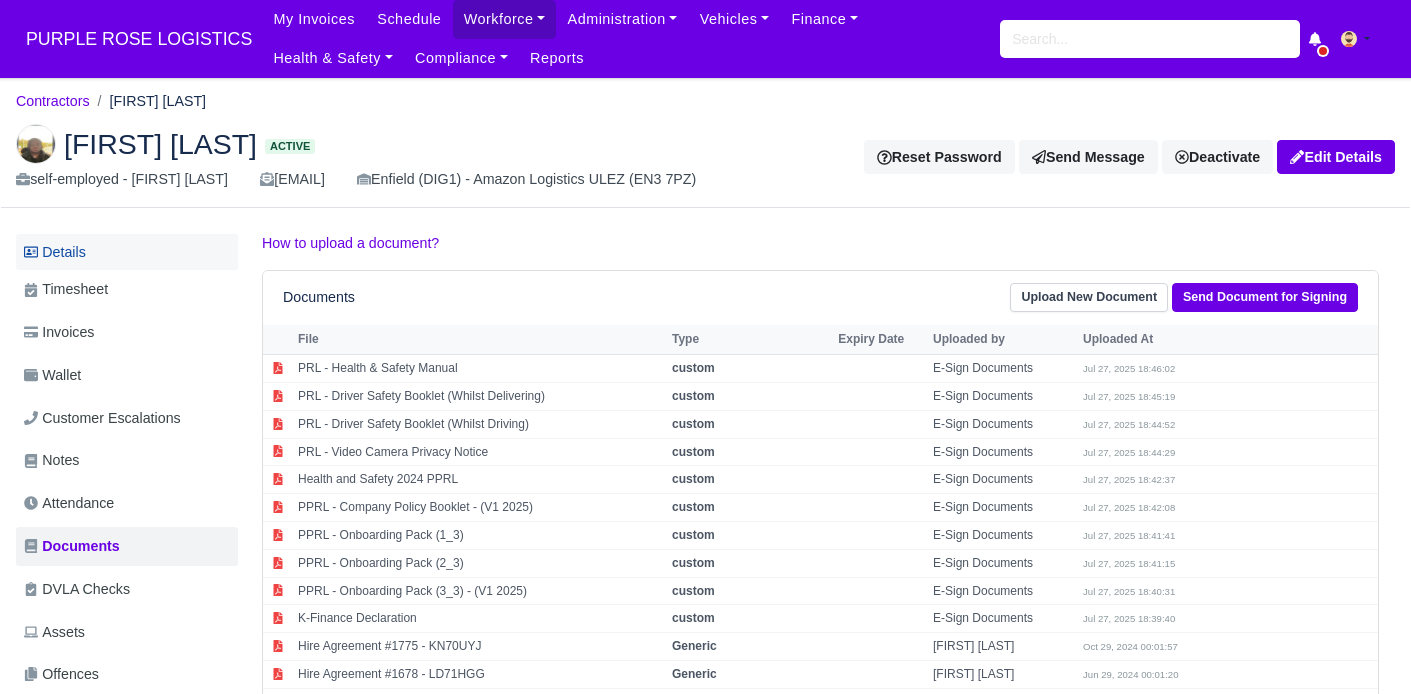 click on "Details" at bounding box center (127, 252) 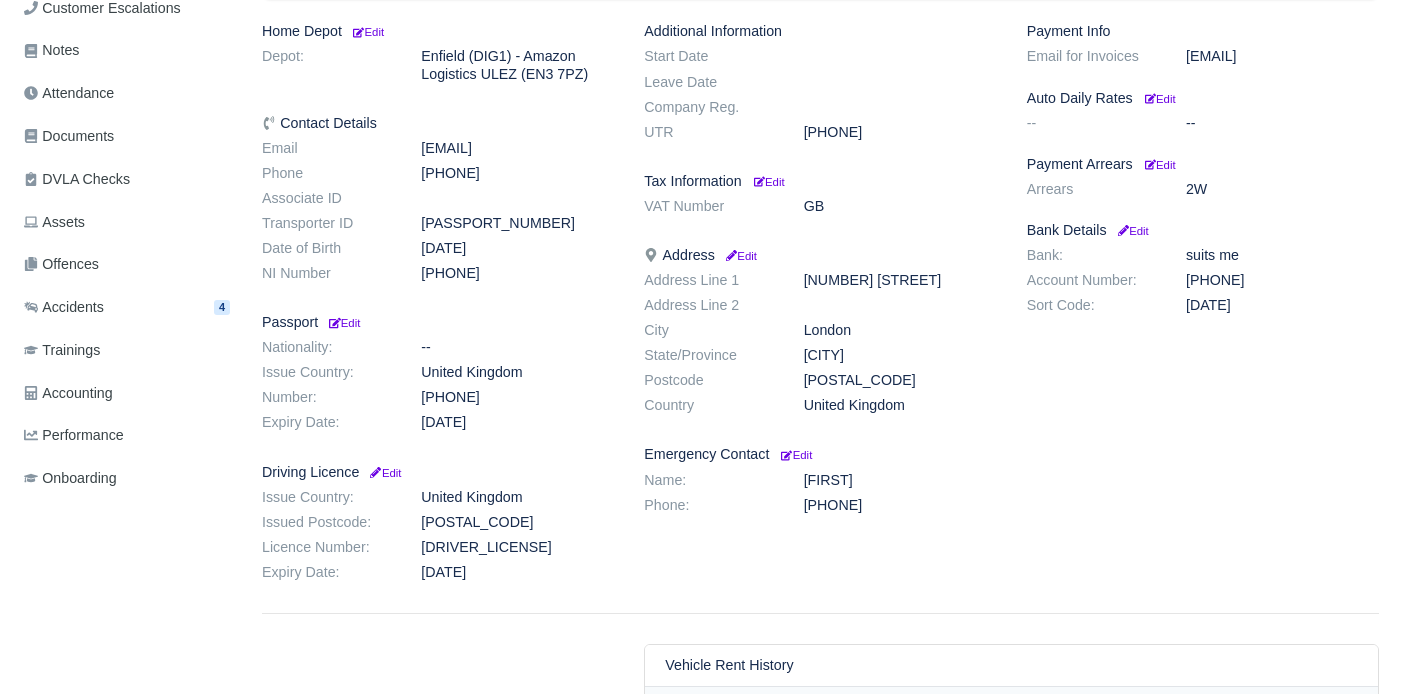 scroll, scrollTop: 436, scrollLeft: 0, axis: vertical 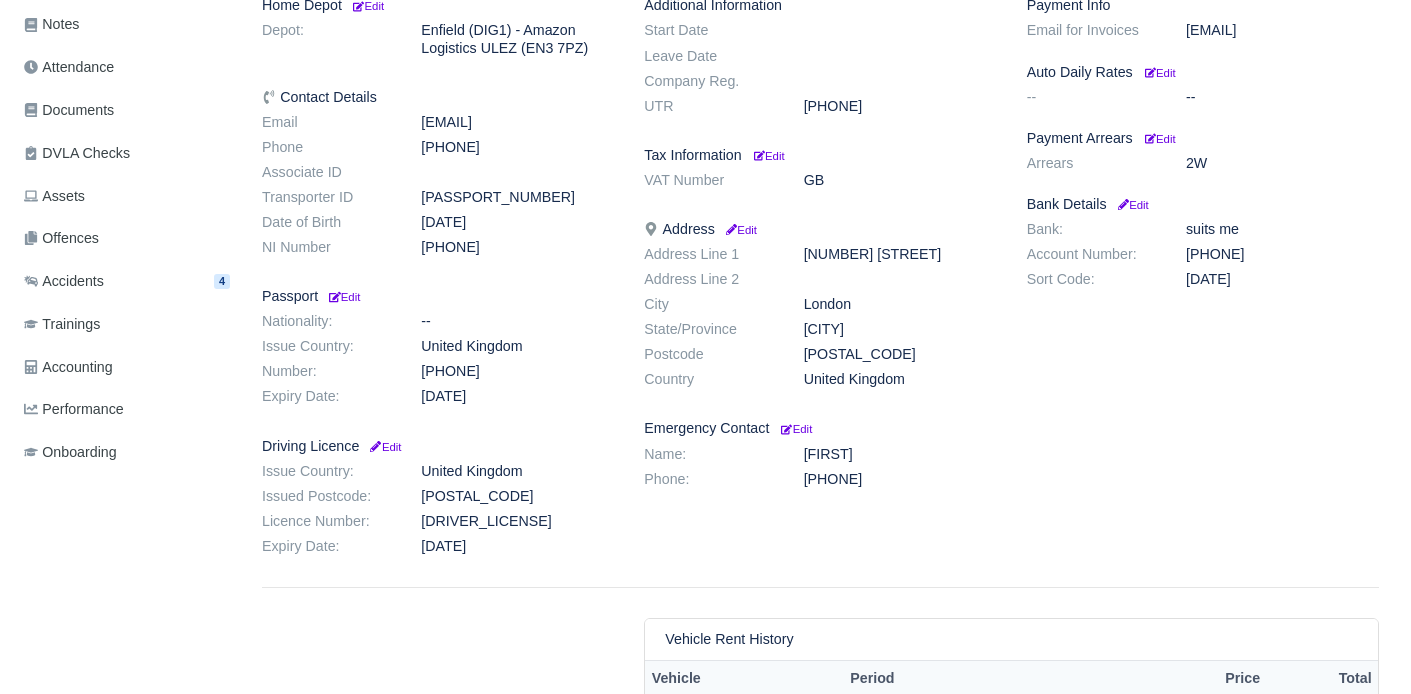 drag, startPoint x: 422, startPoint y: 251, endPoint x: 536, endPoint y: 251, distance: 114 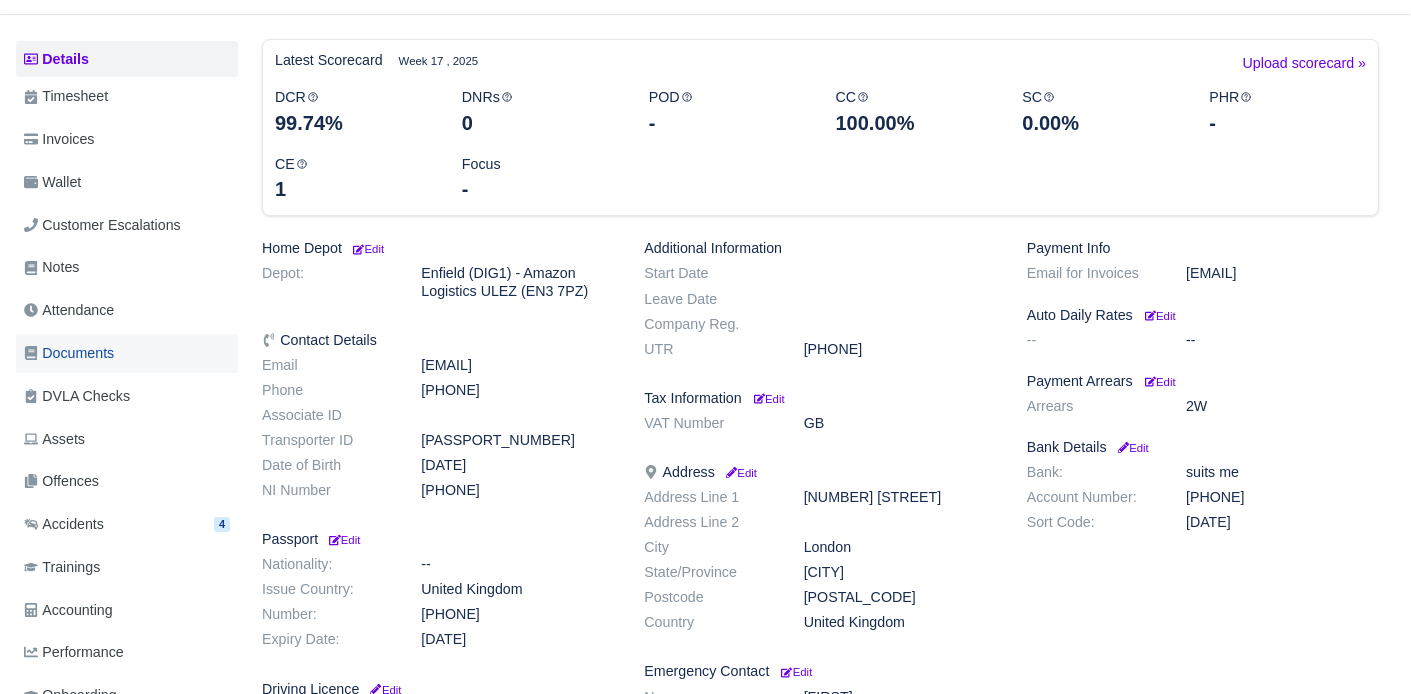 scroll, scrollTop: 0, scrollLeft: 0, axis: both 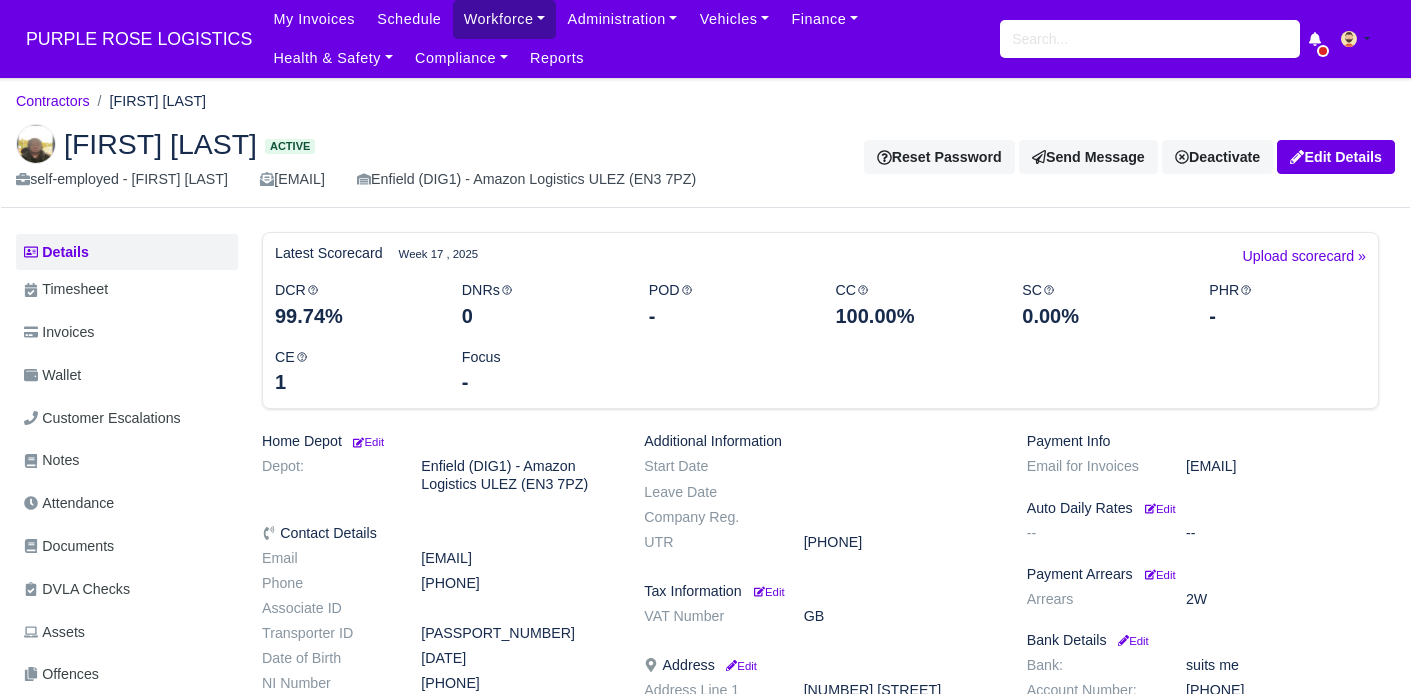 click on "Workforce" at bounding box center [505, 19] 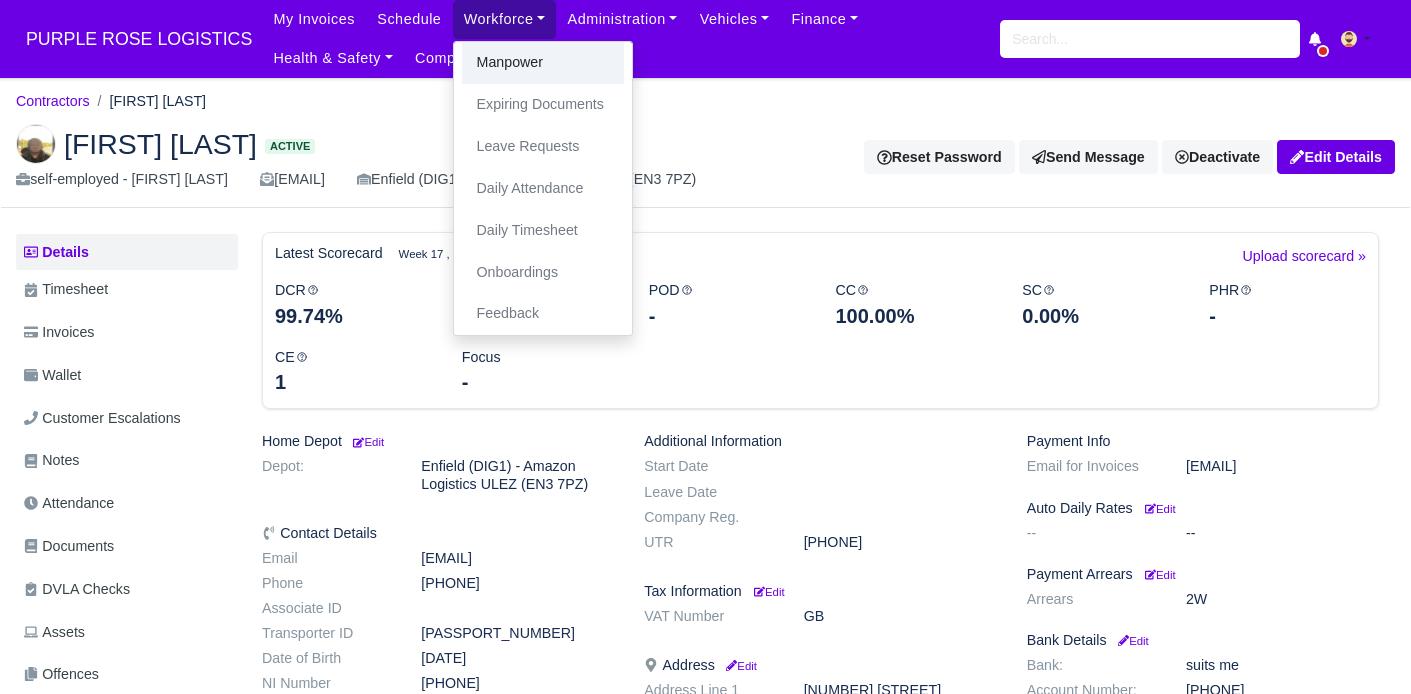 click on "Manpower" at bounding box center (543, 63) 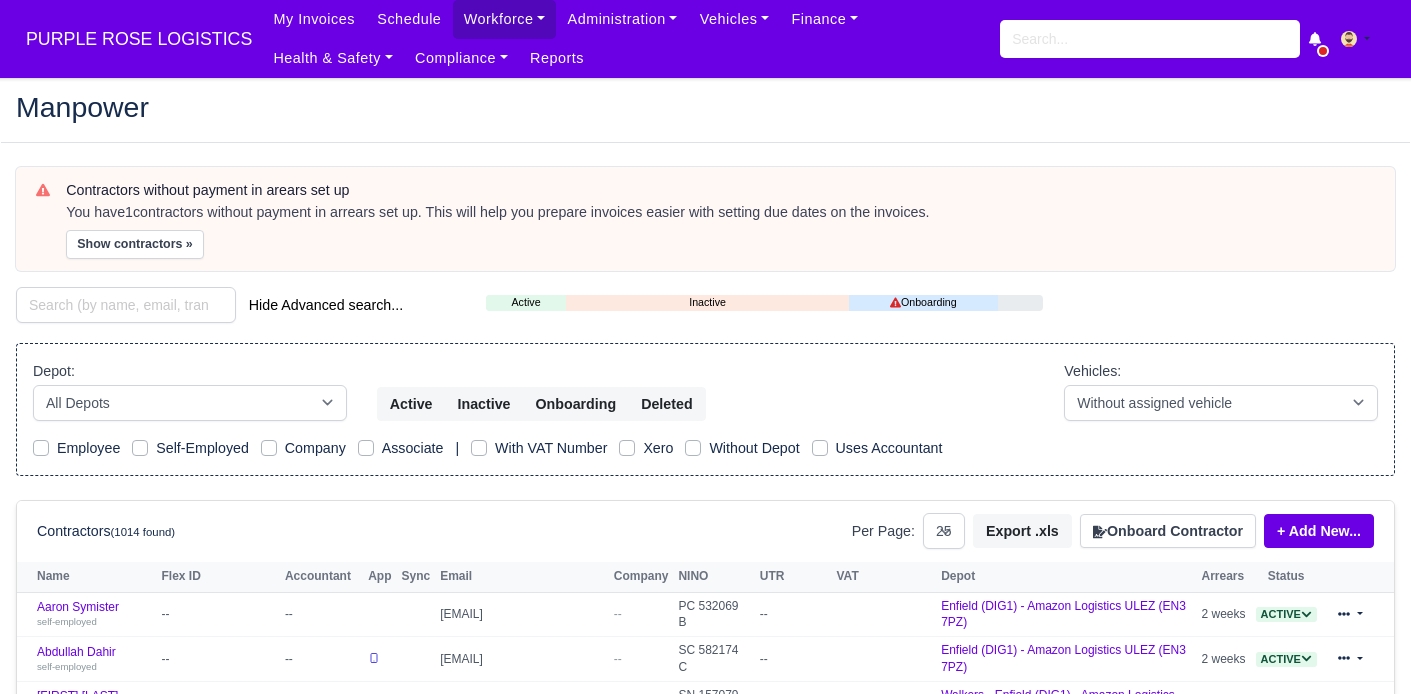 select on "25" 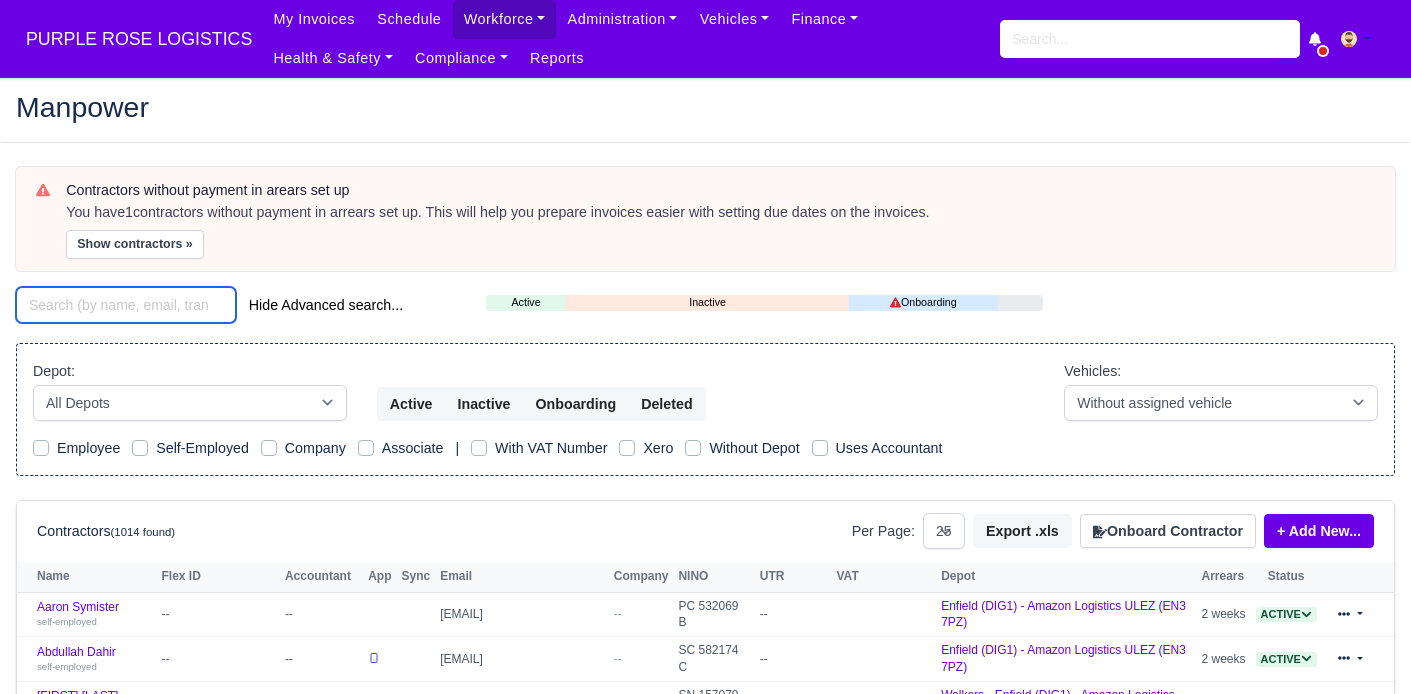 click at bounding box center [126, 305] 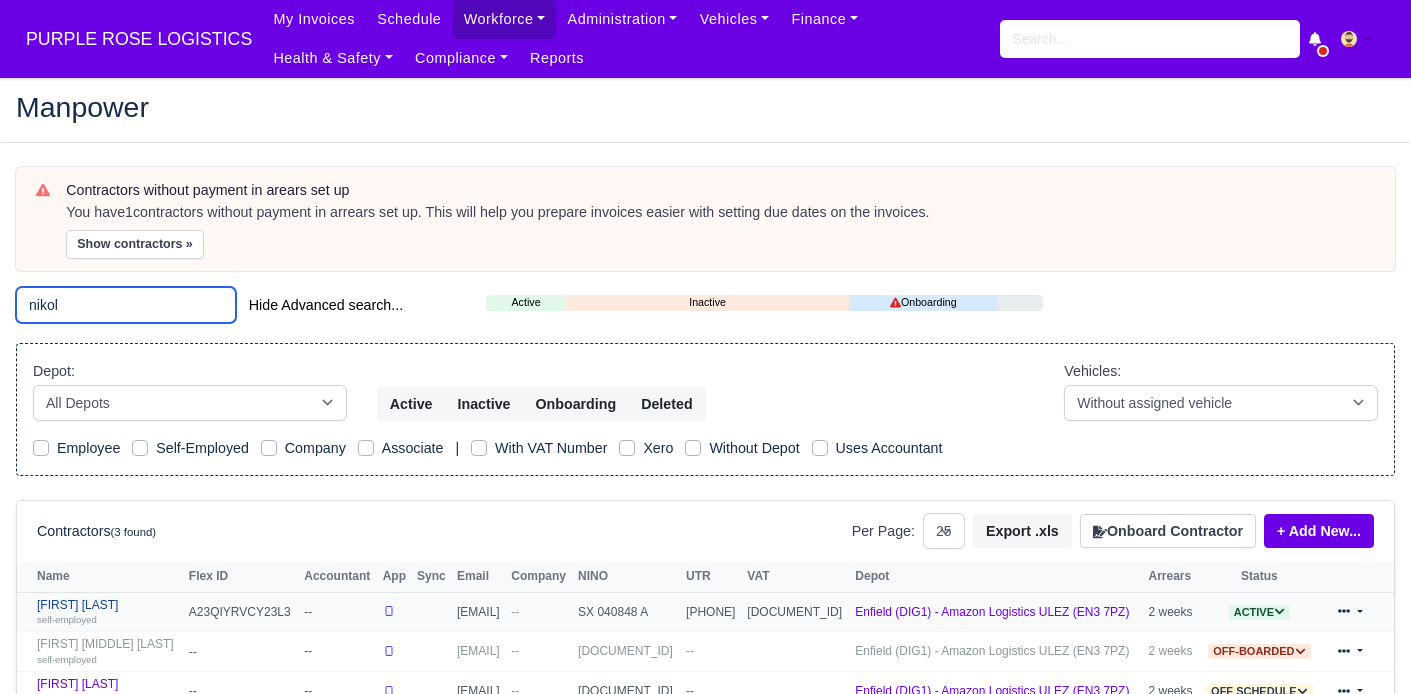 type on "nikol" 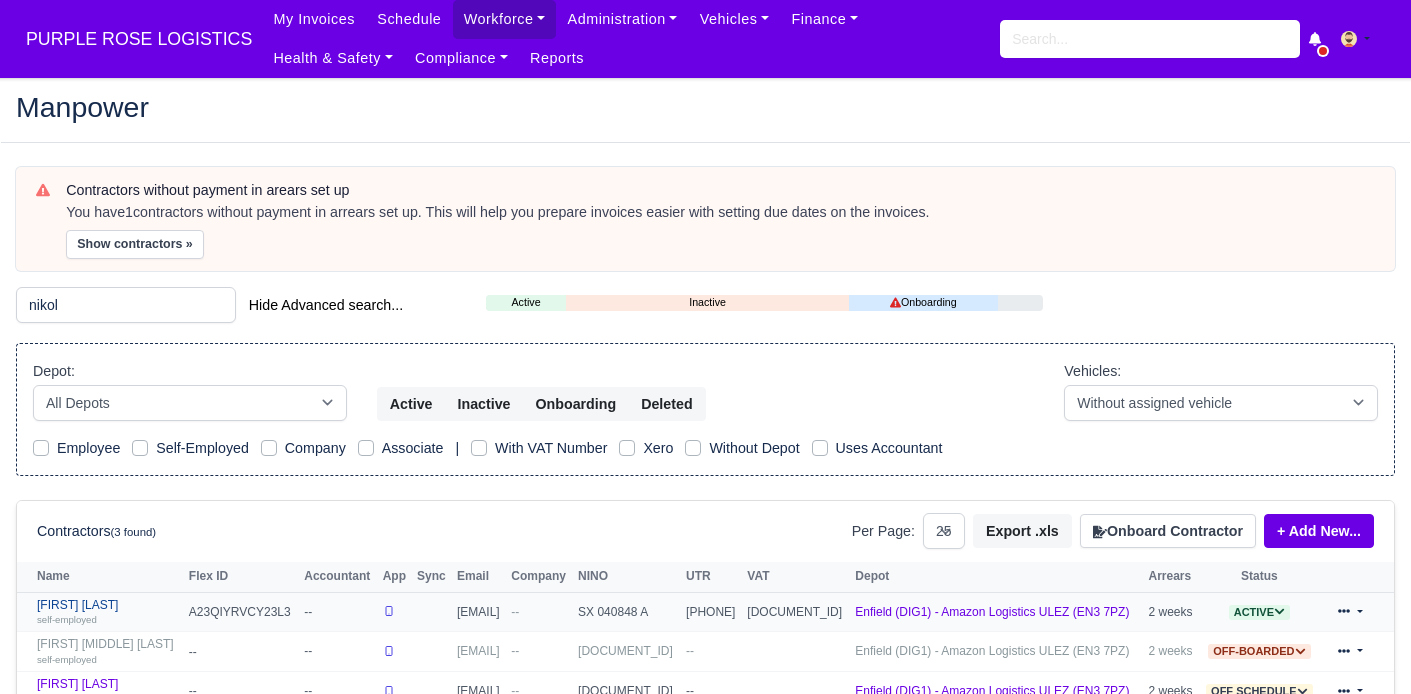 click on "[FIRST] [LAST]
self-employed" at bounding box center [108, 612] 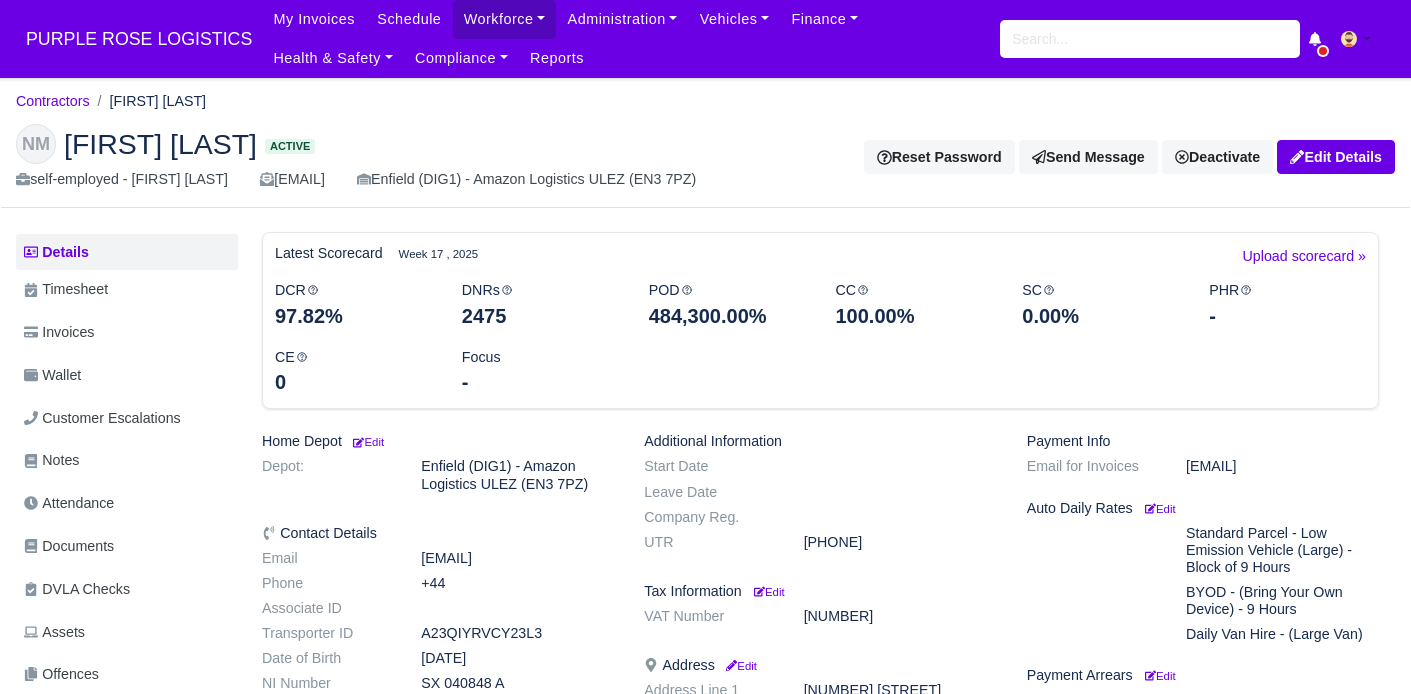 scroll, scrollTop: 0, scrollLeft: 0, axis: both 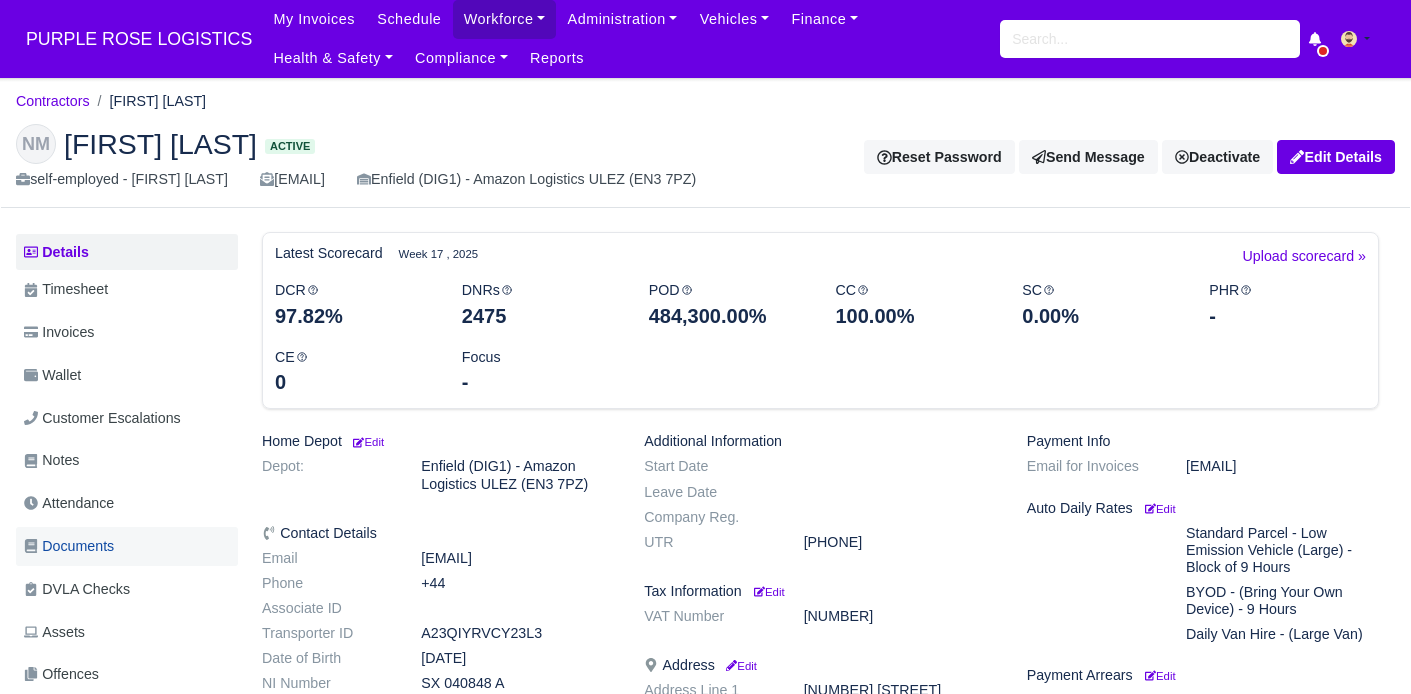 click on "Documents" at bounding box center (69, 546) 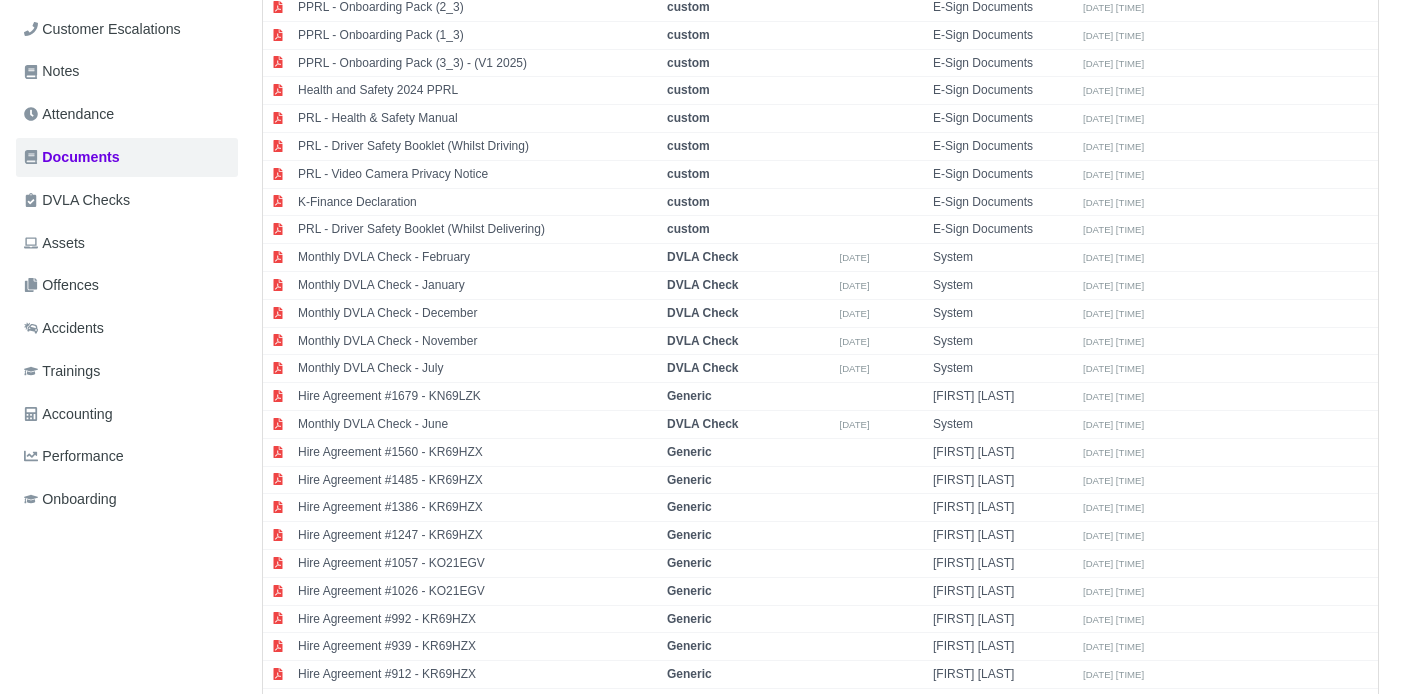 scroll, scrollTop: 165, scrollLeft: 0, axis: vertical 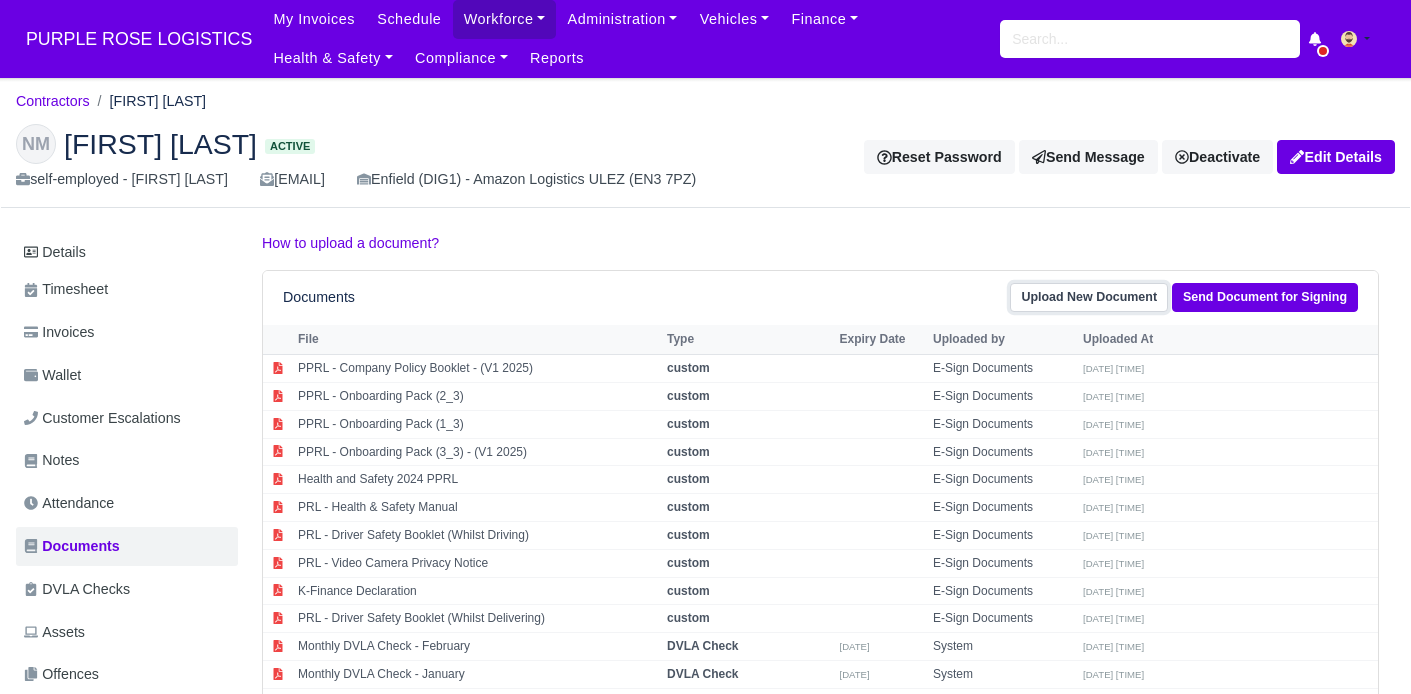 click on "Upload
New Document" at bounding box center [1089, 297] 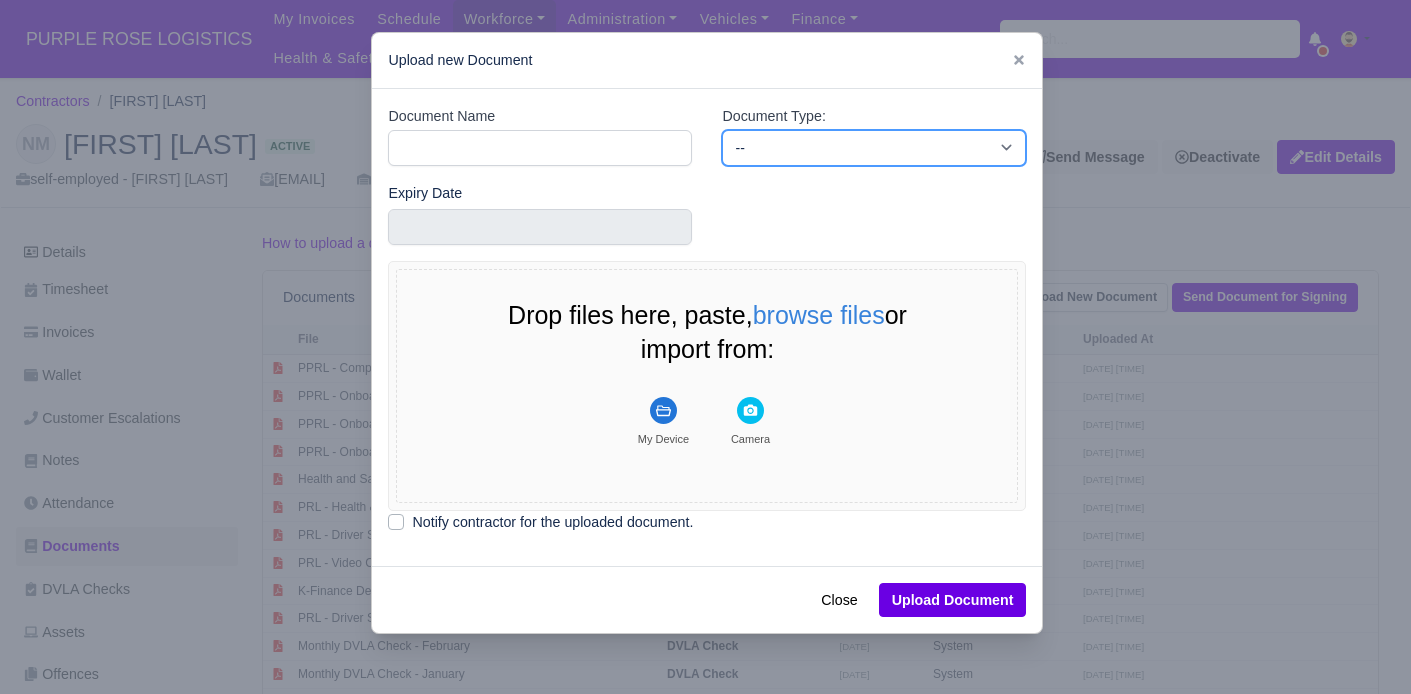 click on "--
Accounting Engagement Letter
Age Verification Confirmation
Background Check
Bank Statement
Birth Certificate
Casualty Loss and Theft Policy Agreement
Client Documents
Code of Conduct
Company Documents
Consent Form
Criminal Record Disclaimer
DVLA Check
DVLA Share Licence Agreement
Declaration
Deed Poll
Delivery Associate Privacy
Driver Disclaimer Agreement
Driver License Declaration
Driving Licence Back
Driving Licence Front
Drug & Alcohol Policy Consent
Drug & Alcohol Testing Consent
Drugs and Alcohol
ECS Check" at bounding box center [874, 148] 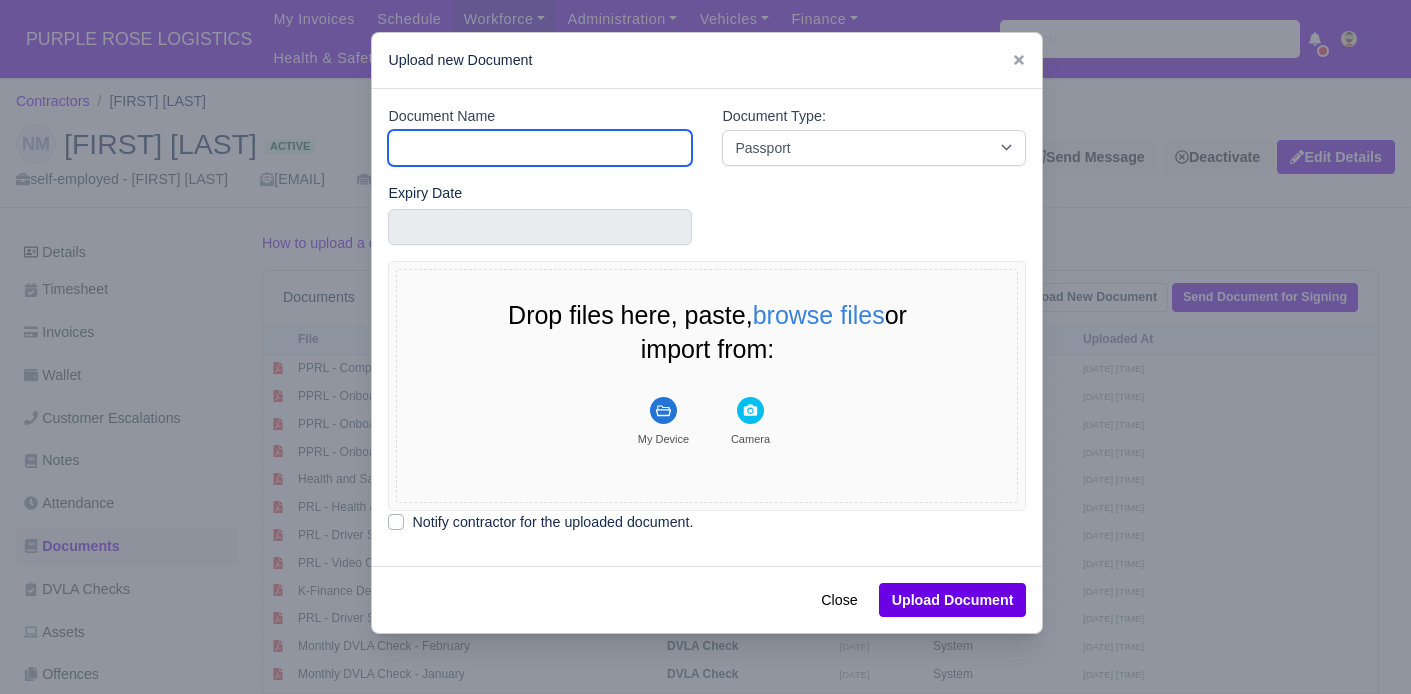 click on "Document Name" at bounding box center (540, 148) 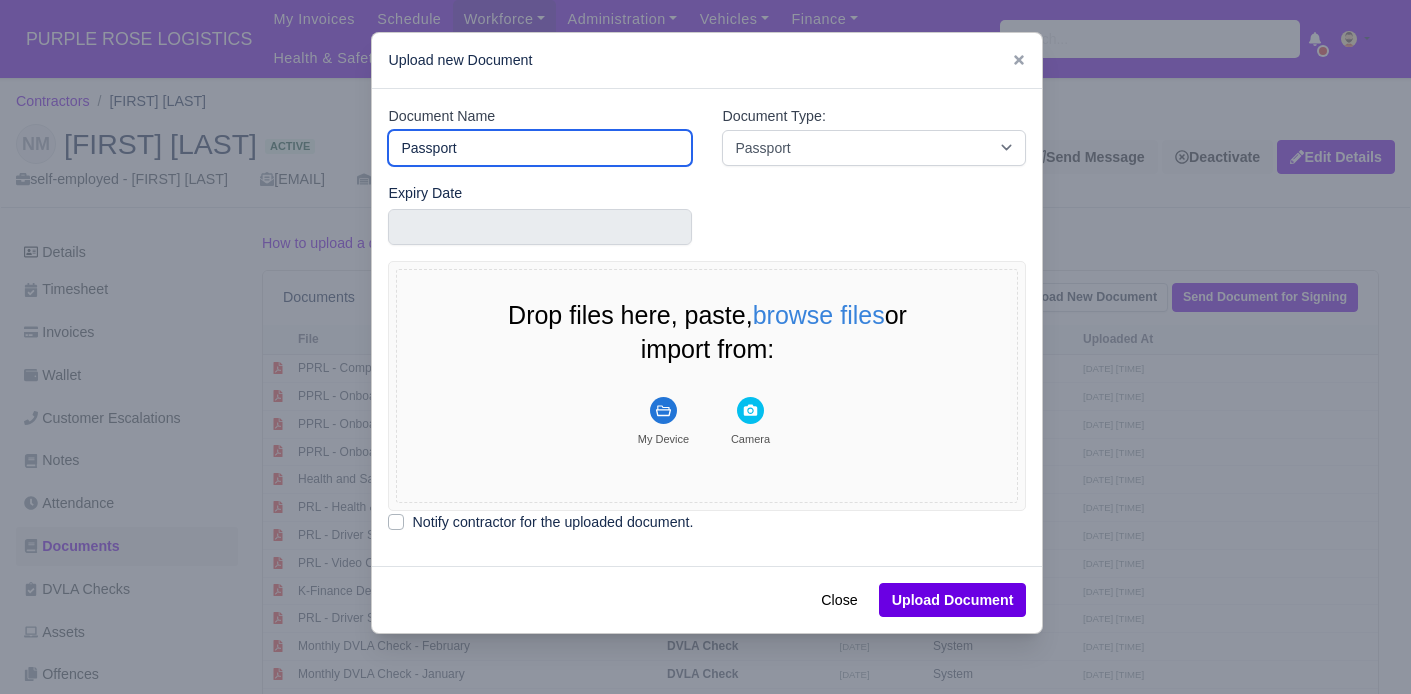 type on "Passport" 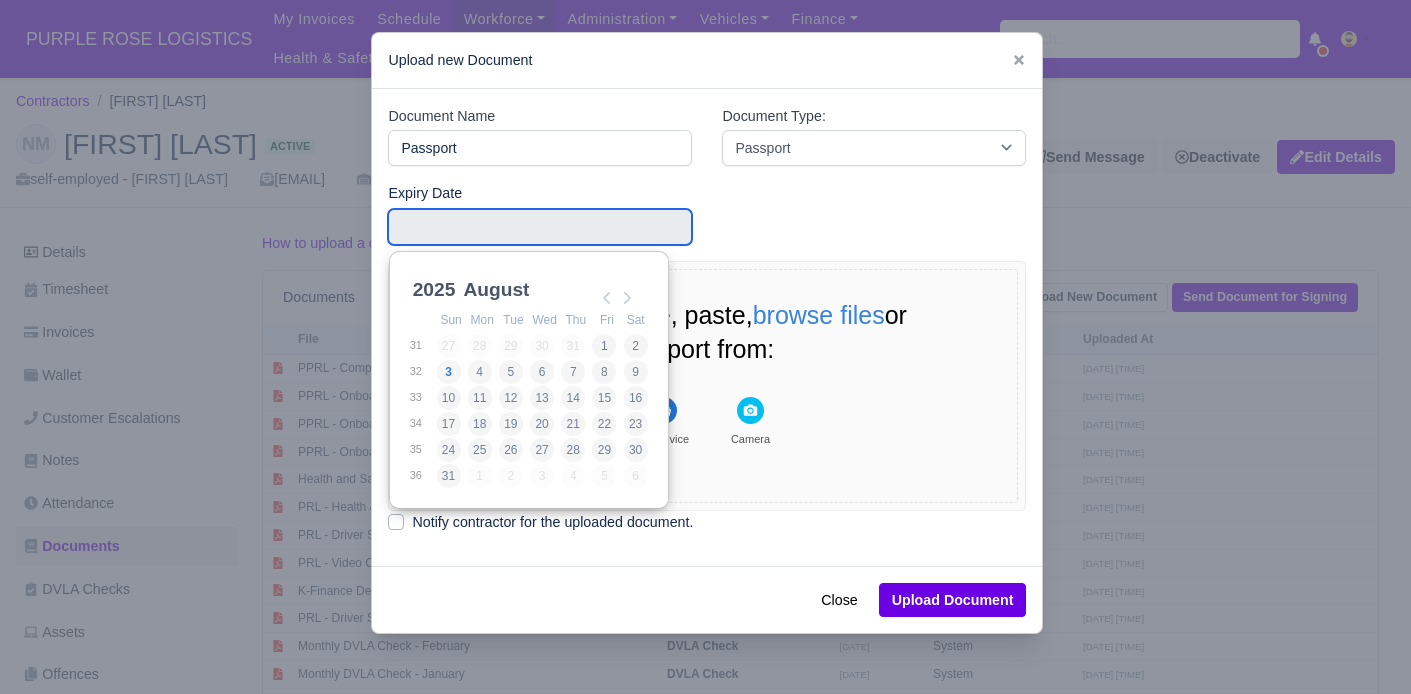 click at bounding box center [540, 227] 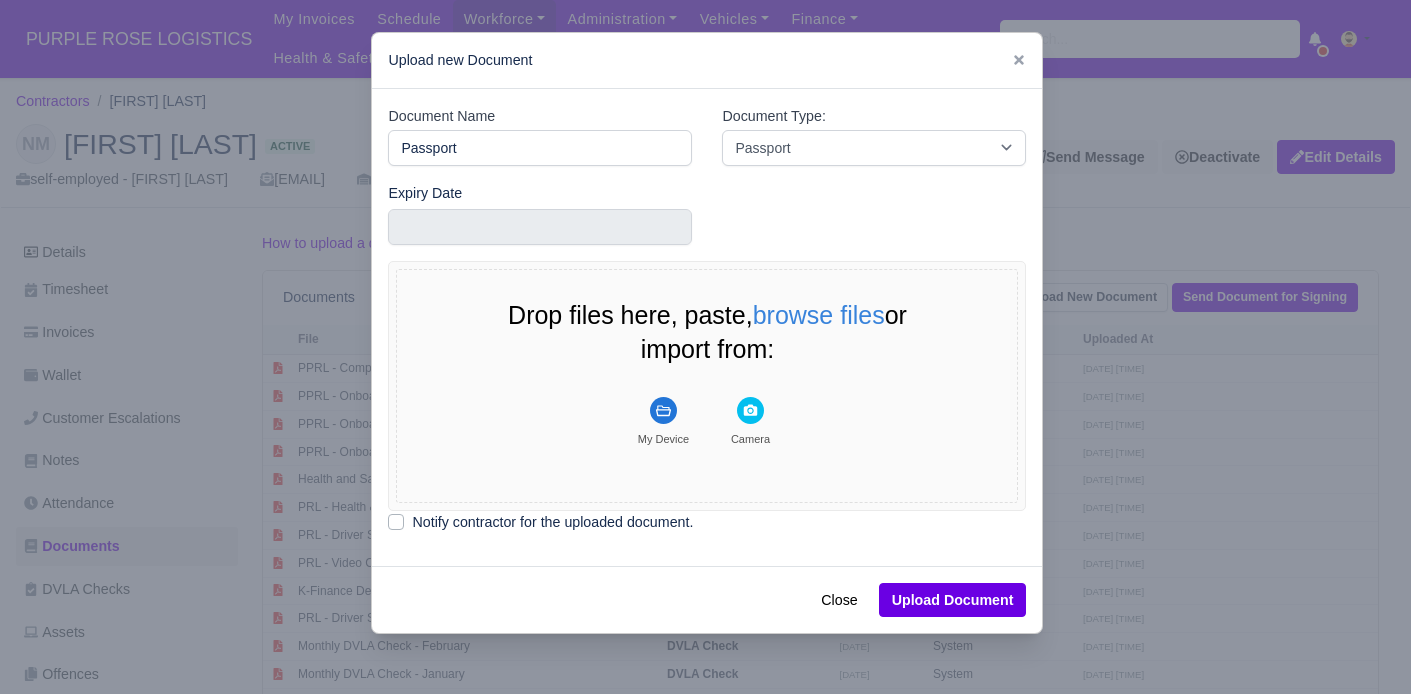 click on "Drop files here, paste,  browse files  or import from: My Device Camera Images and pdf only, 50mb max Powered by  Uppy" 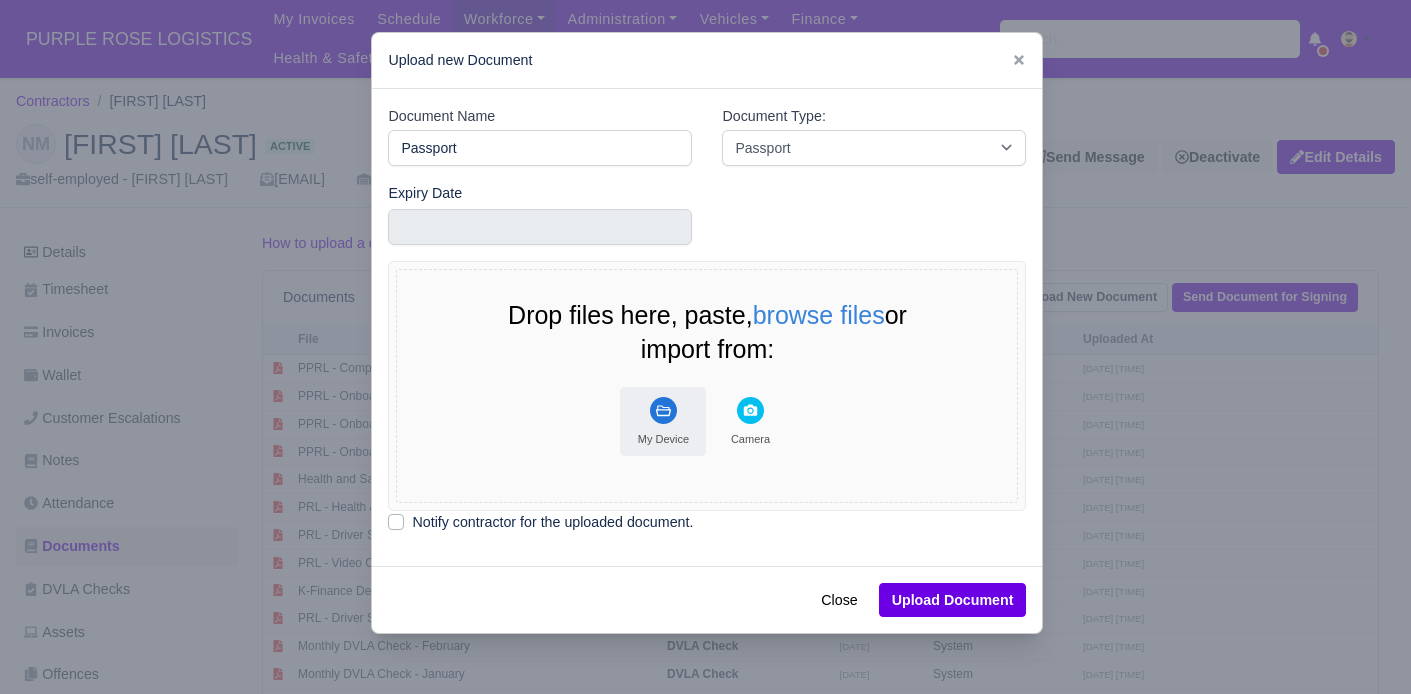 click 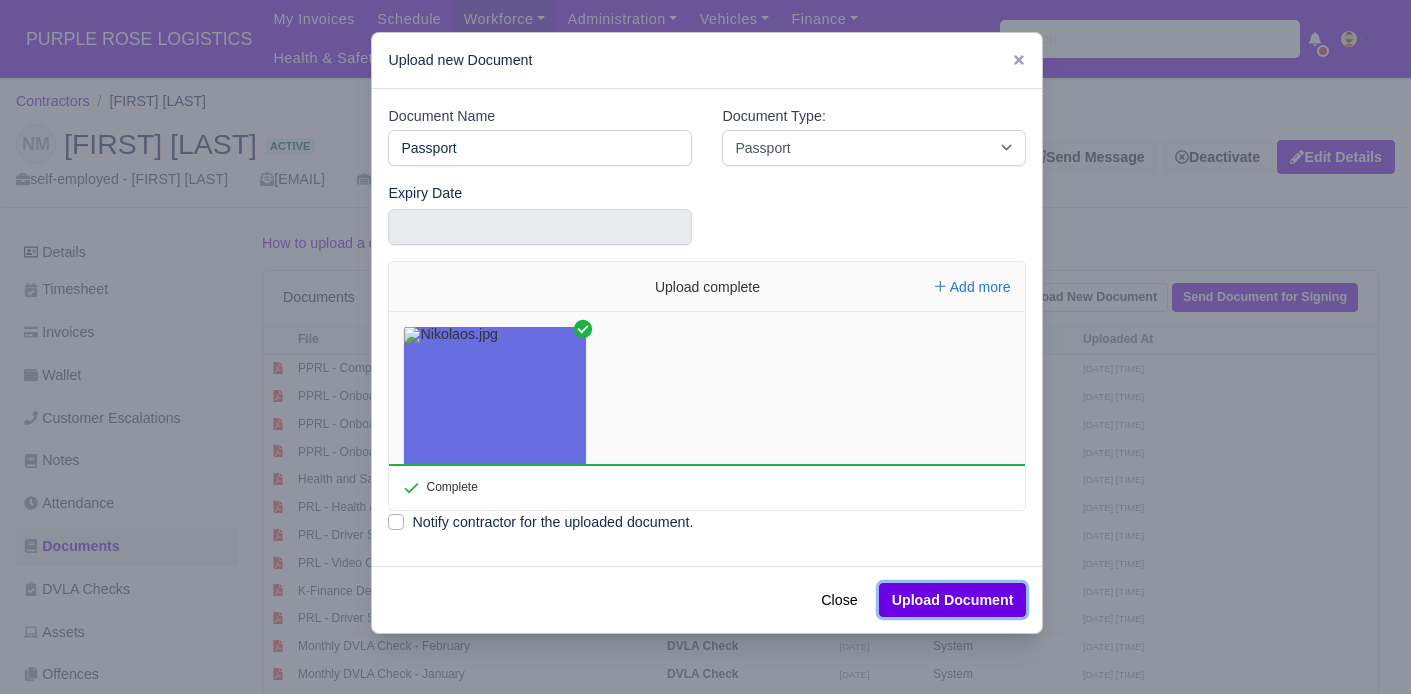 click on "Upload Document" at bounding box center [953, 600] 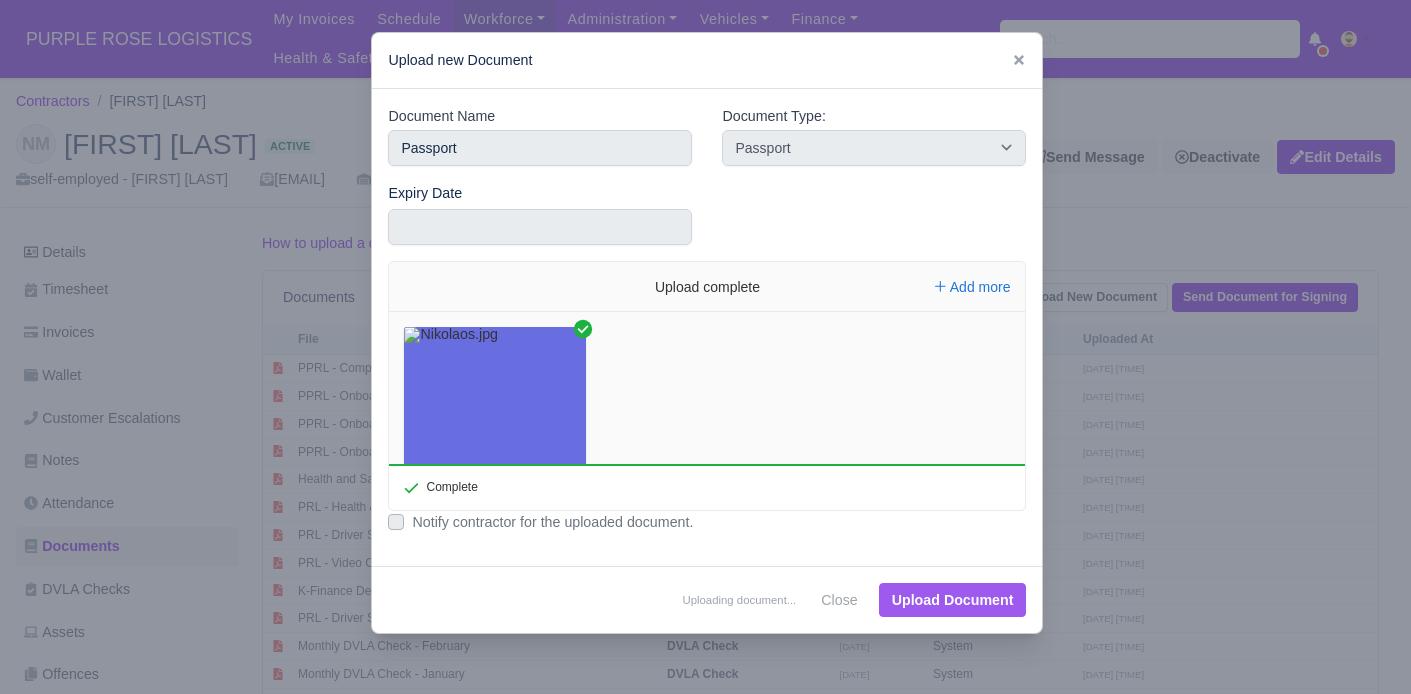 type 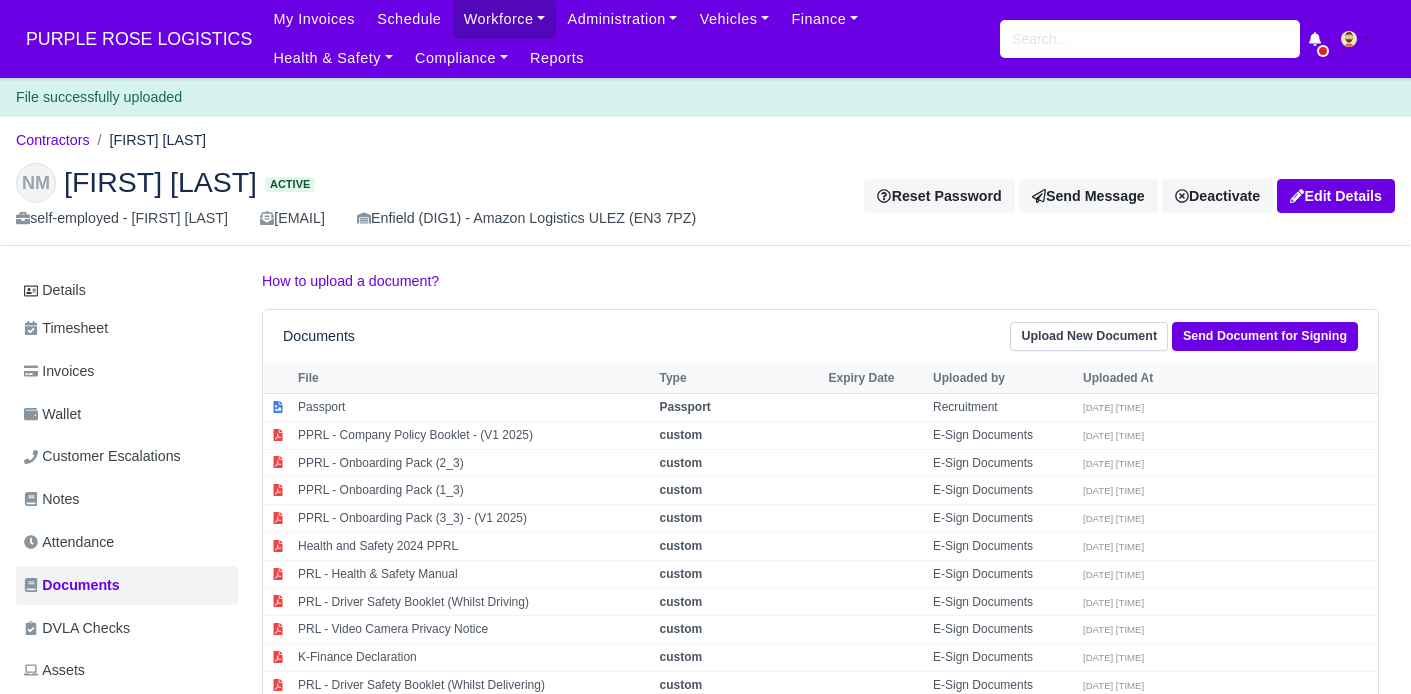 scroll, scrollTop: 0, scrollLeft: 0, axis: both 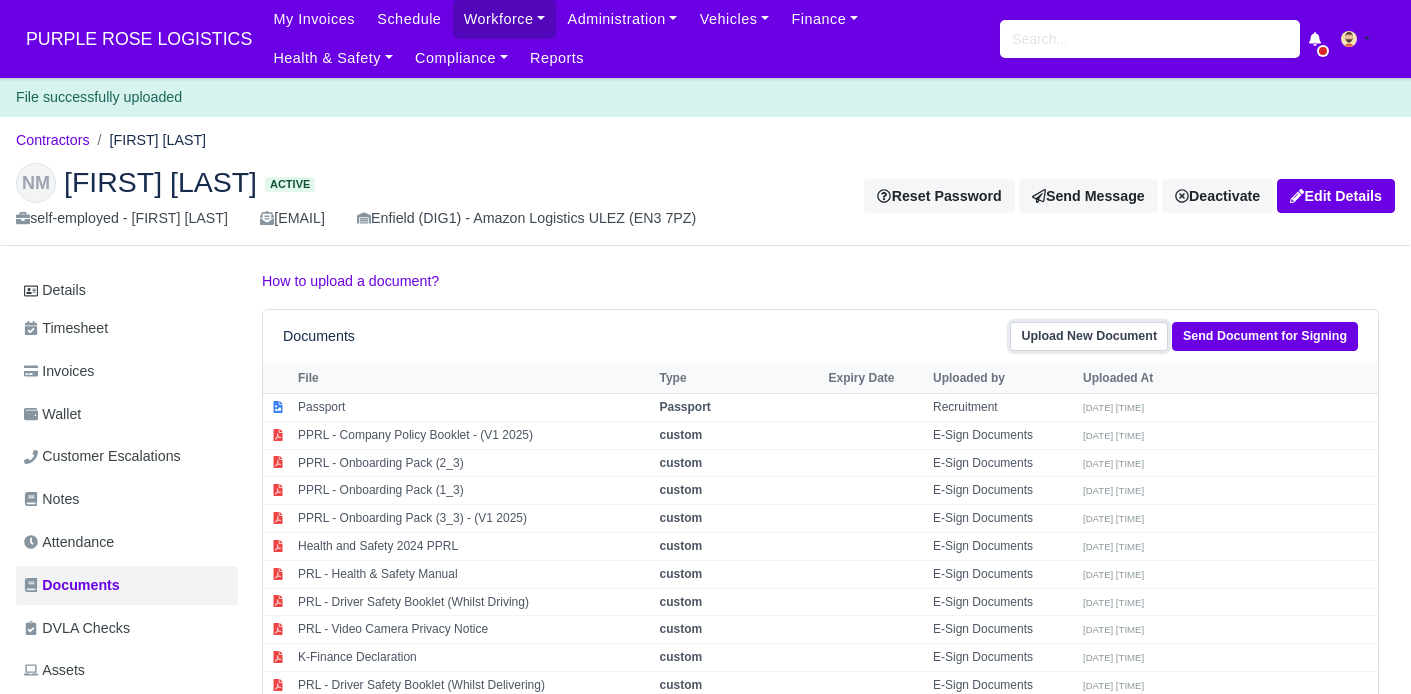 click on "Upload
New Document" at bounding box center (1089, 336) 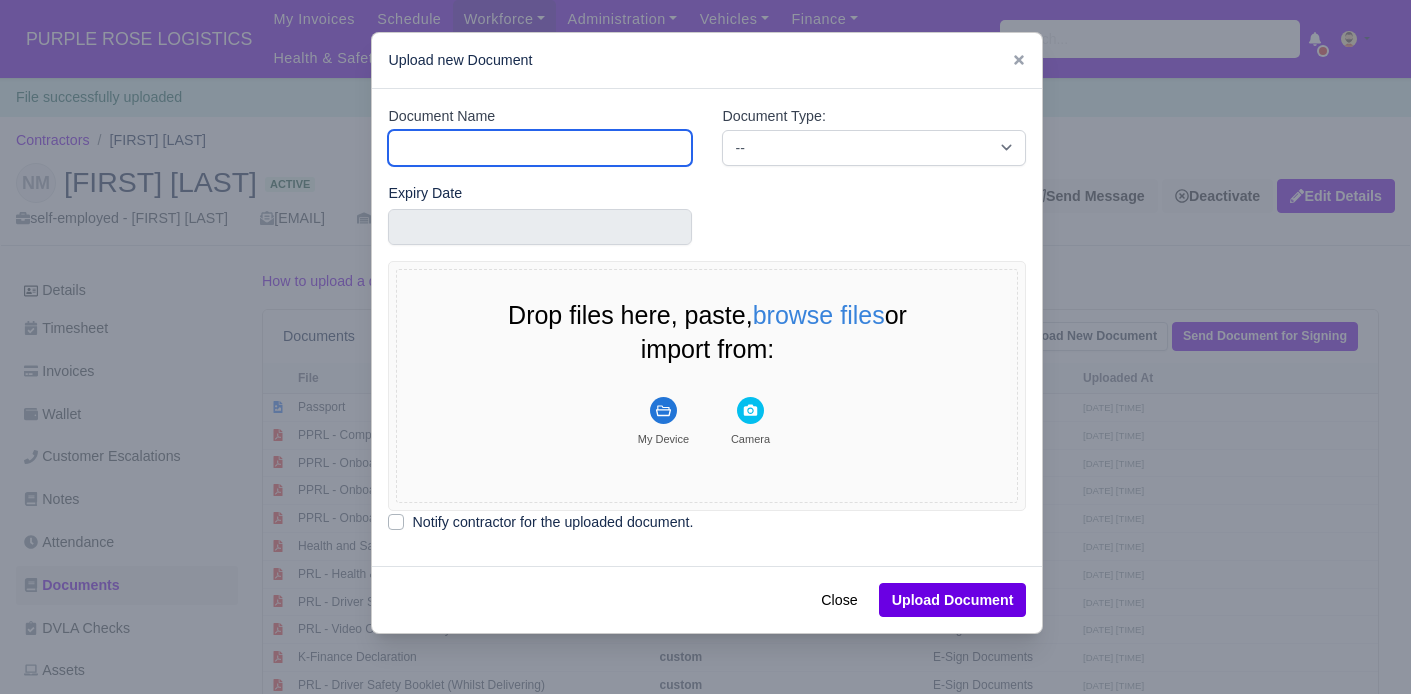 click on "Document Name" at bounding box center (540, 148) 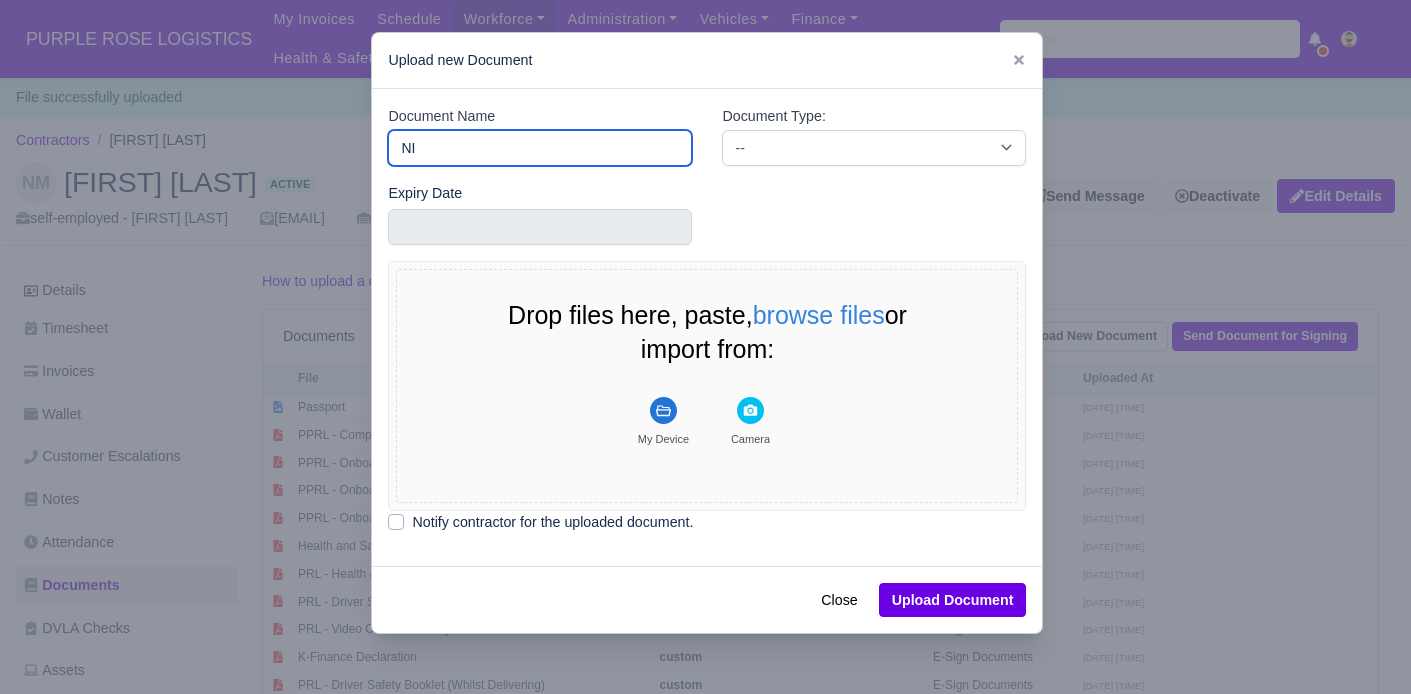 type on "NI" 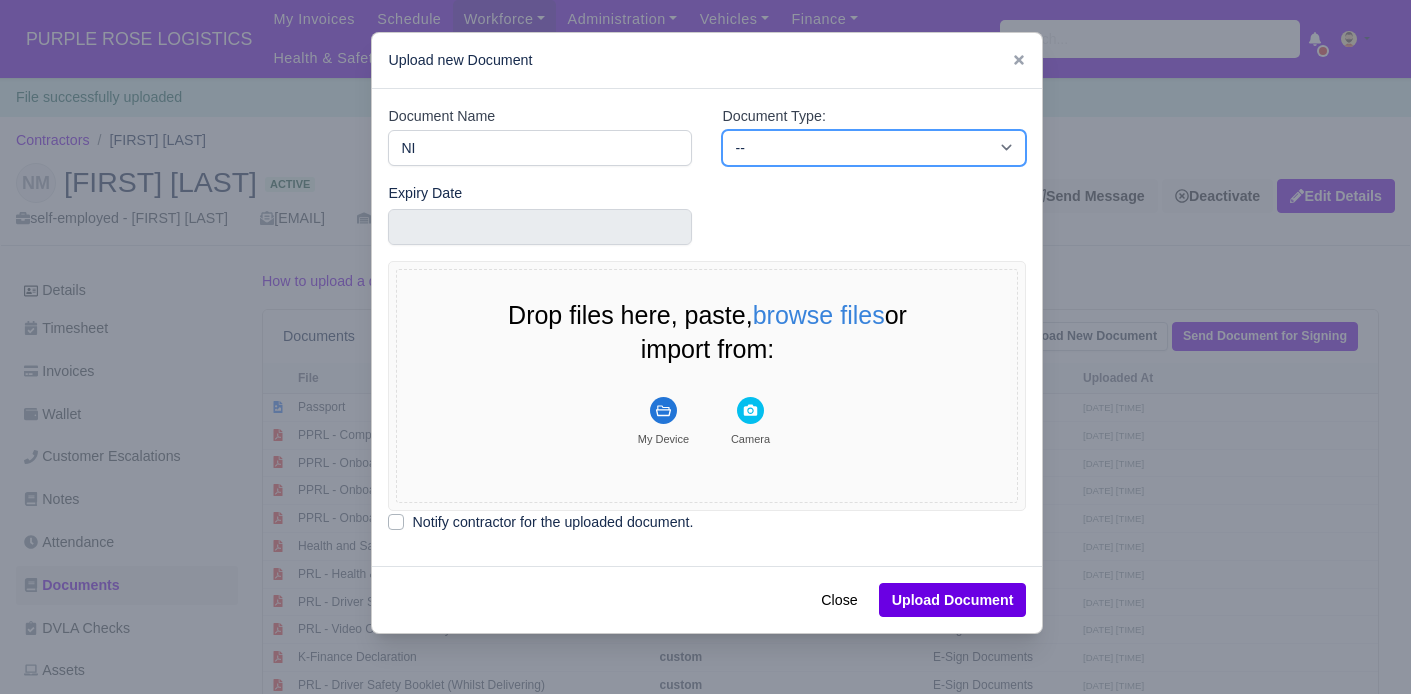 click on "--
Accounting Engagement Letter
Age Verification Confirmation
Background Check
Bank Statement
Birth Certificate
Casualty Loss and Theft Policy Agreement
Client Documents
Code of Conduct
Company Documents
Consent Form
Criminal Record Disclaimer
DVLA Check
DVLA Share Licence Agreement
Declaration
Deed Poll
Delivery Associate Privacy
Driver Disclaimer Agreement
Driver License Declaration
Driving Licence Back
Driving Licence Front
Drug & Alcohol Policy Consent
Drug & Alcohol Testing Consent
Drugs and Alcohol
ECS Check" at bounding box center (874, 148) 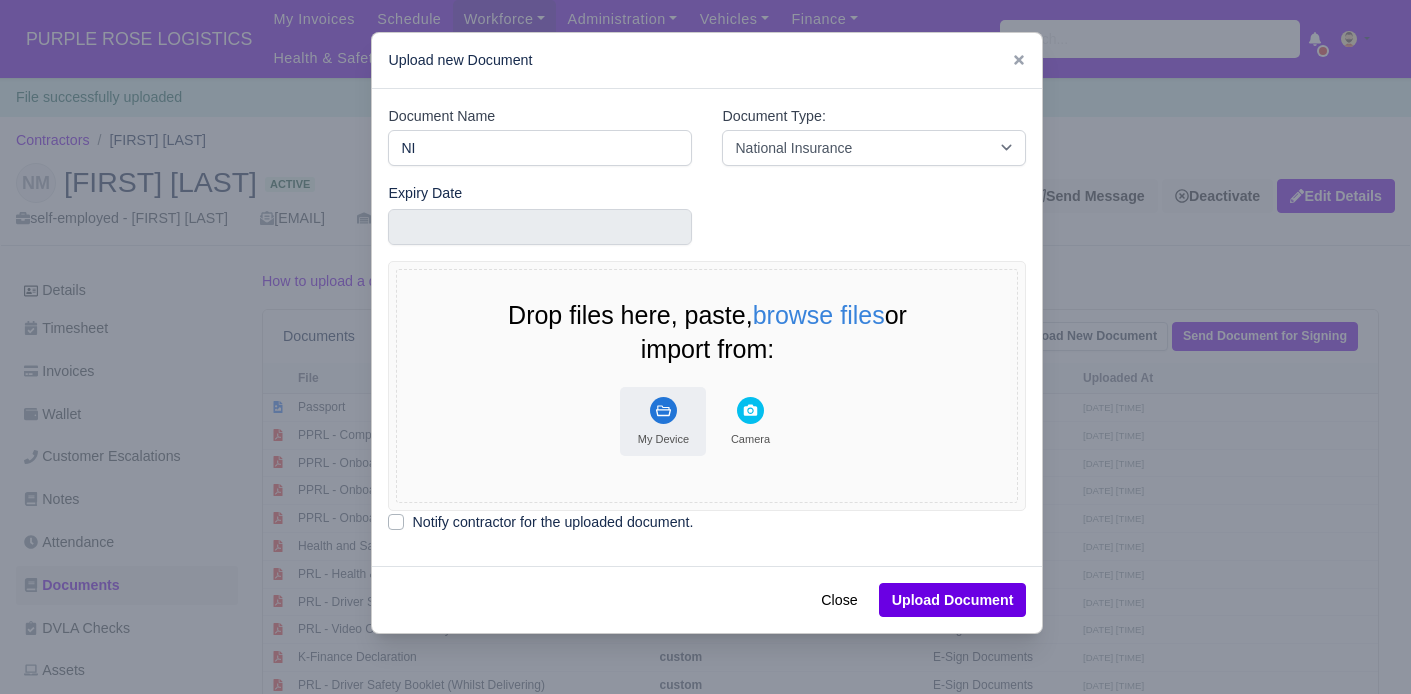 click 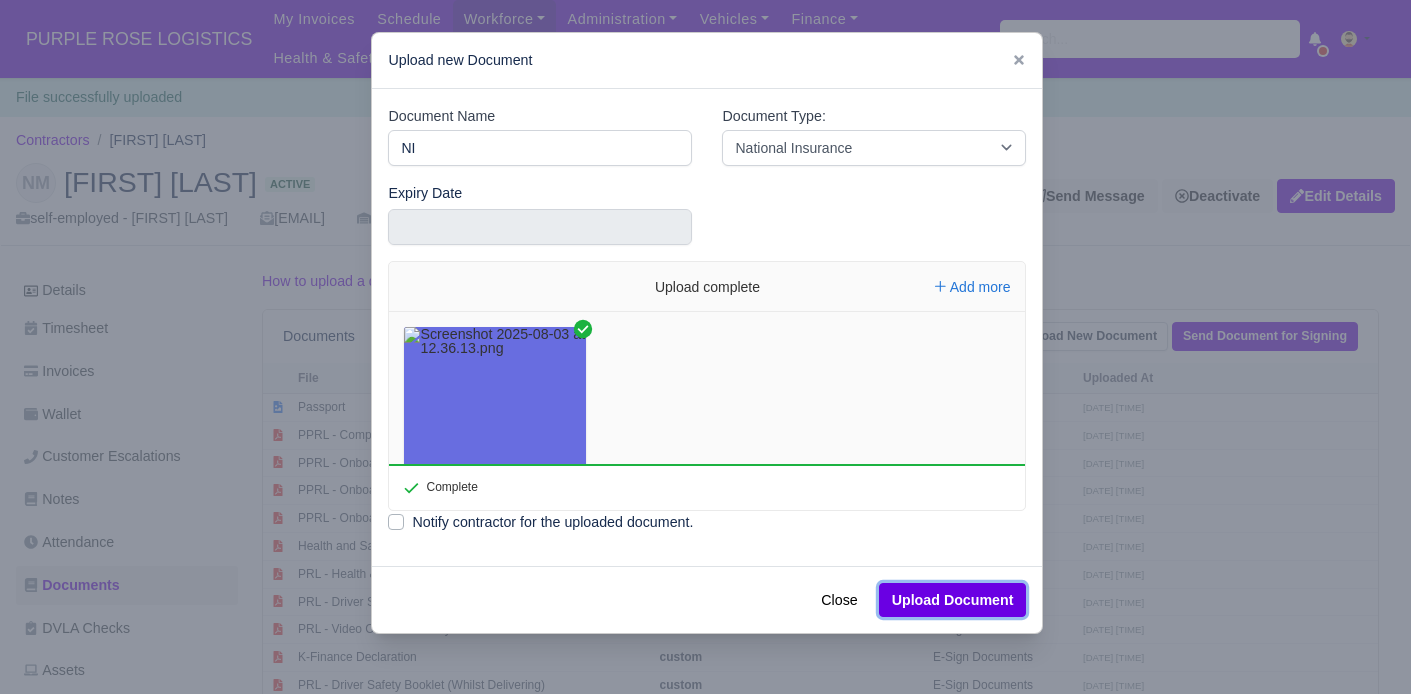 click on "Upload Document" at bounding box center [953, 600] 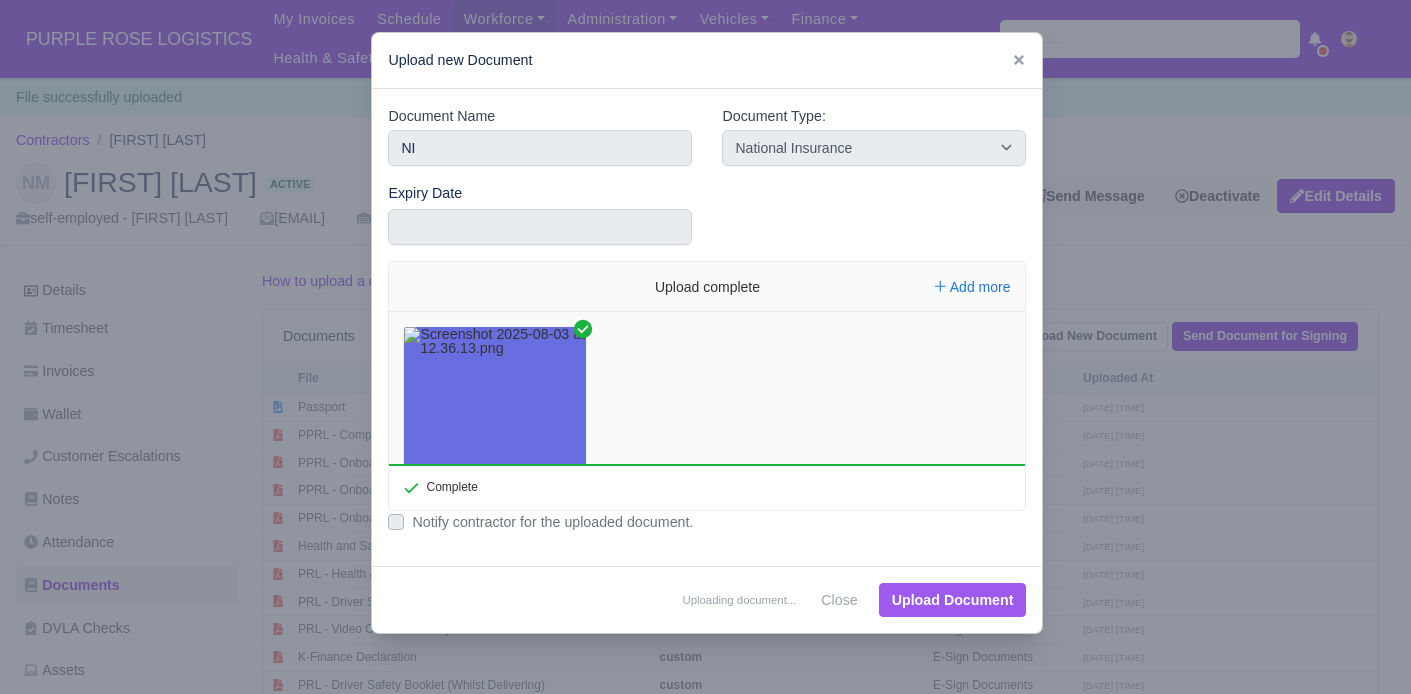 type 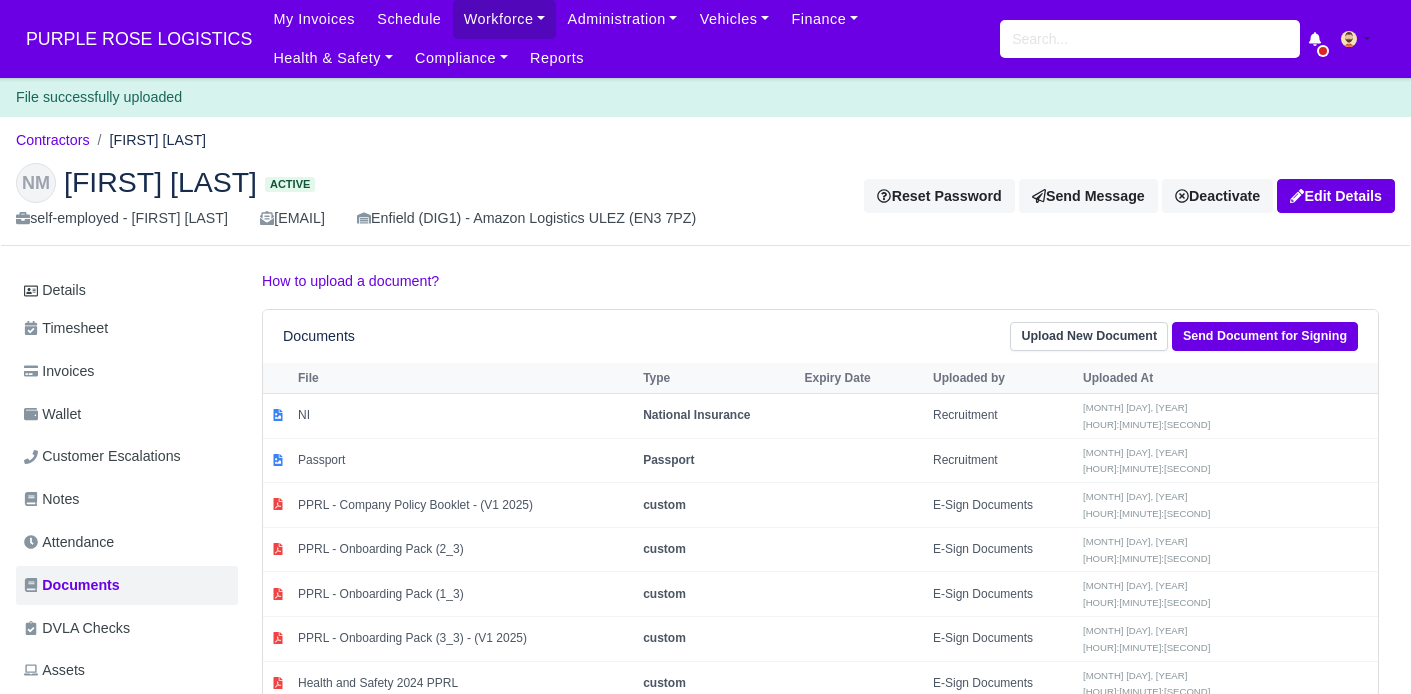scroll, scrollTop: 0, scrollLeft: 0, axis: both 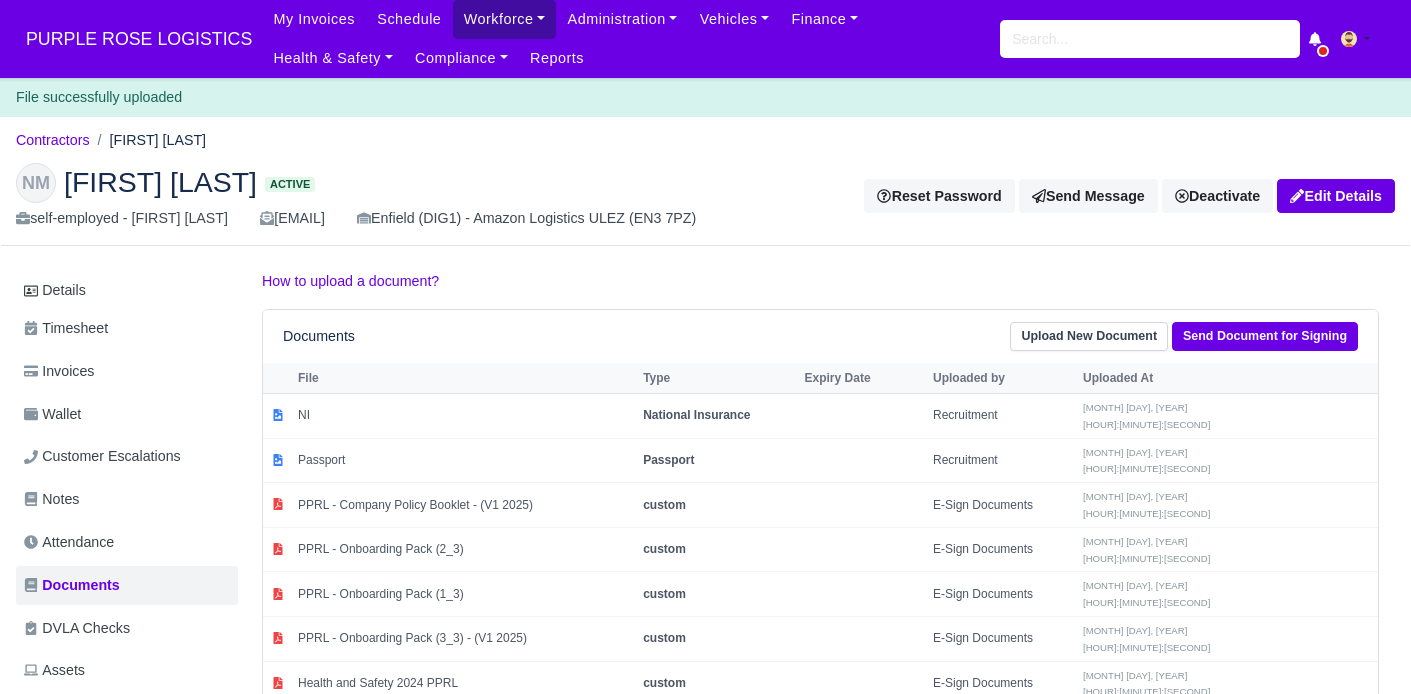 click on "Workforce" at bounding box center [505, 19] 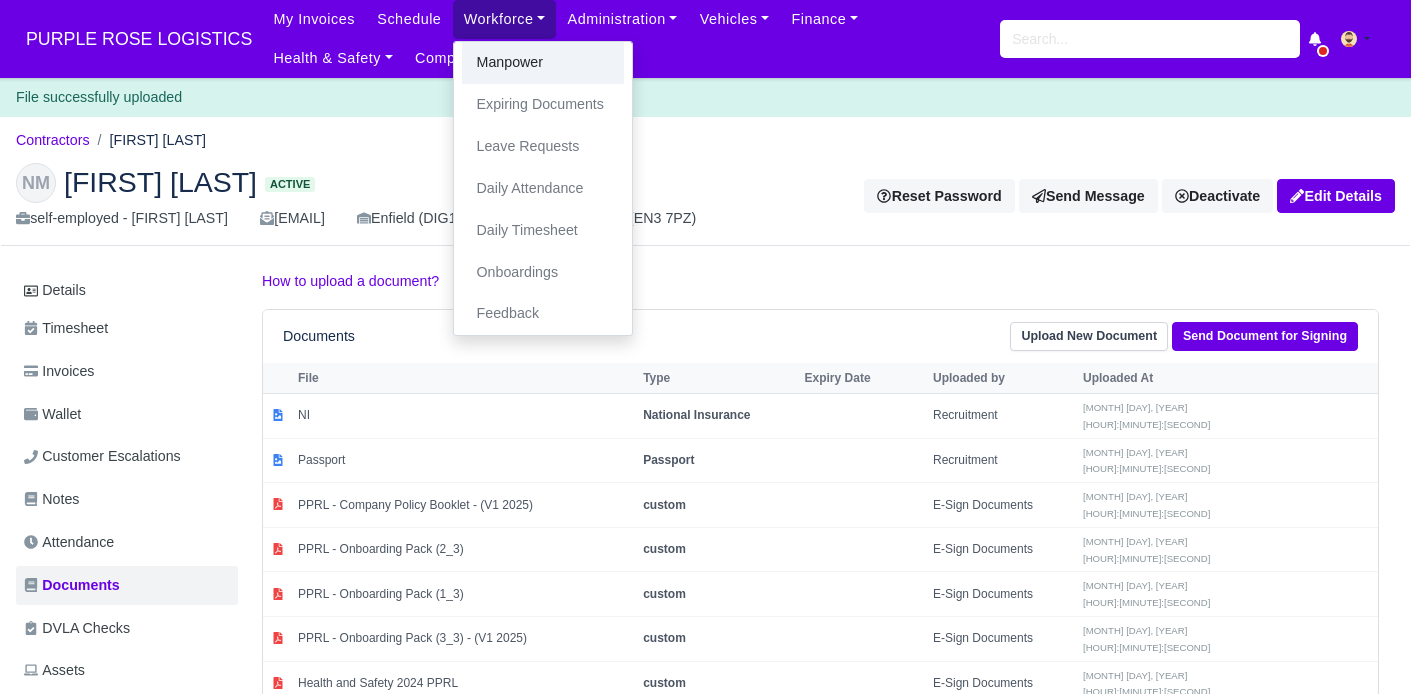 click on "Manpower" at bounding box center (543, 63) 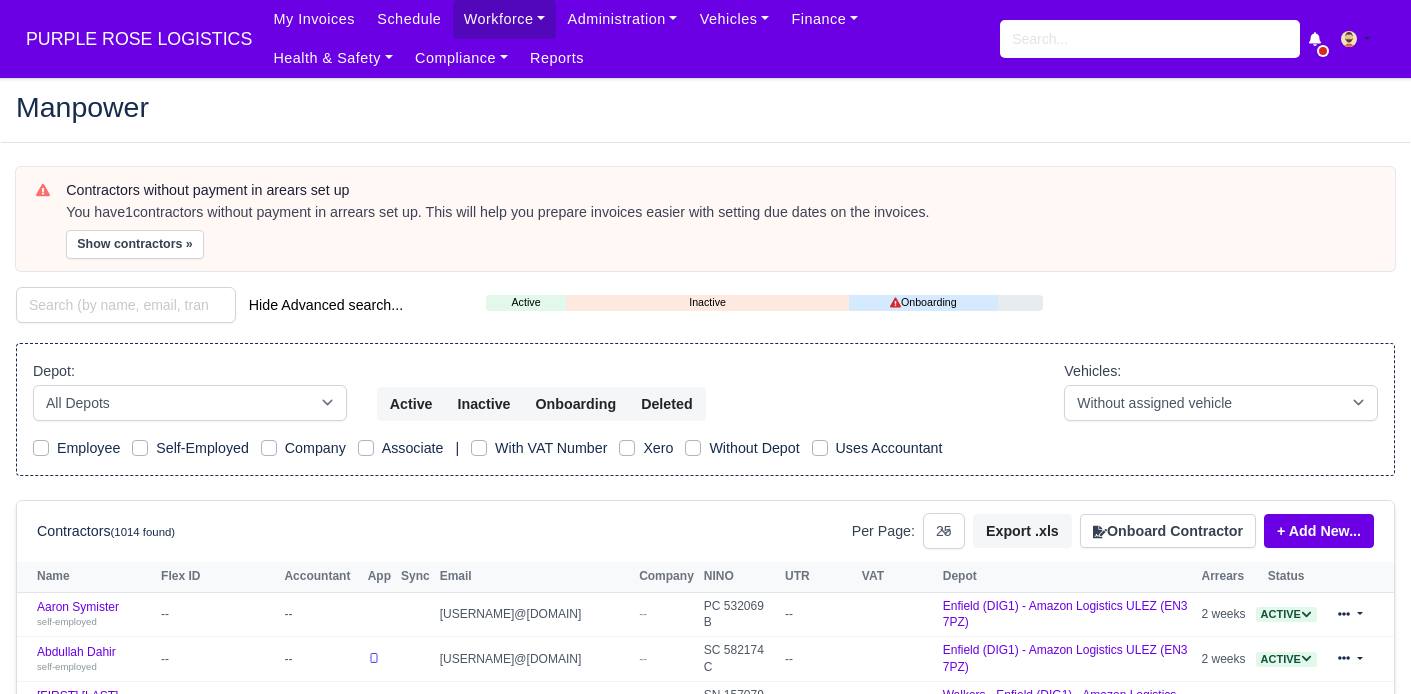 select on "25" 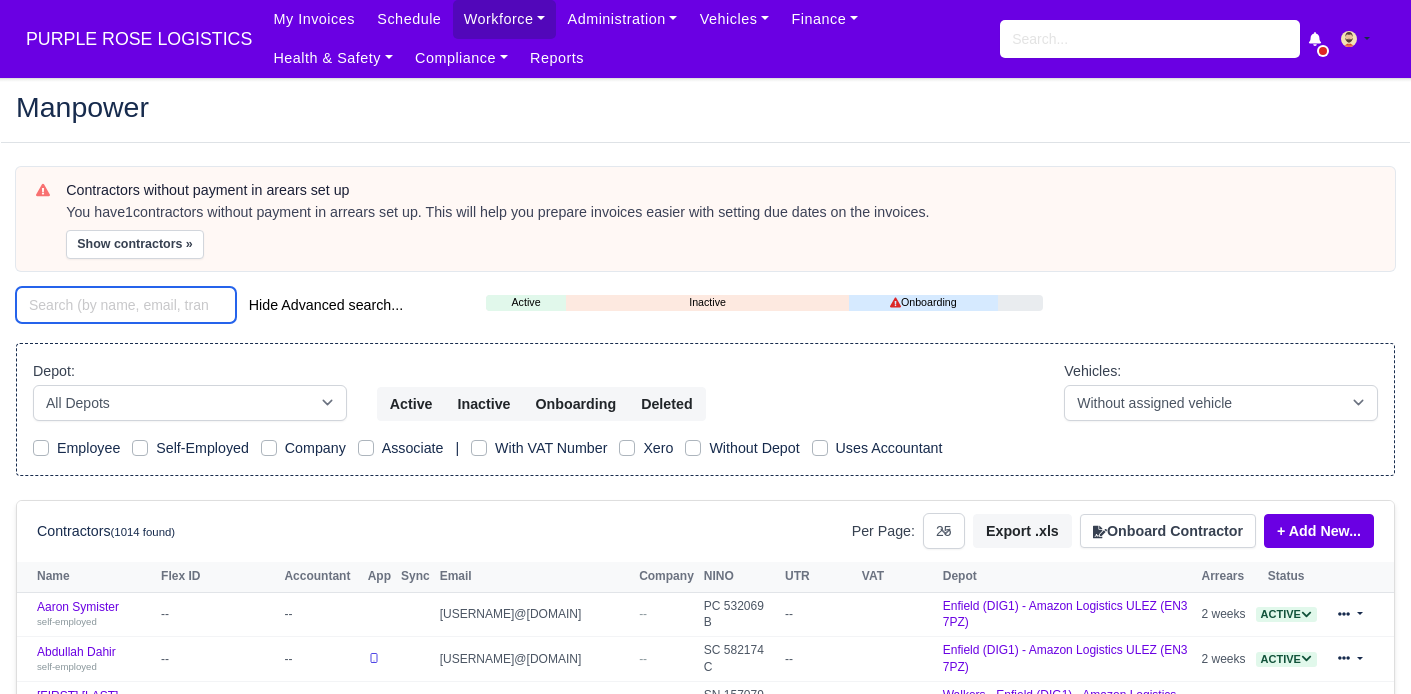 click at bounding box center [126, 305] 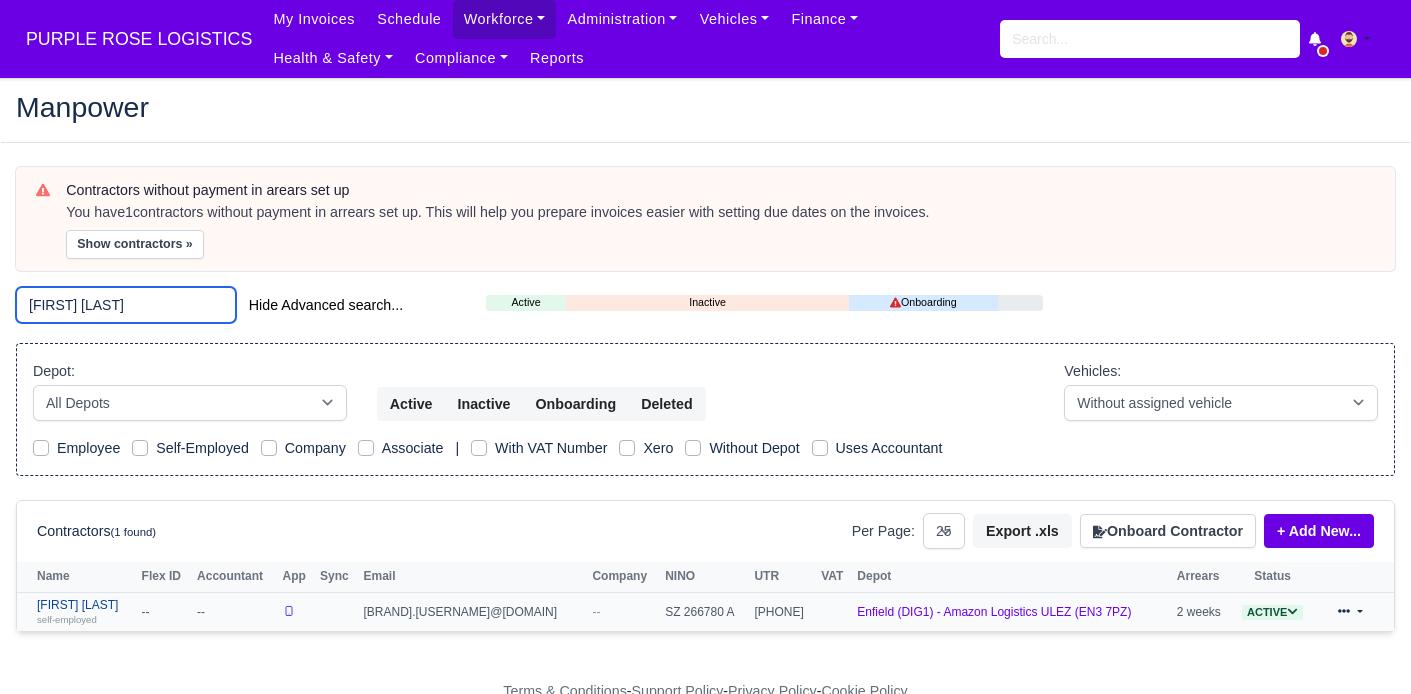type on "Raul Rinne" 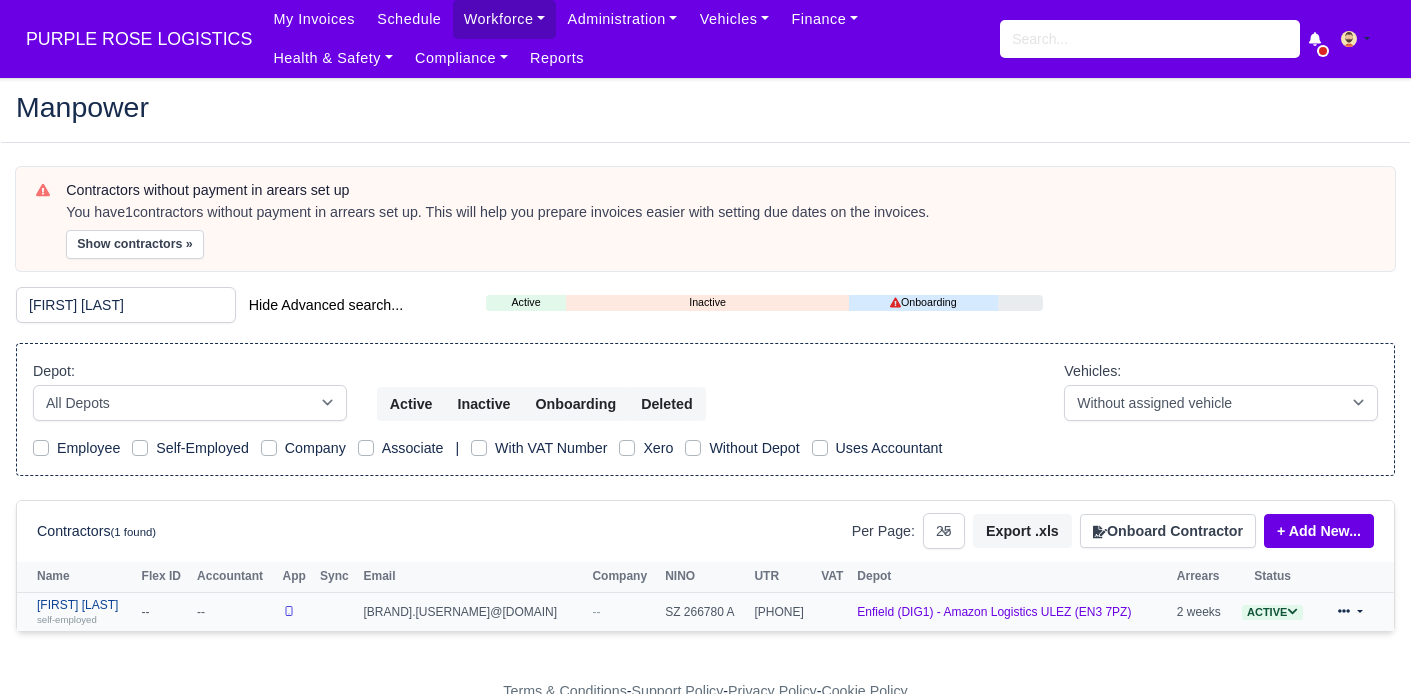 click on "Raul Rinne
self-employed" at bounding box center (84, 612) 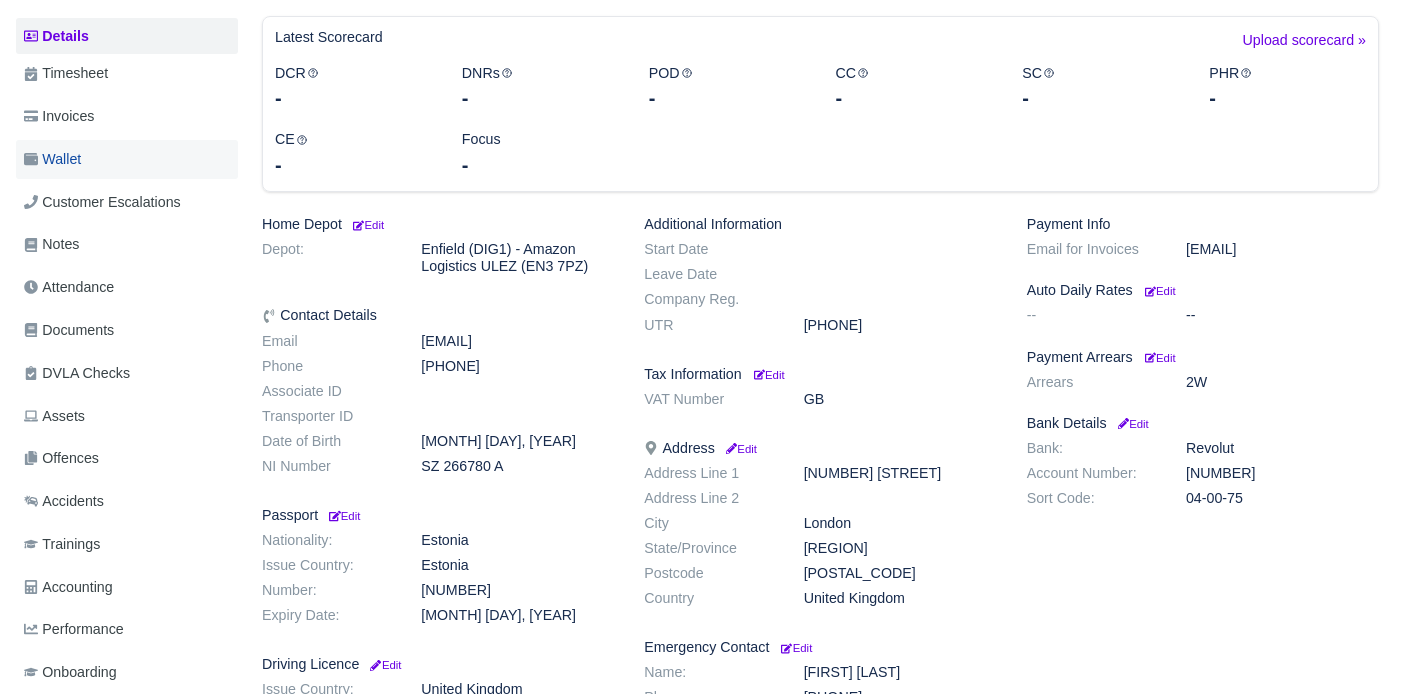 scroll, scrollTop: 261, scrollLeft: 0, axis: vertical 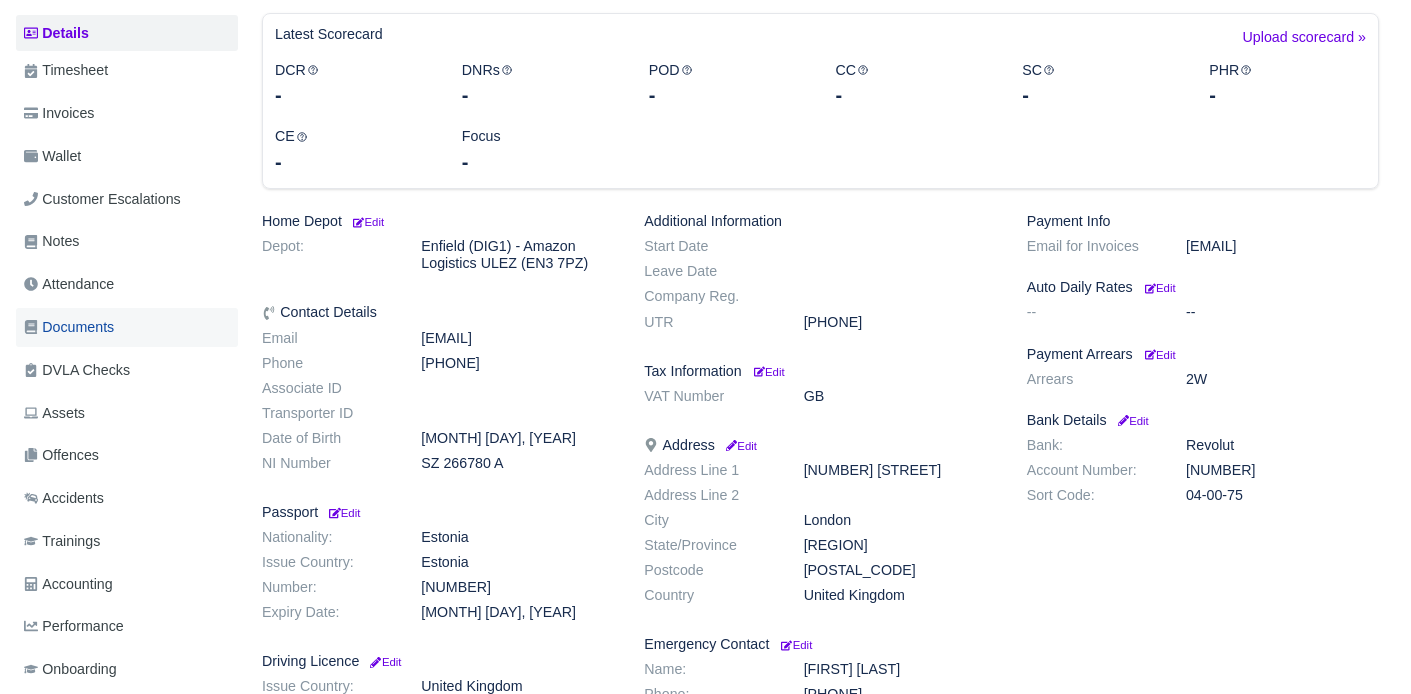 click on "Documents" at bounding box center [69, 327] 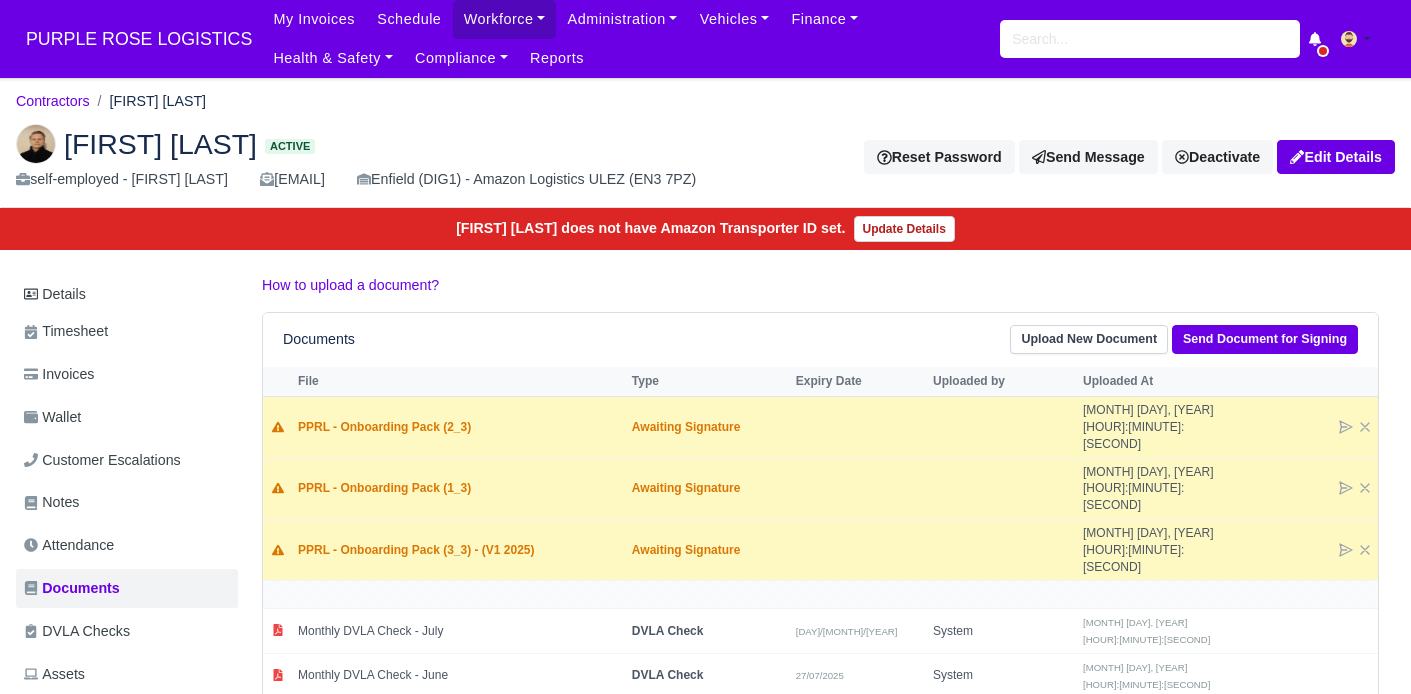 scroll, scrollTop: 0, scrollLeft: 0, axis: both 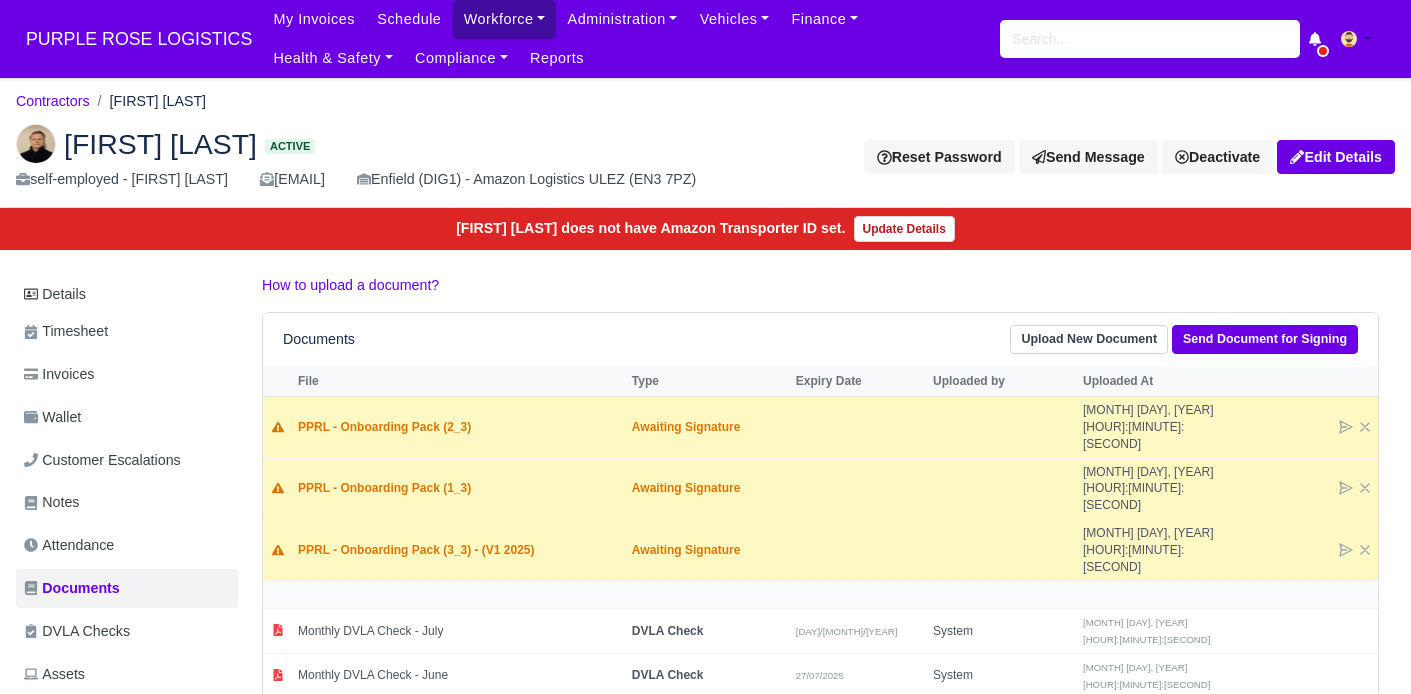 click on "Workforce" at bounding box center (505, 19) 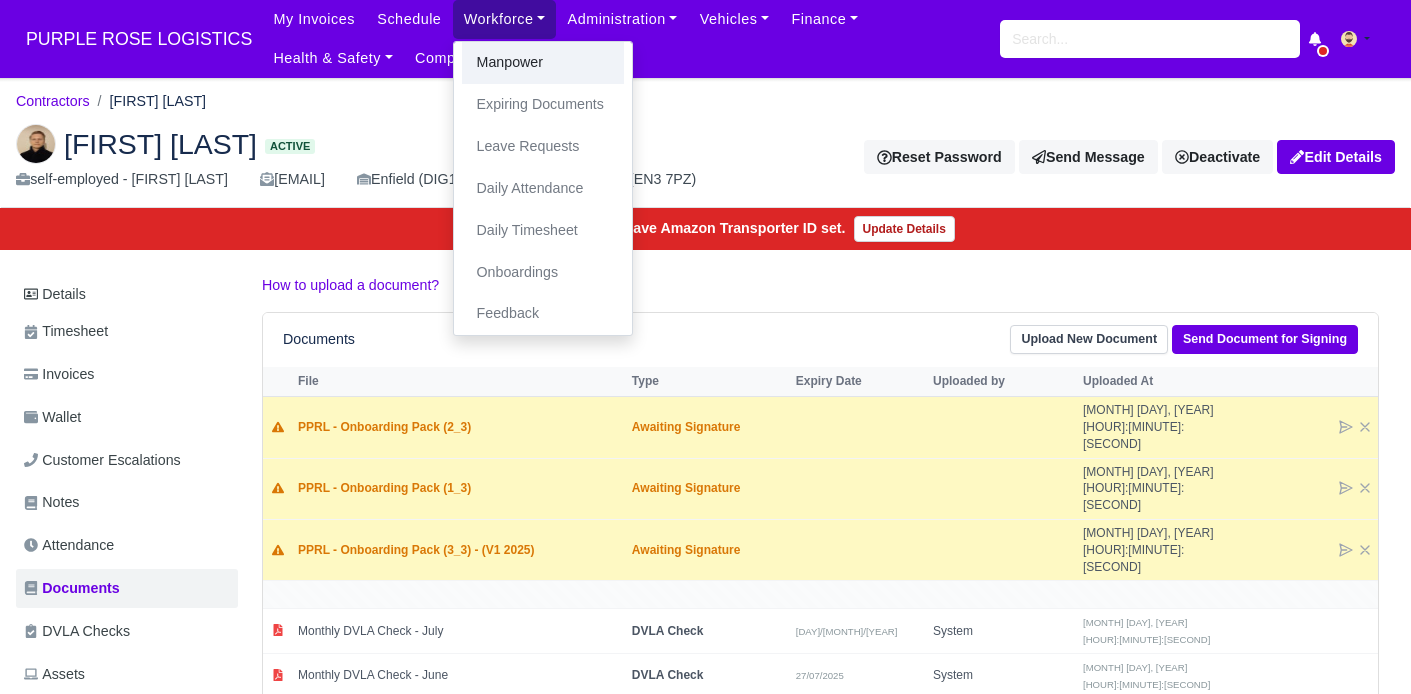 click on "Manpower" at bounding box center (543, 63) 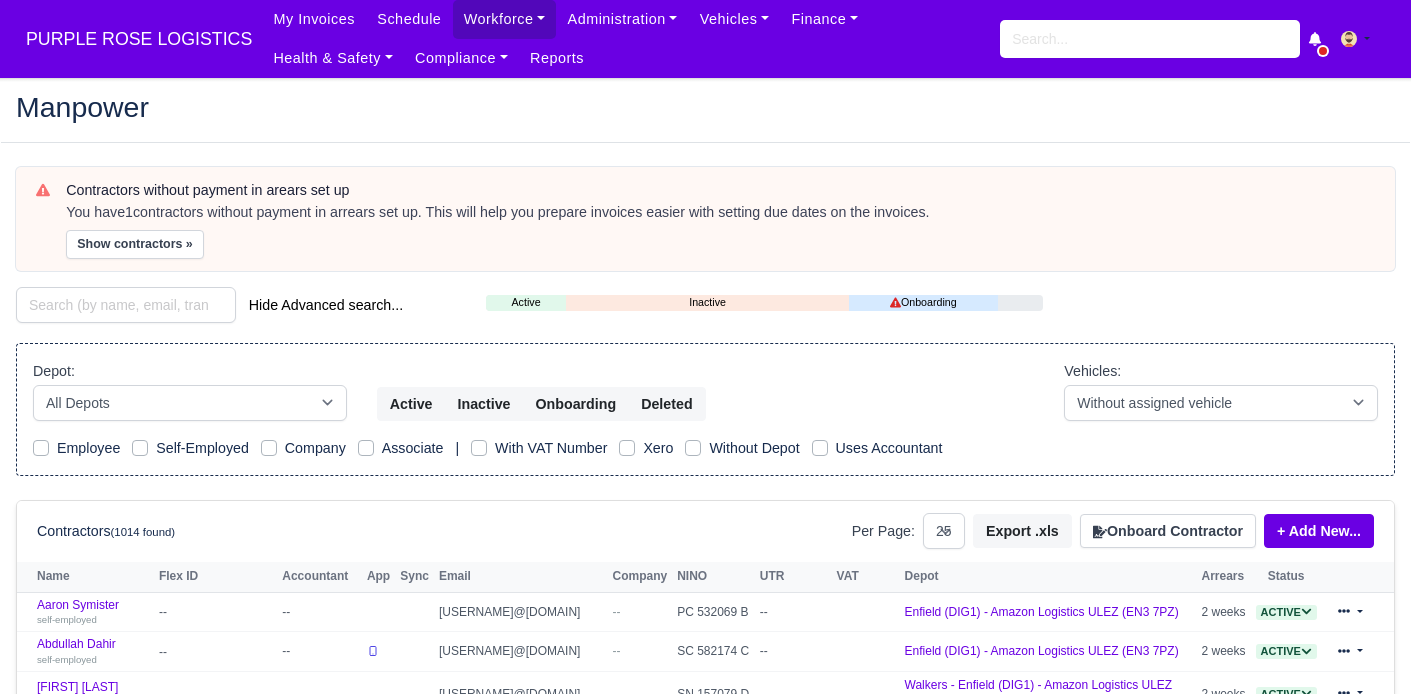 select on "25" 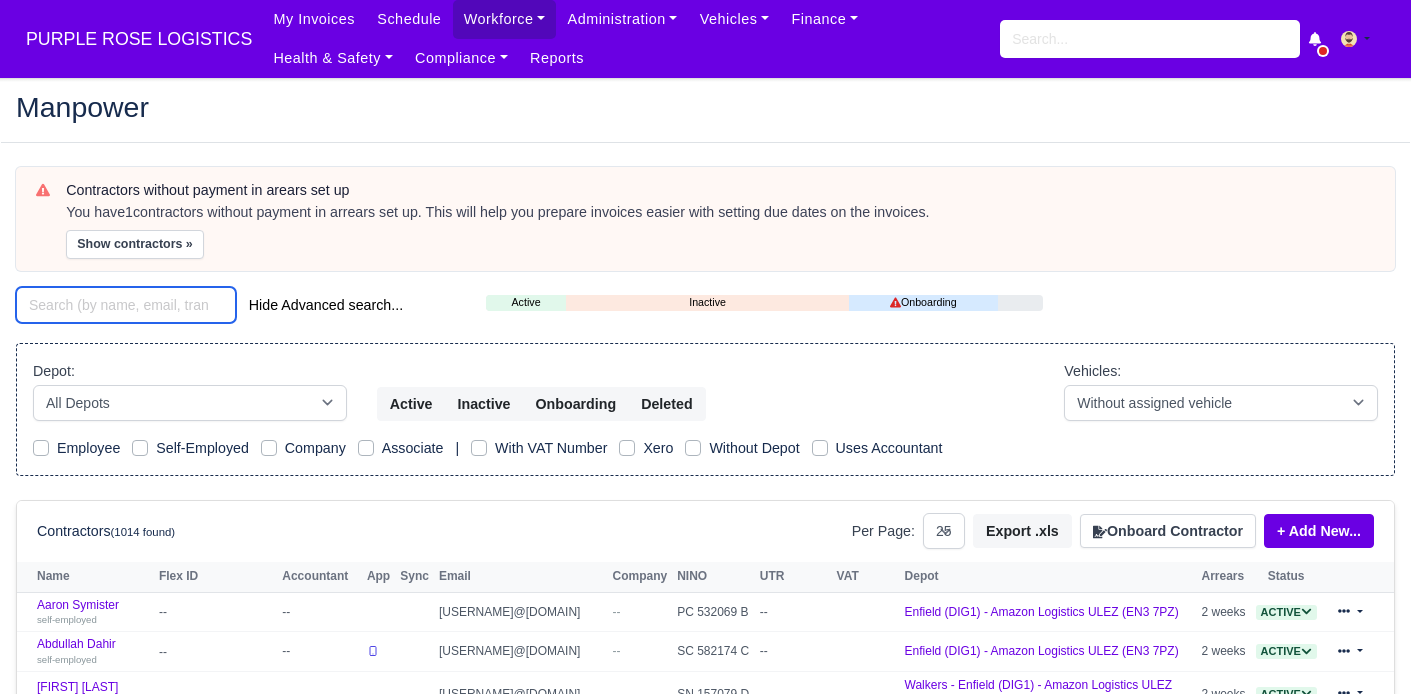 click at bounding box center (126, 305) 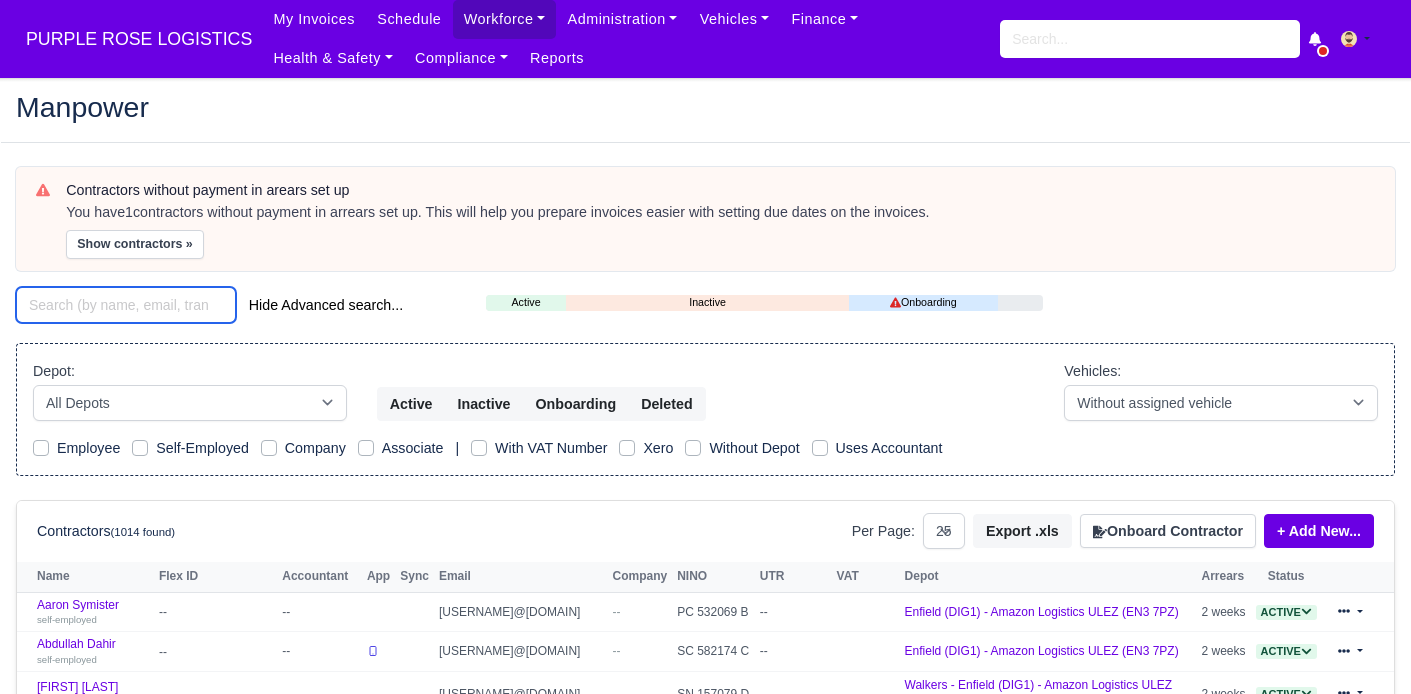 paste on "Ridhwan Ahmed" 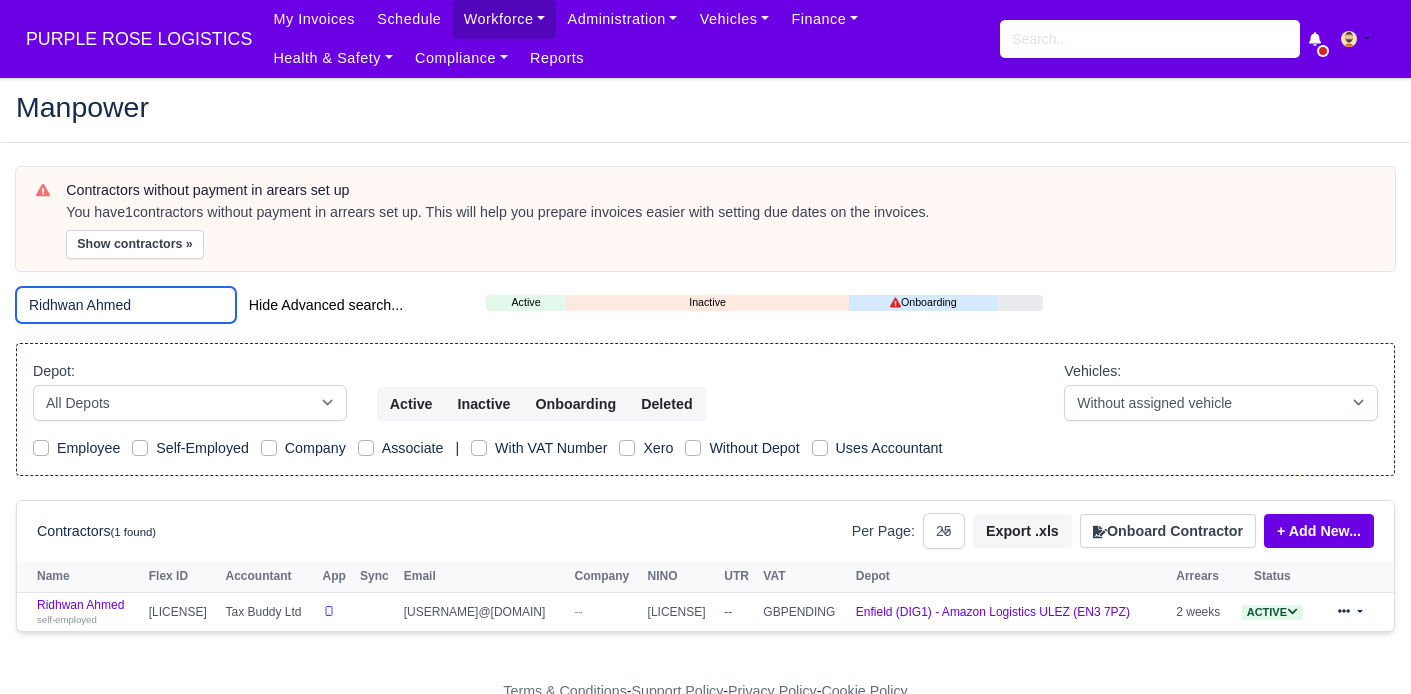 type on "Ridhwan Ahmed" 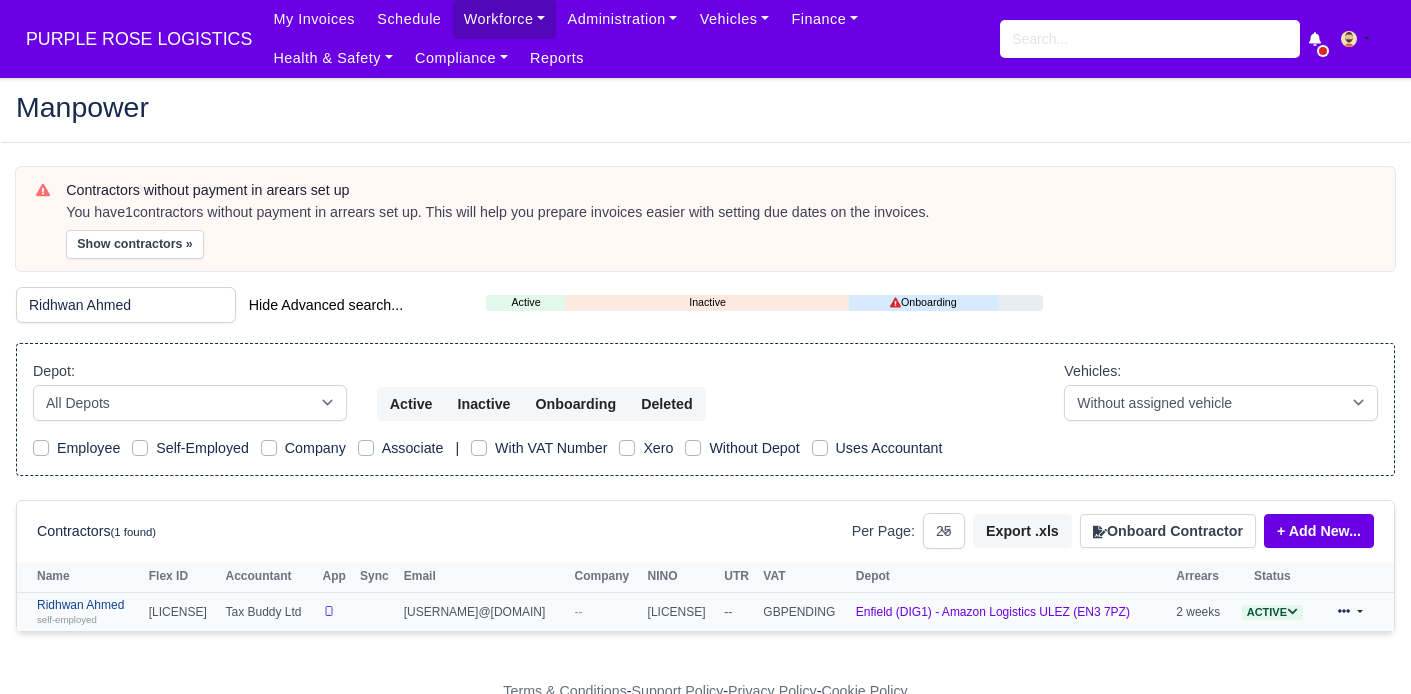 click on "Ridhwan Ahmed
self-employed" at bounding box center (88, 612) 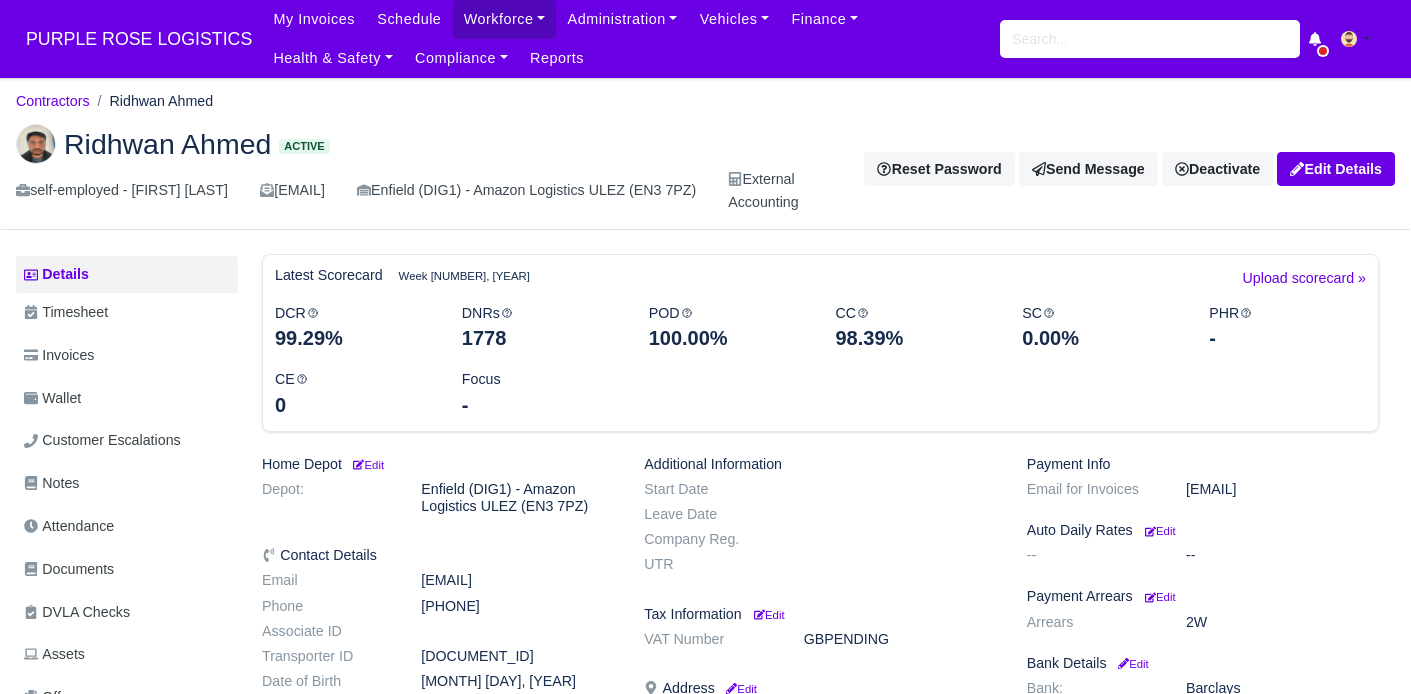 scroll, scrollTop: 0, scrollLeft: 0, axis: both 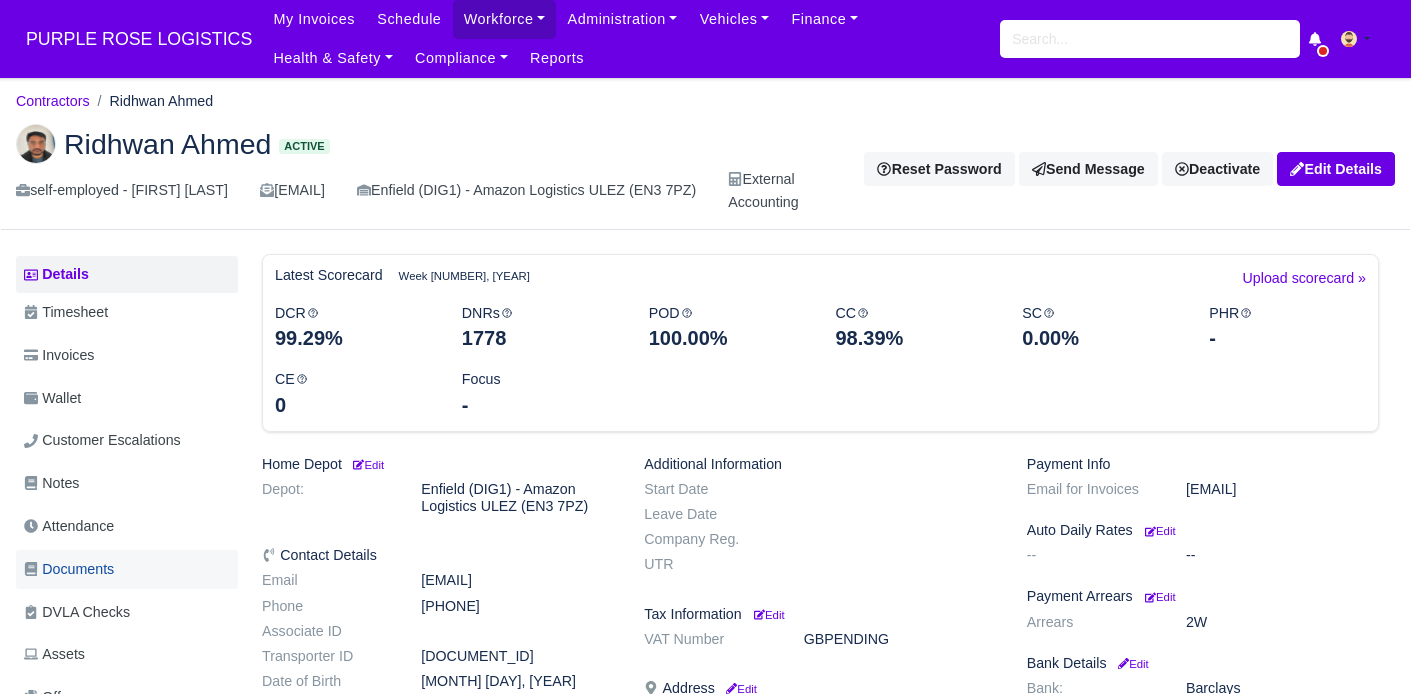 click on "Documents" at bounding box center [69, 569] 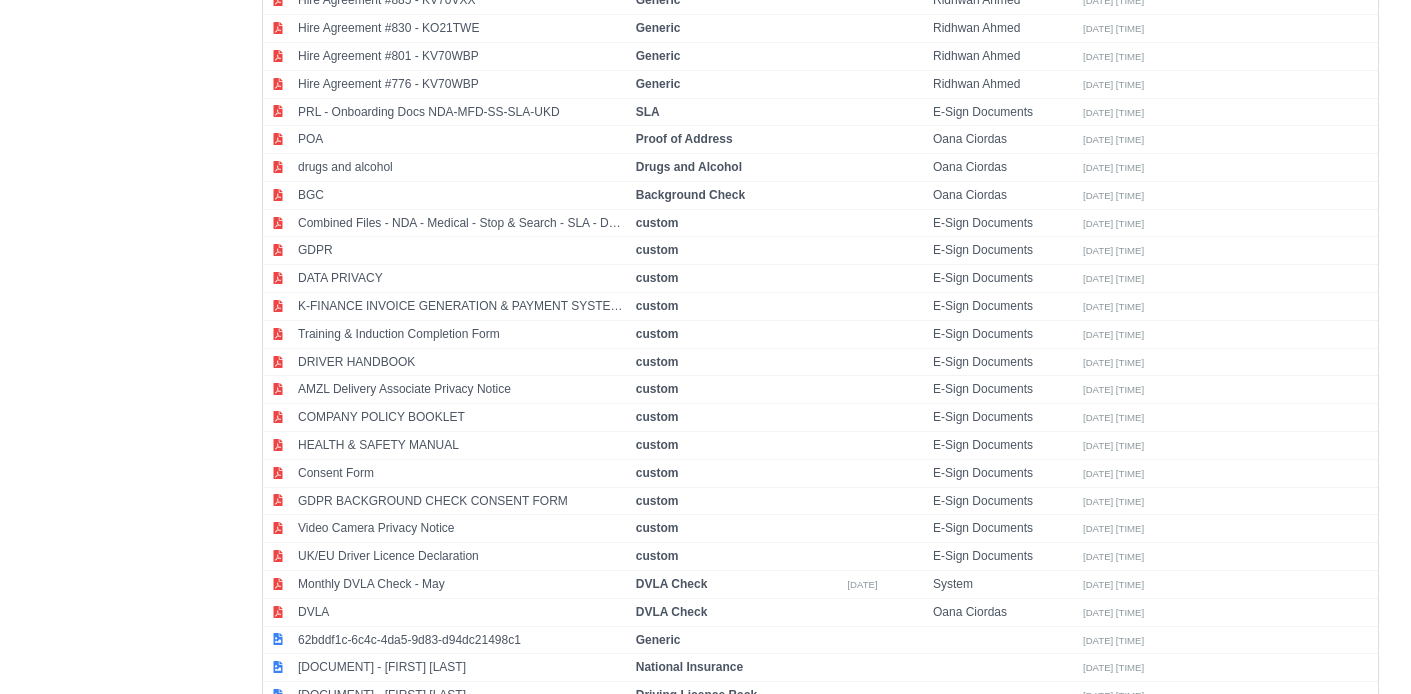scroll, scrollTop: 1416, scrollLeft: 0, axis: vertical 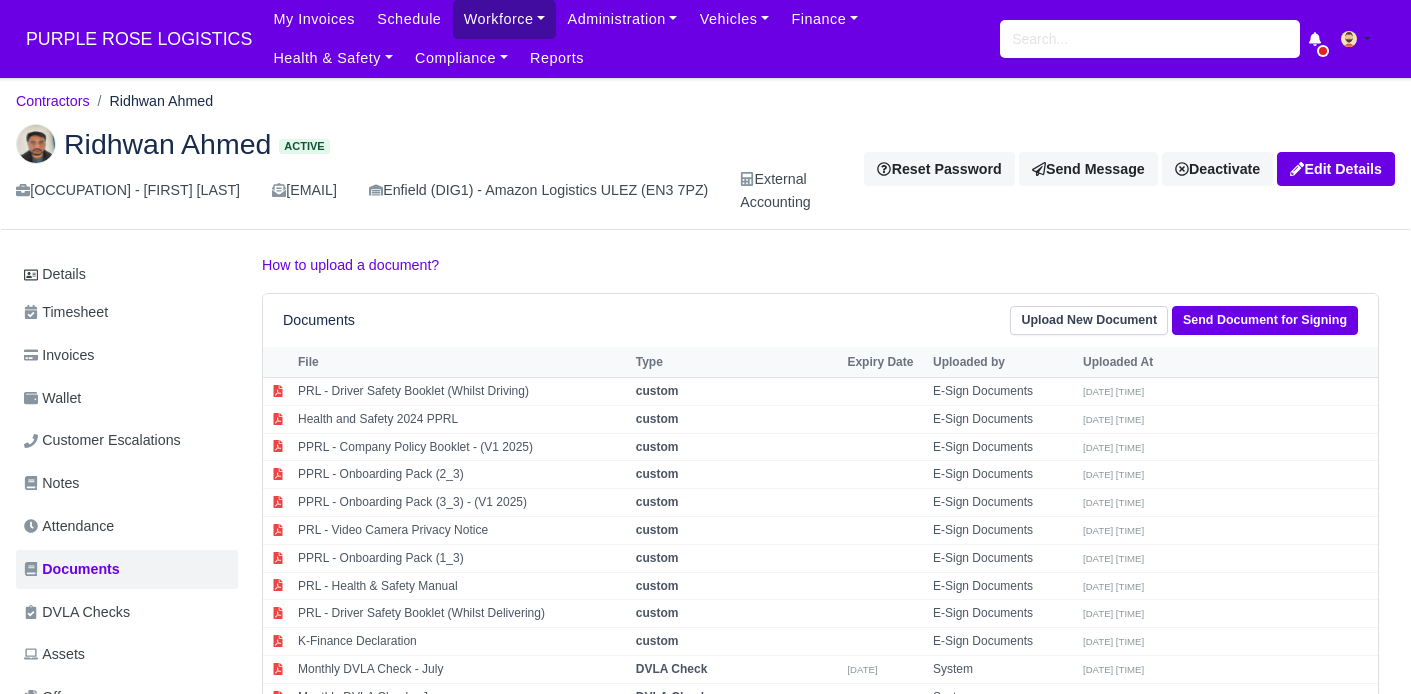 click on "Workforce" at bounding box center [505, 19] 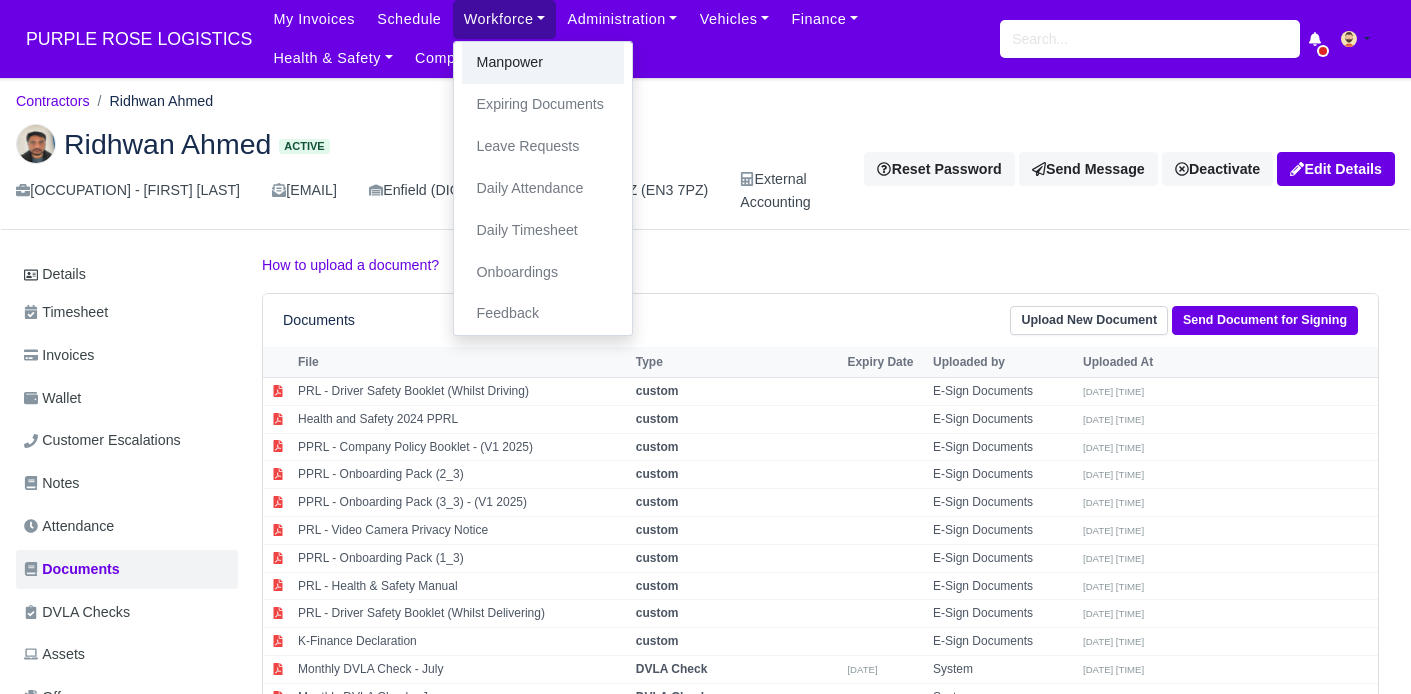 click on "Manpower" at bounding box center [543, 63] 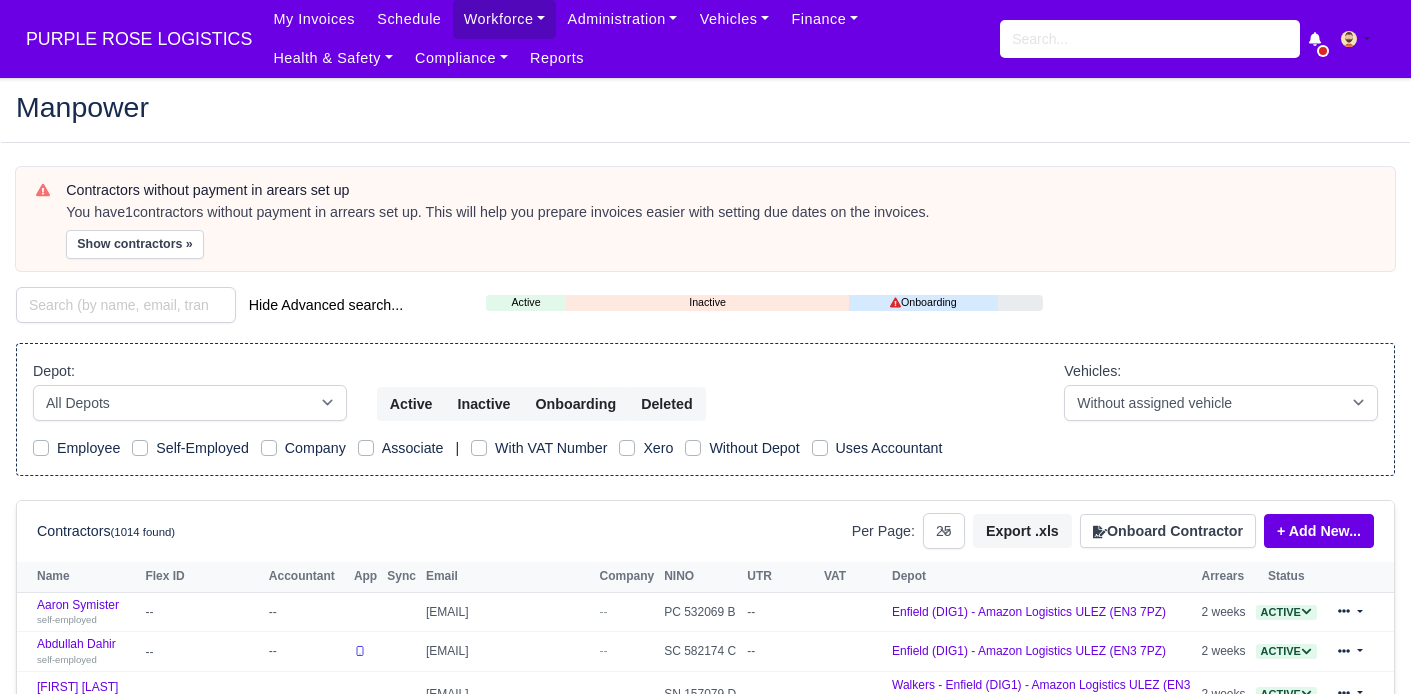 select on "25" 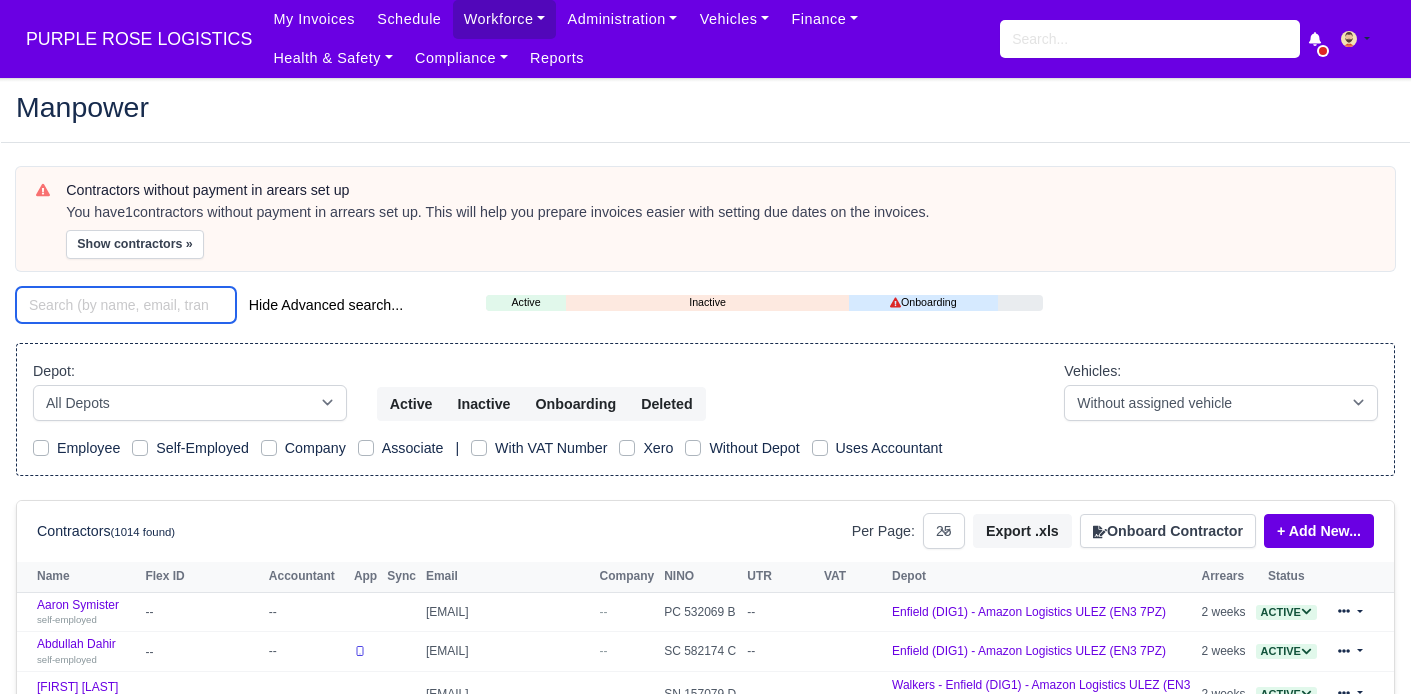 click at bounding box center (126, 305) 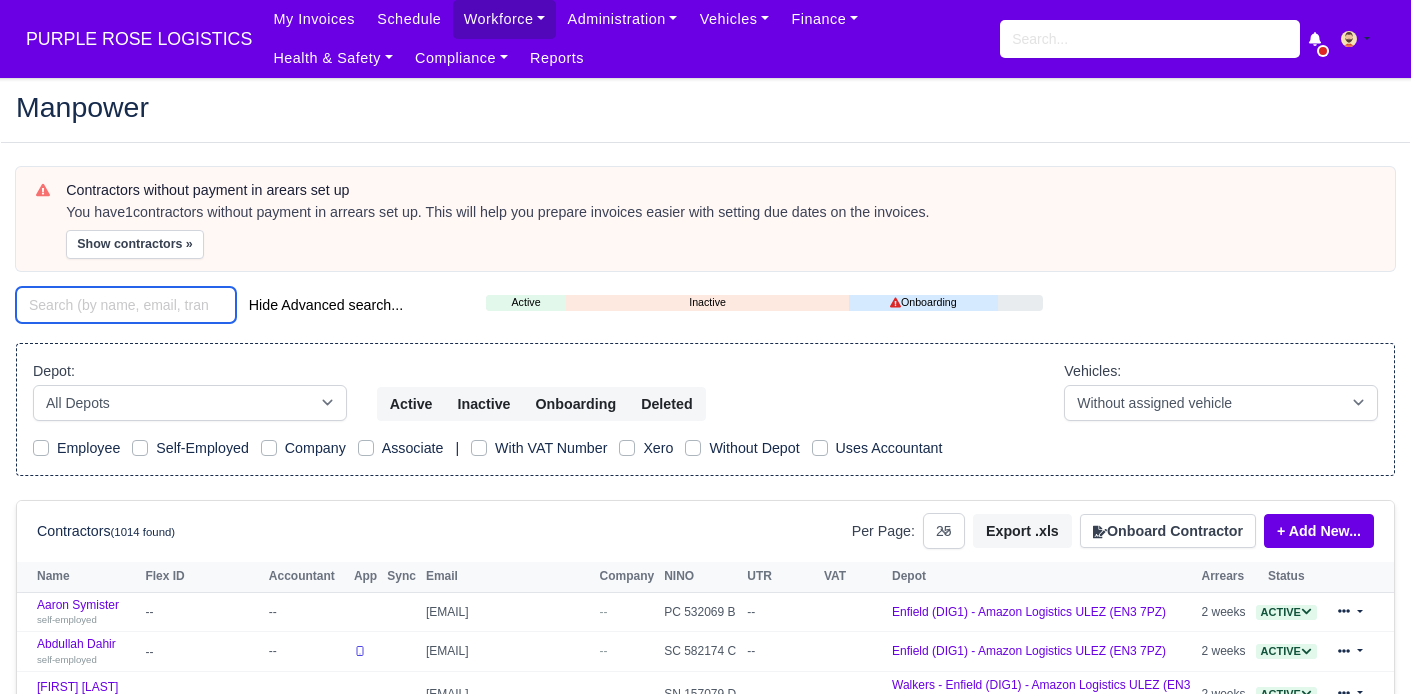 paste on "✔" 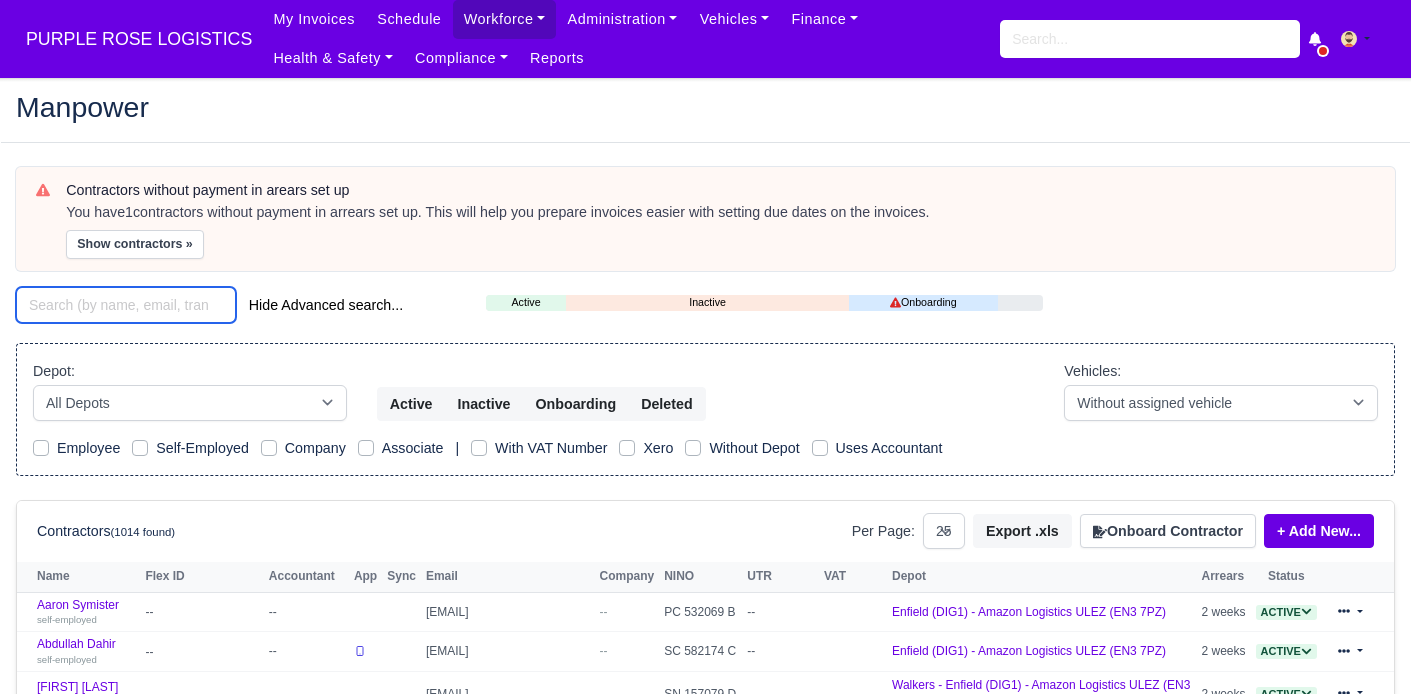 type on "✔" 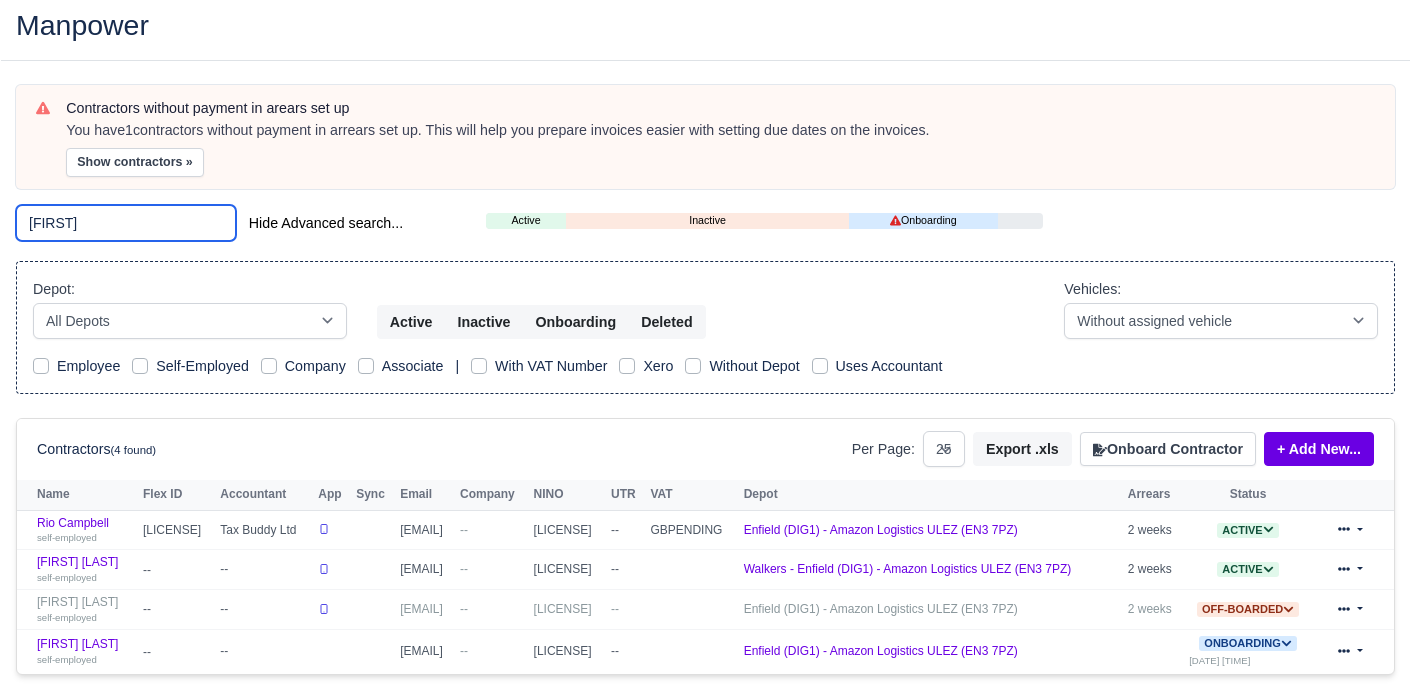 scroll, scrollTop: 84, scrollLeft: 0, axis: vertical 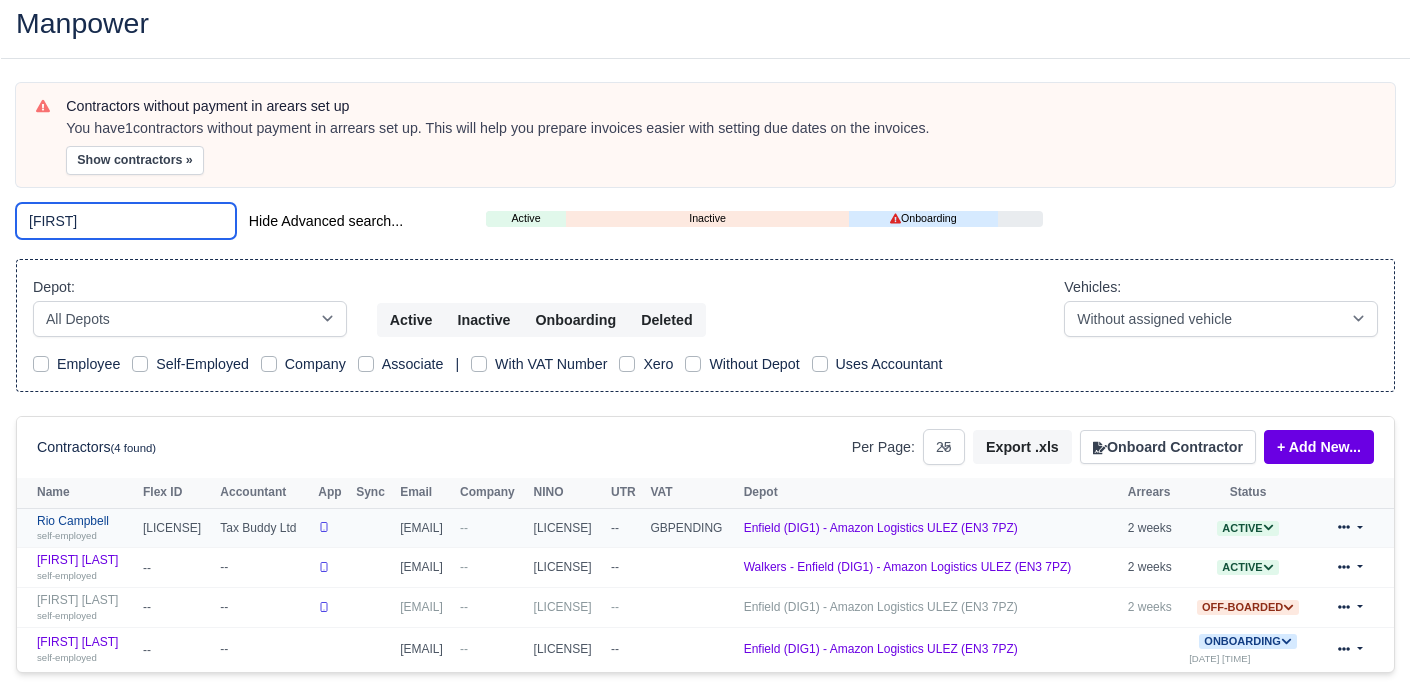 type on "[FIRST]" 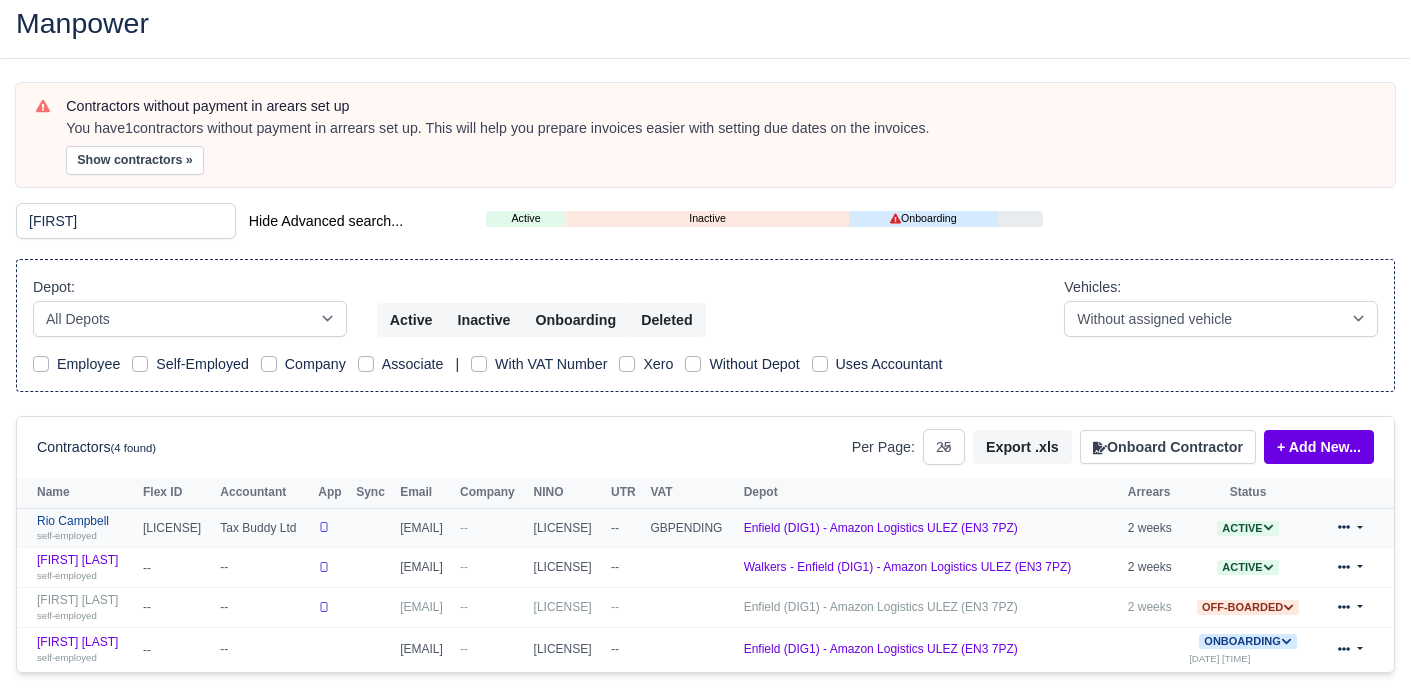 click on "[FIRST] [LAST]
self-employed" at bounding box center [85, 528] 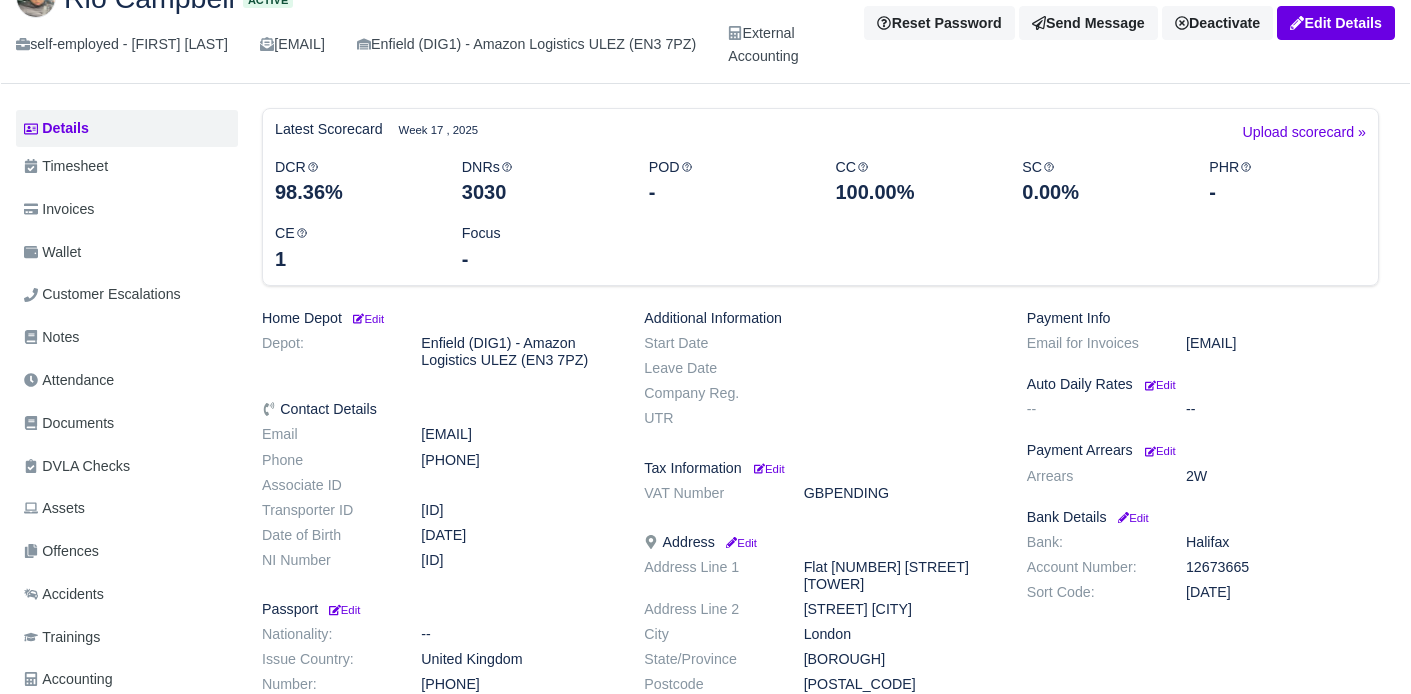 scroll, scrollTop: 152, scrollLeft: 0, axis: vertical 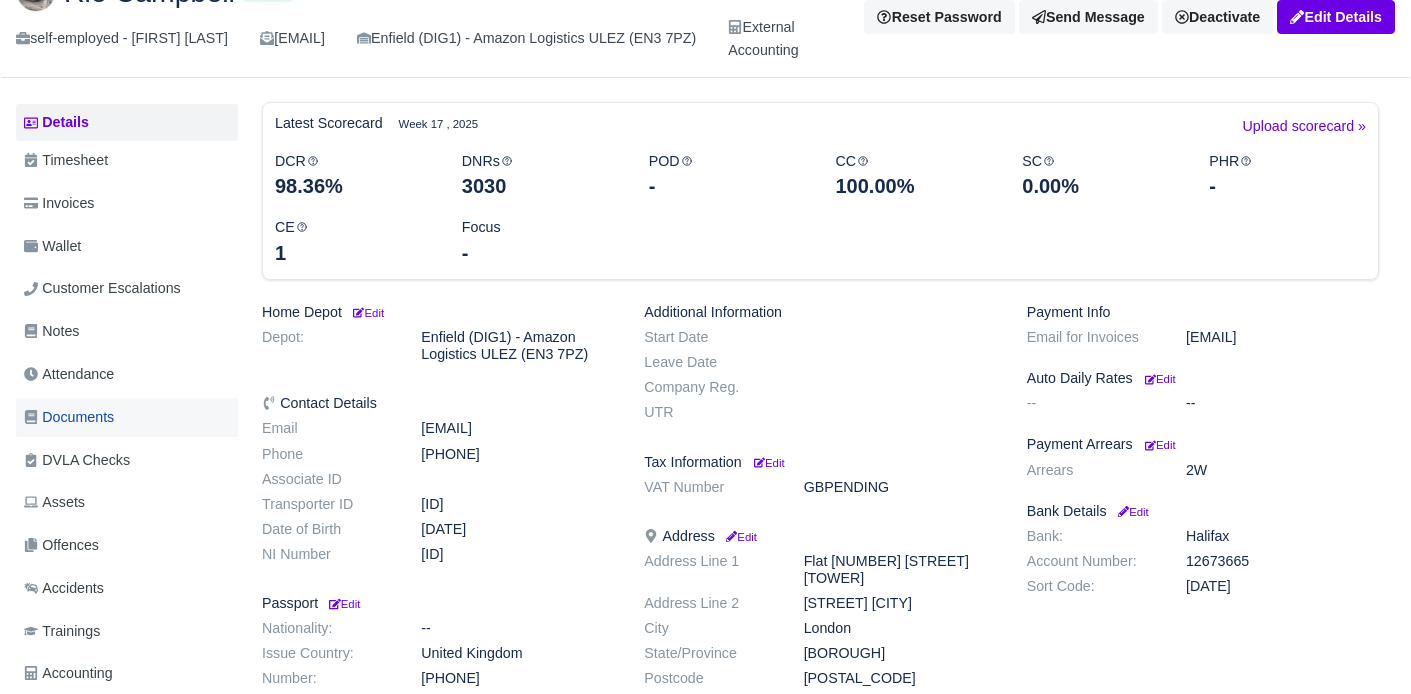 click on "Documents" at bounding box center [69, 417] 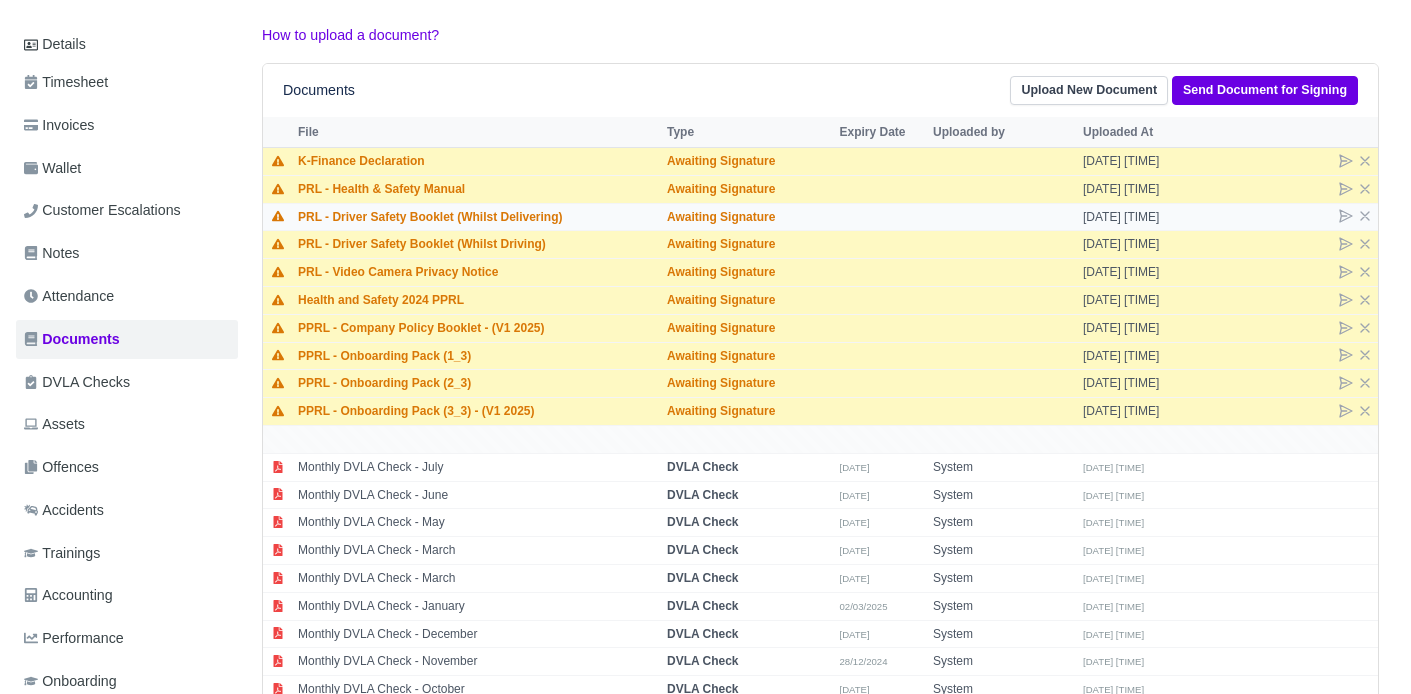 scroll, scrollTop: 324, scrollLeft: 0, axis: vertical 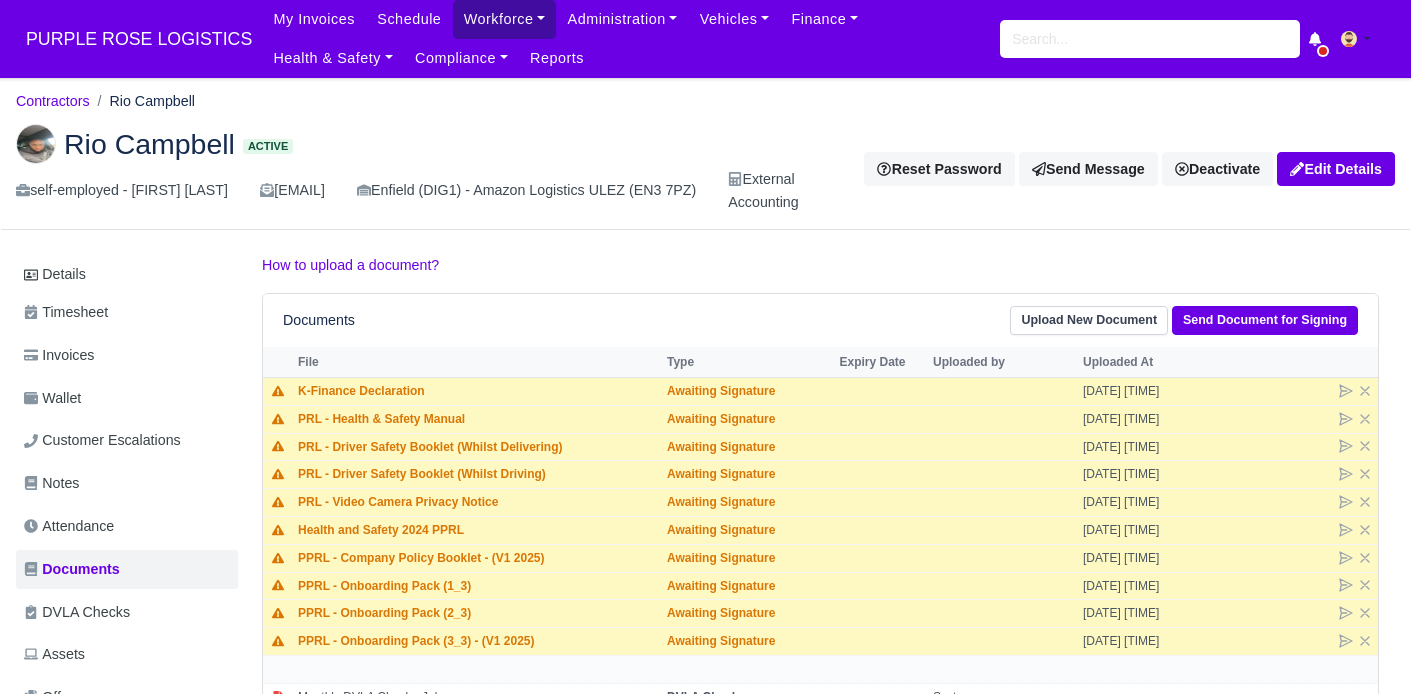 click on "Workforce" at bounding box center [505, 19] 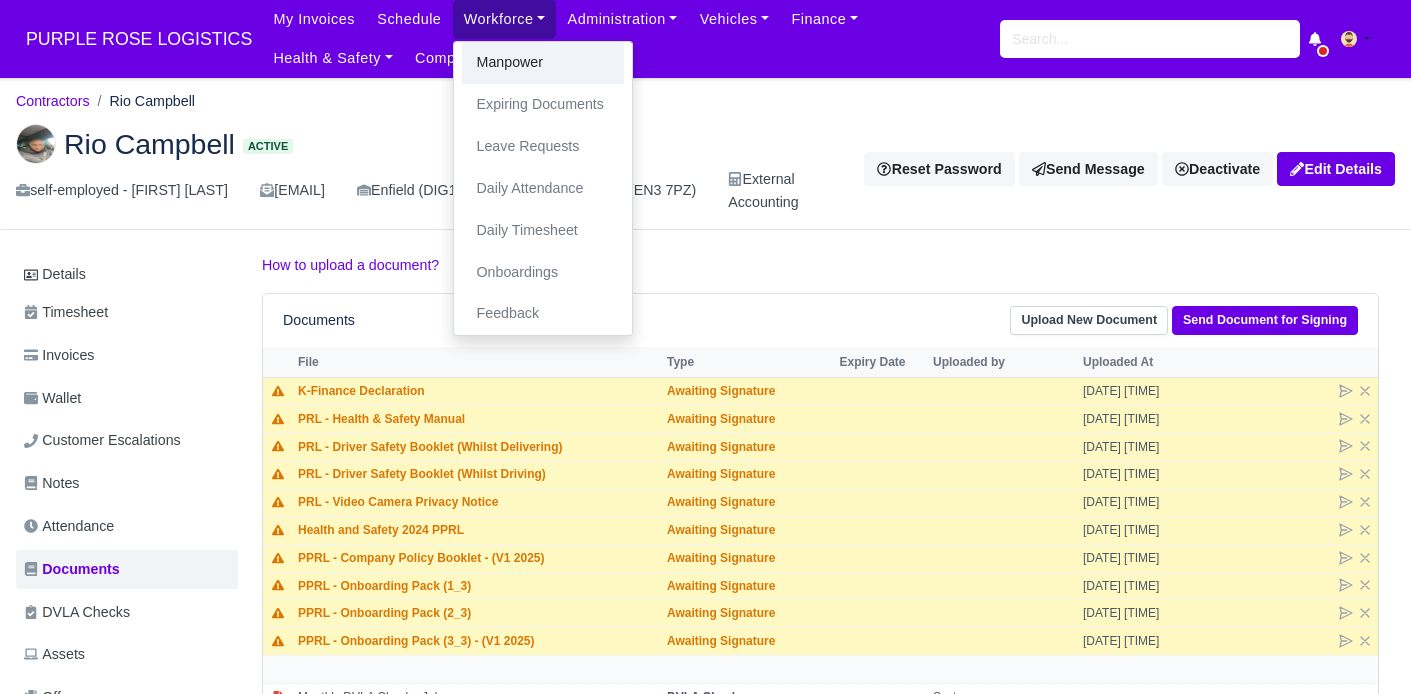 click on "Manpower" at bounding box center (543, 63) 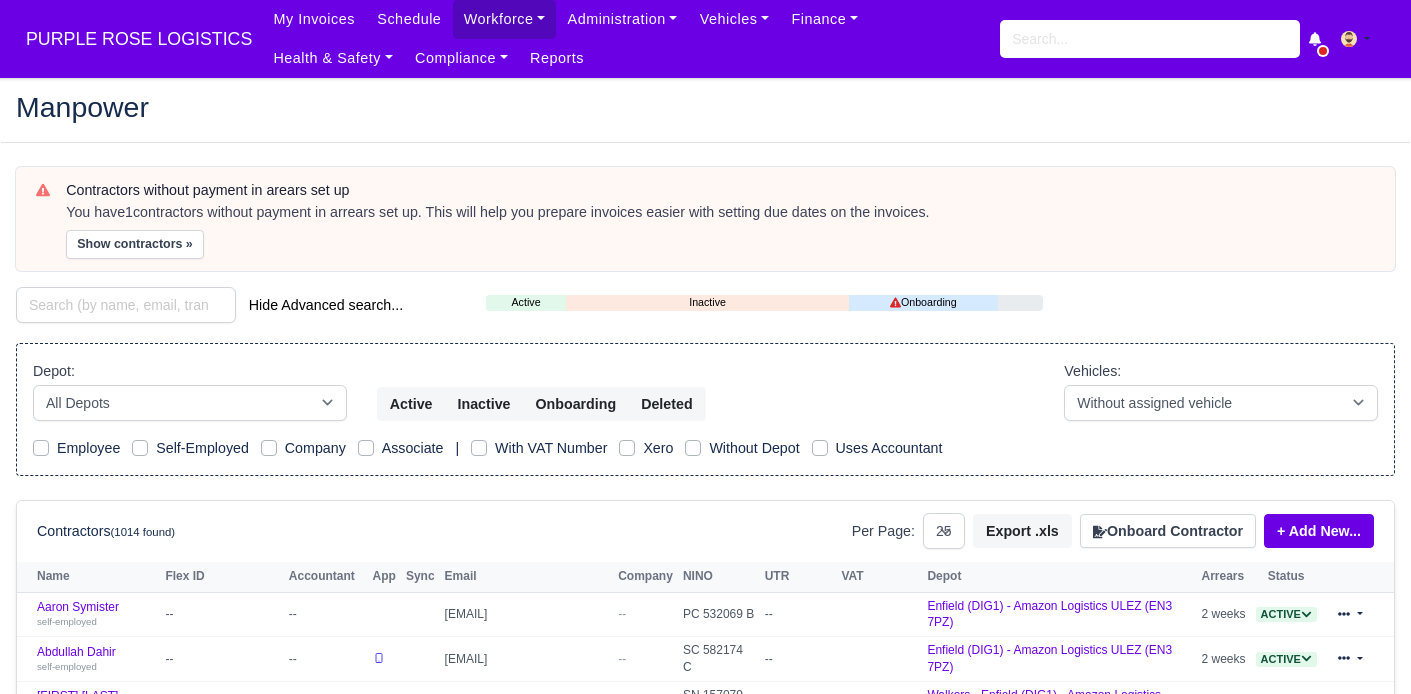 select on "25" 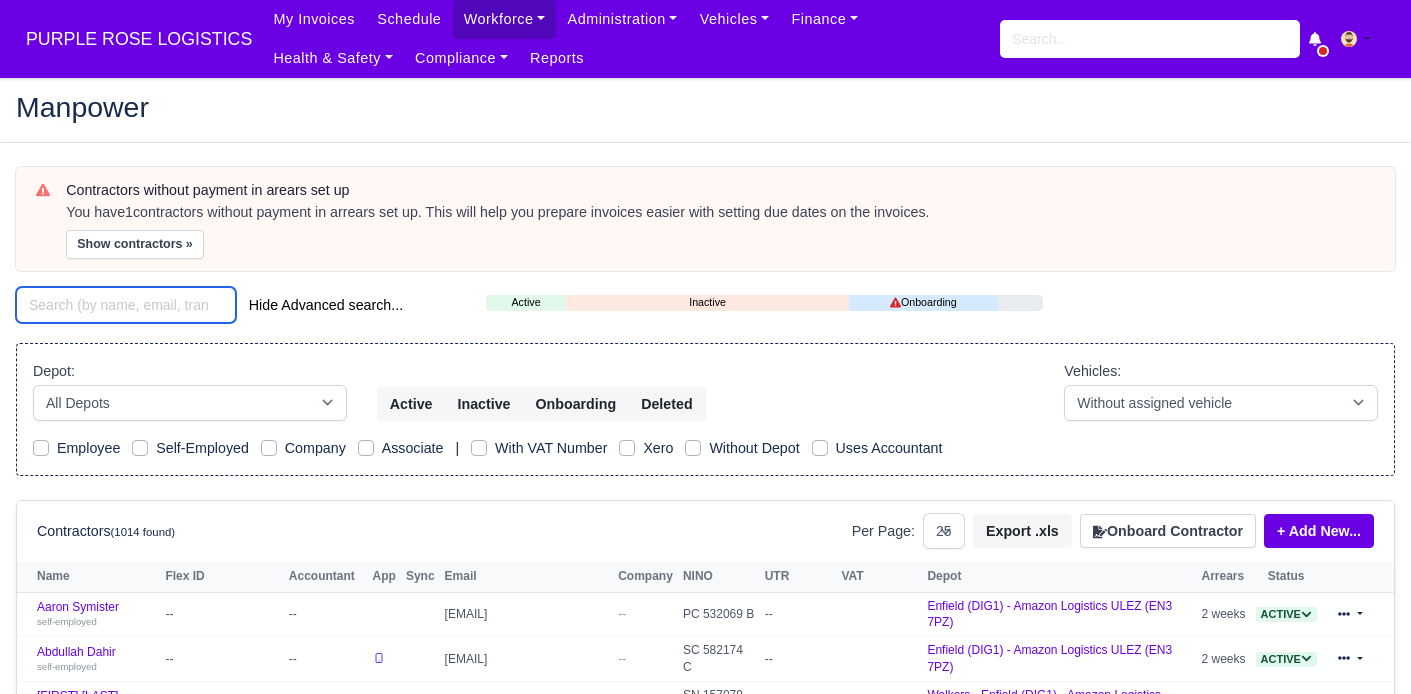 click at bounding box center (126, 305) 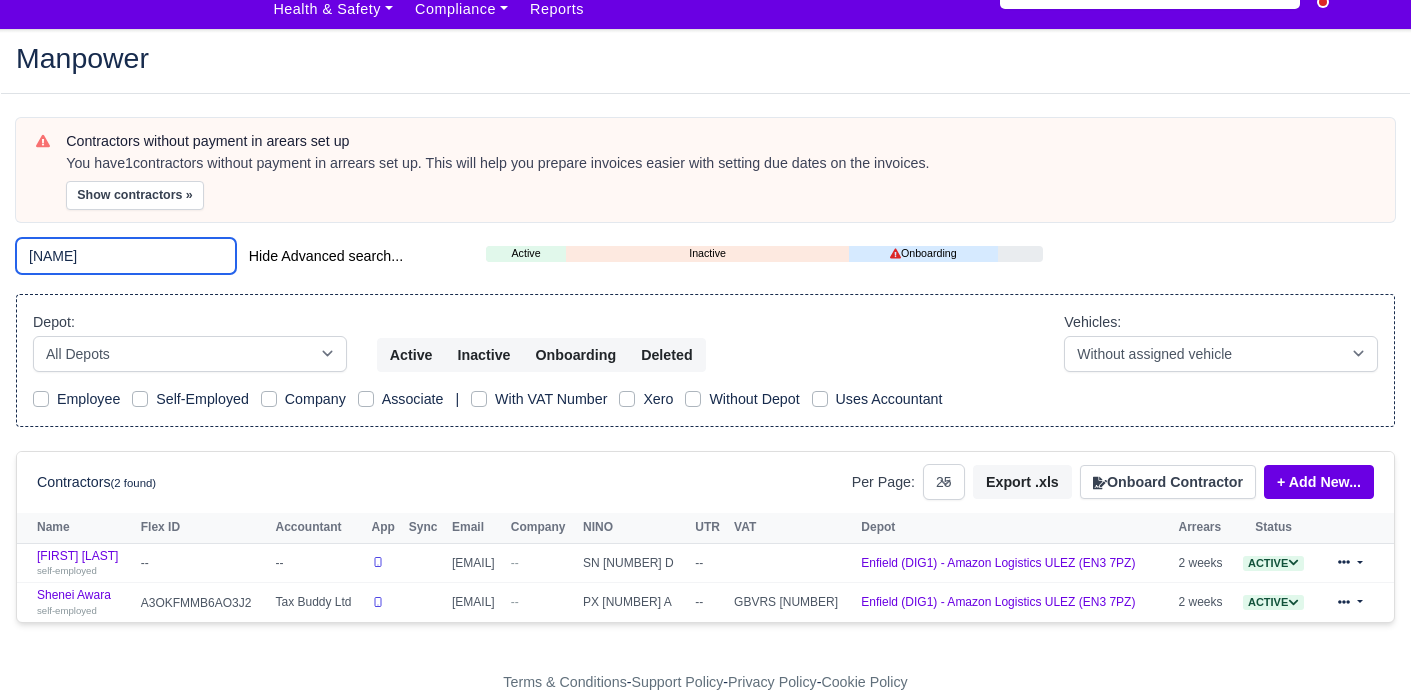 scroll, scrollTop: 68, scrollLeft: 0, axis: vertical 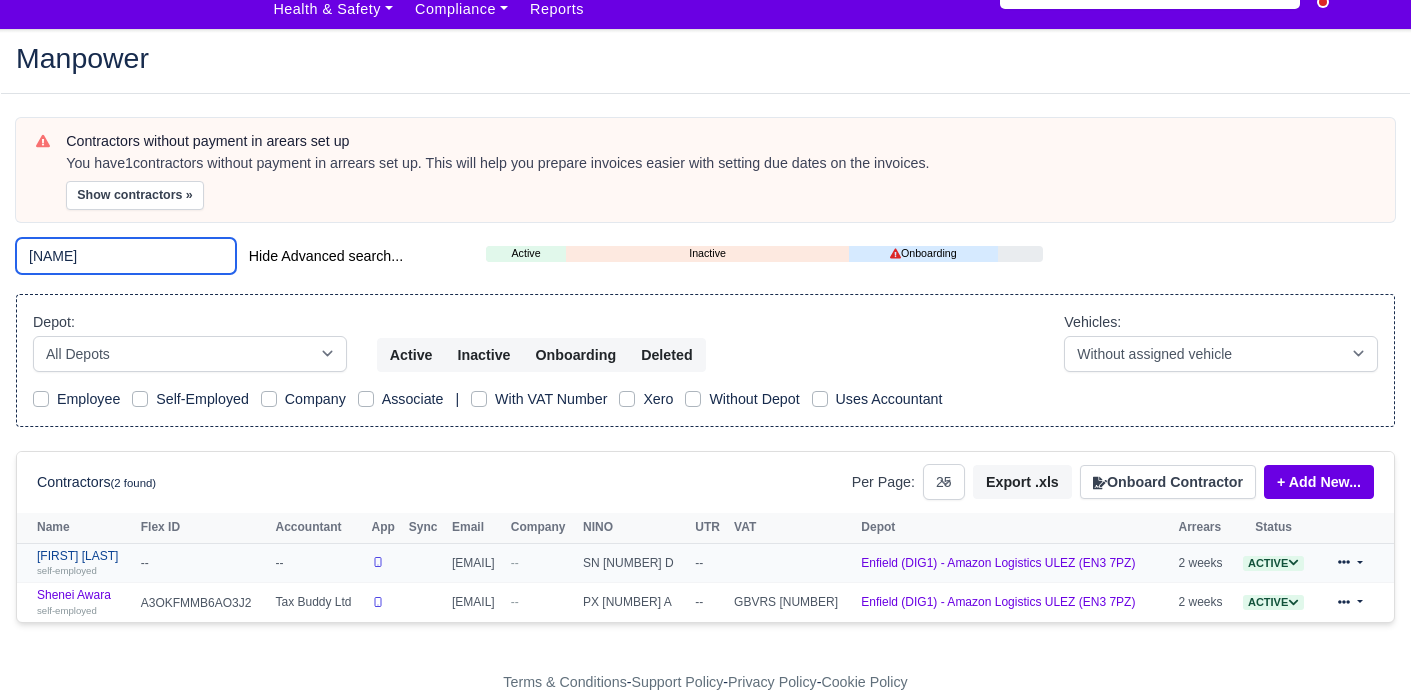 type on "[NAME]" 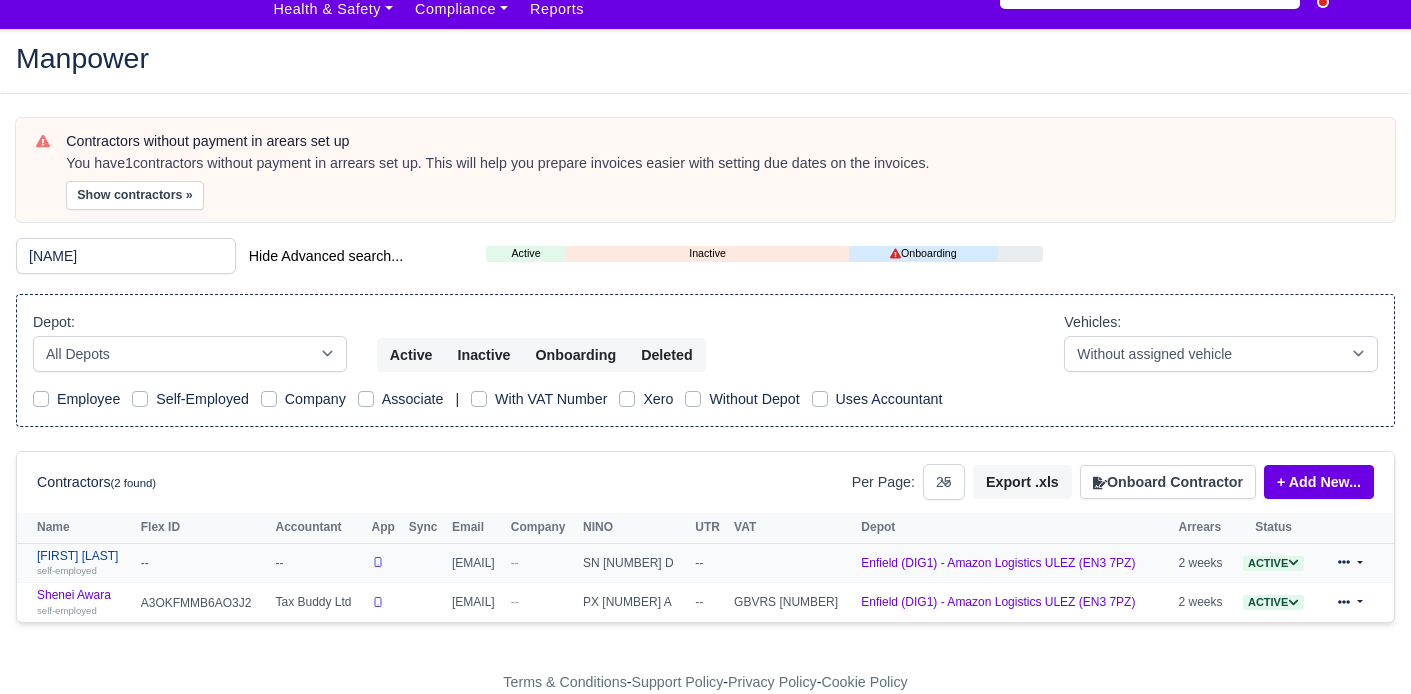 click on "[FIRST] [LAST]
self-employed" at bounding box center (84, 563) 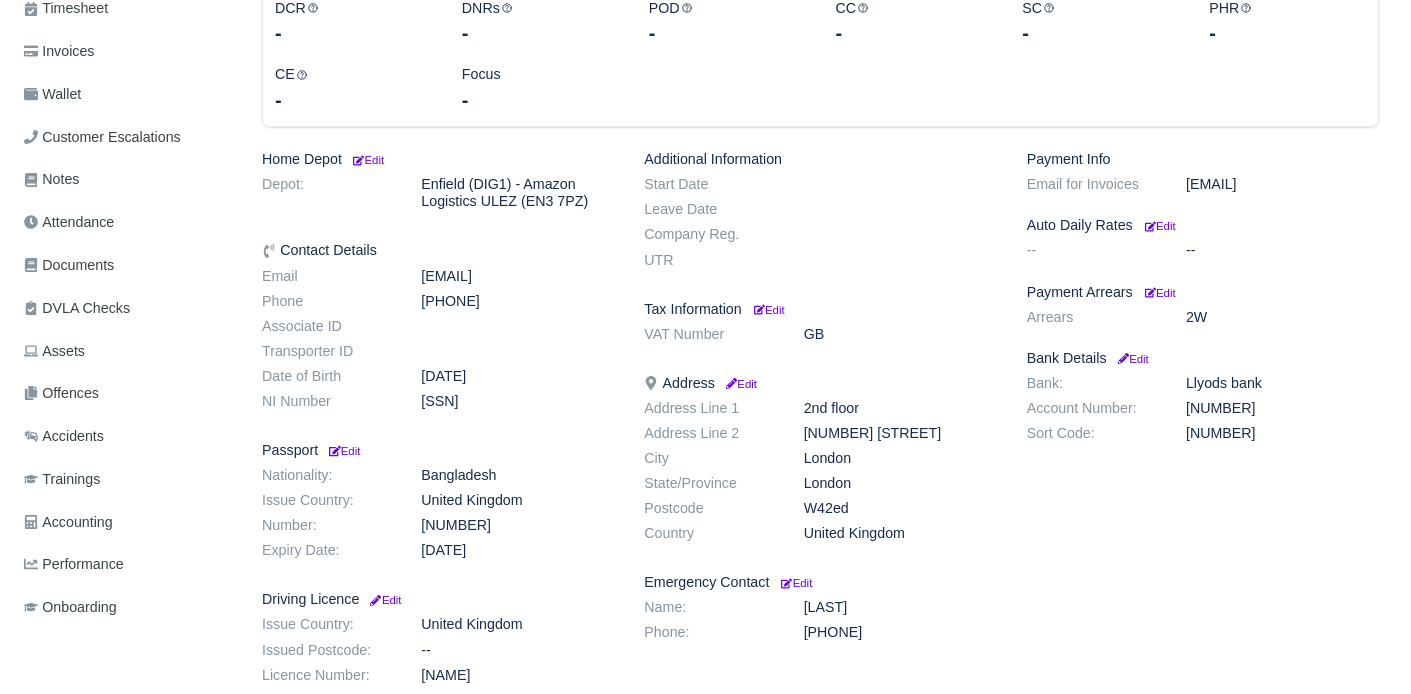 scroll, scrollTop: 345, scrollLeft: 0, axis: vertical 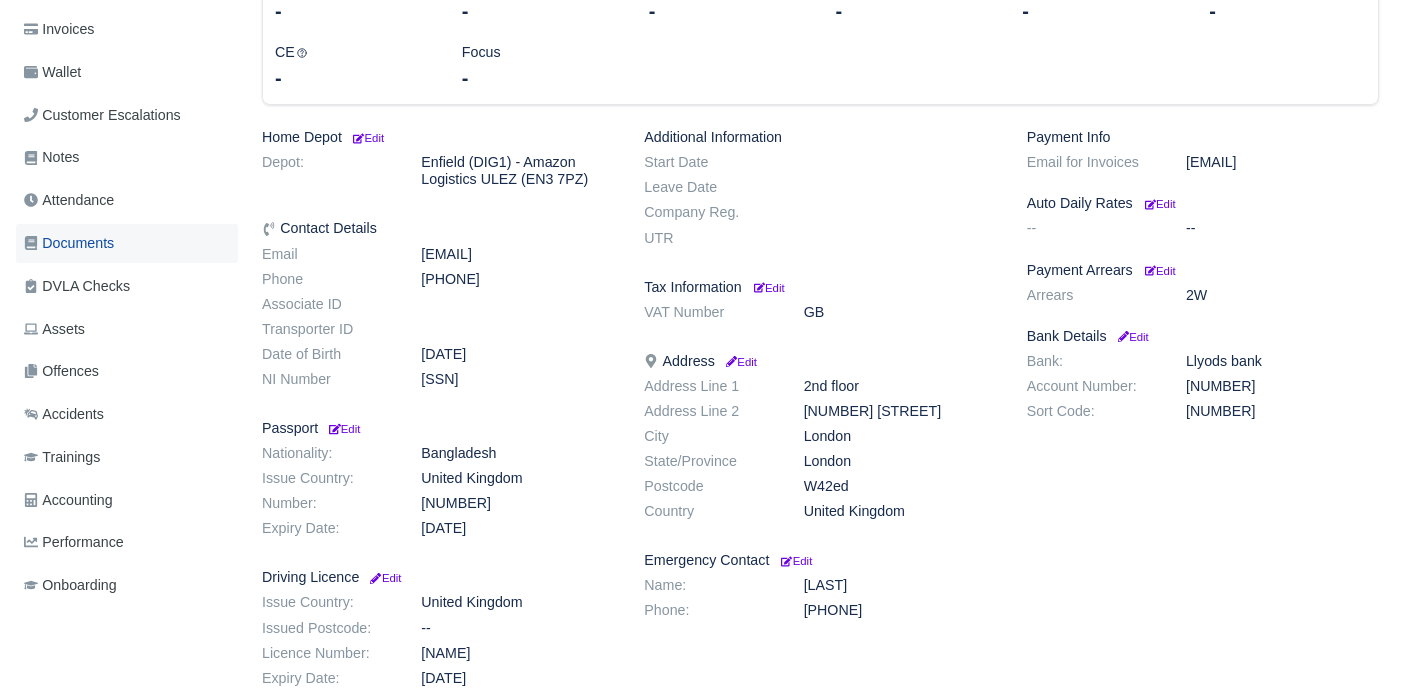 click on "Documents" at bounding box center (69, 243) 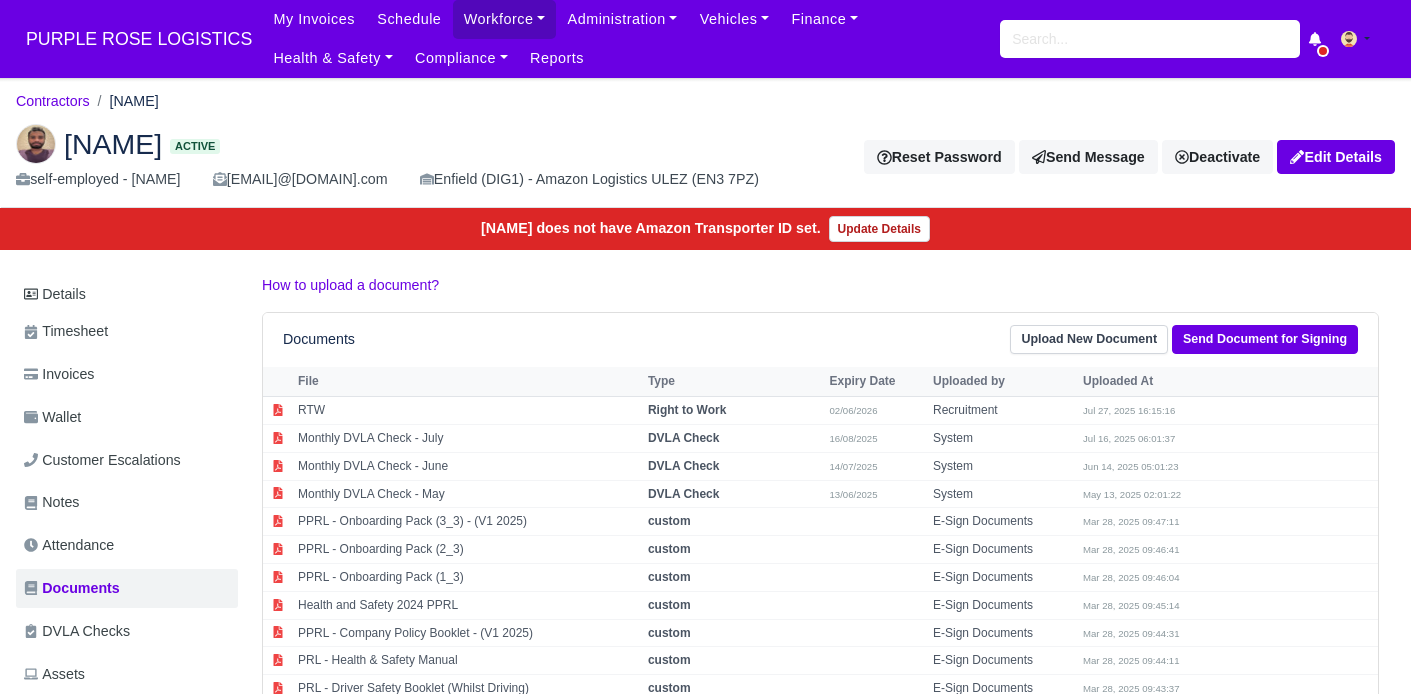 scroll, scrollTop: 0, scrollLeft: 0, axis: both 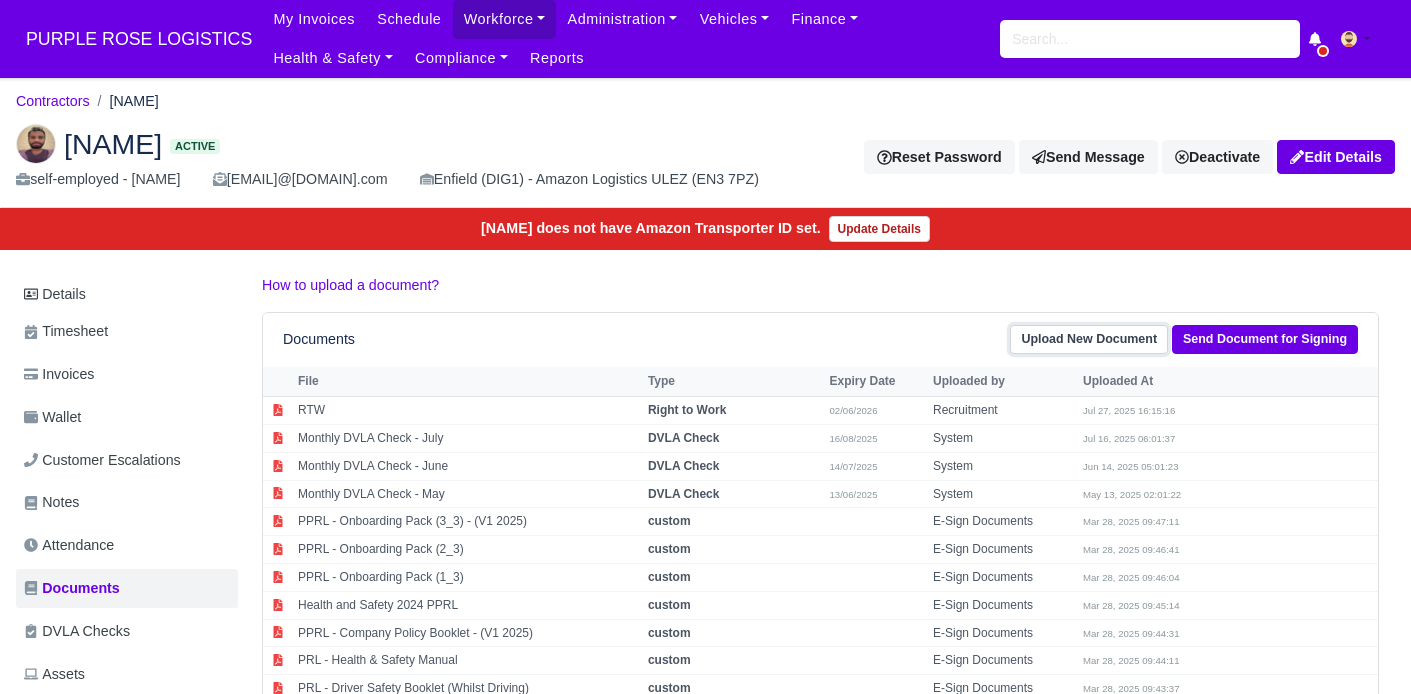 click on "Upload
New Document" at bounding box center [1089, 339] 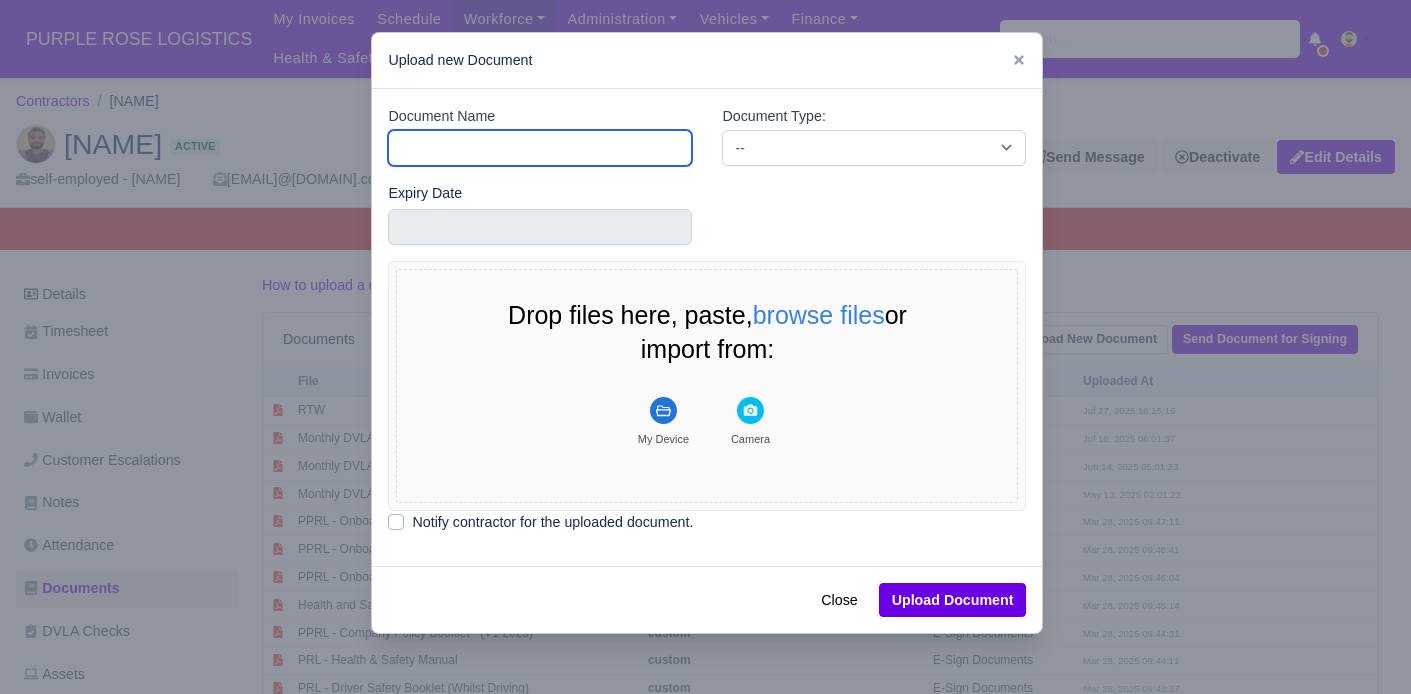 click on "Document Name" at bounding box center (540, 148) 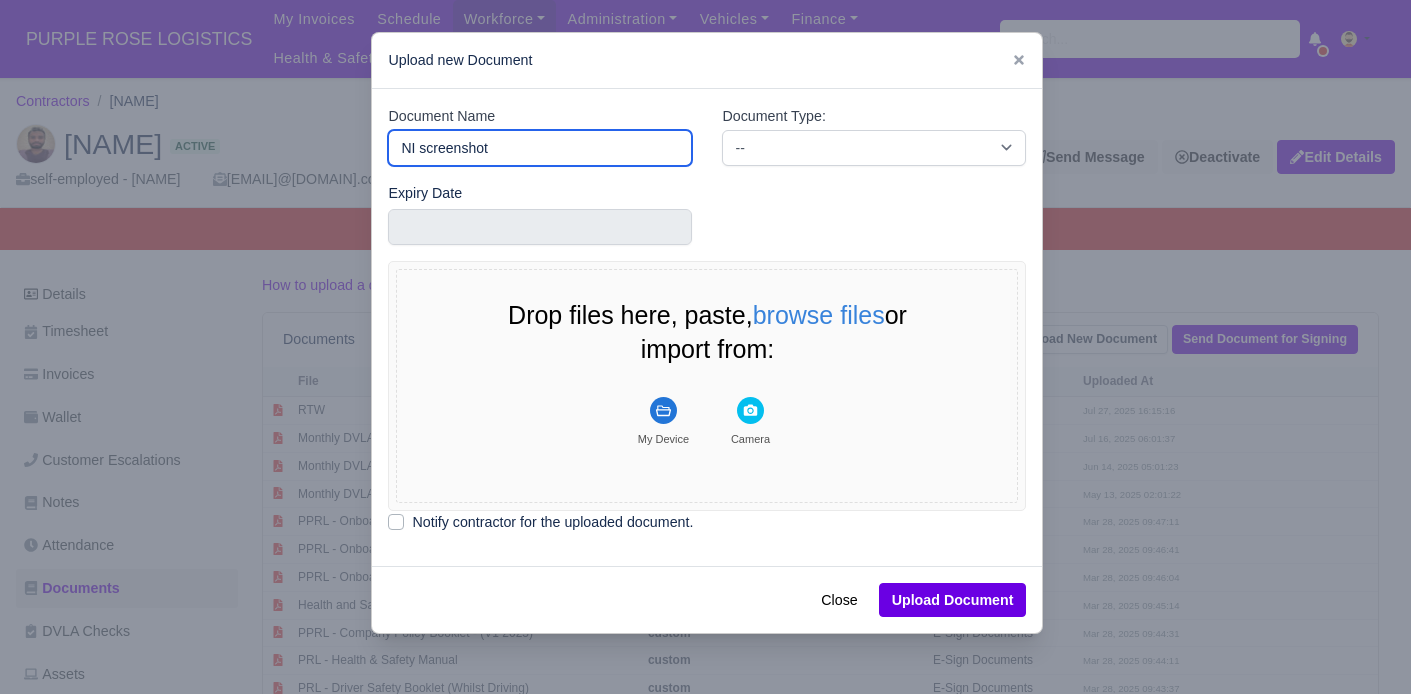 type on "NI screenshot" 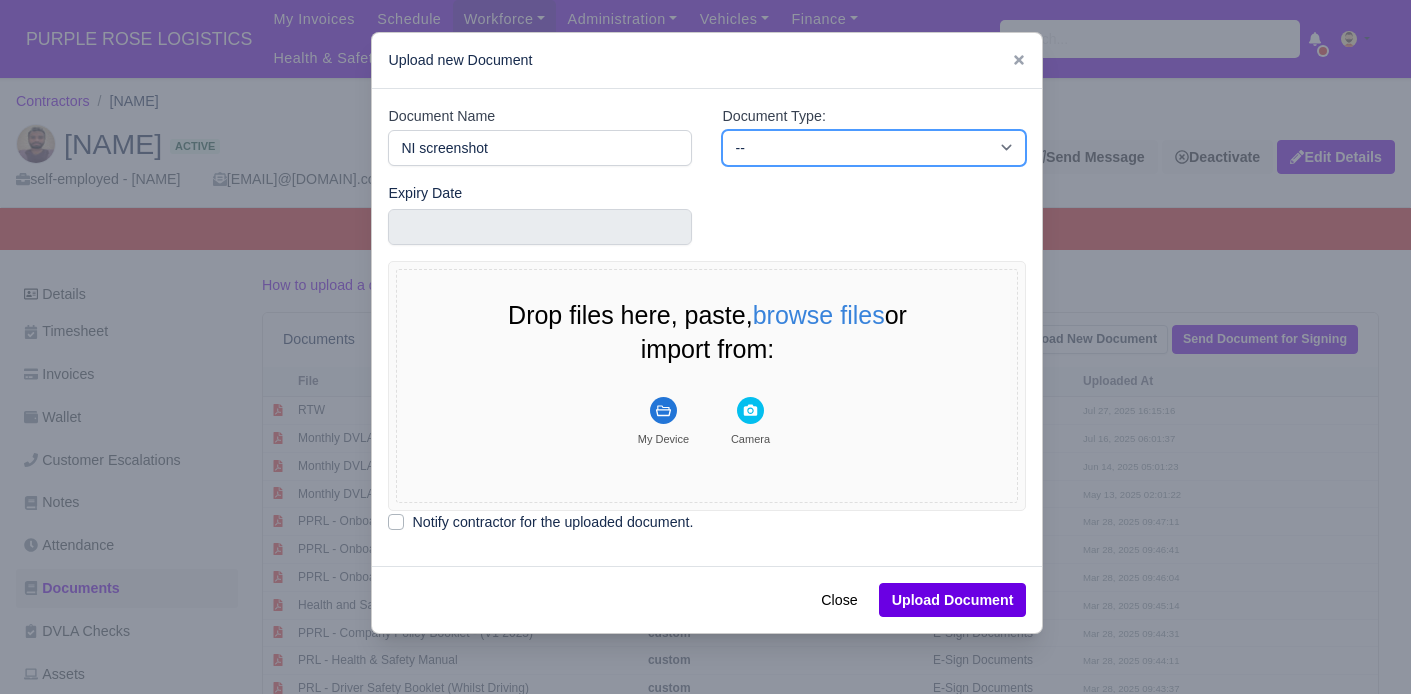 click on "--
Accounting Engagement Letter
Age Verification Confirmation
Background Check
Bank Statement
Birth Certificate
Casualty Loss and Theft Policy Agreement
Client Documents
Code of Conduct
Company Documents
Consent Form
Criminal Record Disclaimer
DVLA Check
DVLA Share Licence Agreement
Declaration
Deed Poll
Delivery Associate Privacy
Driver Disclaimer Agreement
Driver License Declaration
Driving Licence Back
Driving Licence Front
Drug & Alcohol Policy Consent
Drug & Alcohol Testing Consent
Drugs and Alcohol
ECS Check" at bounding box center (874, 148) 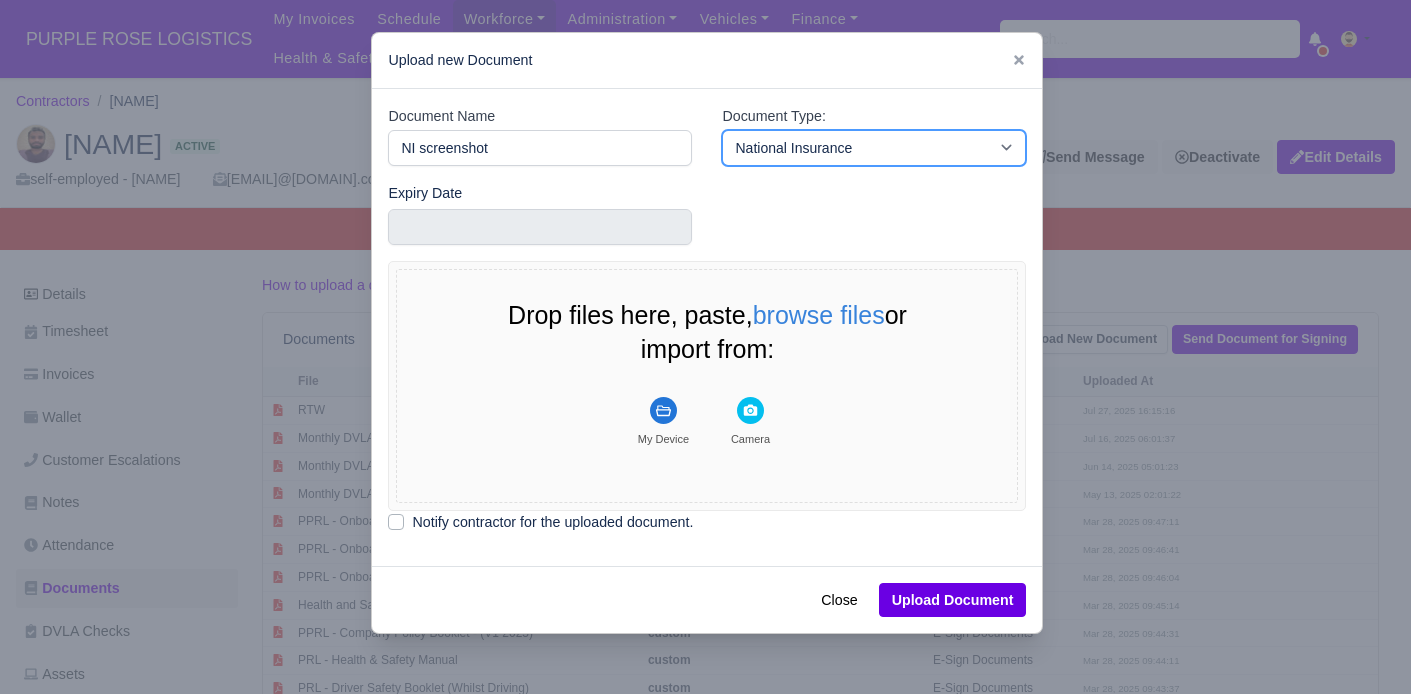 click on "National Insurance" at bounding box center [0, 0] 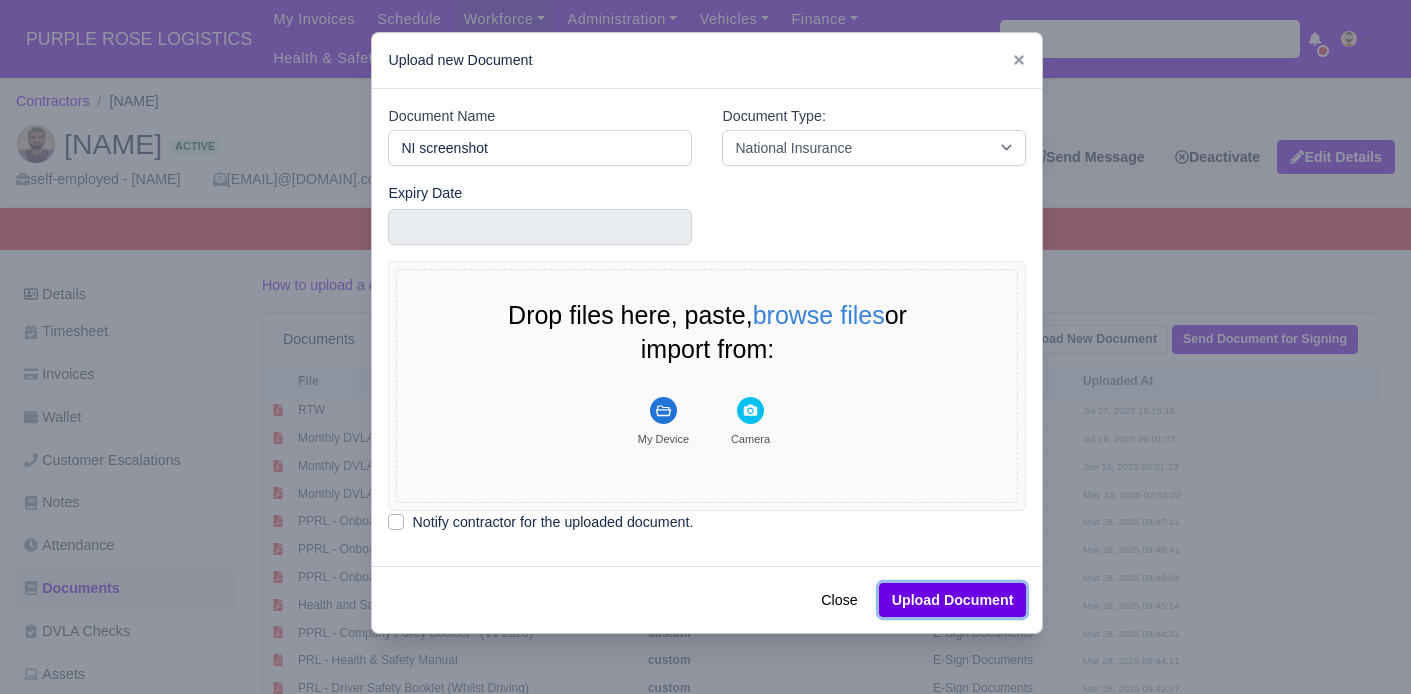 click on "Upload Document" at bounding box center [953, 600] 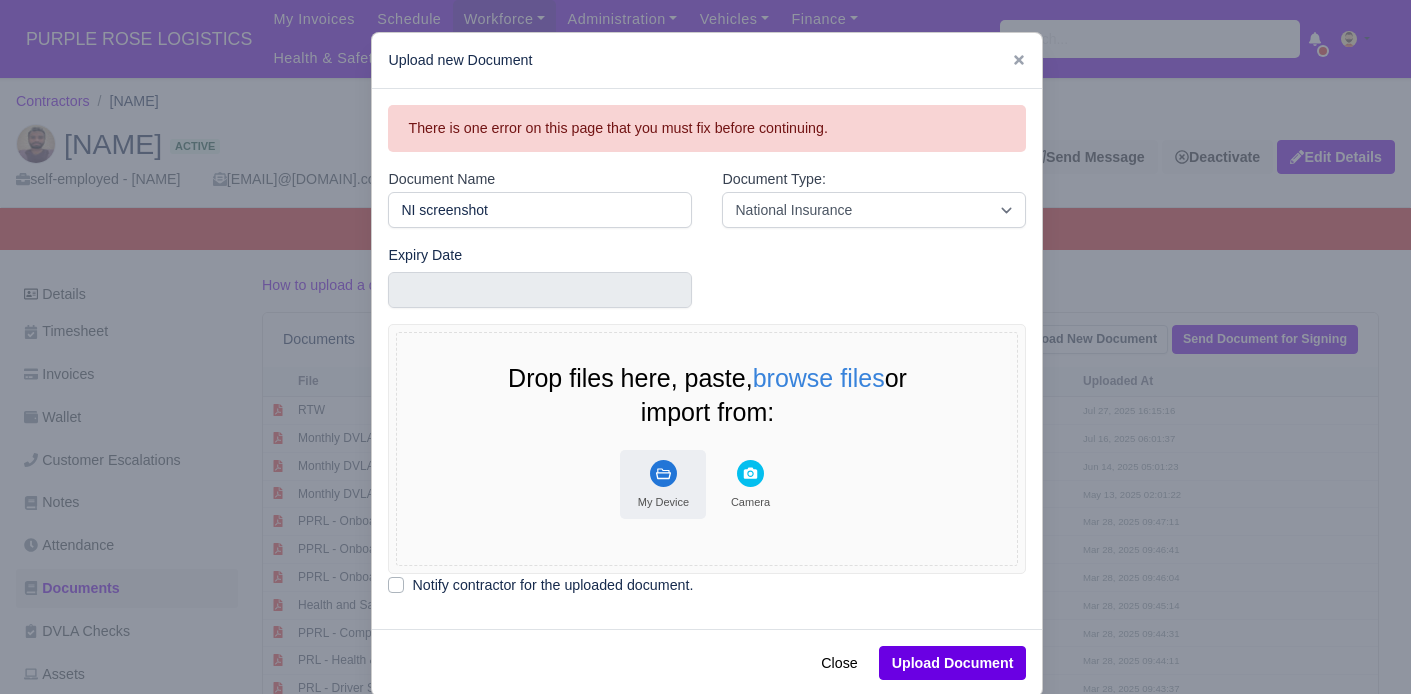 click 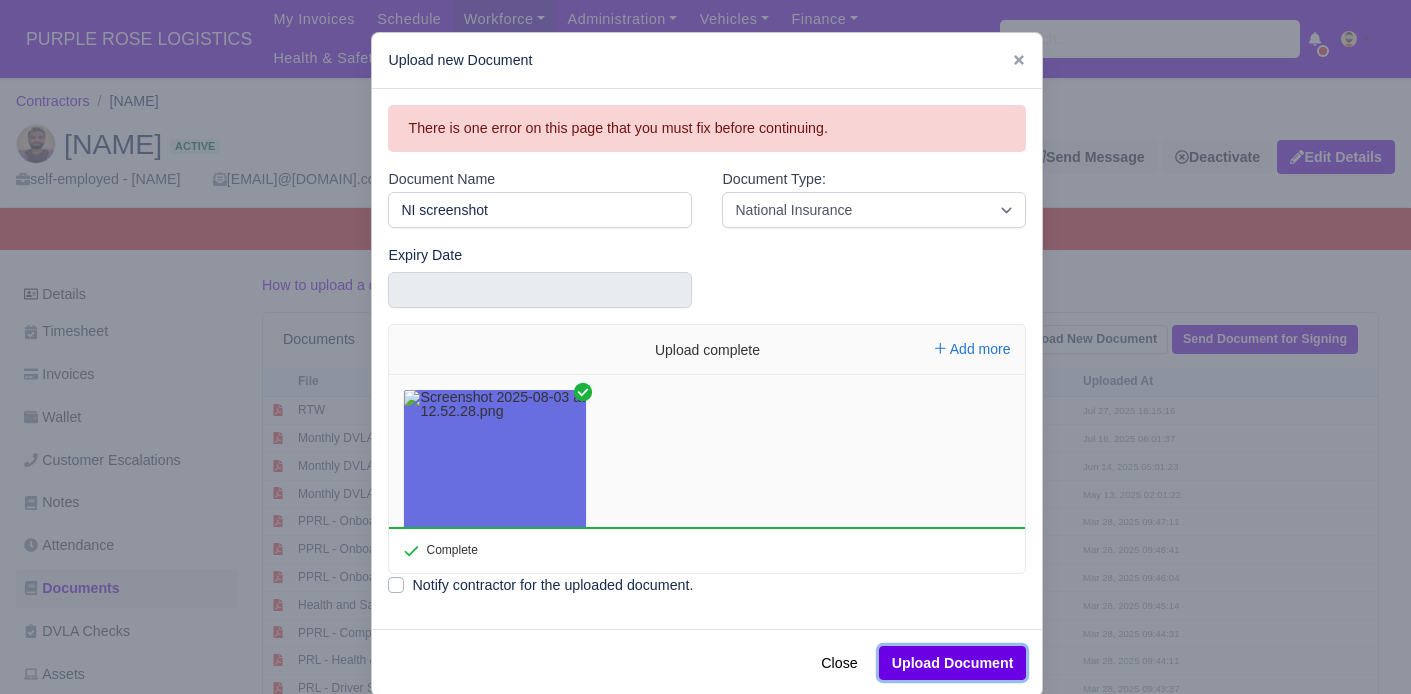 click on "Upload Document" at bounding box center [953, 663] 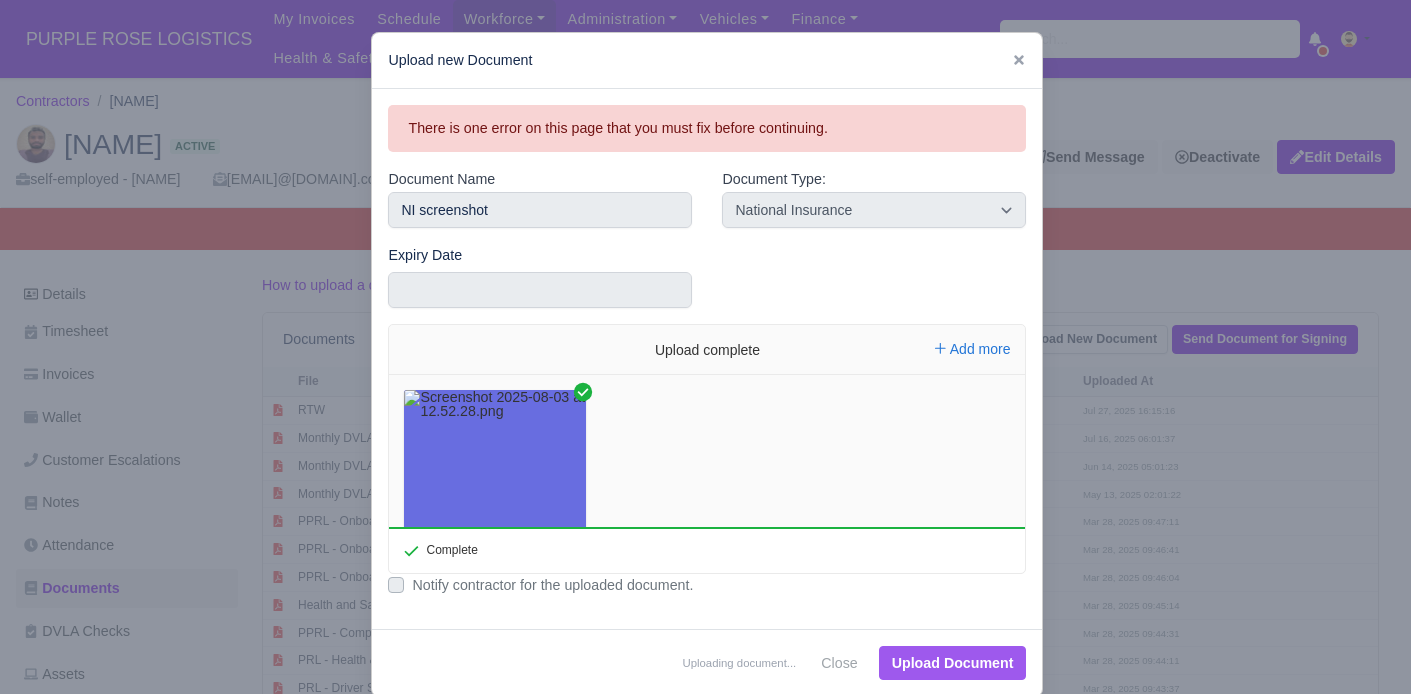 type 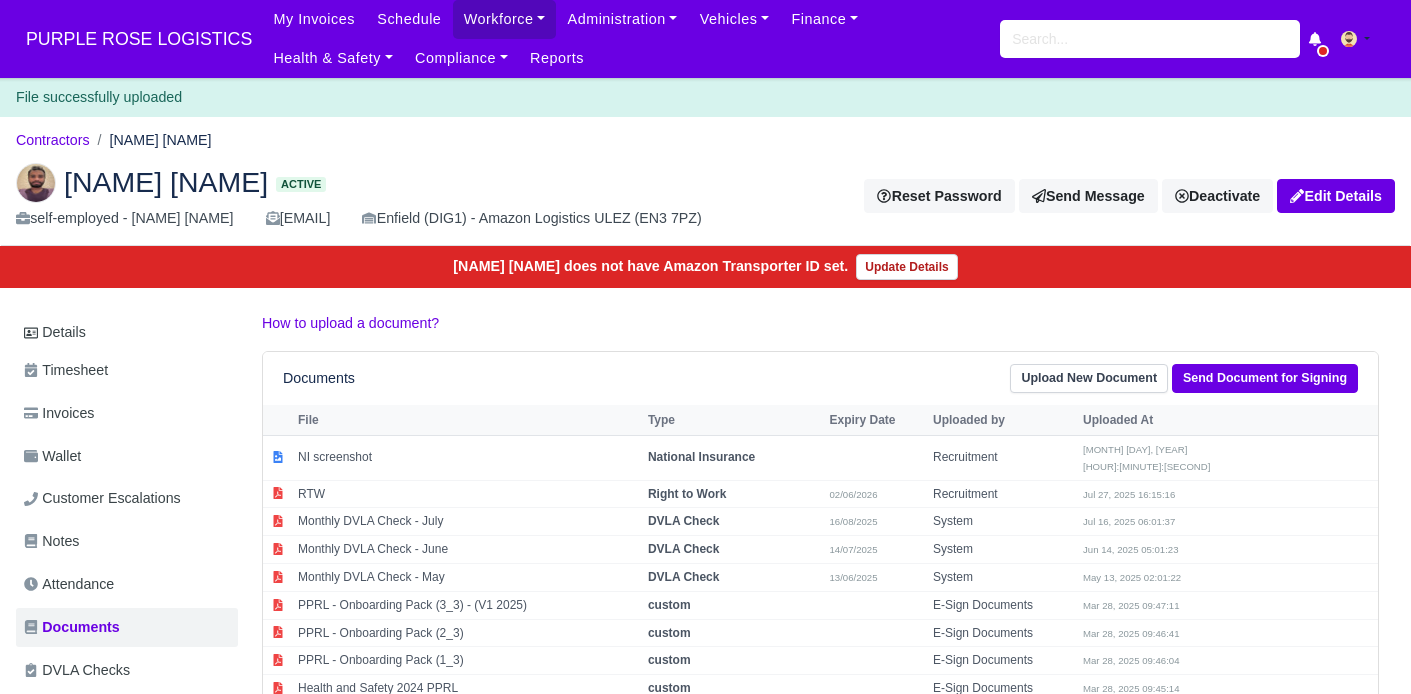 scroll, scrollTop: 0, scrollLeft: 0, axis: both 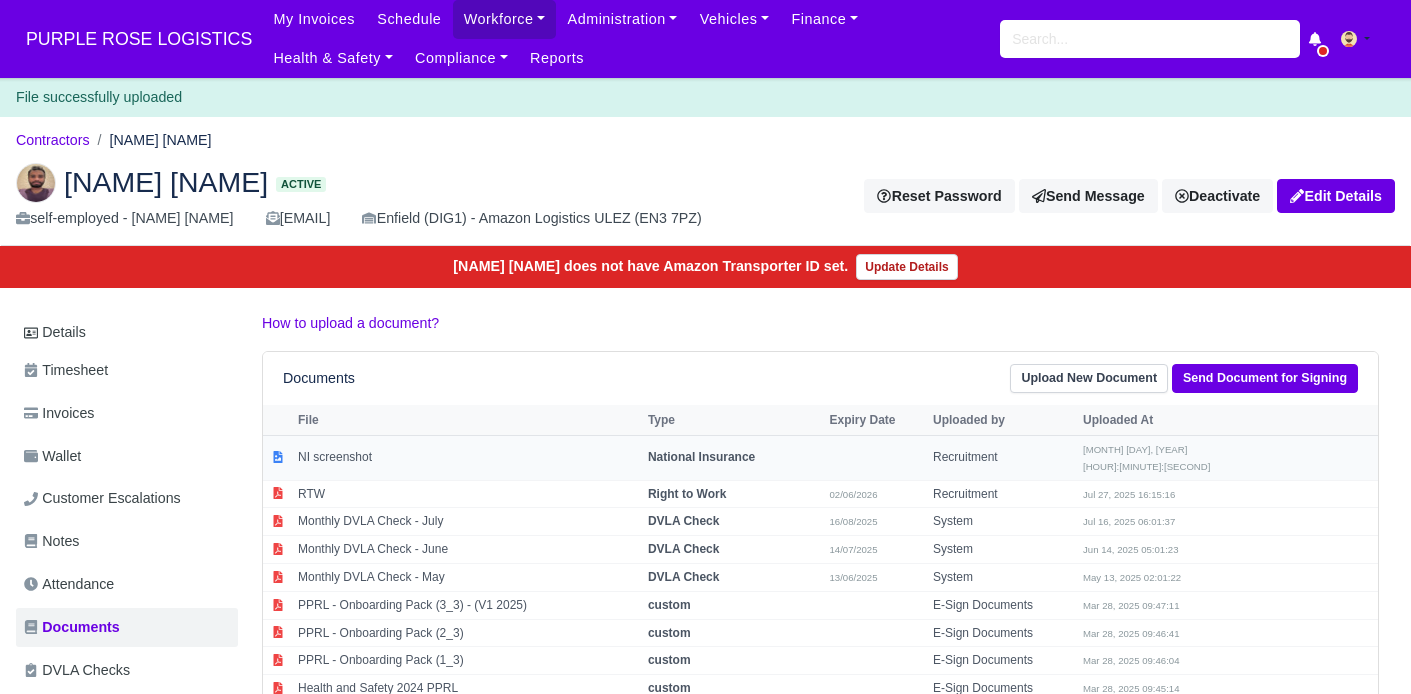 click on "NI screenshot" at bounding box center (468, 458) 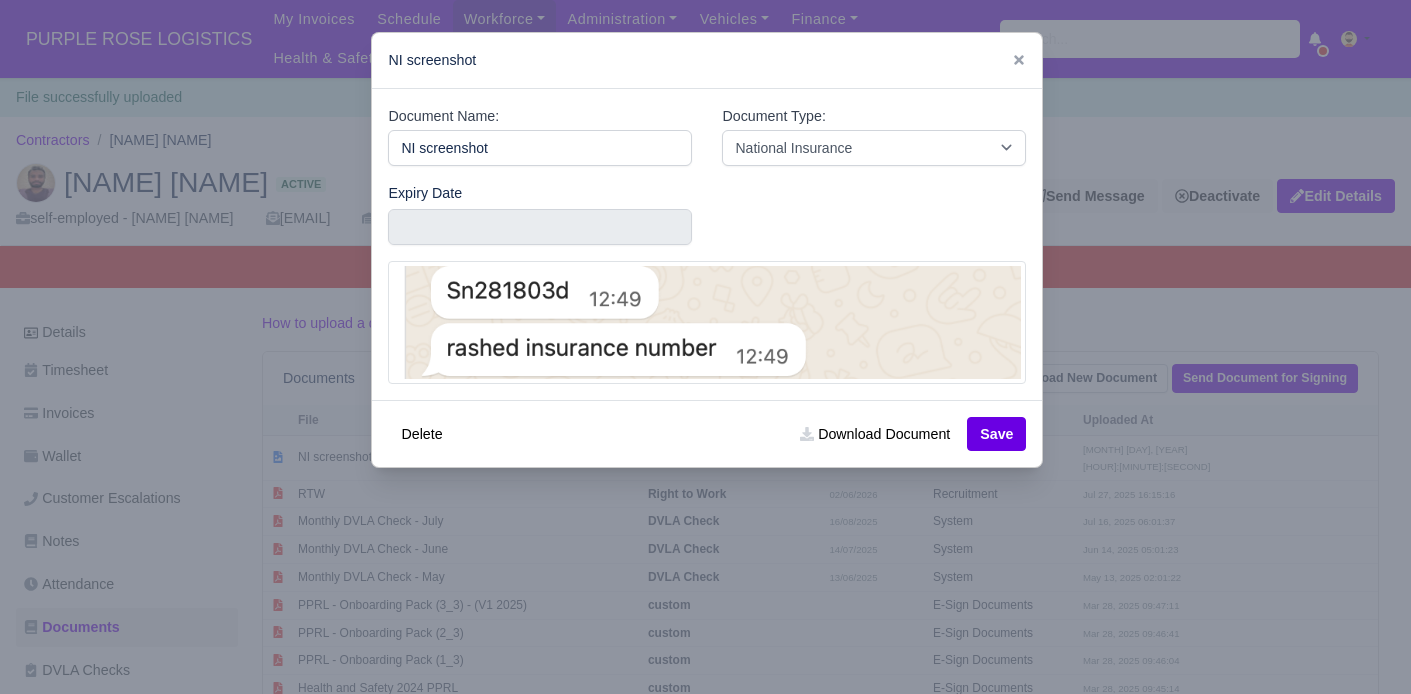 click at bounding box center [705, 347] 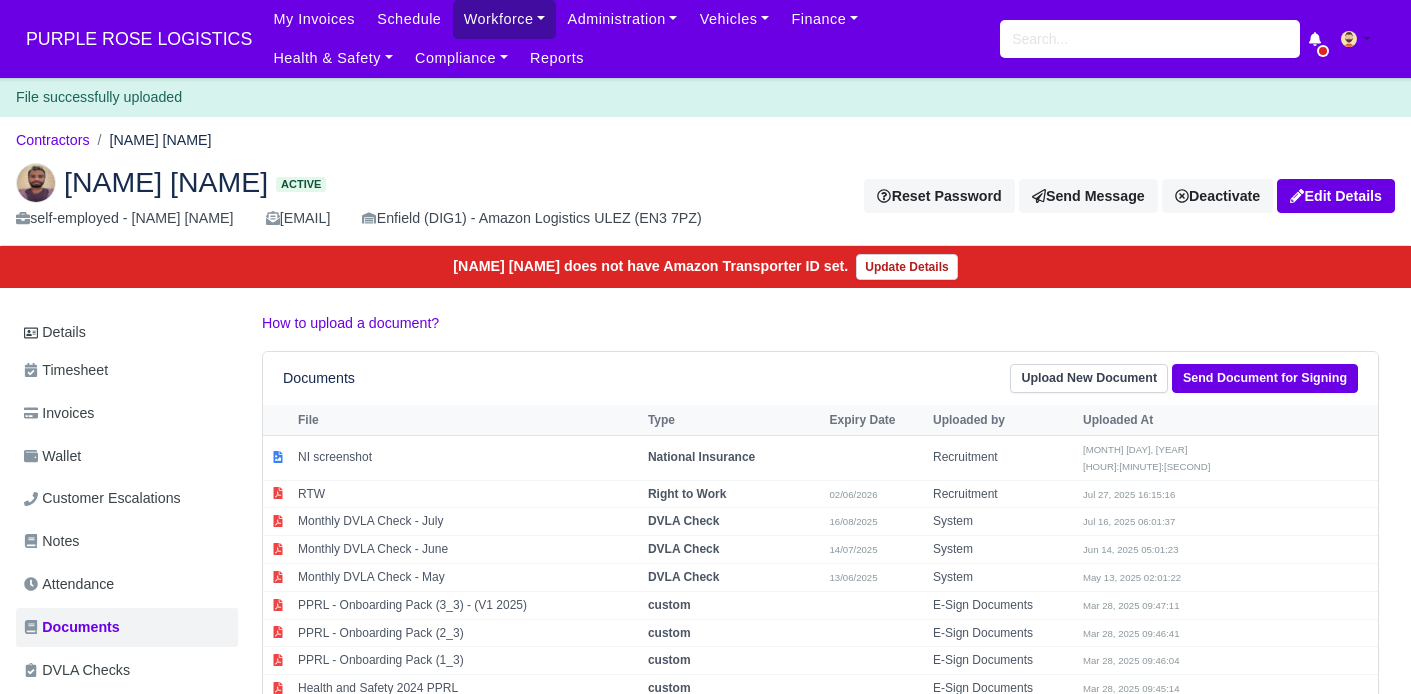 click on "Workforce" at bounding box center [505, 19] 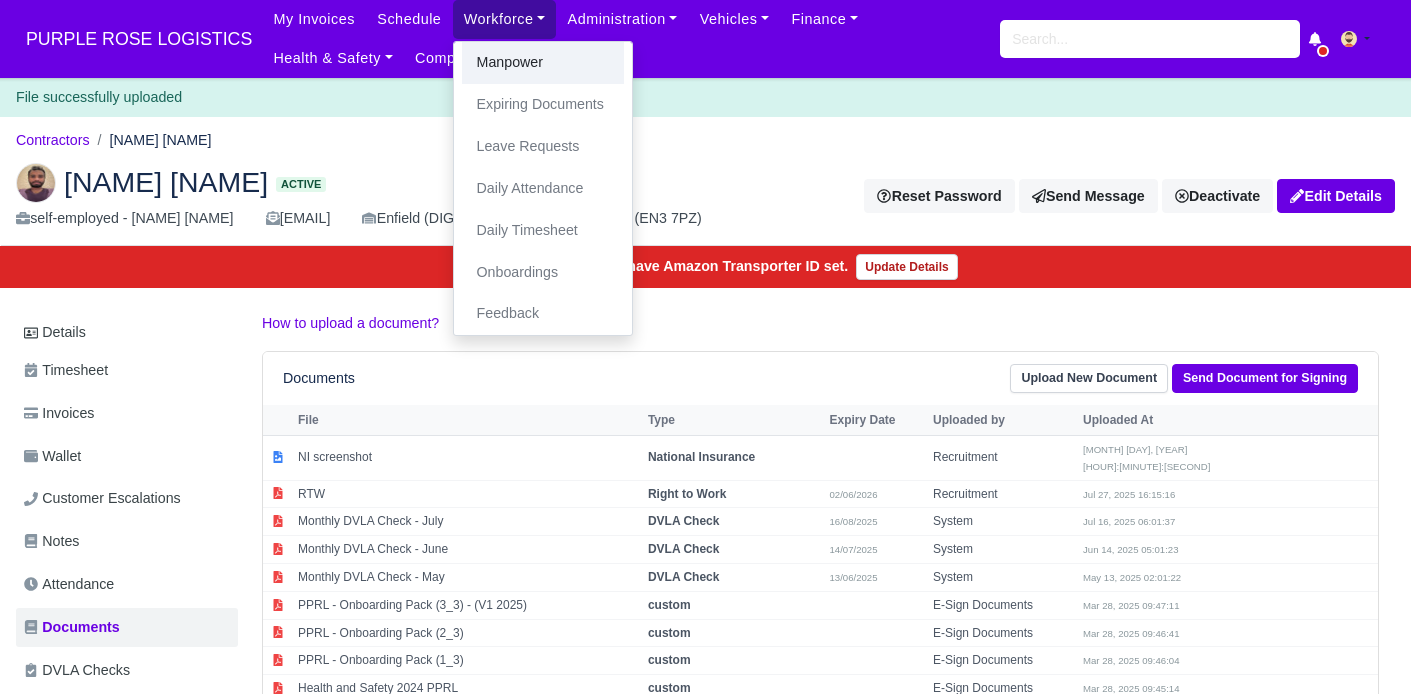 click on "Manpower" at bounding box center (543, 63) 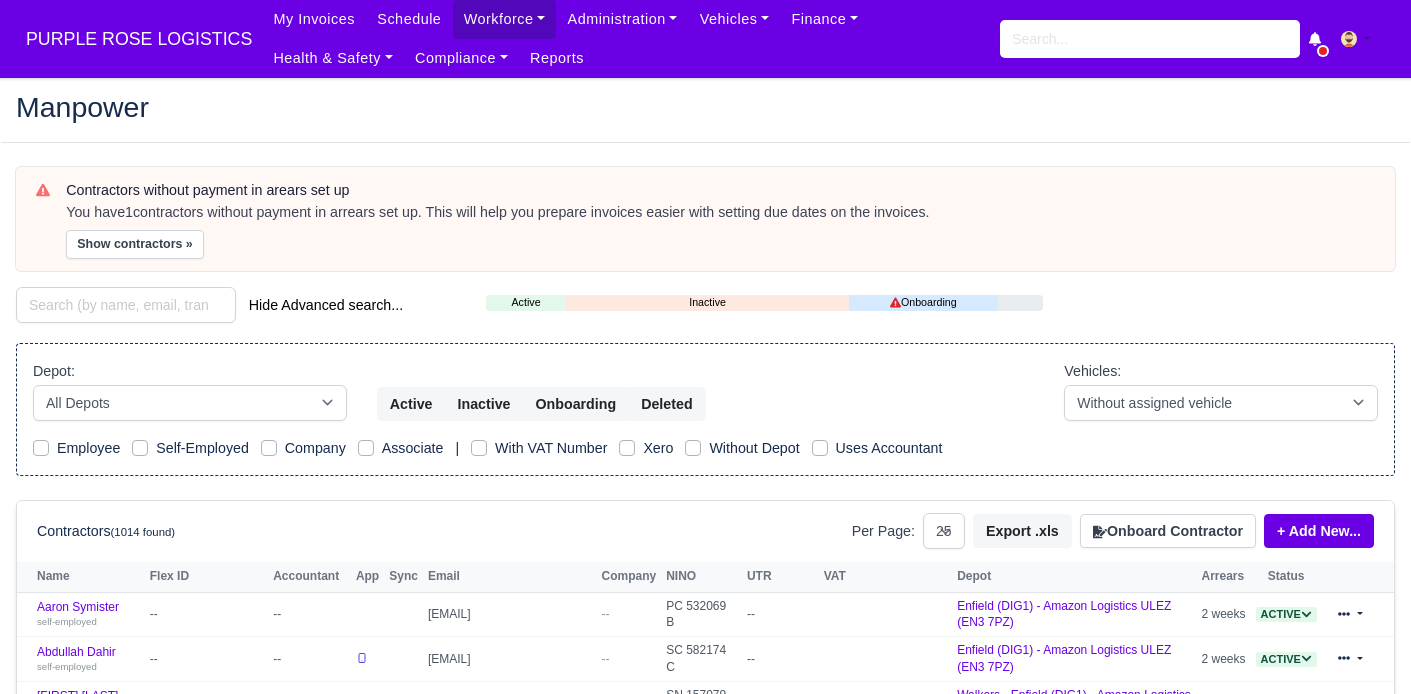 select on "25" 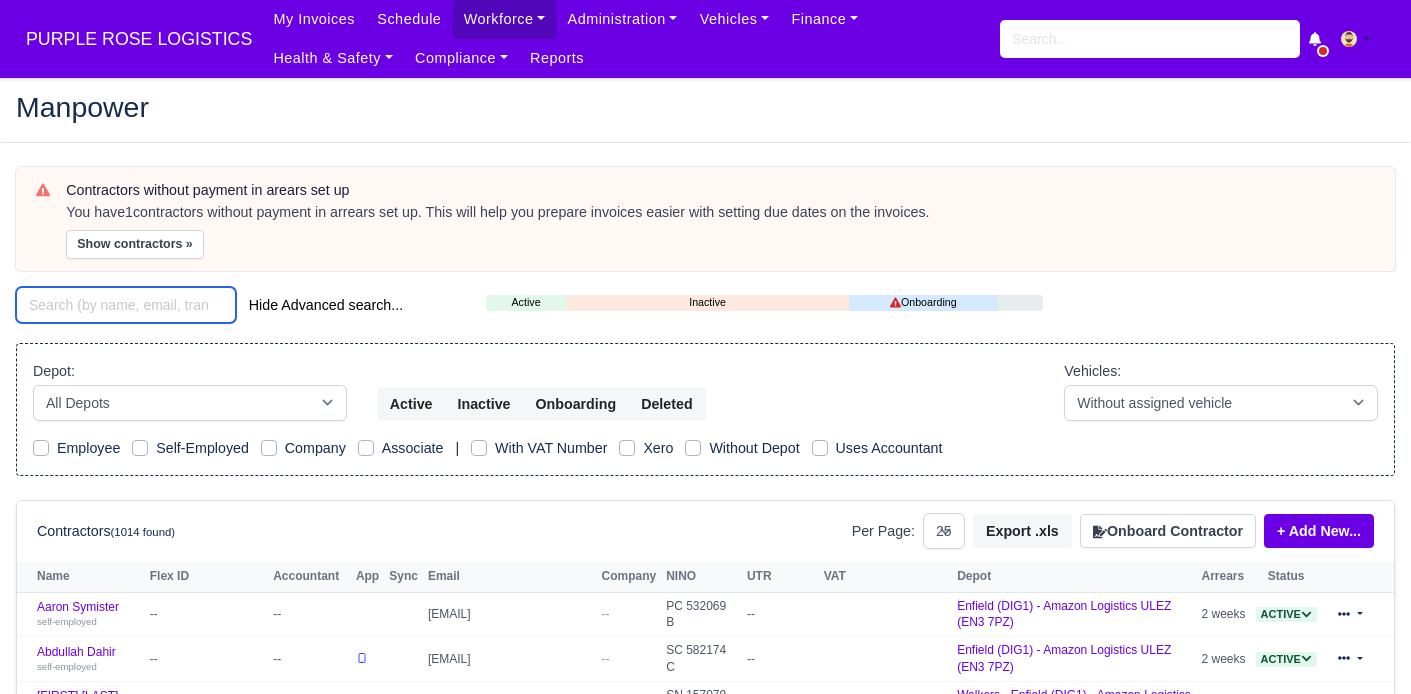 click at bounding box center [126, 305] 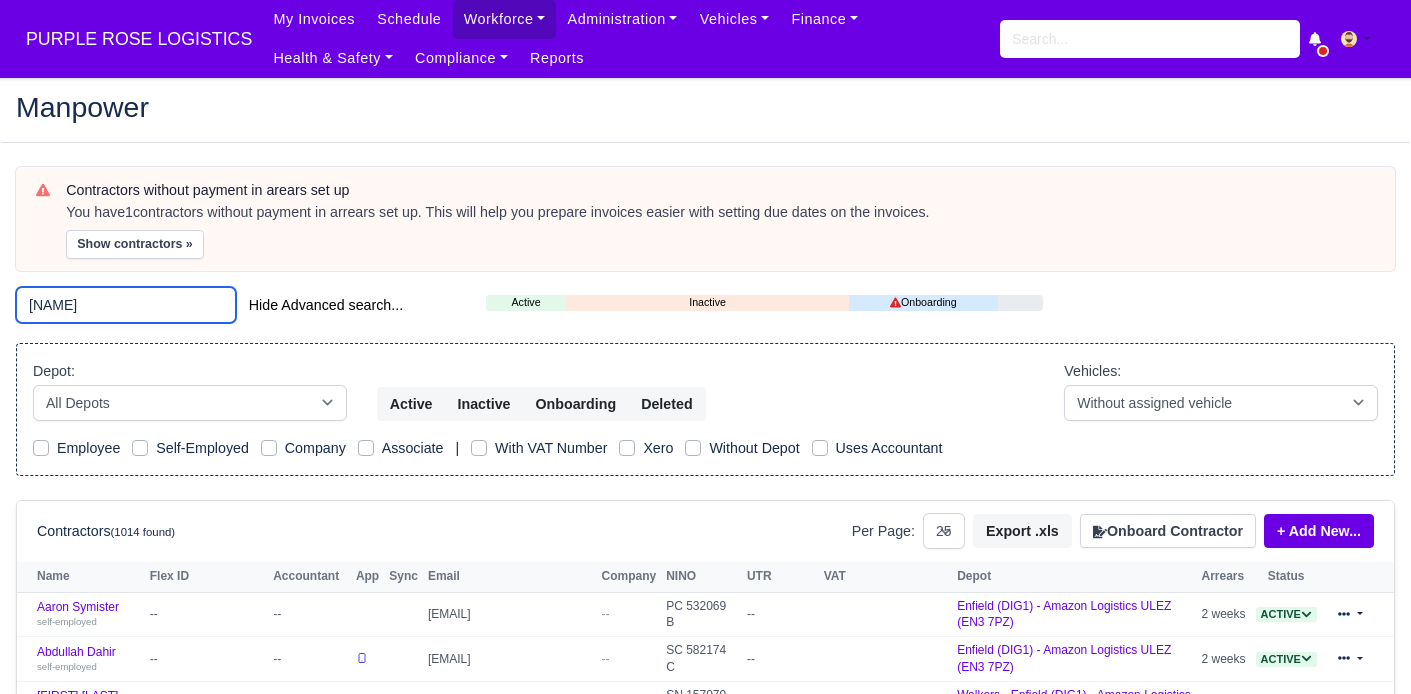 type on "[NAME]" 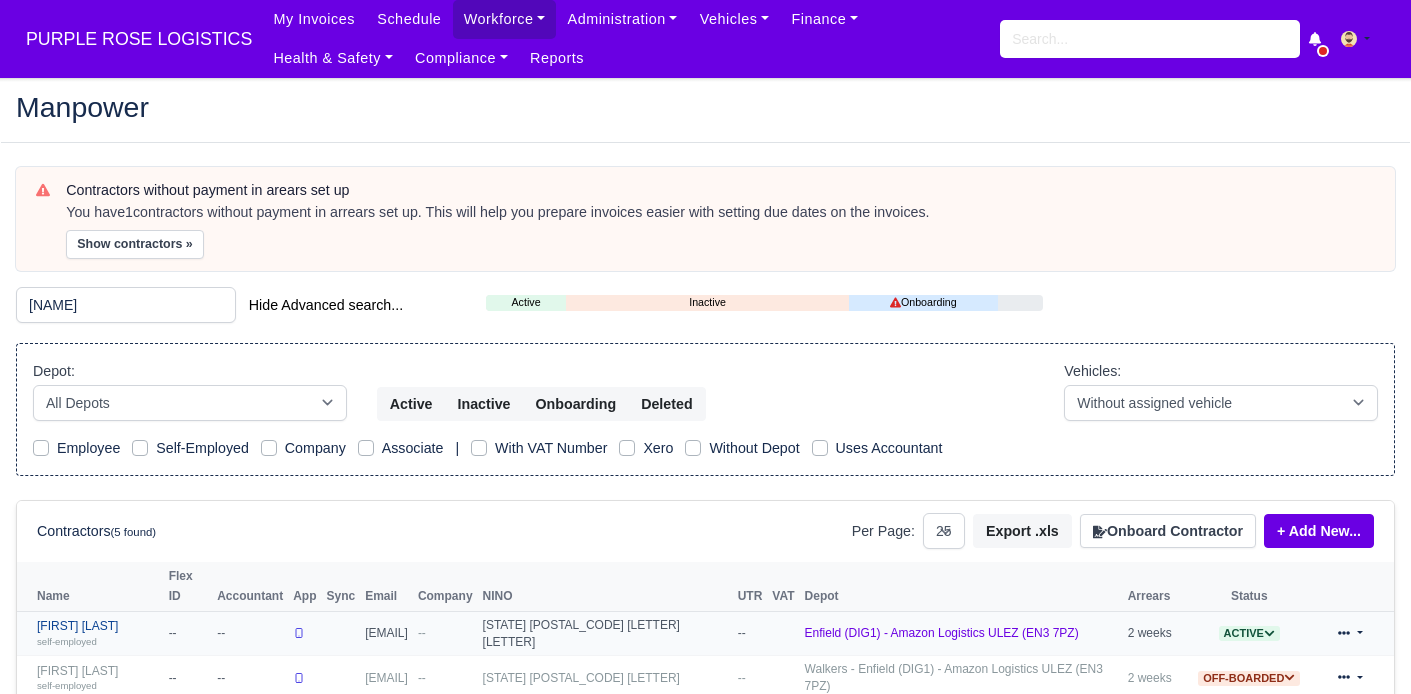 click on "[FIRST] [LAST]
self-employed" at bounding box center (98, 633) 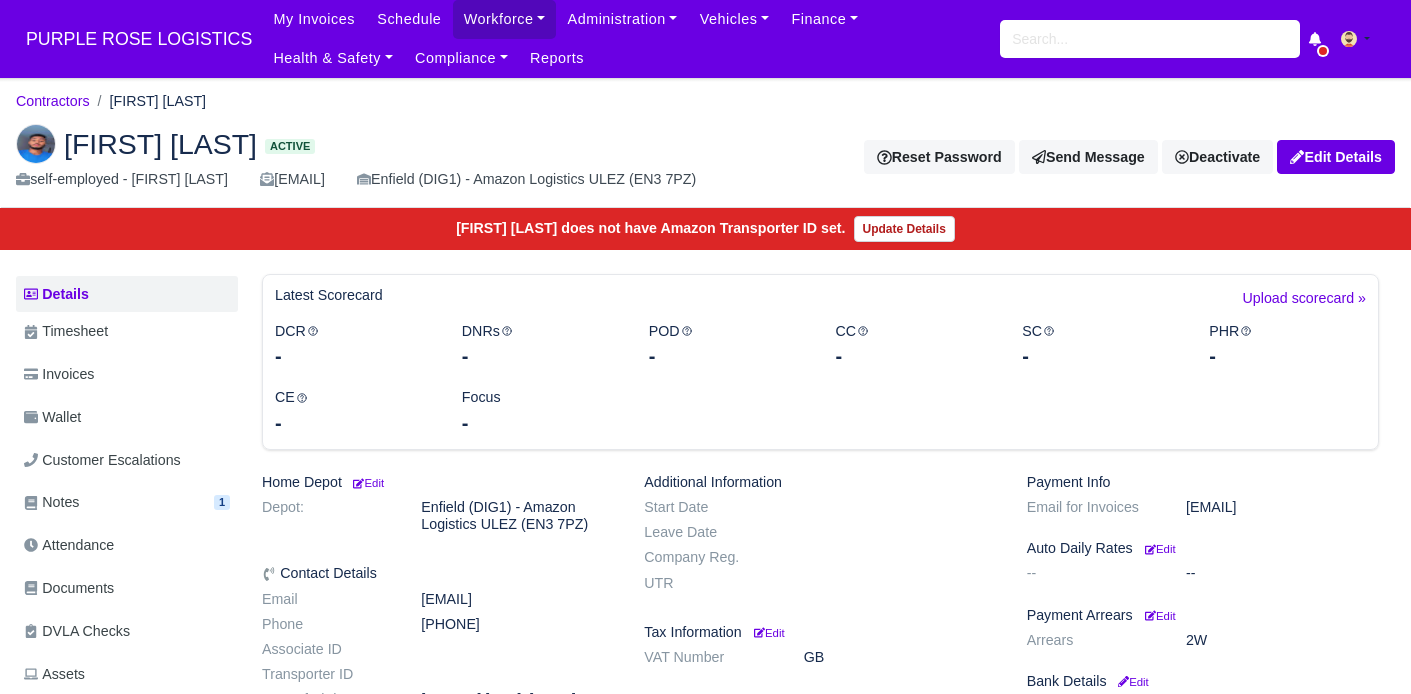 scroll, scrollTop: 0, scrollLeft: 0, axis: both 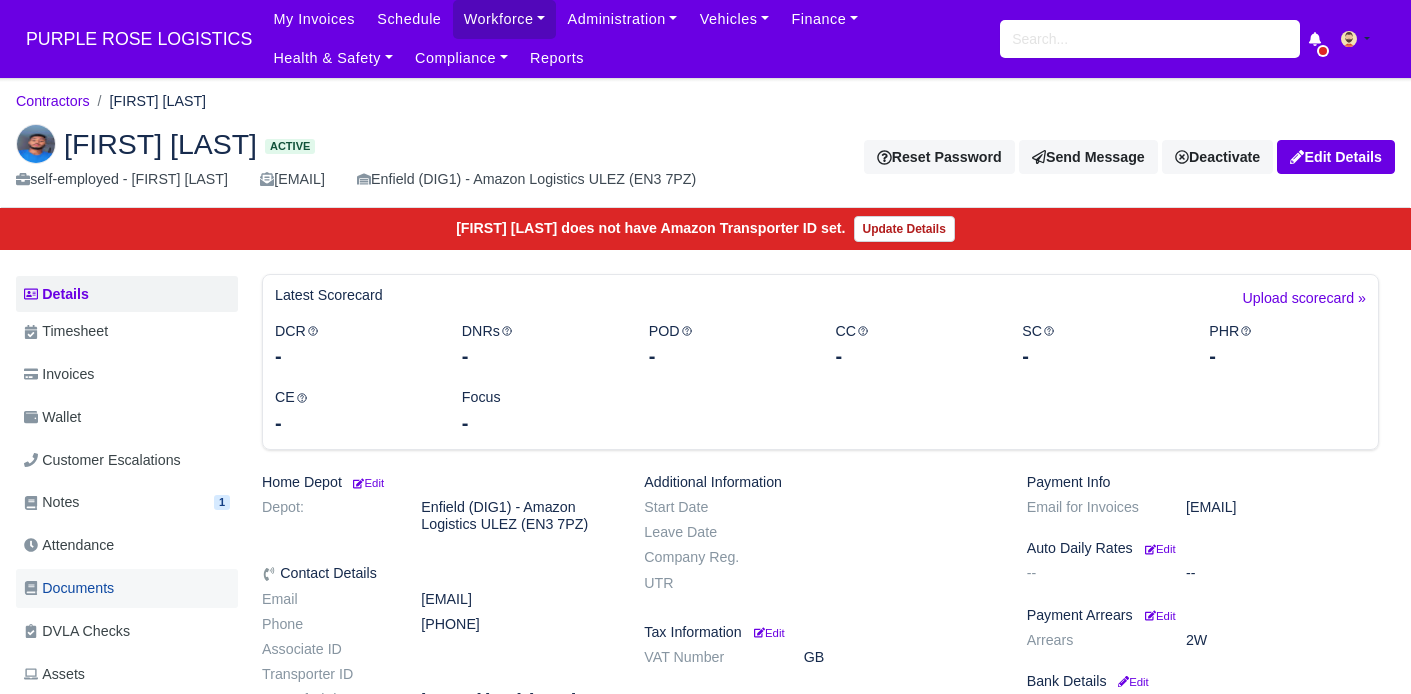 click on "Documents" at bounding box center (69, 588) 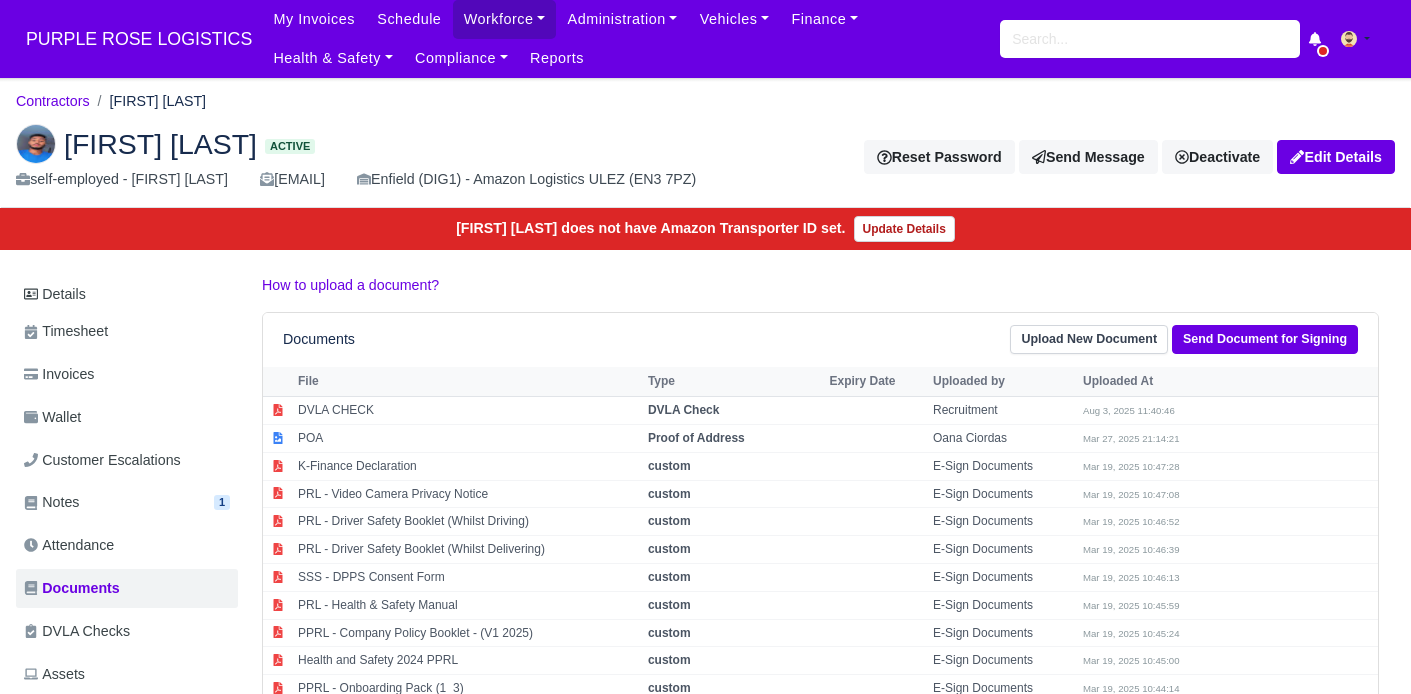 scroll, scrollTop: 319, scrollLeft: 0, axis: vertical 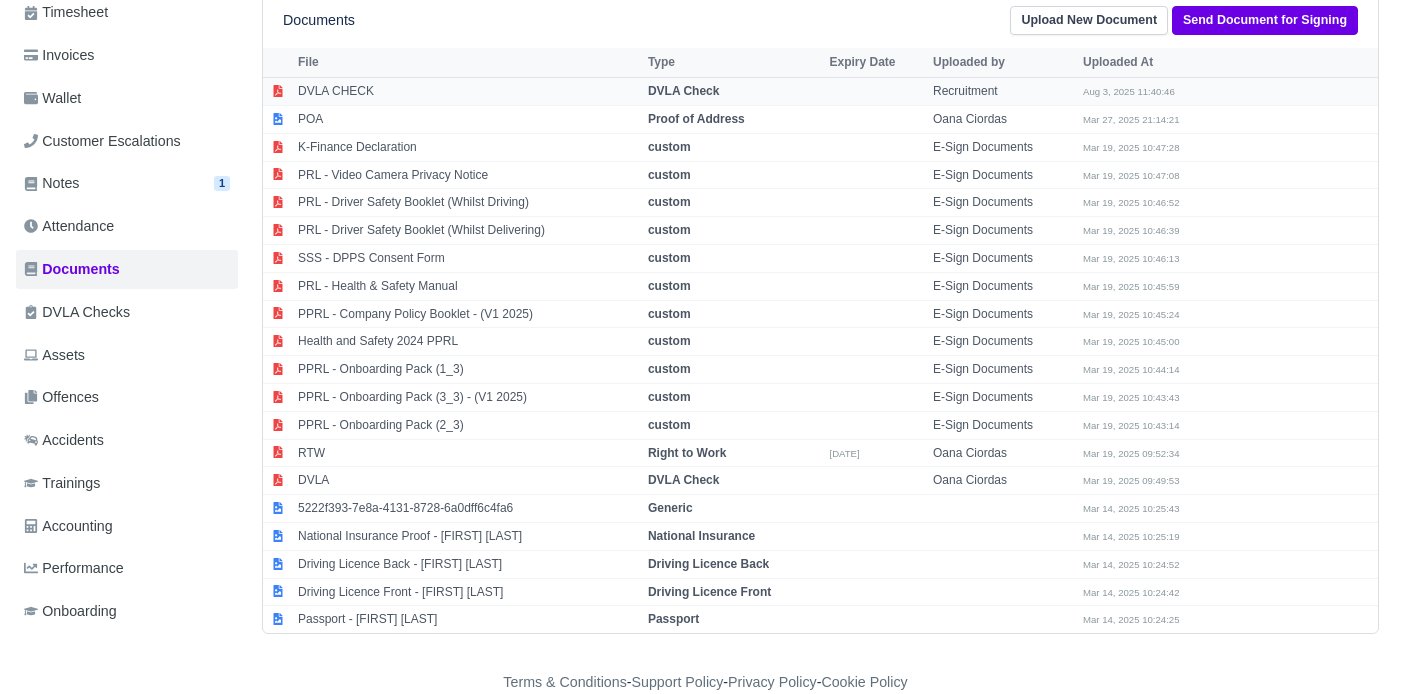 click on "DVLA CHECK" at bounding box center [468, 92] 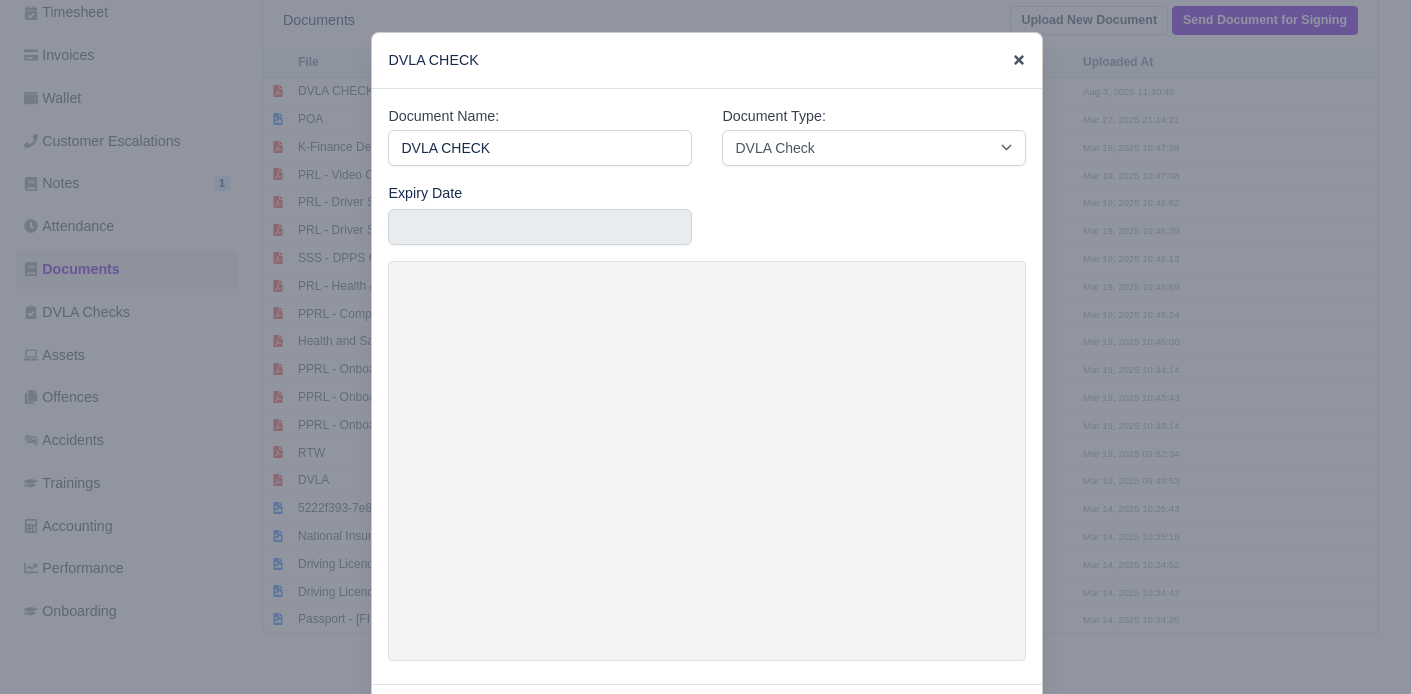 click 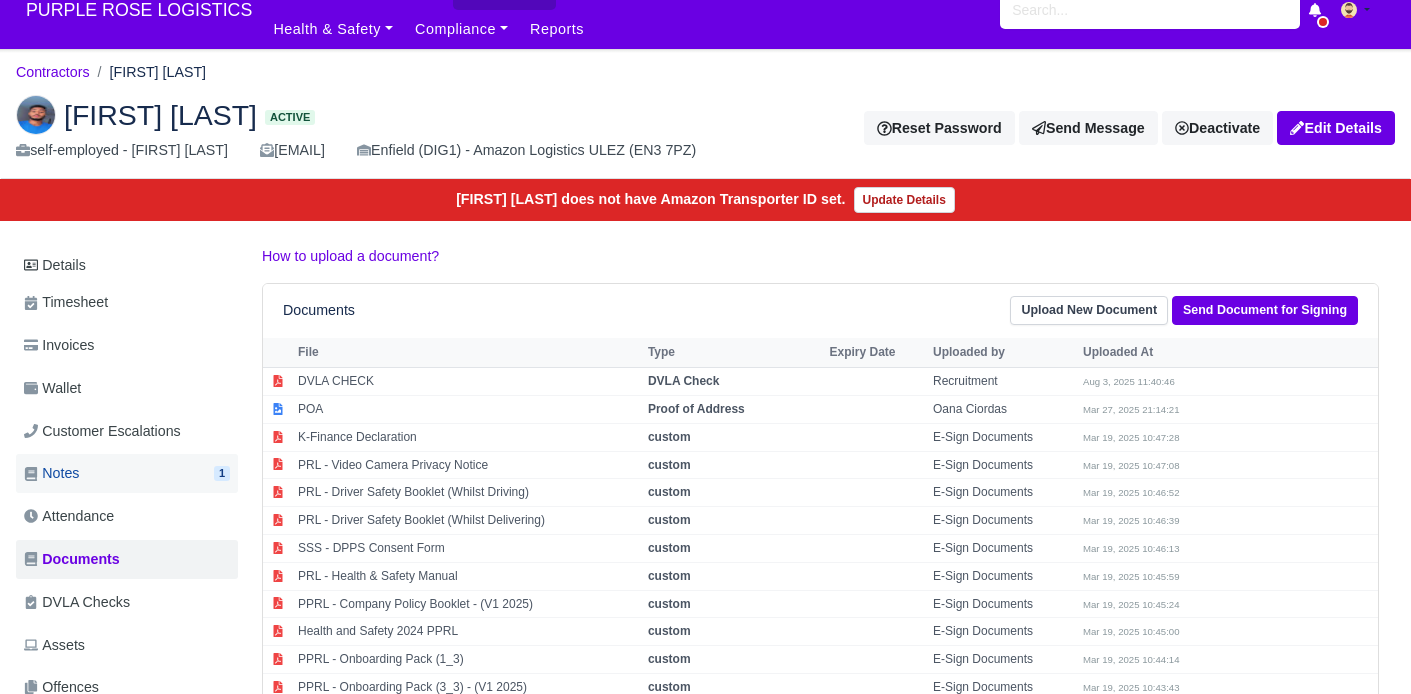 scroll, scrollTop: 0, scrollLeft: 0, axis: both 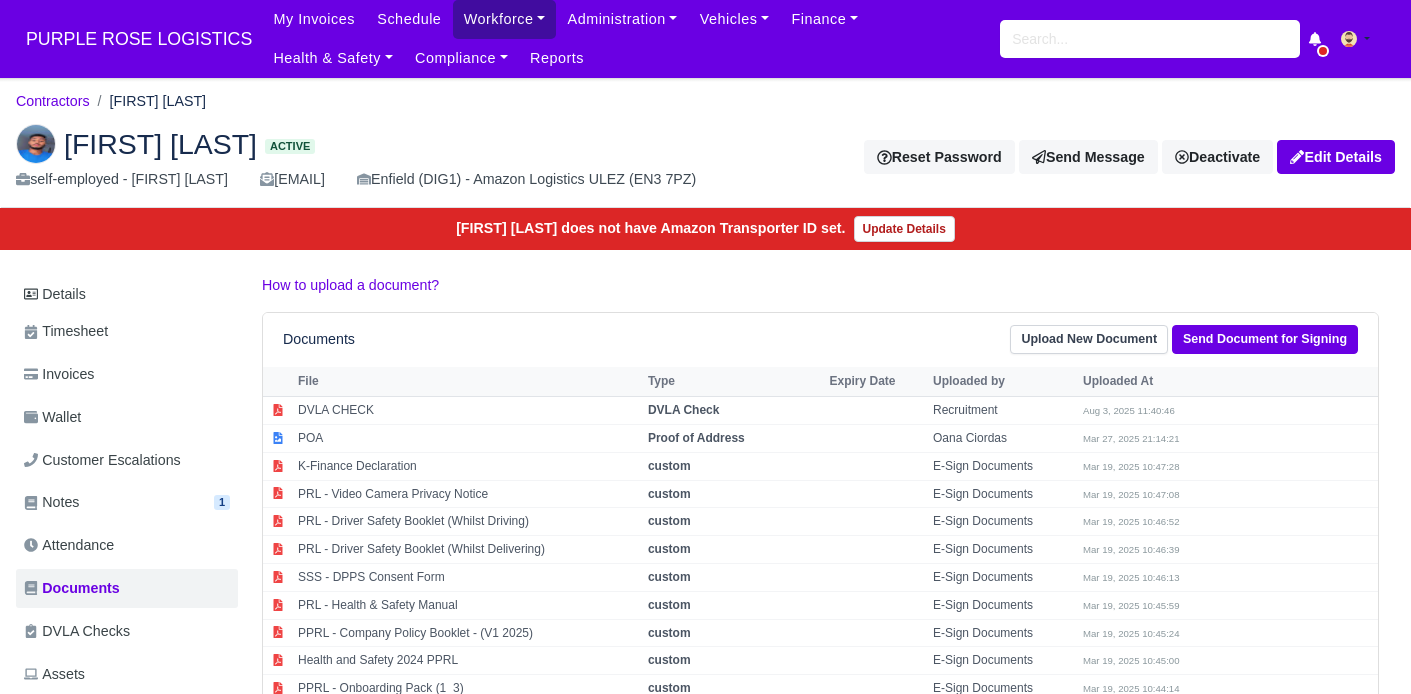 click on "Workforce" at bounding box center (505, 19) 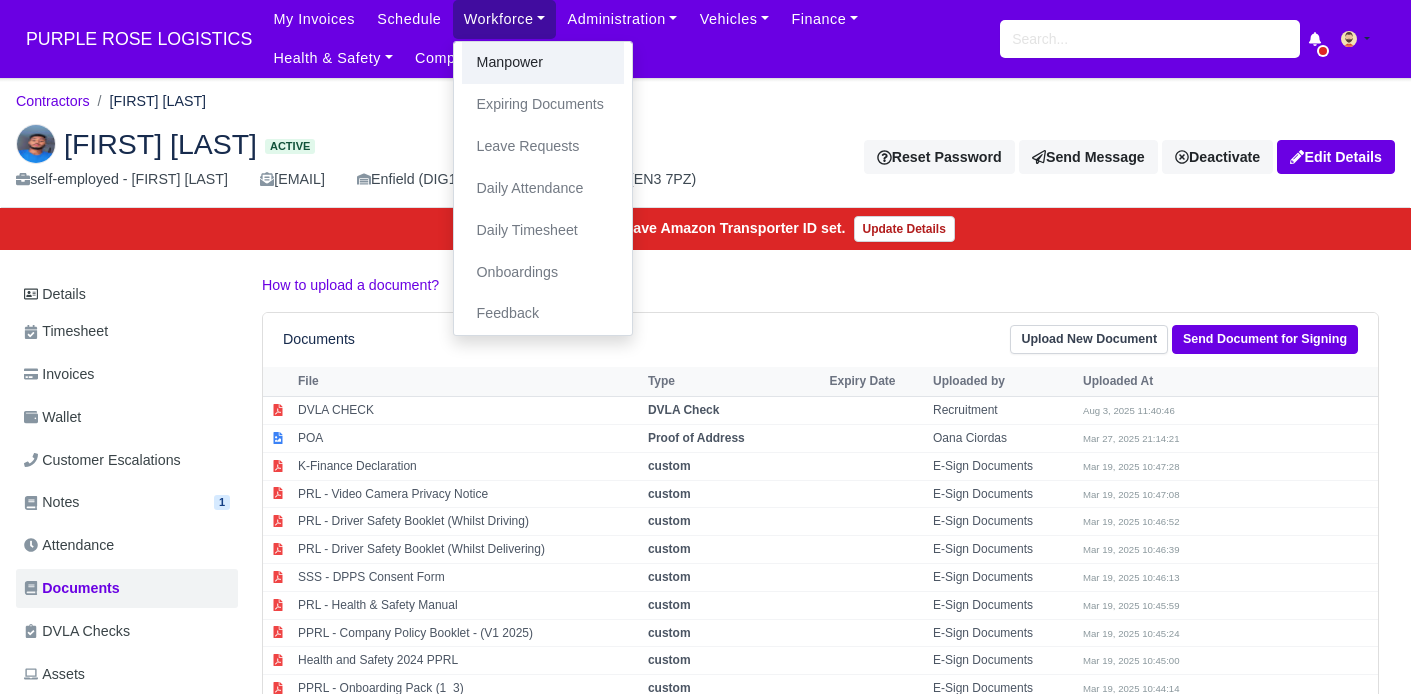 click on "Manpower" at bounding box center [543, 63] 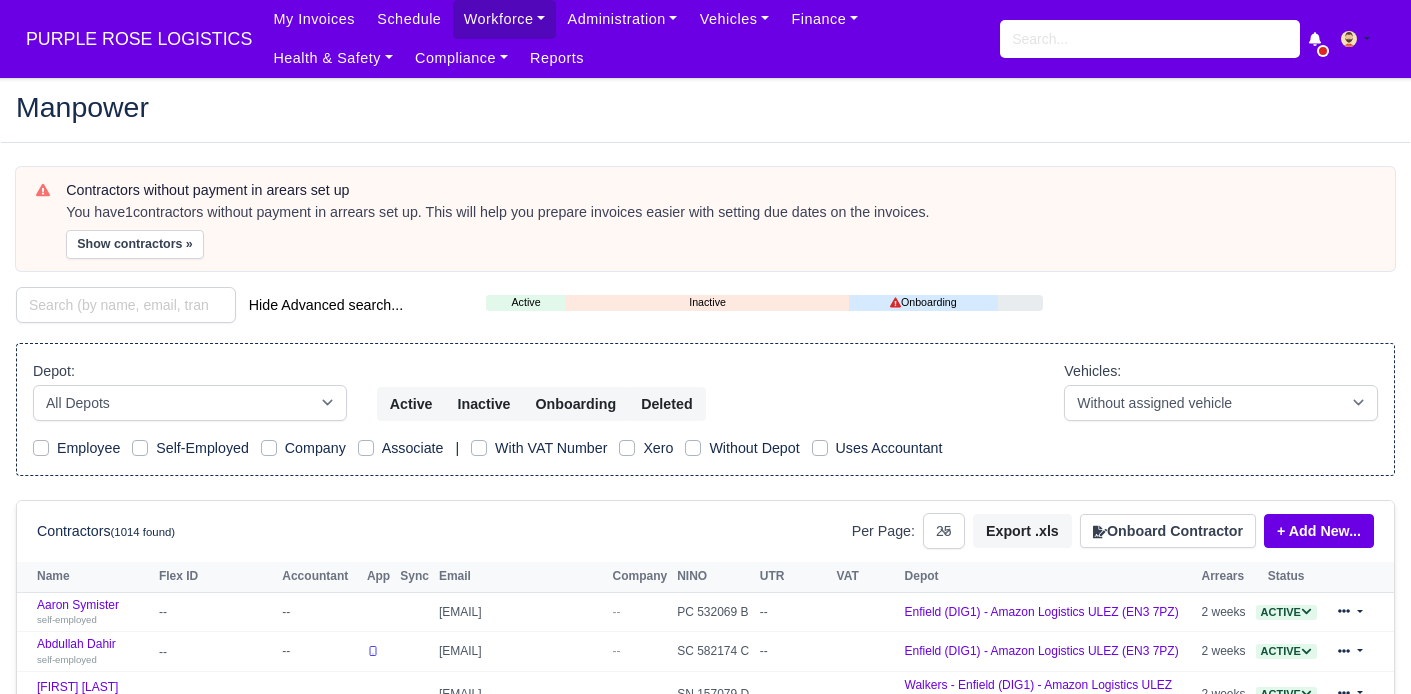 select on "25" 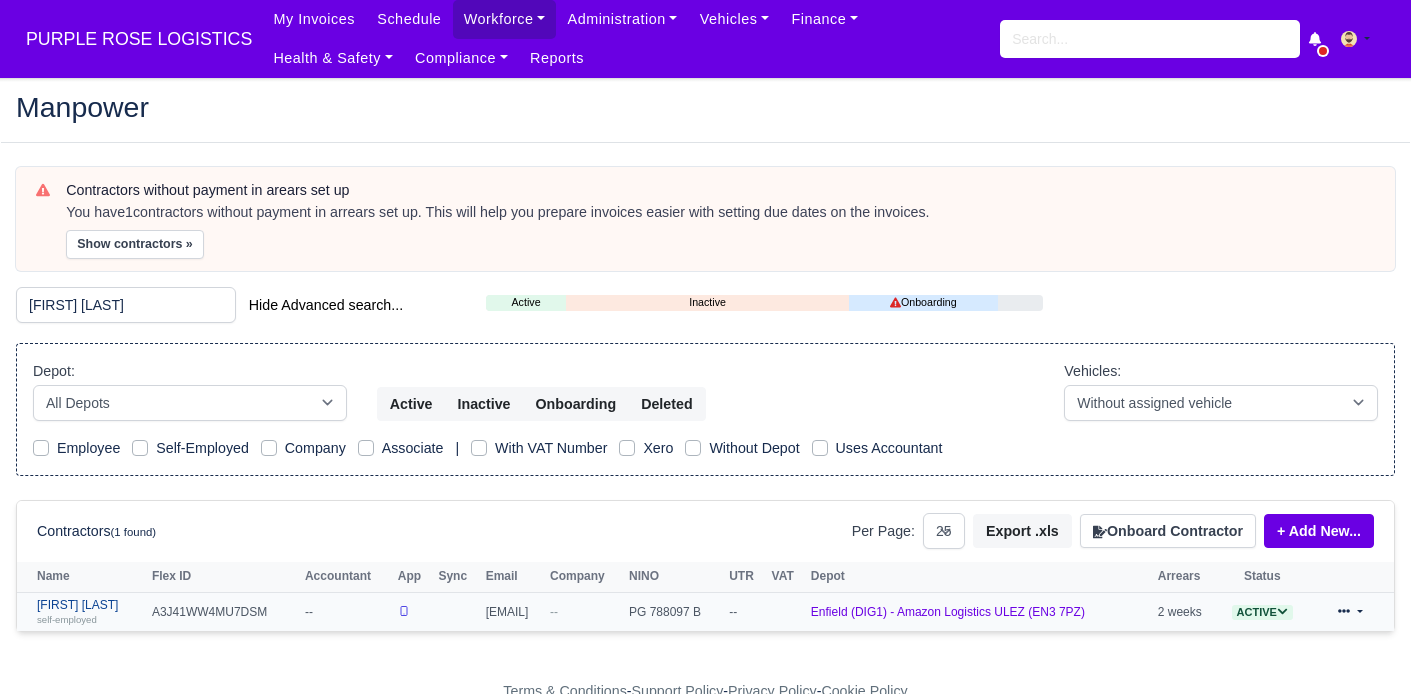 type on "[FIRST] [LAST]" 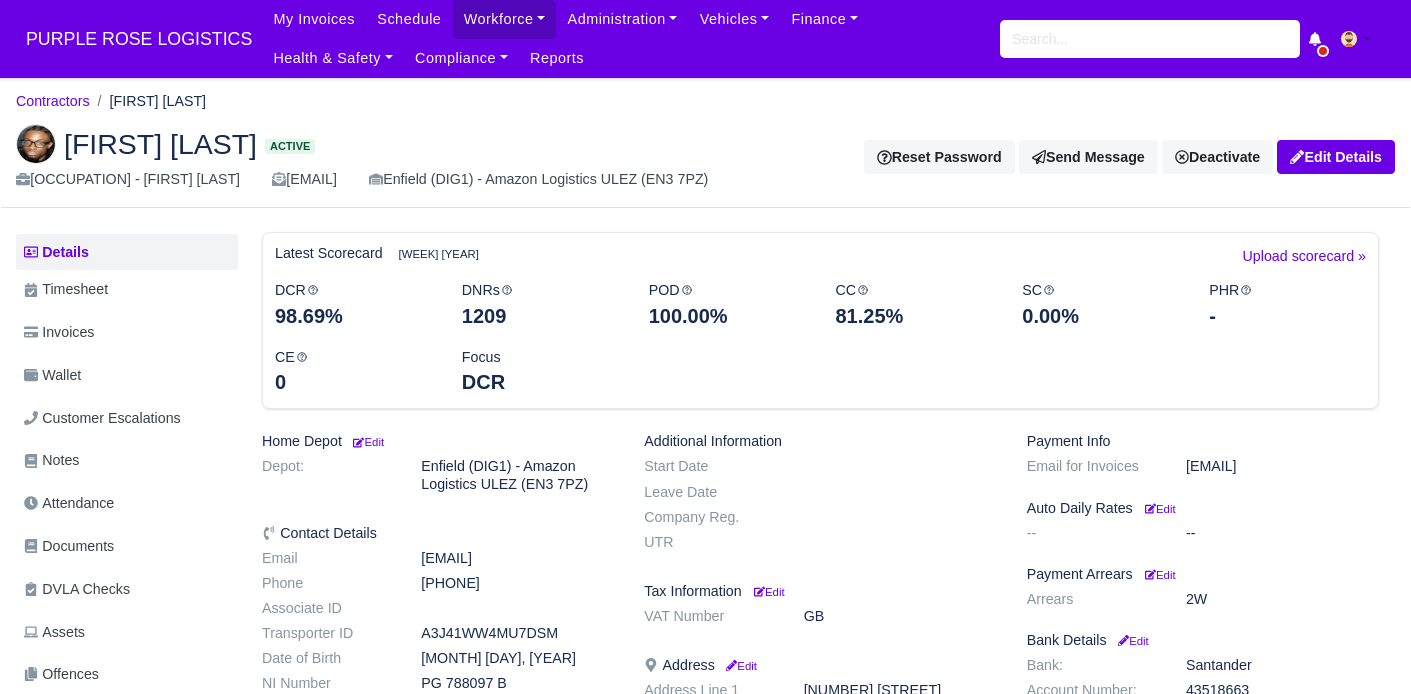scroll, scrollTop: 0, scrollLeft: 0, axis: both 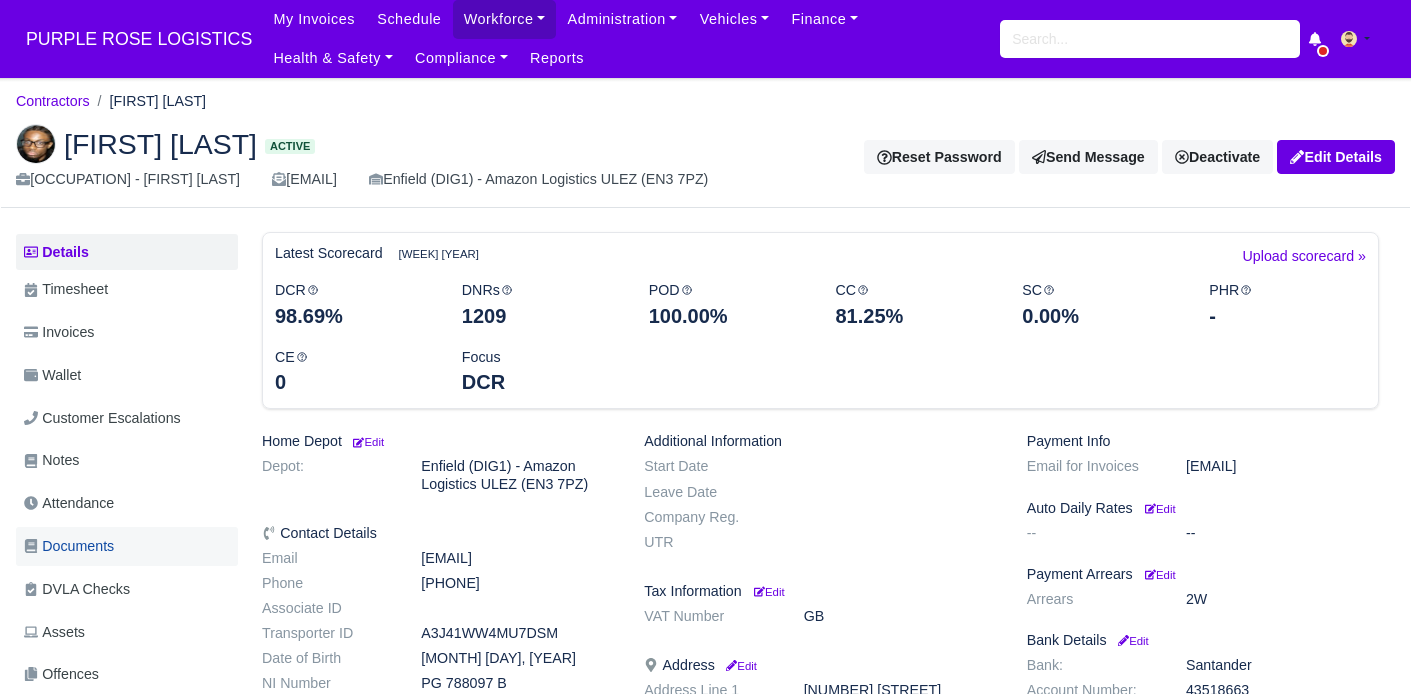 click on "Documents" at bounding box center [127, 546] 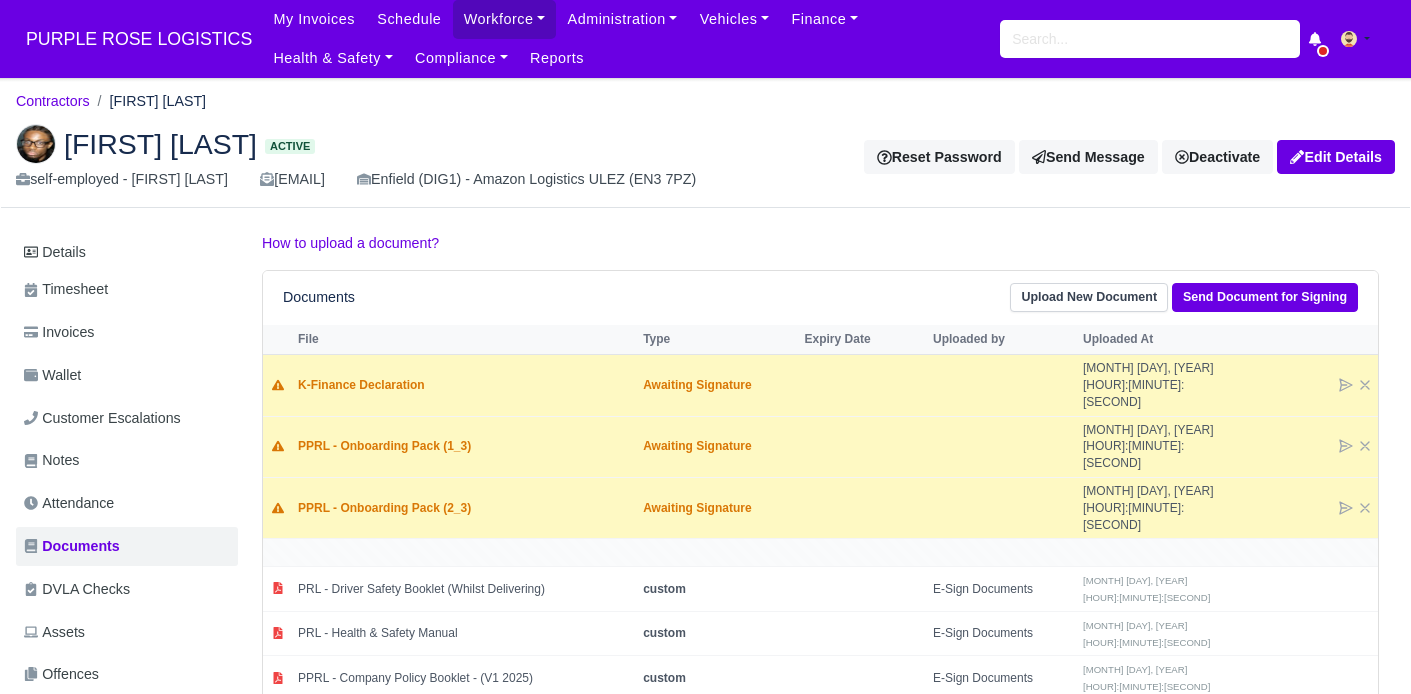 scroll, scrollTop: 0, scrollLeft: 0, axis: both 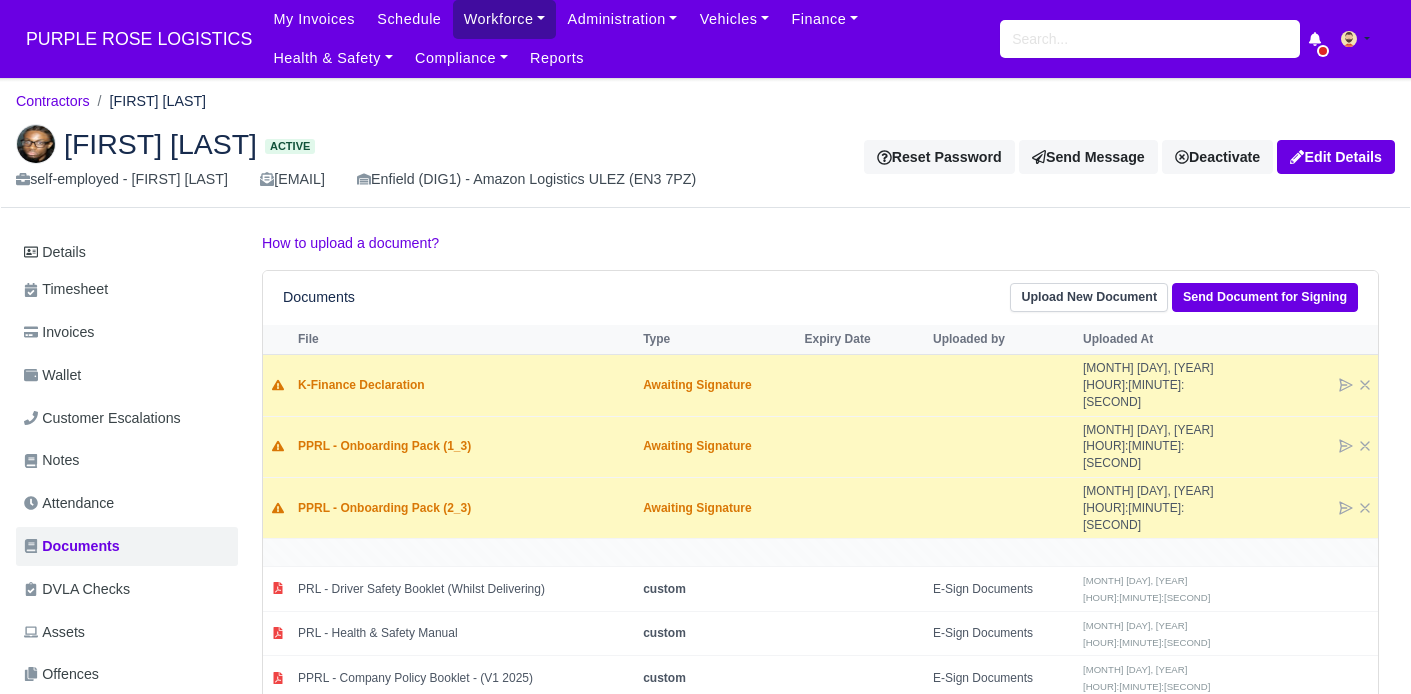 click on "Workforce" at bounding box center [505, 19] 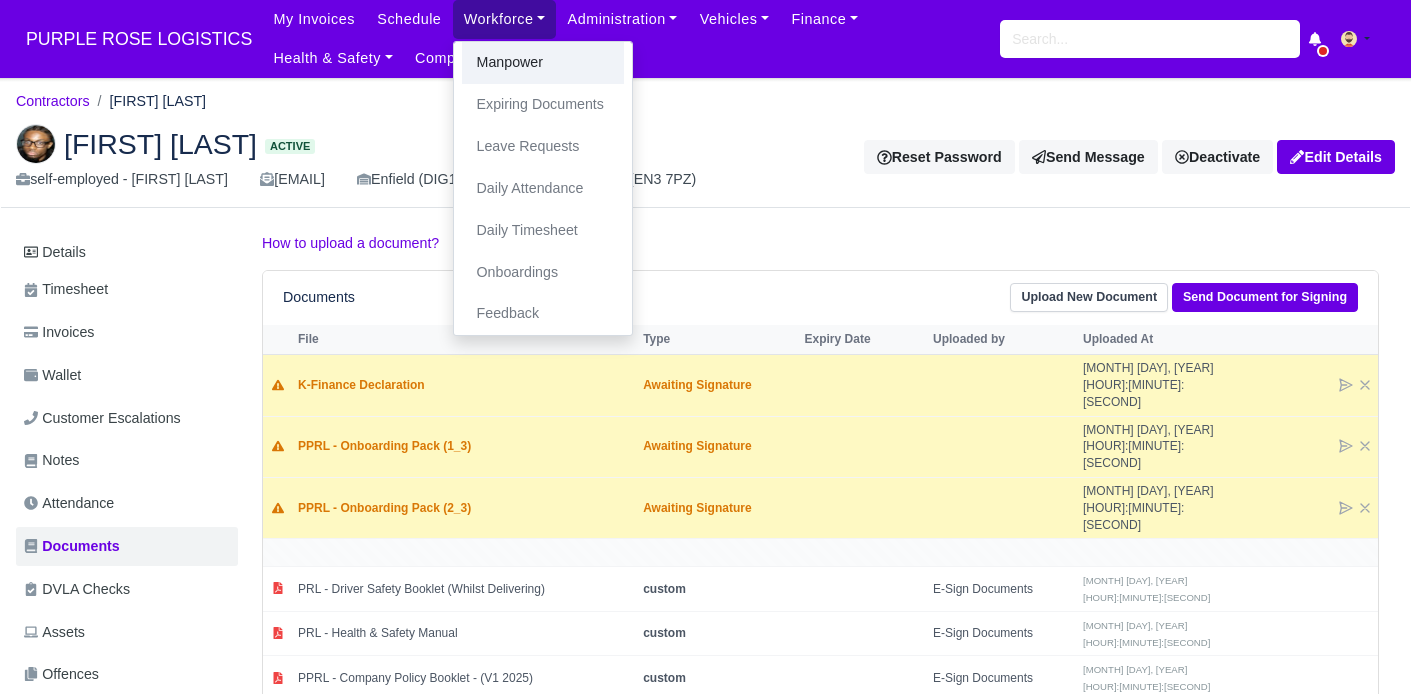 click on "Manpower" at bounding box center [543, 63] 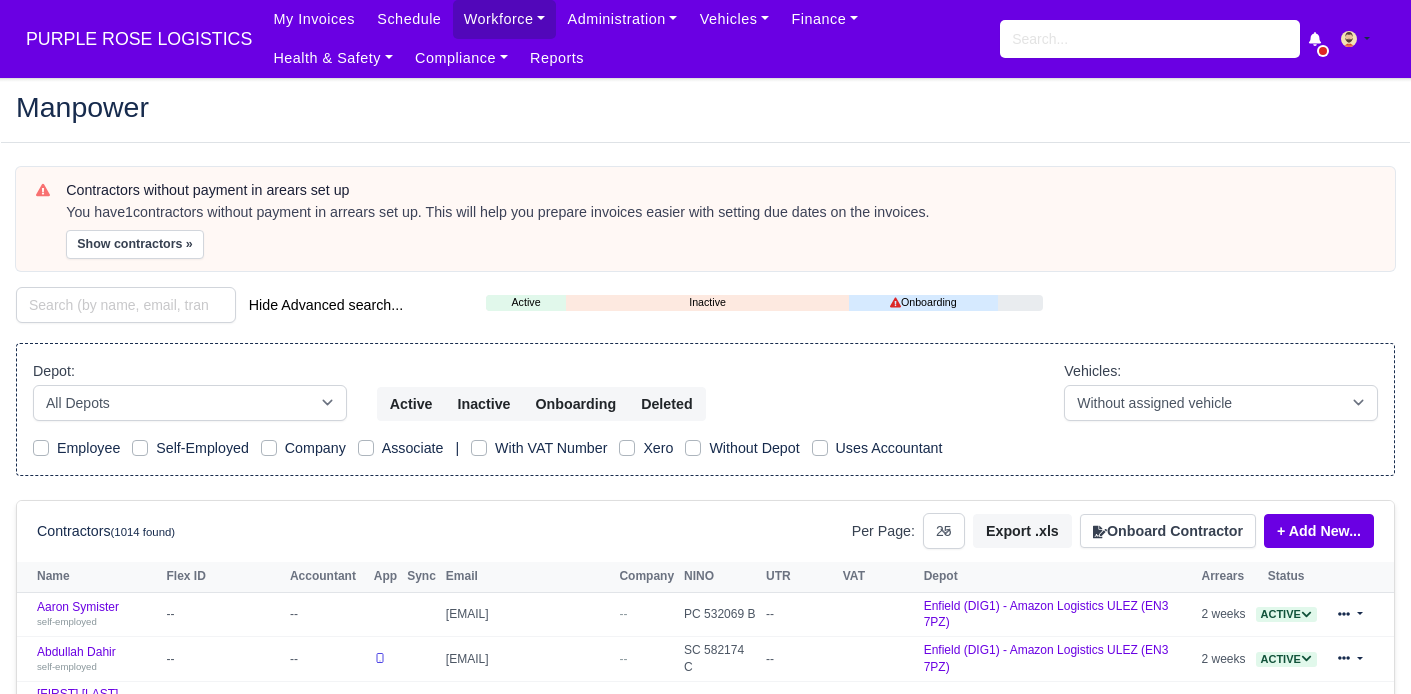 select on "25" 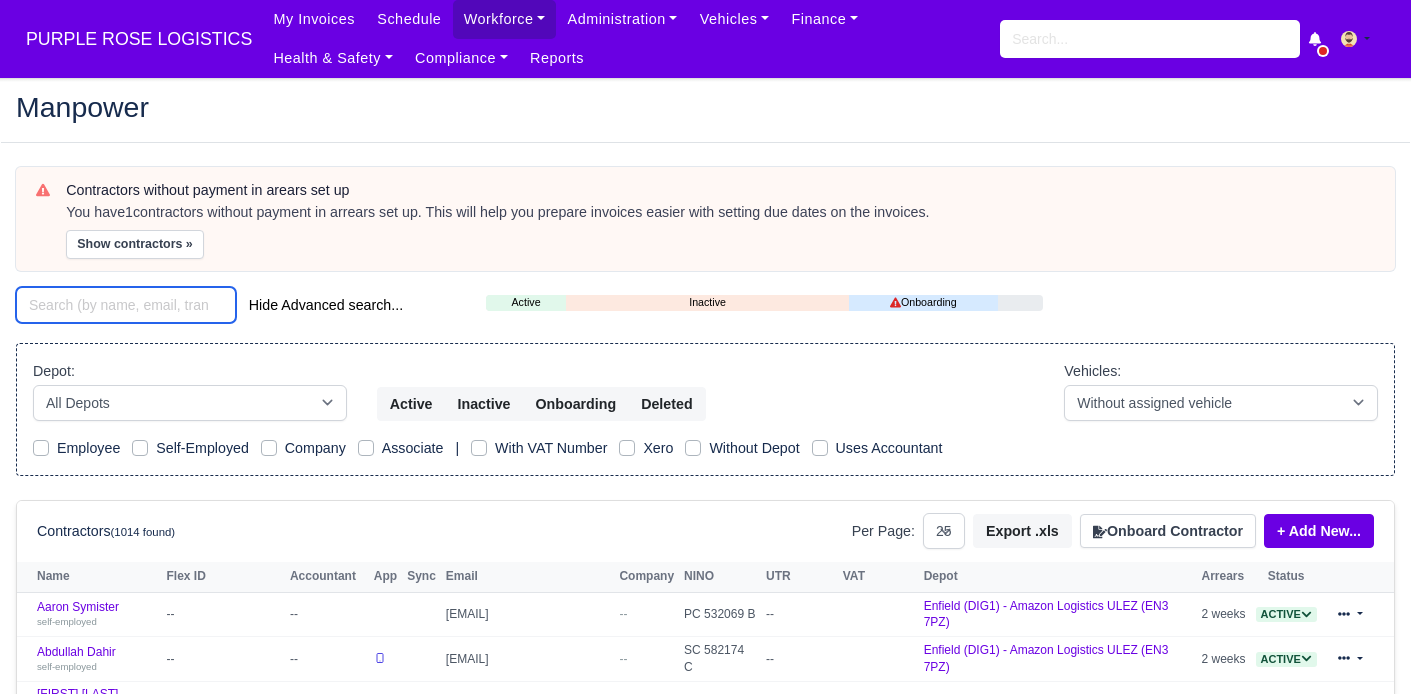 click at bounding box center (126, 305) 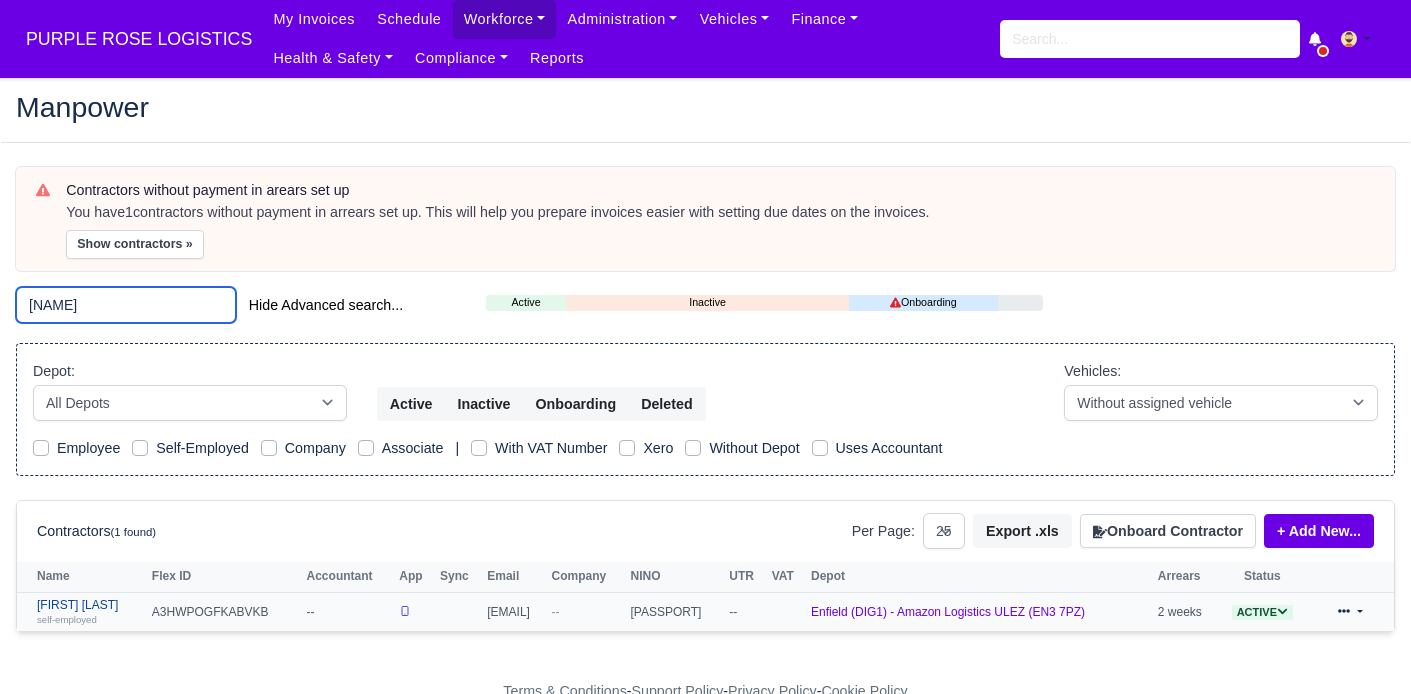 type on "foye" 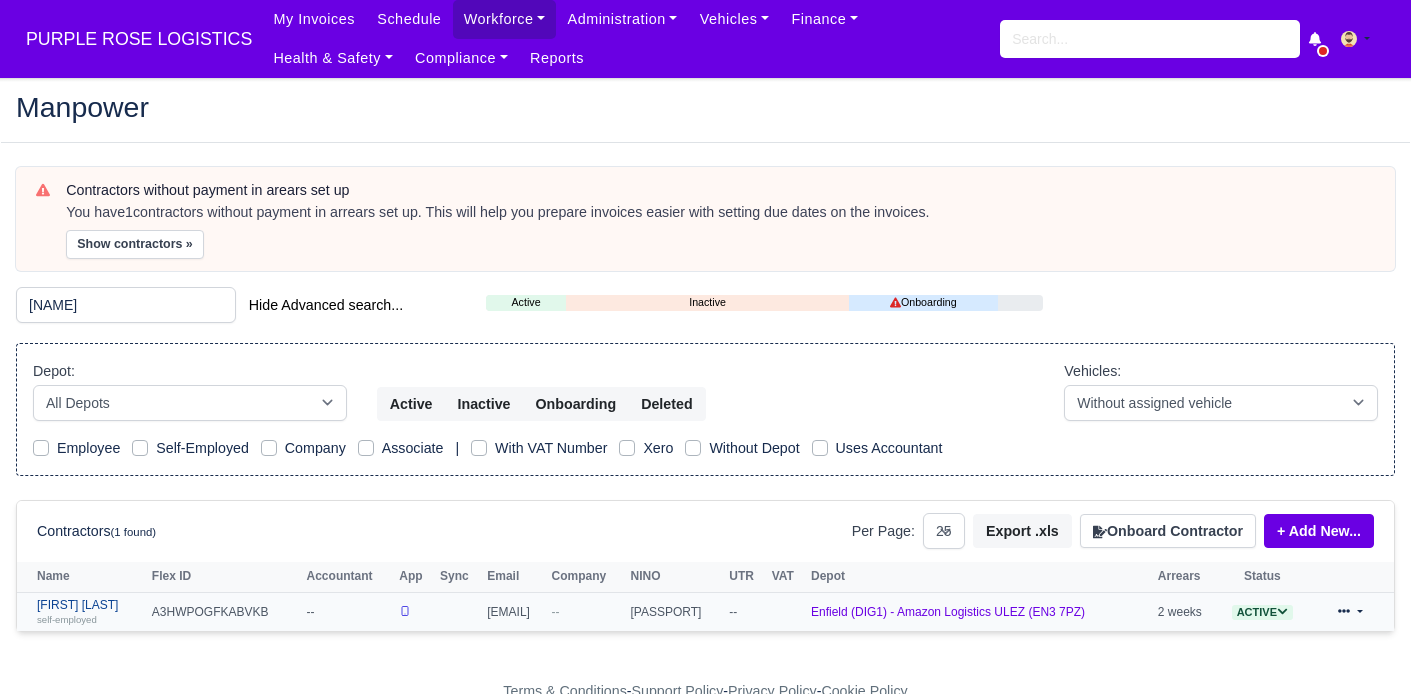 click on "Foyez Khan
self-employed" at bounding box center [89, 612] 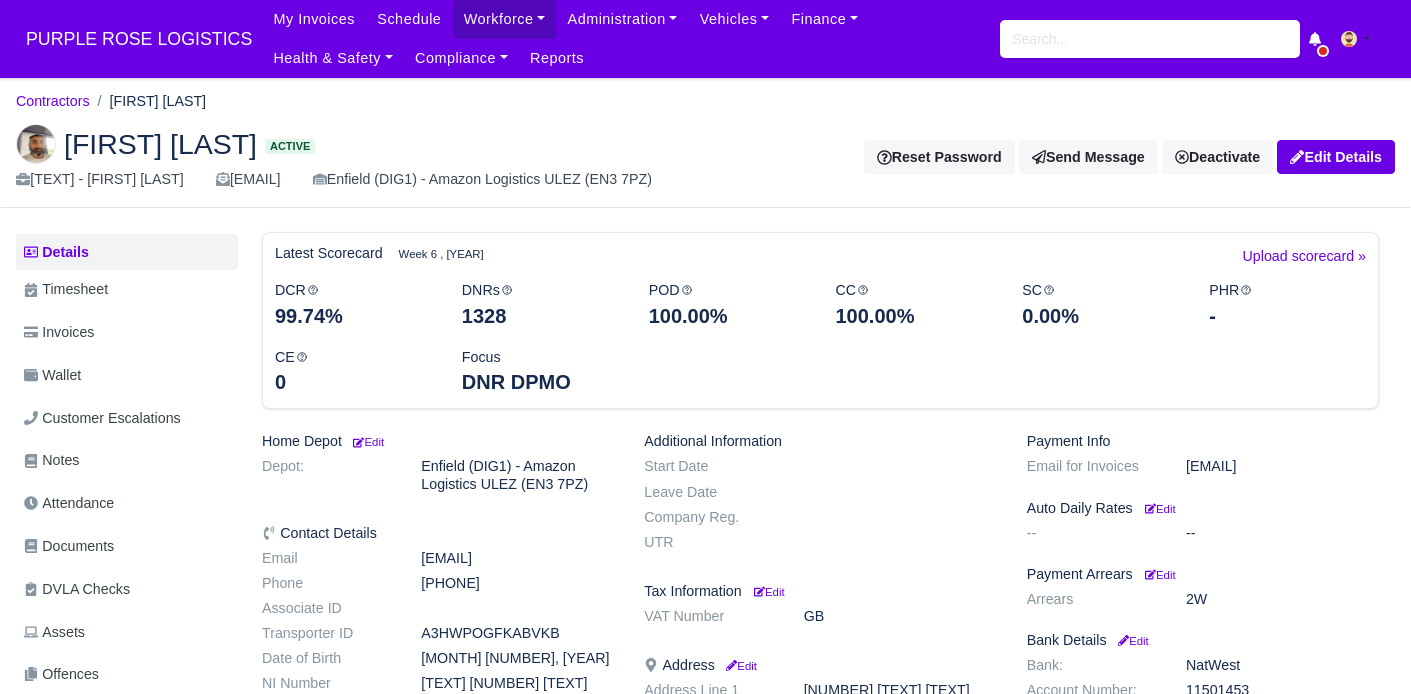 scroll, scrollTop: 0, scrollLeft: 0, axis: both 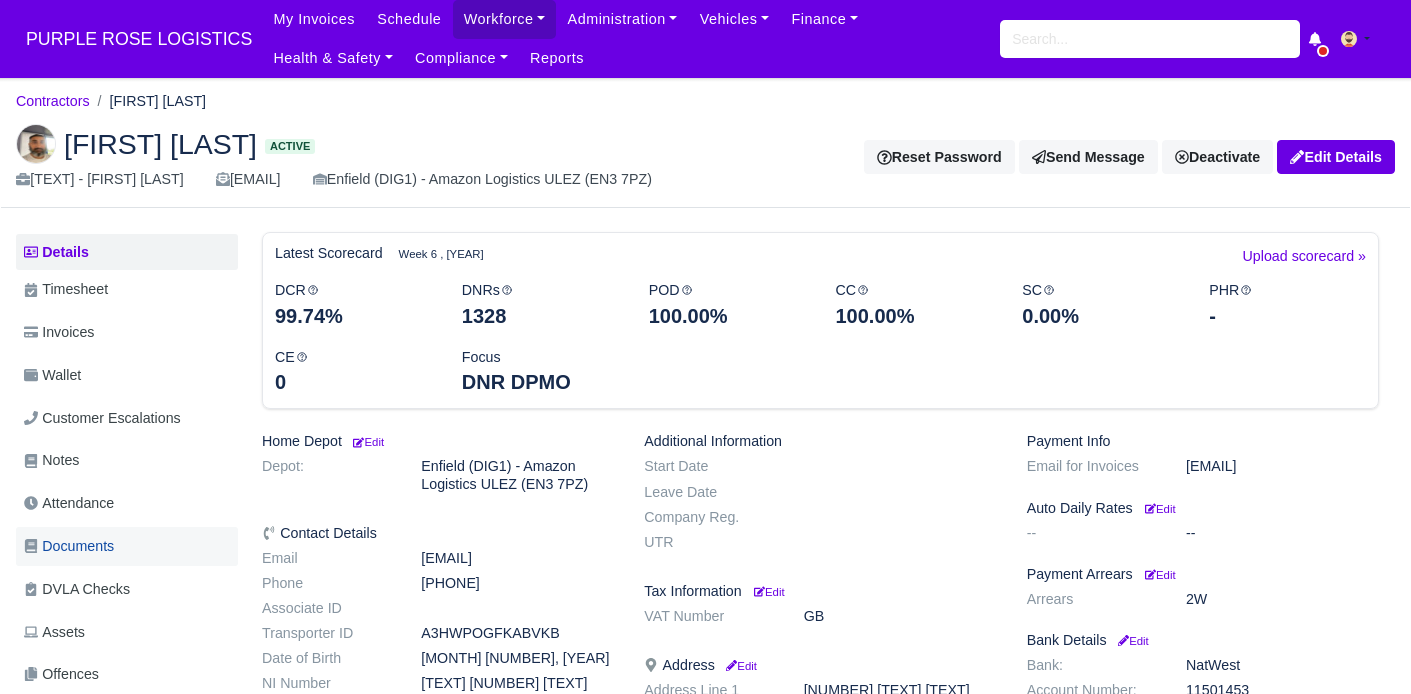 click on "Documents" at bounding box center [69, 546] 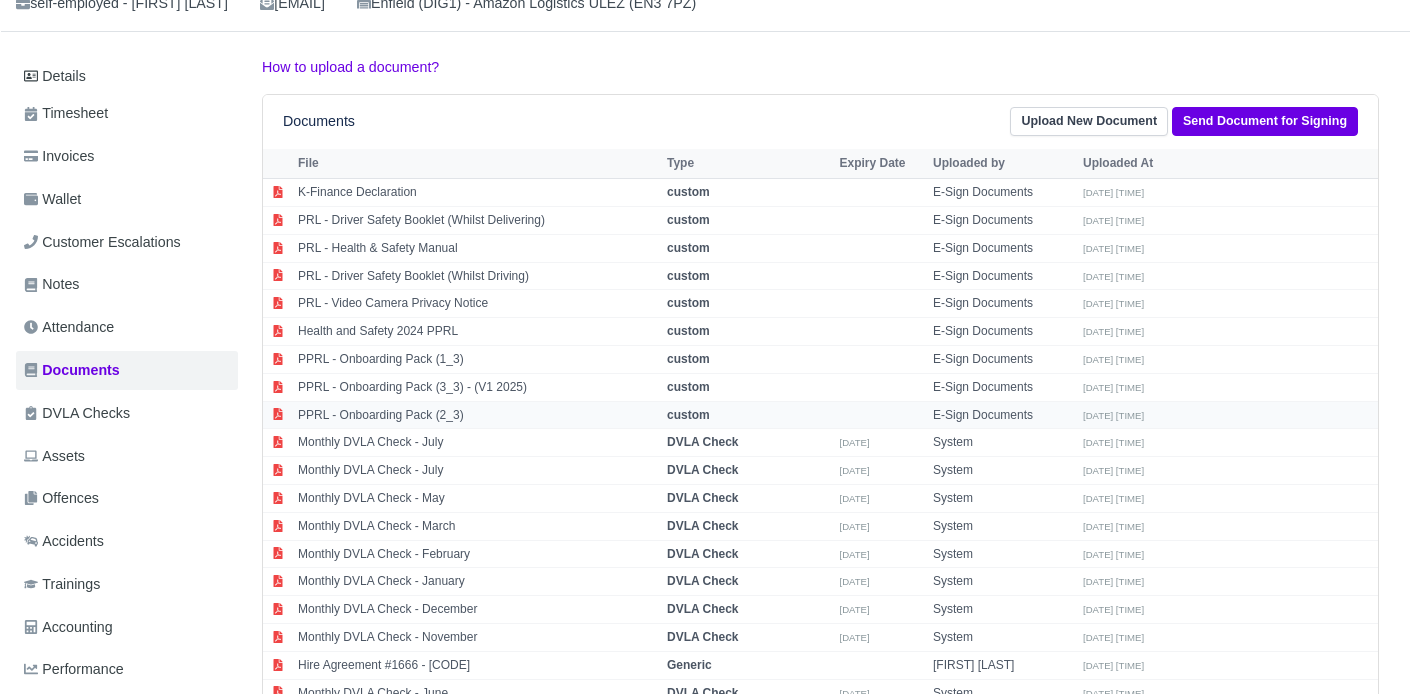 scroll, scrollTop: 175, scrollLeft: 0, axis: vertical 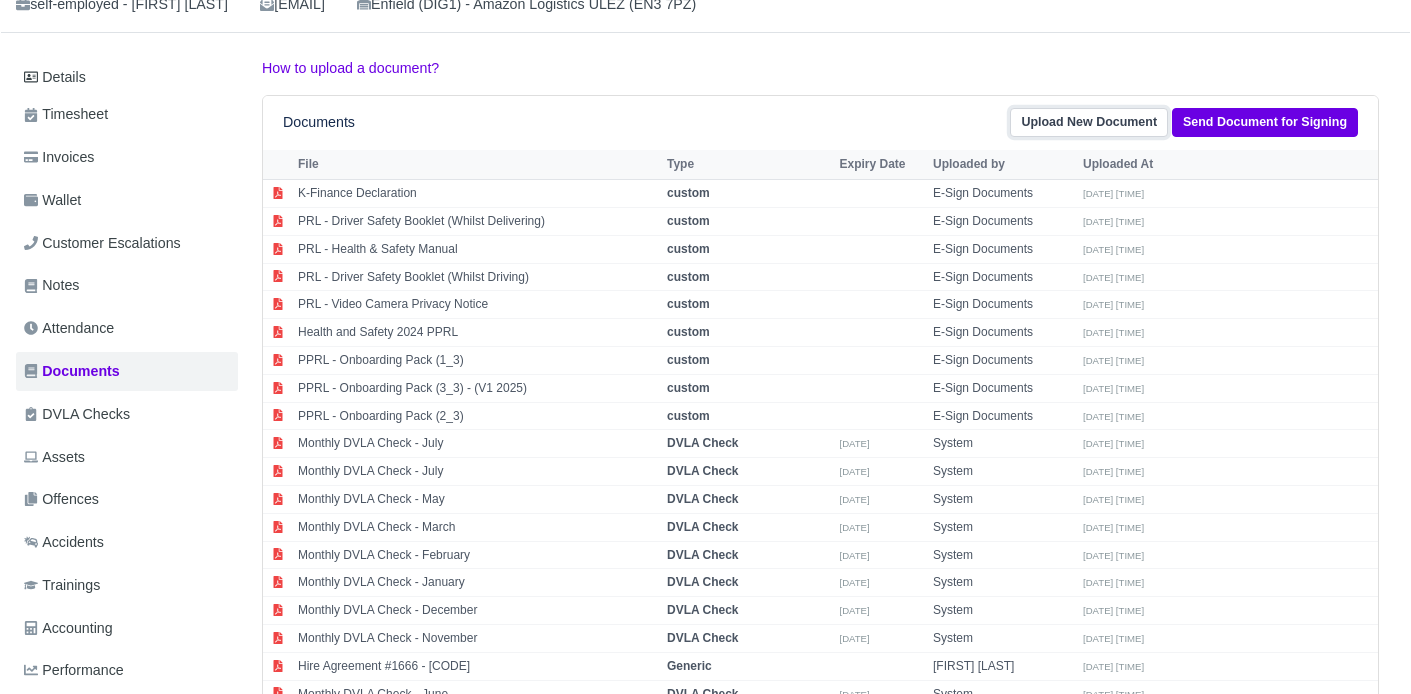 click on "Upload
New Document" at bounding box center [1089, 122] 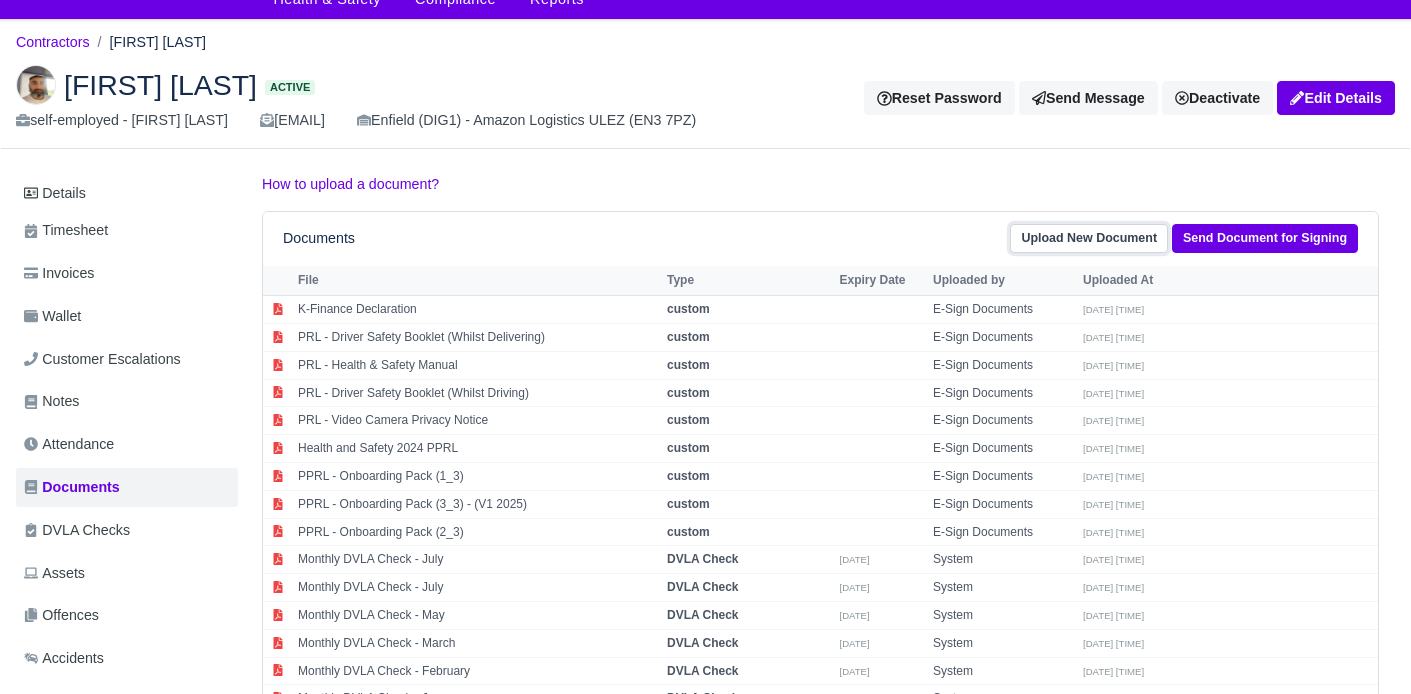 scroll, scrollTop: 14, scrollLeft: 0, axis: vertical 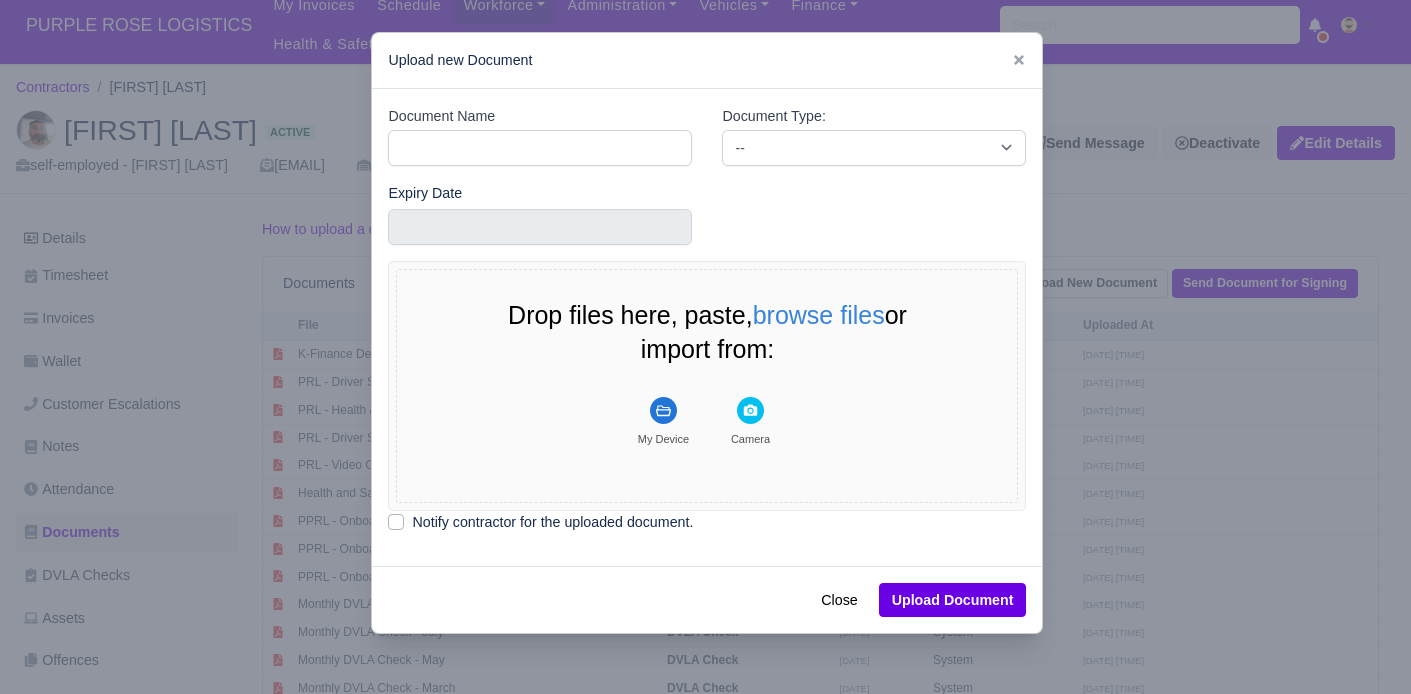 click at bounding box center (1019, 60) 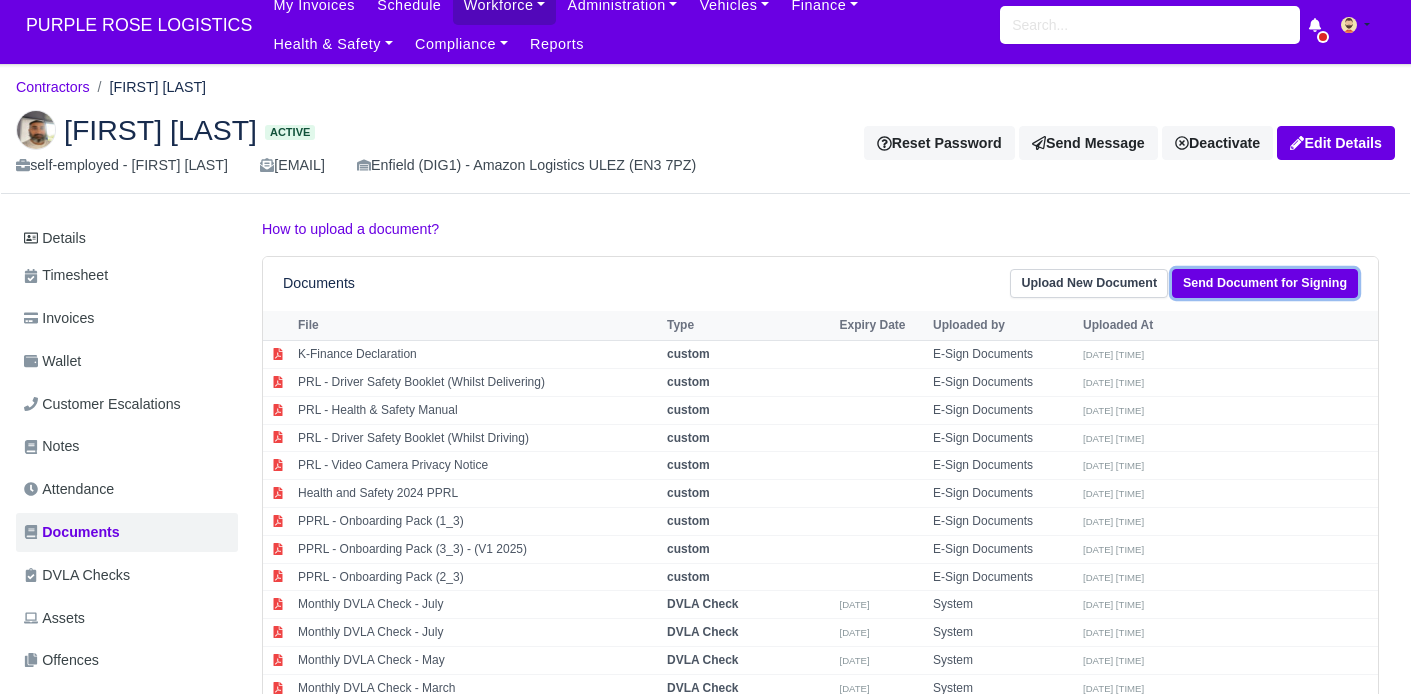 click on "Send Document for Signing" at bounding box center (1265, 283) 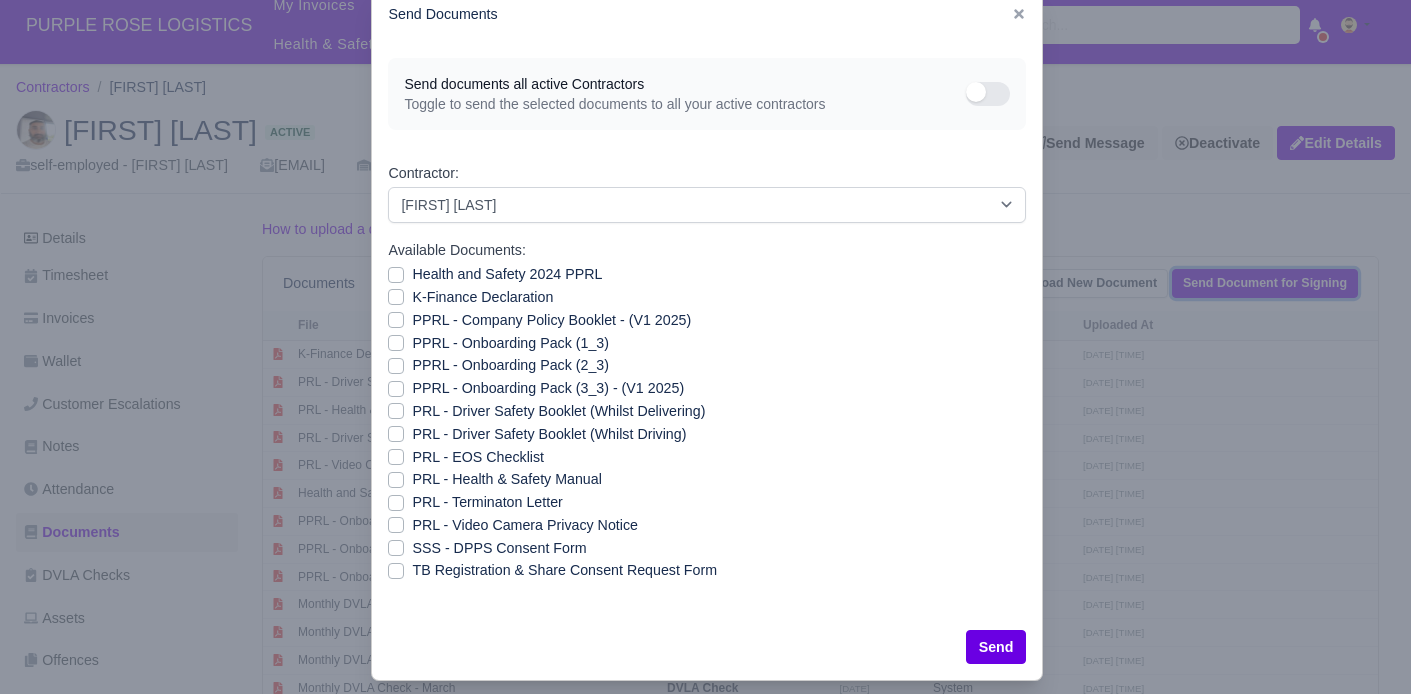 scroll, scrollTop: 50, scrollLeft: 0, axis: vertical 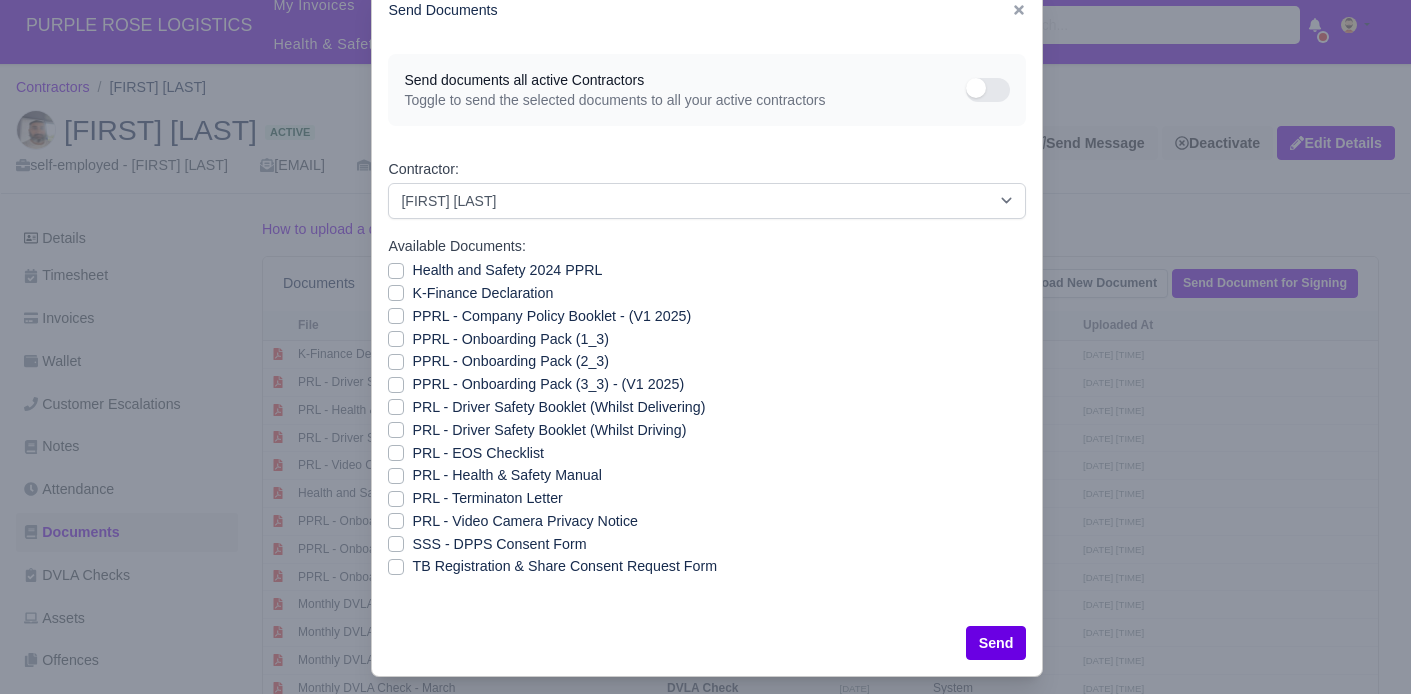 click on "PPRL - Company Policy Booklet - (V1 2025)" at bounding box center [551, 316] 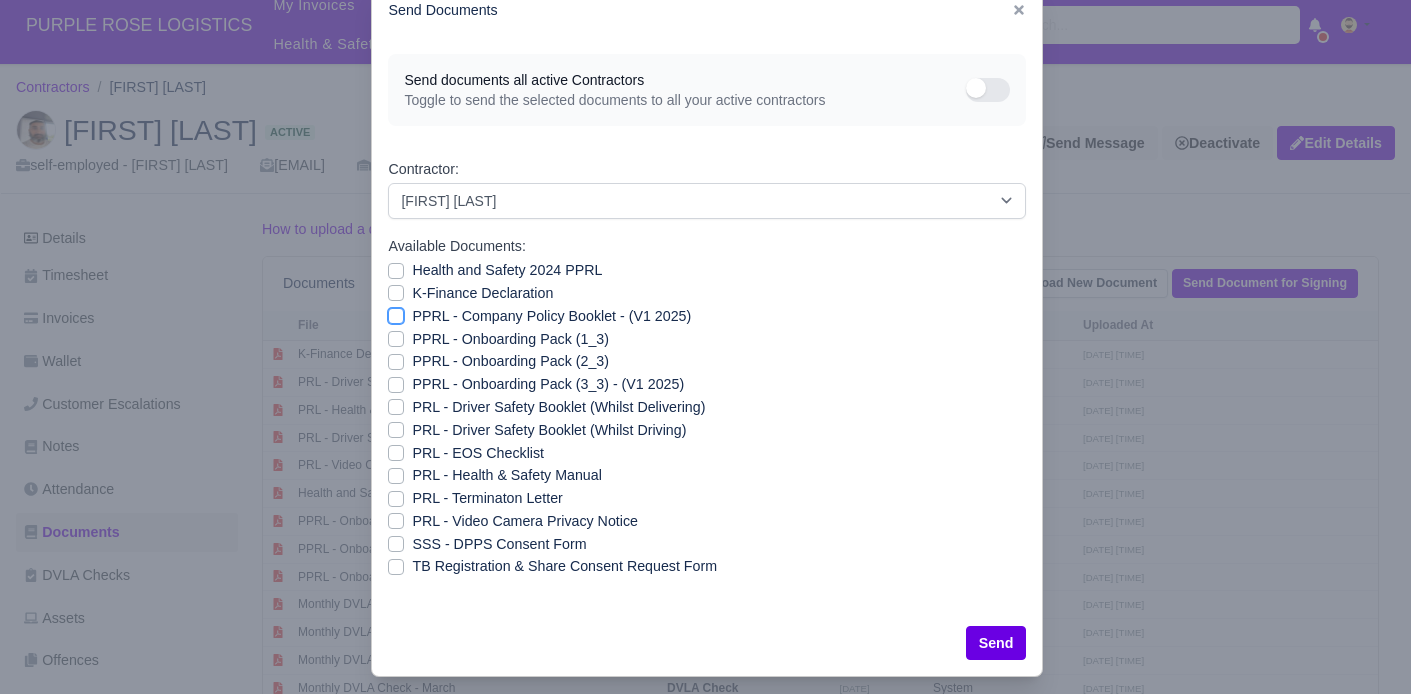click on "PPRL - Company Policy Booklet - (V1 2025)" at bounding box center (396, 313) 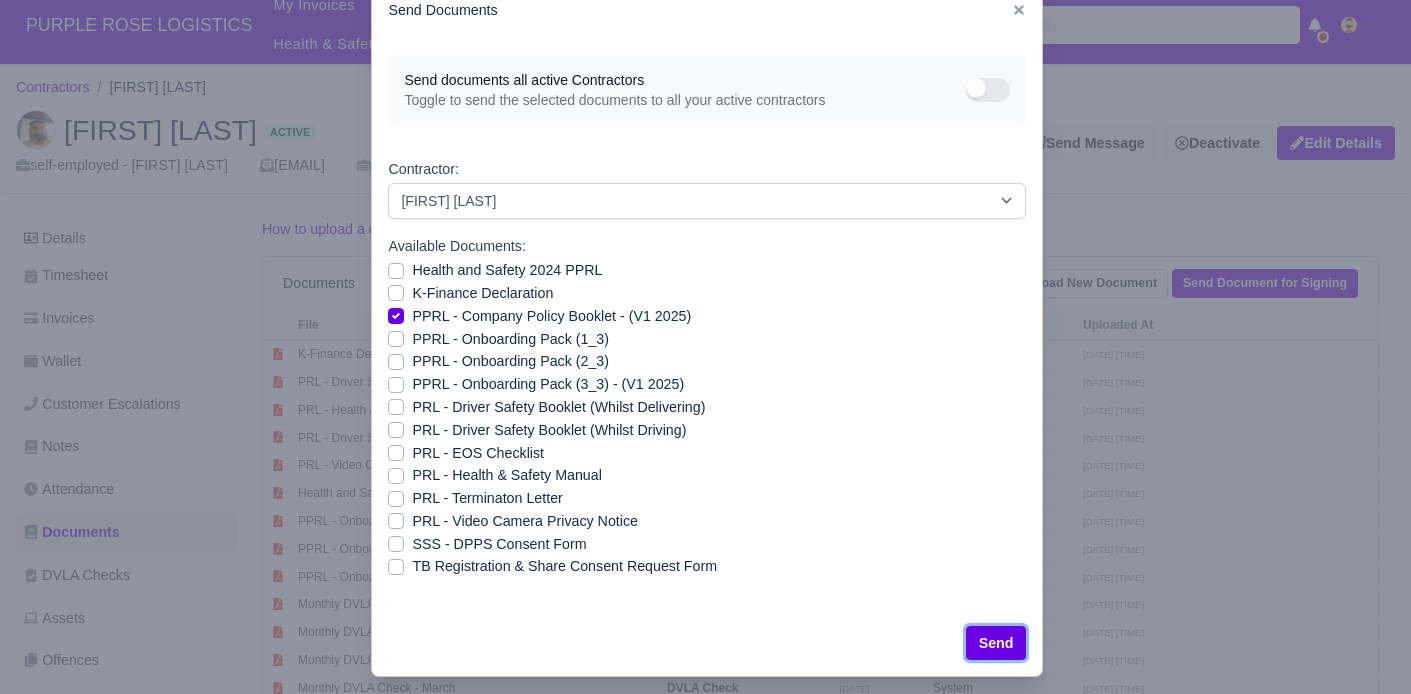 click on "Send" at bounding box center [996, 643] 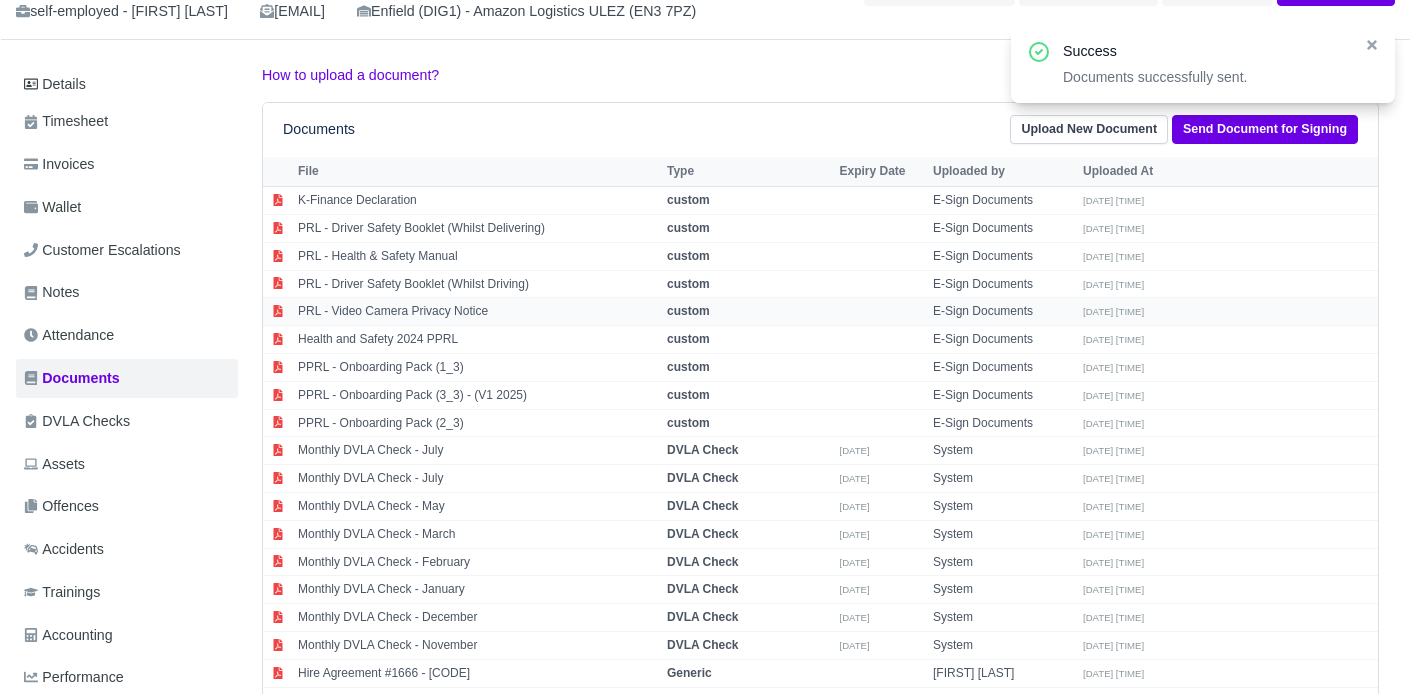 scroll, scrollTop: 177, scrollLeft: 0, axis: vertical 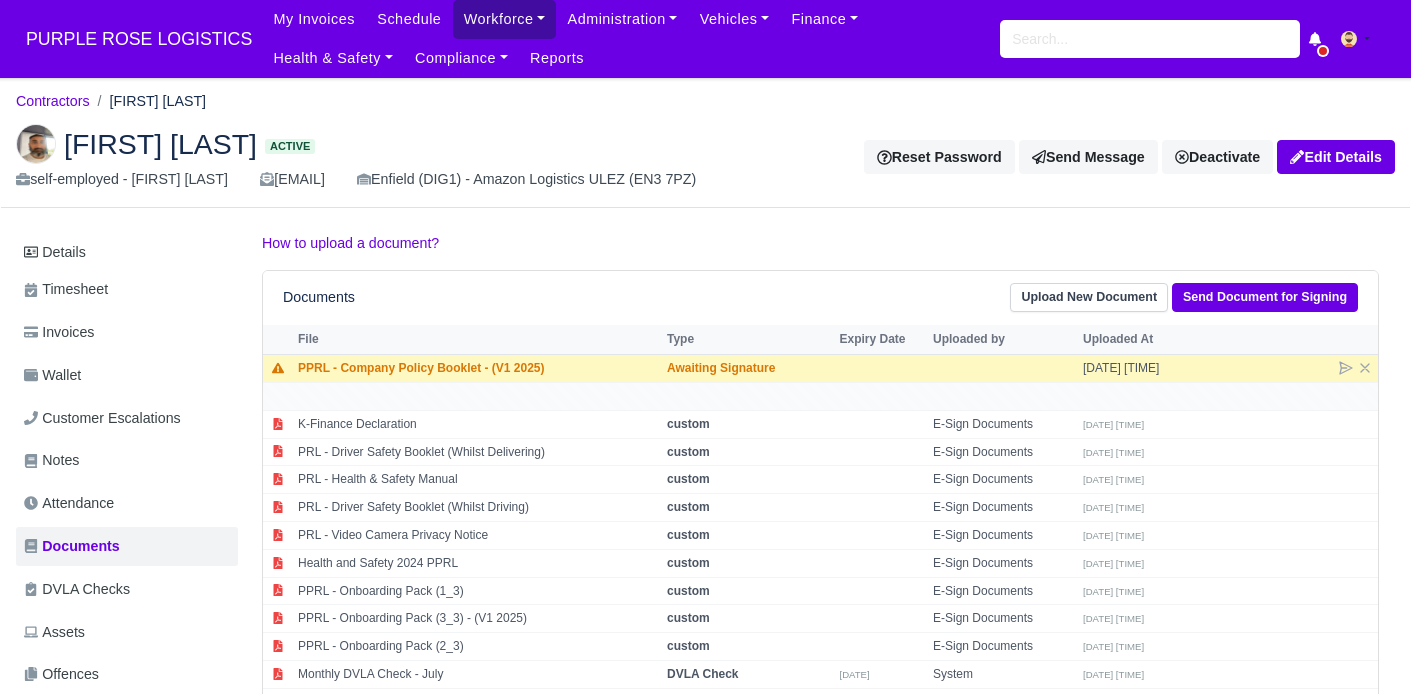 click on "Workforce" at bounding box center [505, 19] 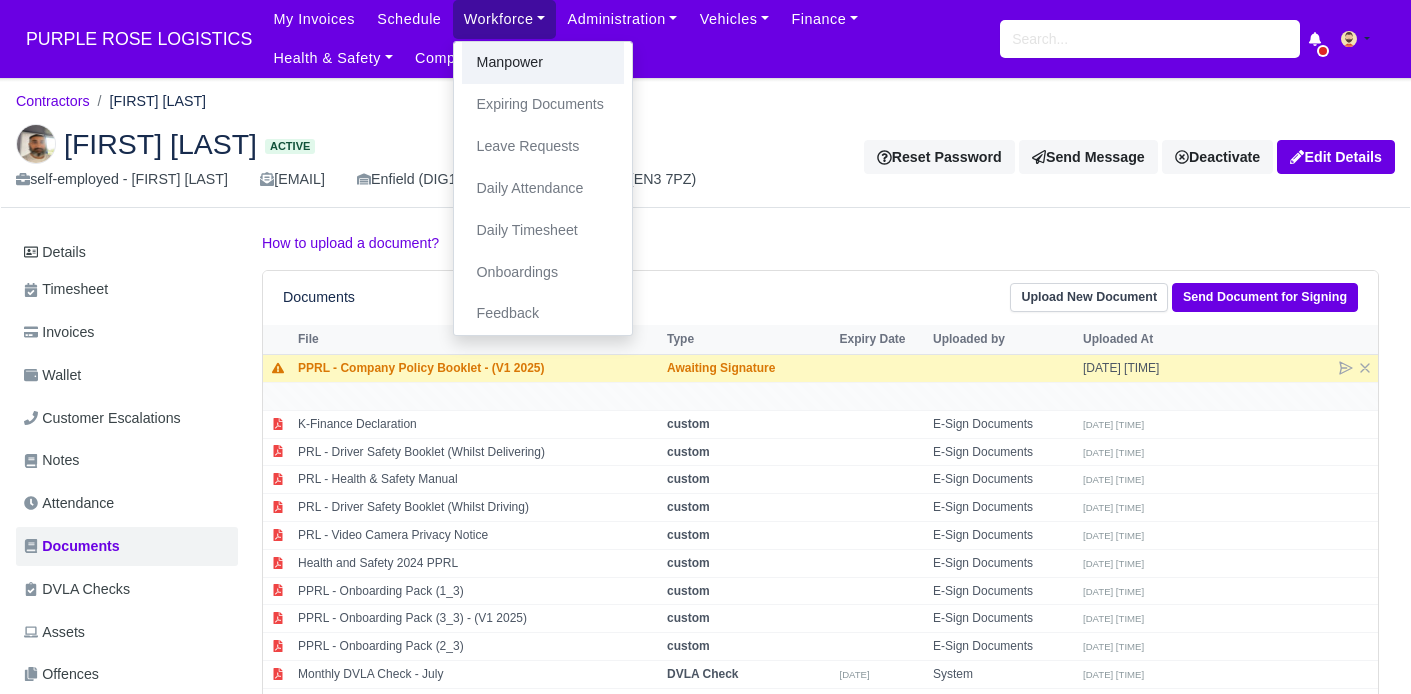 click on "Manpower" at bounding box center [543, 63] 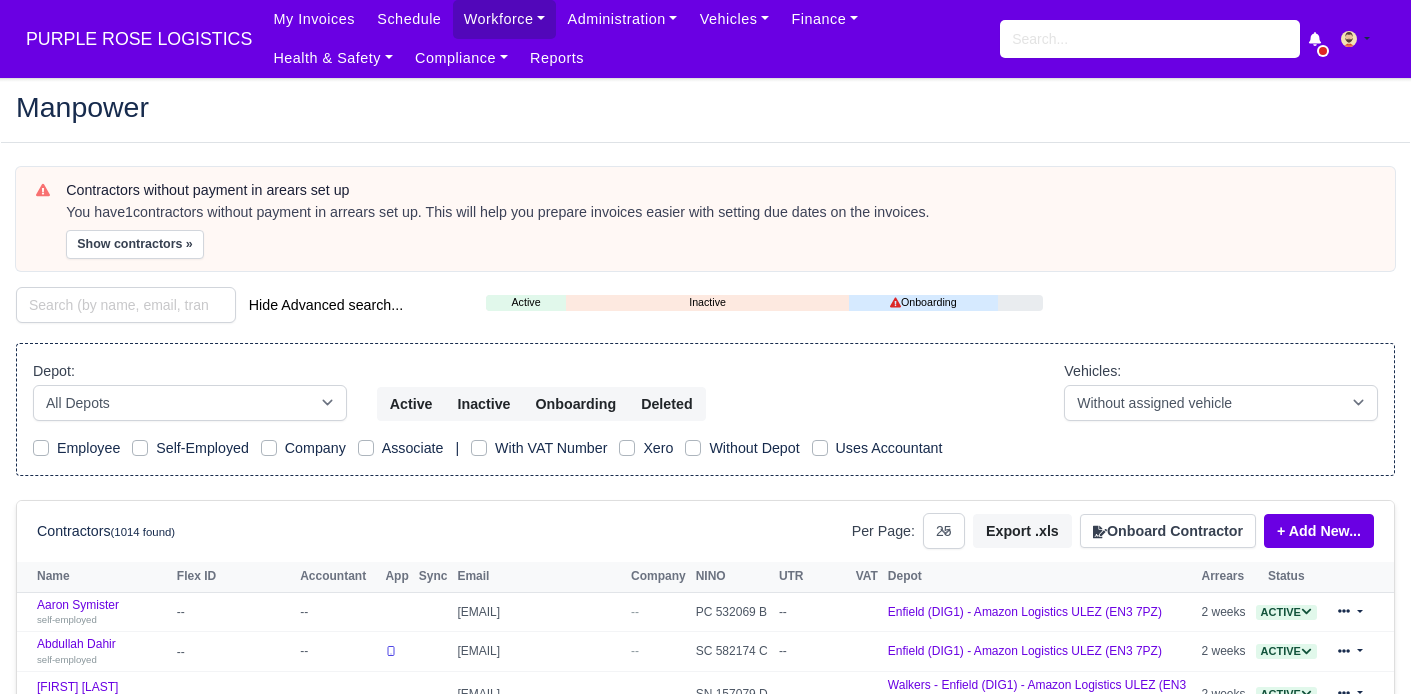 select on "25" 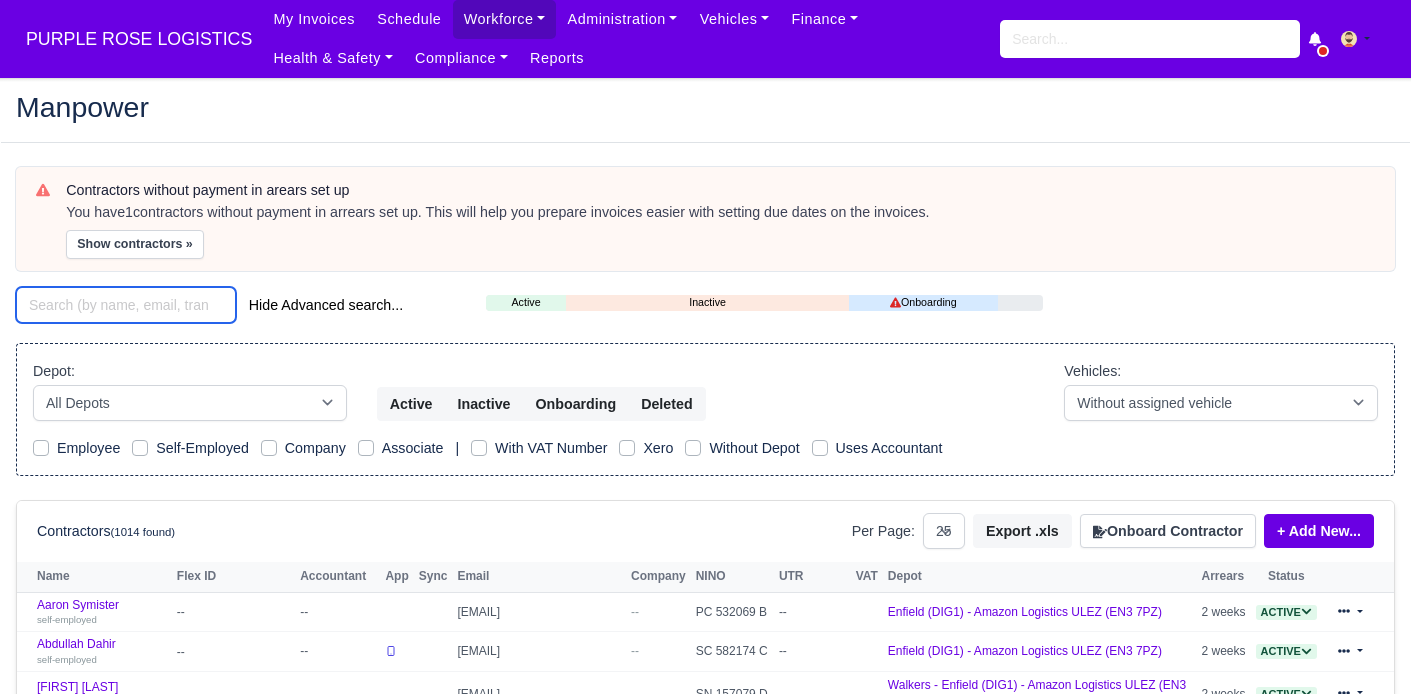 click at bounding box center (126, 305) 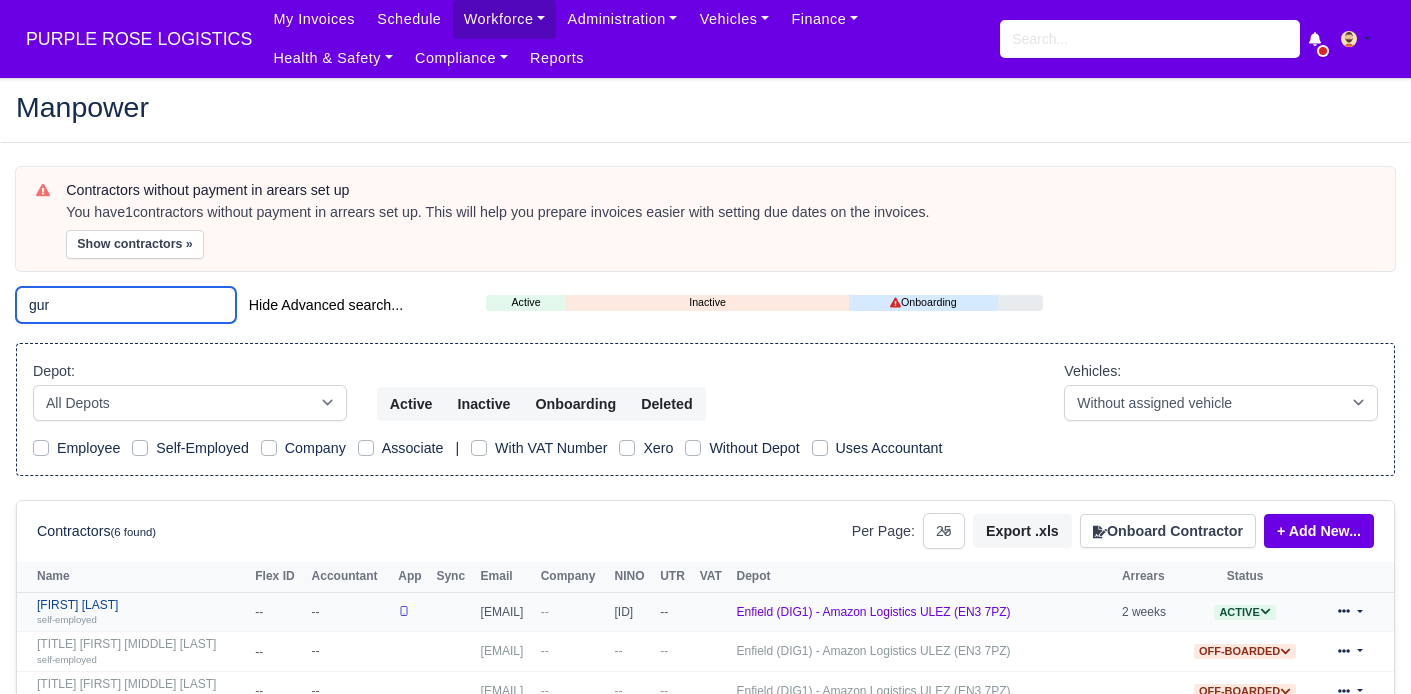 type on "gur" 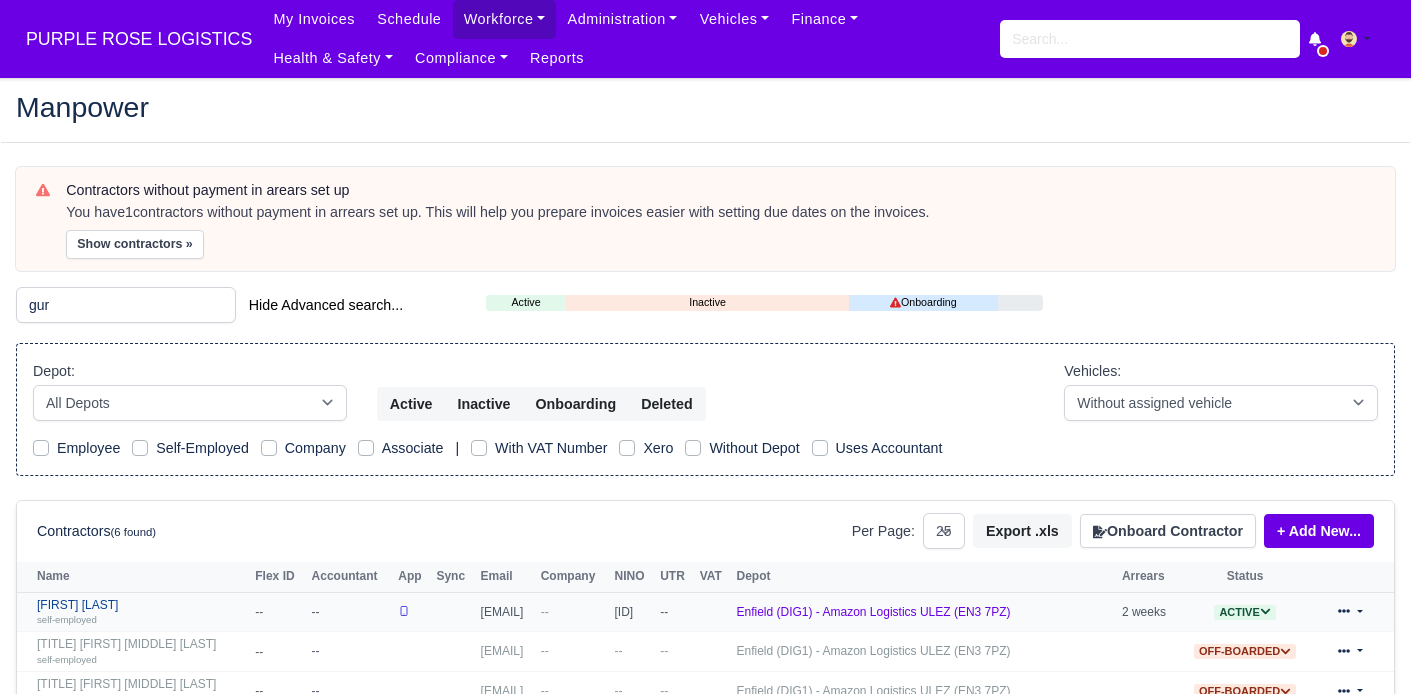 click on "[FIRST] [LAST]
self-employed" at bounding box center (141, 612) 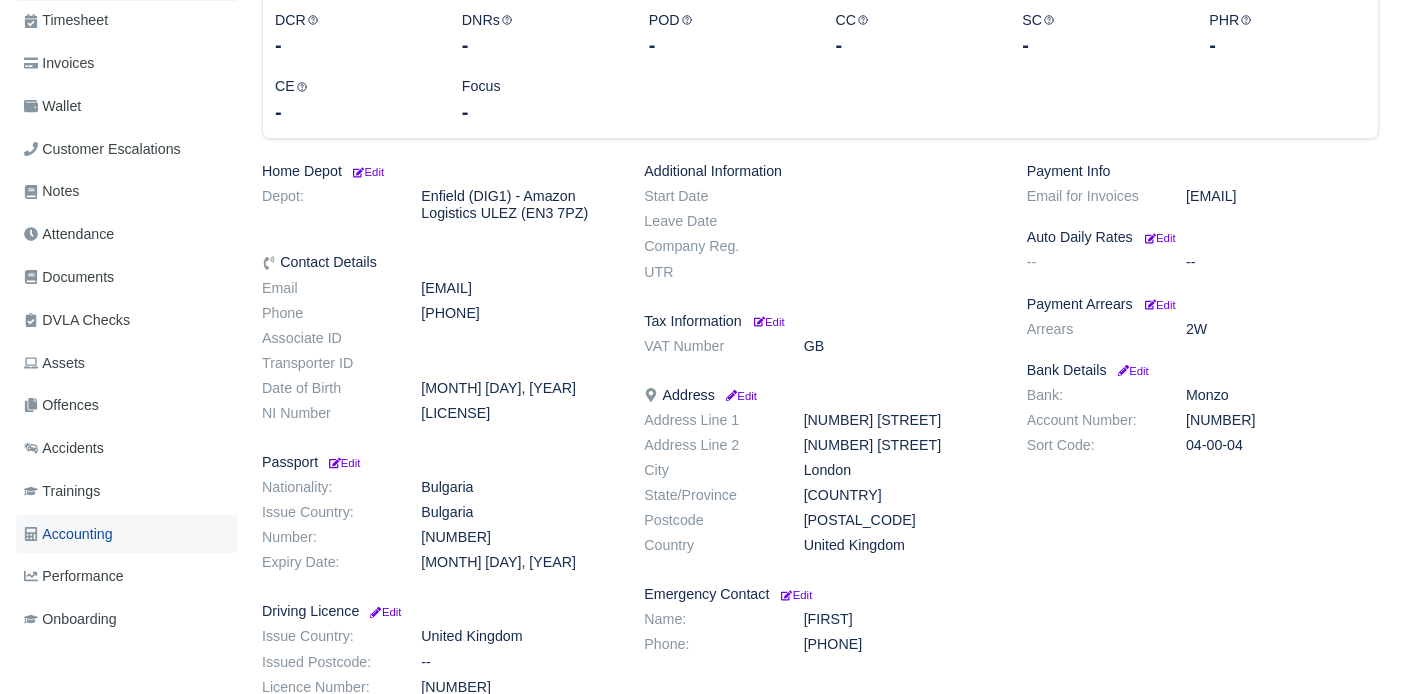 scroll, scrollTop: 310, scrollLeft: 0, axis: vertical 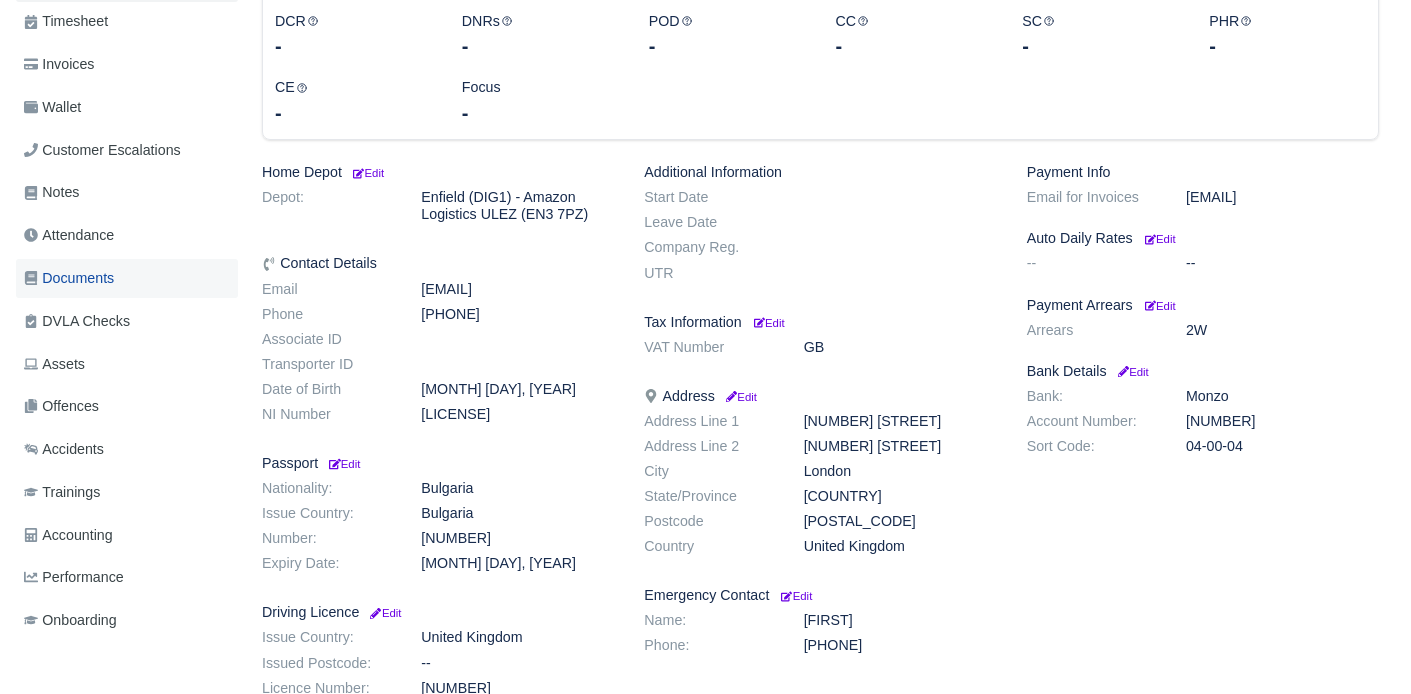 click on "Documents" at bounding box center [69, 278] 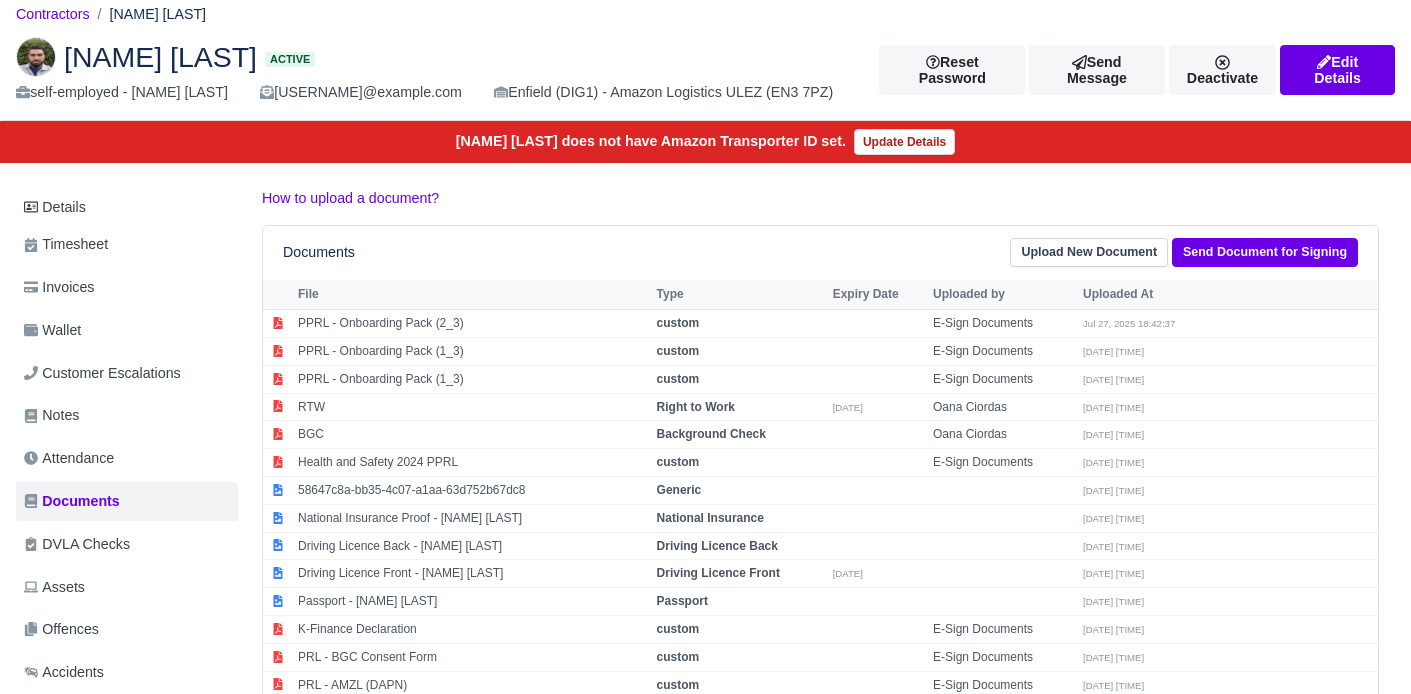 scroll, scrollTop: 0, scrollLeft: 0, axis: both 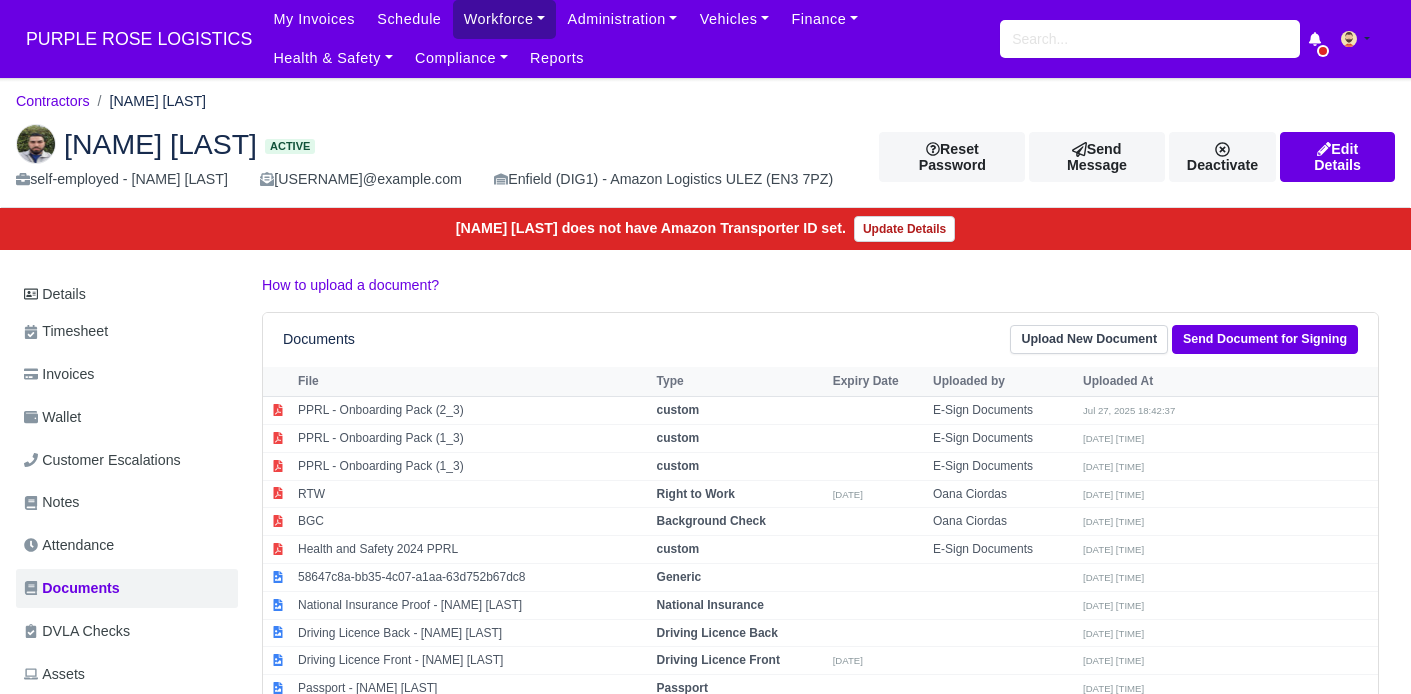 click on "Workforce" at bounding box center [505, 19] 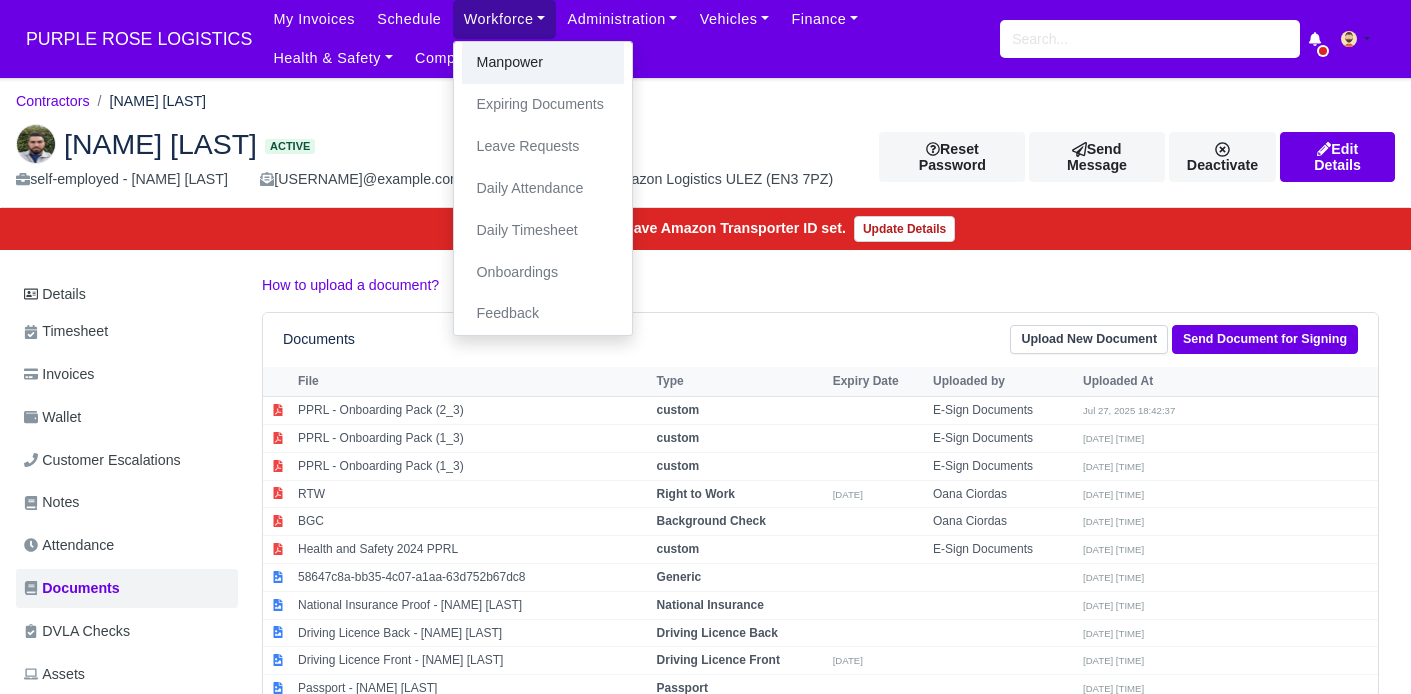 click on "Manpower" at bounding box center [543, 63] 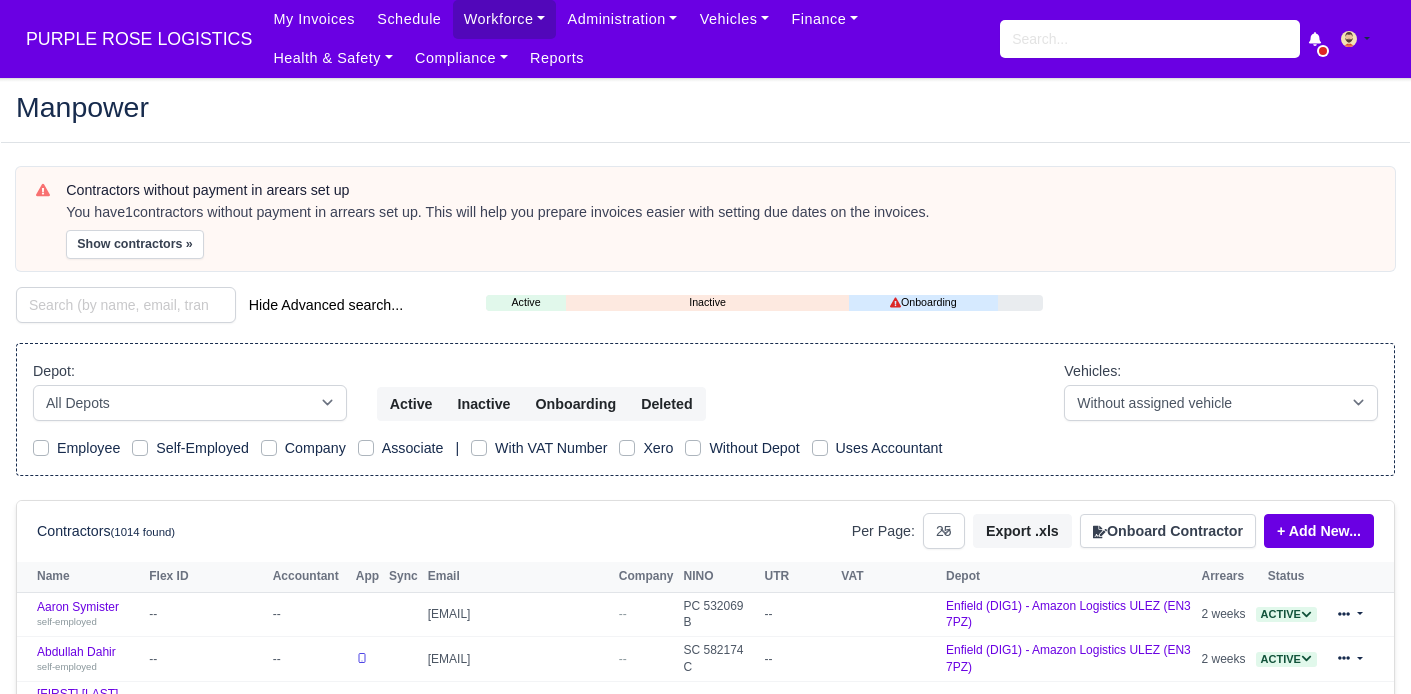 select on "25" 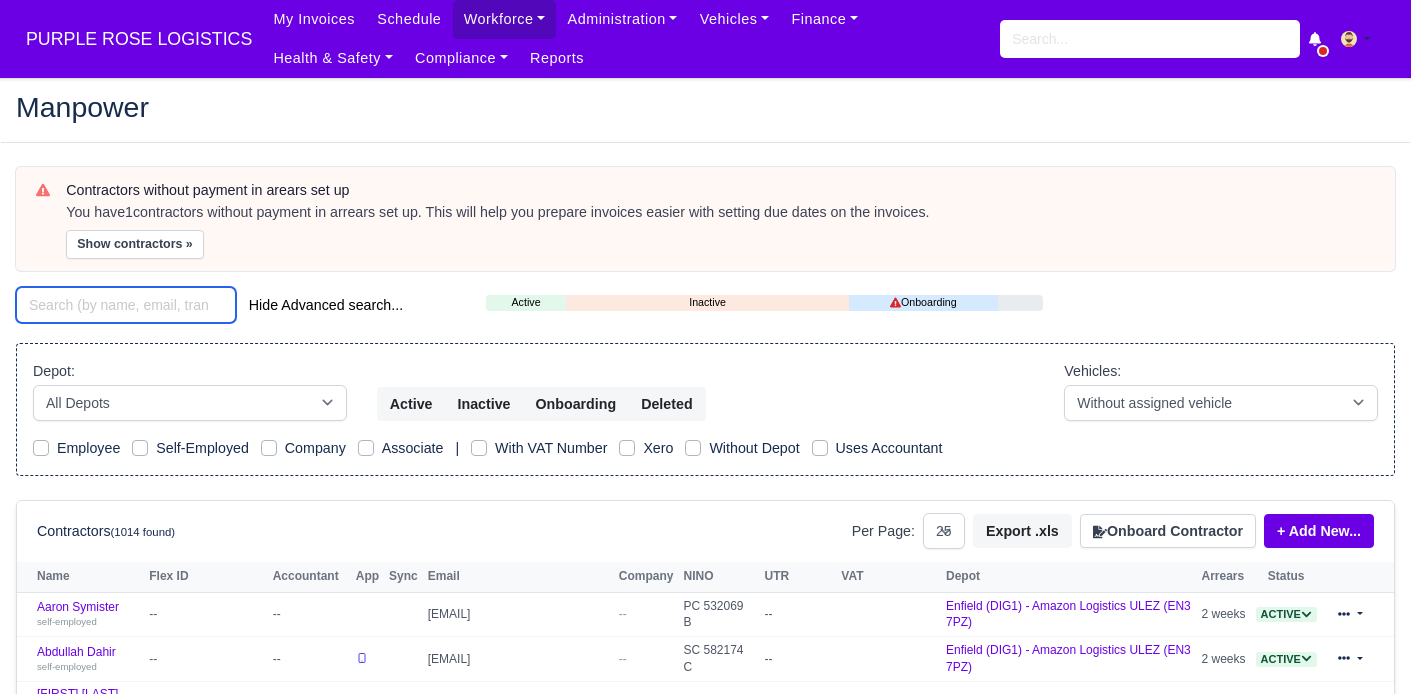 click at bounding box center [126, 305] 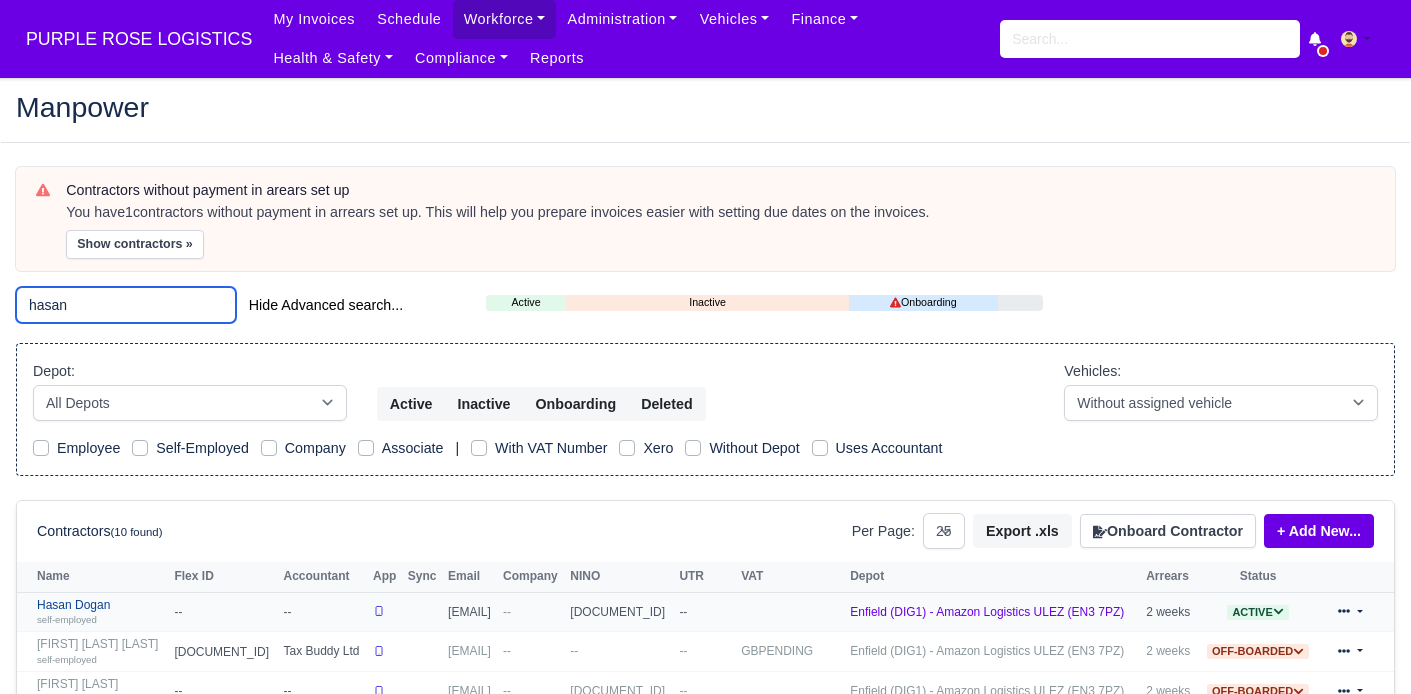 type on "hasan" 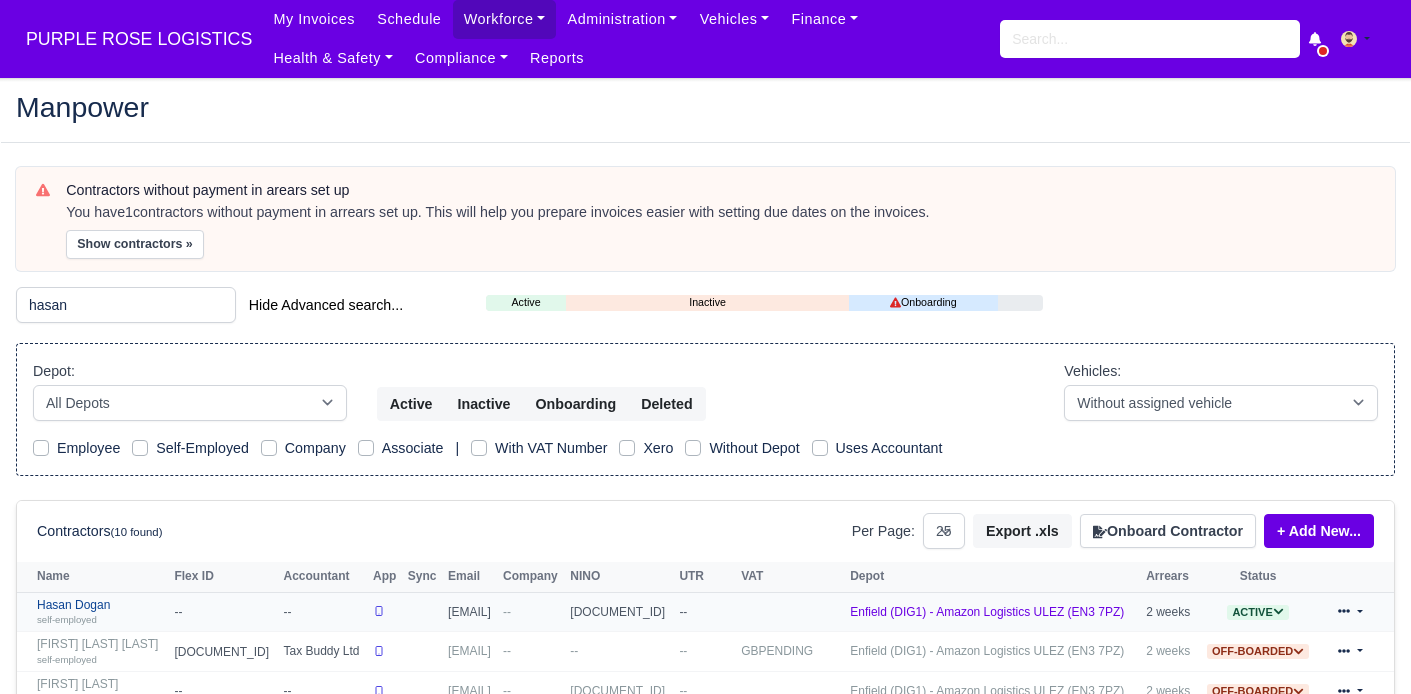 click on "Hasan Dogan
self-employed" at bounding box center [100, 612] 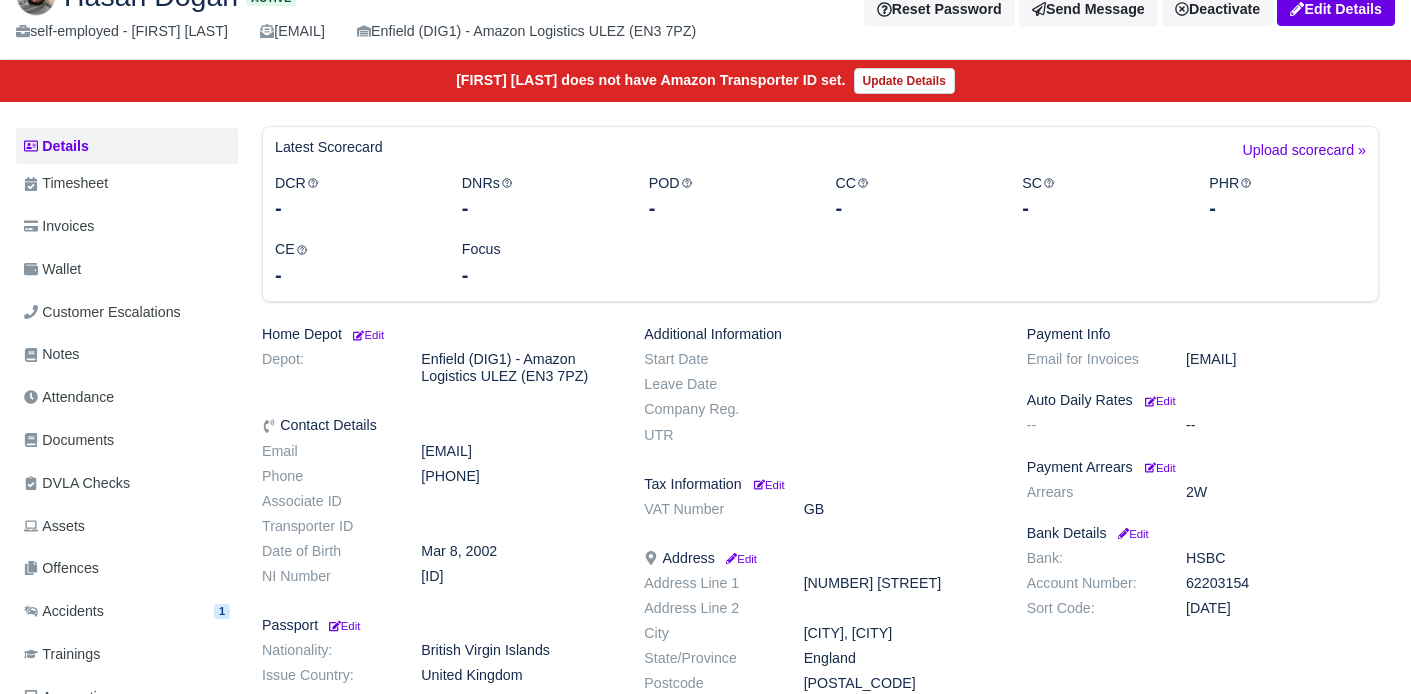 scroll, scrollTop: 154, scrollLeft: 0, axis: vertical 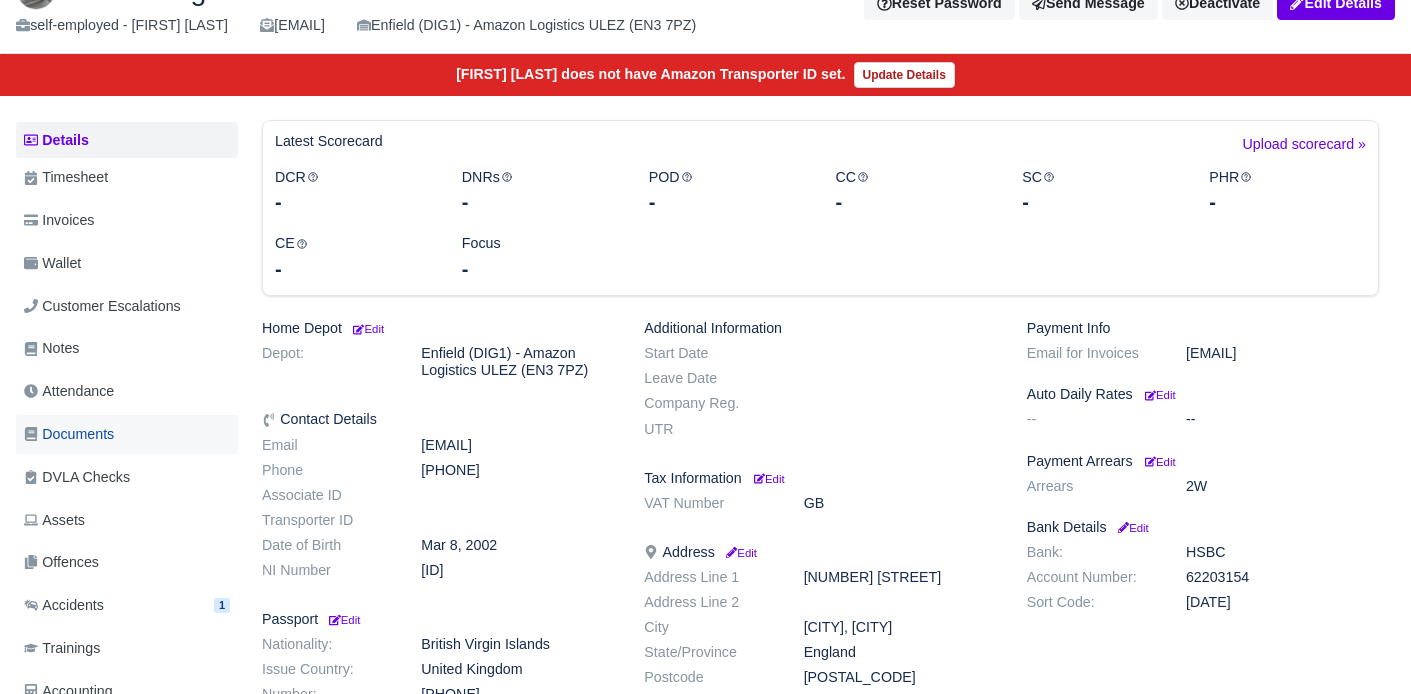 click on "Documents" at bounding box center [69, 434] 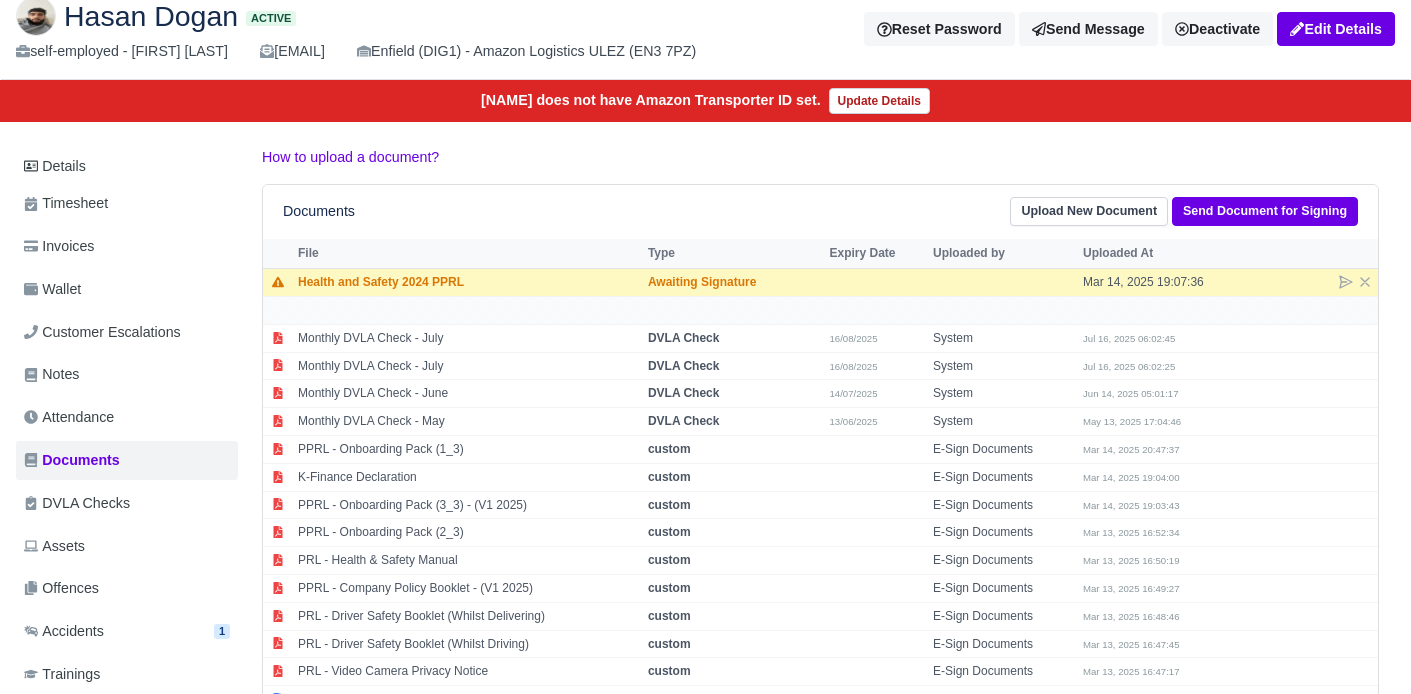 scroll, scrollTop: 0, scrollLeft: 0, axis: both 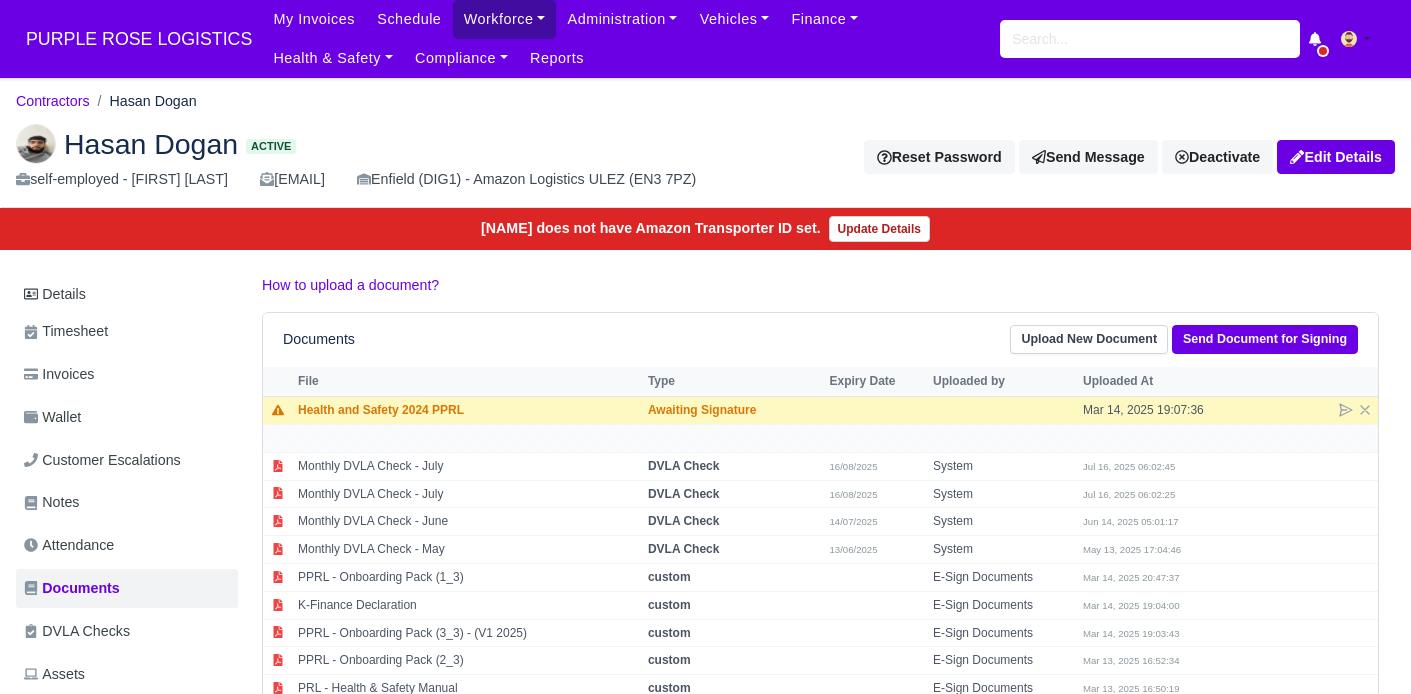click on "Workforce" at bounding box center [505, 19] 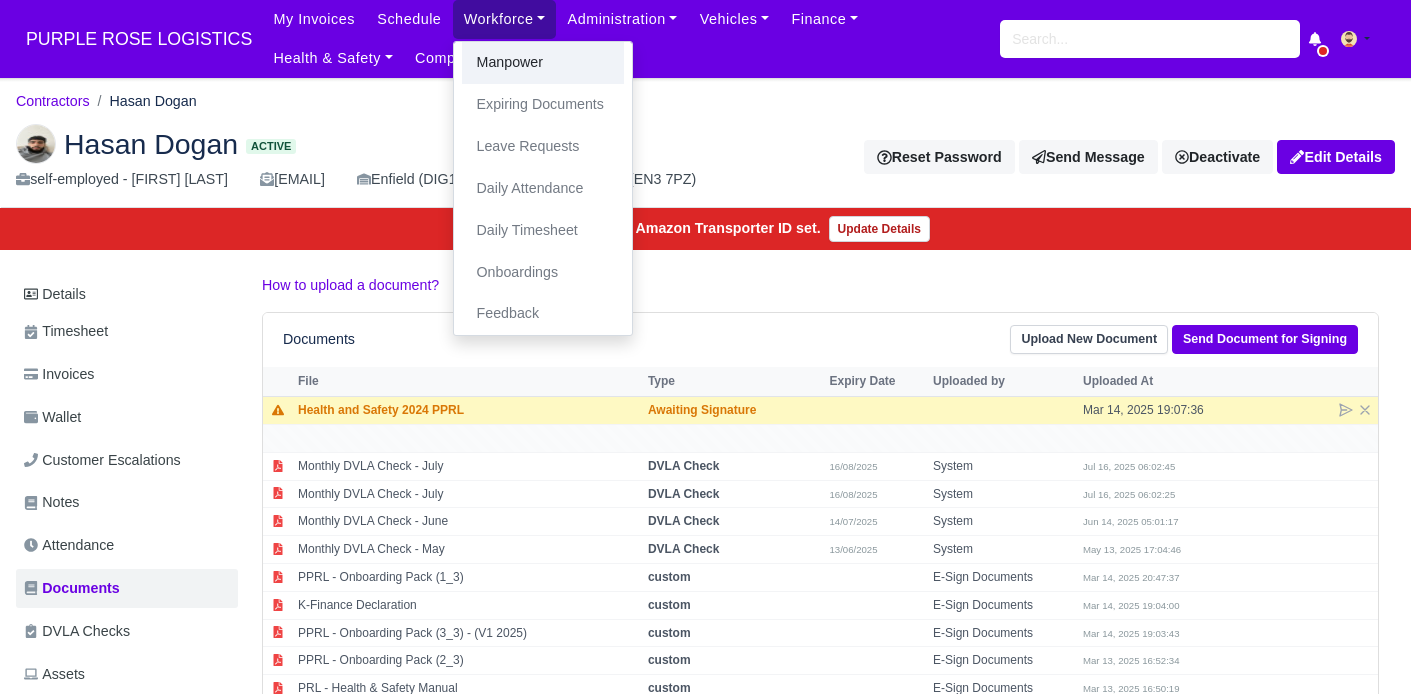 click on "Manpower" at bounding box center [543, 63] 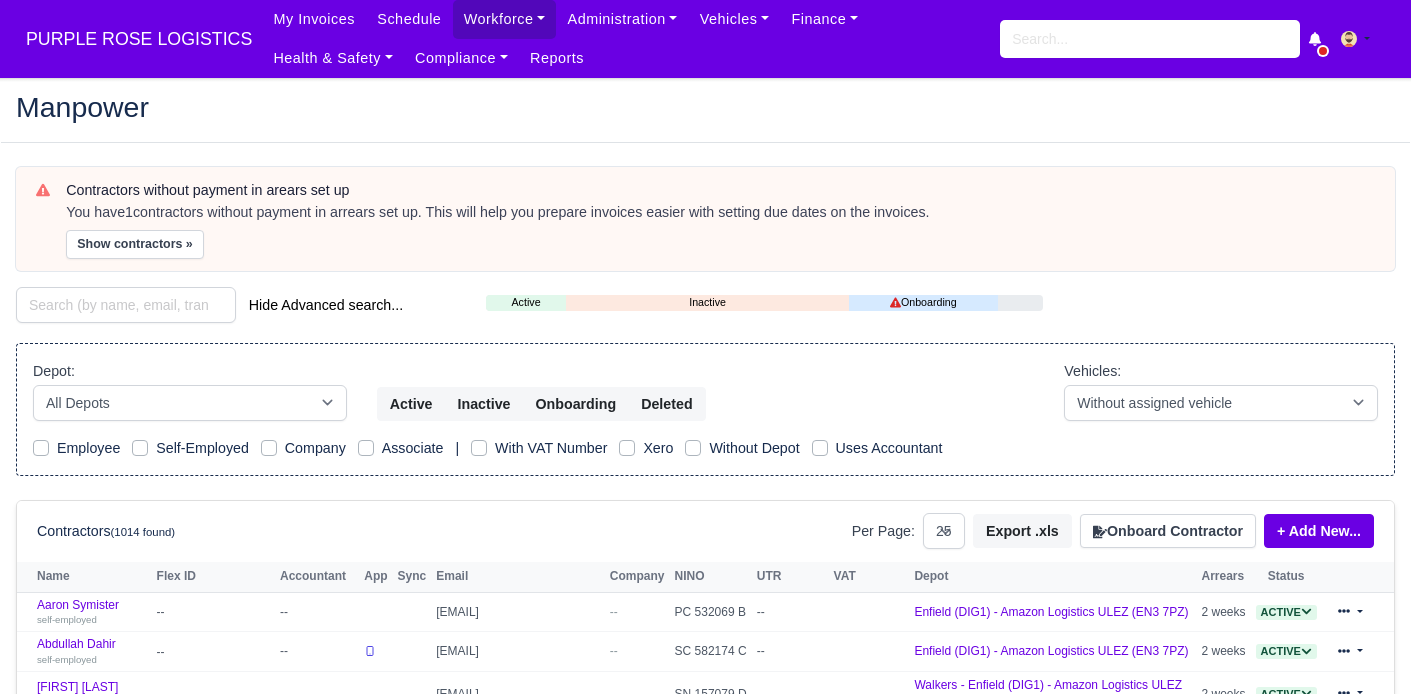 select on "25" 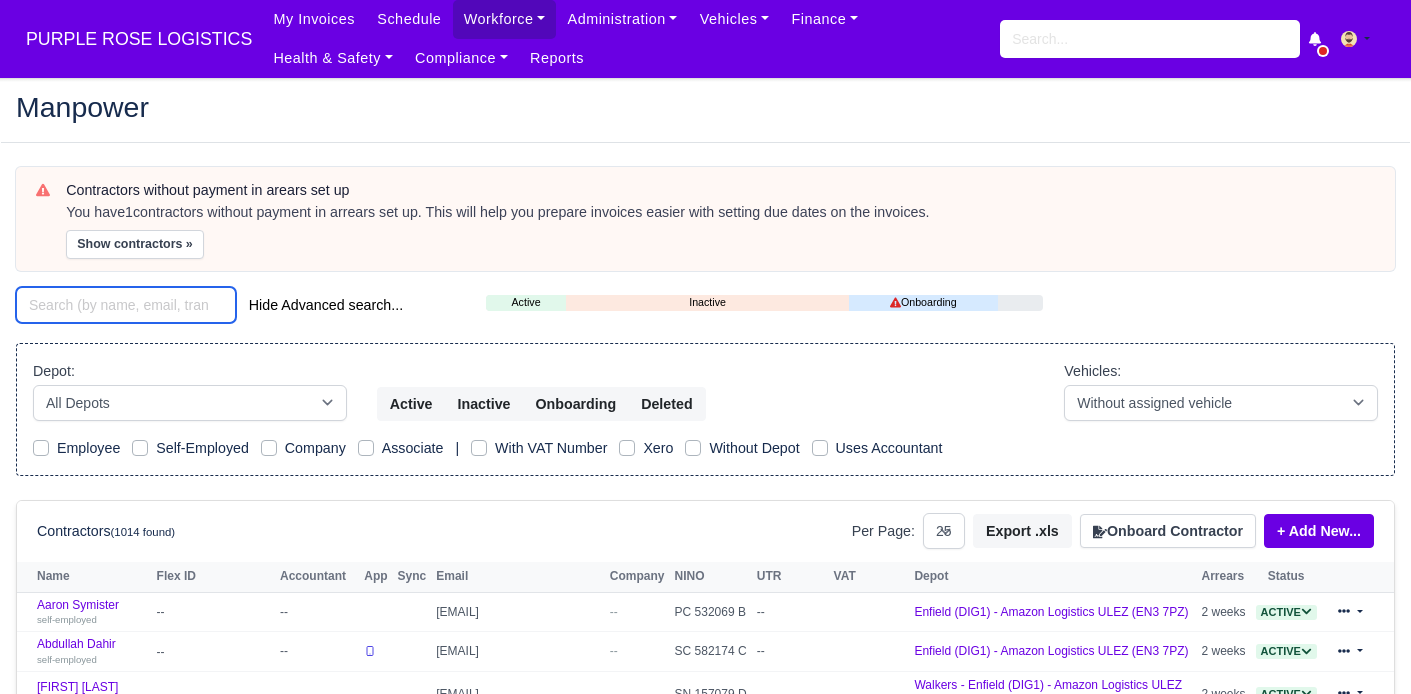 click at bounding box center (126, 305) 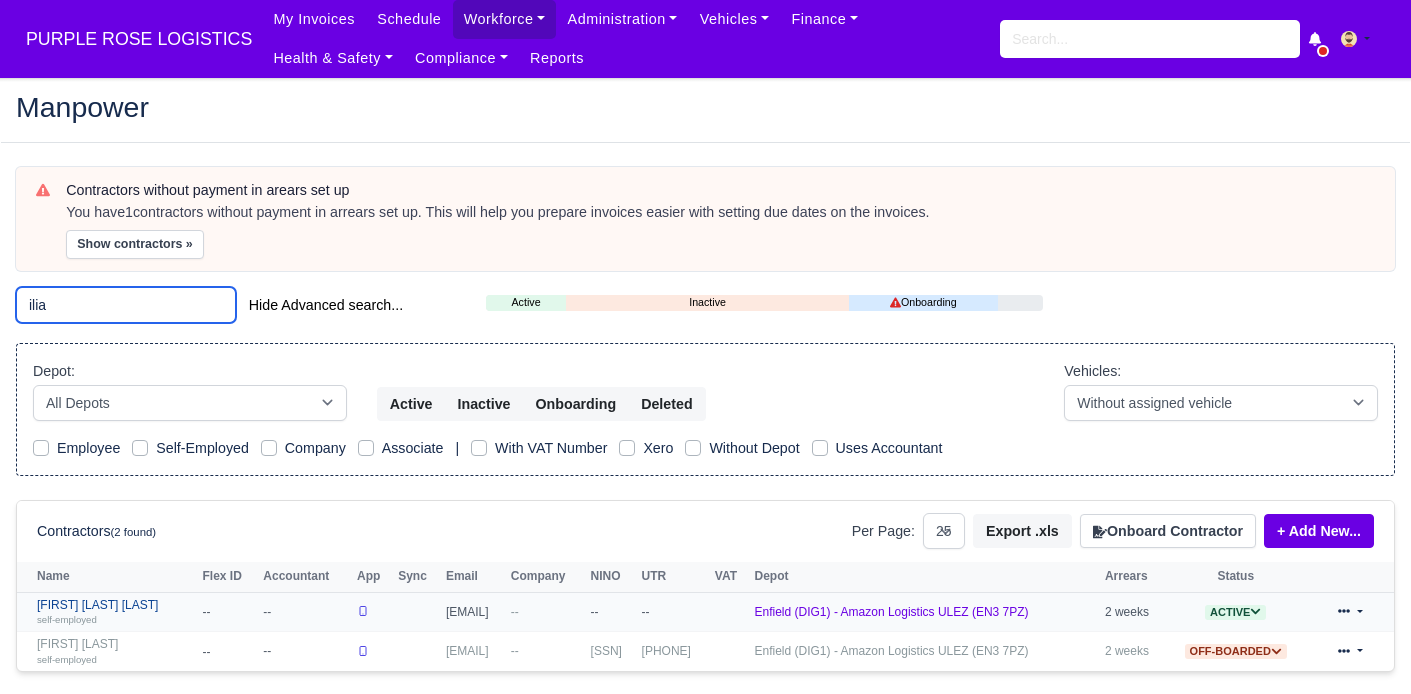 type on "ilia" 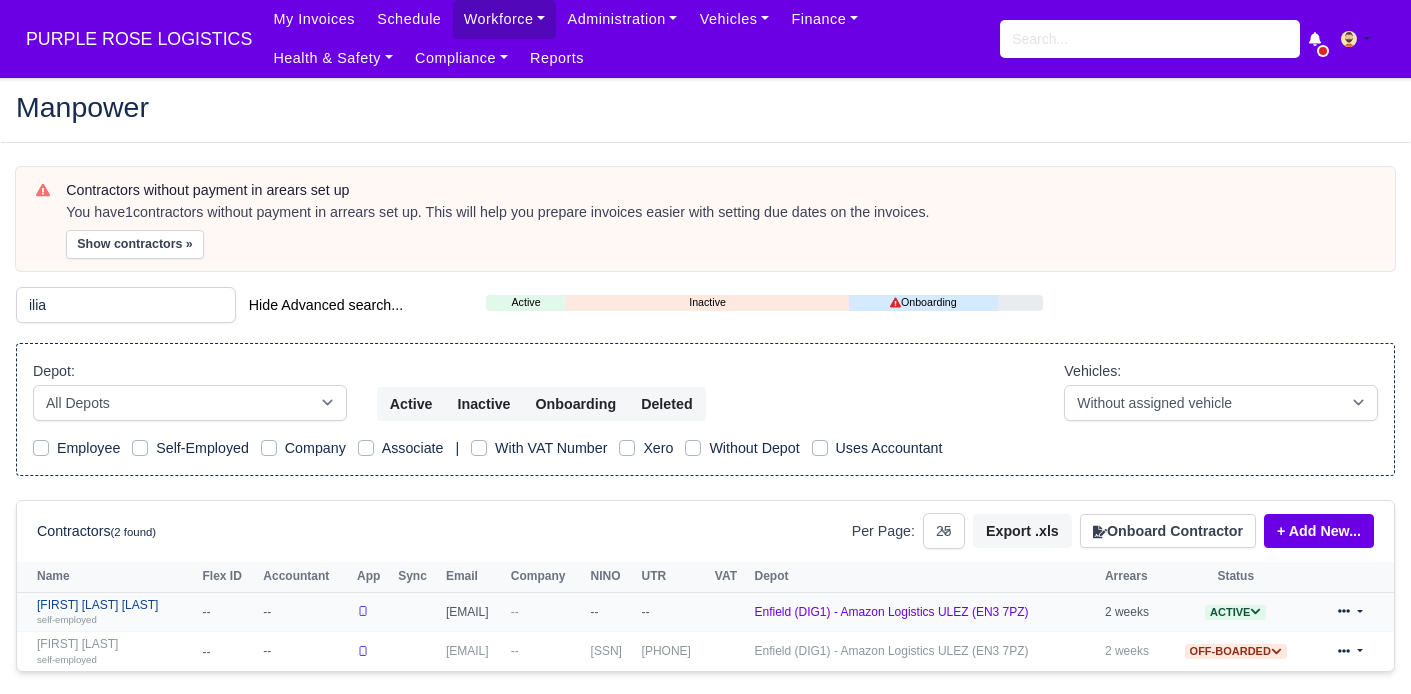 click on "Ilia Ivankov Mitkov
self-employed" at bounding box center [115, 612] 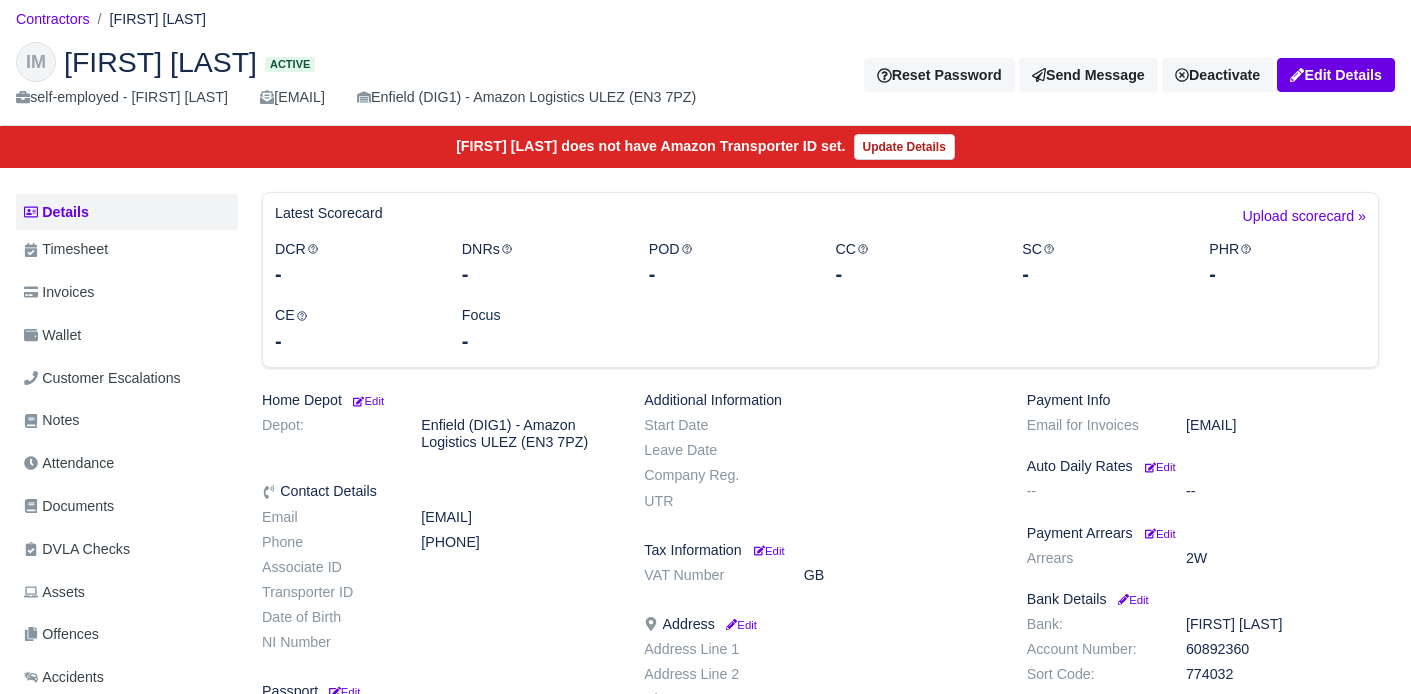 scroll, scrollTop: 83, scrollLeft: 0, axis: vertical 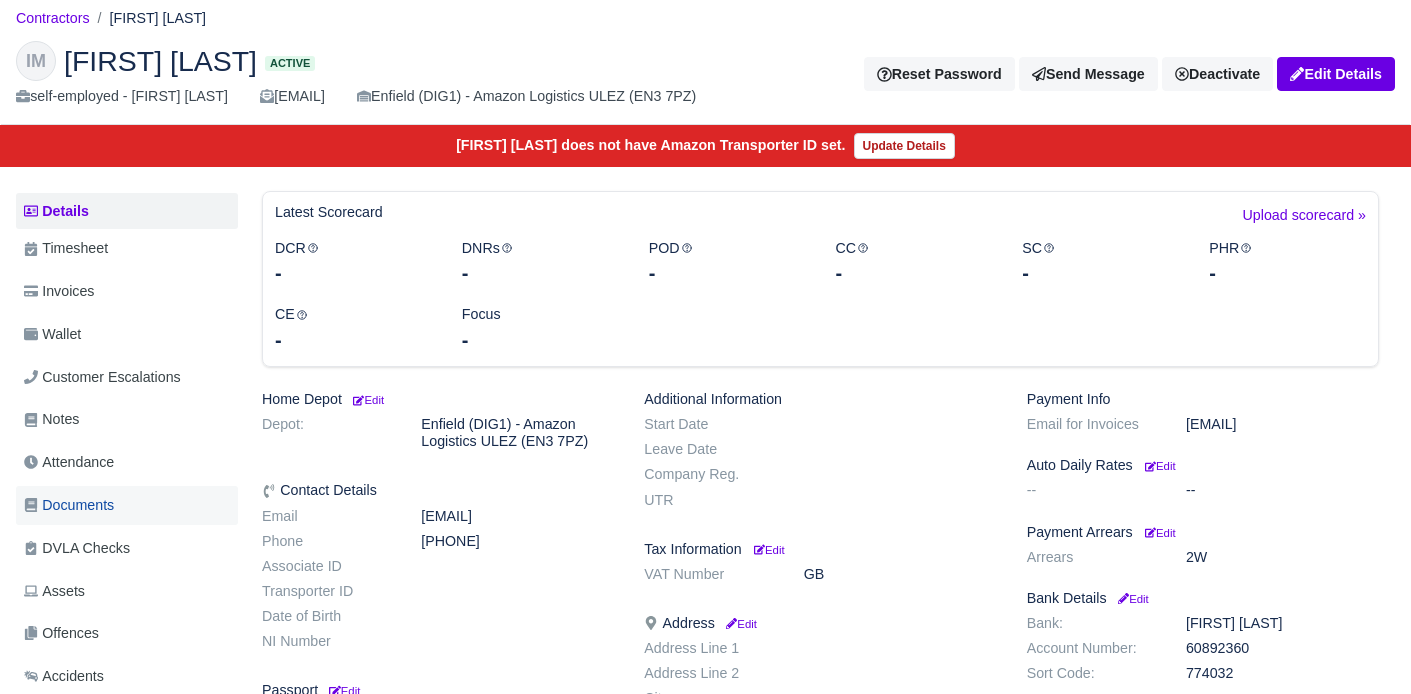 click on "Documents" at bounding box center (69, 505) 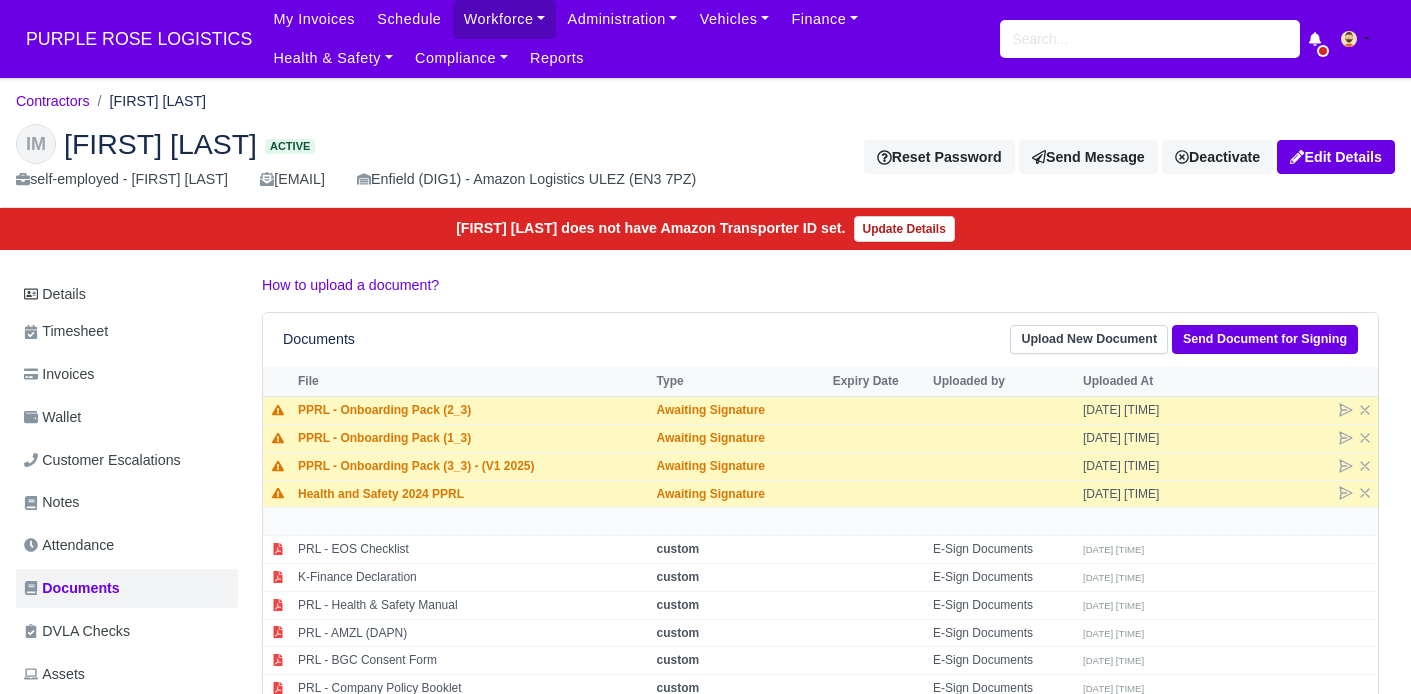 scroll, scrollTop: 0, scrollLeft: 0, axis: both 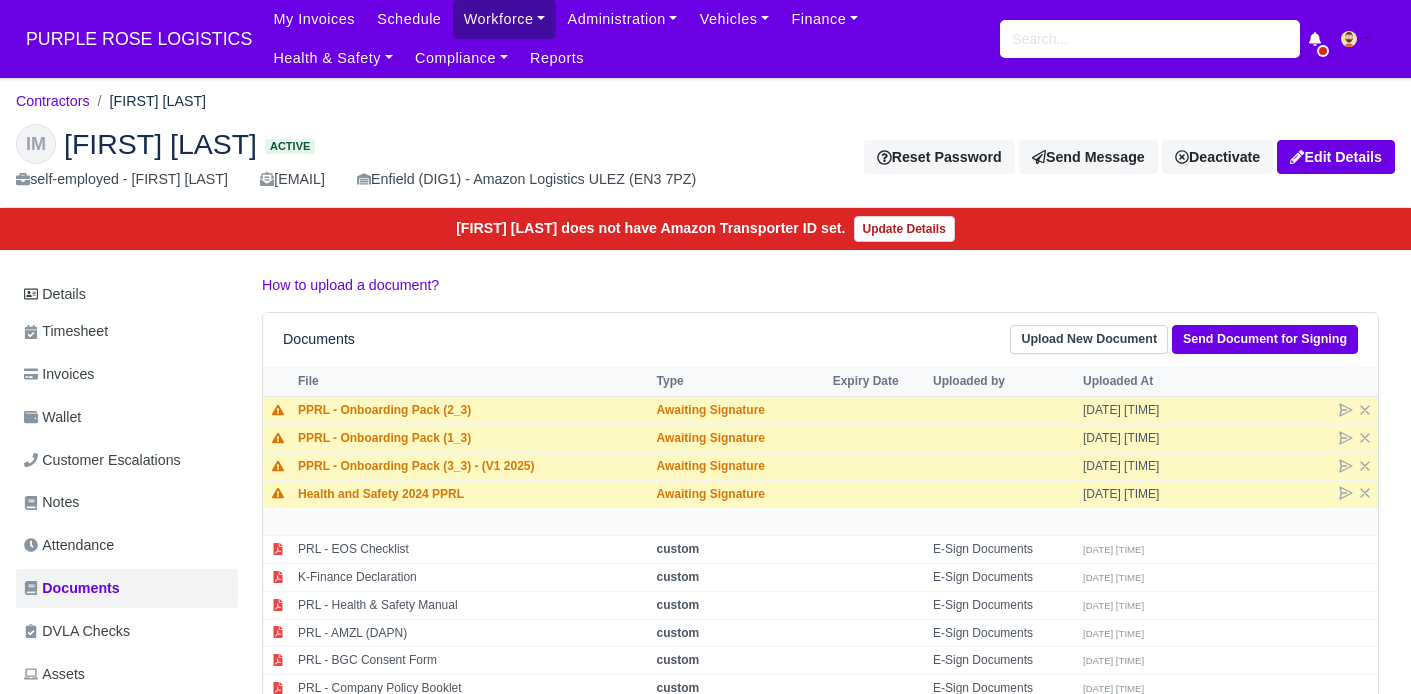 click on "Workforce" at bounding box center (505, 19) 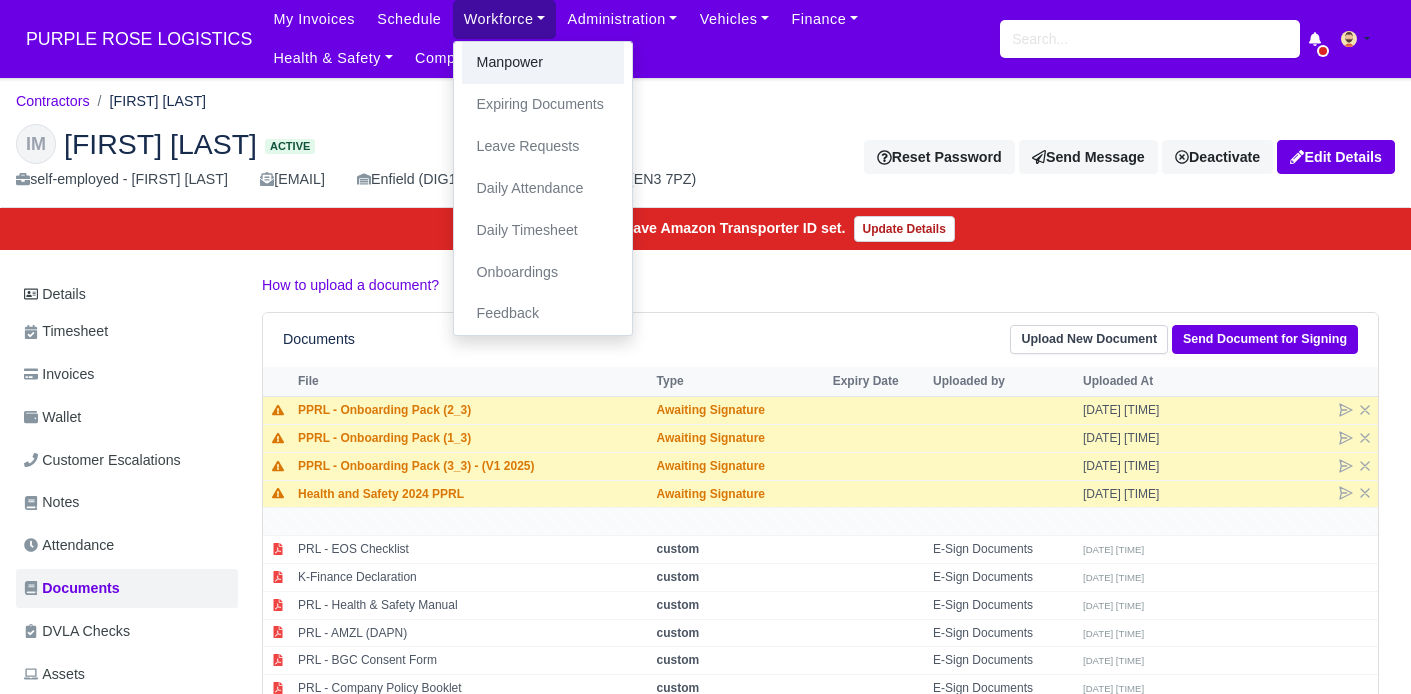 click on "Manpower" at bounding box center [543, 63] 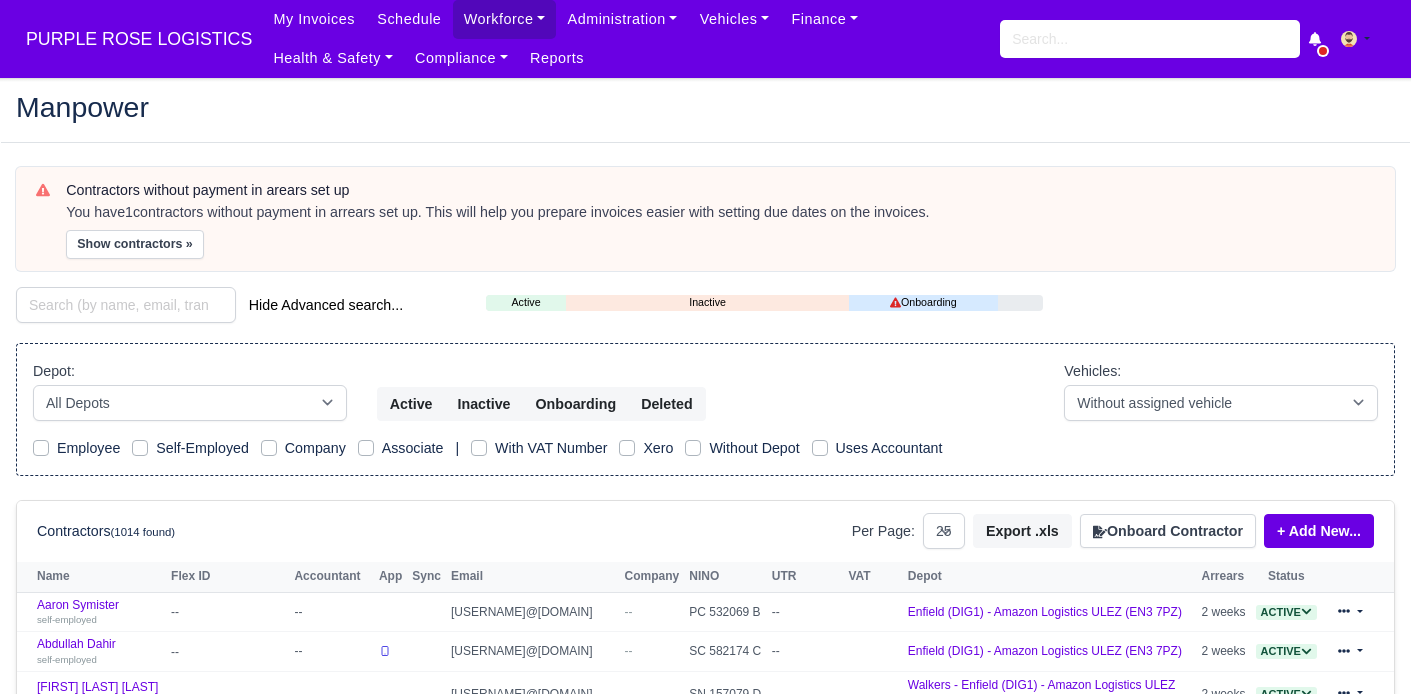 select on "25" 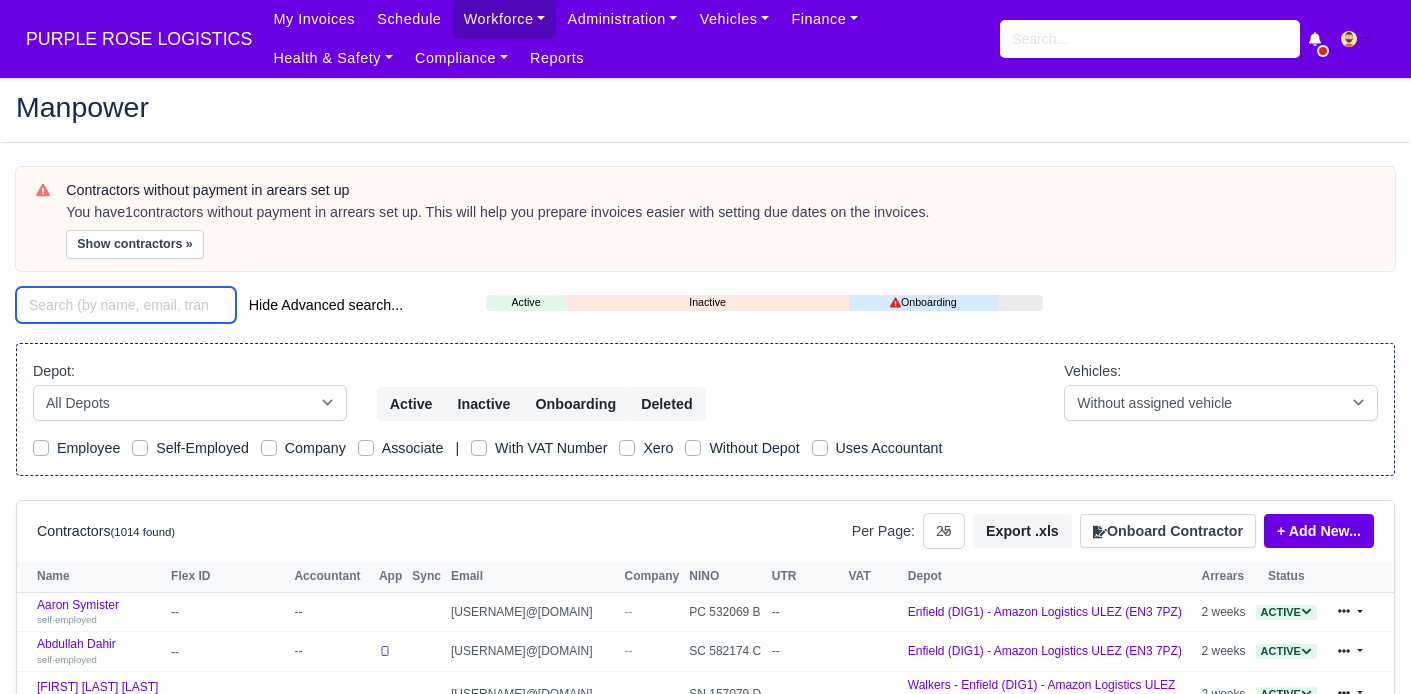 click at bounding box center [126, 305] 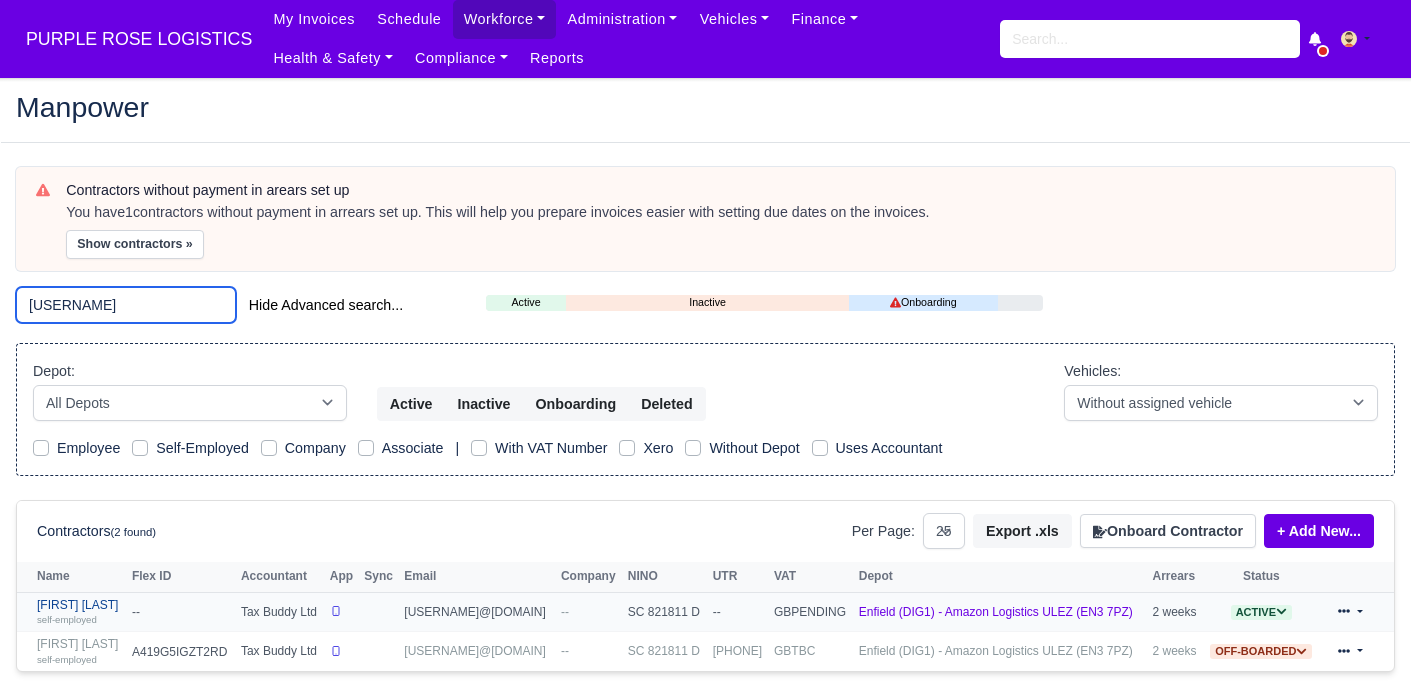 type on "jabir" 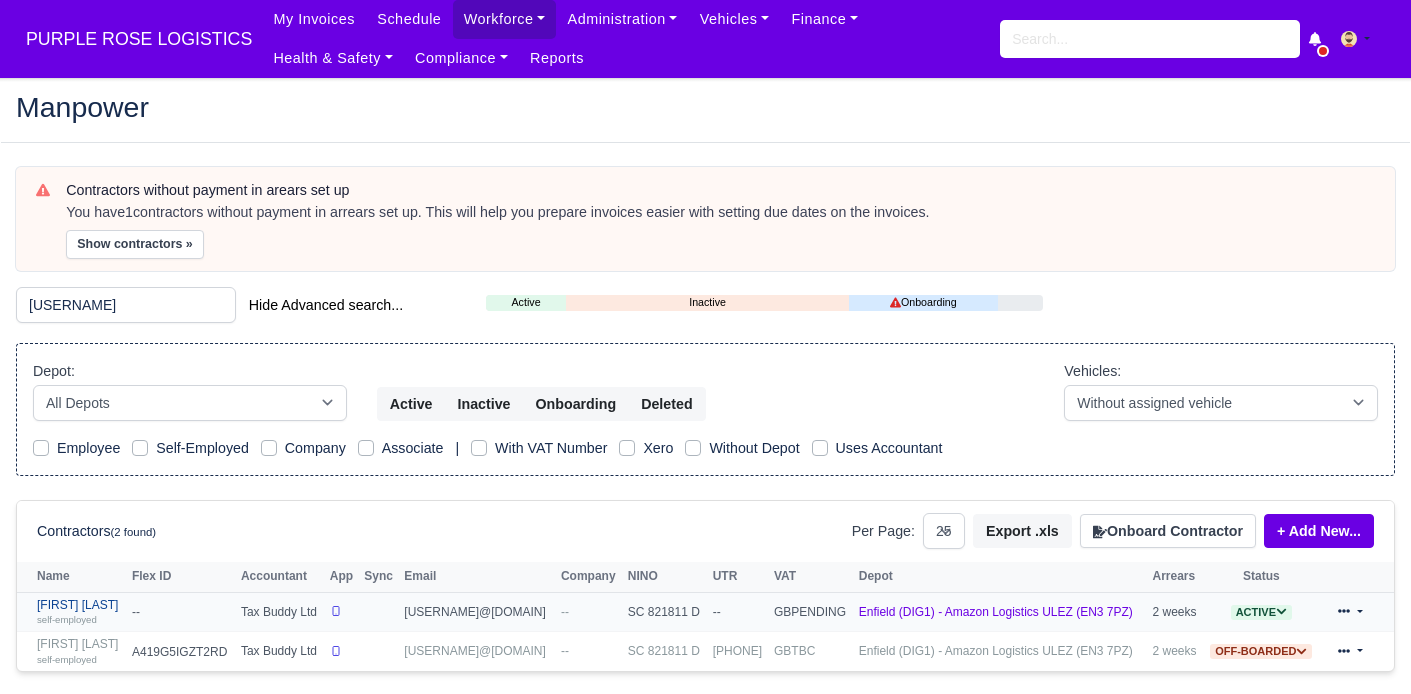 click on "Jabir Adan
self-employed" at bounding box center [79, 612] 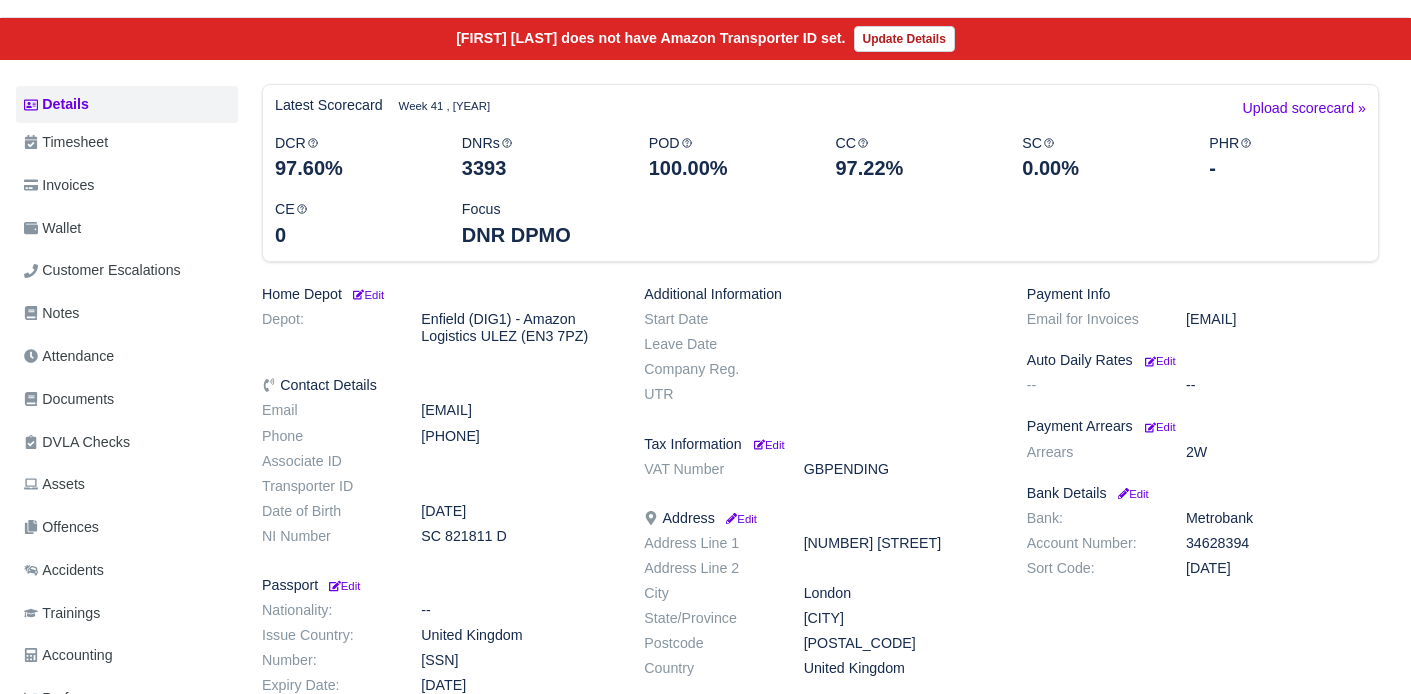 scroll, scrollTop: 213, scrollLeft: 0, axis: vertical 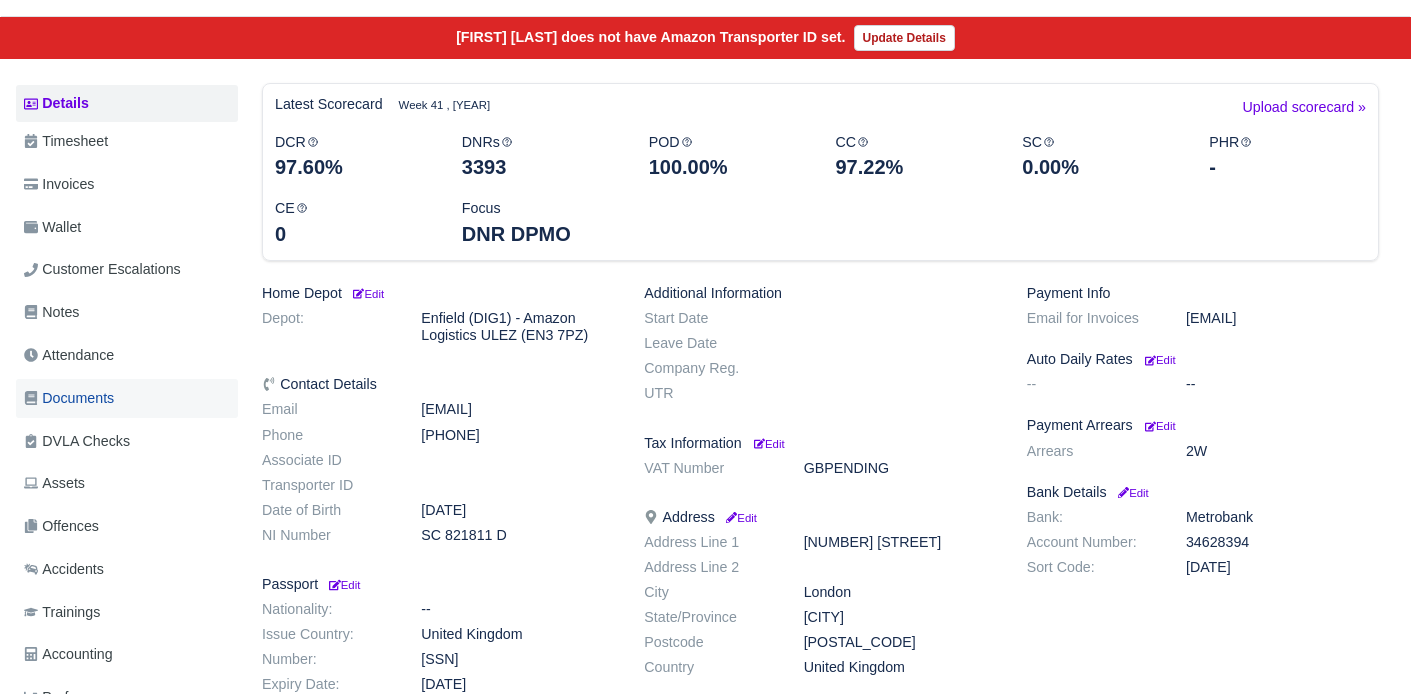 click on "Documents" at bounding box center (69, 398) 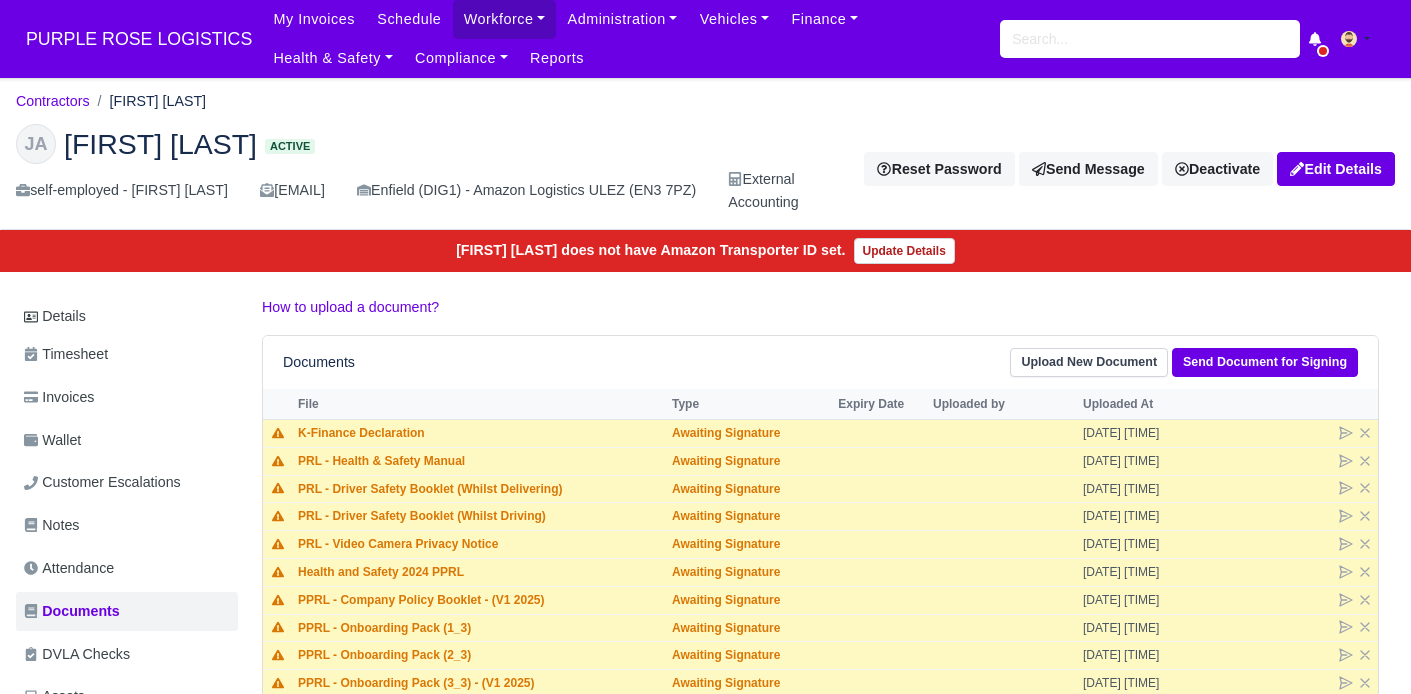 scroll, scrollTop: 0, scrollLeft: 0, axis: both 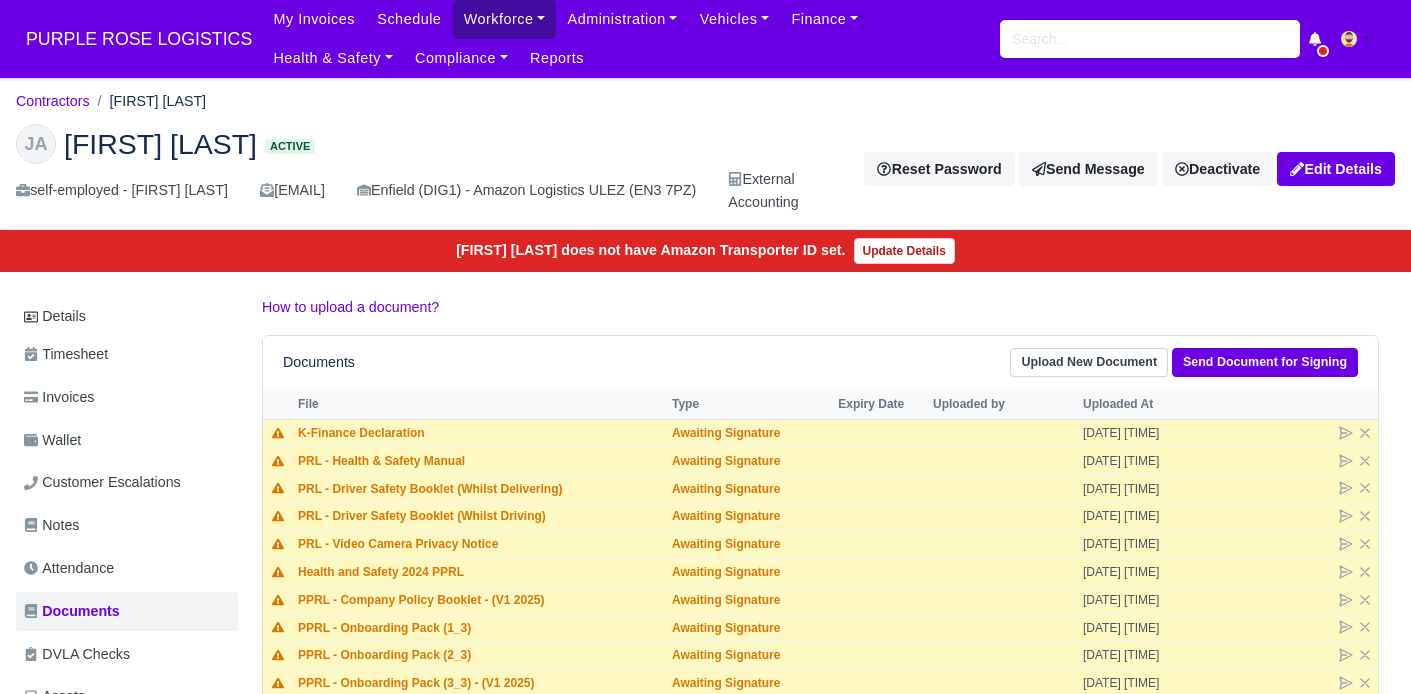 click on "Workforce" at bounding box center [505, 19] 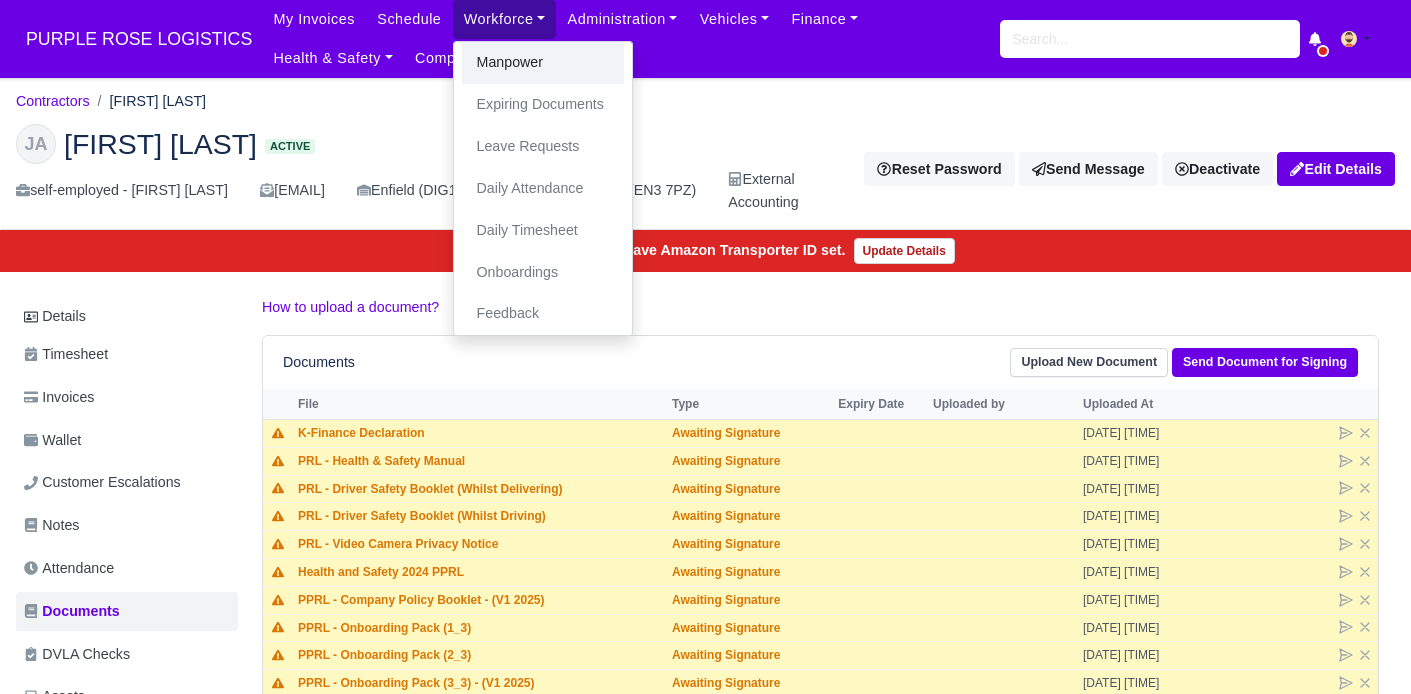 click on "Manpower" at bounding box center (543, 63) 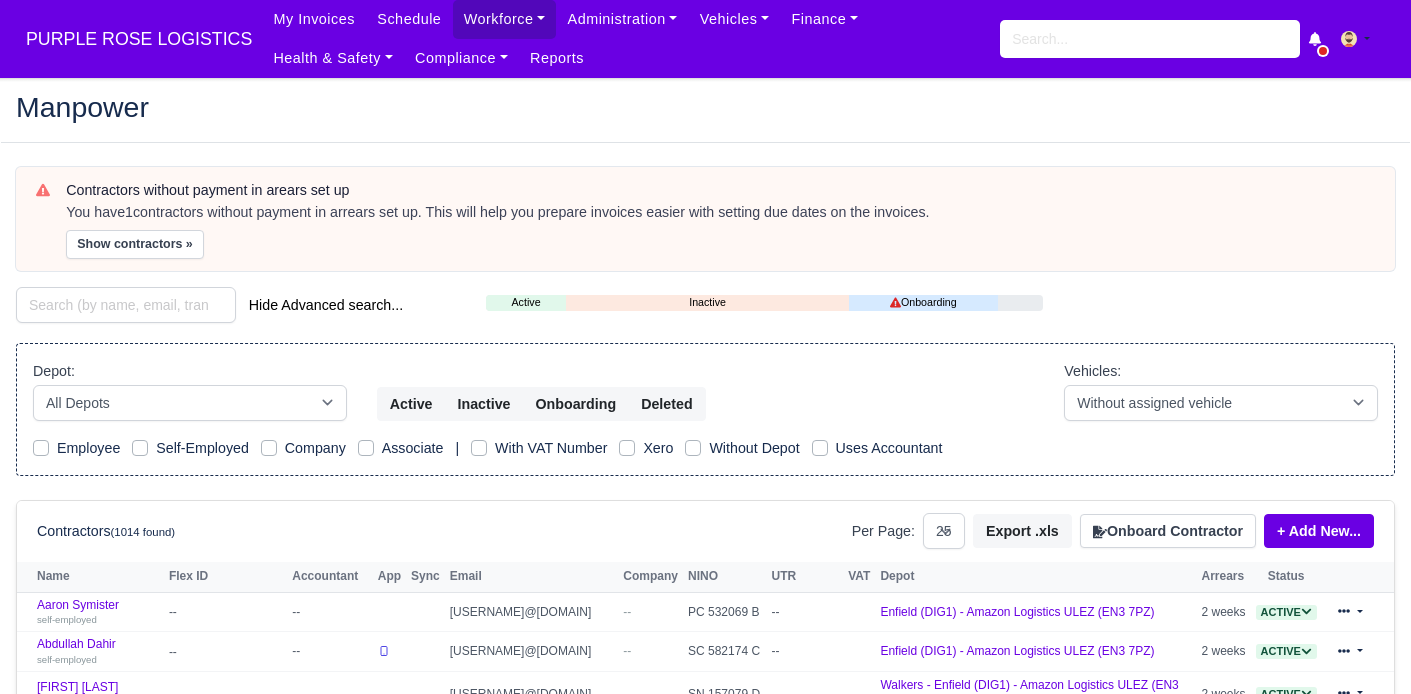 select on "25" 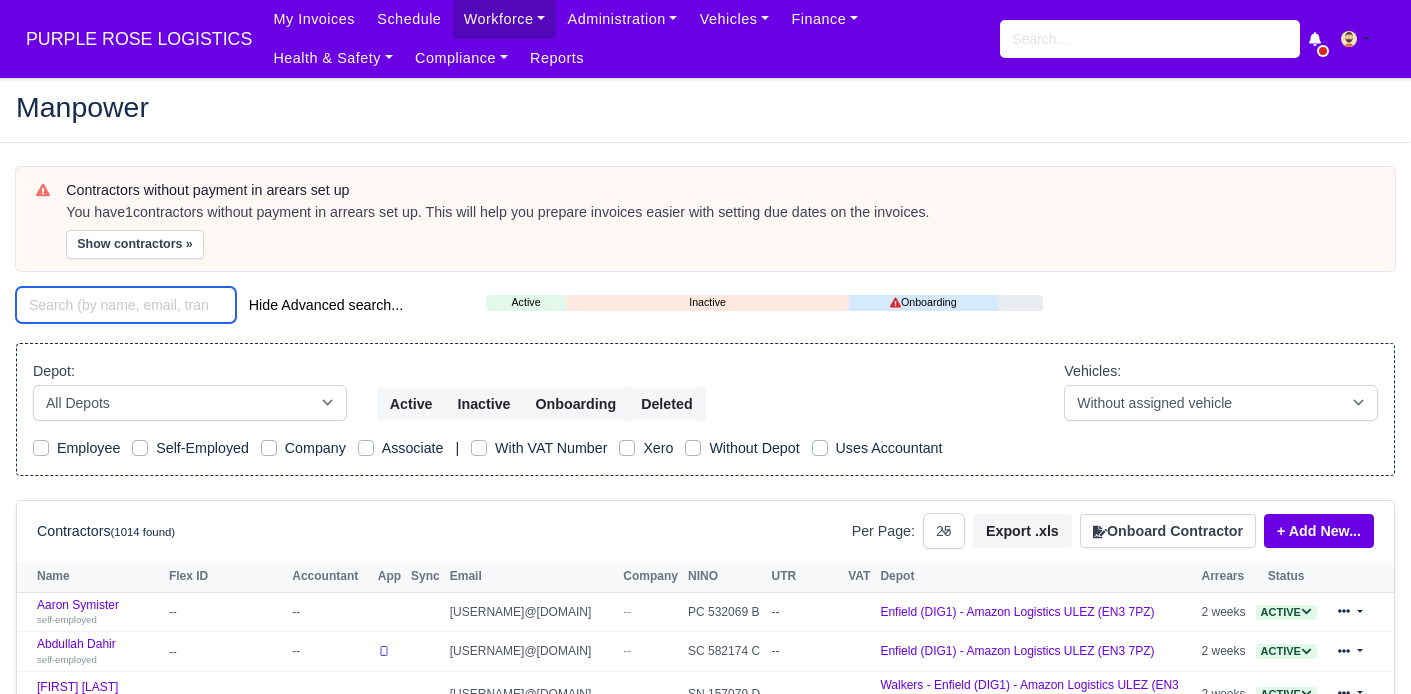 click at bounding box center (126, 305) 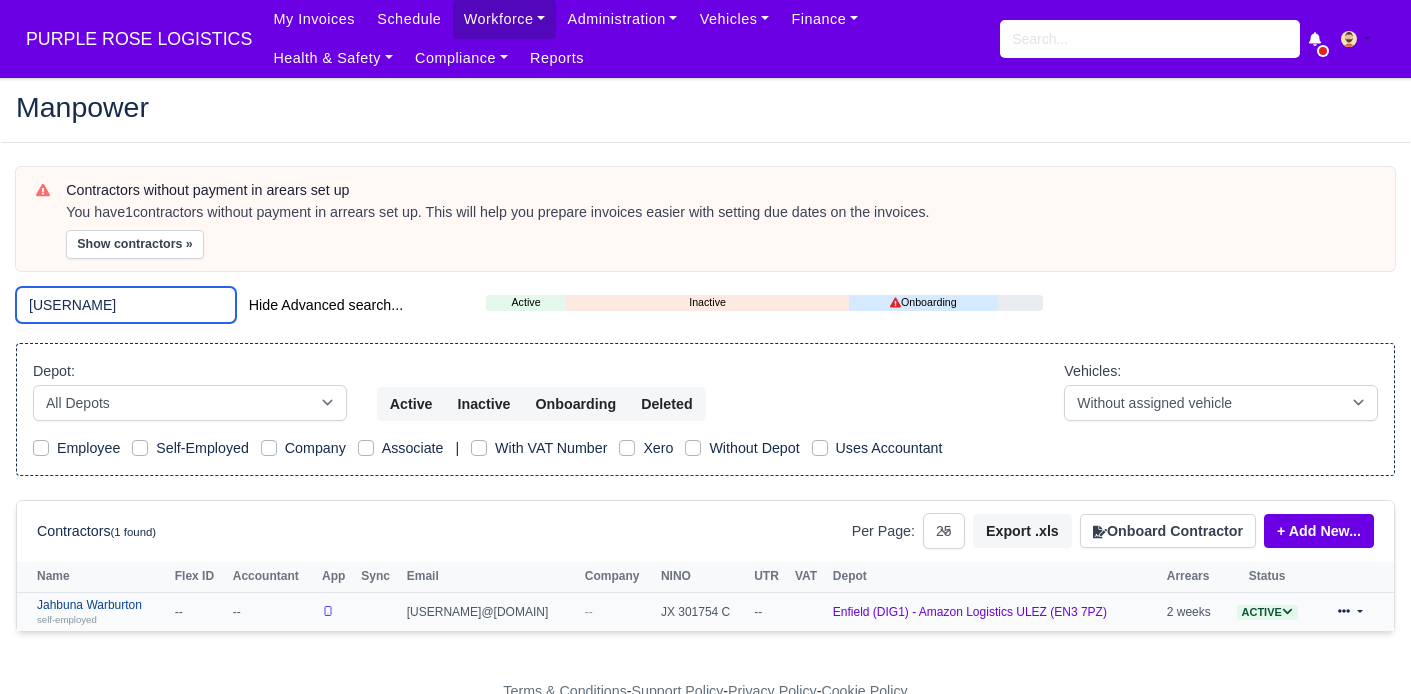 type on "jahbu" 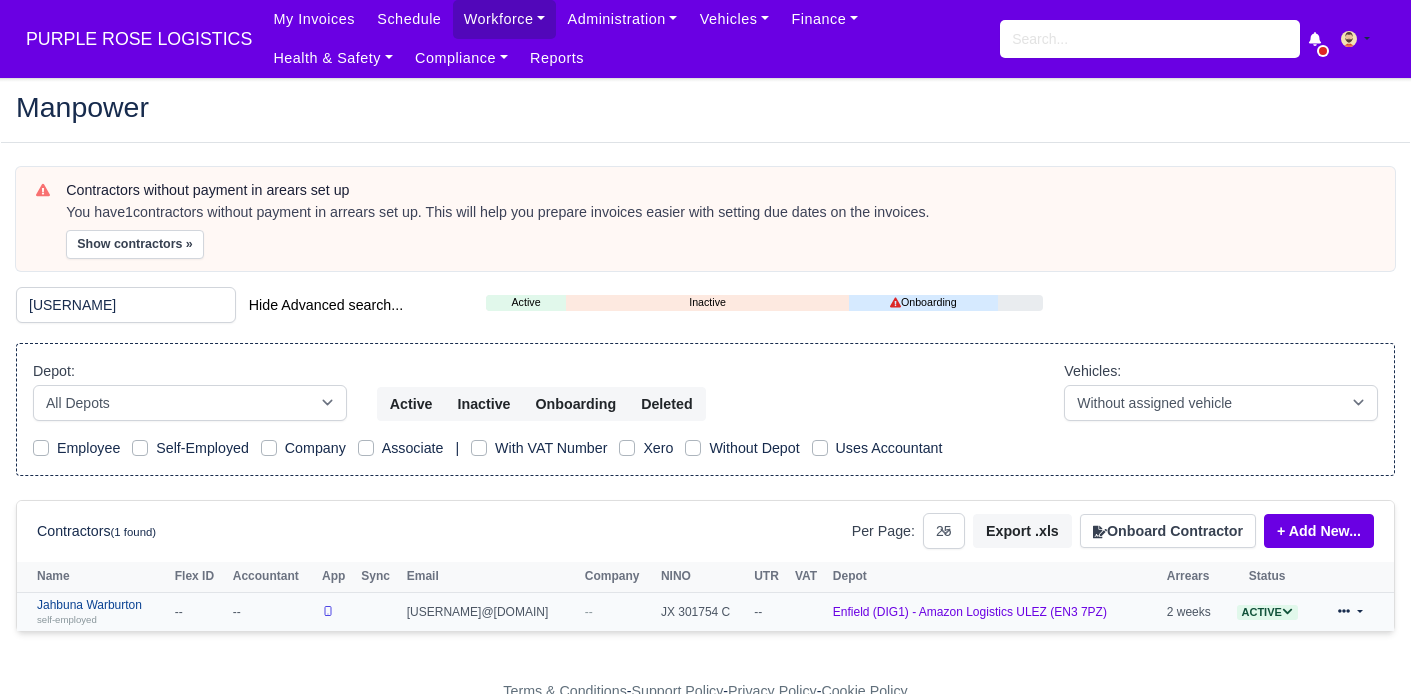 click on "Jahbuna Warburton
self-employed" at bounding box center [101, 612] 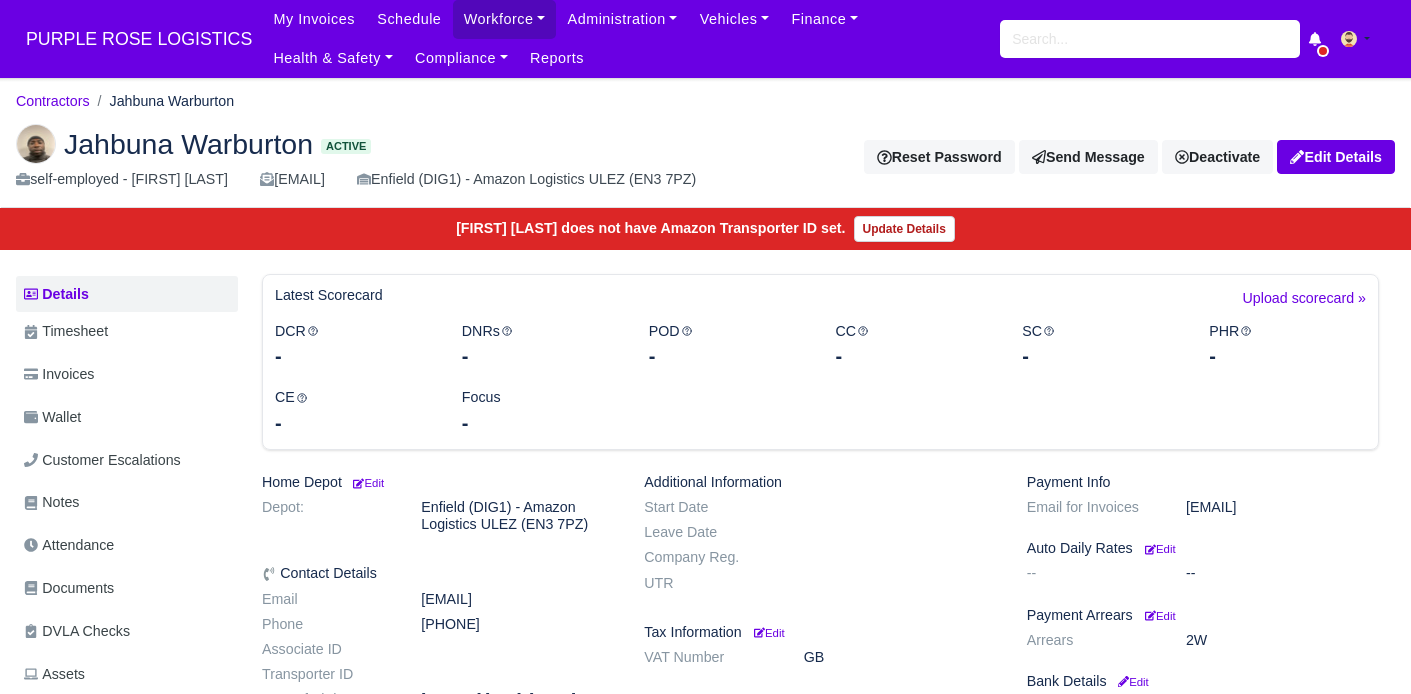 scroll, scrollTop: 0, scrollLeft: 0, axis: both 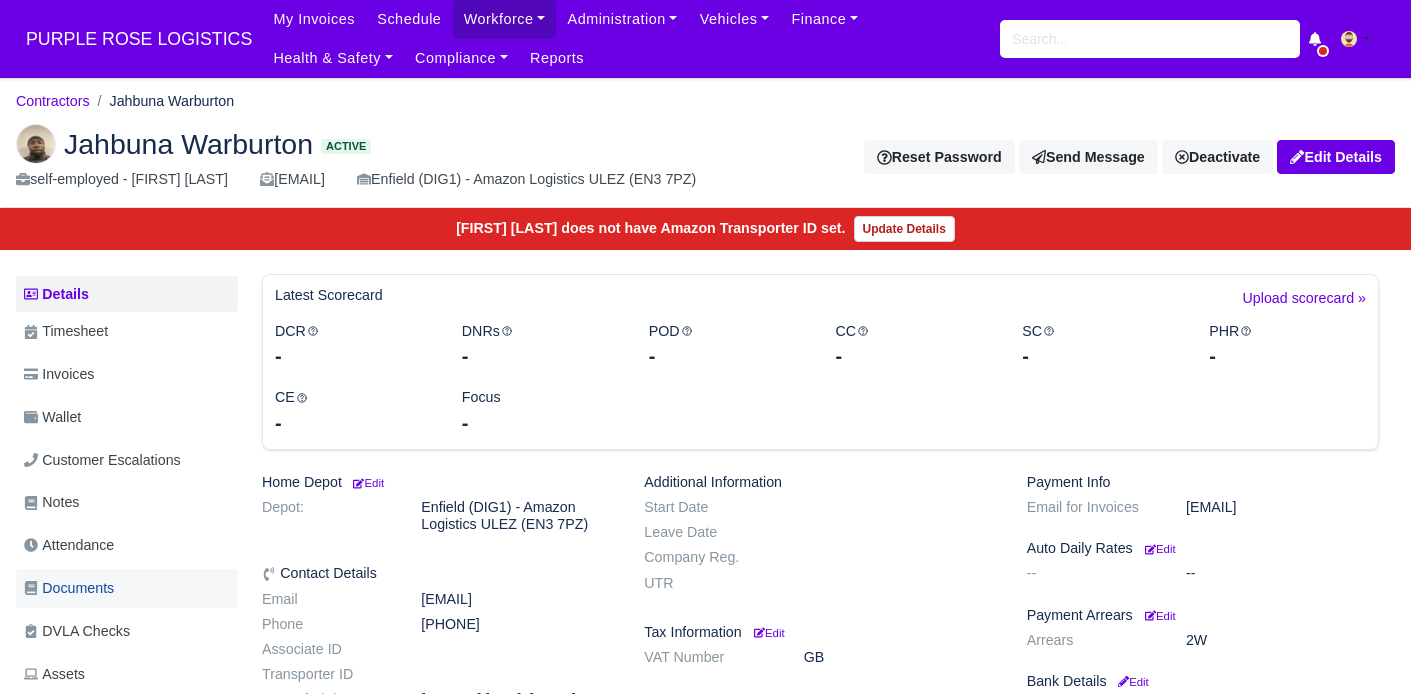 click on "Documents" at bounding box center (69, 588) 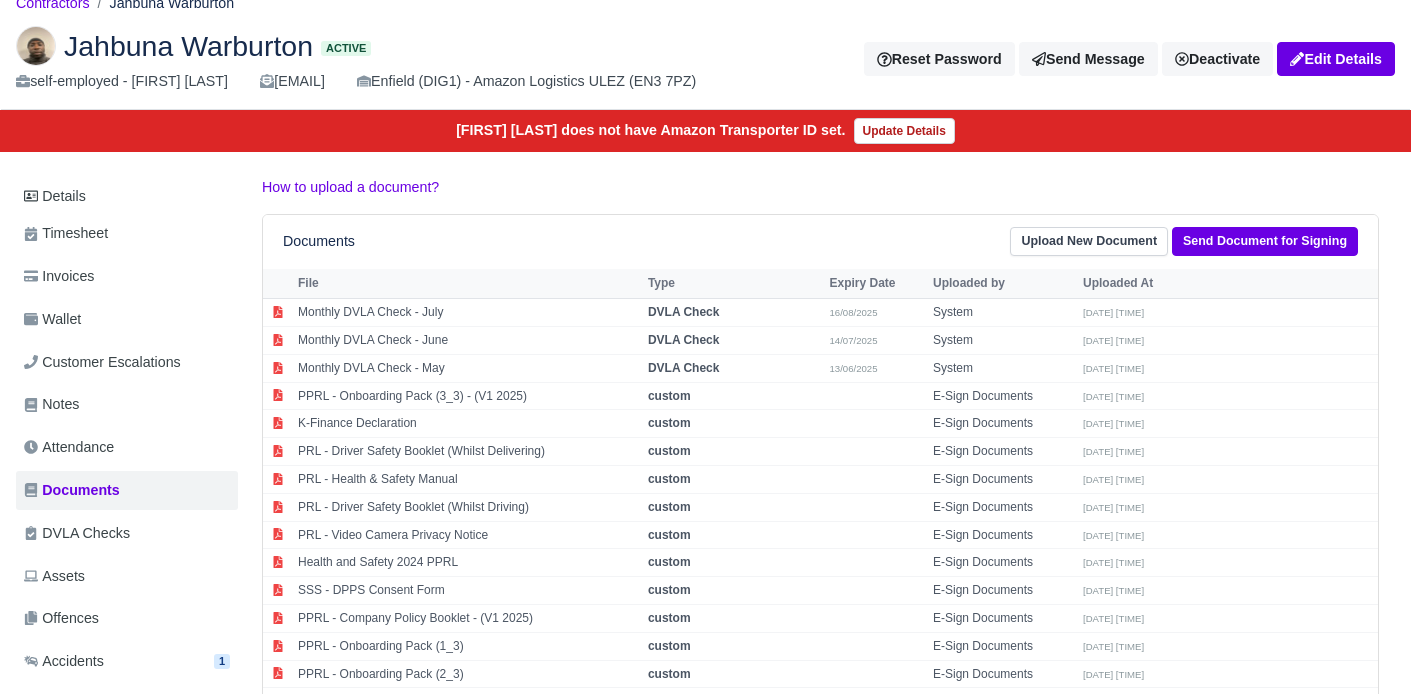 scroll, scrollTop: 319, scrollLeft: 0, axis: vertical 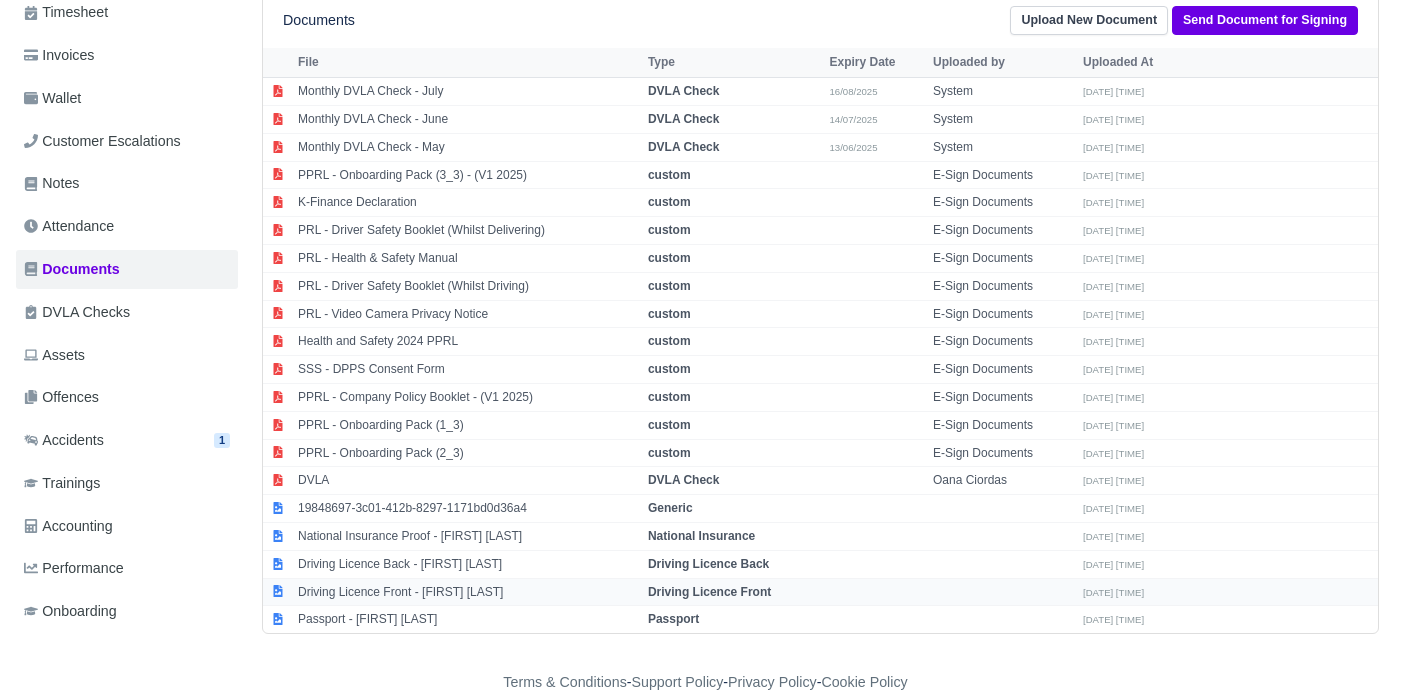 click on "Driving Licence Front - [FIRST] [LAST]" at bounding box center (468, 592) 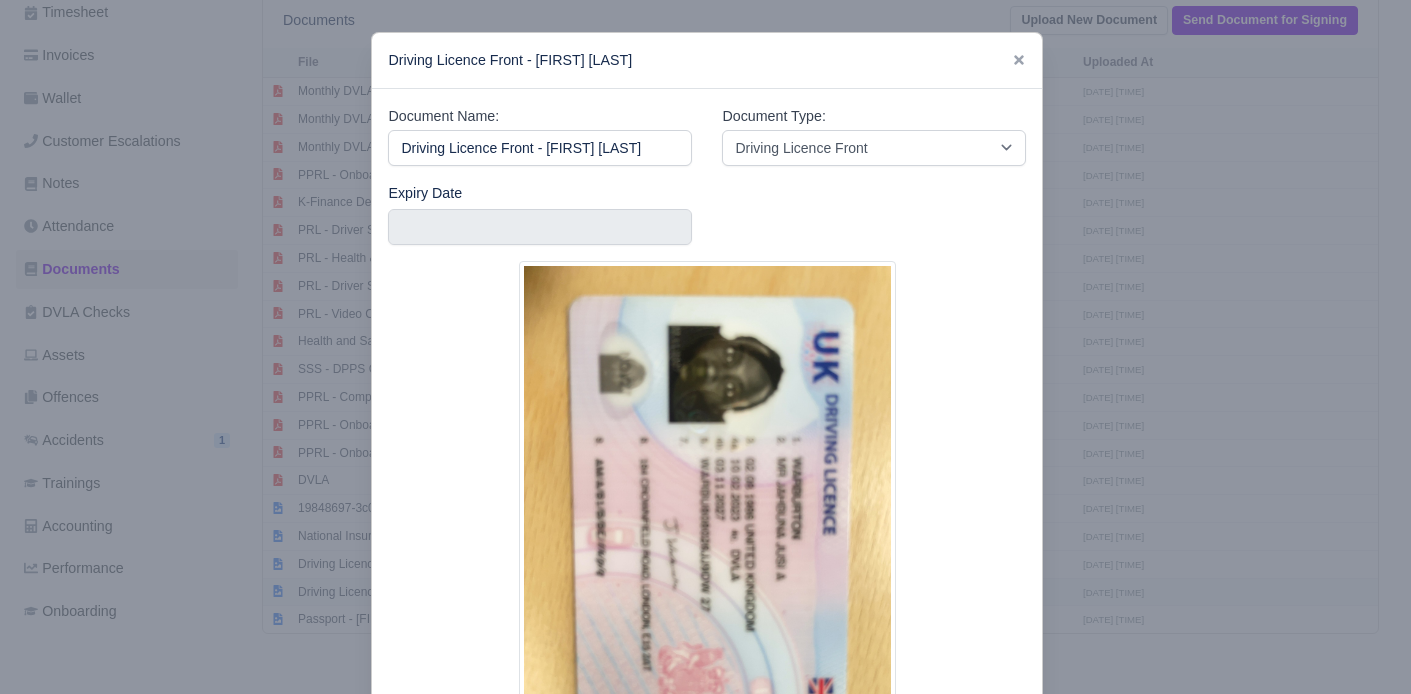 scroll, scrollTop: 0, scrollLeft: 1, axis: horizontal 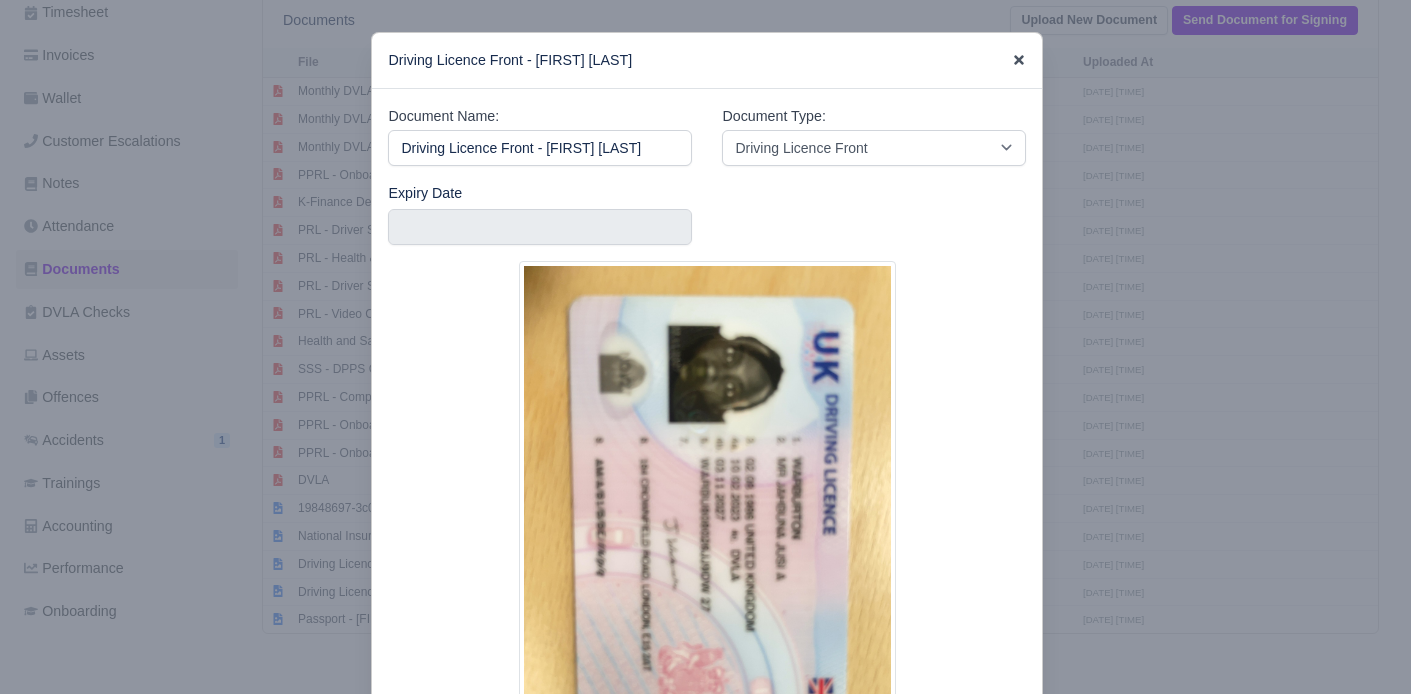 click 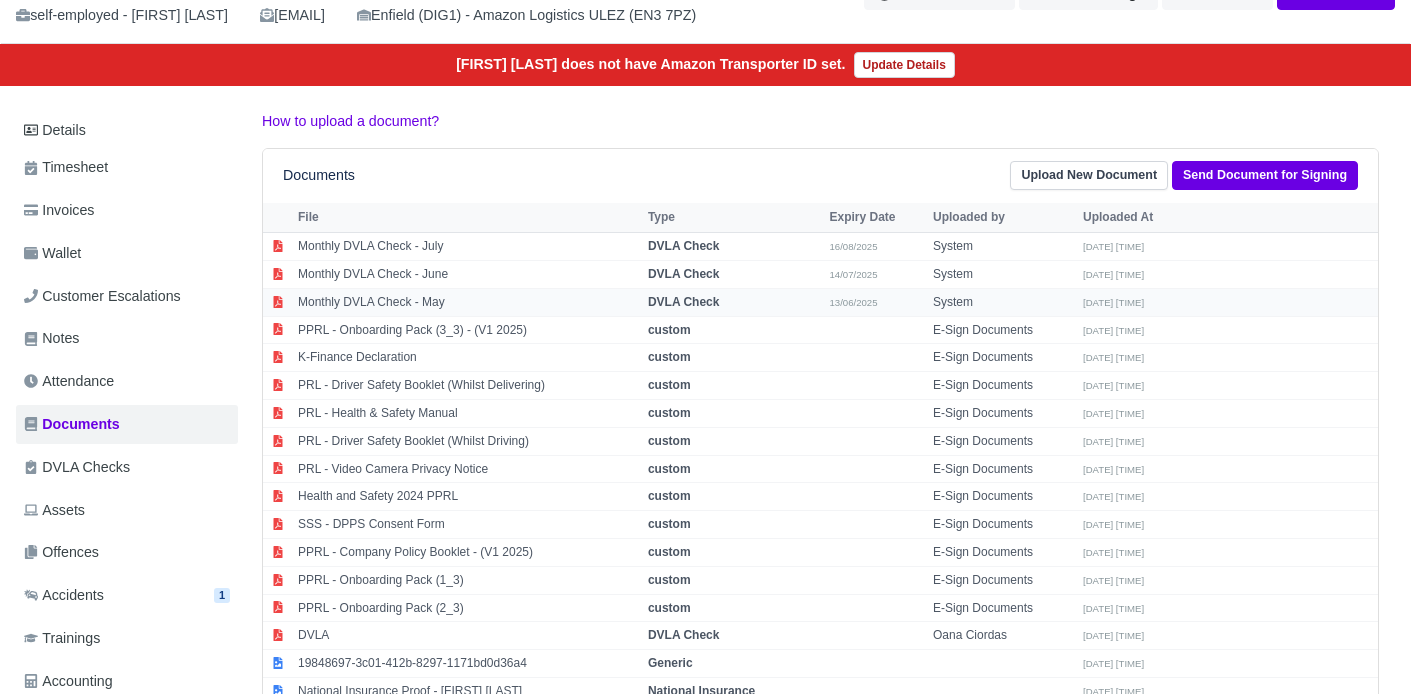 scroll, scrollTop: 0, scrollLeft: 0, axis: both 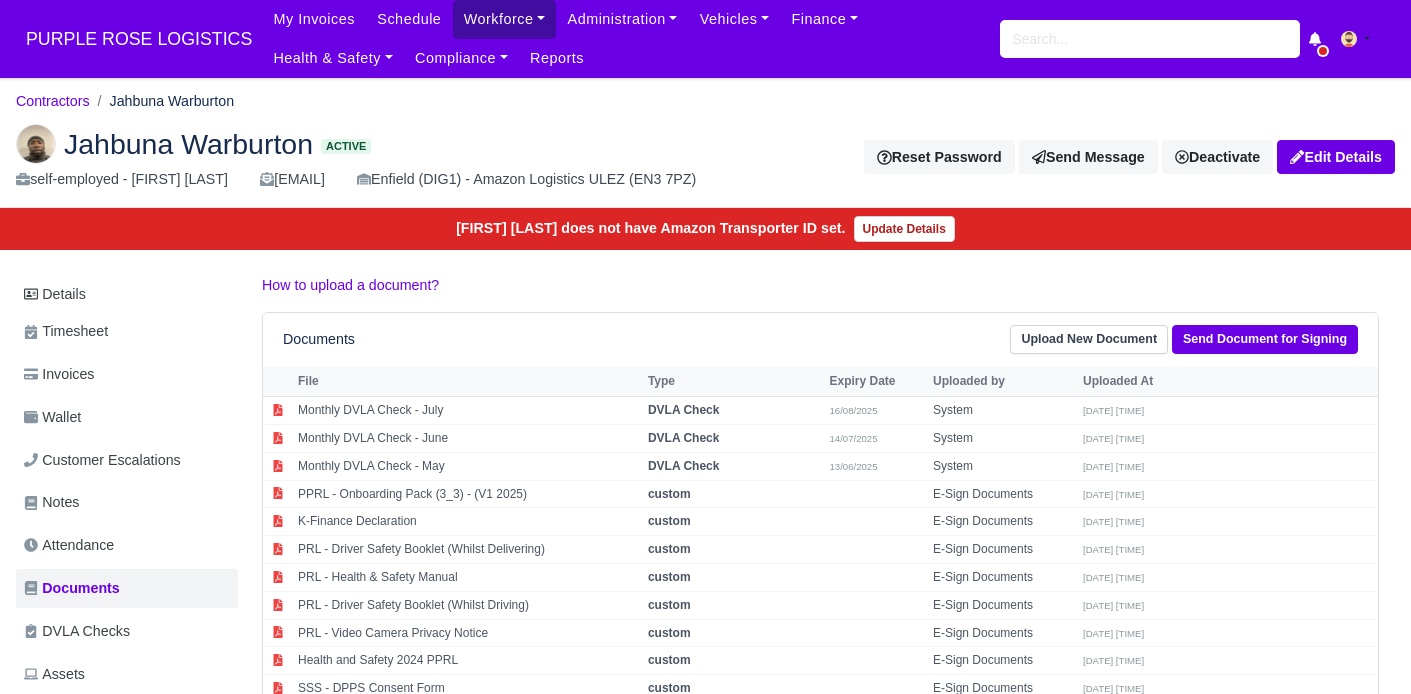 click on "Workforce" at bounding box center (505, 19) 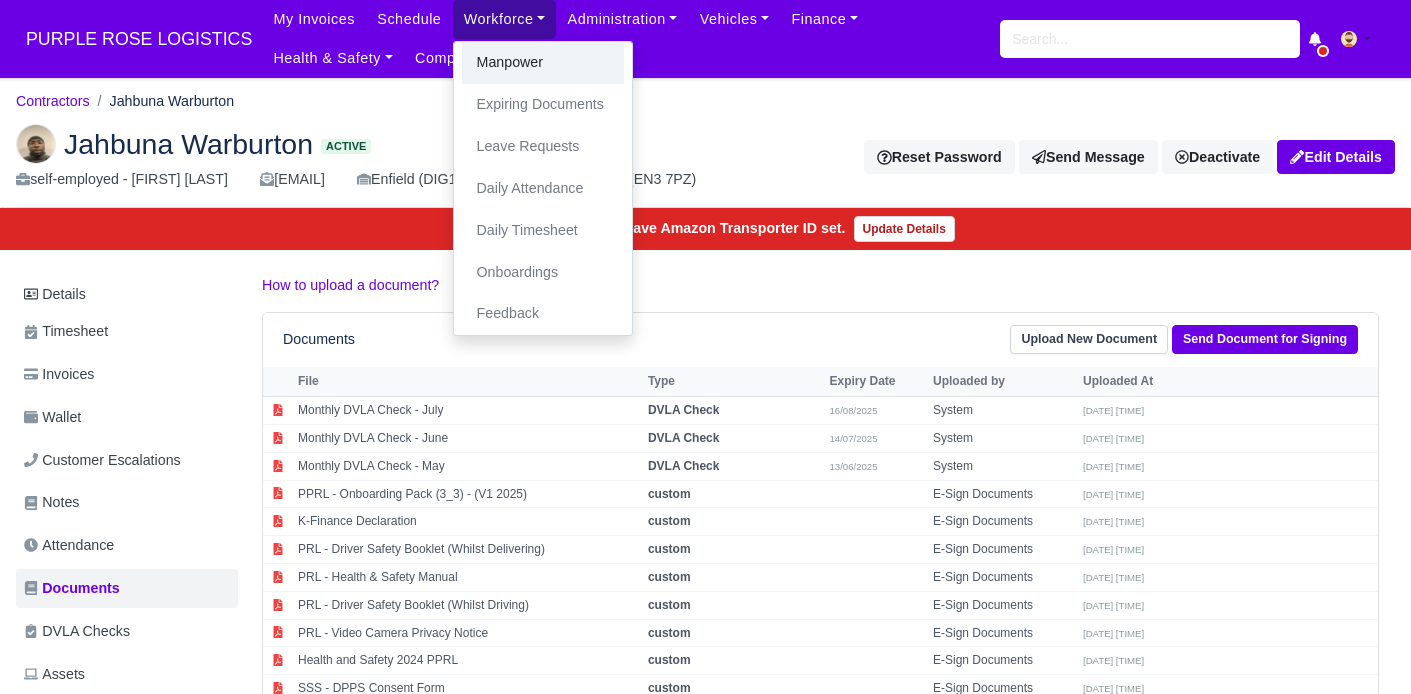 click on "Manpower" at bounding box center [543, 63] 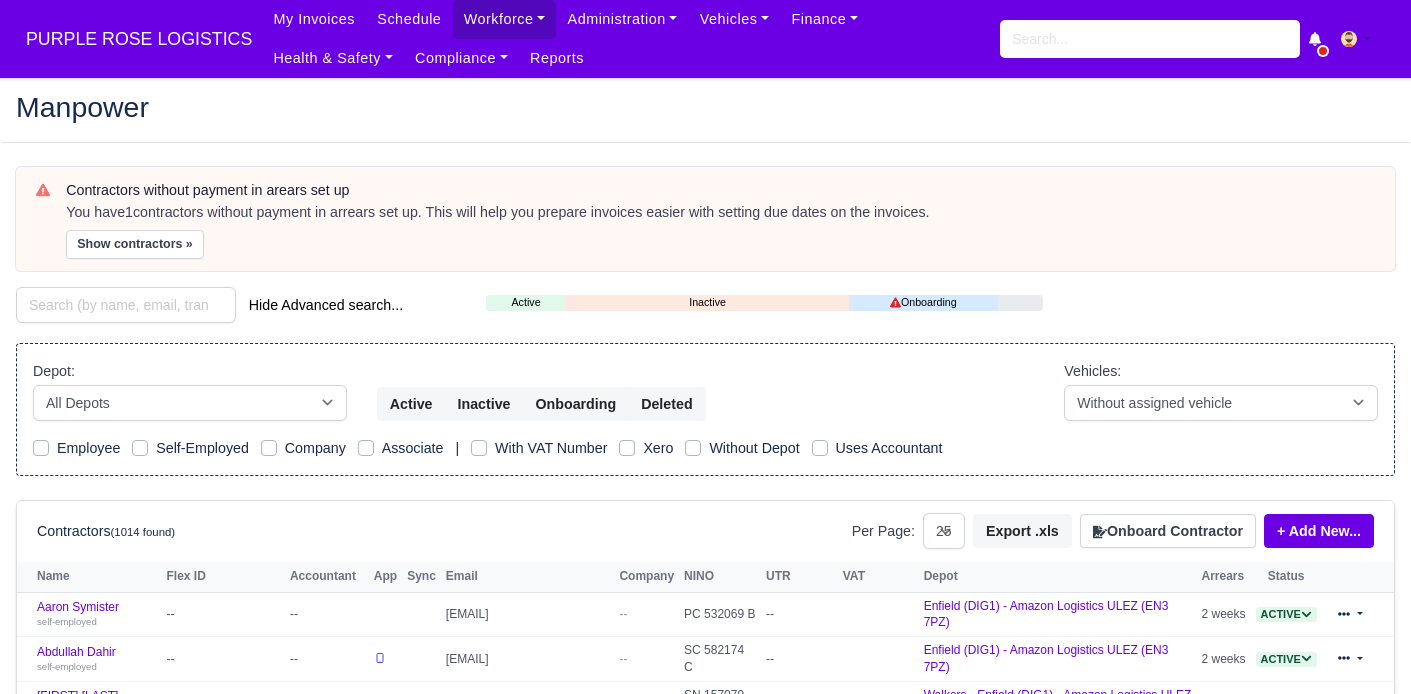 select on "25" 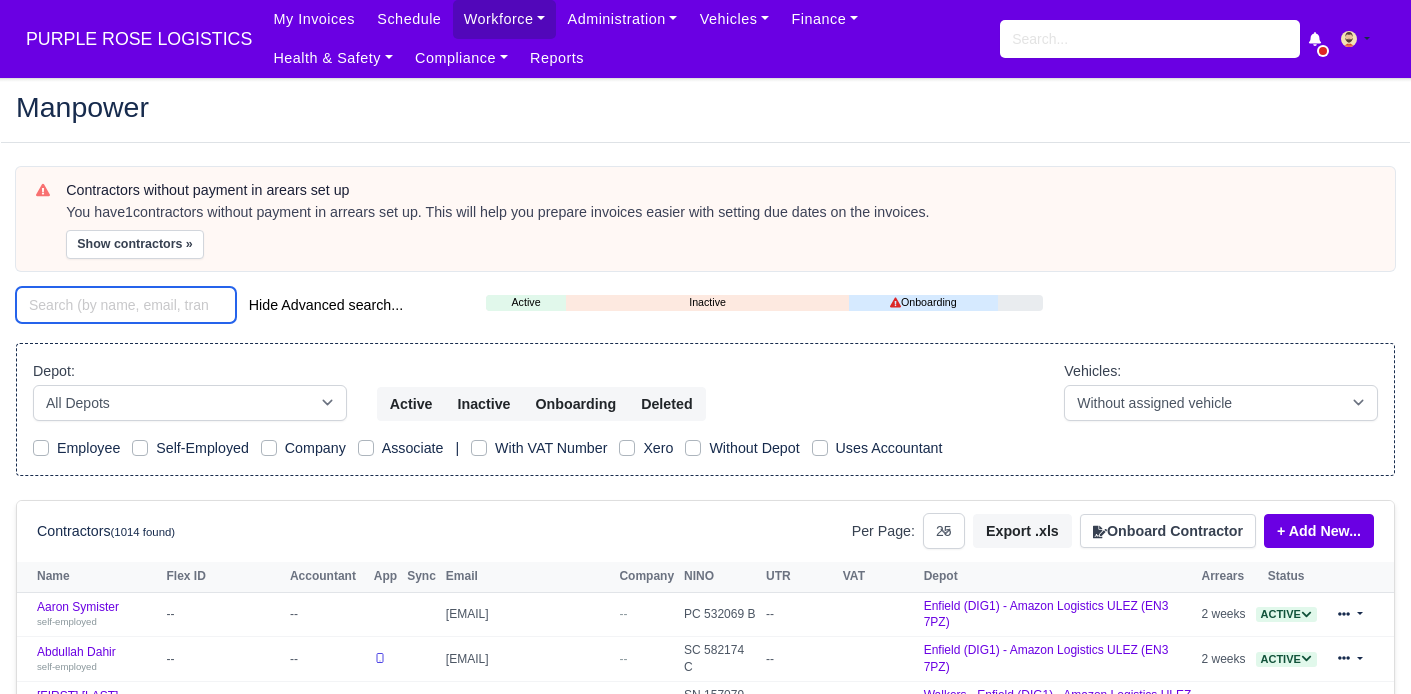 click at bounding box center [126, 305] 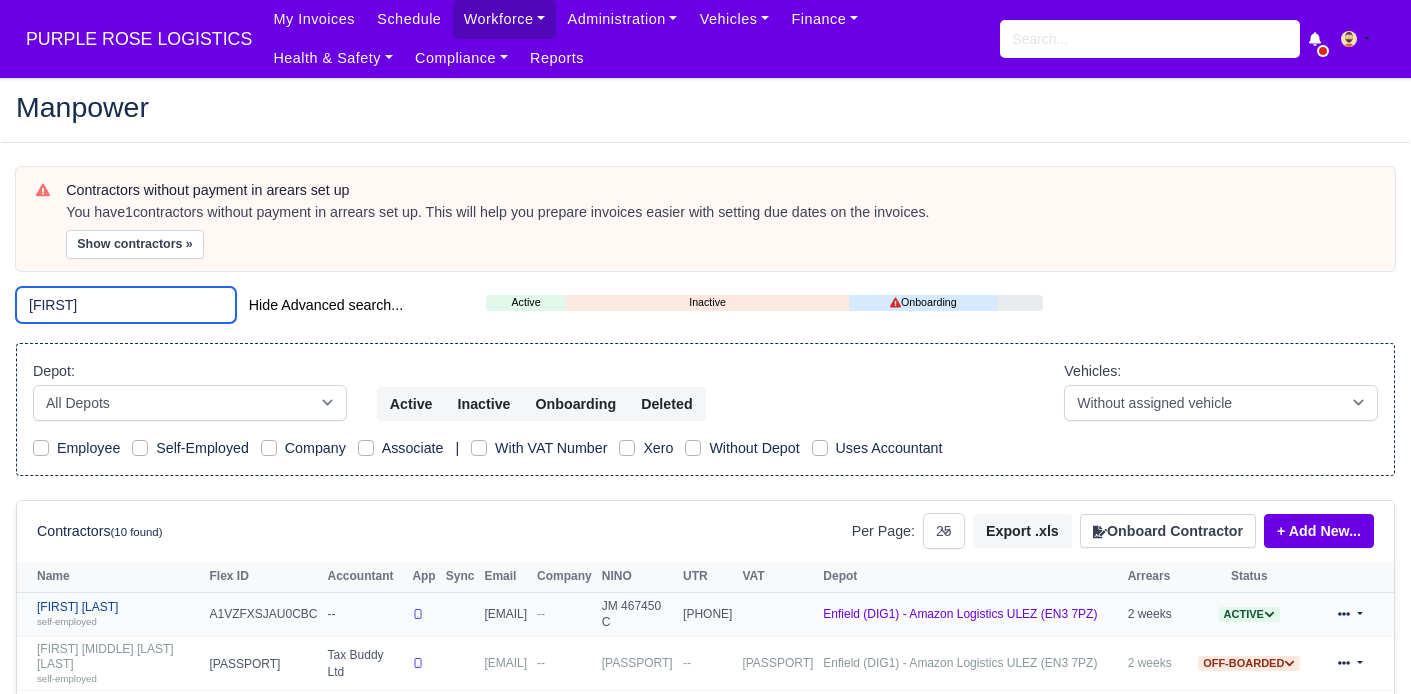 type on "[FIRST]" 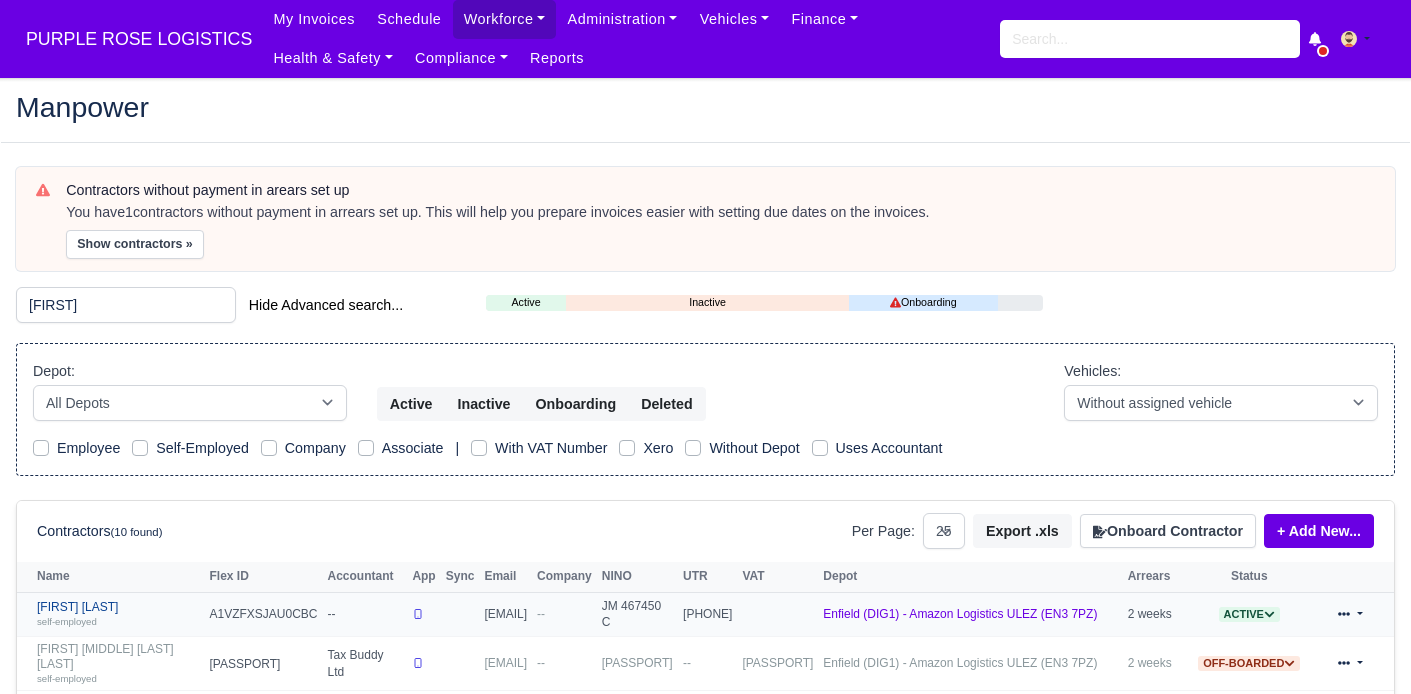 click on "[FIRST] [LAST]
self-employed" at bounding box center (118, 614) 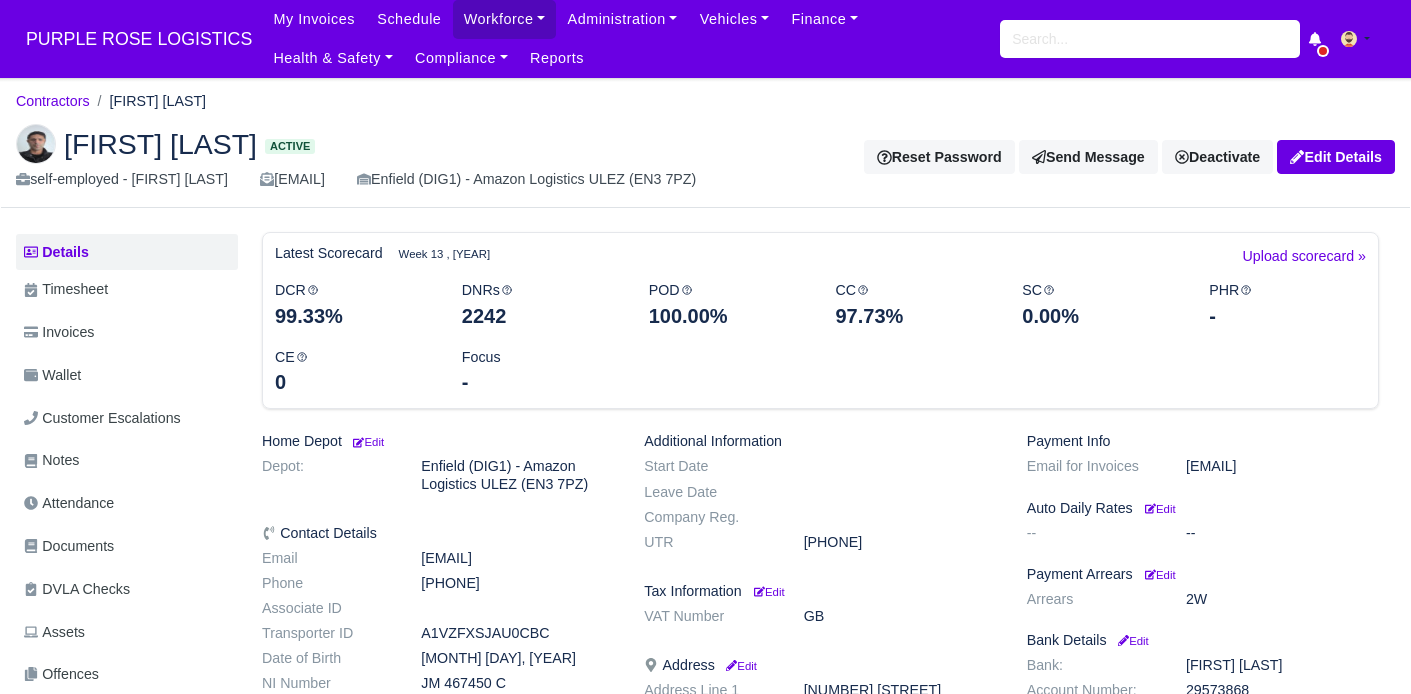 scroll, scrollTop: 0, scrollLeft: 0, axis: both 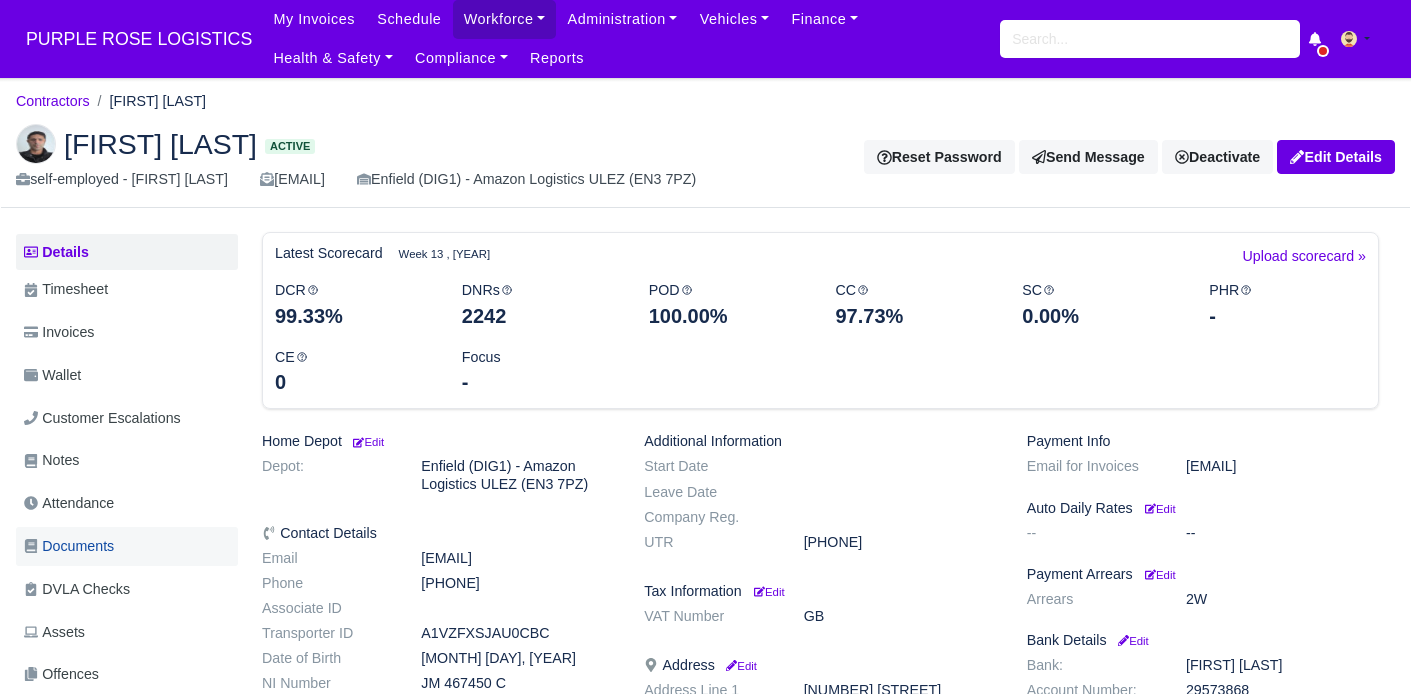 click on "Documents" at bounding box center [69, 546] 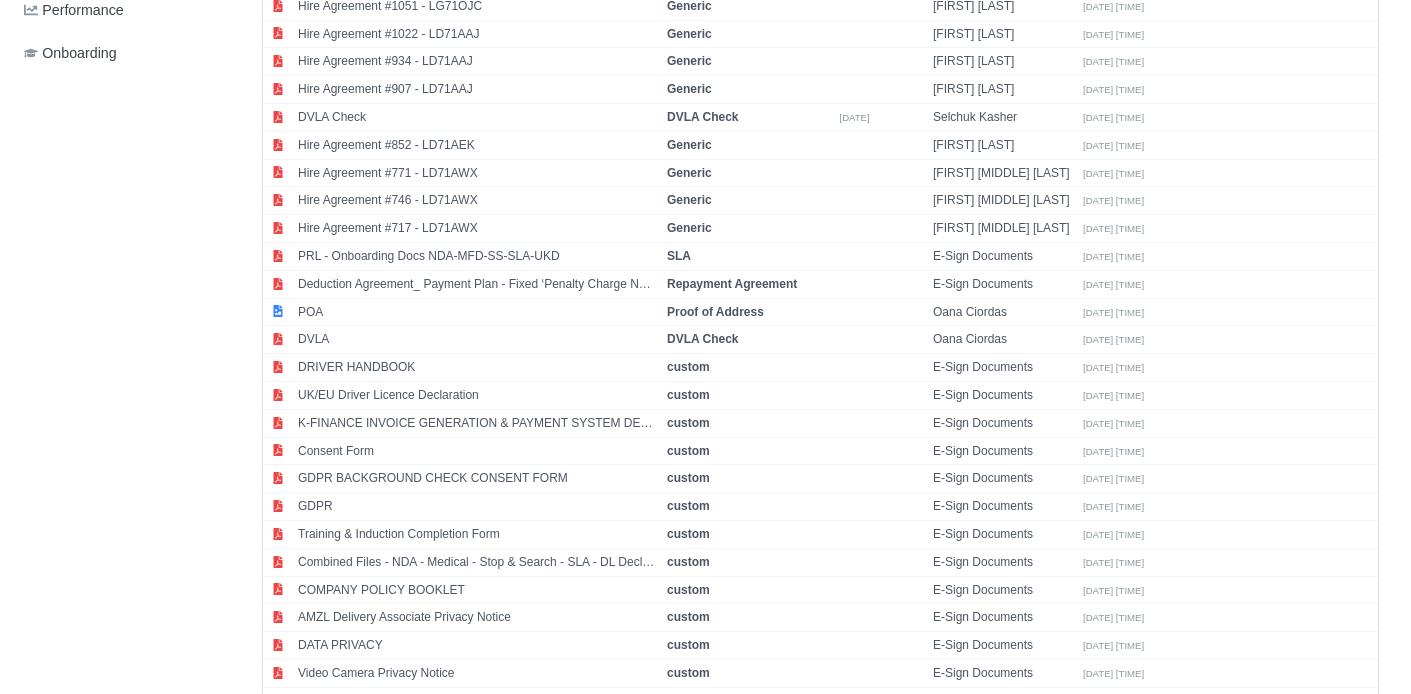 scroll, scrollTop: 1074, scrollLeft: 0, axis: vertical 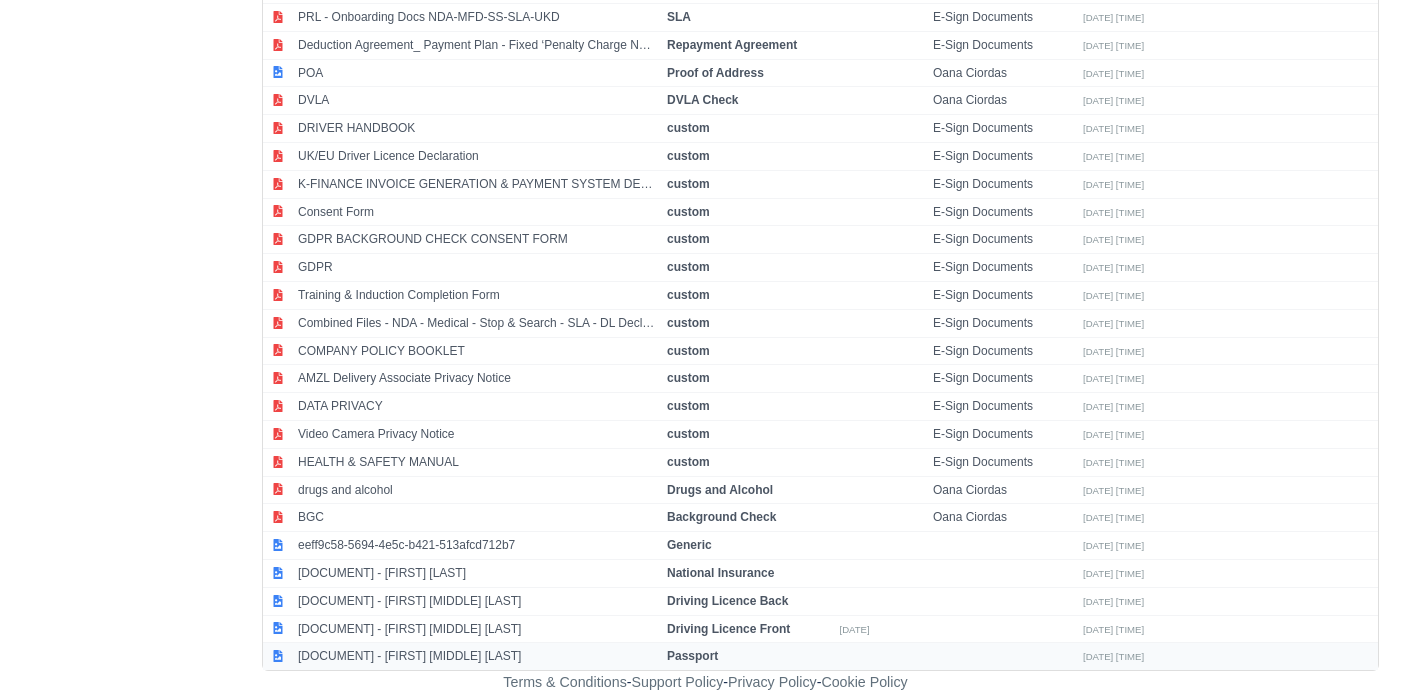 click on "[DOCUMENT] - [FIRST] [MIDDLE] [LAST]" at bounding box center [477, 656] 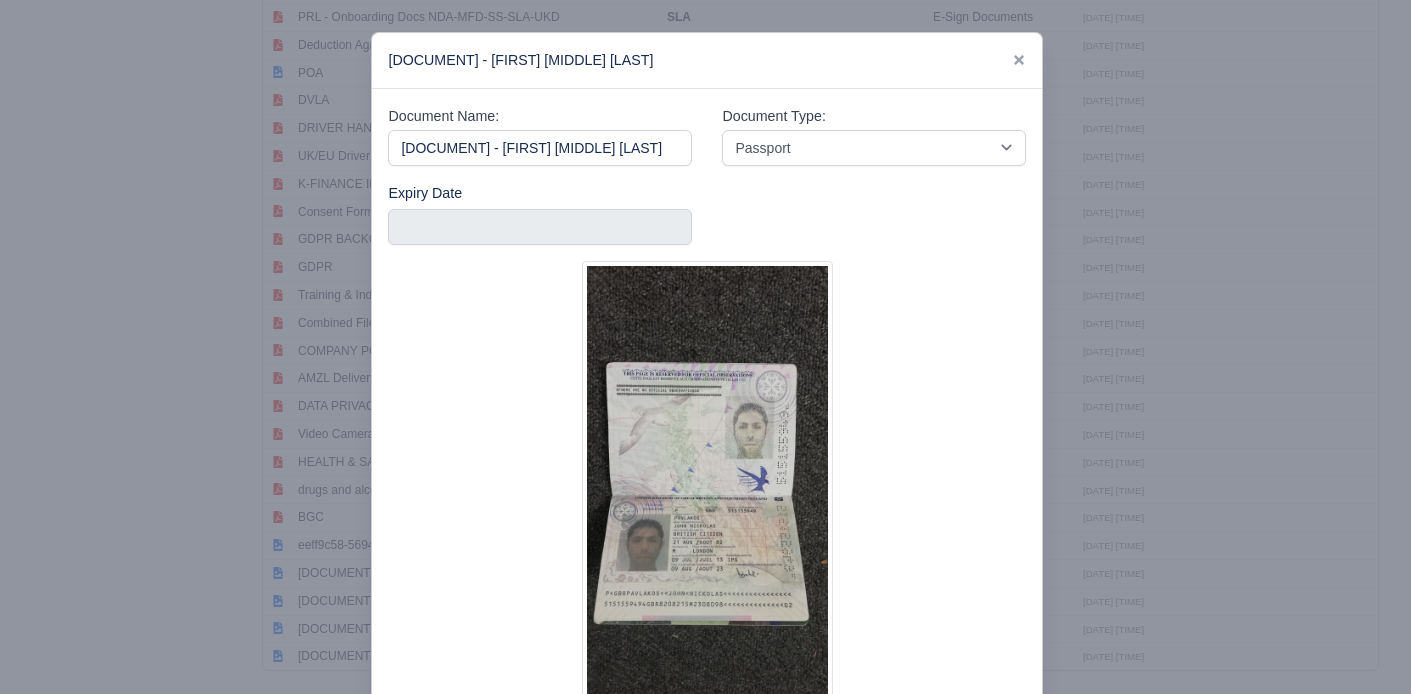 click at bounding box center [1019, 60] 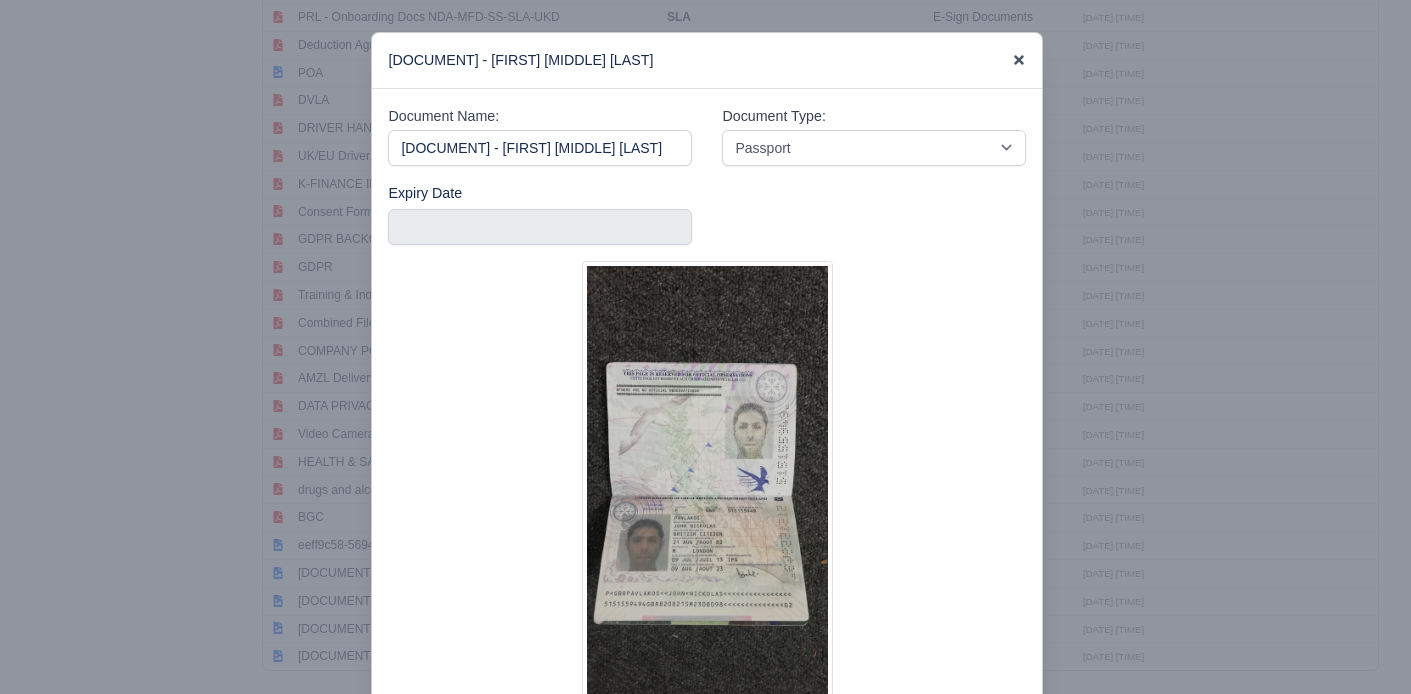 click 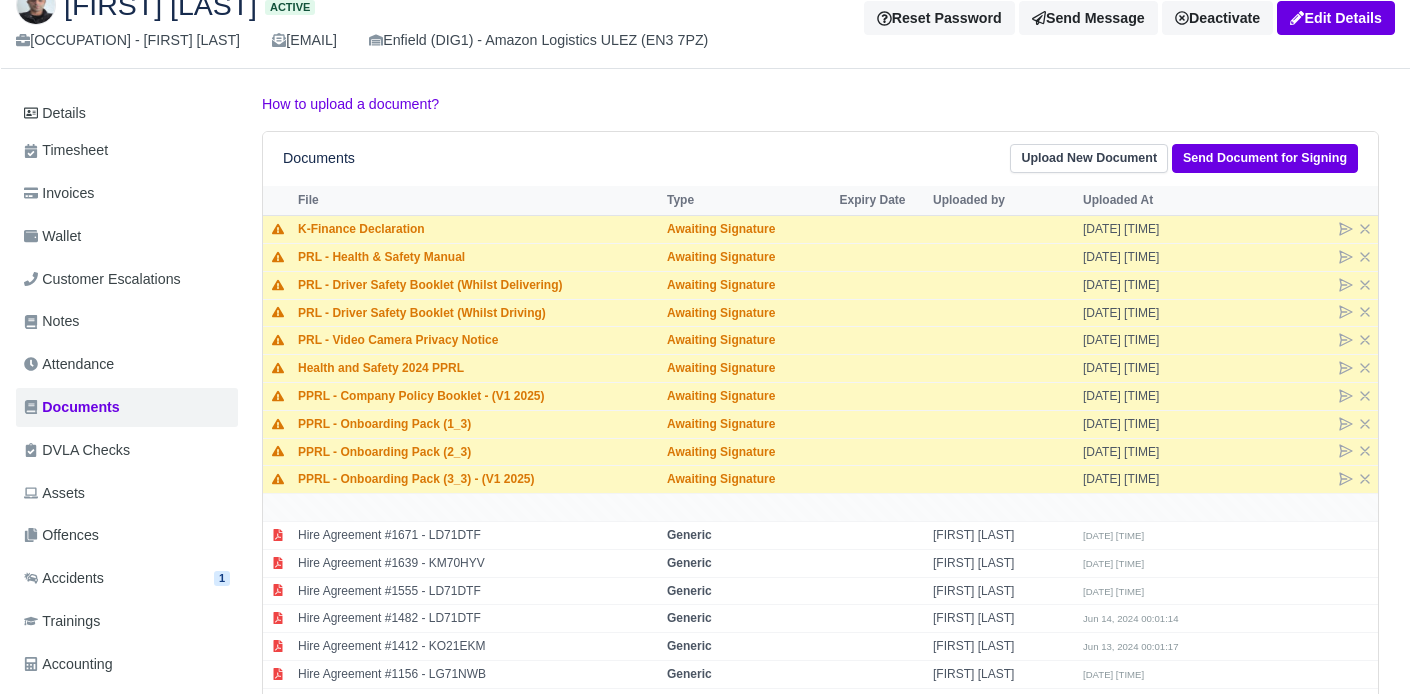 scroll, scrollTop: 105, scrollLeft: 0, axis: vertical 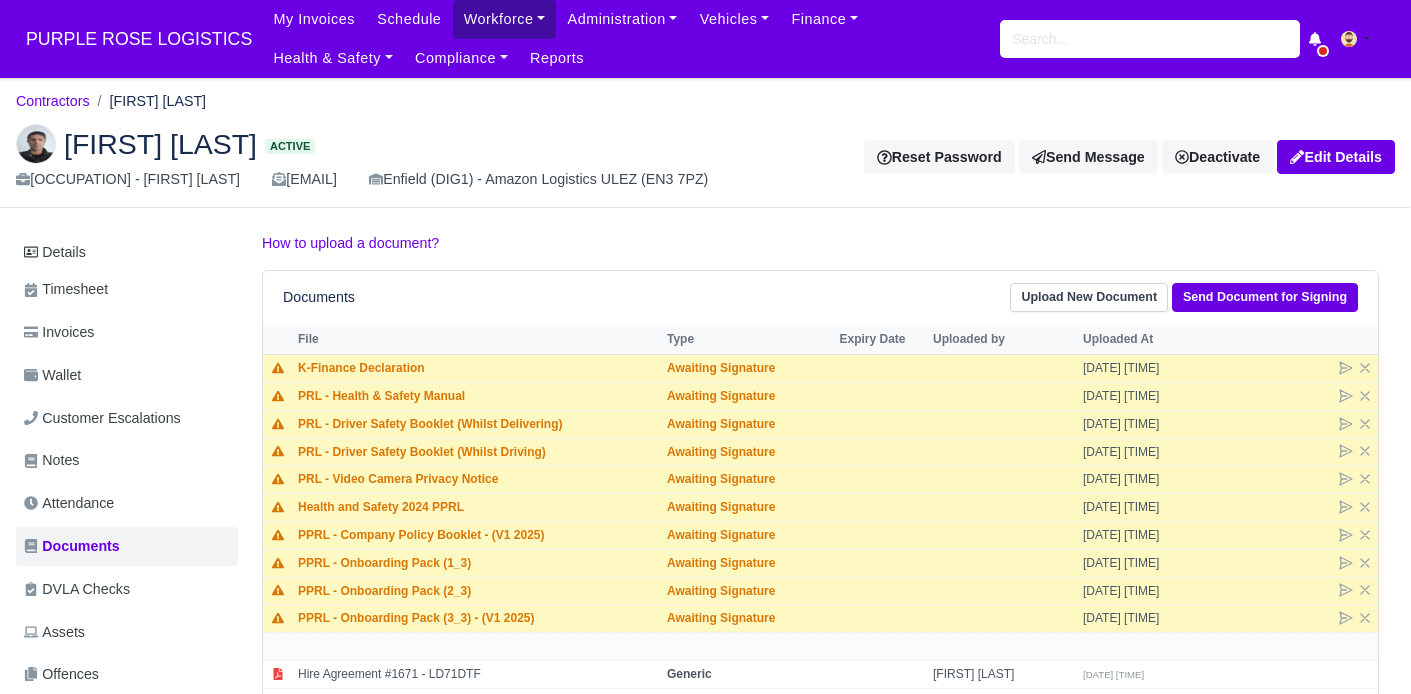 click on "Workforce" at bounding box center [505, 19] 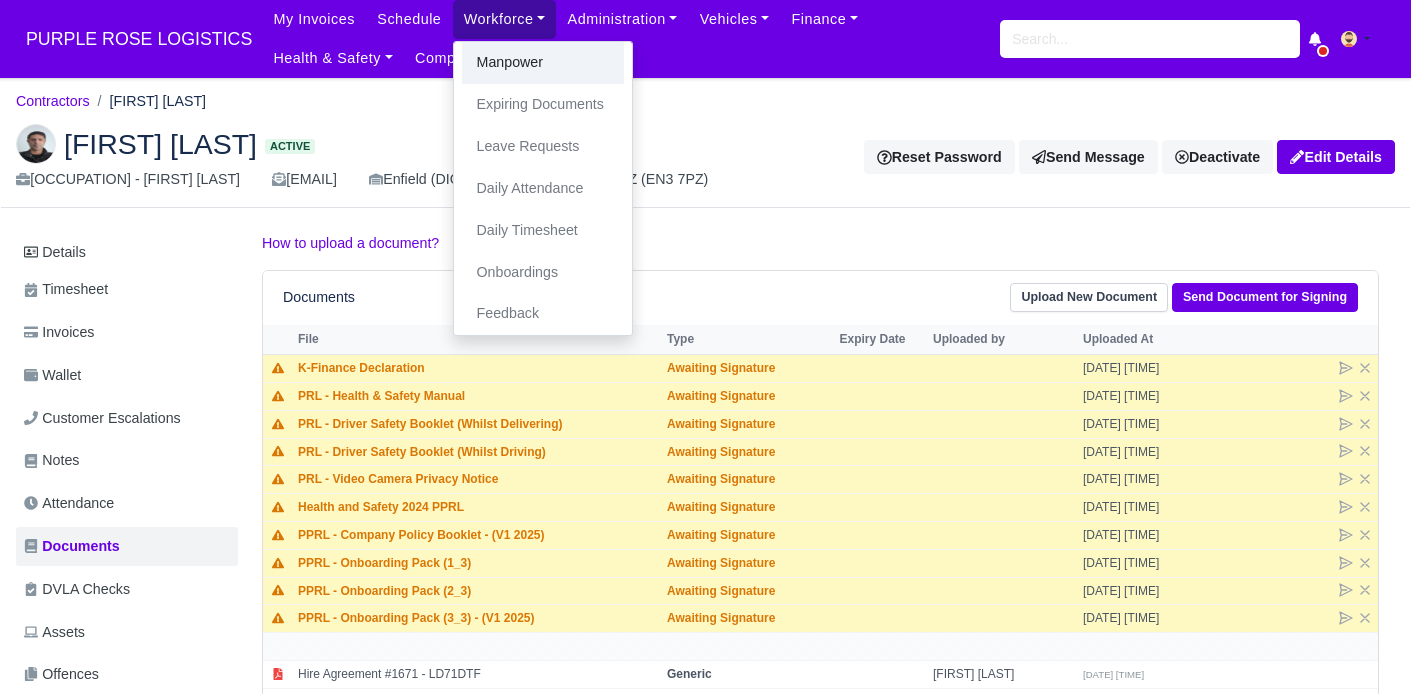 click on "Manpower" at bounding box center [543, 63] 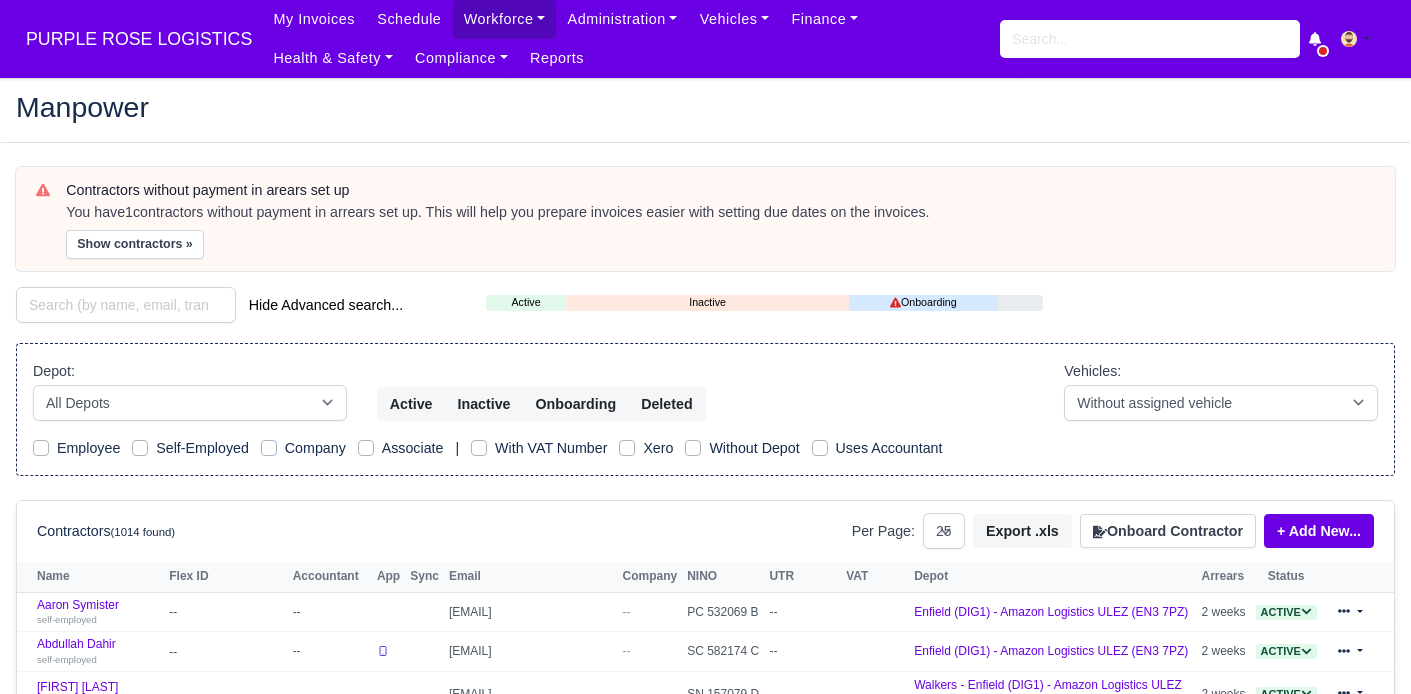 select on "25" 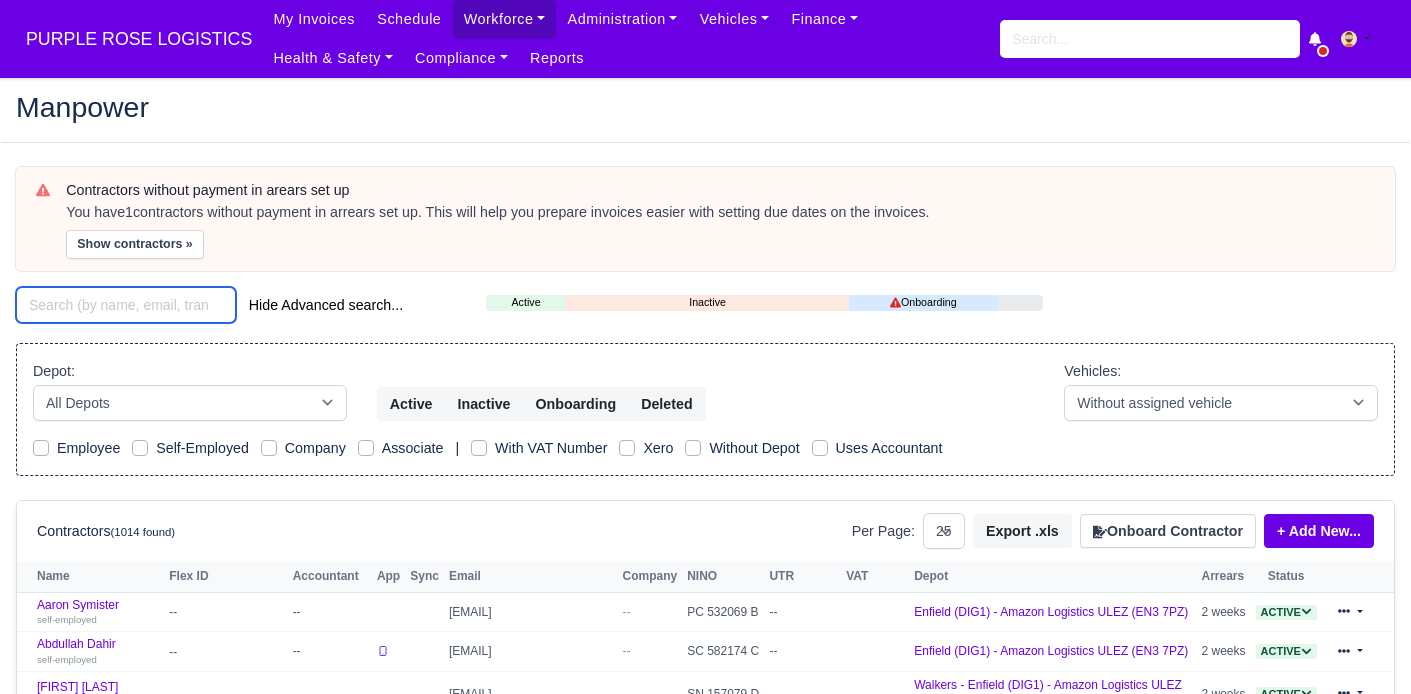 click at bounding box center [126, 305] 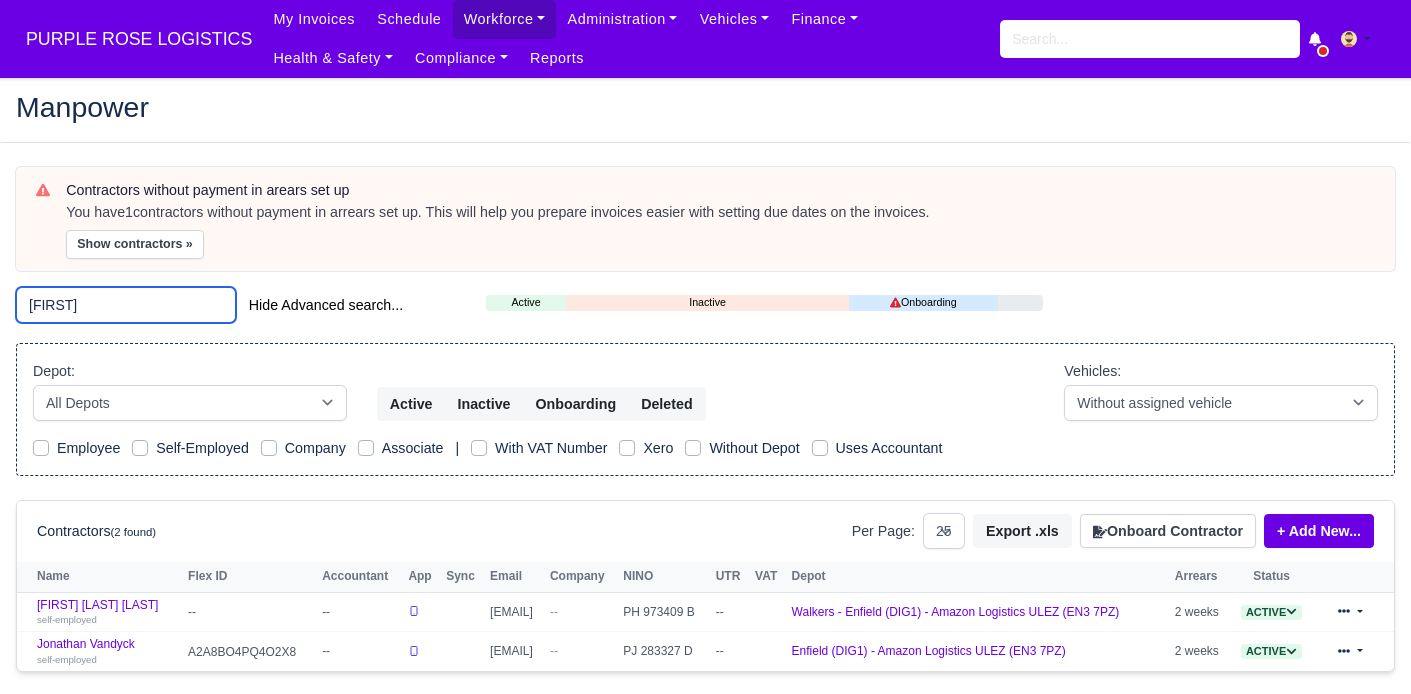 scroll, scrollTop: 40, scrollLeft: 0, axis: vertical 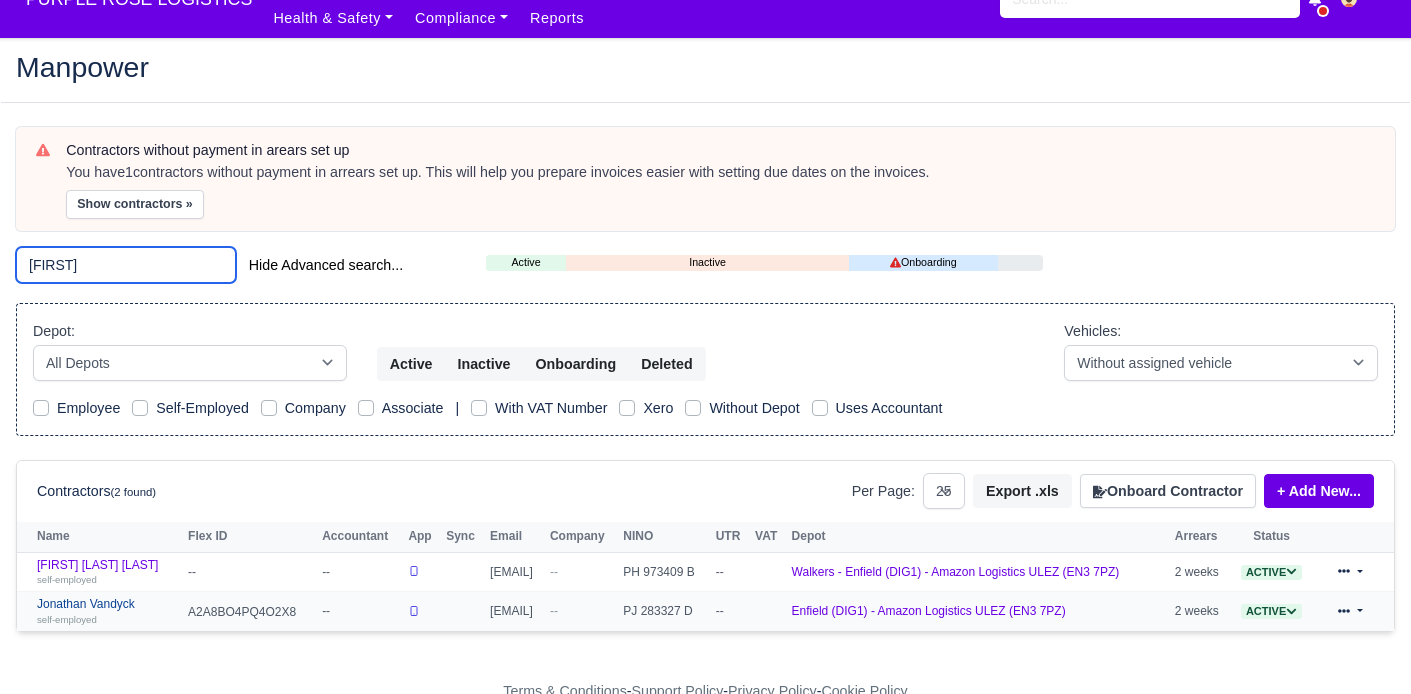 type on "[FIRST]" 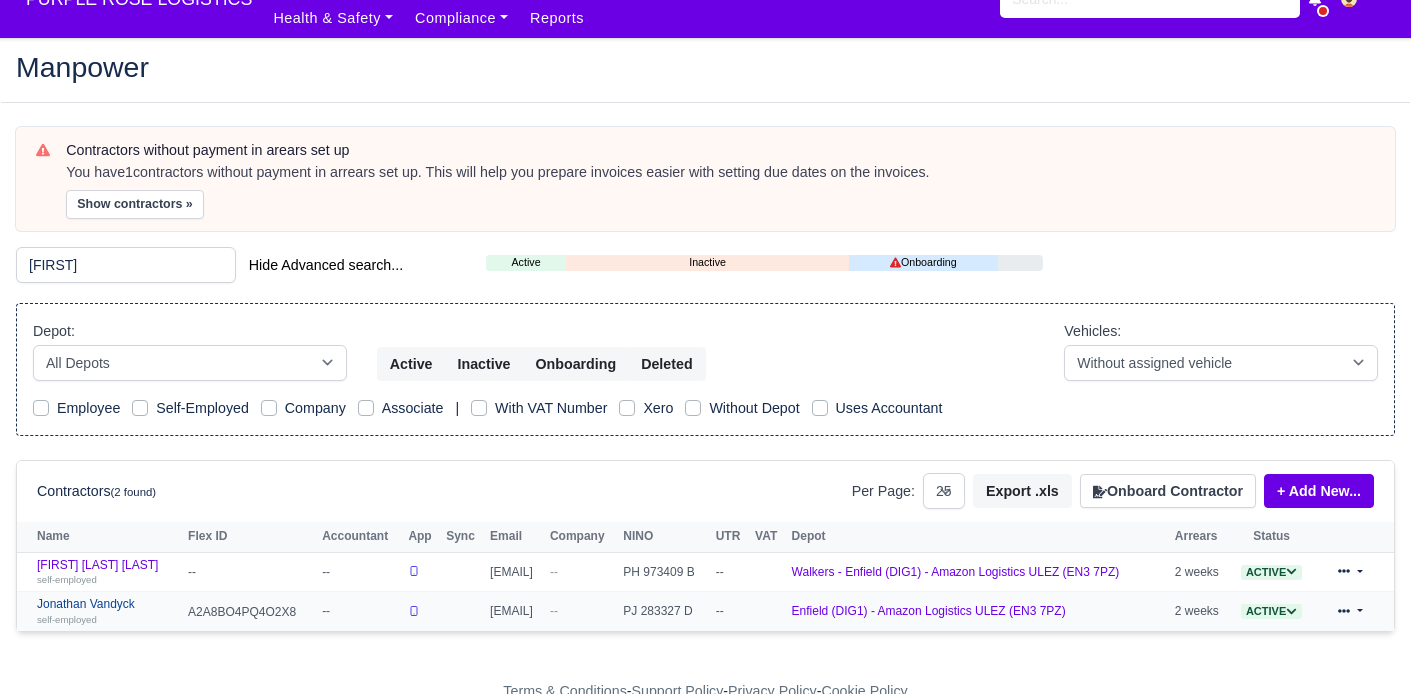 click on "[FIRST] [LAST]
self-employed" at bounding box center [107, 611] 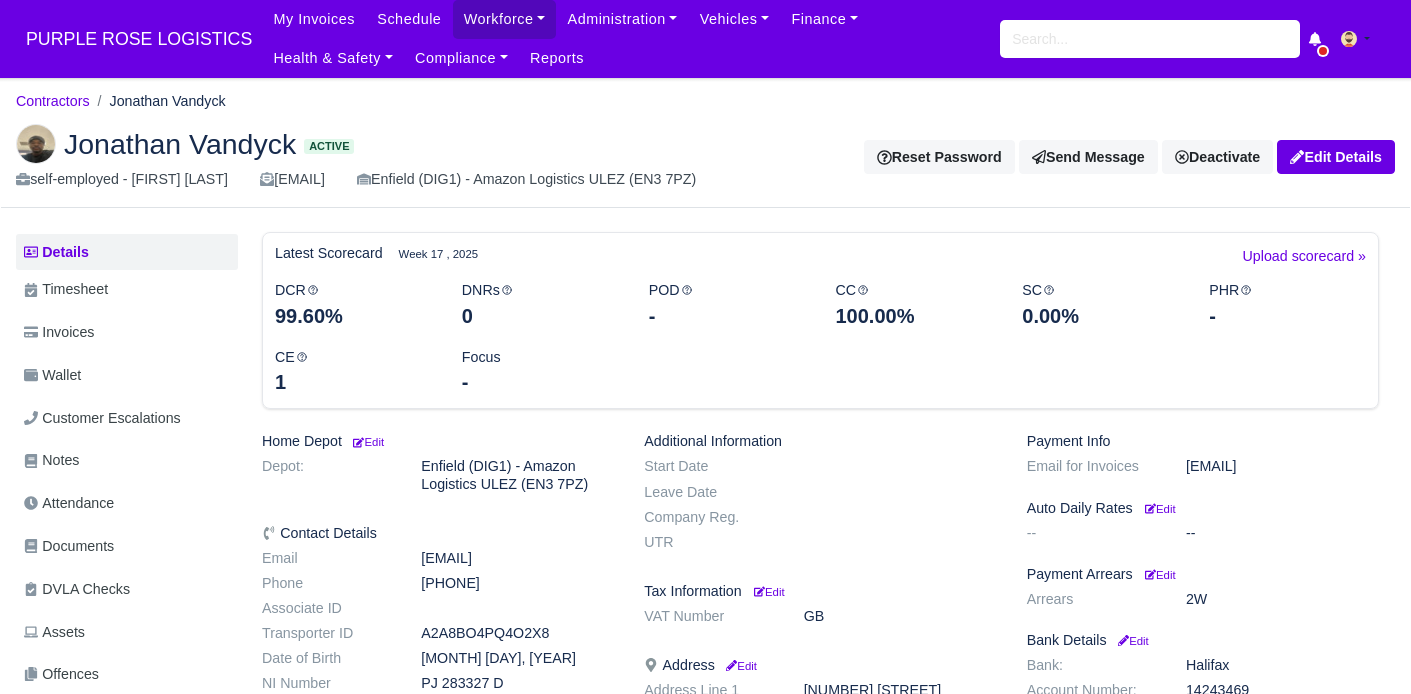 scroll, scrollTop: 0, scrollLeft: 0, axis: both 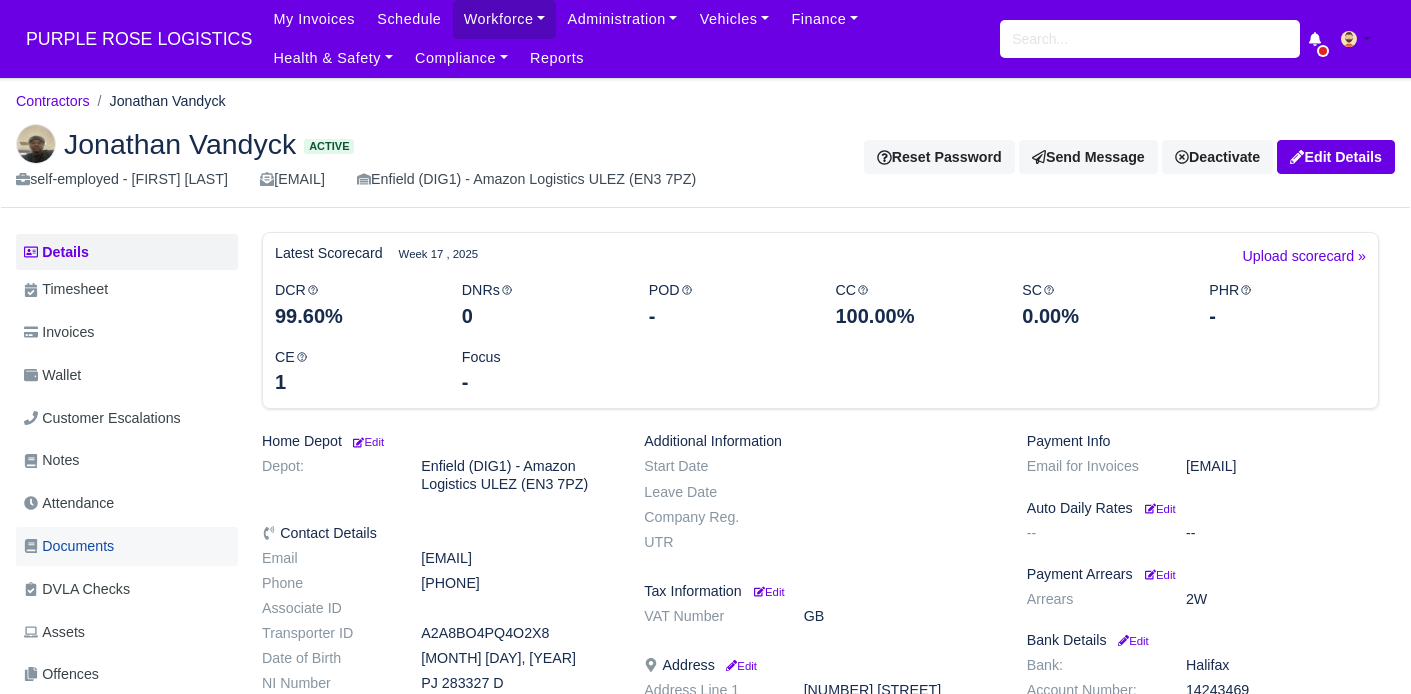 click on "Documents" at bounding box center (69, 546) 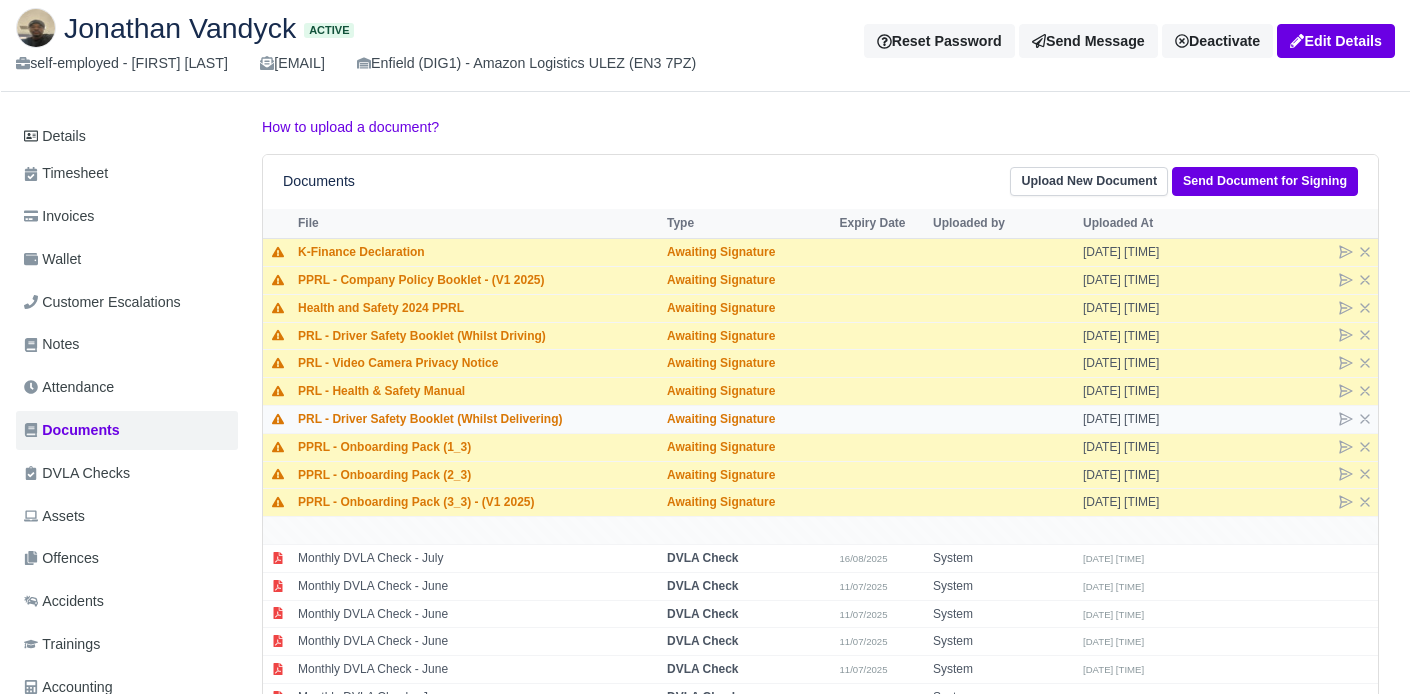 scroll, scrollTop: 120, scrollLeft: 0, axis: vertical 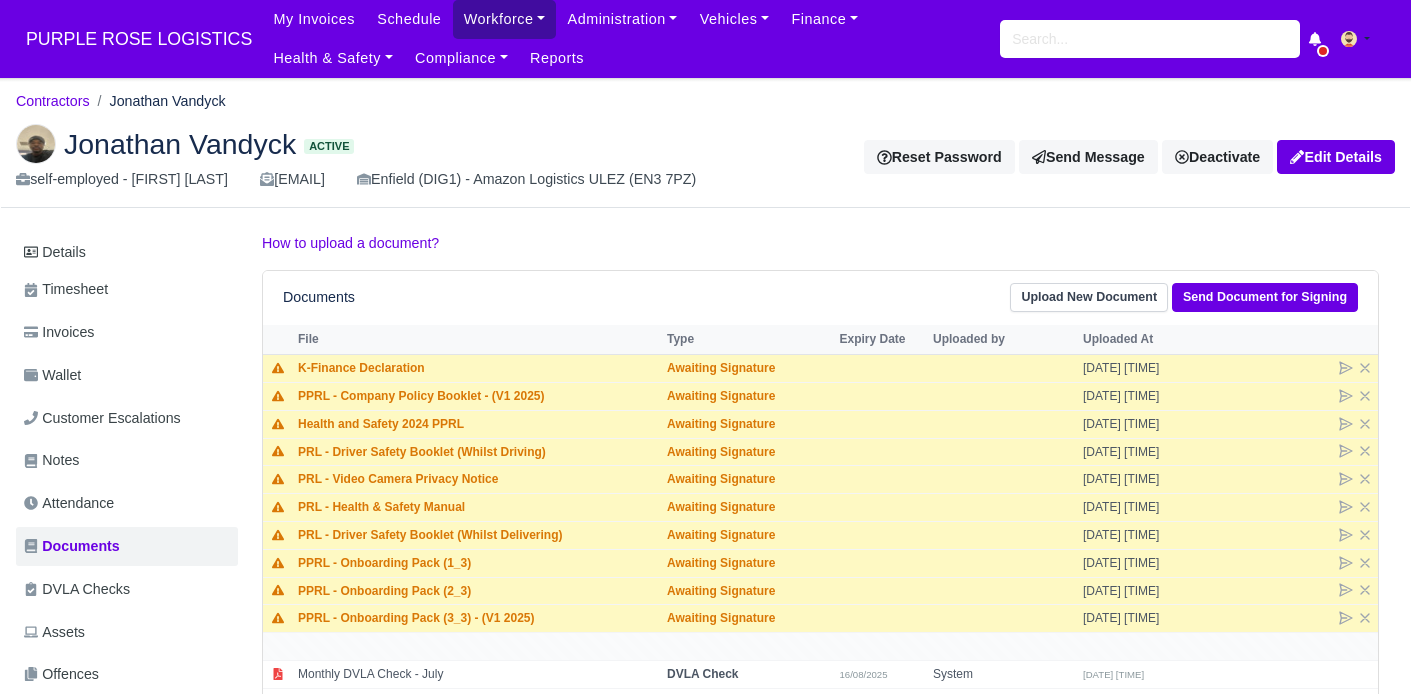 click on "Workforce" at bounding box center [505, 19] 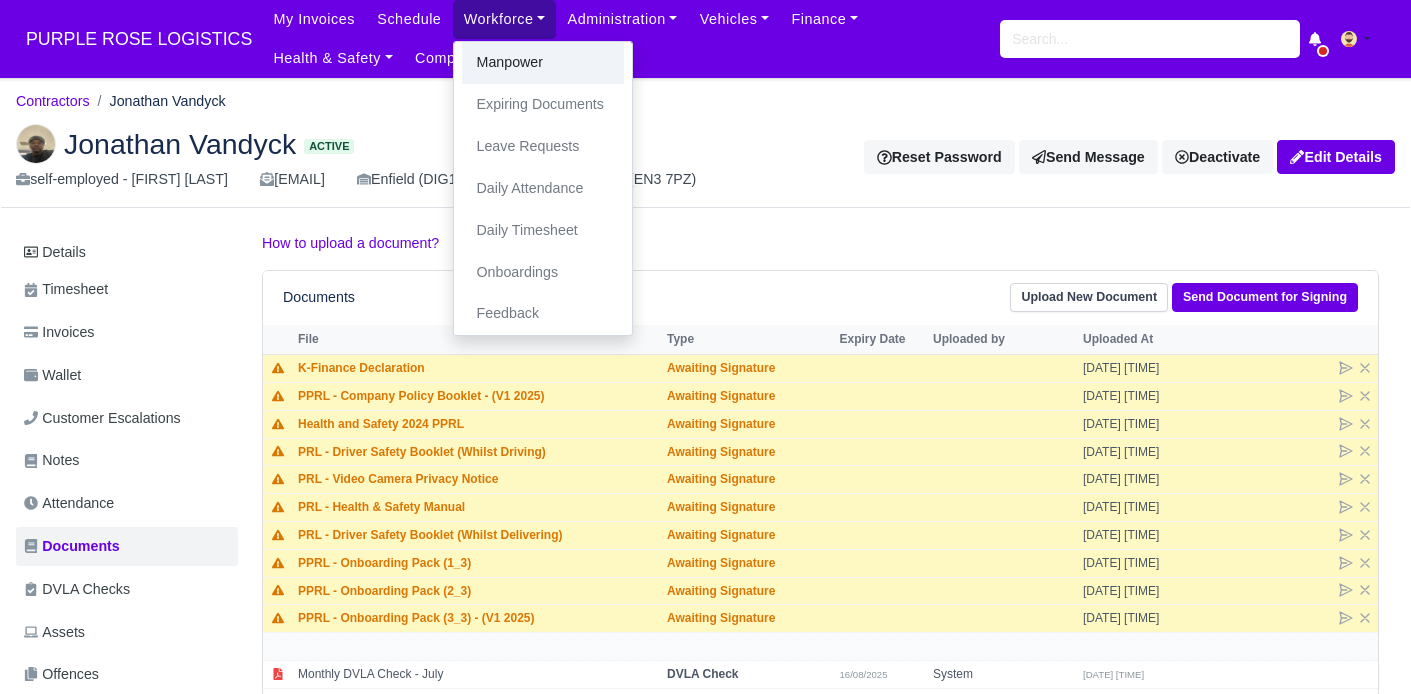 click on "Manpower" at bounding box center [543, 63] 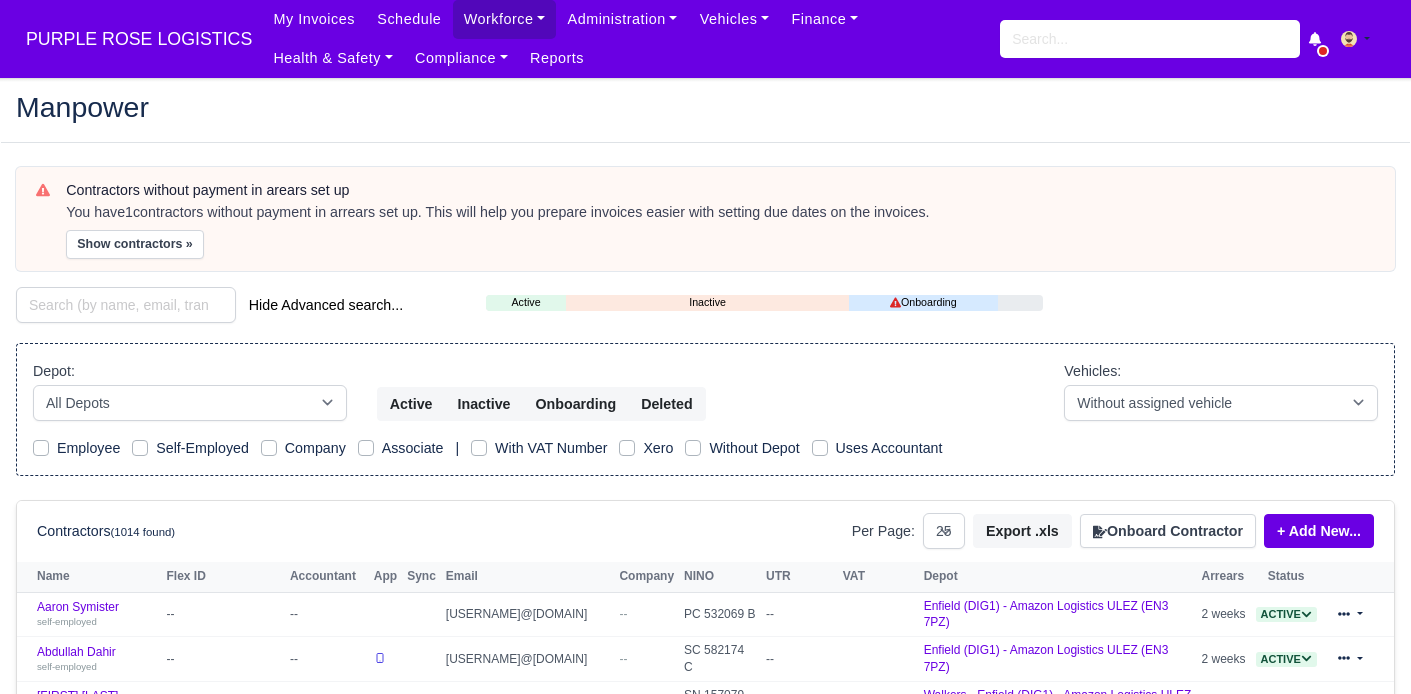 select on "25" 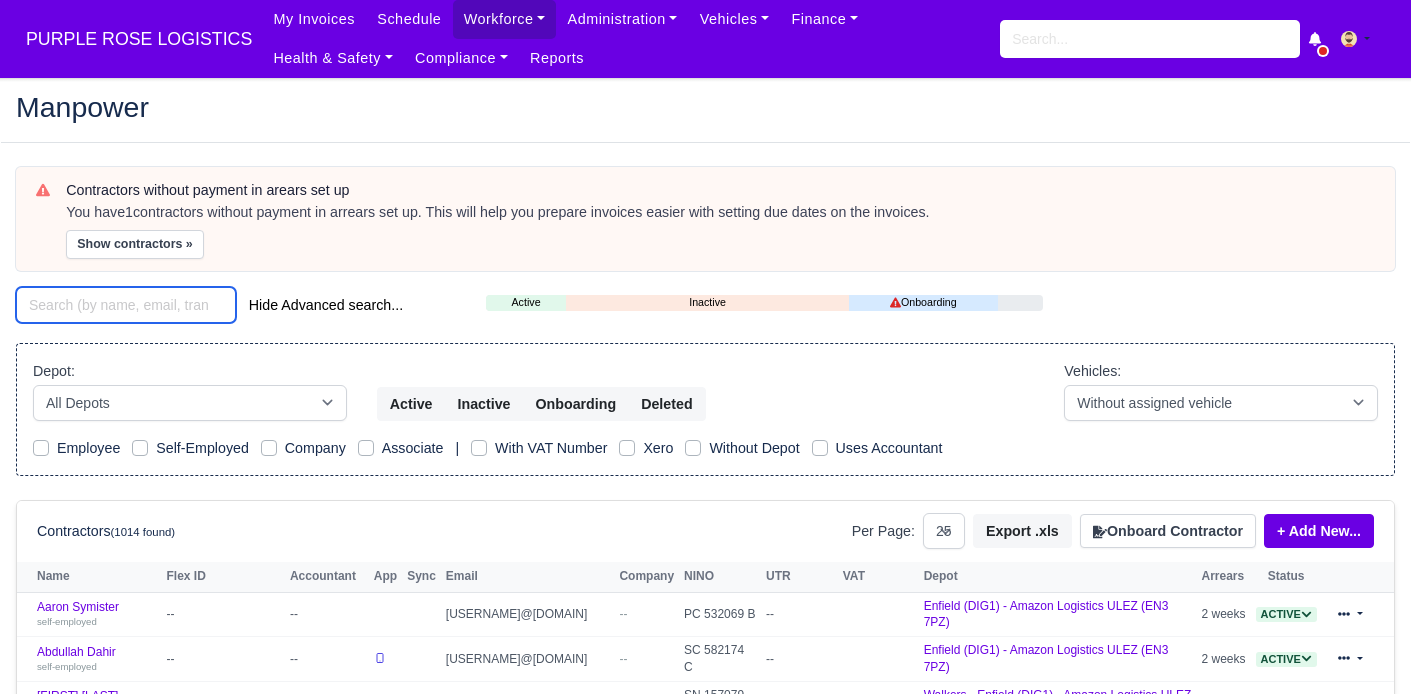 click at bounding box center (126, 305) 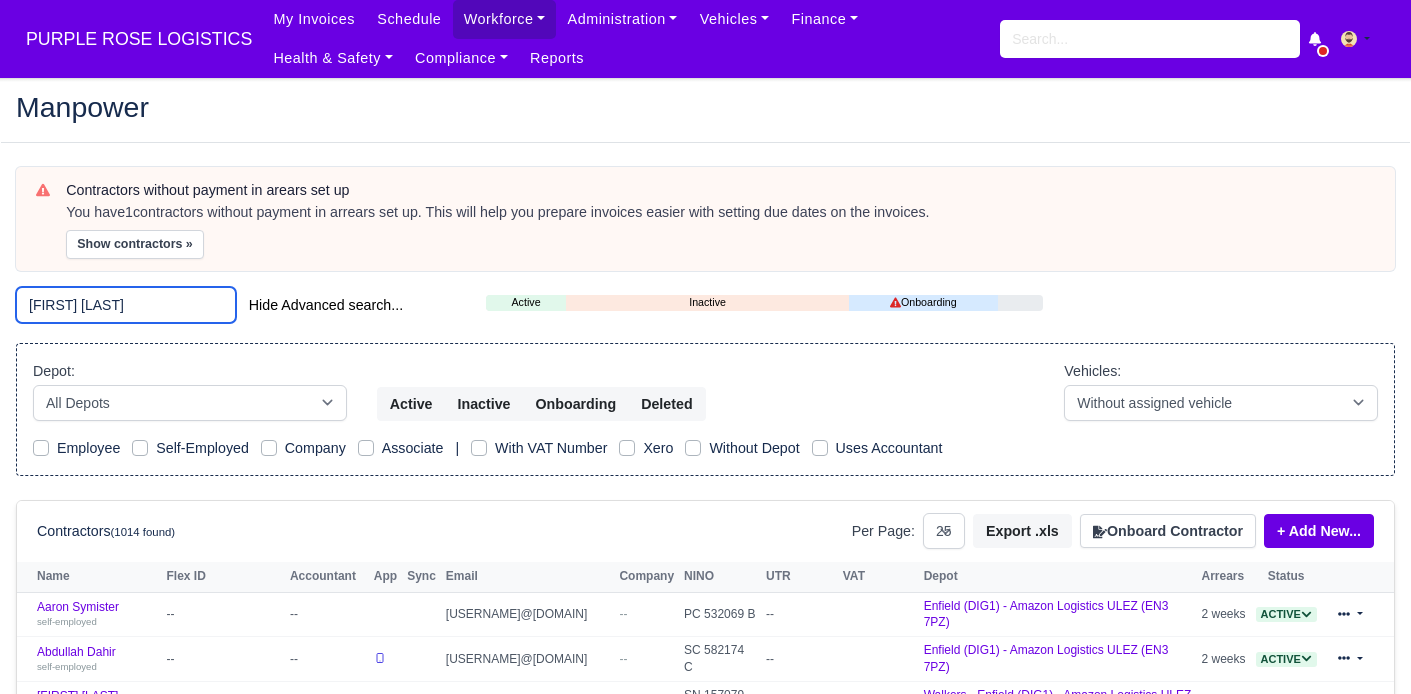 type on "[FIRST] [LAST]" 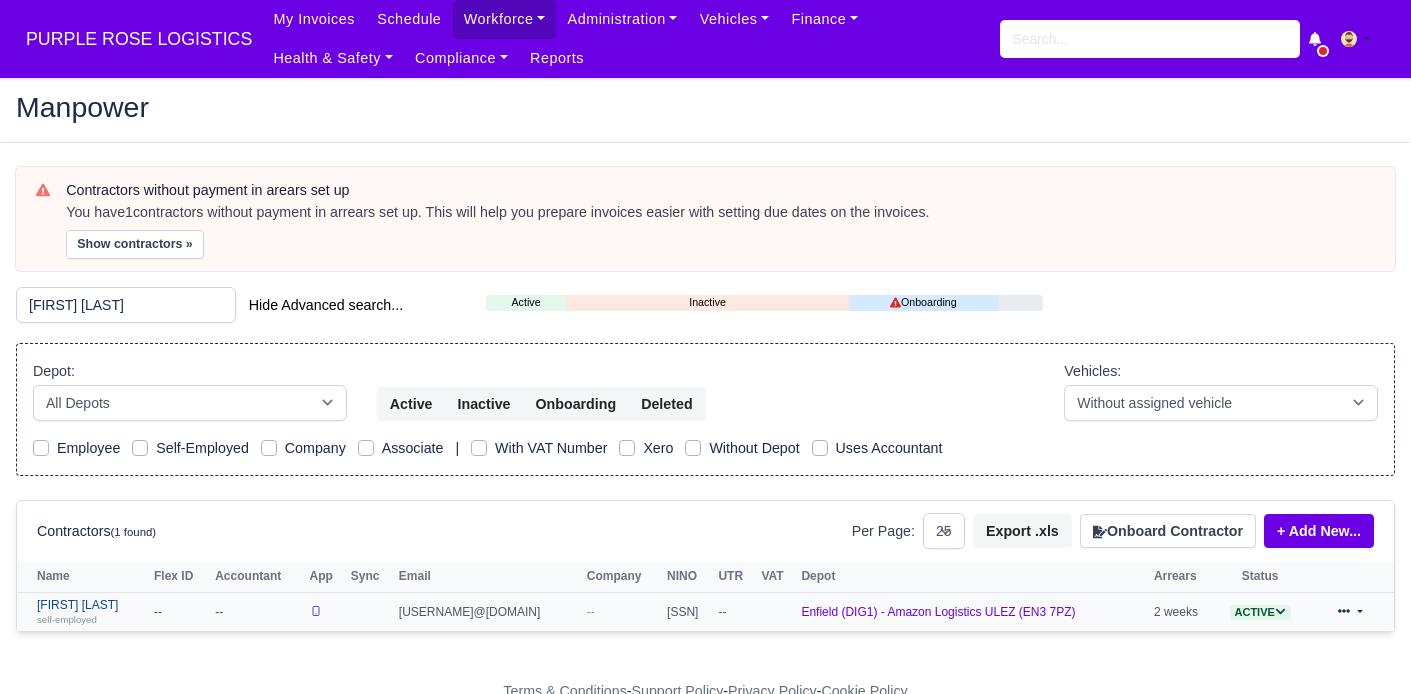 click on "Muhammad Farooq
self-employed" at bounding box center (90, 612) 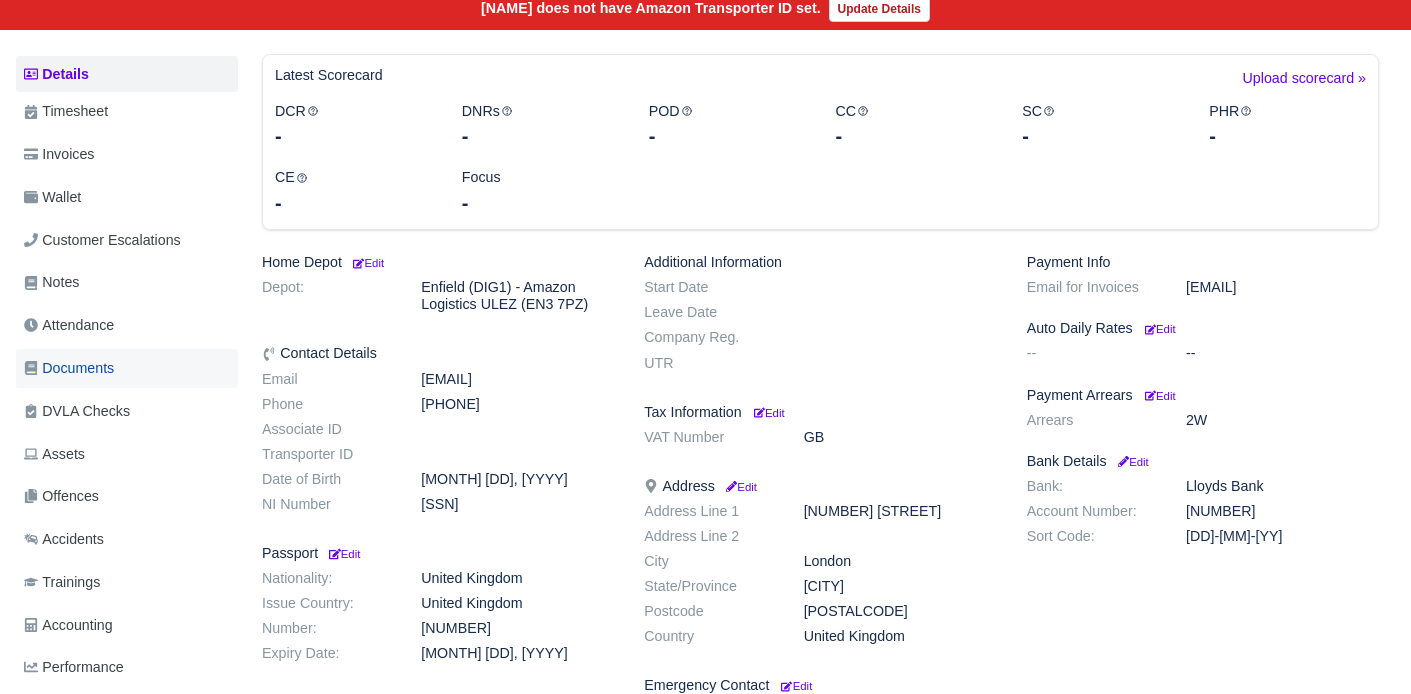 scroll, scrollTop: 215, scrollLeft: 0, axis: vertical 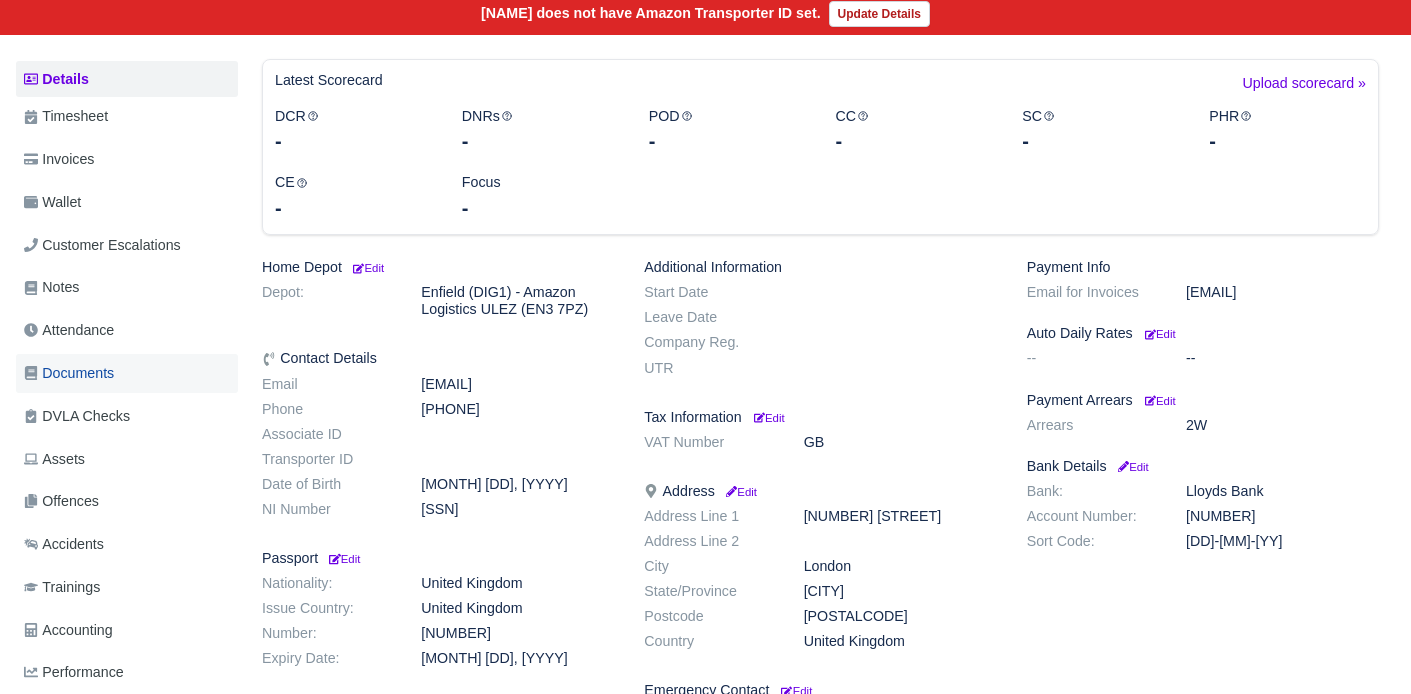 click on "Documents" at bounding box center (69, 373) 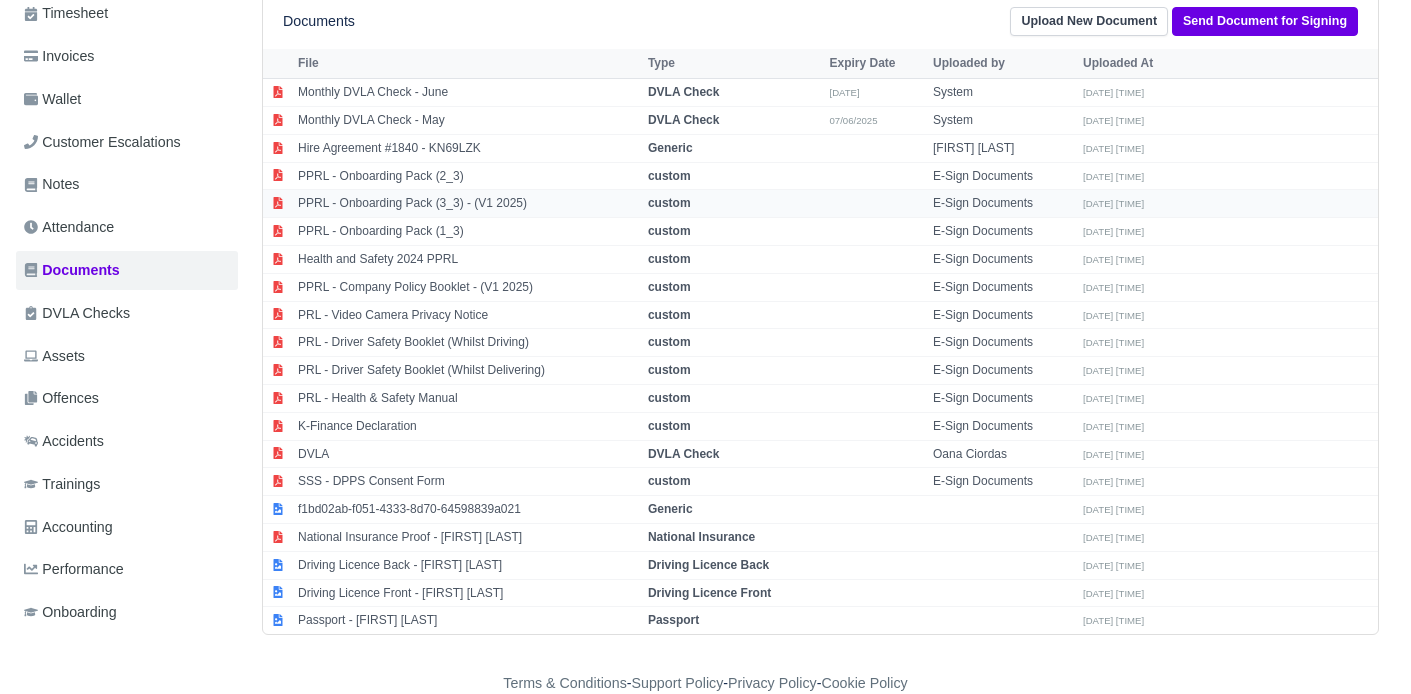 scroll, scrollTop: 319, scrollLeft: 0, axis: vertical 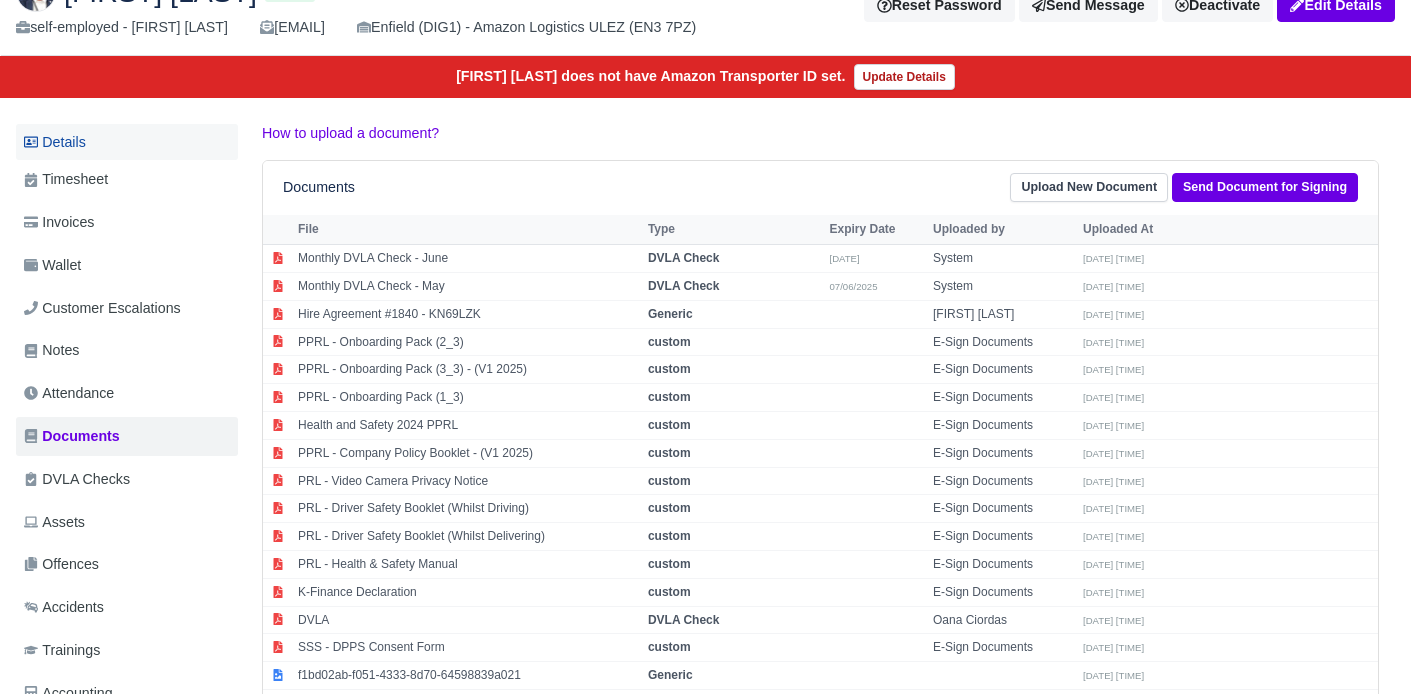click on "Details" at bounding box center [127, 142] 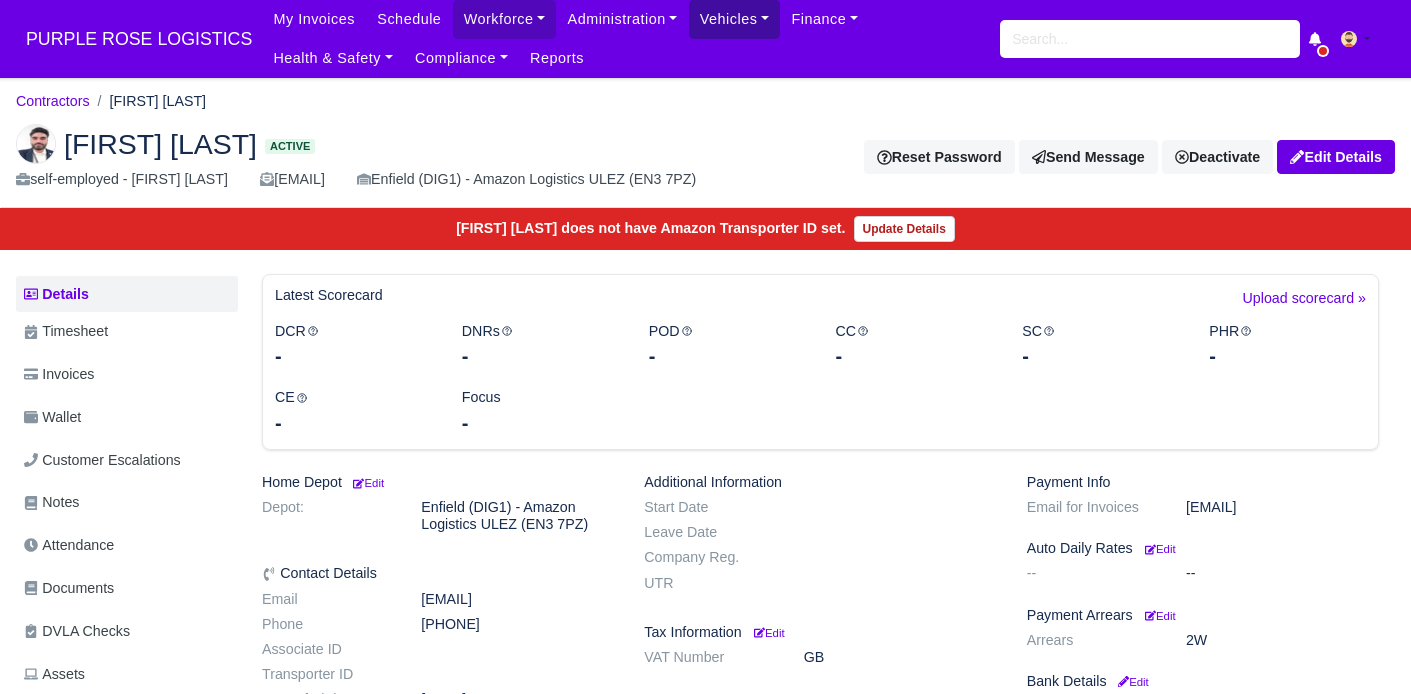 scroll, scrollTop: 0, scrollLeft: 0, axis: both 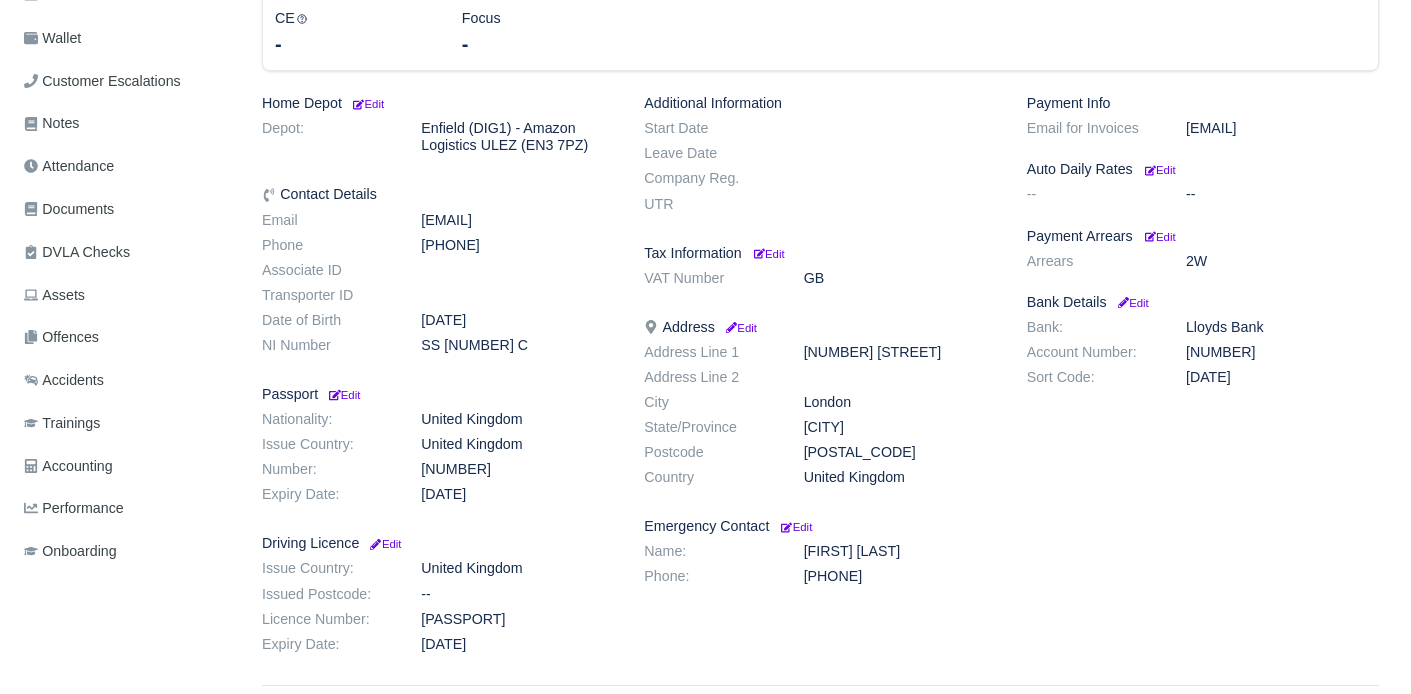 drag, startPoint x: 423, startPoint y: 620, endPoint x: 571, endPoint y: 620, distance: 148 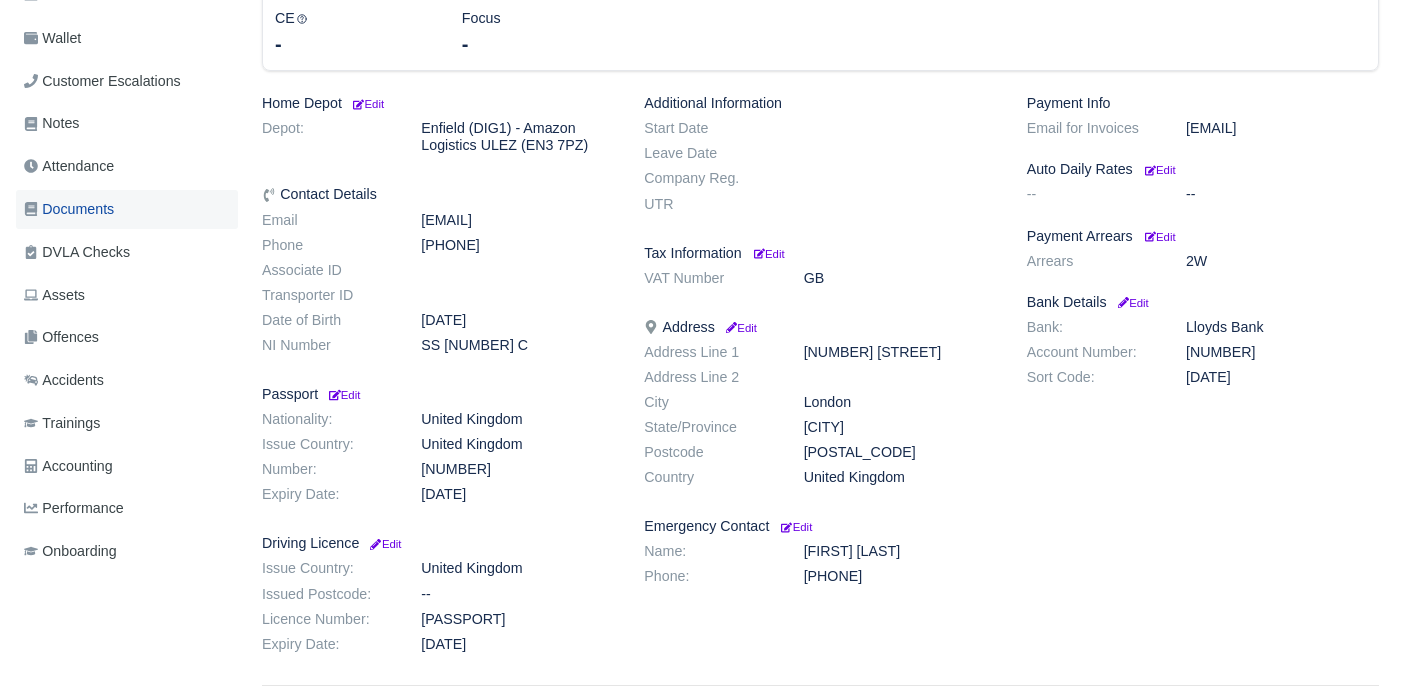 click on "Documents" at bounding box center (69, 209) 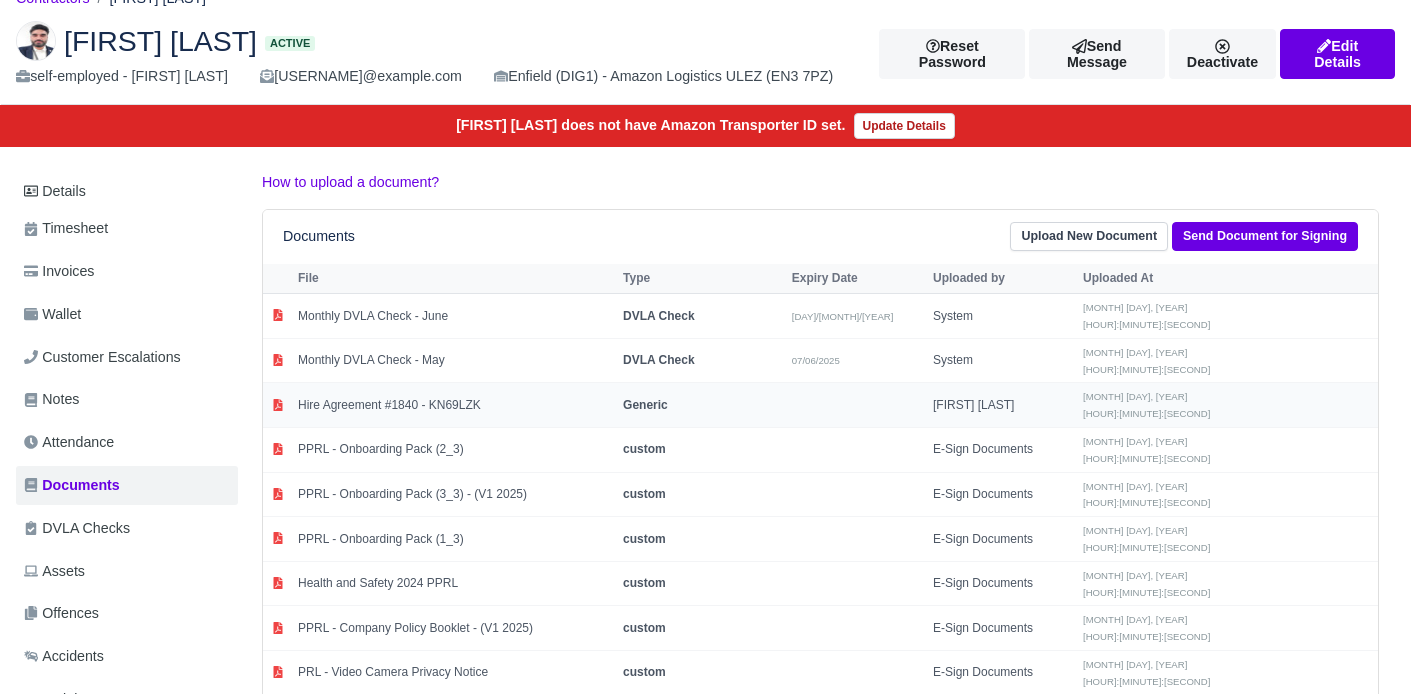 scroll, scrollTop: 319, scrollLeft: 0, axis: vertical 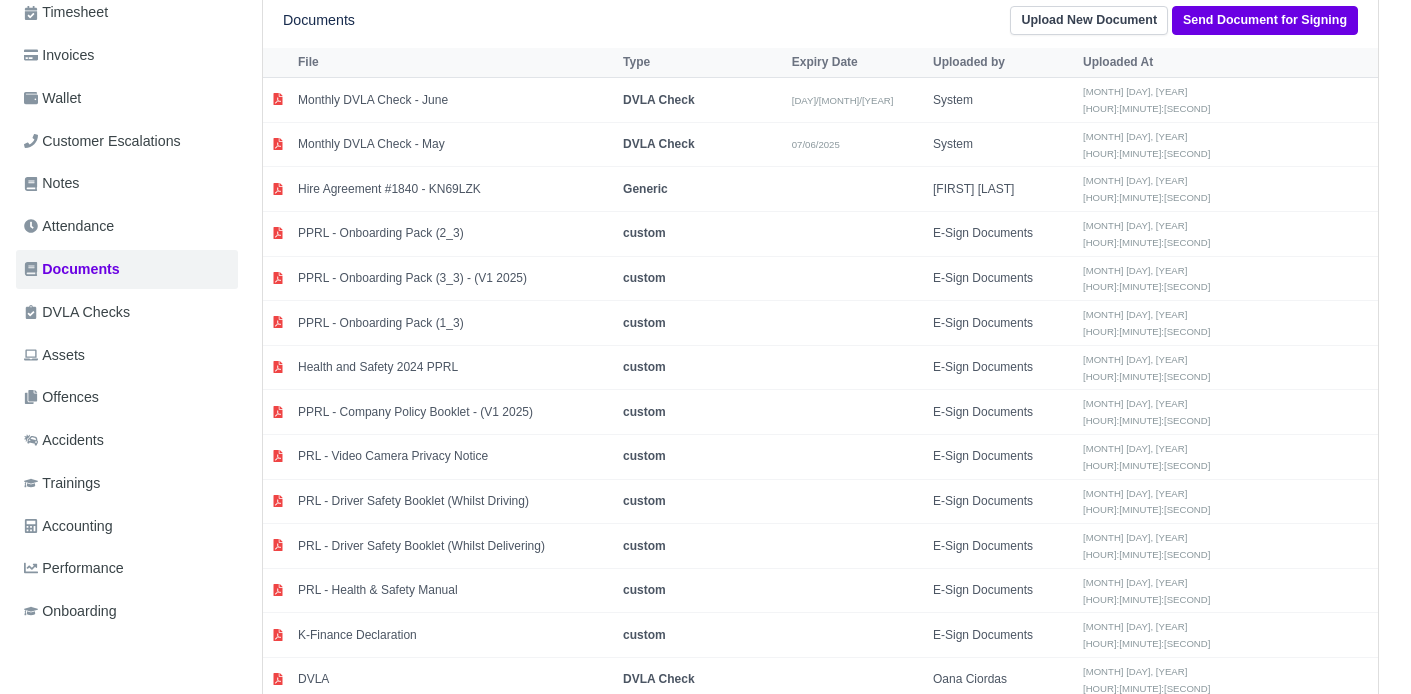 click on "Passport - Muhammad Farooq" at bounding box center (455, 947) 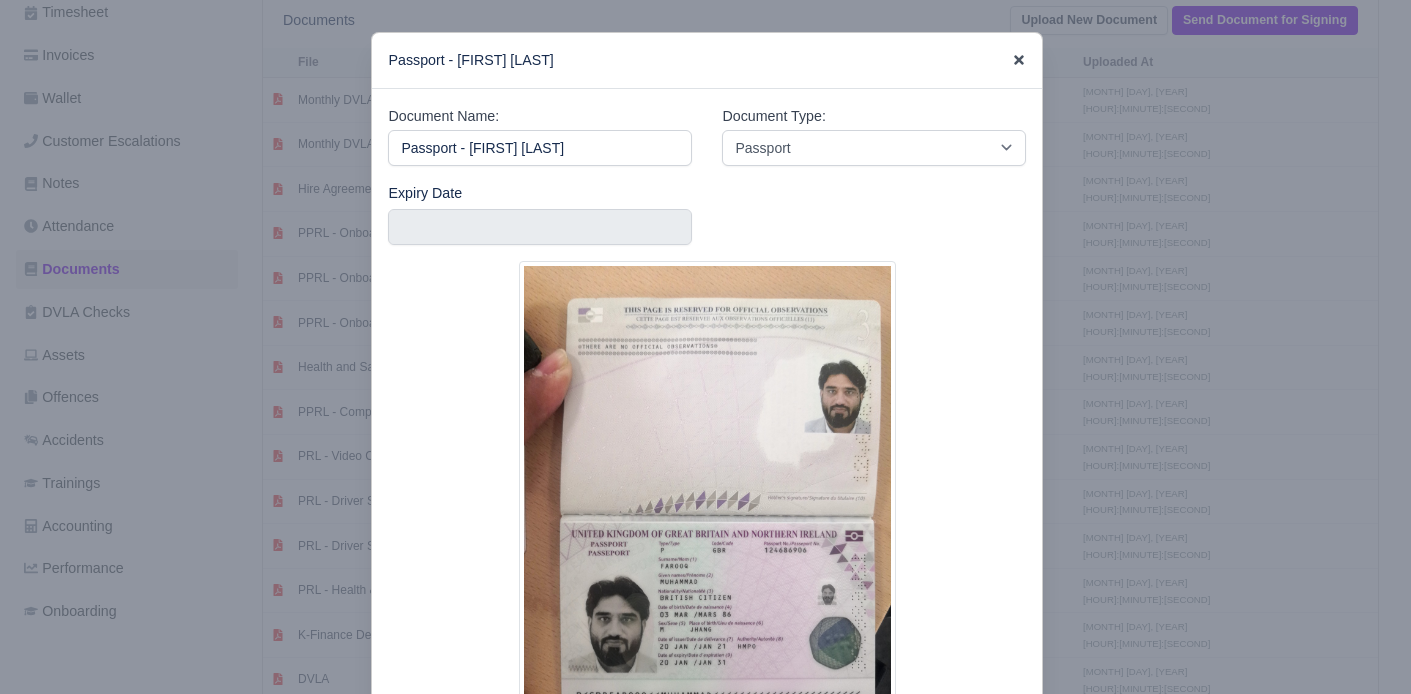 click 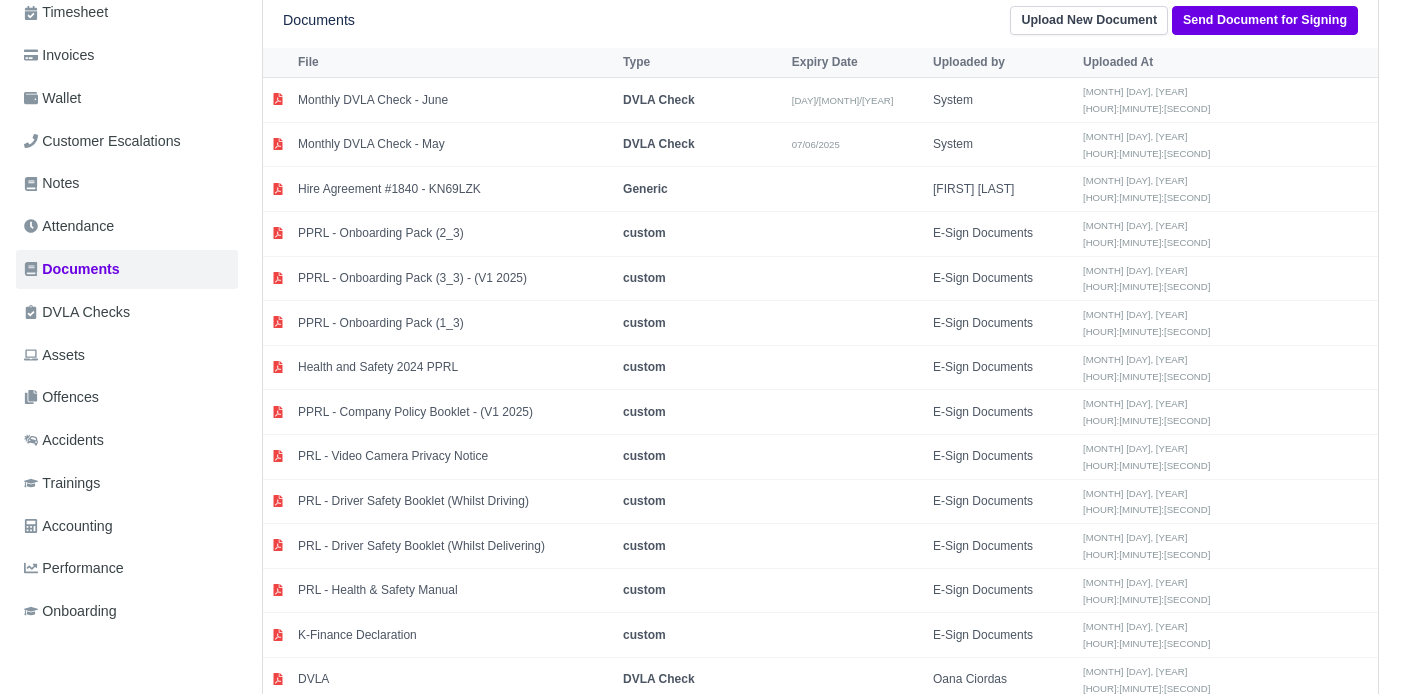 click on "Driving Licence Front - Muhammad Farooq" at bounding box center (455, 902) 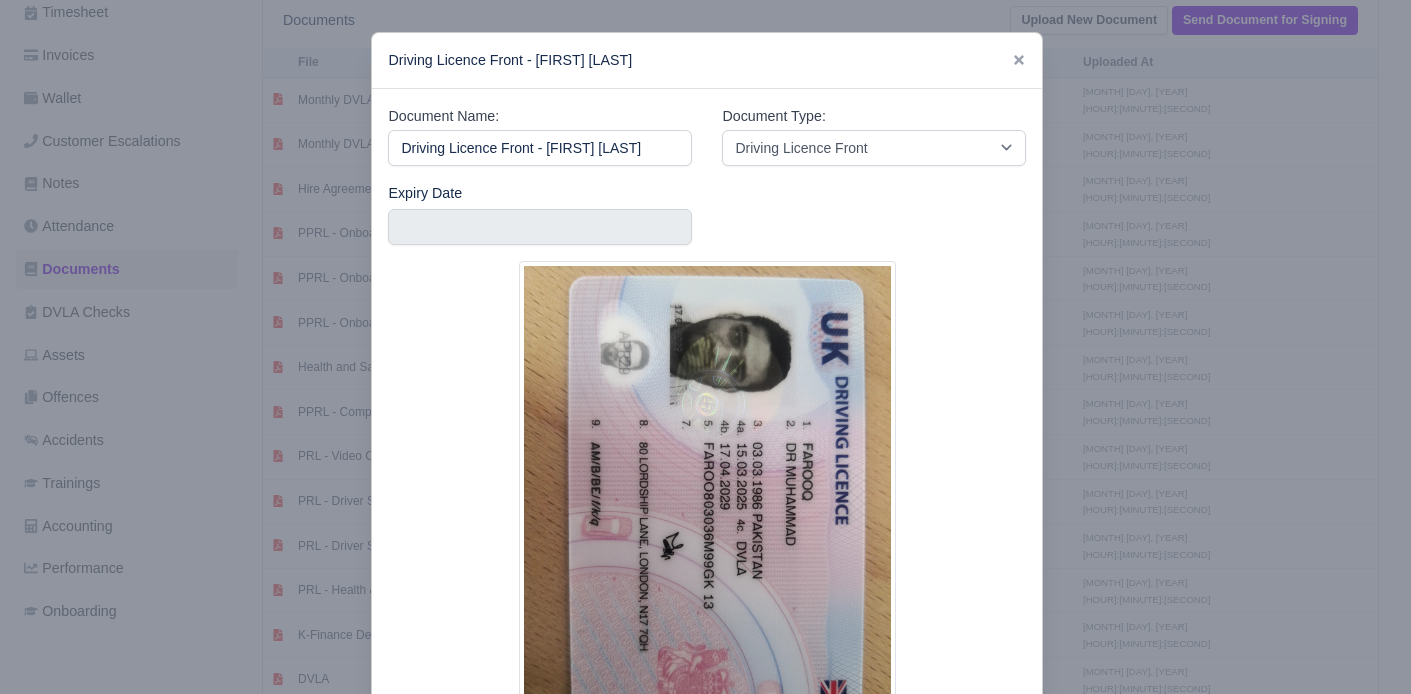 click at bounding box center [705, 347] 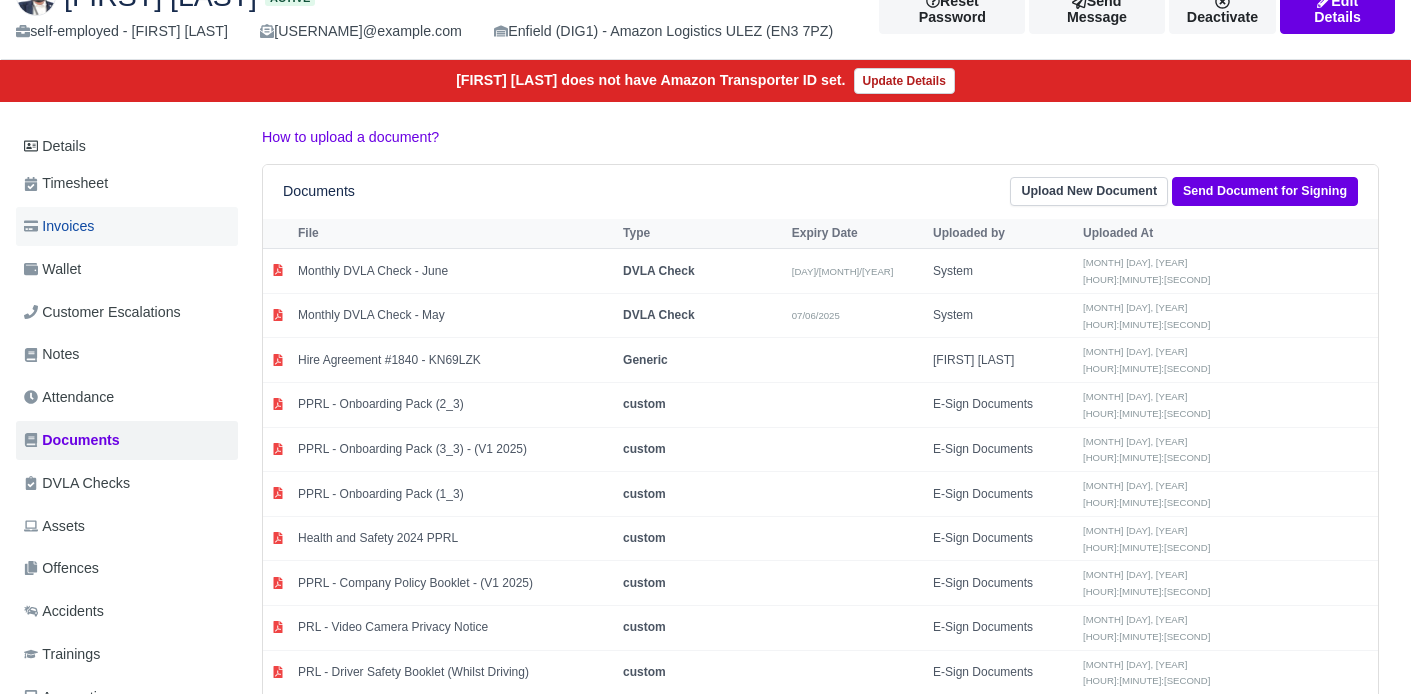 scroll, scrollTop: 0, scrollLeft: 0, axis: both 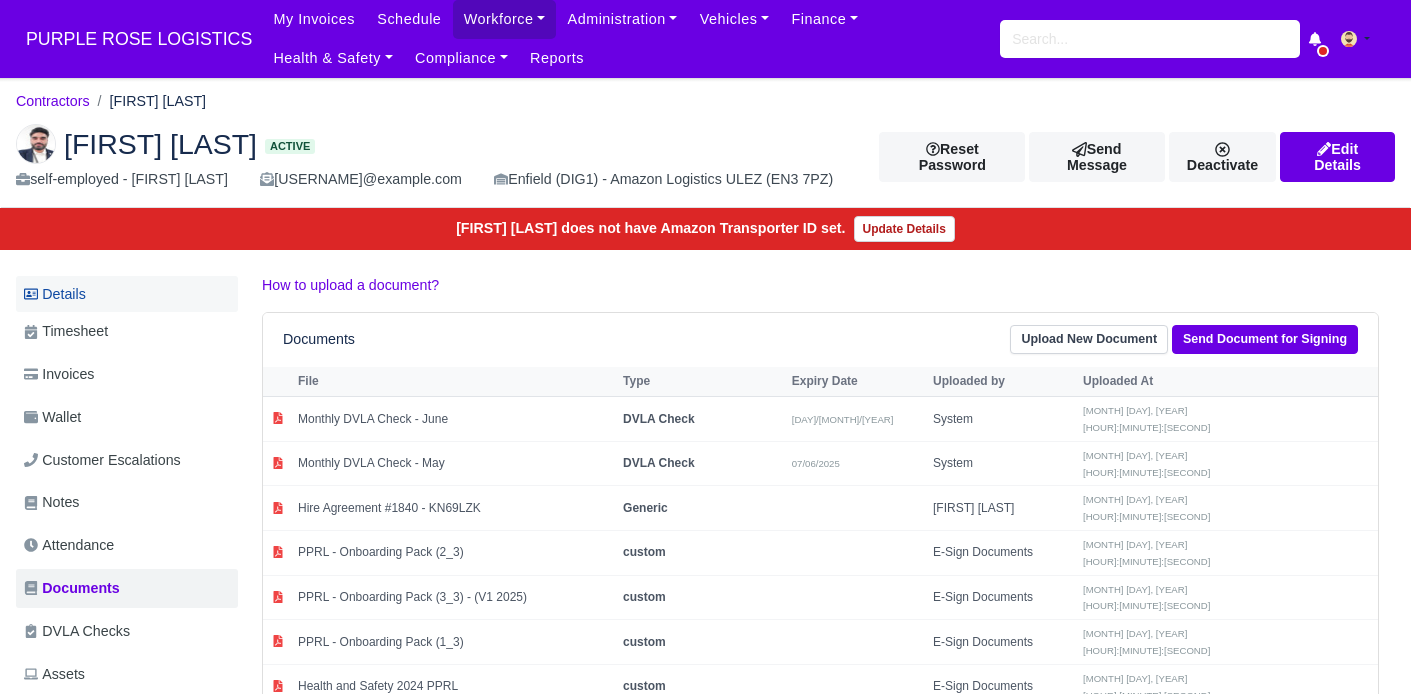 click on "Details" at bounding box center [127, 294] 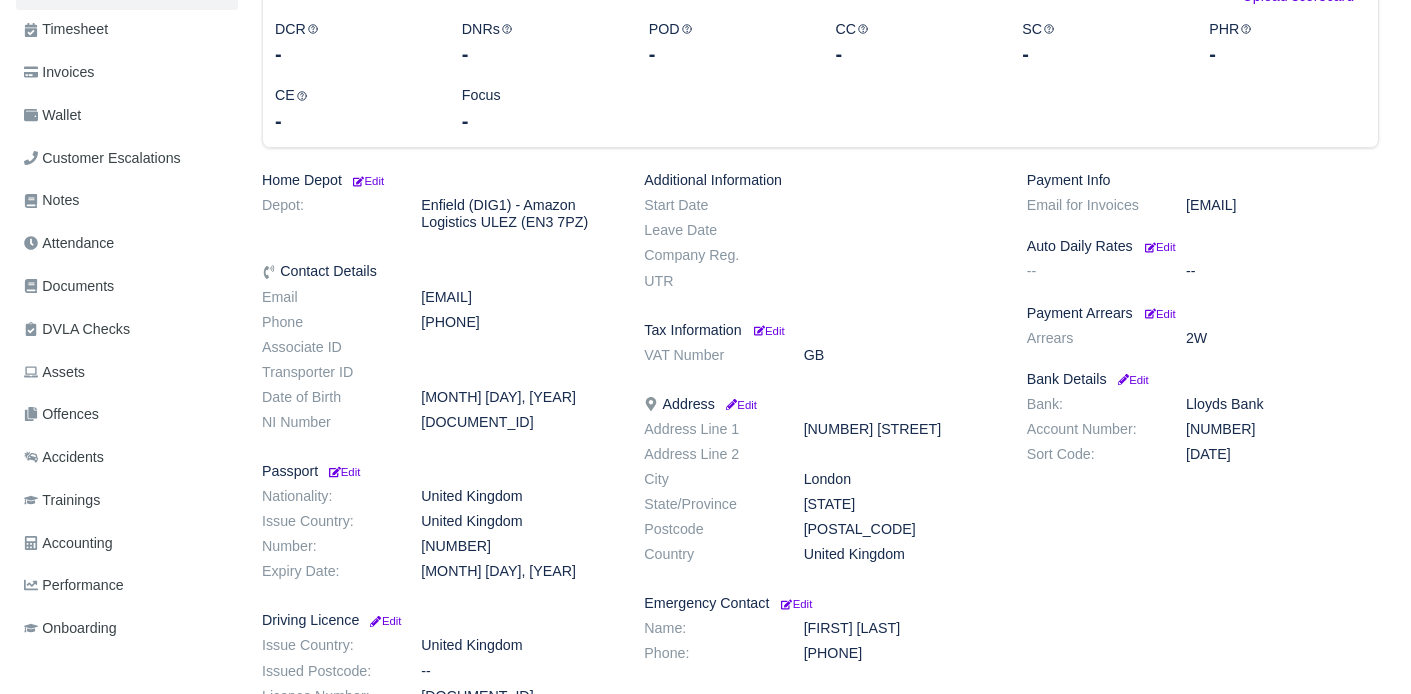 scroll, scrollTop: 305, scrollLeft: 0, axis: vertical 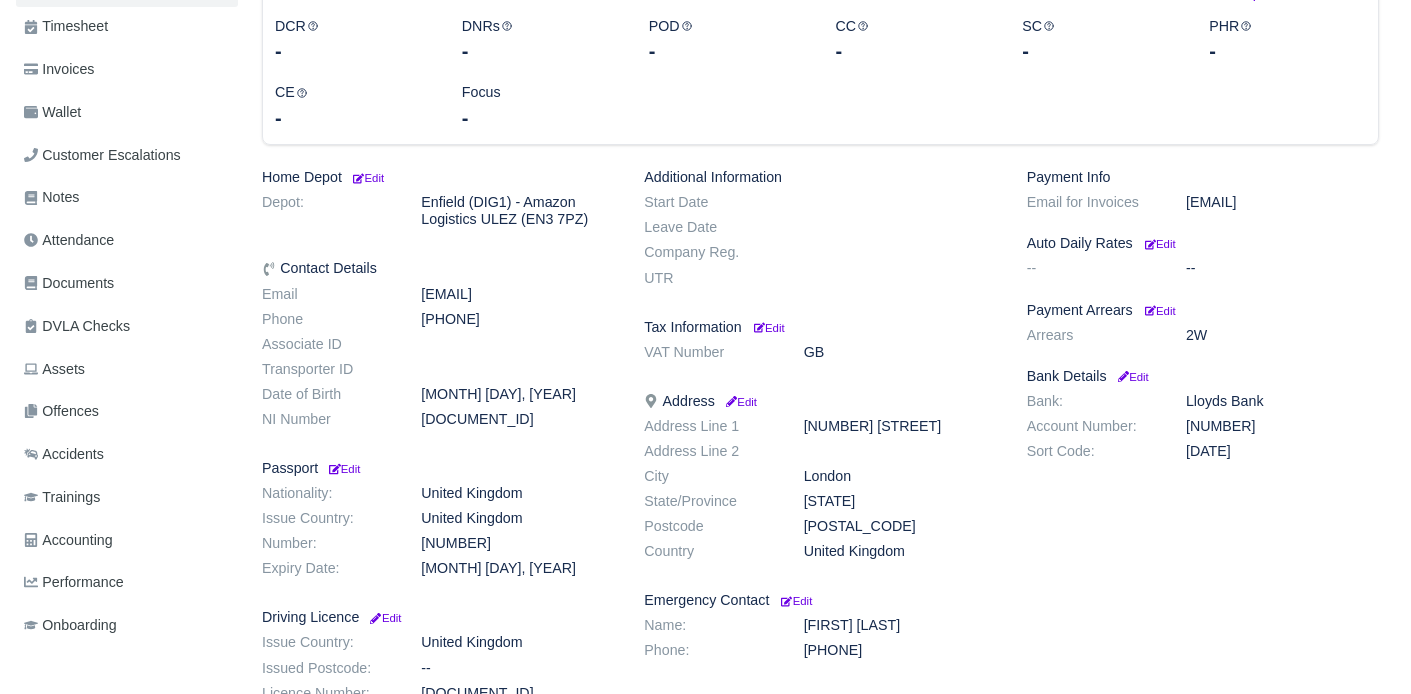 click on "[DOCUMENT_ID]" at bounding box center (517, 419) 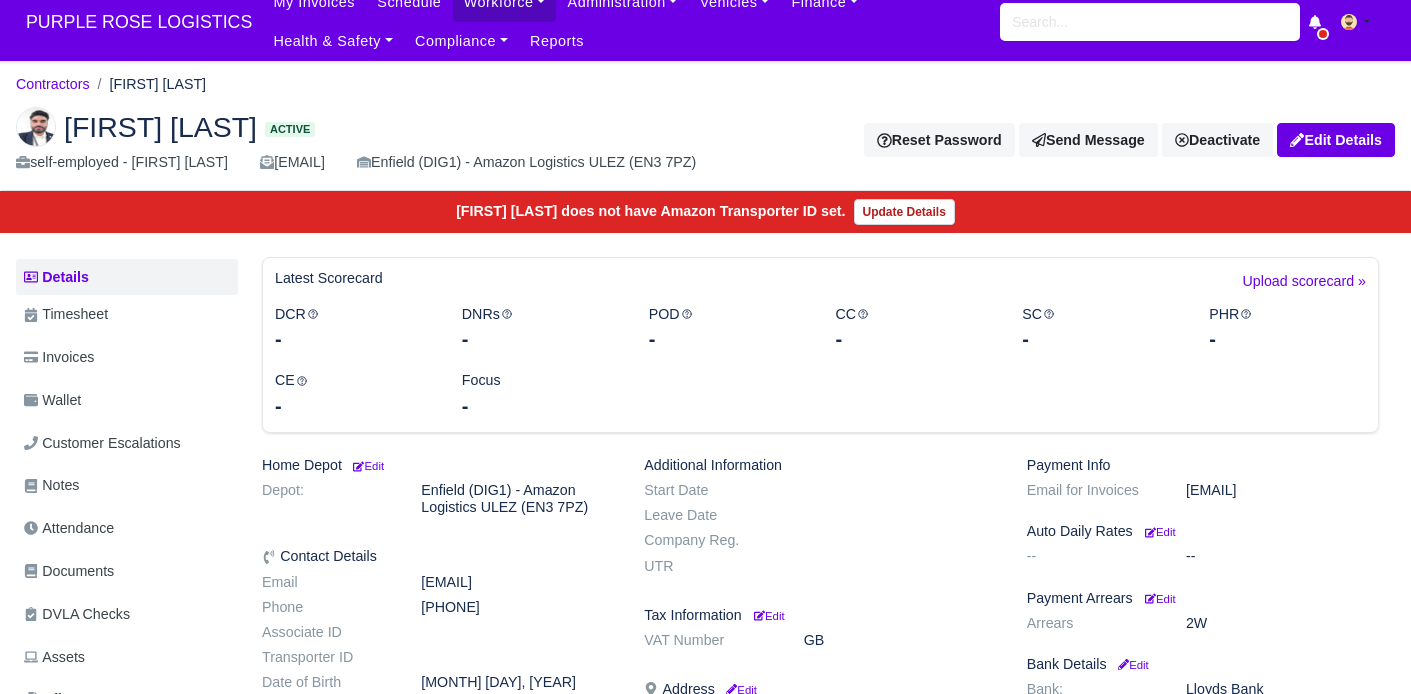 scroll, scrollTop: 0, scrollLeft: 0, axis: both 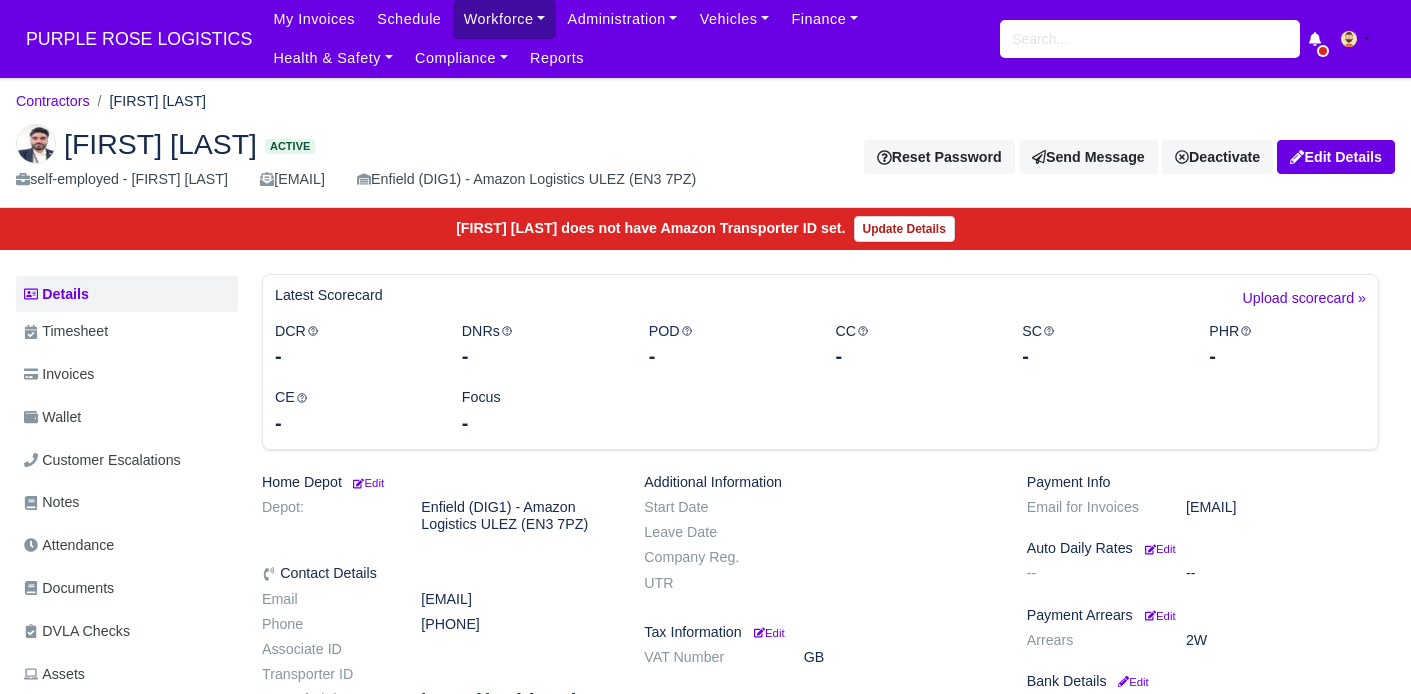 click on "Workforce" at bounding box center [505, 19] 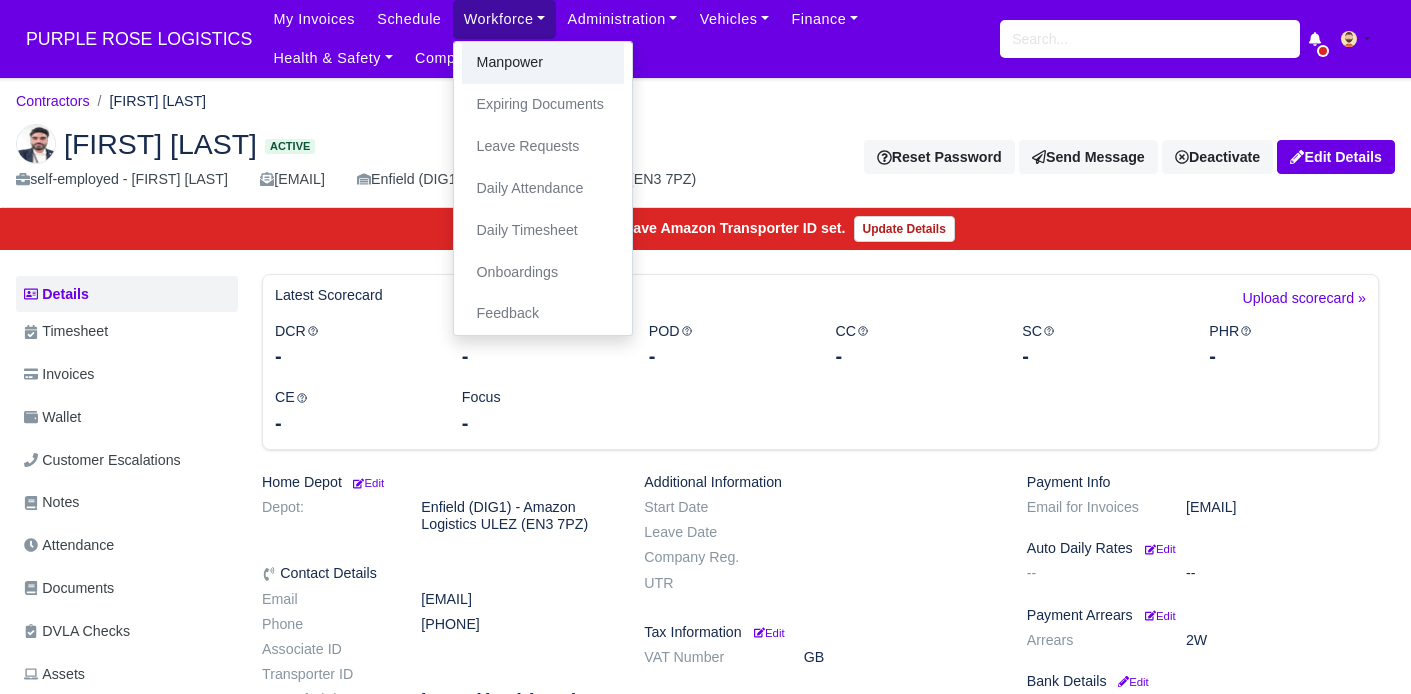 click on "Manpower" at bounding box center (543, 63) 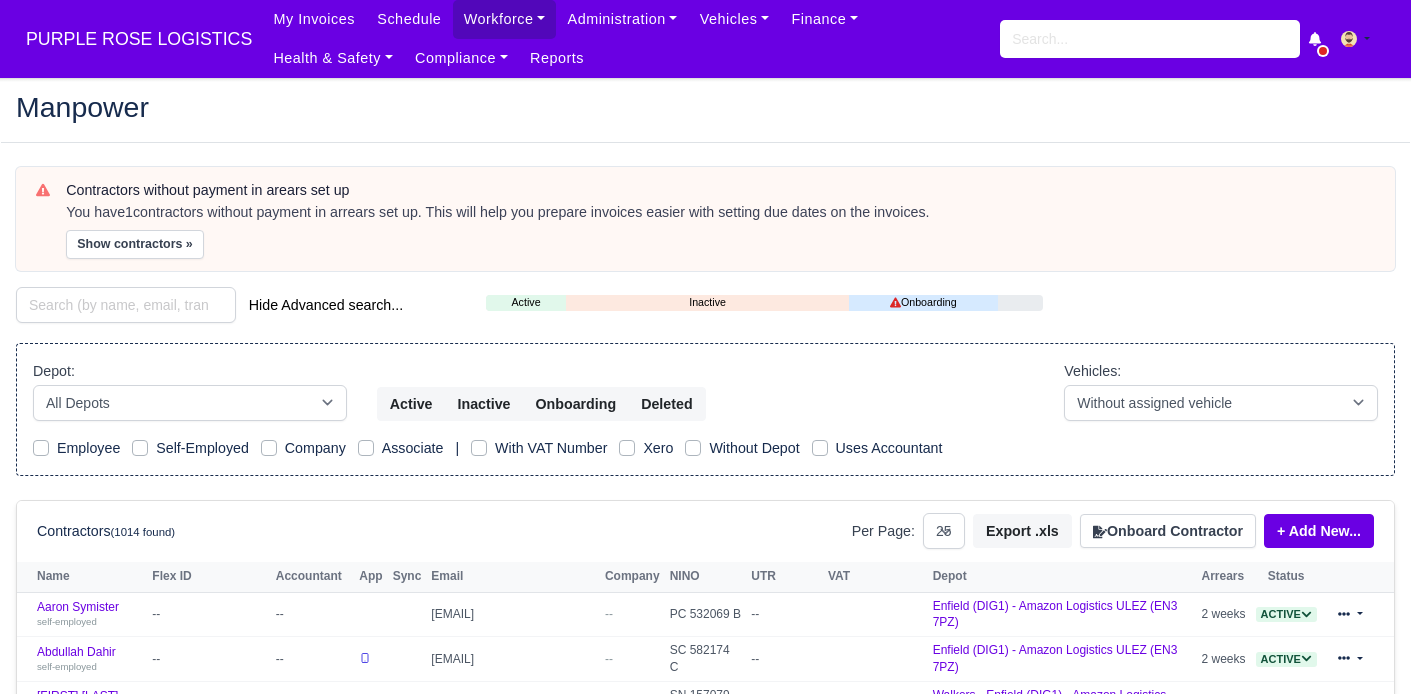 select on "25" 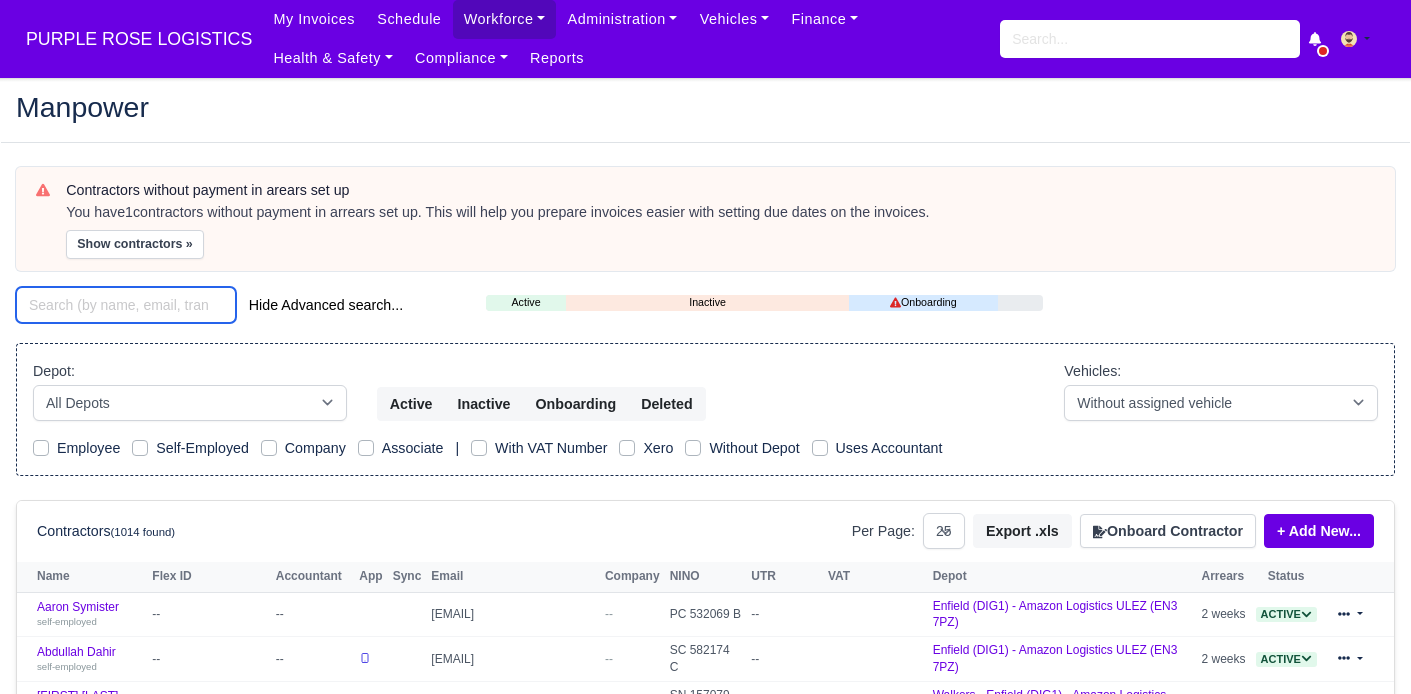 click at bounding box center [126, 305] 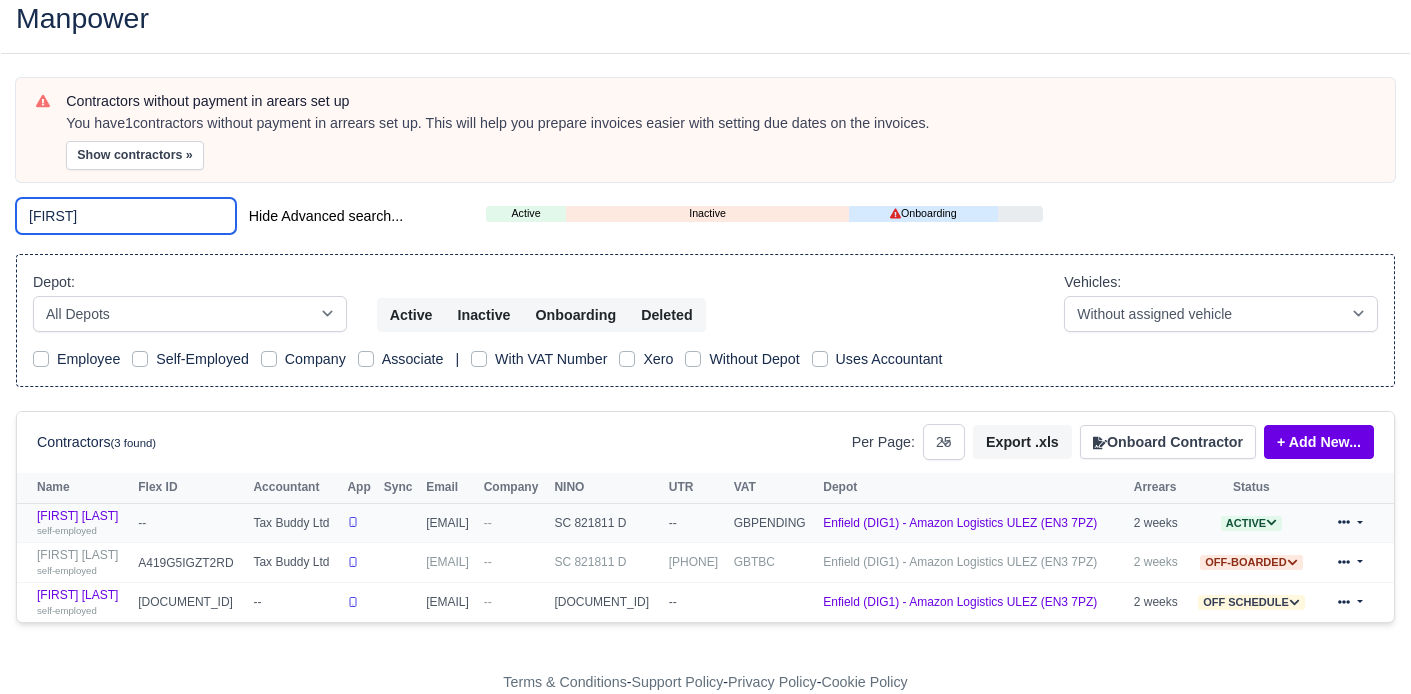 scroll, scrollTop: 147, scrollLeft: 0, axis: vertical 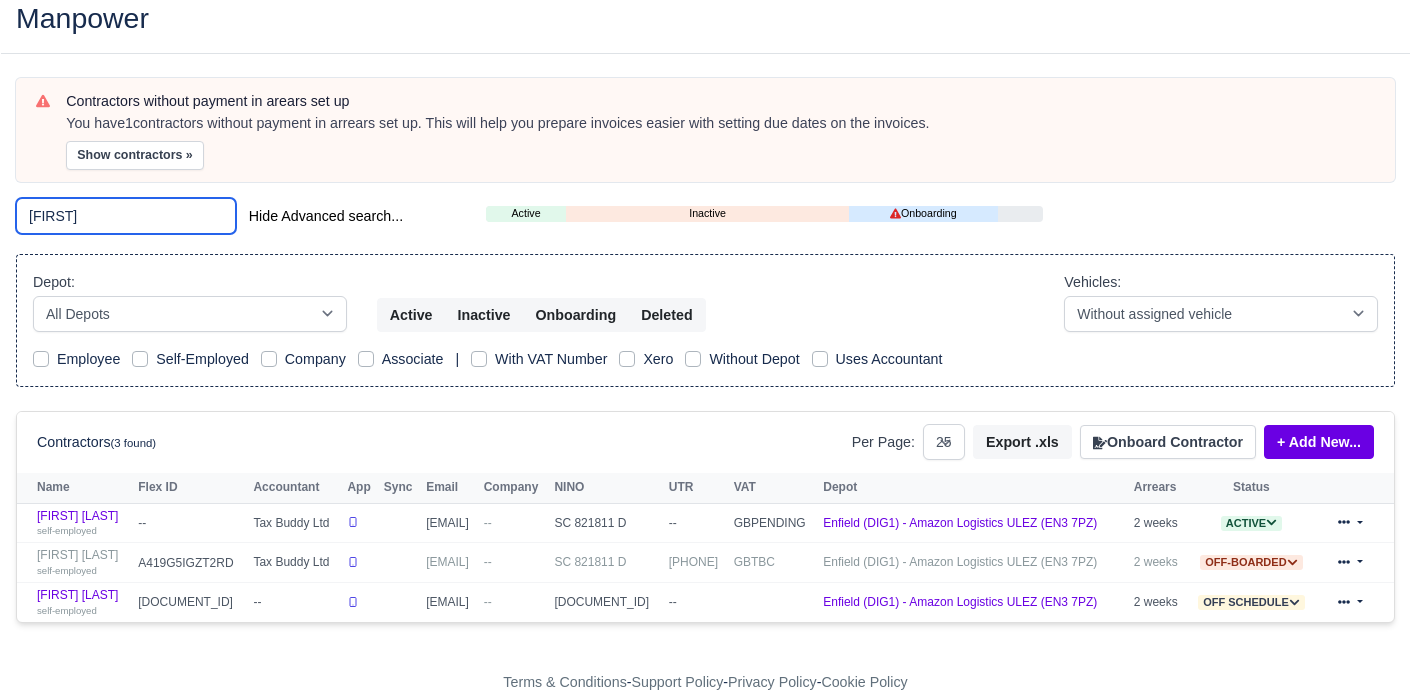 click on "jab" at bounding box center (126, 216) 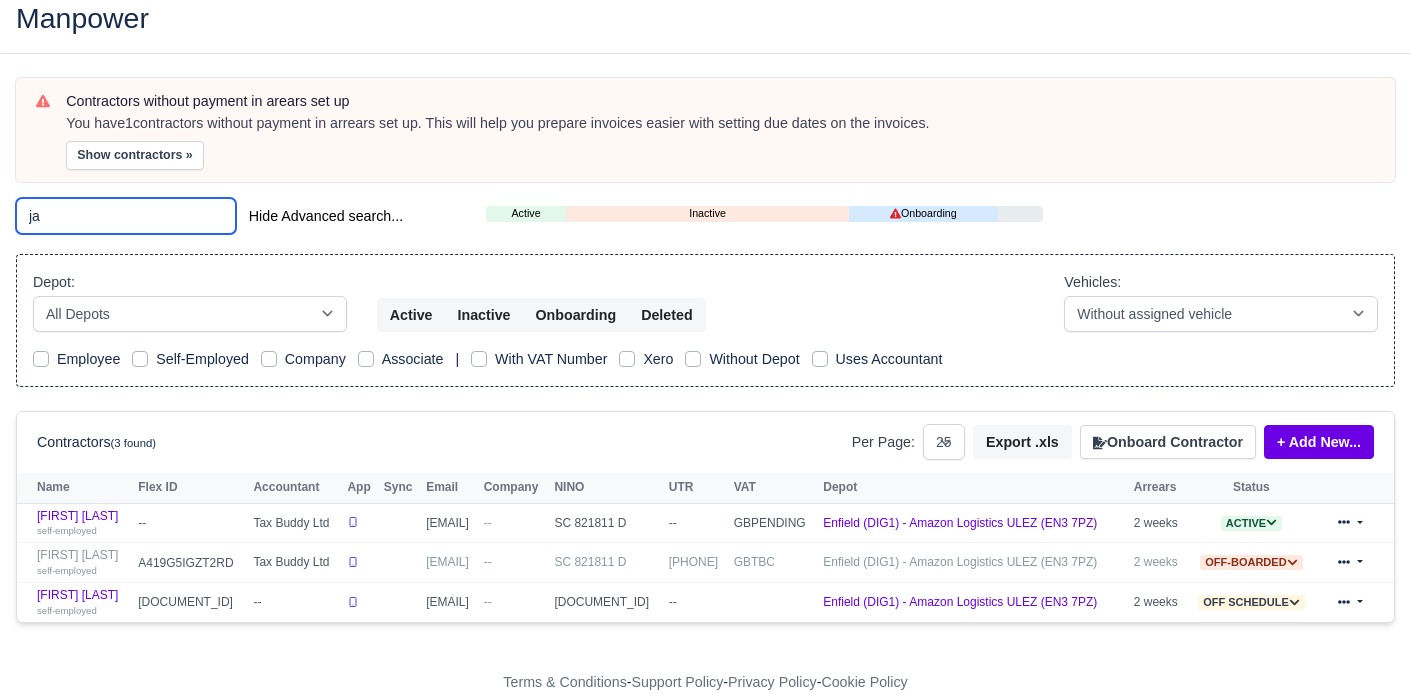 type on "j" 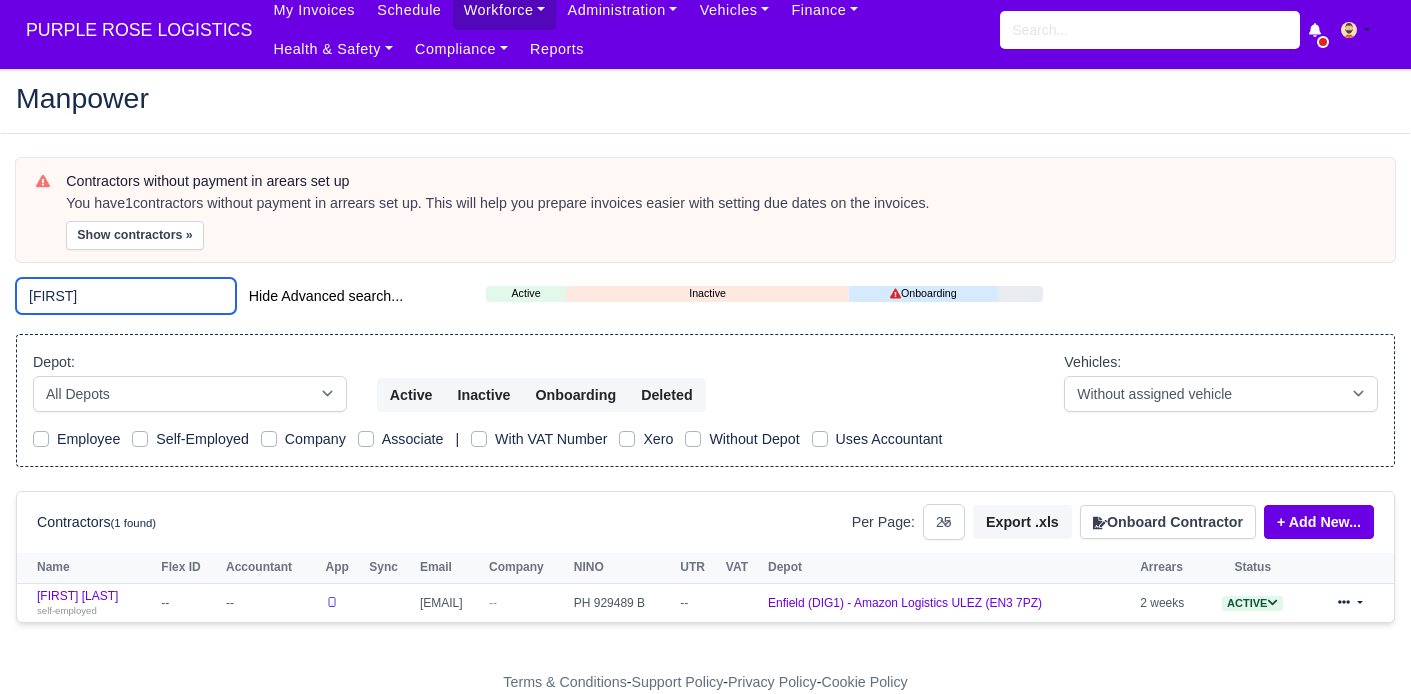 scroll, scrollTop: 9, scrollLeft: 0, axis: vertical 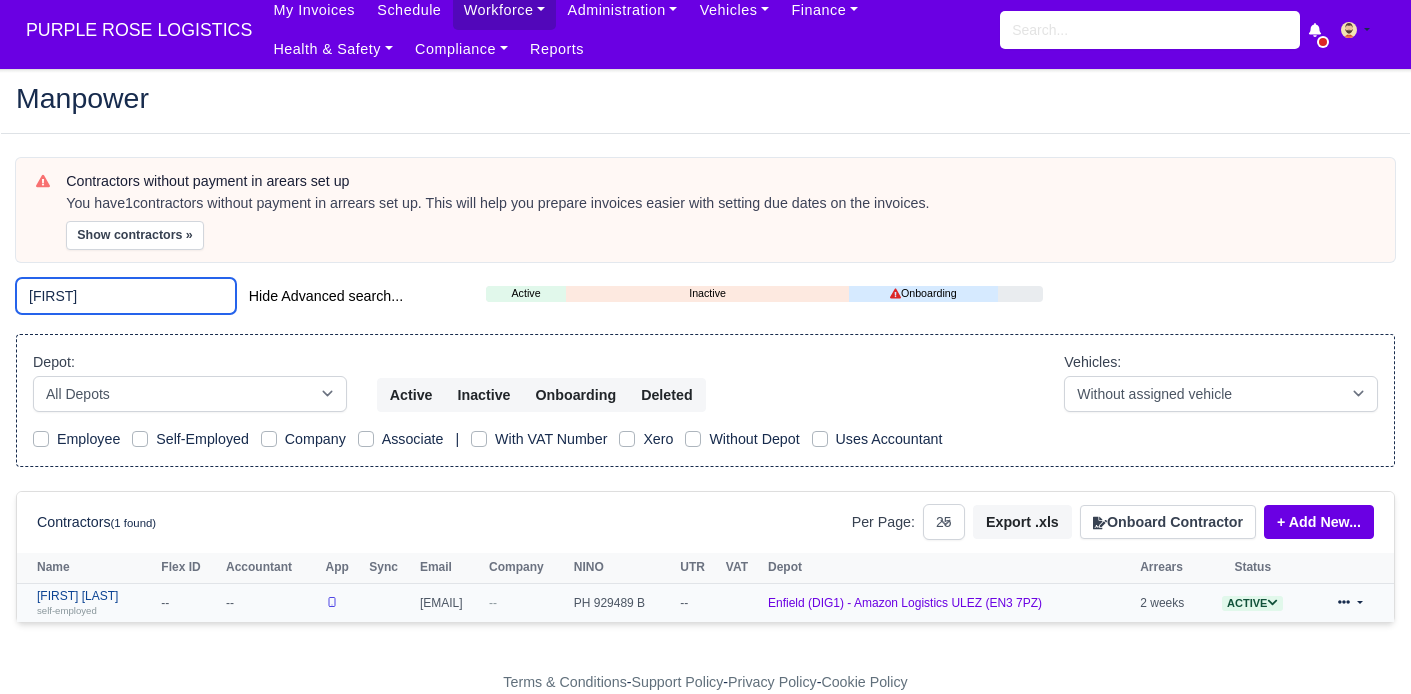 type on "walee" 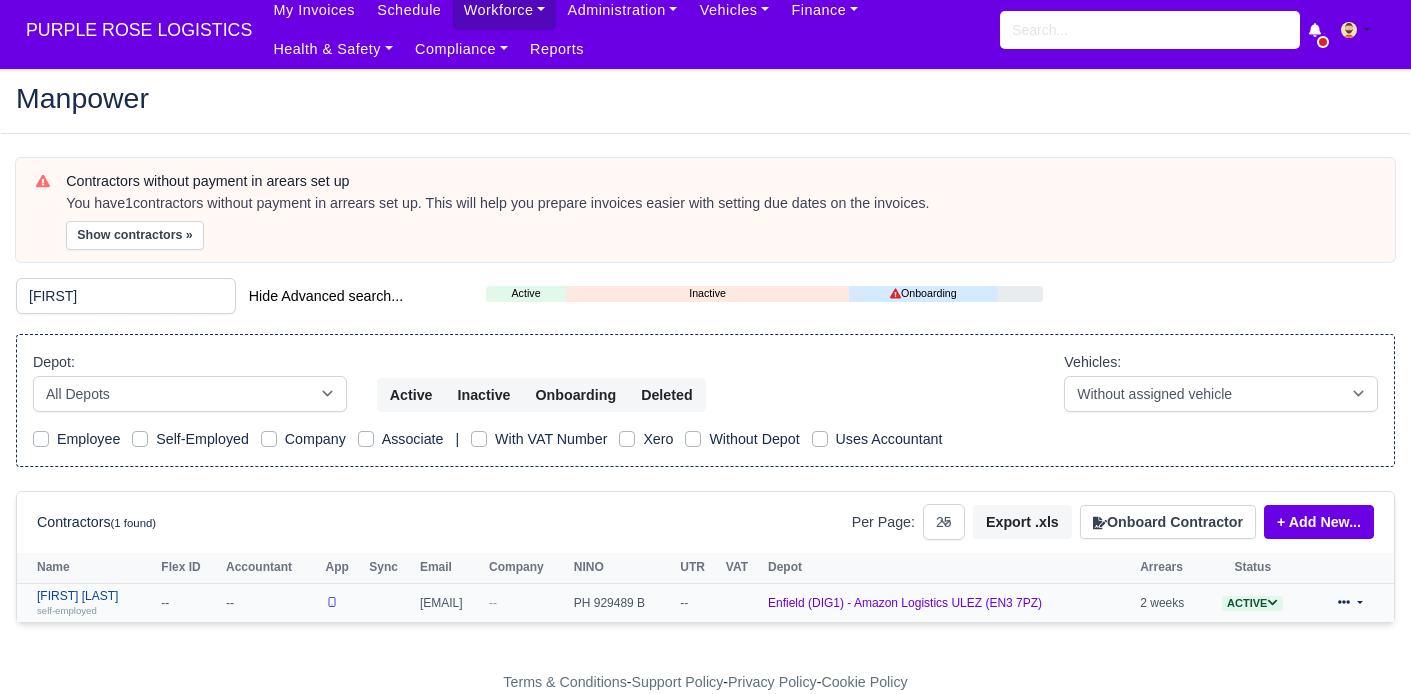 click on "Muhammad Waleed Jamil
self-employed" at bounding box center [94, 603] 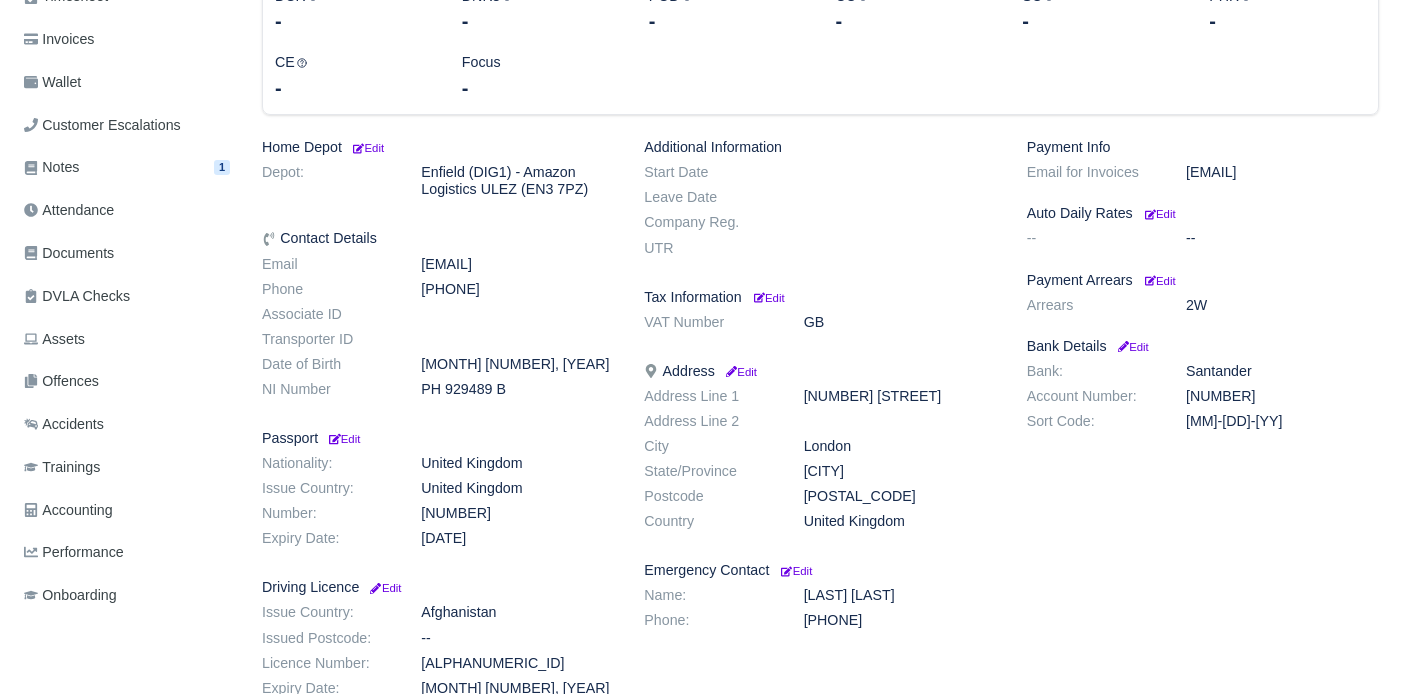 scroll, scrollTop: 448, scrollLeft: 0, axis: vertical 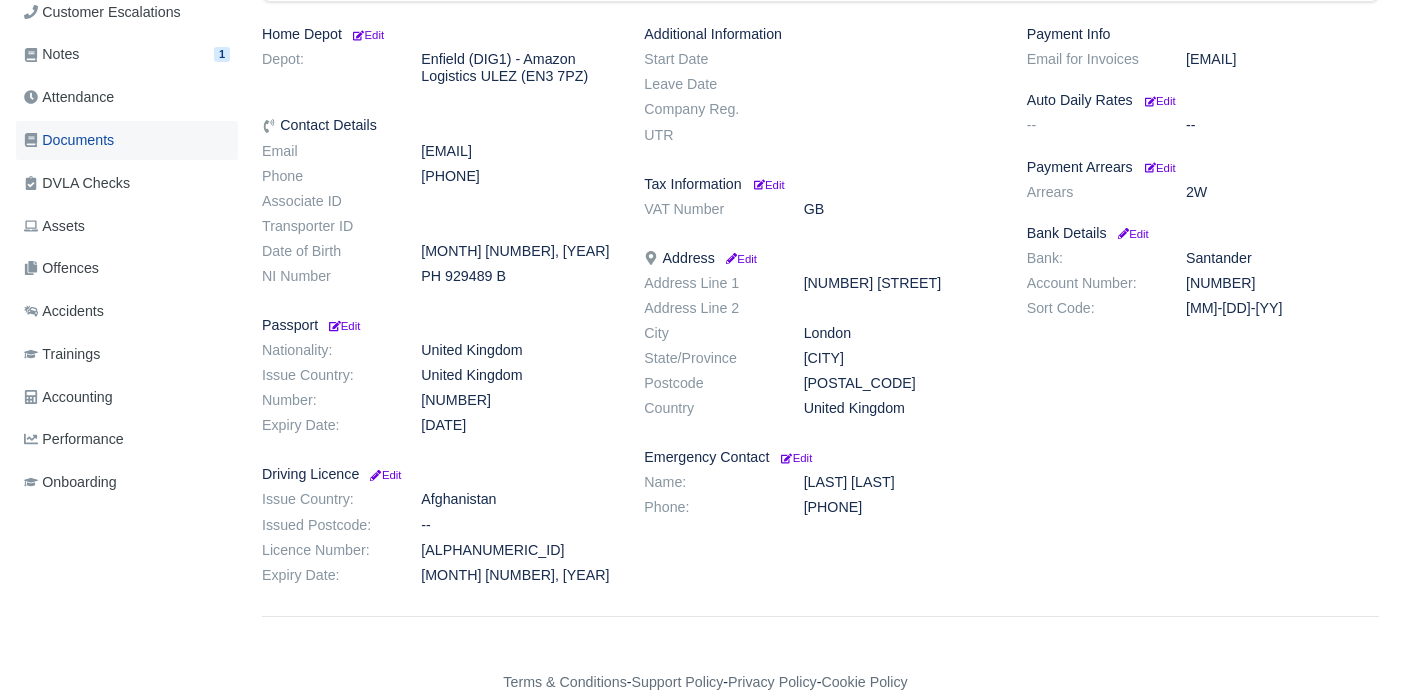 click on "Documents" at bounding box center [69, 140] 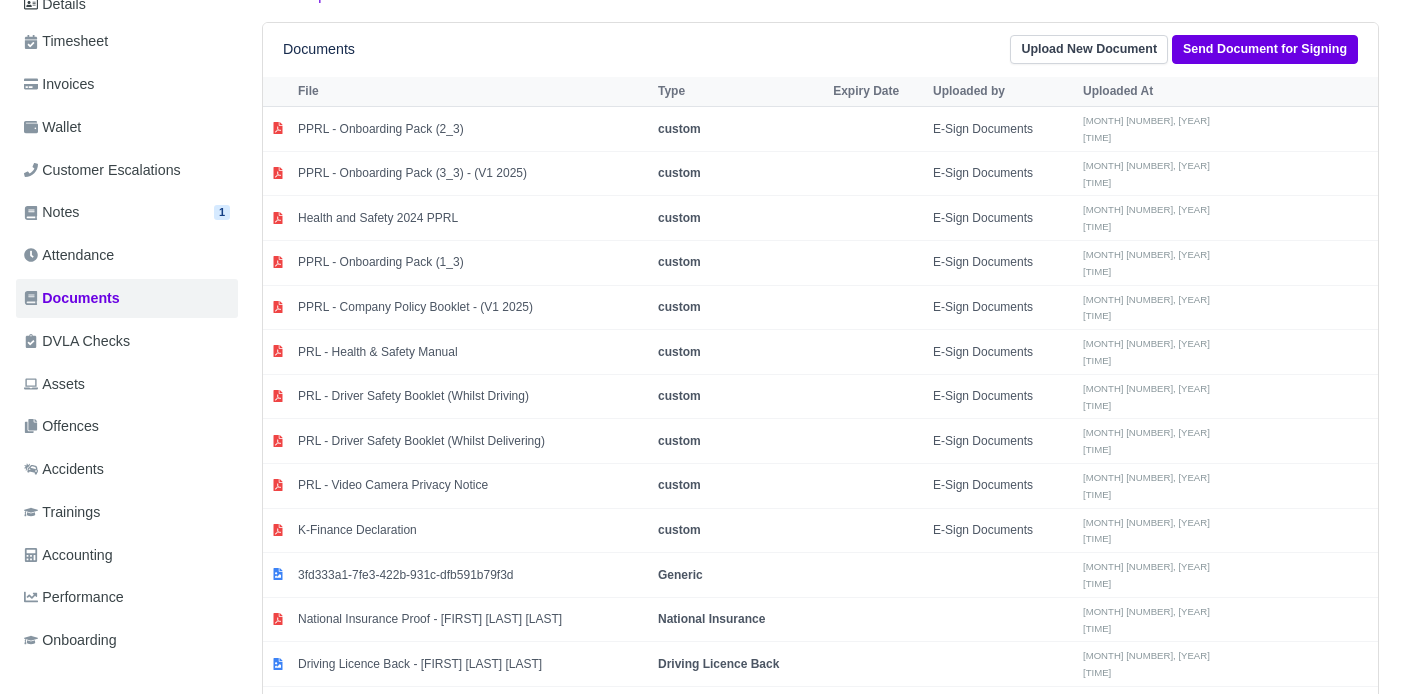 scroll, scrollTop: 291, scrollLeft: 0, axis: vertical 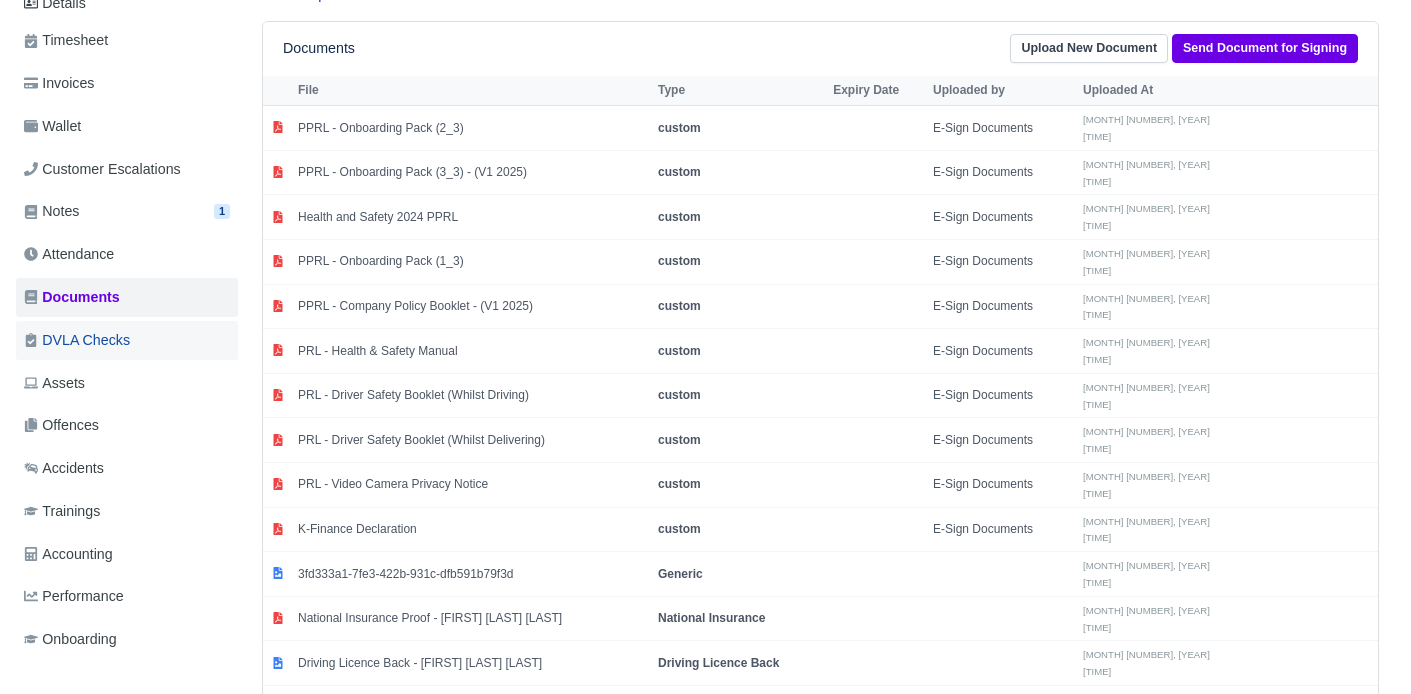 click on "DVLA Checks" at bounding box center [77, 340] 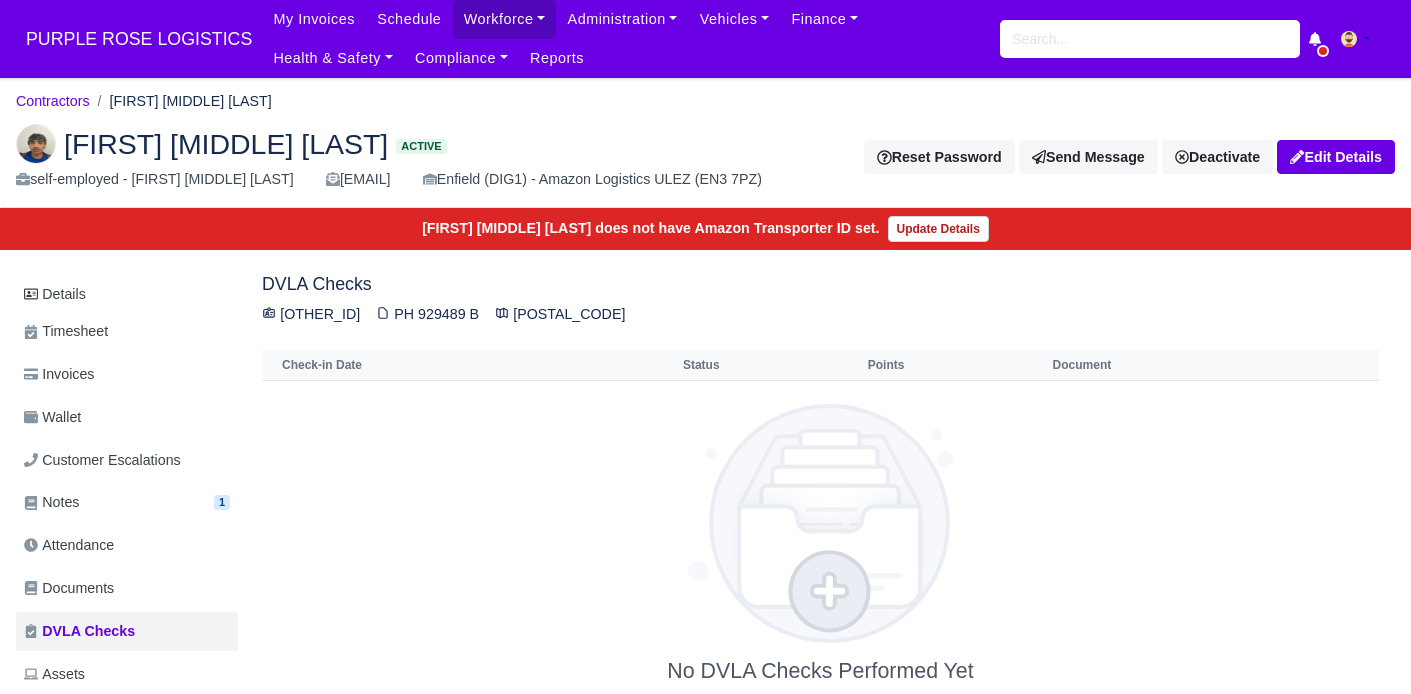 scroll, scrollTop: 0, scrollLeft: 0, axis: both 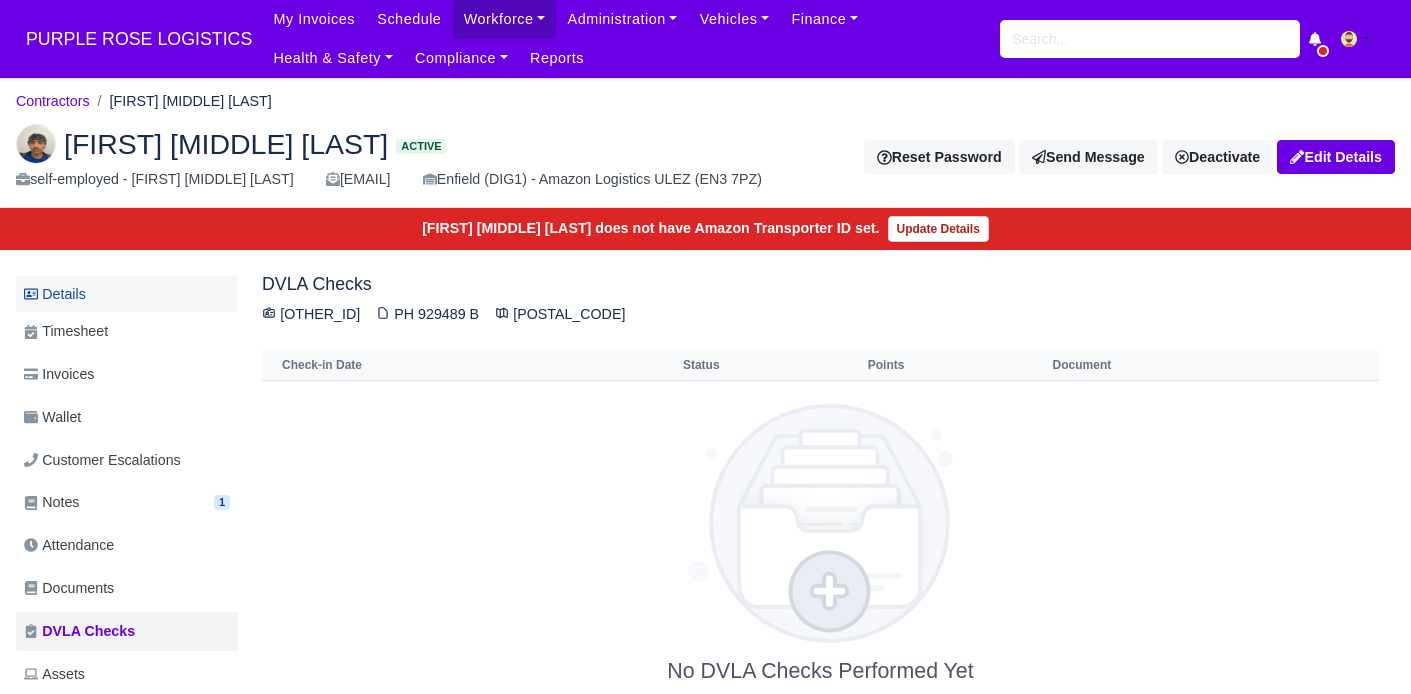 click on "Details" at bounding box center (127, 294) 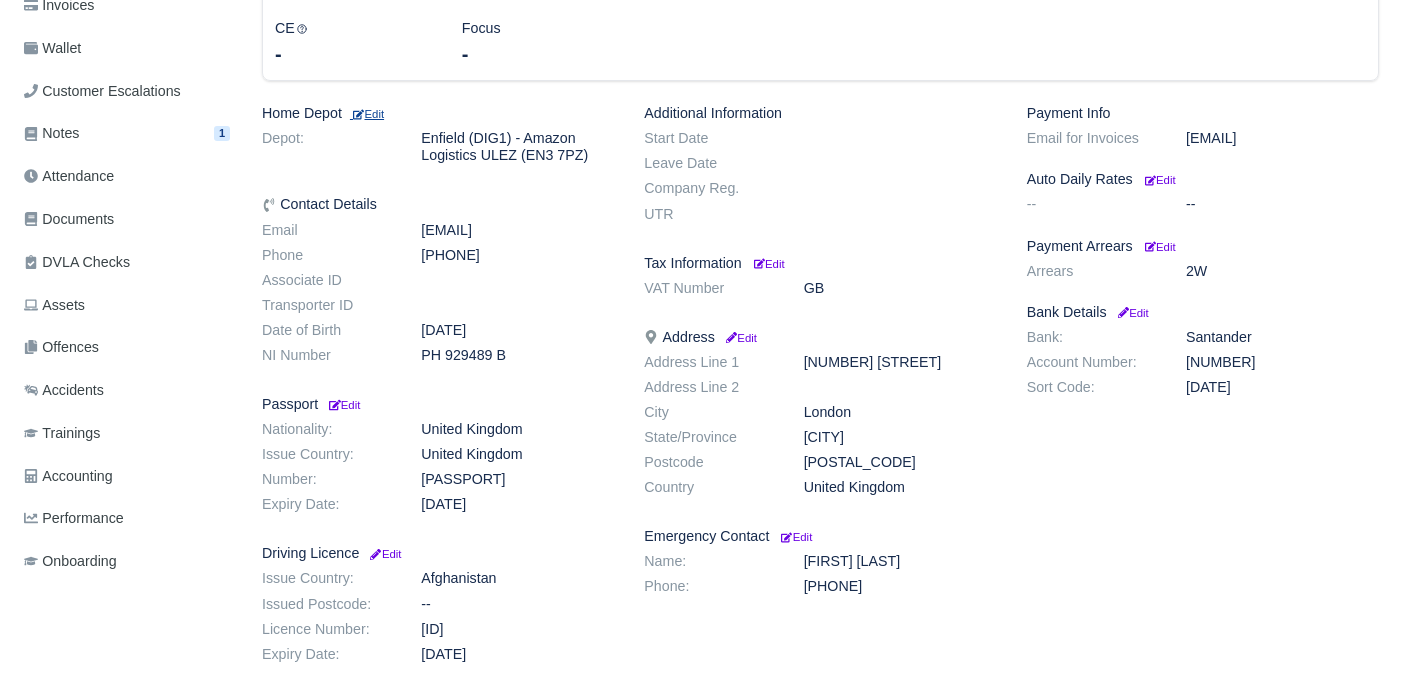 scroll, scrollTop: 448, scrollLeft: 0, axis: vertical 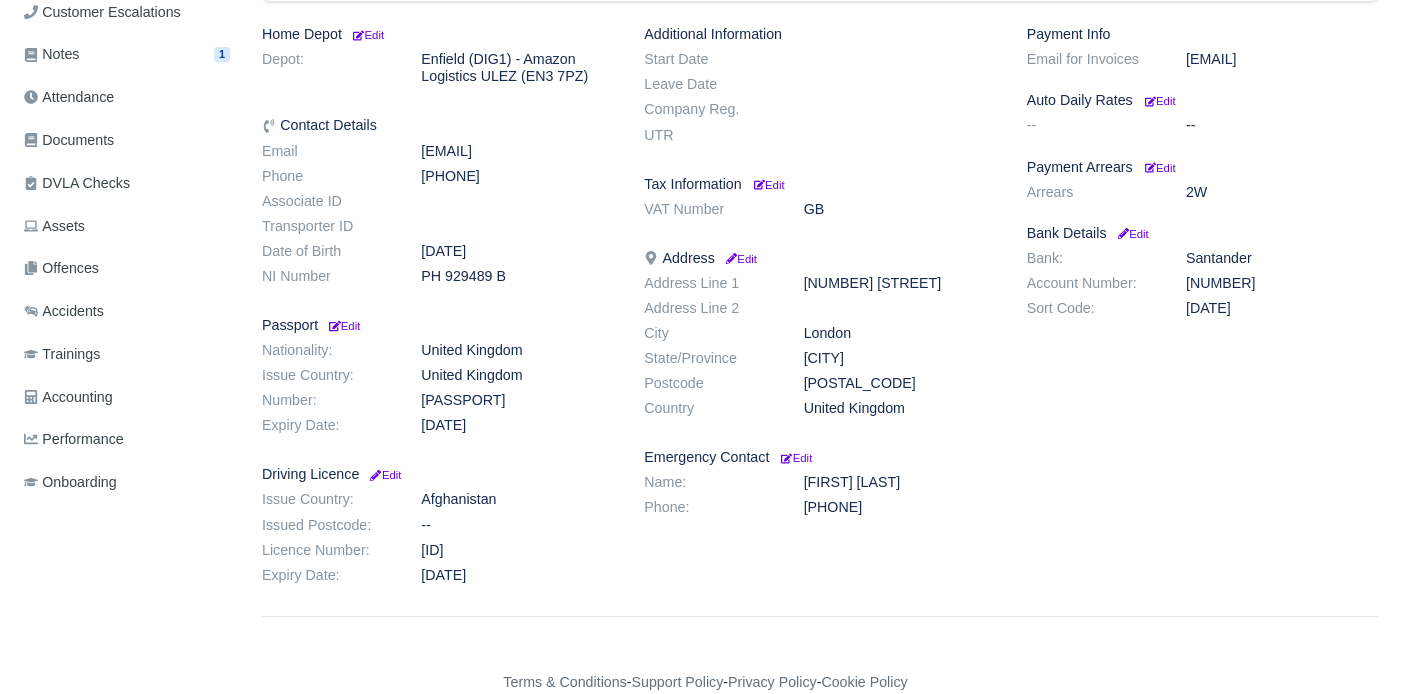 drag, startPoint x: 425, startPoint y: 552, endPoint x: 570, endPoint y: 554, distance: 145.0138 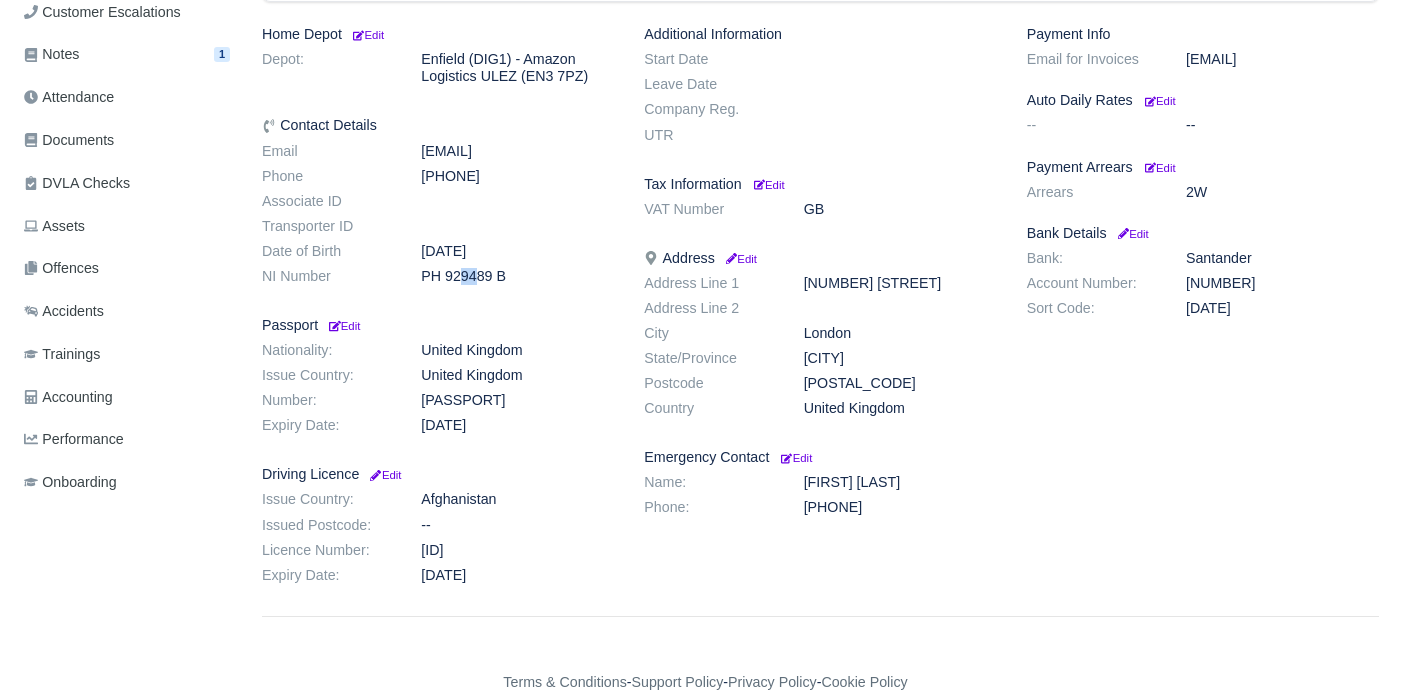 drag, startPoint x: 425, startPoint y: 280, endPoint x: 438, endPoint y: 282, distance: 13.152946 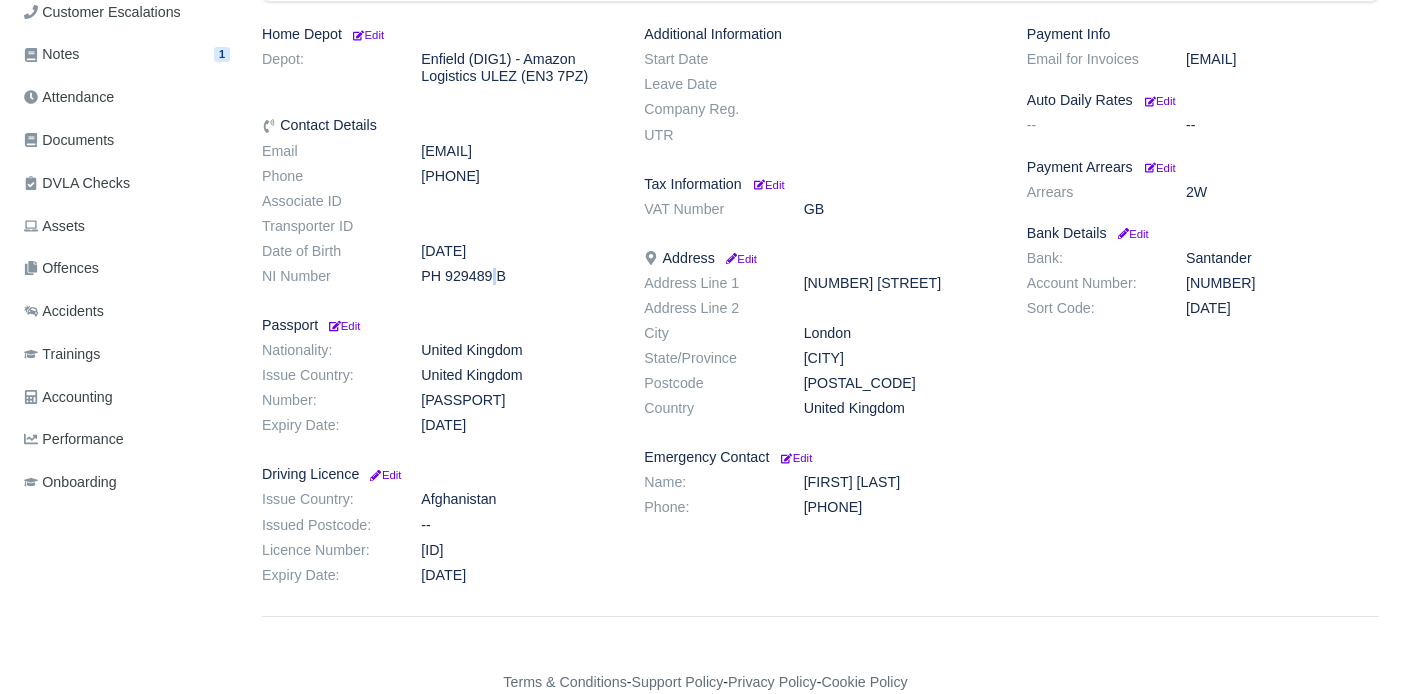 drag, startPoint x: 451, startPoint y: 278, endPoint x: 467, endPoint y: 284, distance: 17.088007 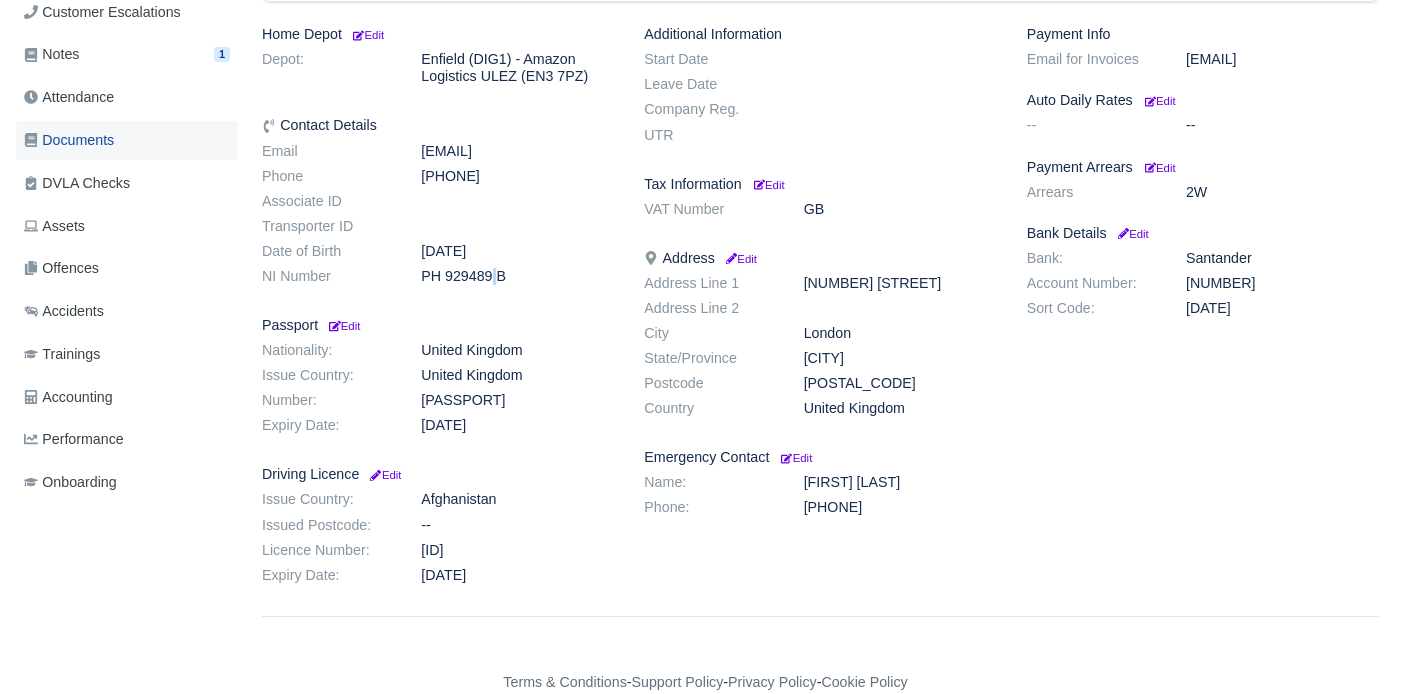click on "Documents" at bounding box center [69, 140] 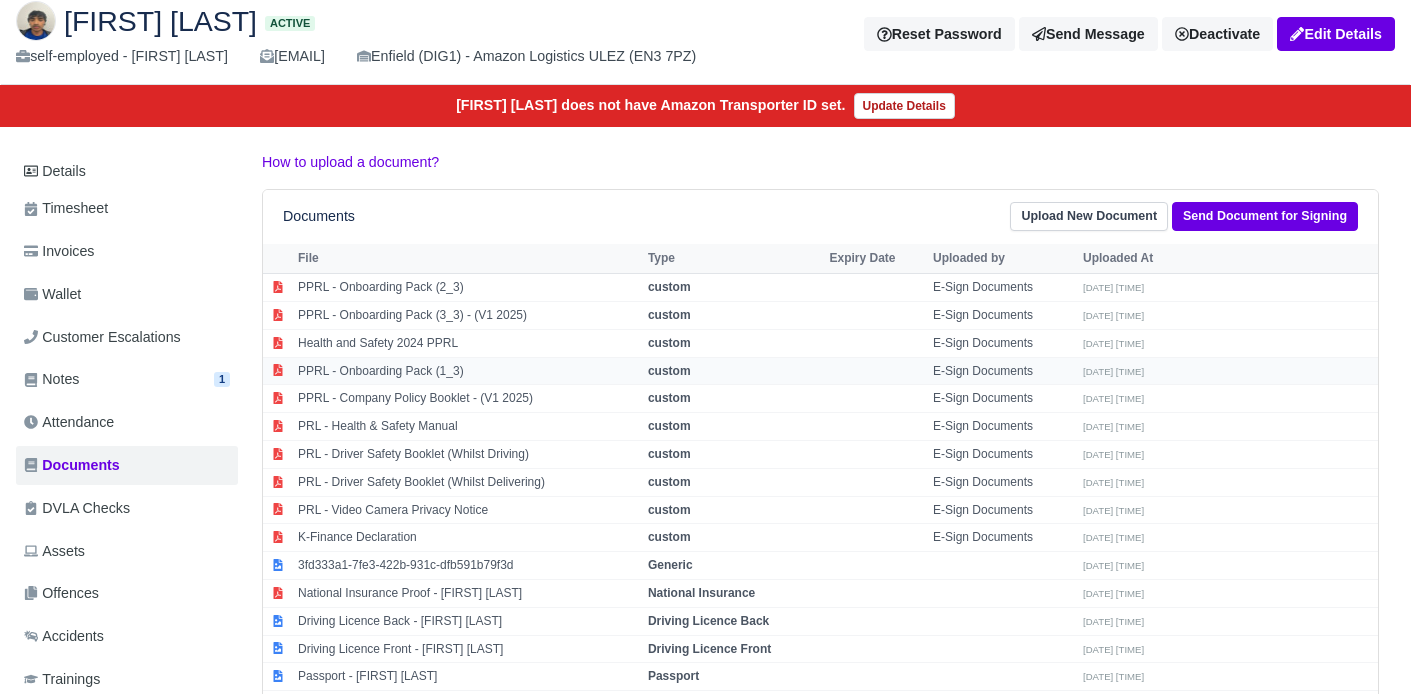 scroll, scrollTop: 319, scrollLeft: 0, axis: vertical 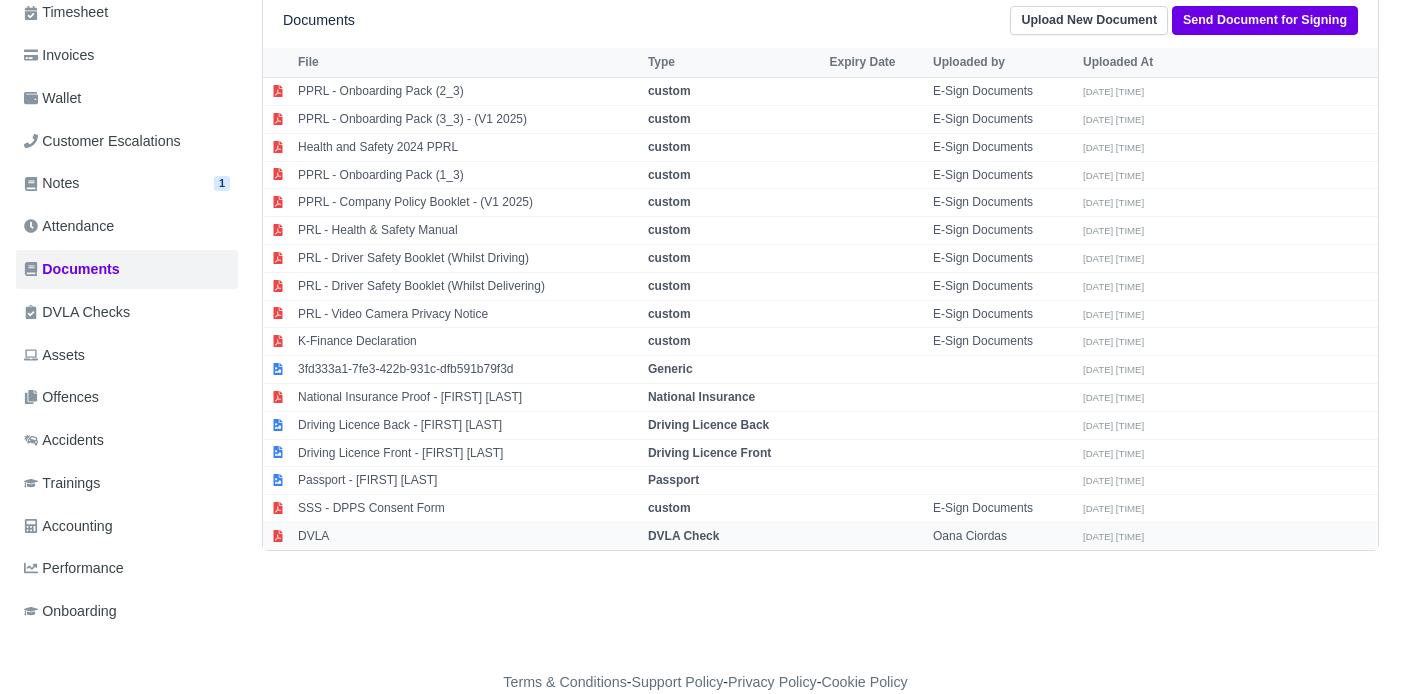 click on "DVLA" at bounding box center (468, 536) 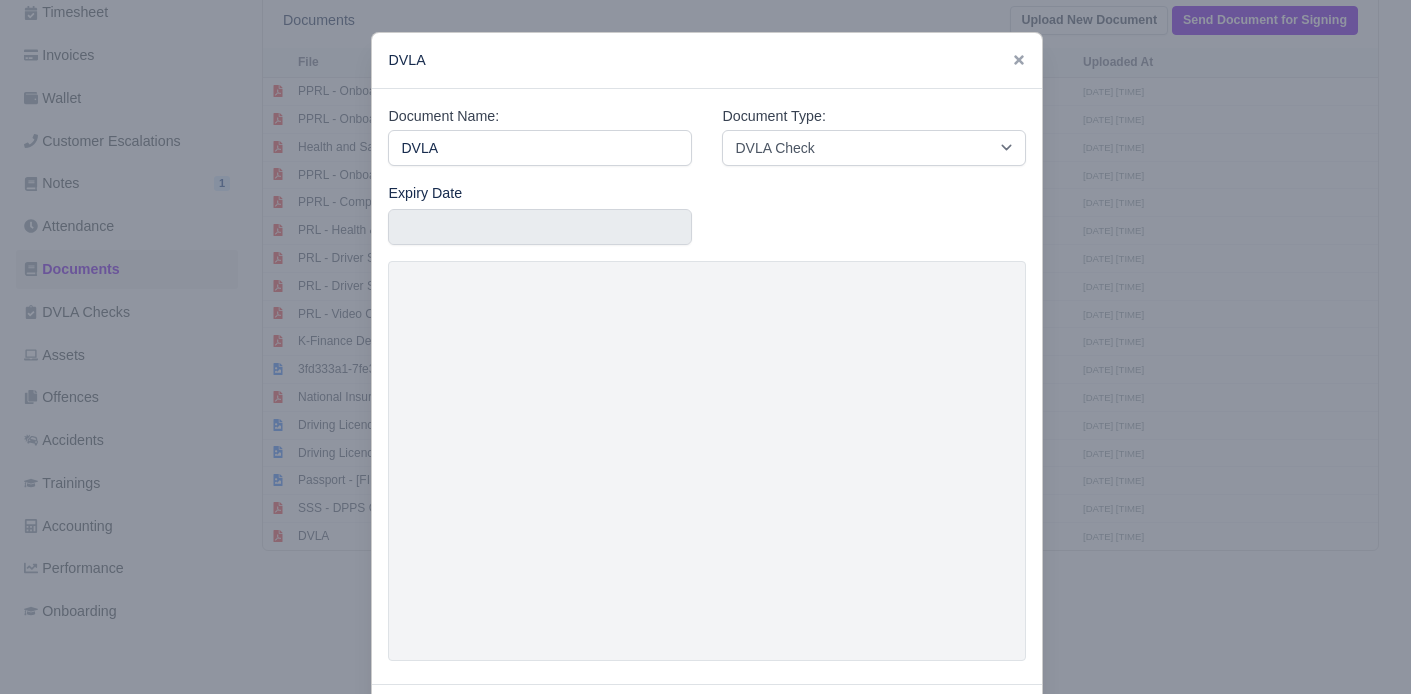 scroll, scrollTop: 92, scrollLeft: 0, axis: vertical 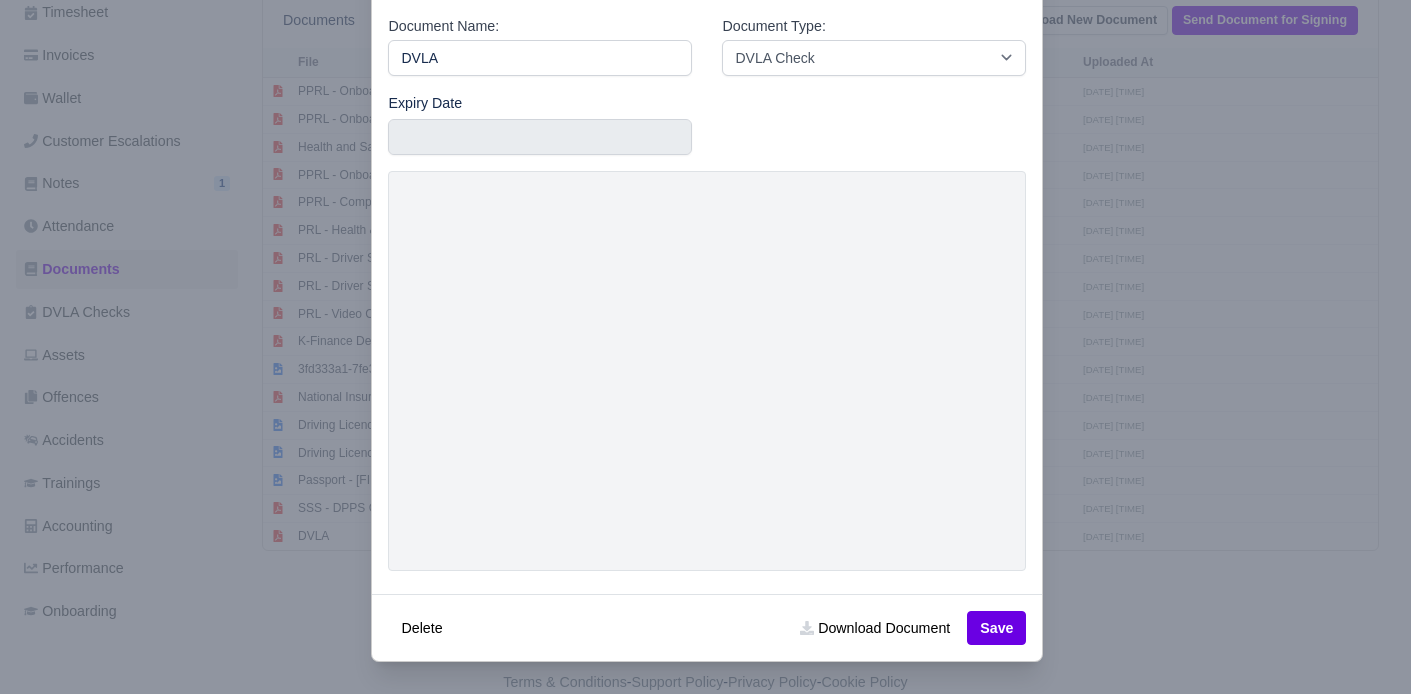 click at bounding box center (705, 347) 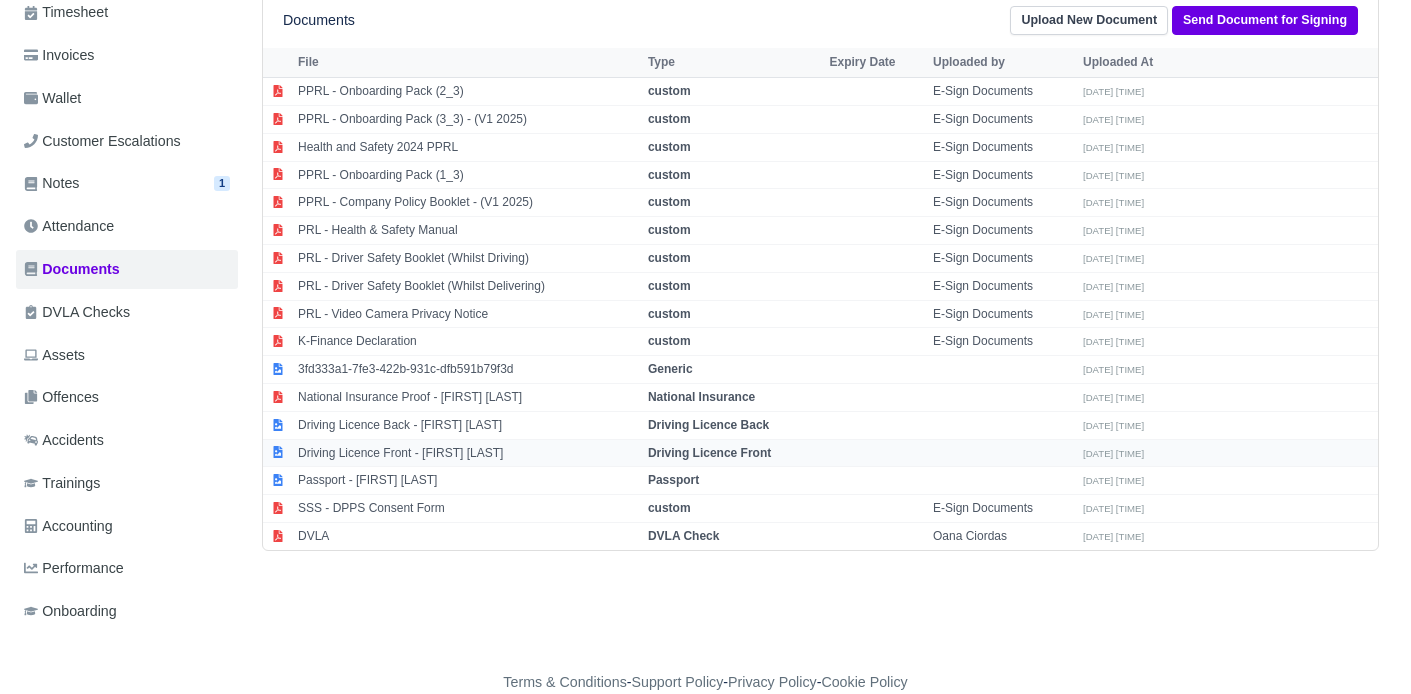 click on "Driving Licence Front - [FIRST] [LAST]" at bounding box center (468, 453) 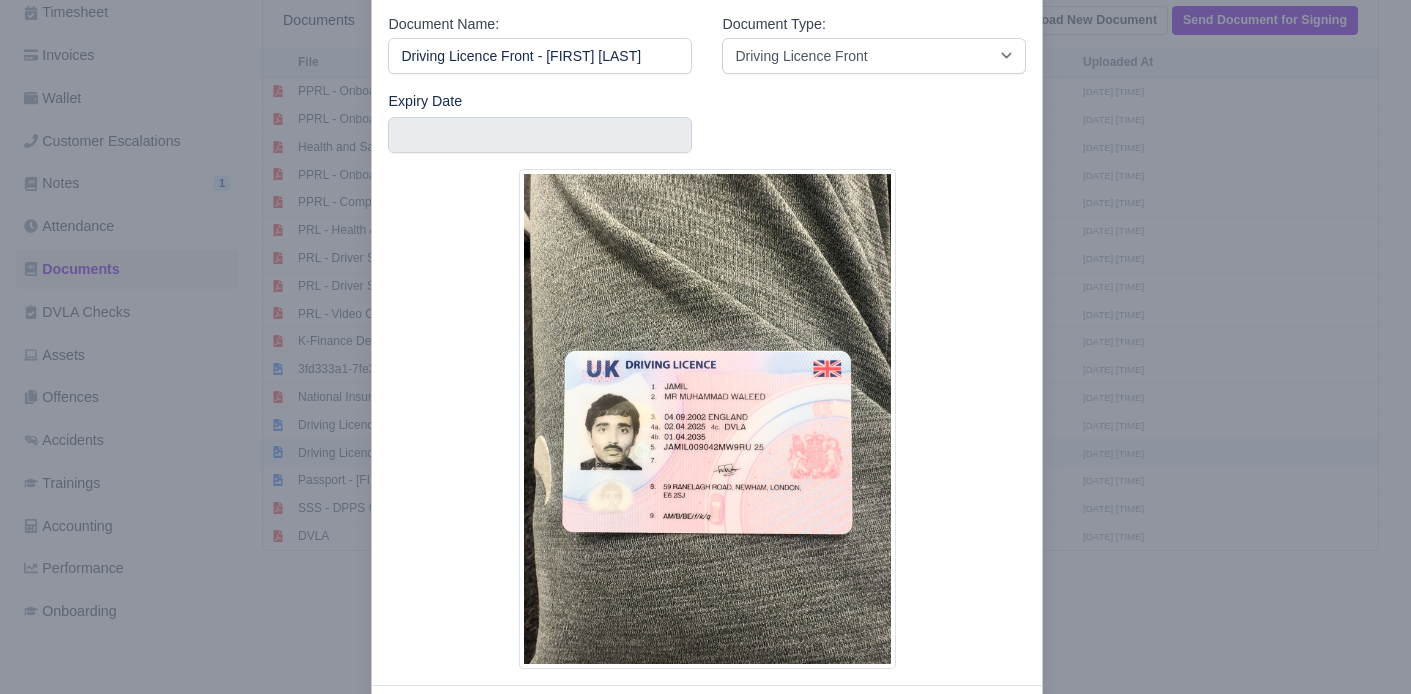 scroll, scrollTop: 0, scrollLeft: 39, axis: horizontal 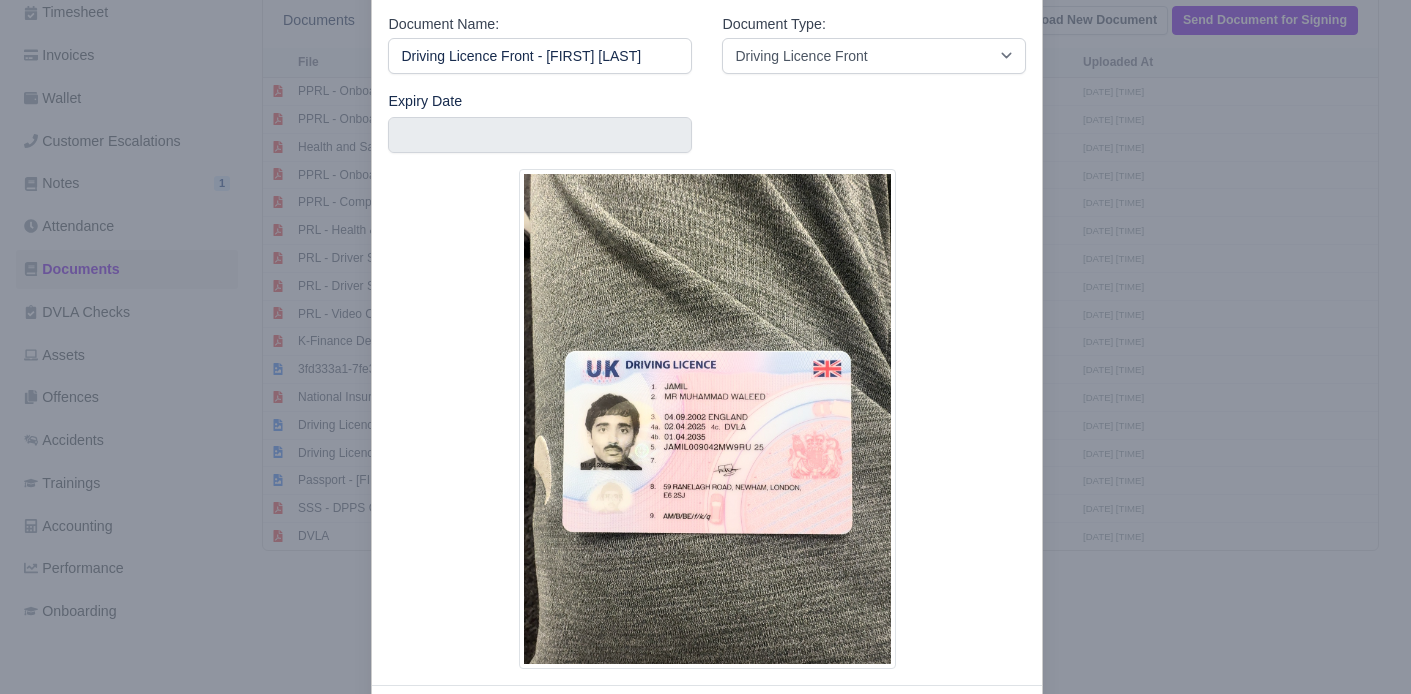 click at bounding box center (705, 347) 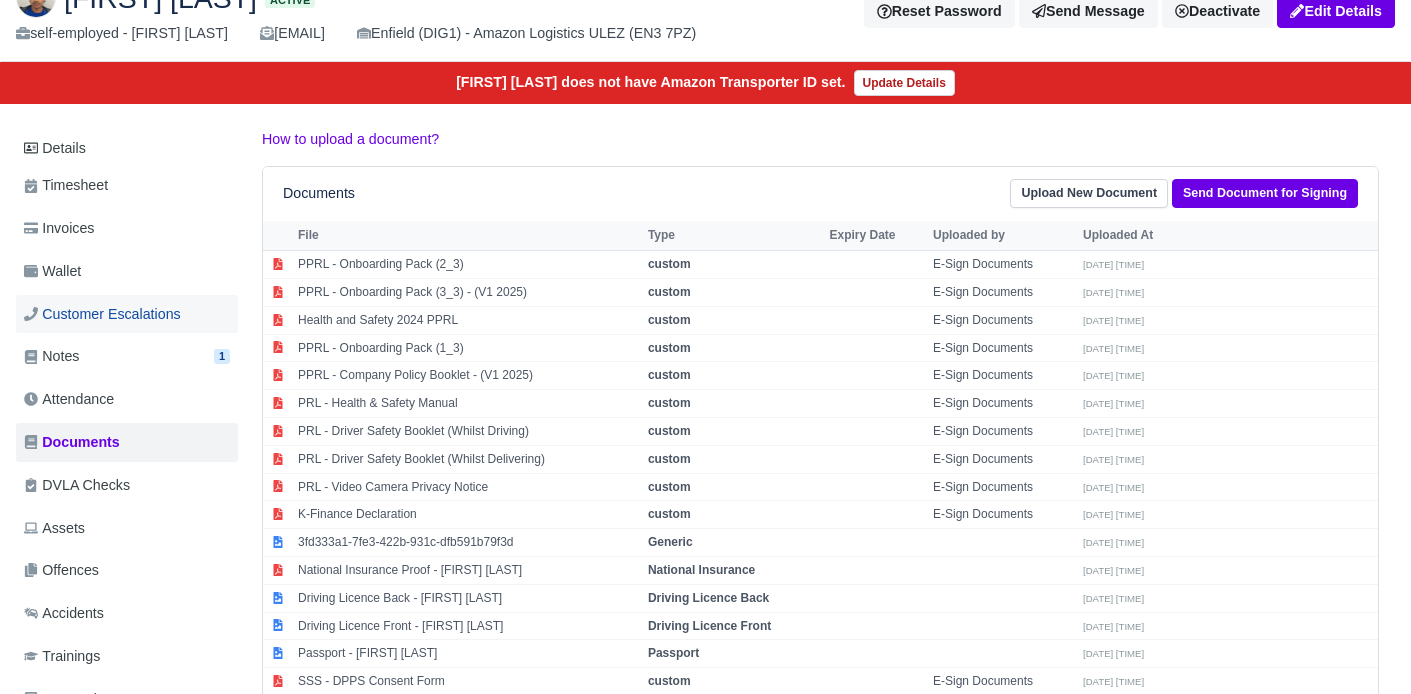 scroll, scrollTop: 32, scrollLeft: 0, axis: vertical 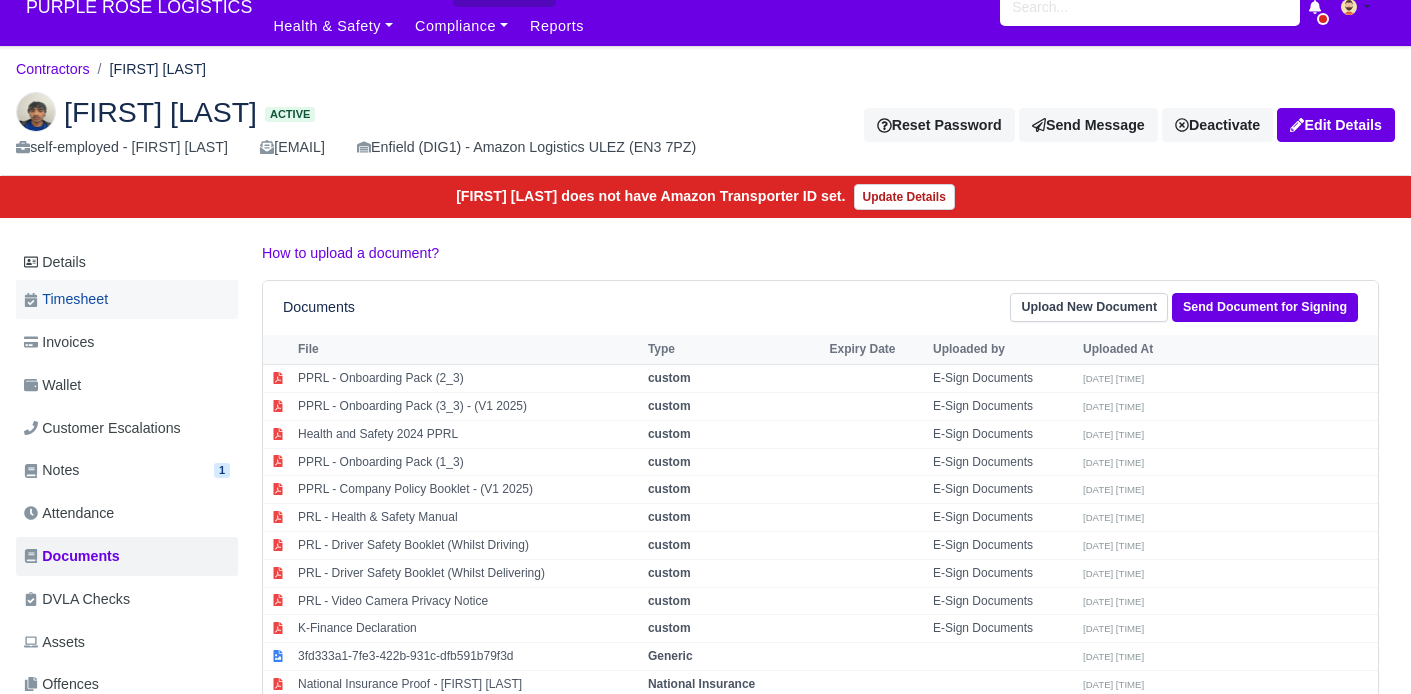 click on "Timesheet" at bounding box center (66, 299) 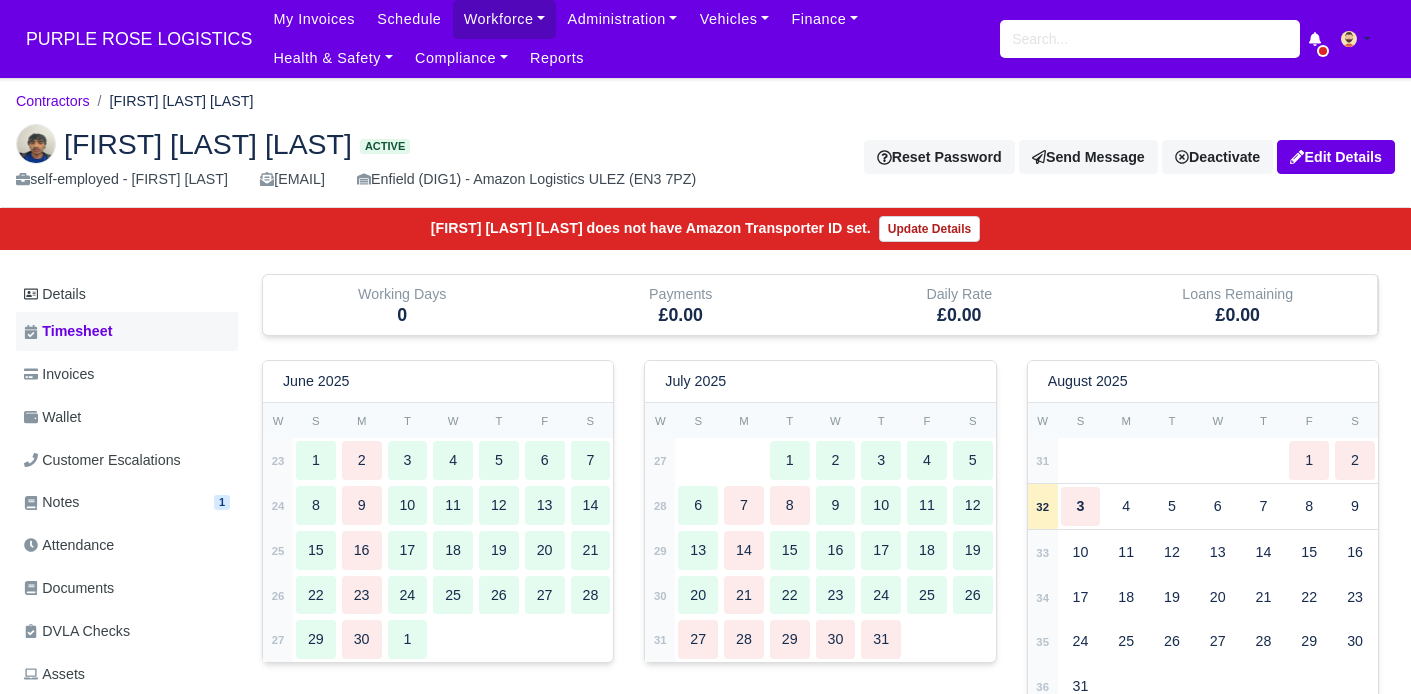 scroll, scrollTop: 0, scrollLeft: 0, axis: both 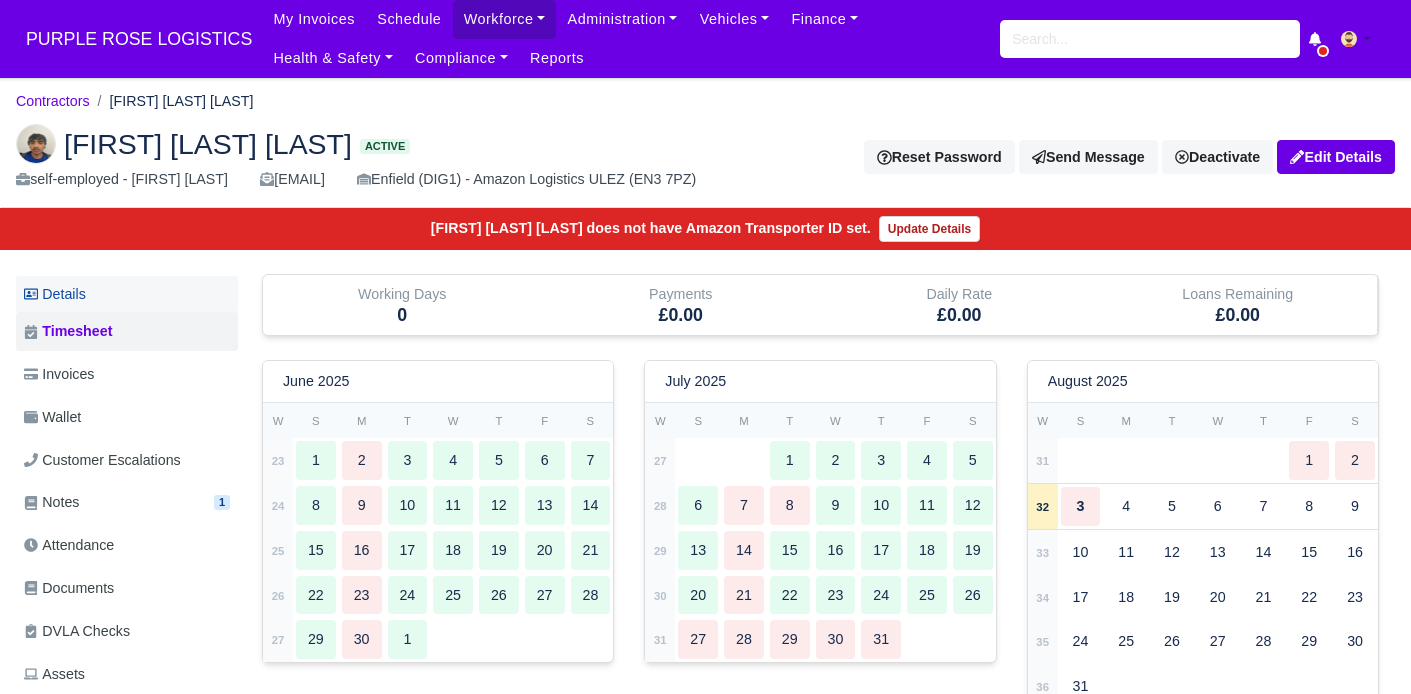 click on "Details" at bounding box center (127, 294) 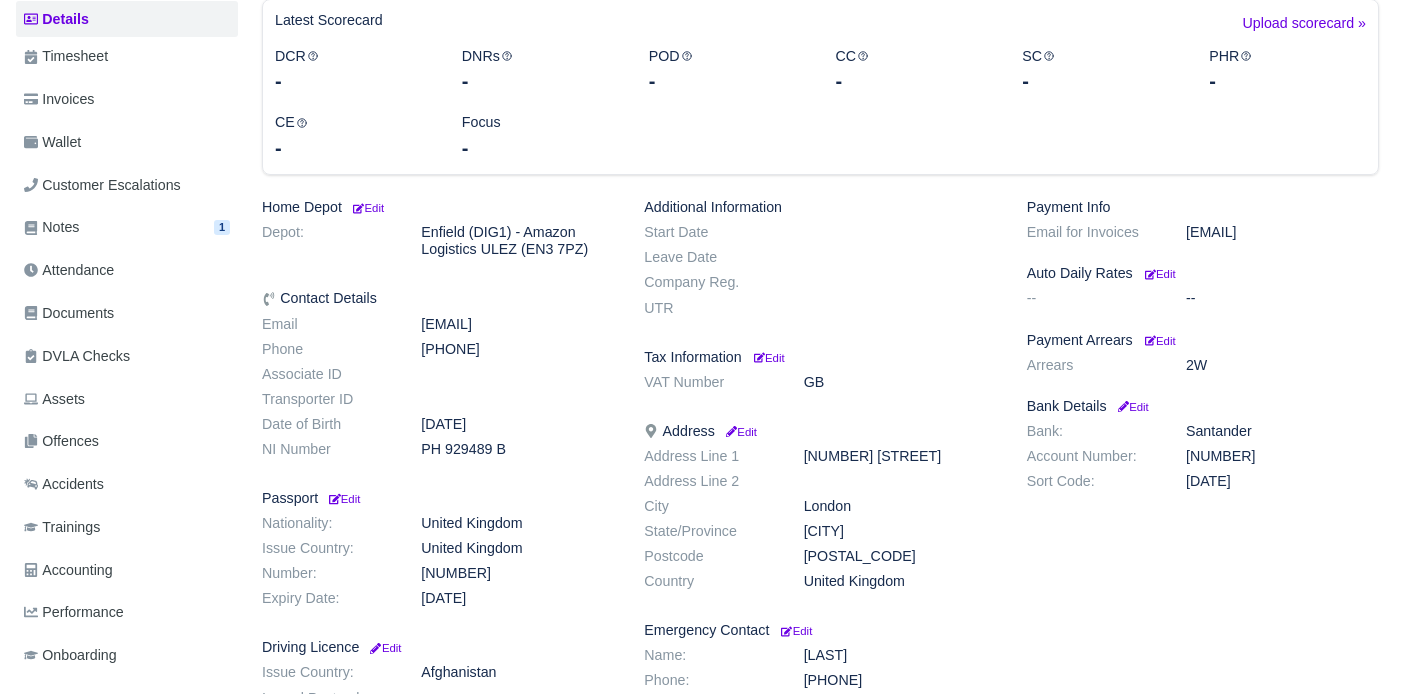 scroll, scrollTop: 290, scrollLeft: 0, axis: vertical 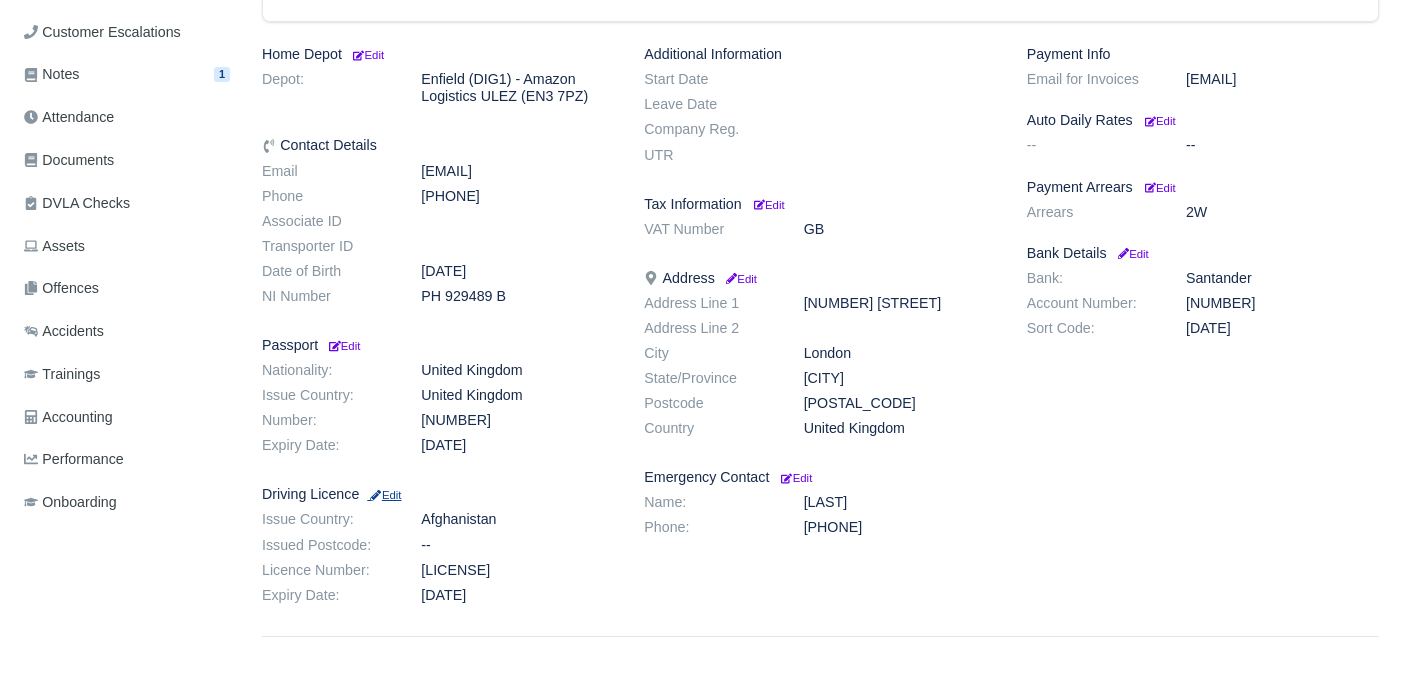 click on "Edit" at bounding box center [384, 495] 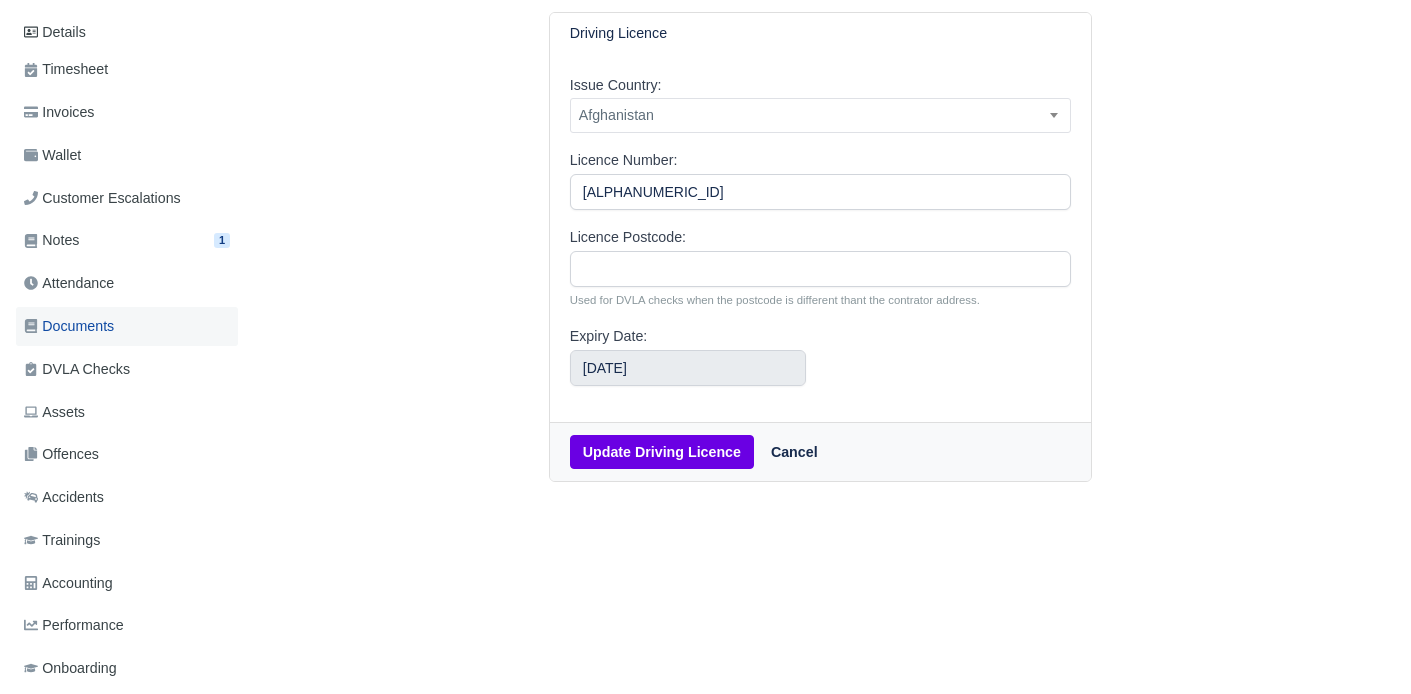 scroll, scrollTop: 319, scrollLeft: 0, axis: vertical 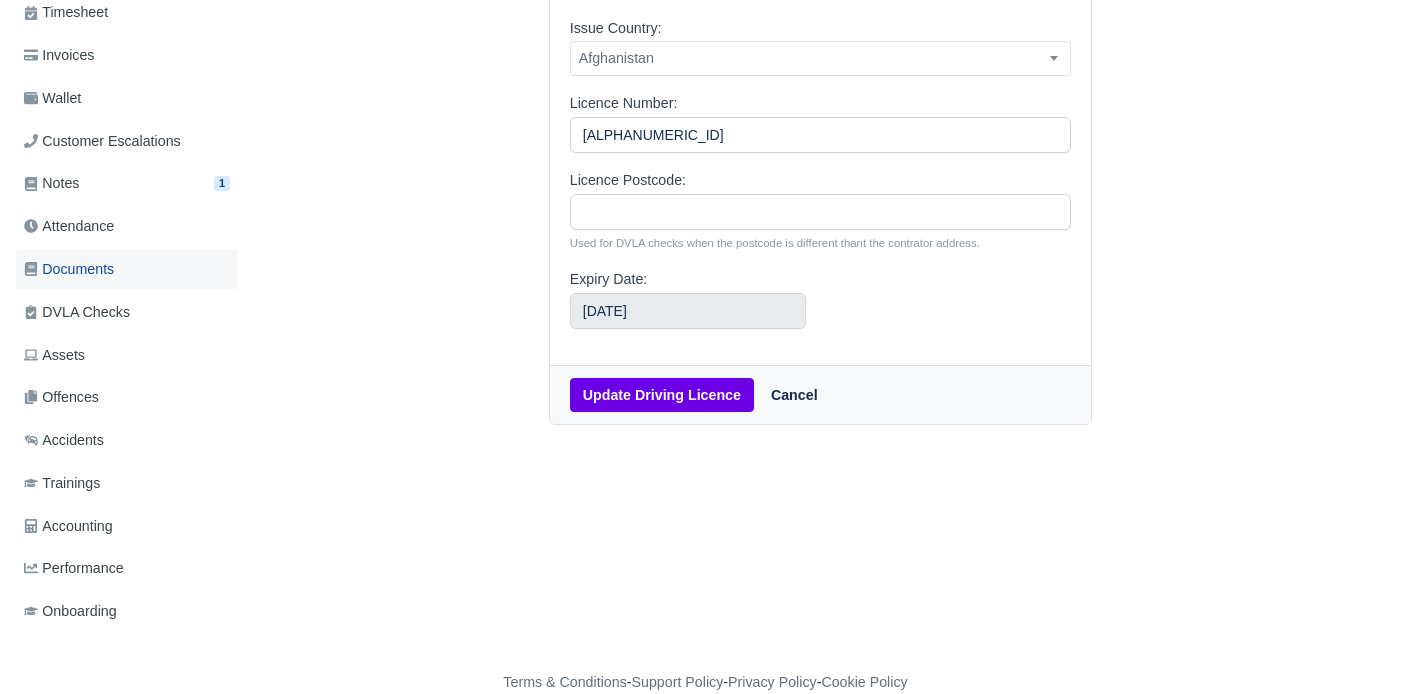 click on "Documents" at bounding box center (69, 269) 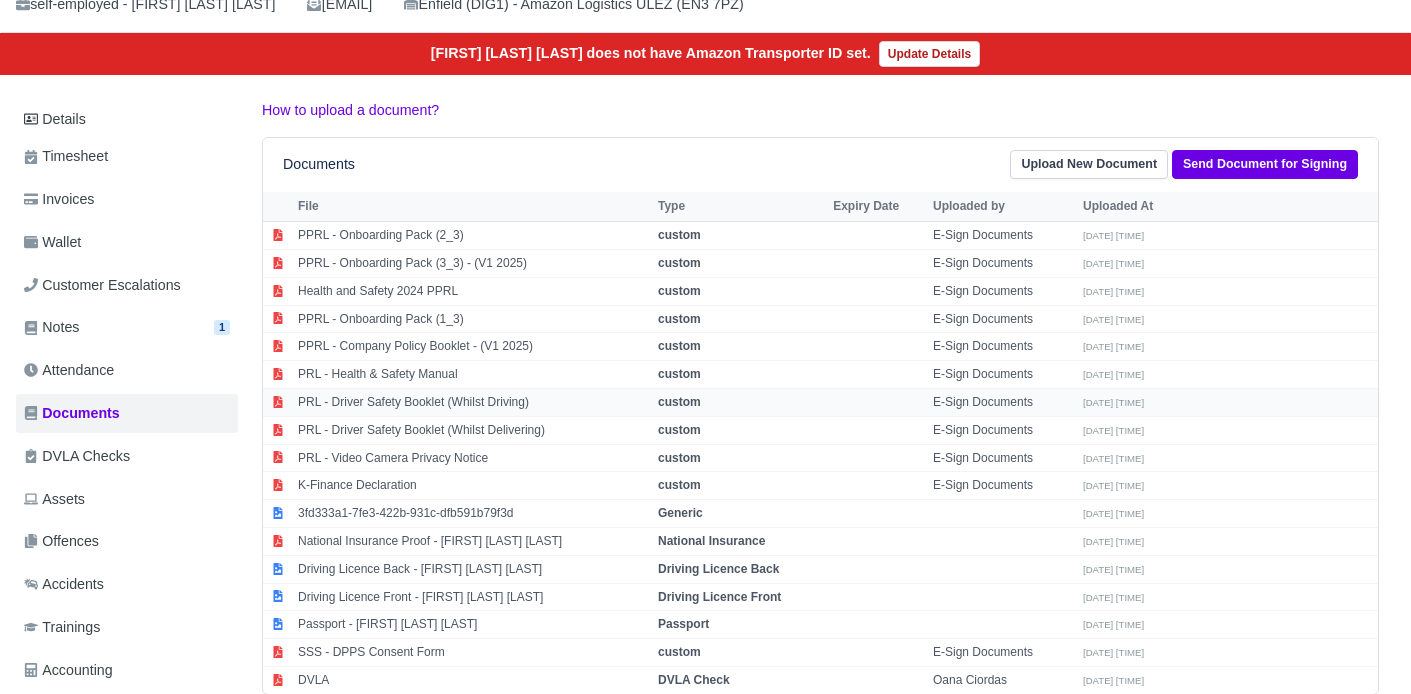 scroll, scrollTop: 319, scrollLeft: 0, axis: vertical 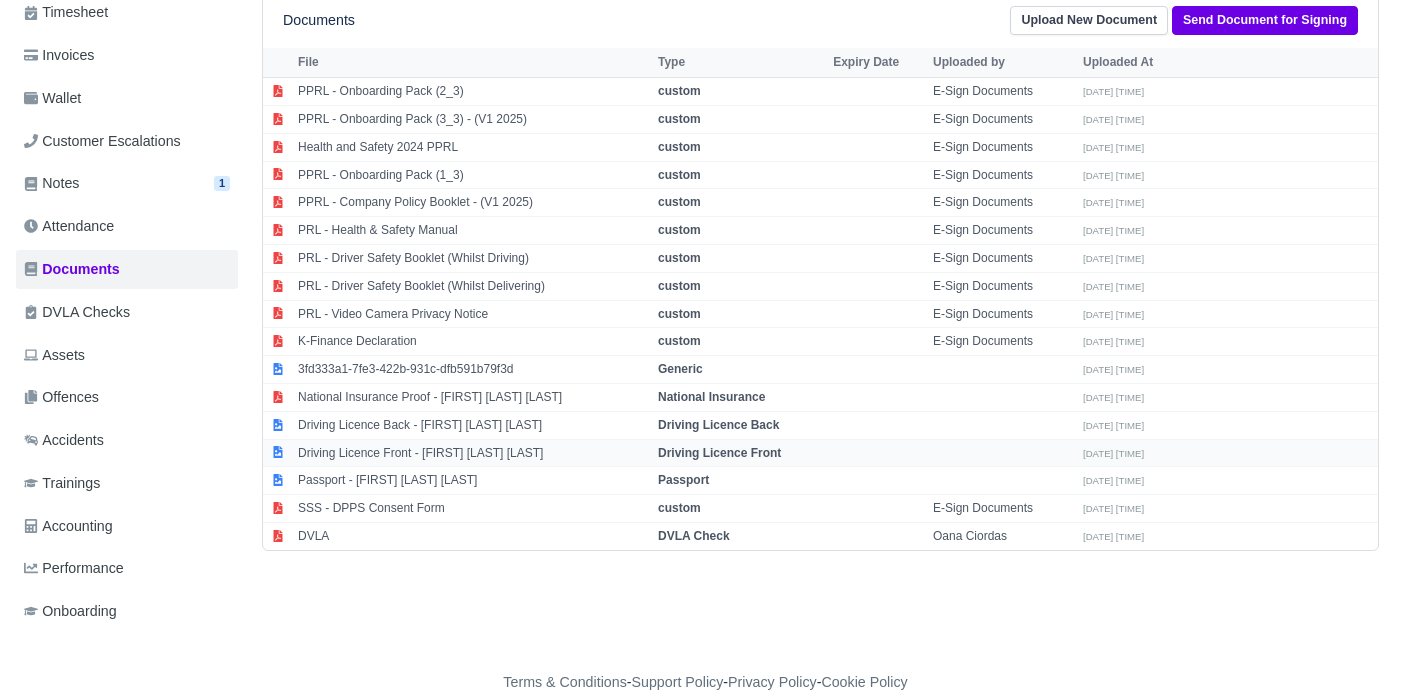 click on "Driving Licence Front - Muhammad Waleed Jamil" at bounding box center [473, 453] 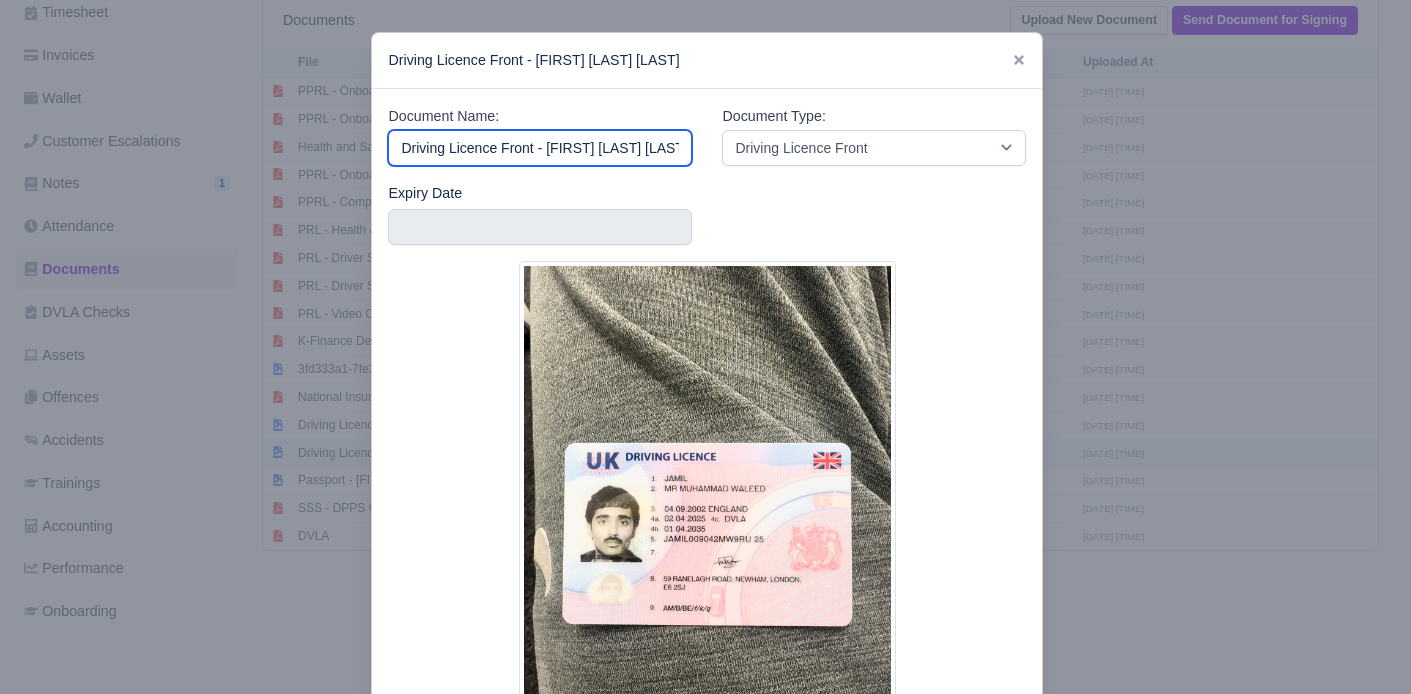 scroll, scrollTop: 0, scrollLeft: 39, axis: horizontal 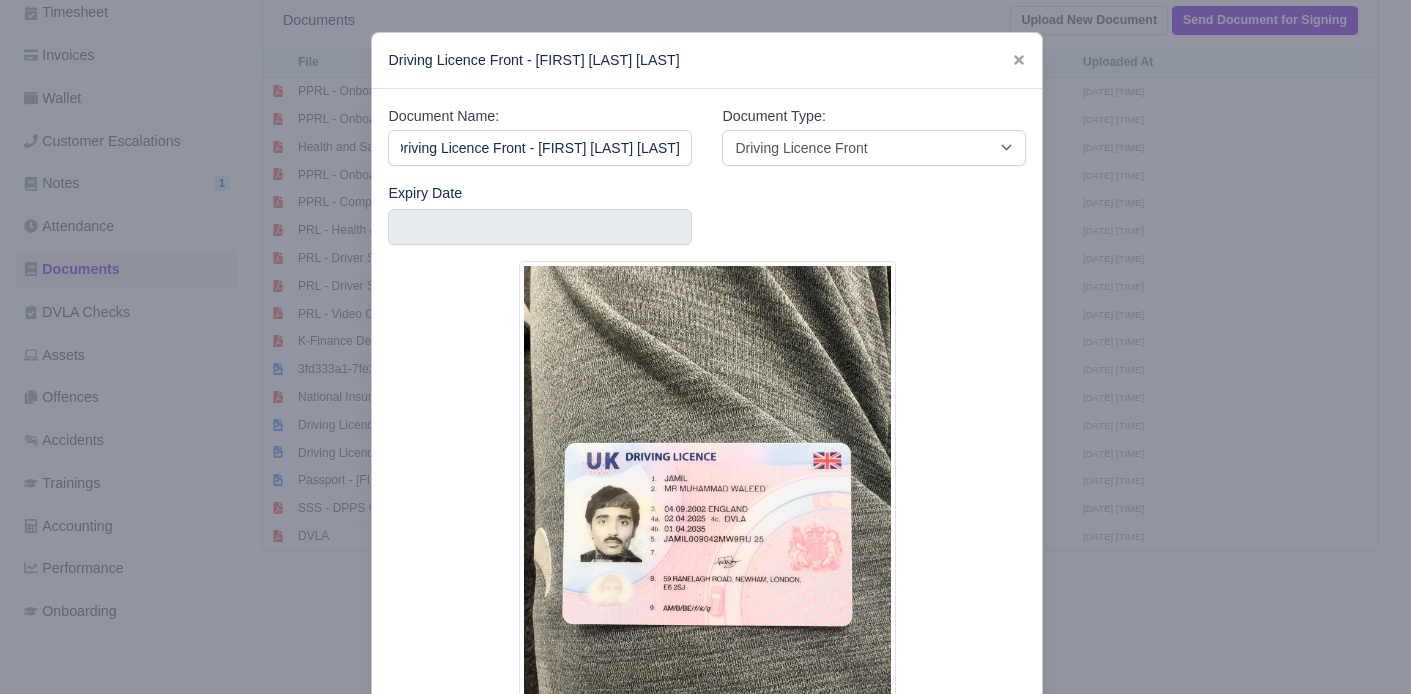 click at bounding box center [705, 347] 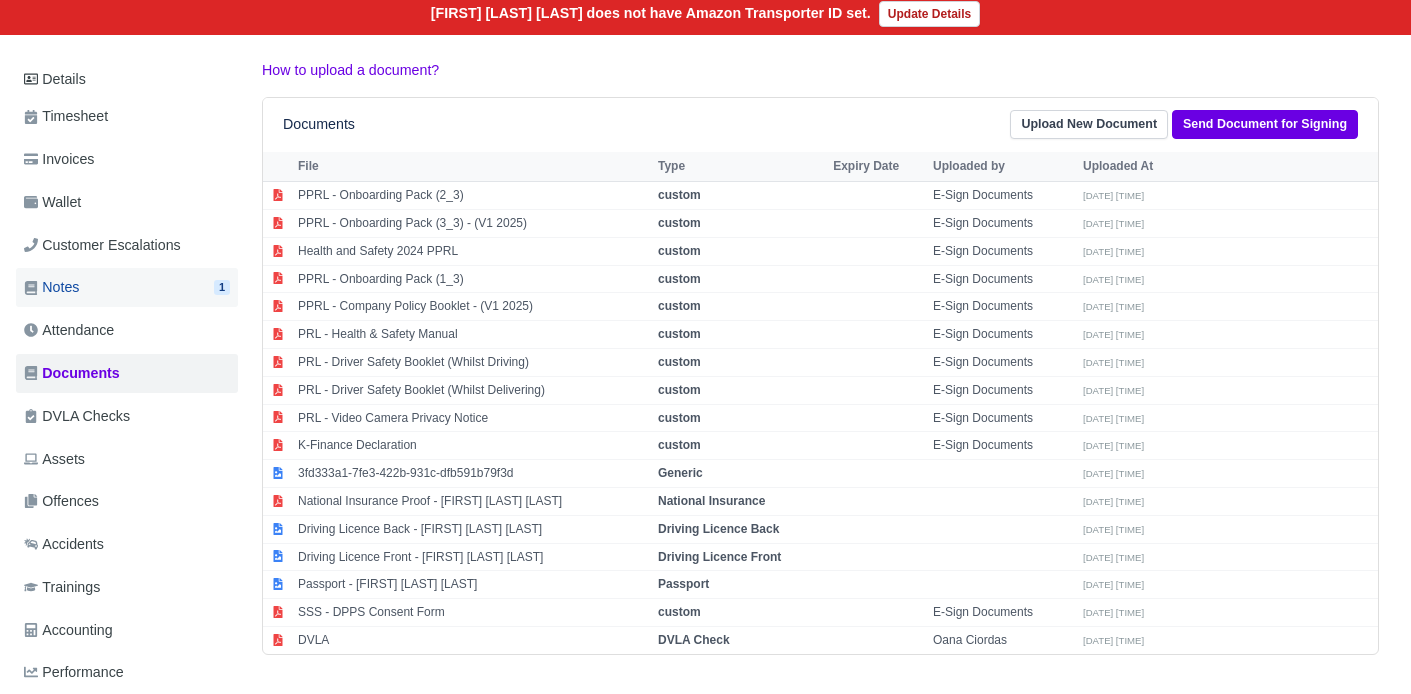 scroll, scrollTop: 191, scrollLeft: 0, axis: vertical 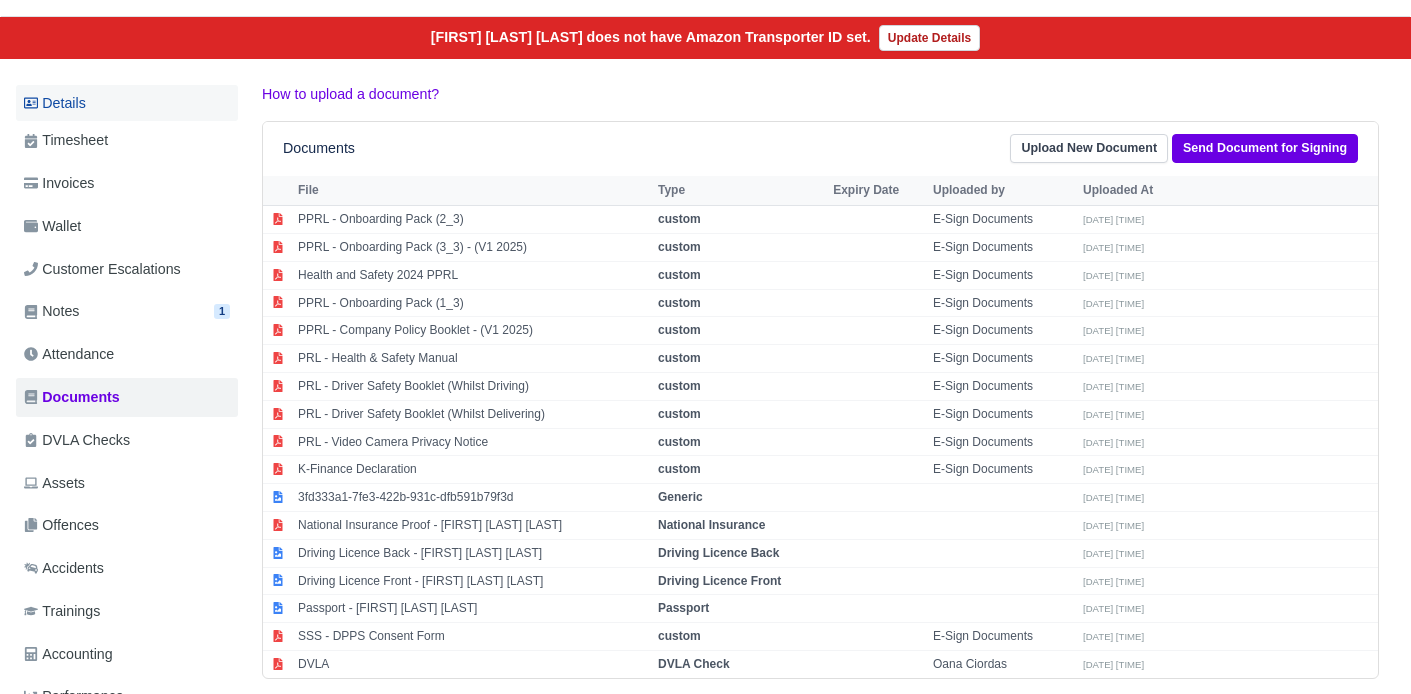 click on "Details" at bounding box center (127, 103) 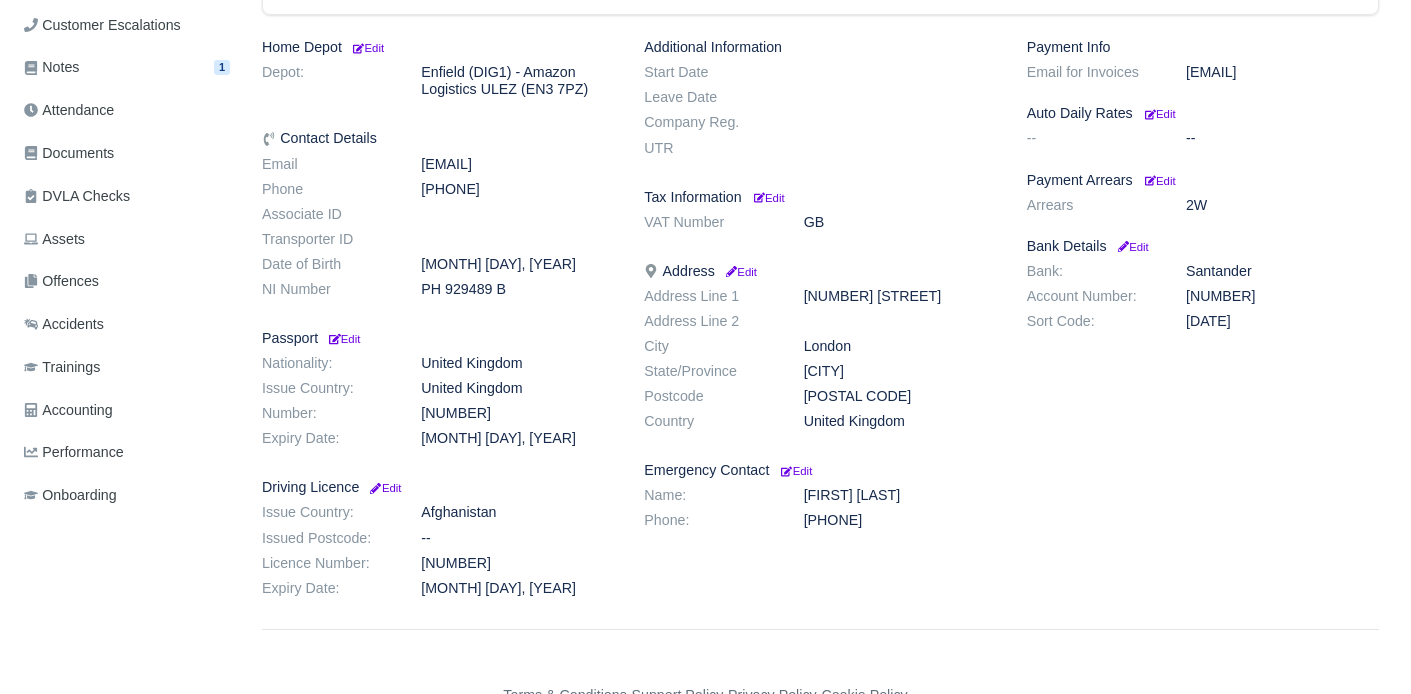scroll, scrollTop: 448, scrollLeft: 0, axis: vertical 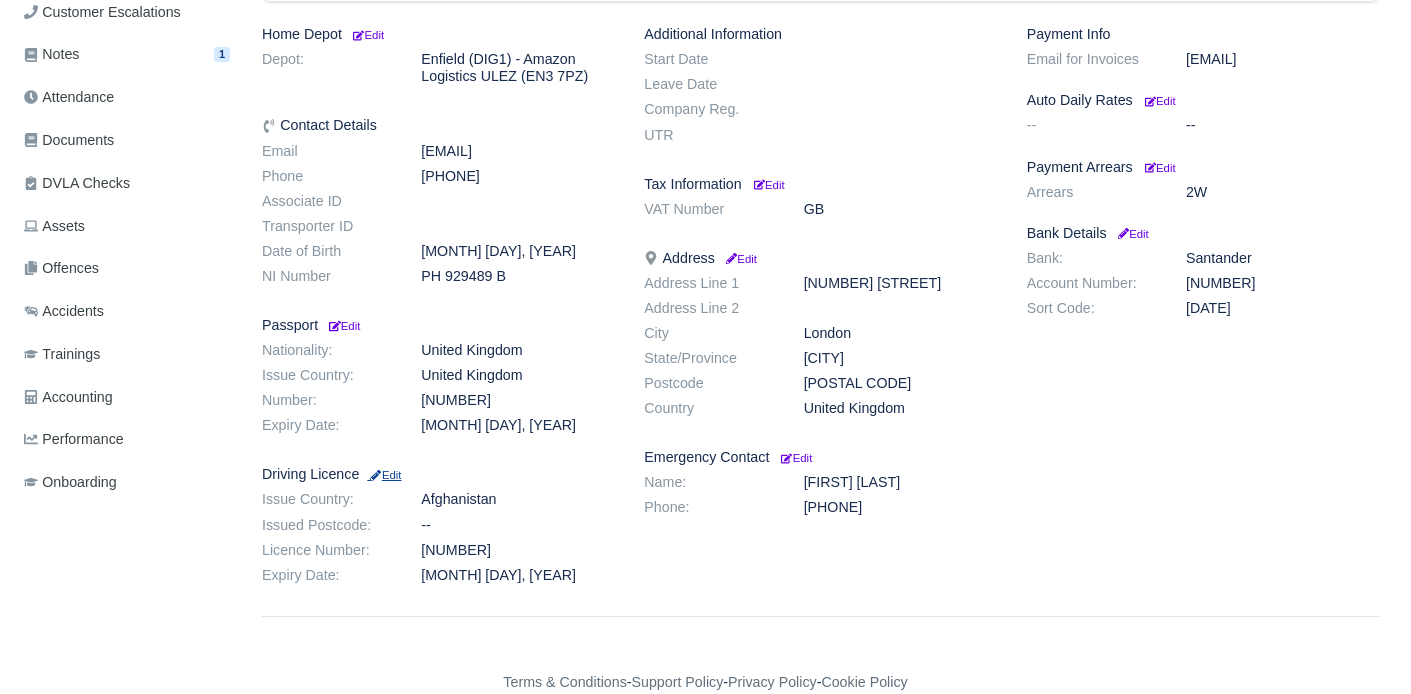 click on "Edit" at bounding box center (384, 475) 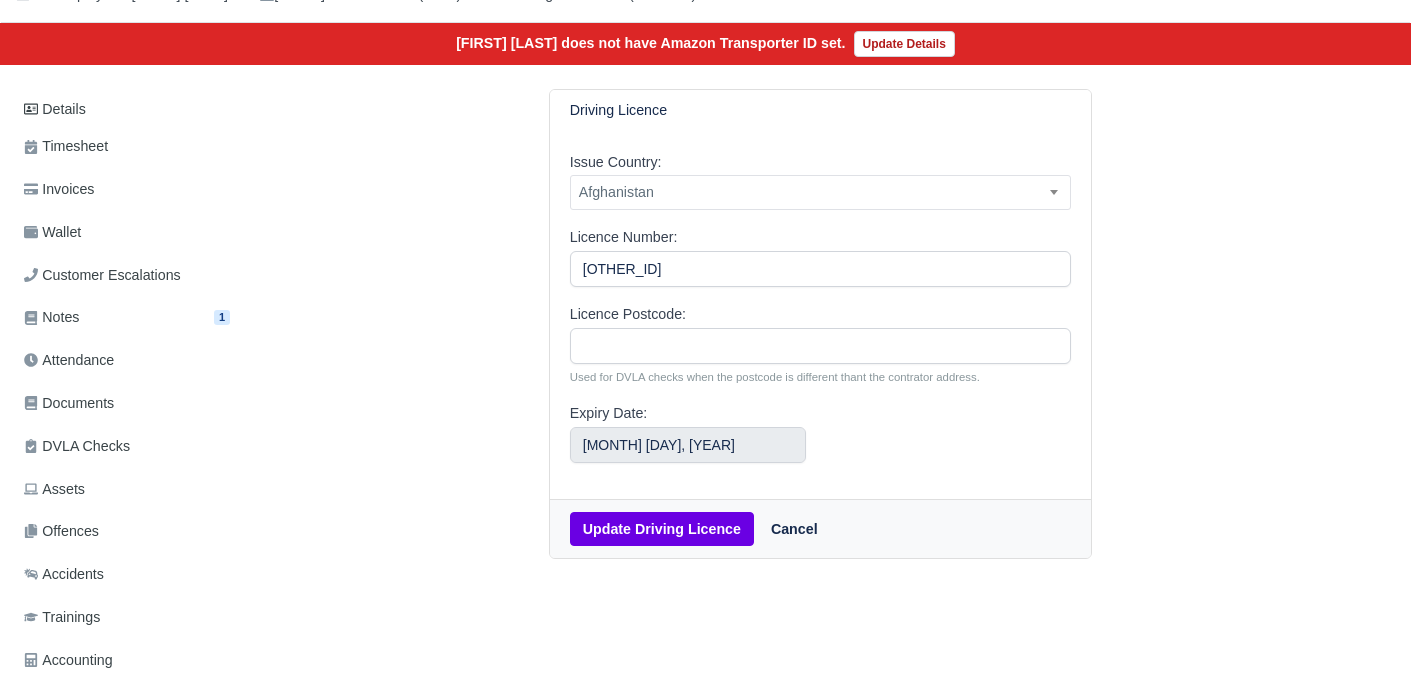 scroll, scrollTop: 205, scrollLeft: 0, axis: vertical 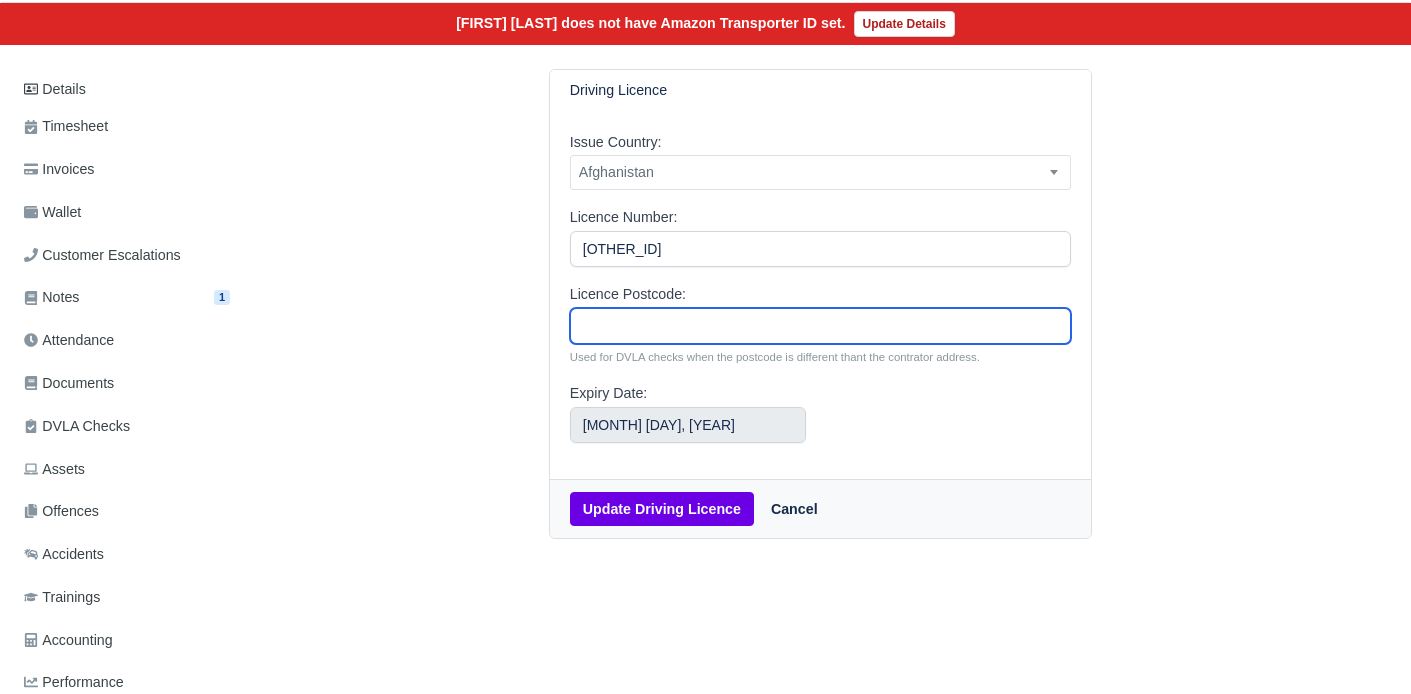 click on "Licence Postcode:" at bounding box center [821, 326] 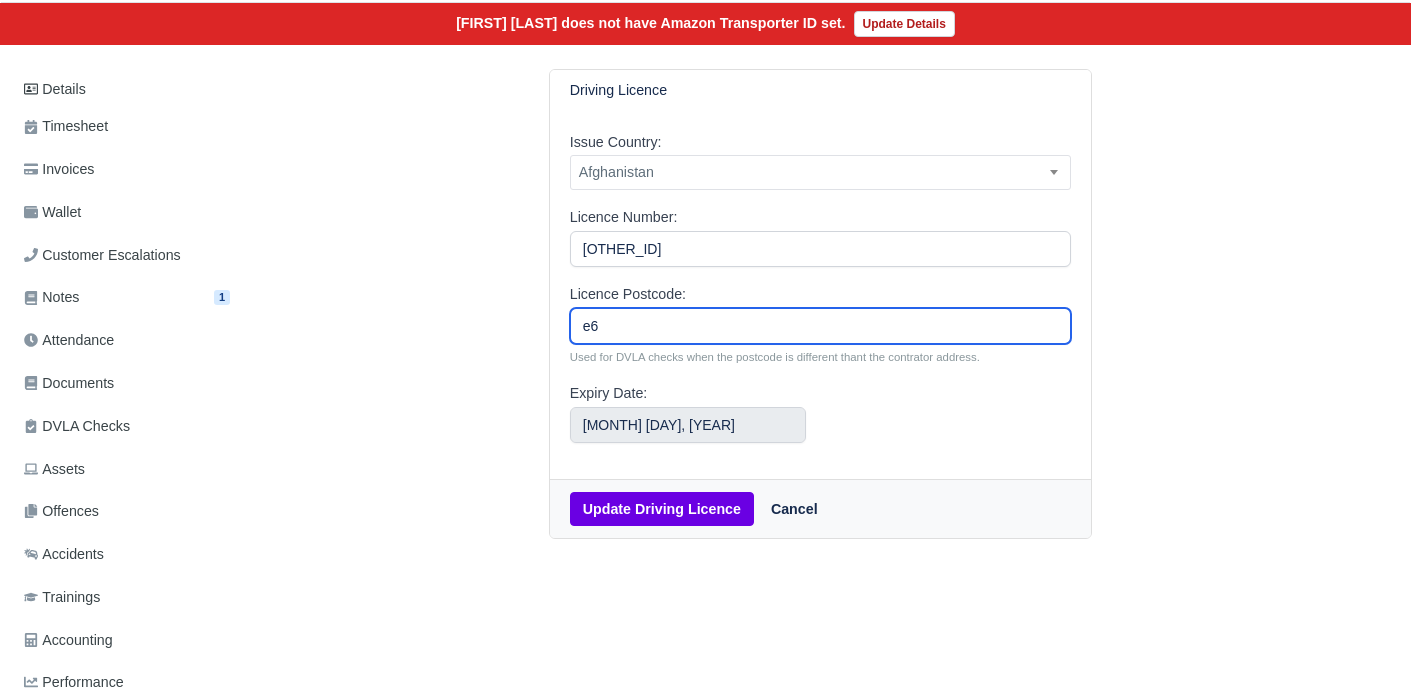 type on "e" 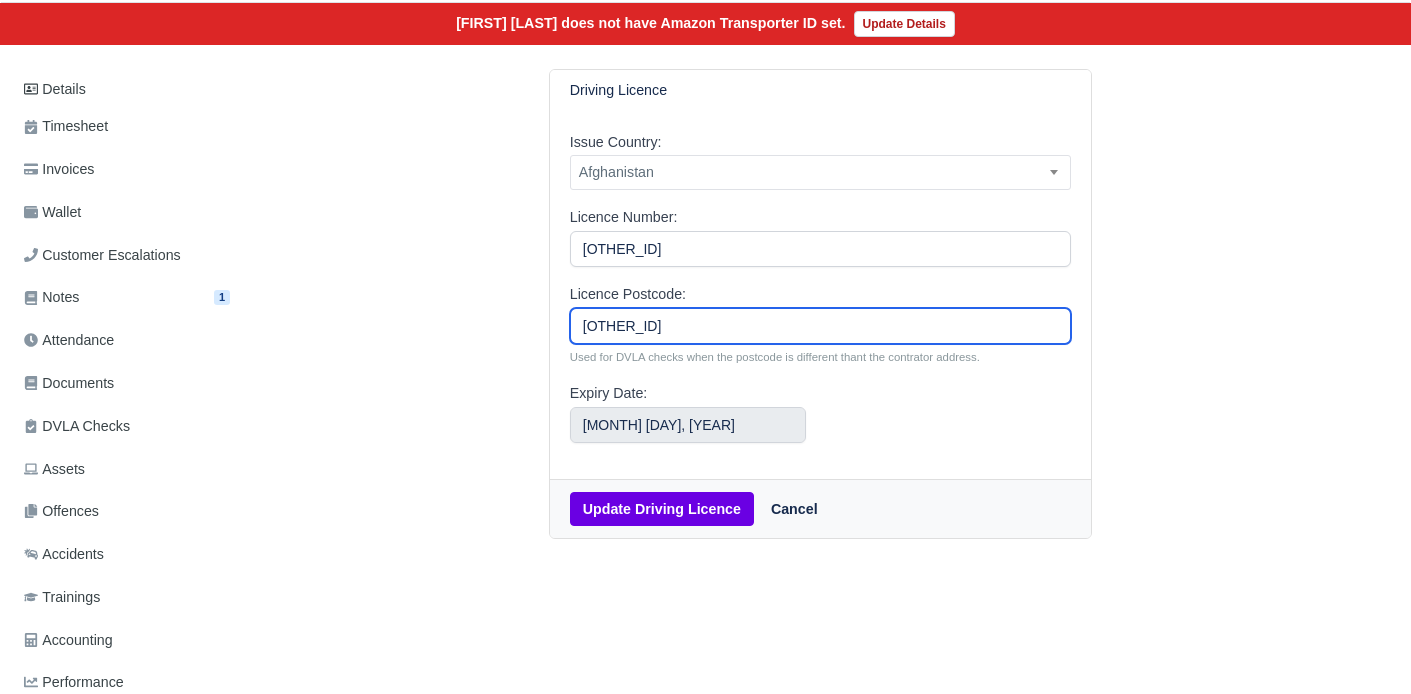 type on "[POSTCODE]" 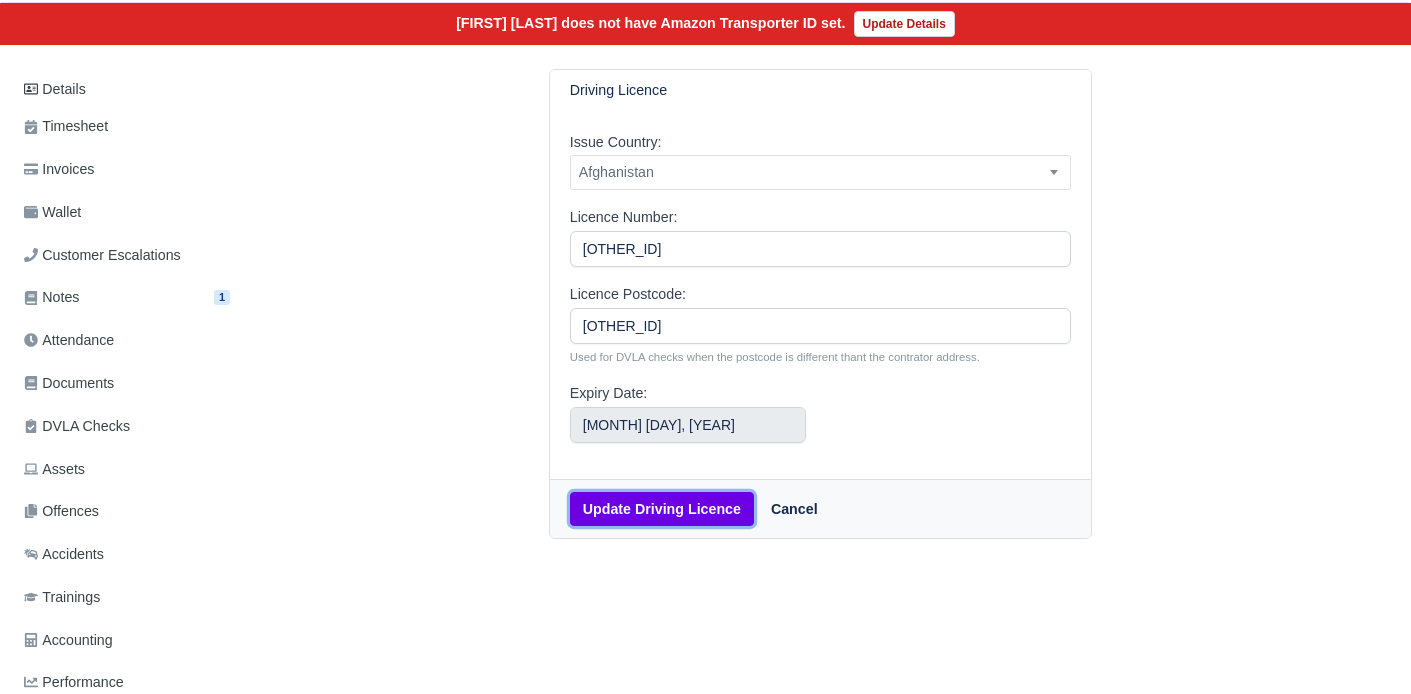 click on "Update Driving Licence" at bounding box center (662, 509) 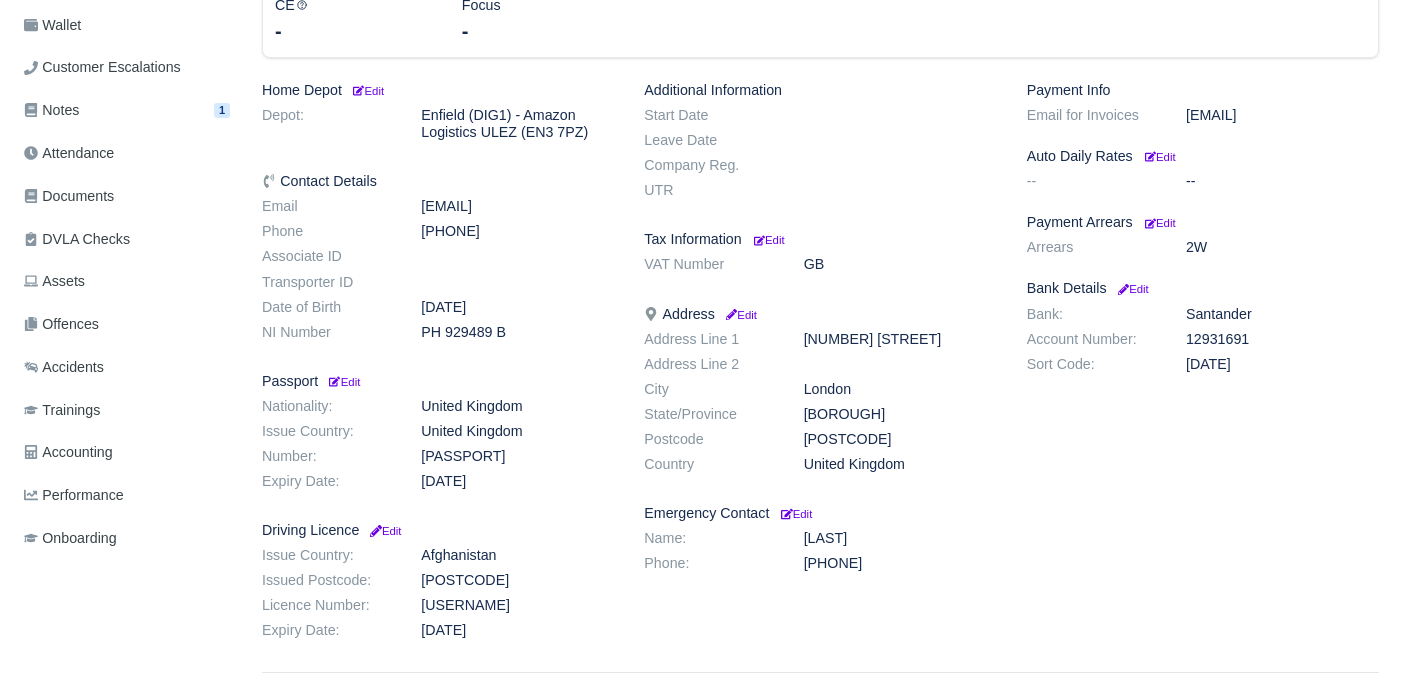 scroll, scrollTop: 487, scrollLeft: 0, axis: vertical 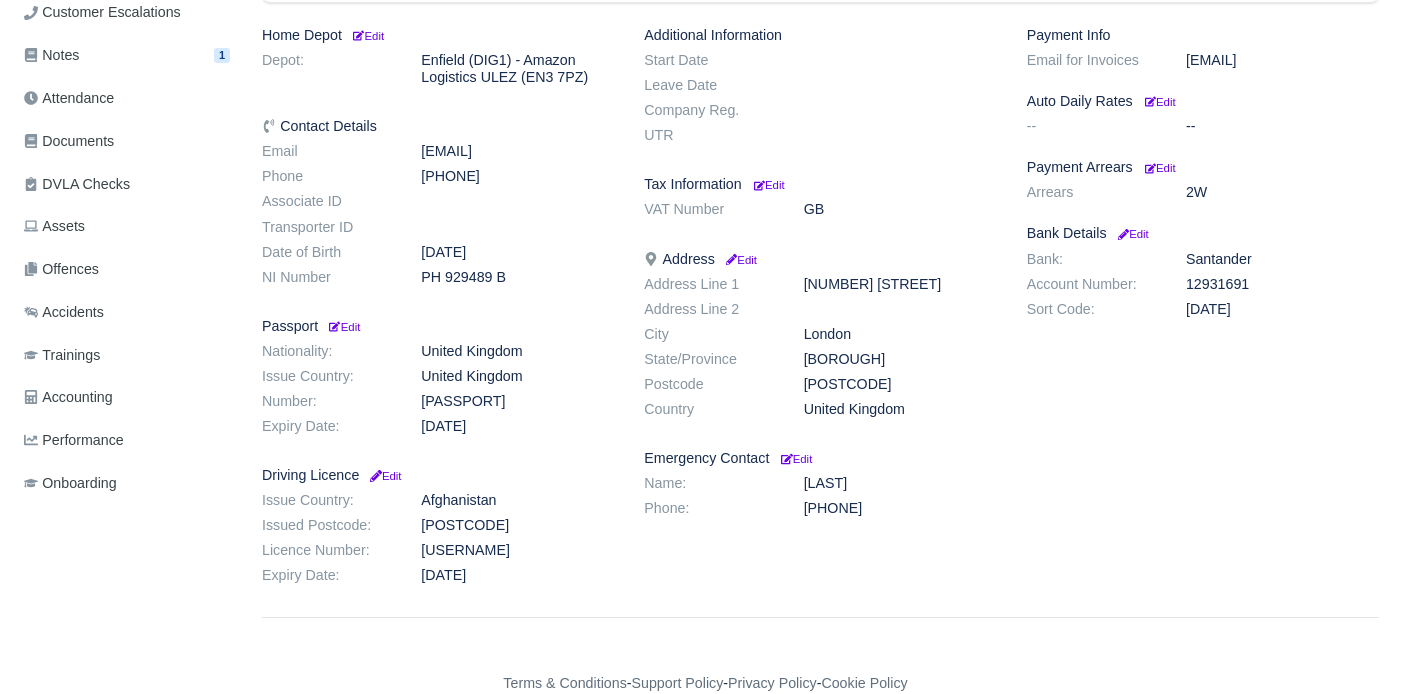 click on "Home Depot
Edit
Depot:
Enfield (DIG1) - Amazon Logistics ULEZ (EN3 7PZ)
Contact Details
Email
[EMAIL]
Phone
[PHONE]
Associate ID
Transporter ID
Date of Birth
[DATE]
NI Number
[NI NUMBER]
Passport
Edit
Nationality:
United Kingdom
Issue Country:
United Kingdom
Number:
[PASSPORT]
Expiry Date:
[DATE]
Driving Licence
Edit" at bounding box center [438, 310] 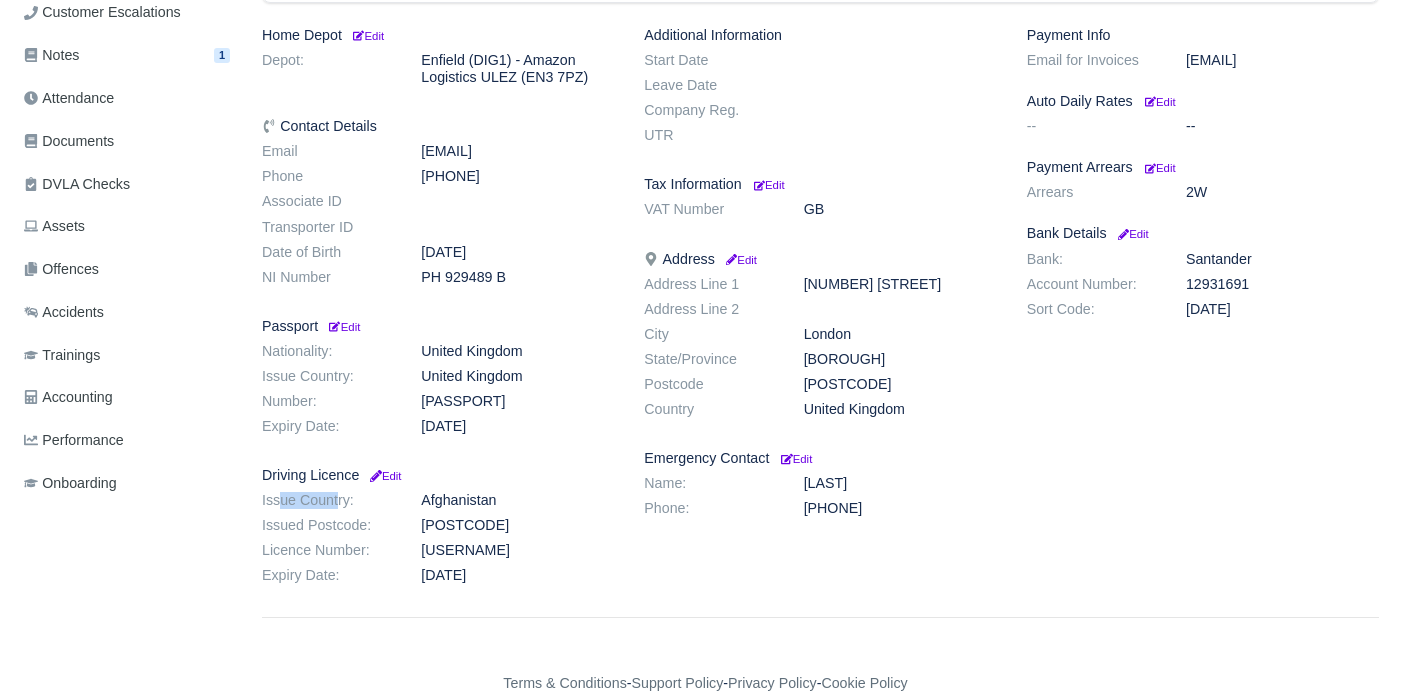 drag, startPoint x: 280, startPoint y: 501, endPoint x: 340, endPoint y: 503, distance: 60.033325 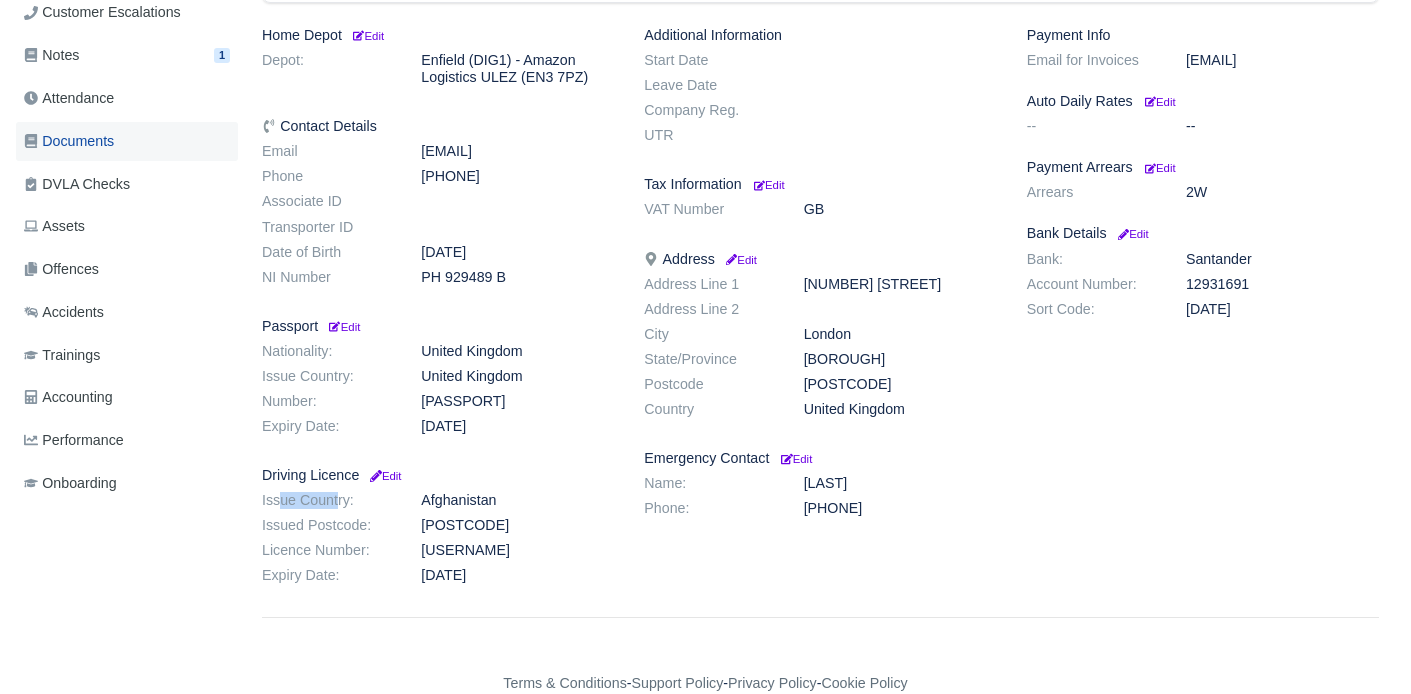 click on "Documents" at bounding box center (69, 141) 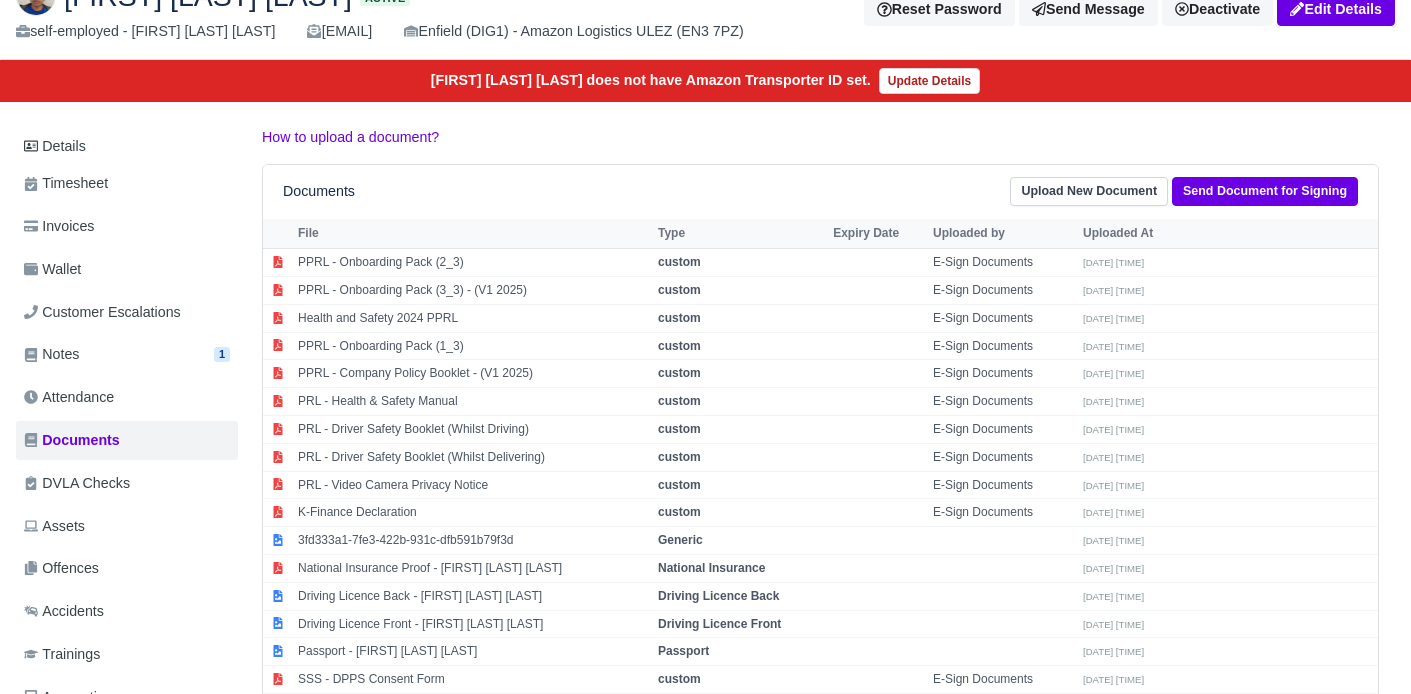 scroll, scrollTop: 319, scrollLeft: 0, axis: vertical 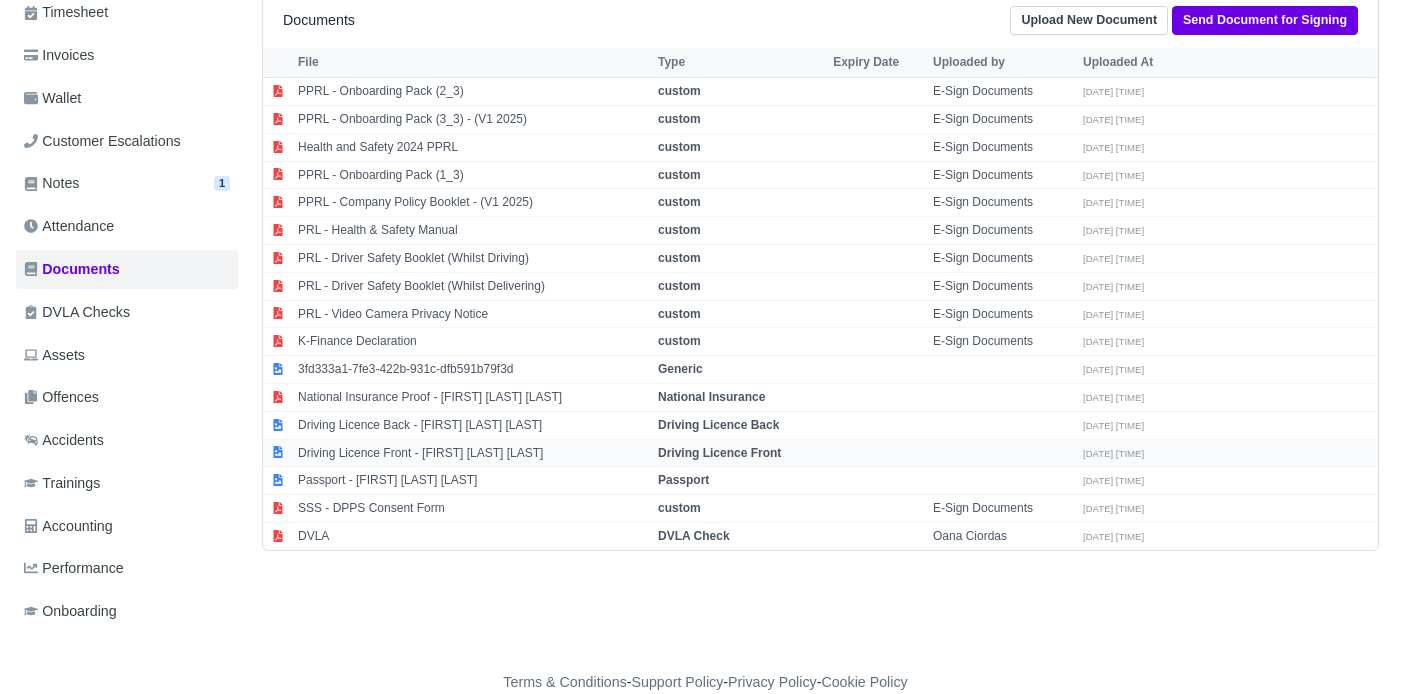 click on "Driving Licence Front - [FIRST] [LAST] [LAST]" at bounding box center [473, 453] 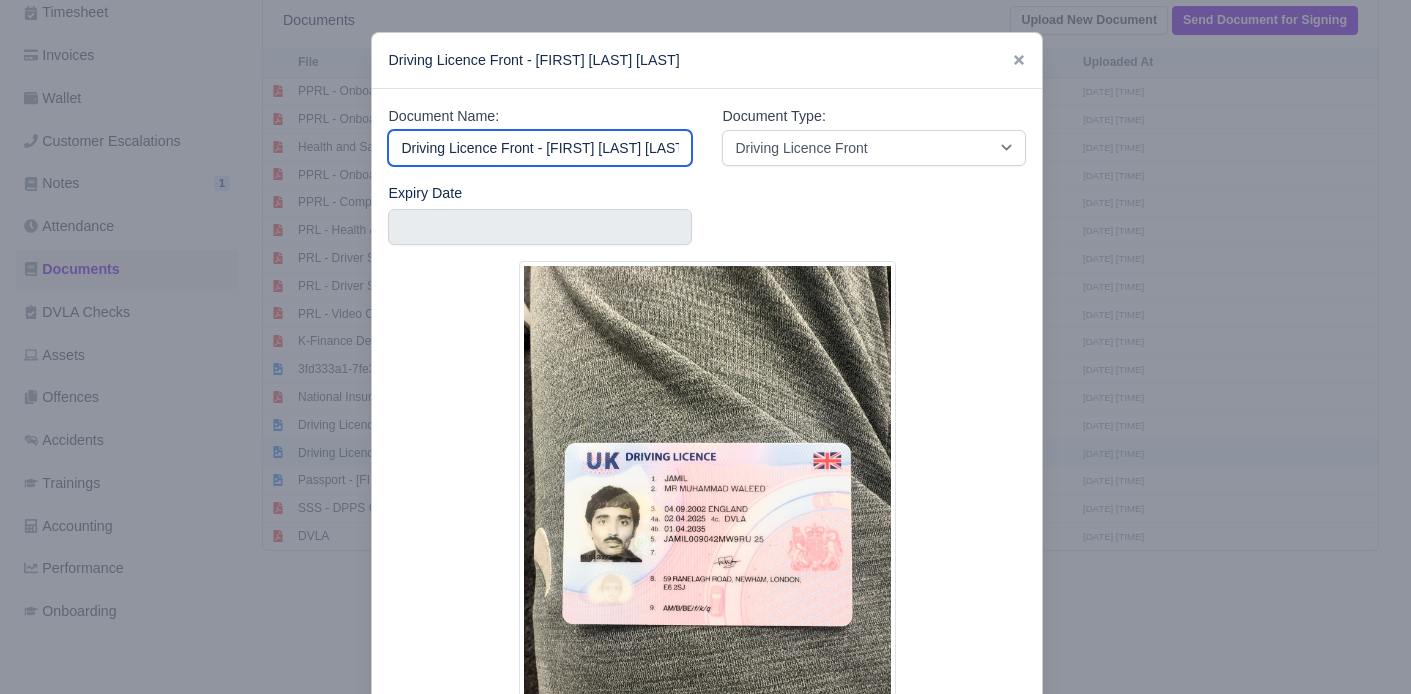 scroll, scrollTop: 0, scrollLeft: 39, axis: horizontal 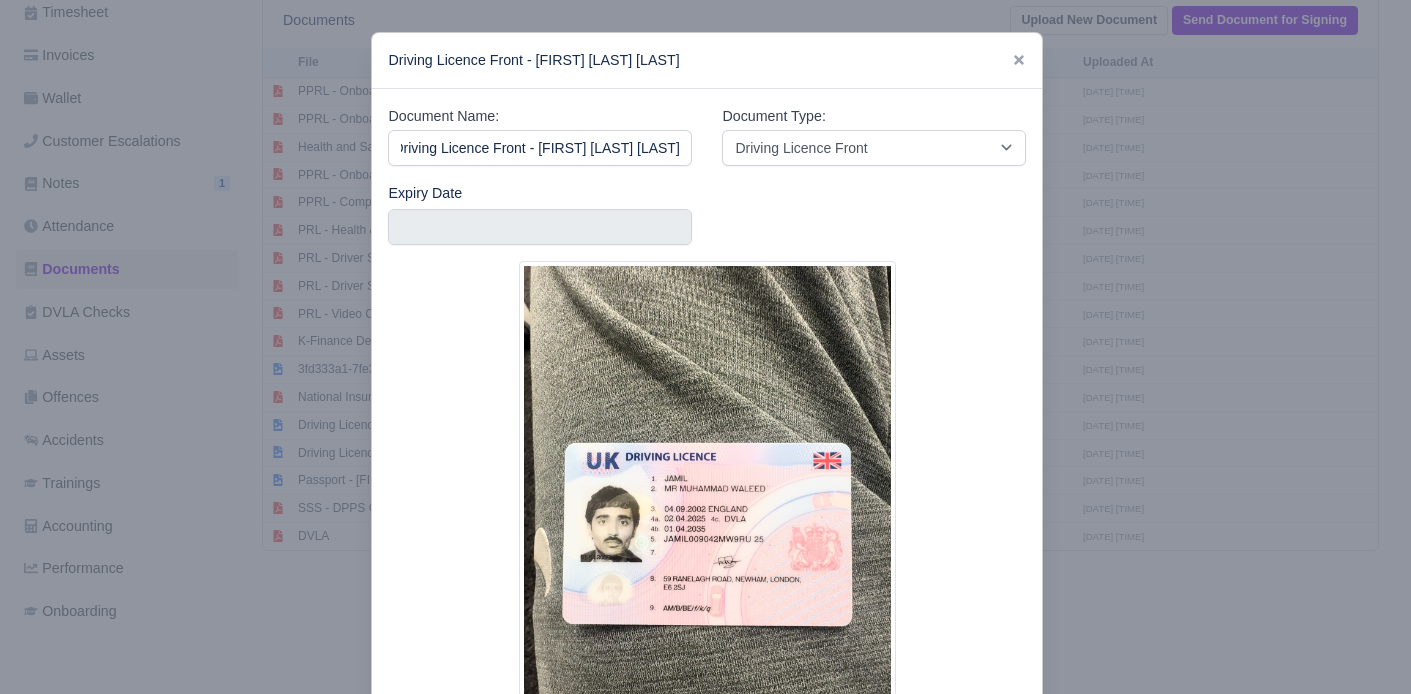 click at bounding box center [705, 347] 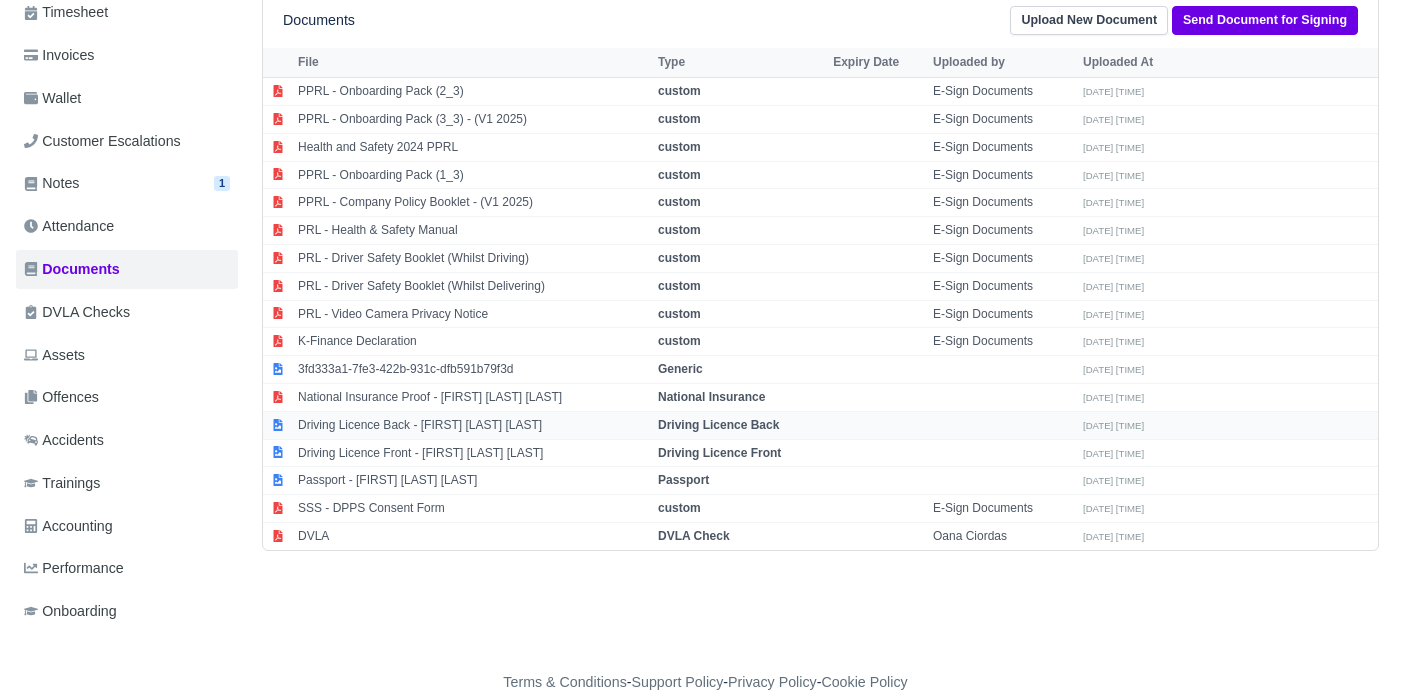 click on "Driving Licence Back - Muhammad Waleed Jamil" at bounding box center (473, 425) 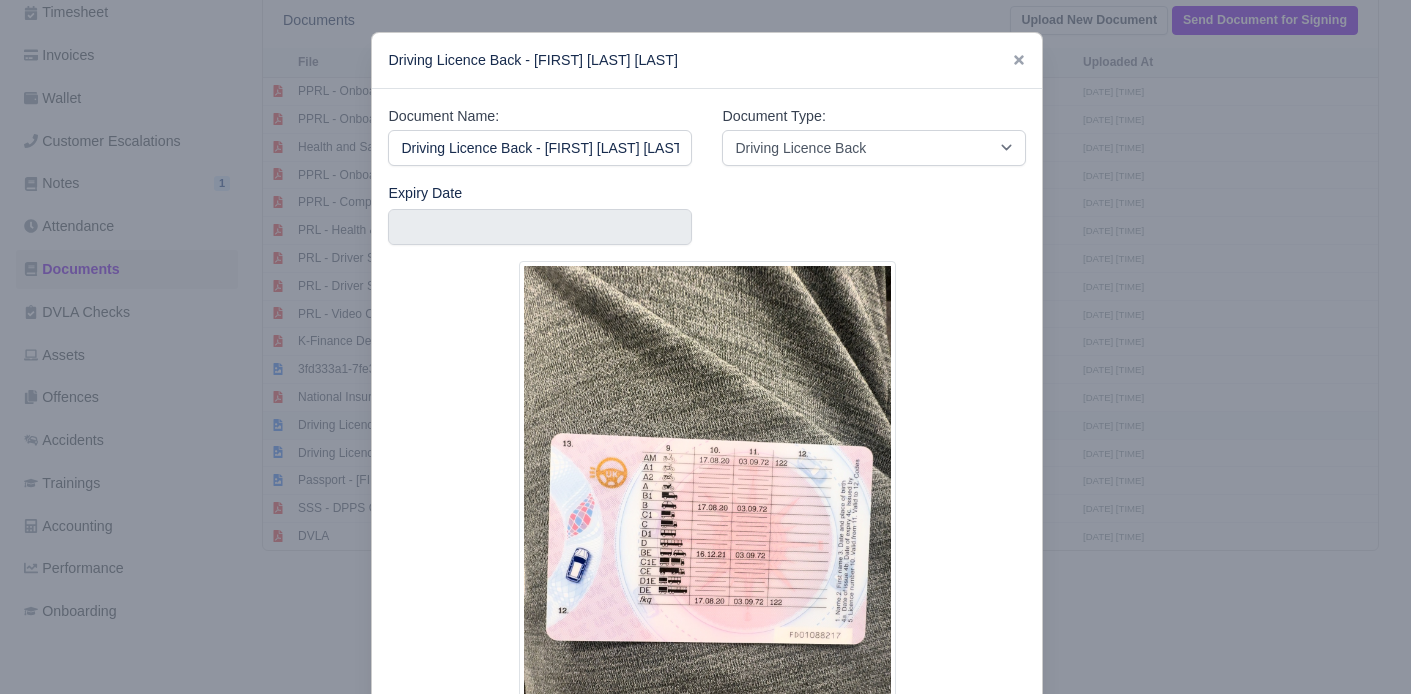 scroll, scrollTop: 0, scrollLeft: 37, axis: horizontal 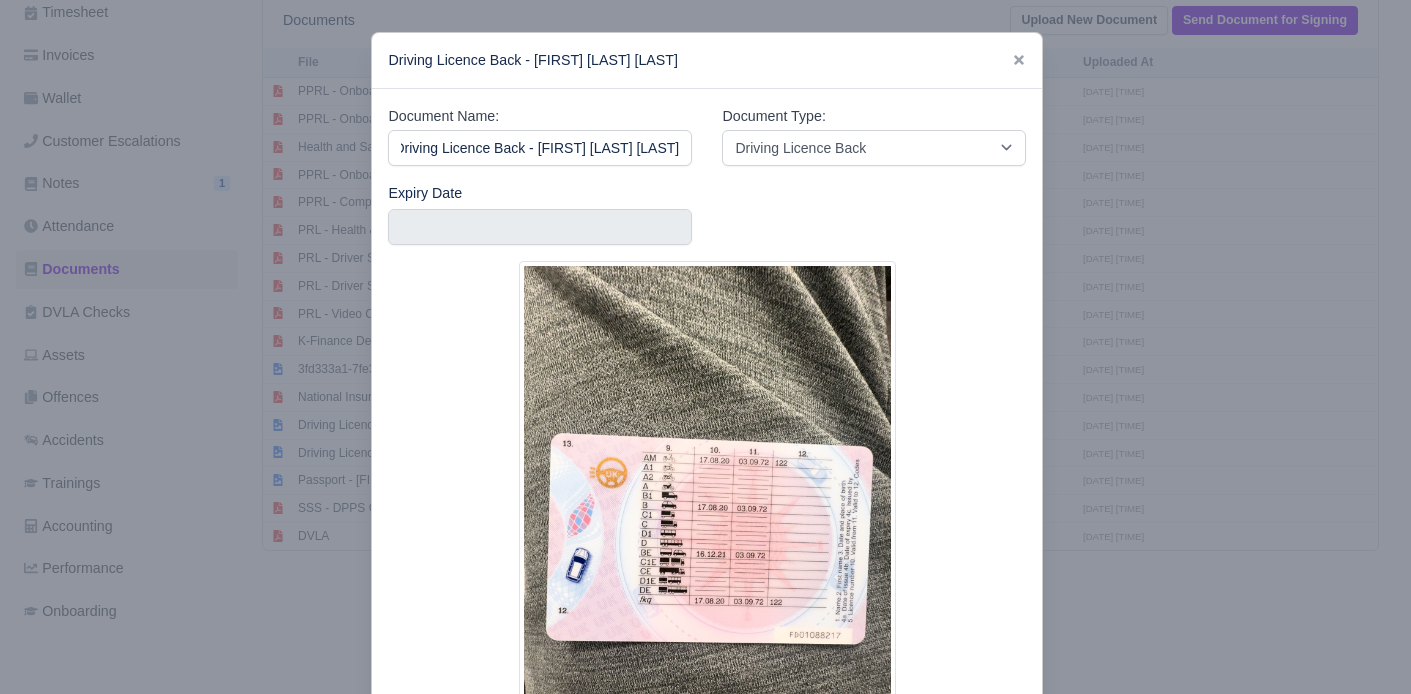 click at bounding box center (705, 347) 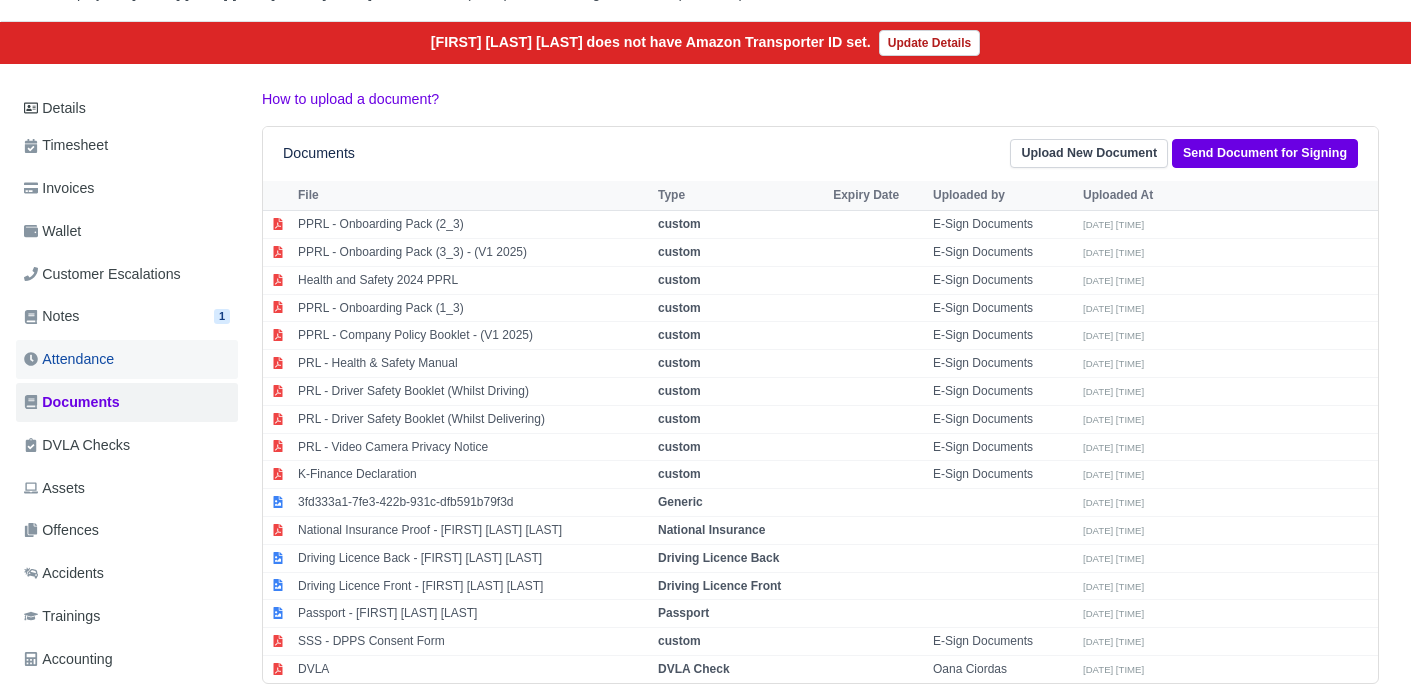 scroll, scrollTop: 183, scrollLeft: 0, axis: vertical 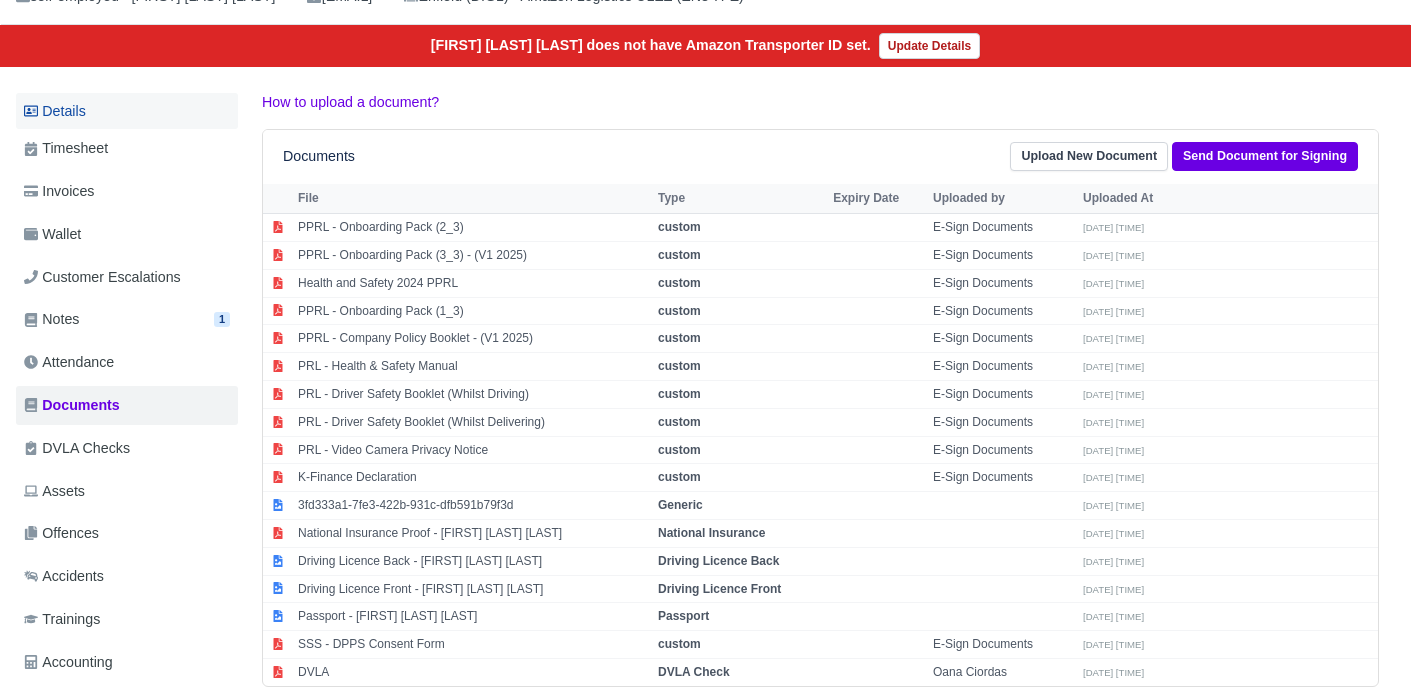 click on "Details" at bounding box center (127, 111) 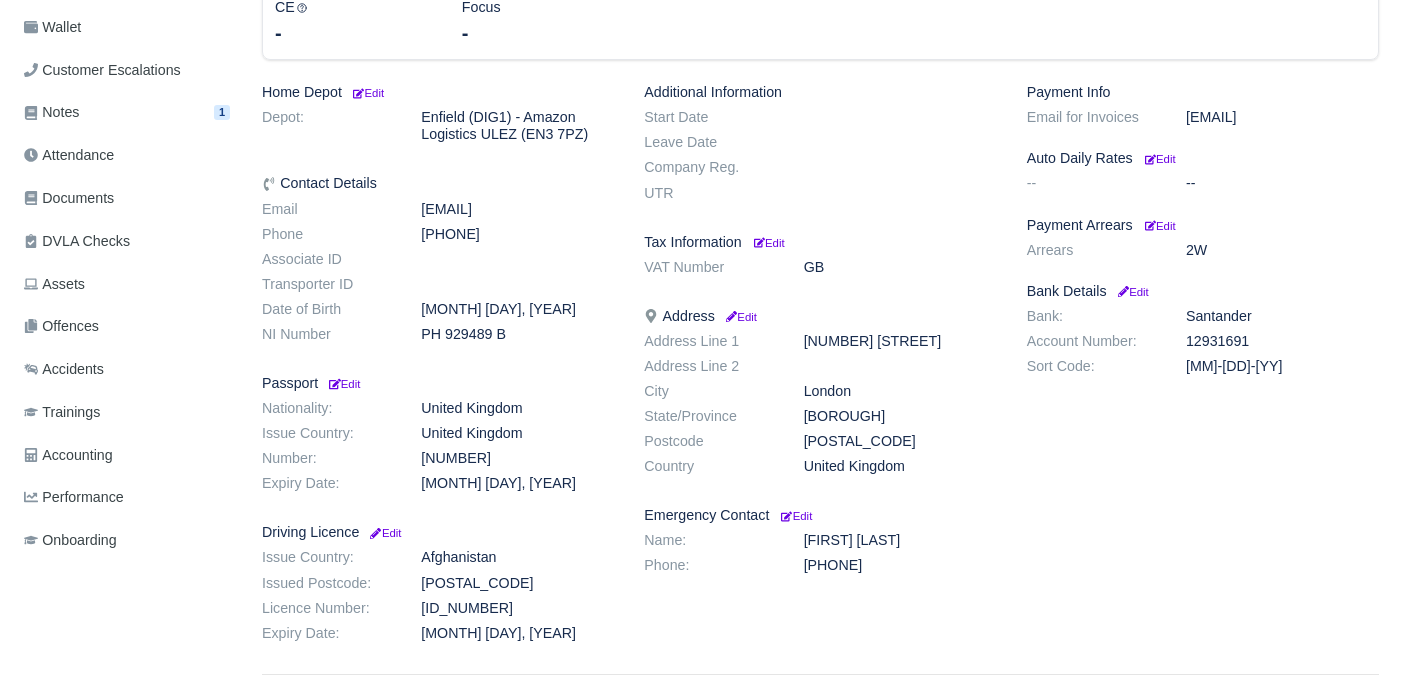 scroll, scrollTop: 448, scrollLeft: 0, axis: vertical 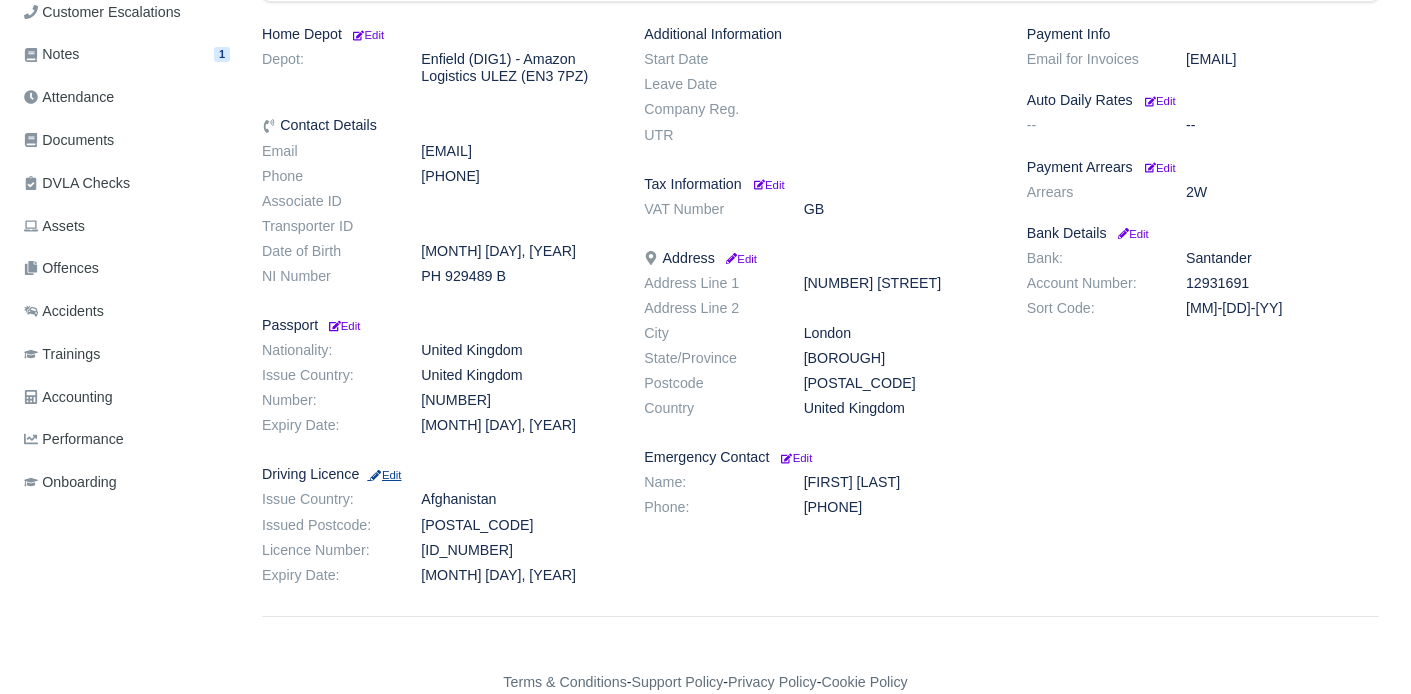 click on "Edit" at bounding box center (384, 475) 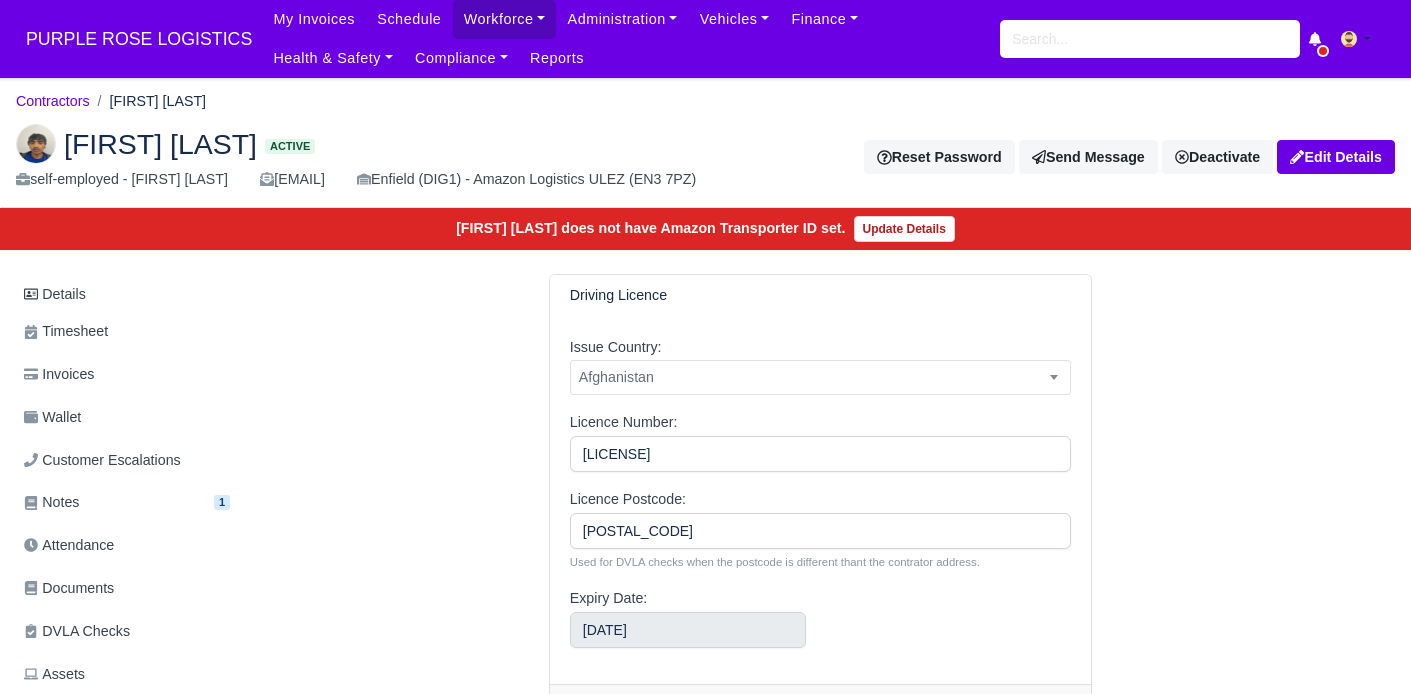 scroll, scrollTop: 0, scrollLeft: 0, axis: both 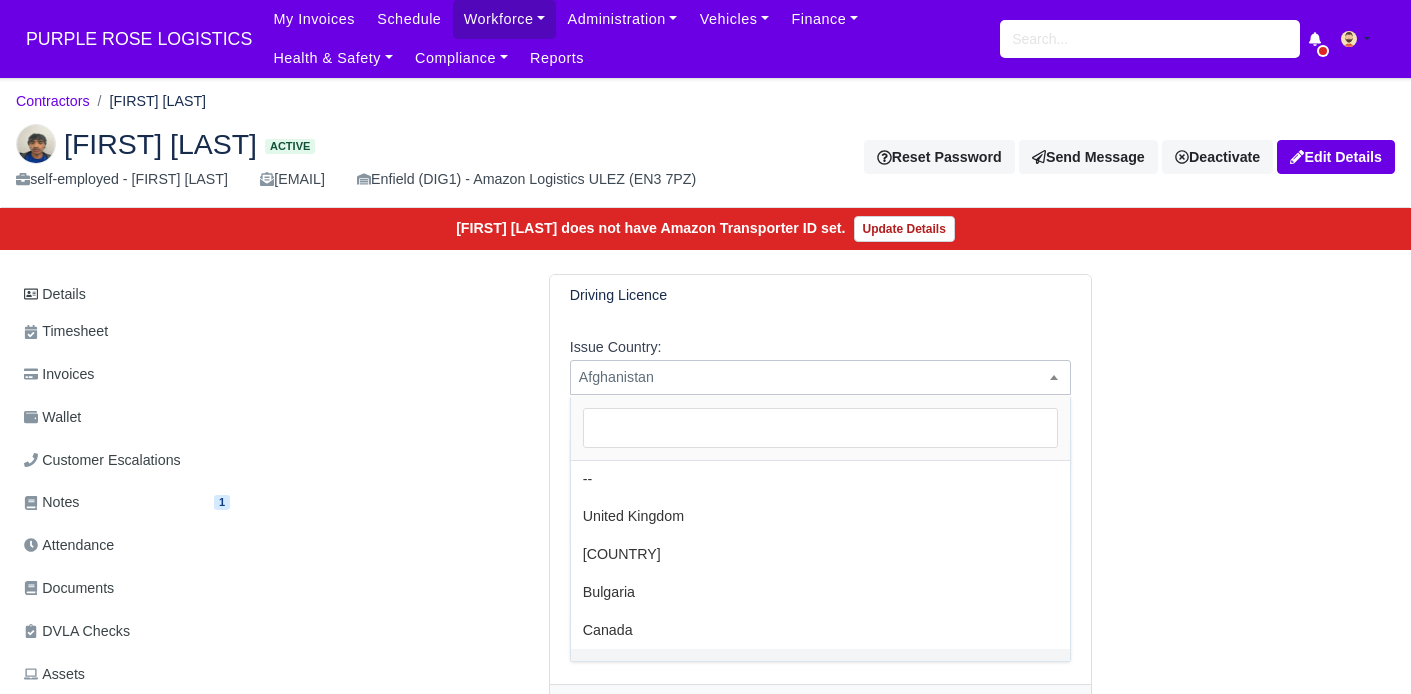 click on "Afghanistan" at bounding box center (821, 377) 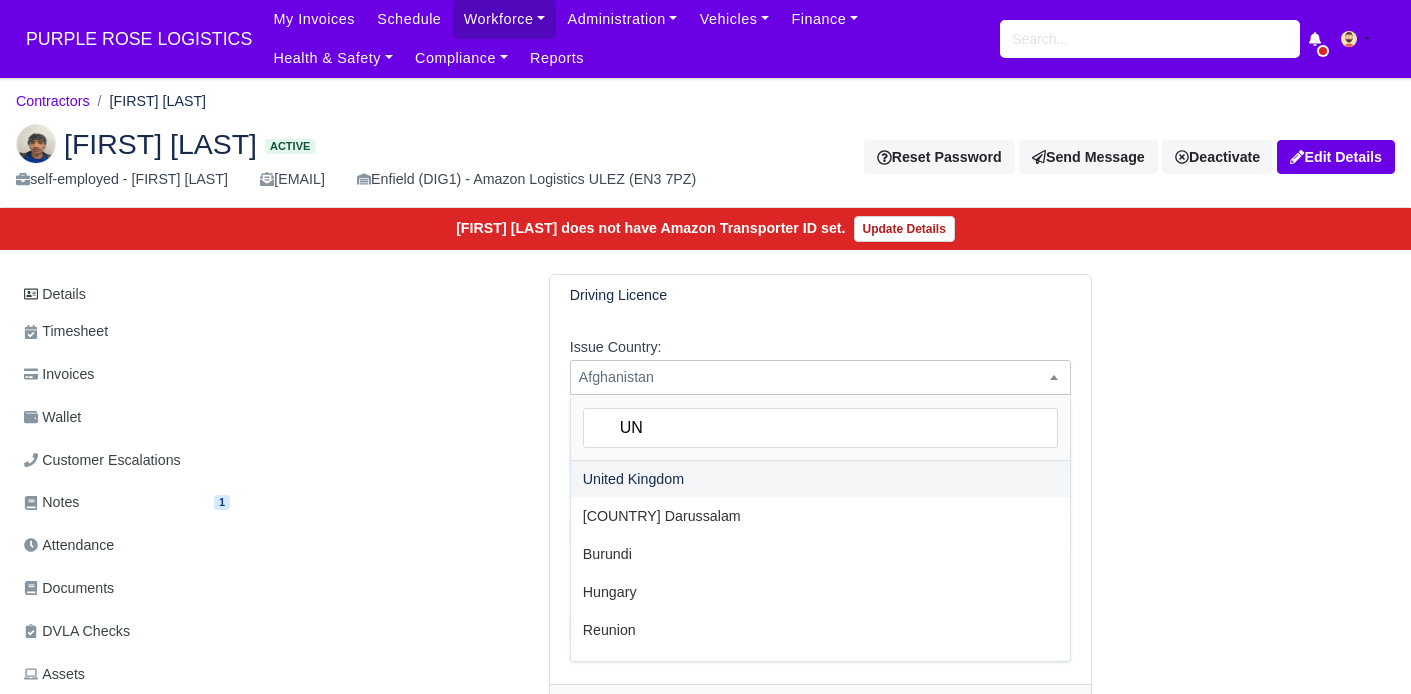 type on "U" 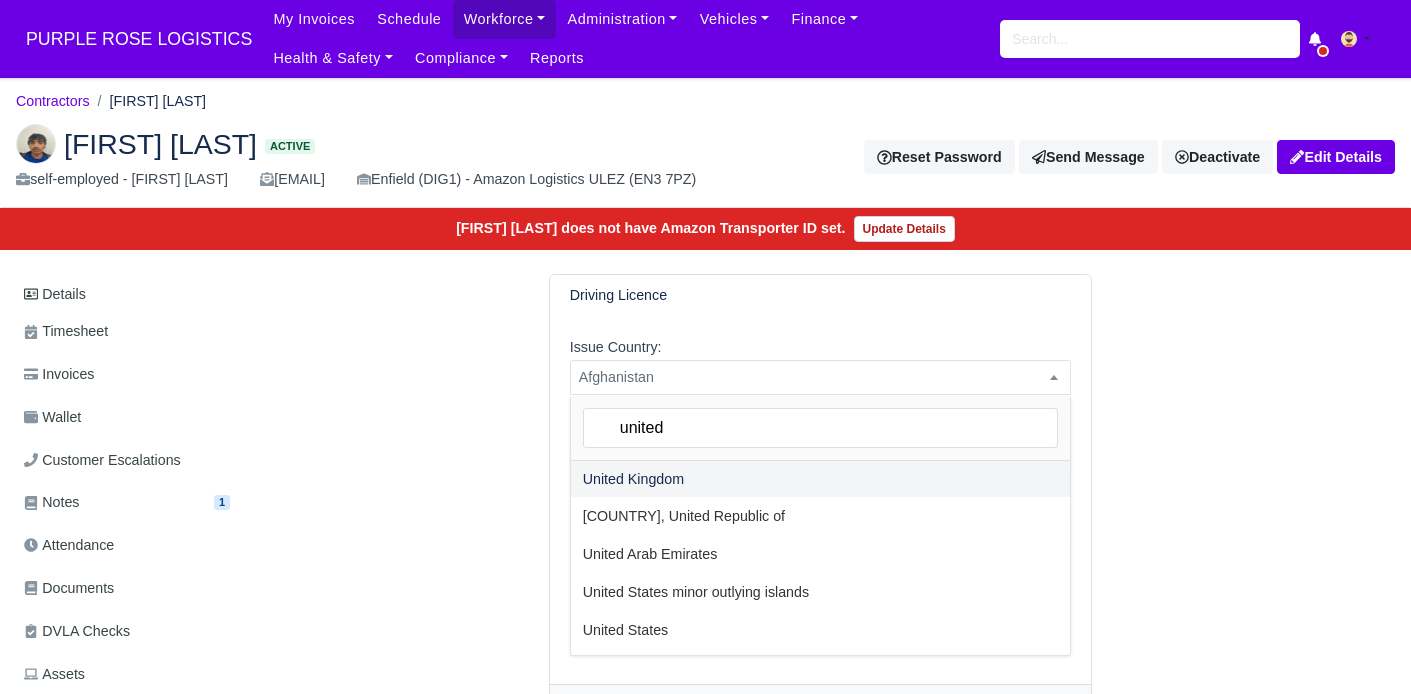 type on "united" 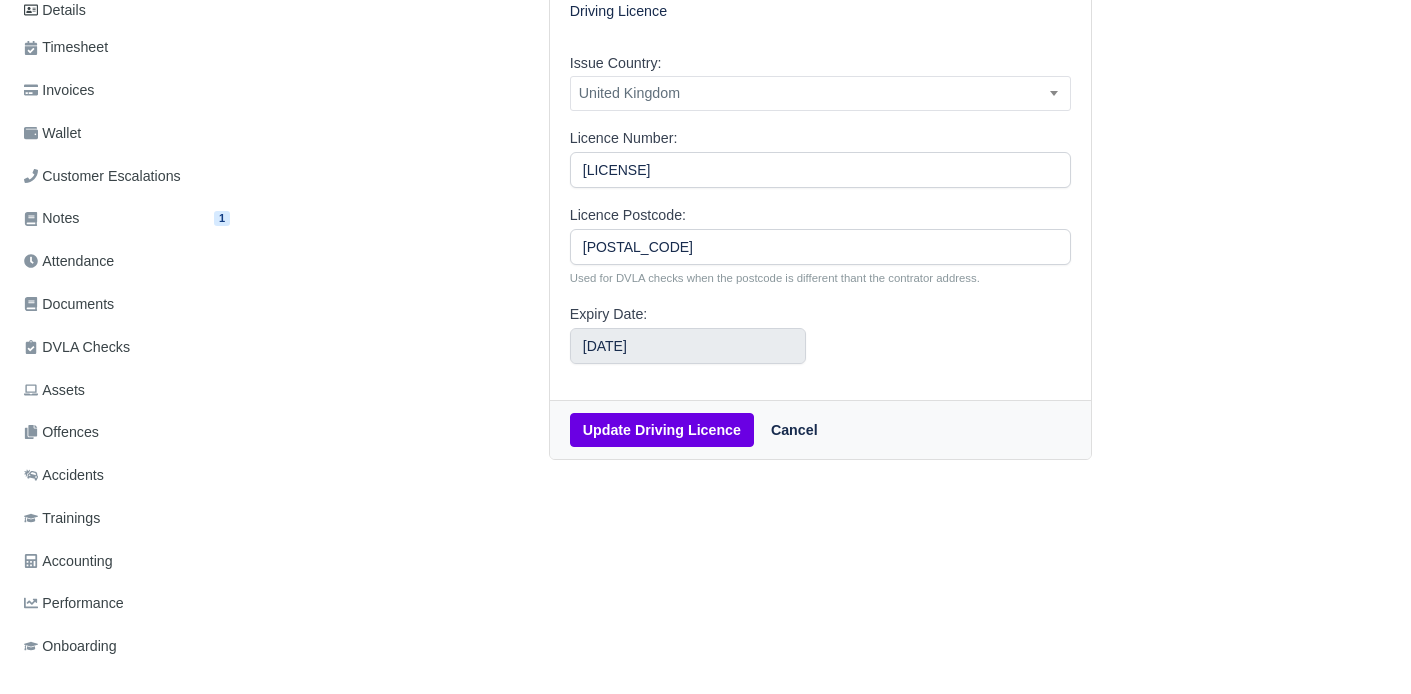 scroll, scrollTop: 319, scrollLeft: 0, axis: vertical 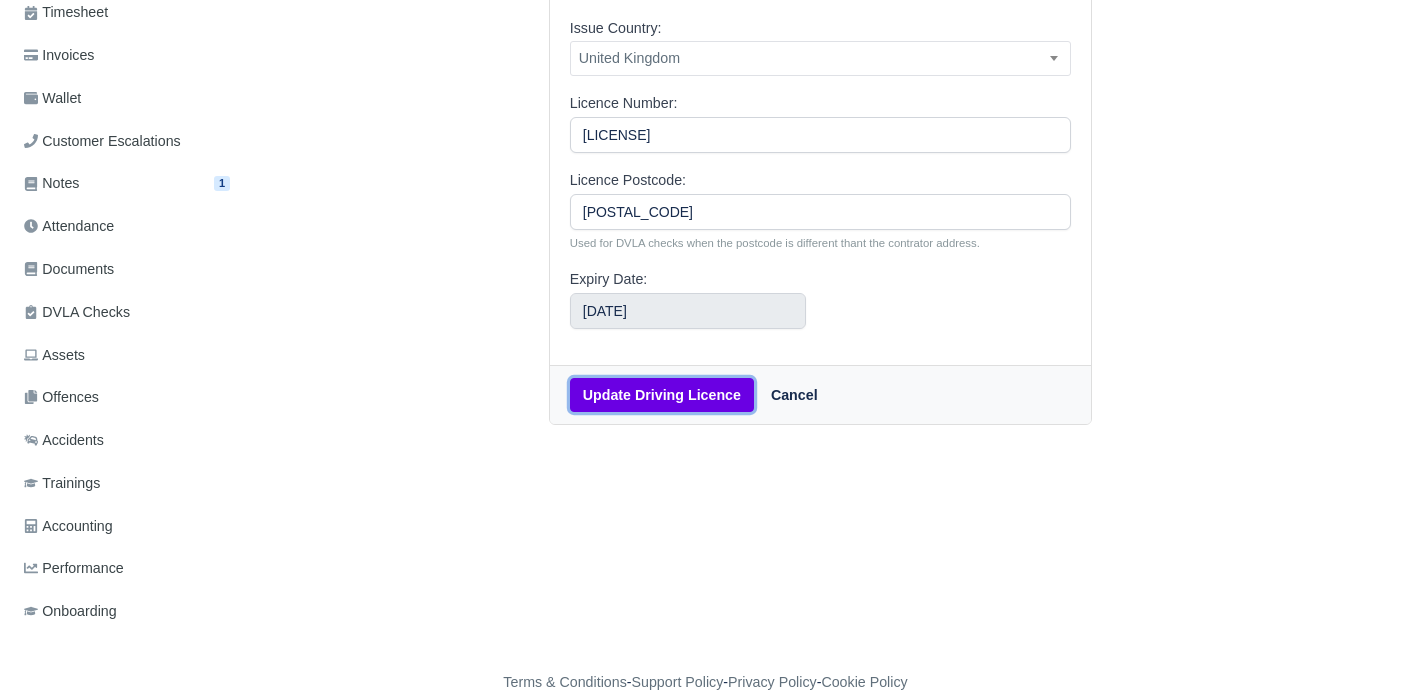 click on "Update Driving Licence" at bounding box center (662, 395) 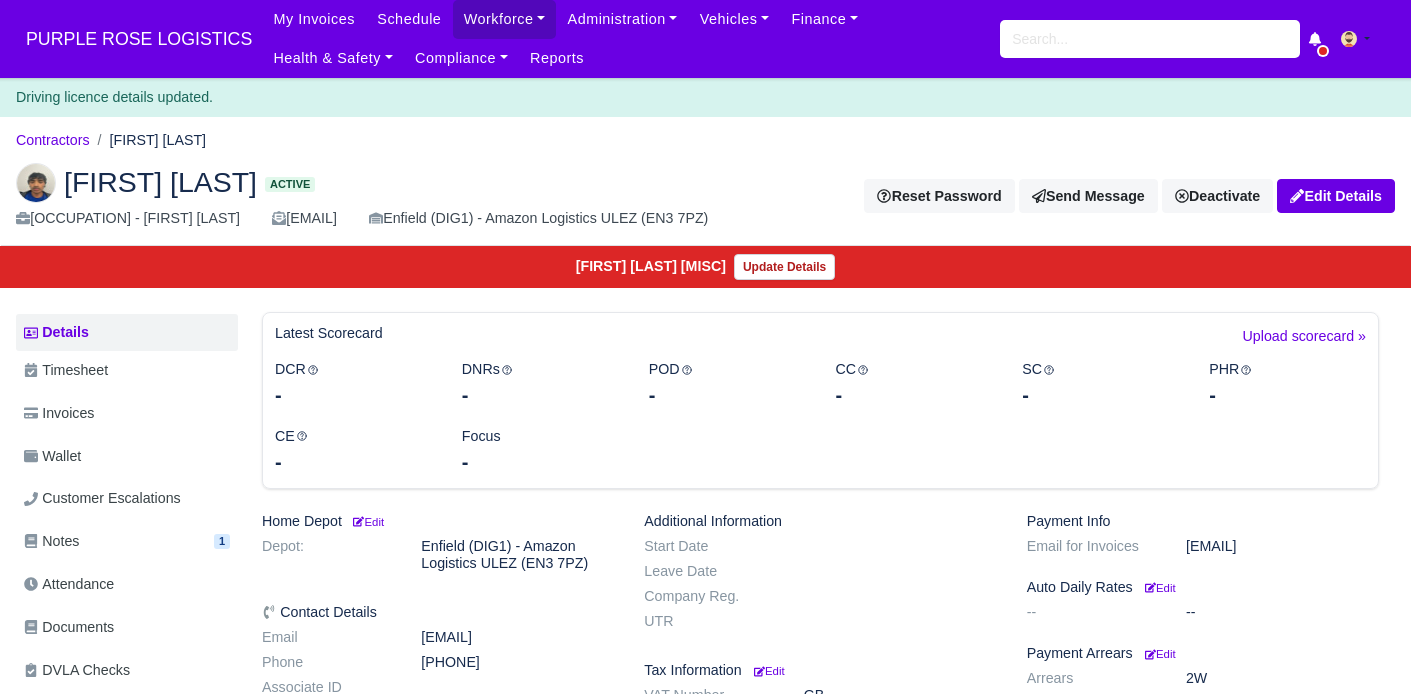 scroll, scrollTop: 0, scrollLeft: 0, axis: both 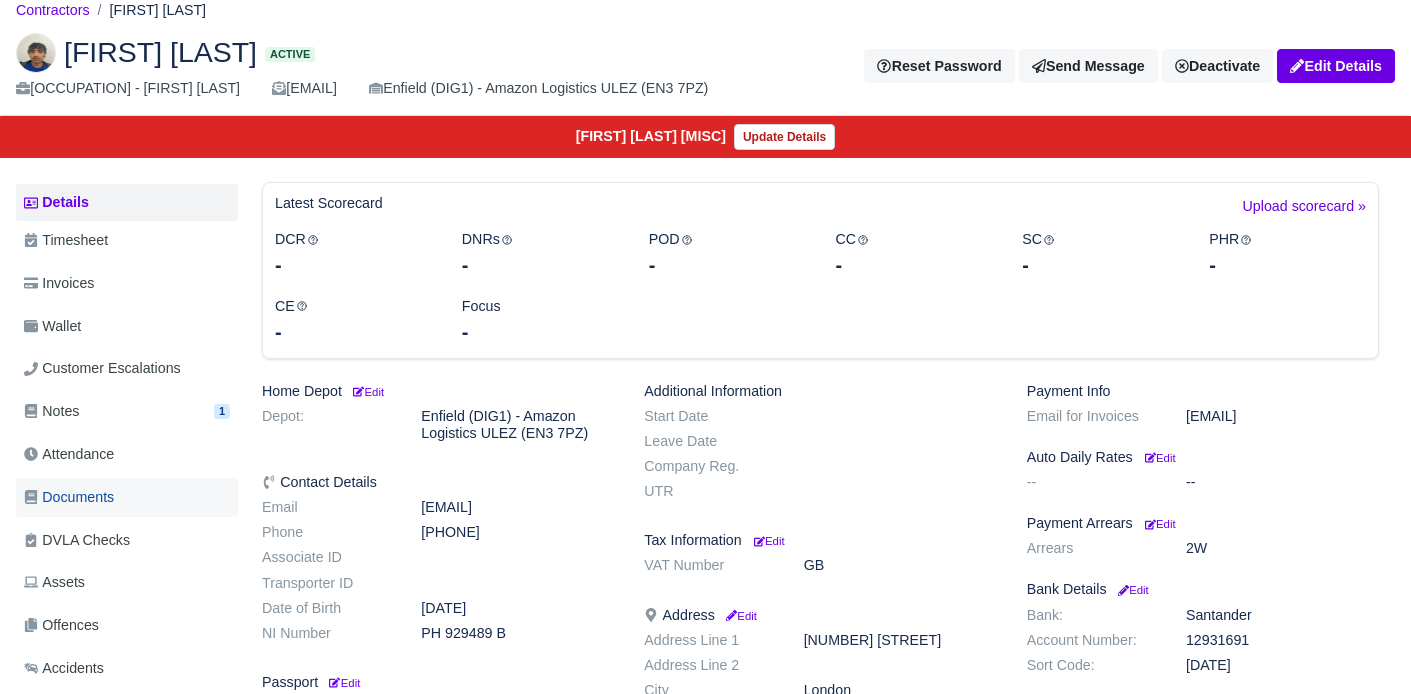 click on "Documents" at bounding box center [69, 497] 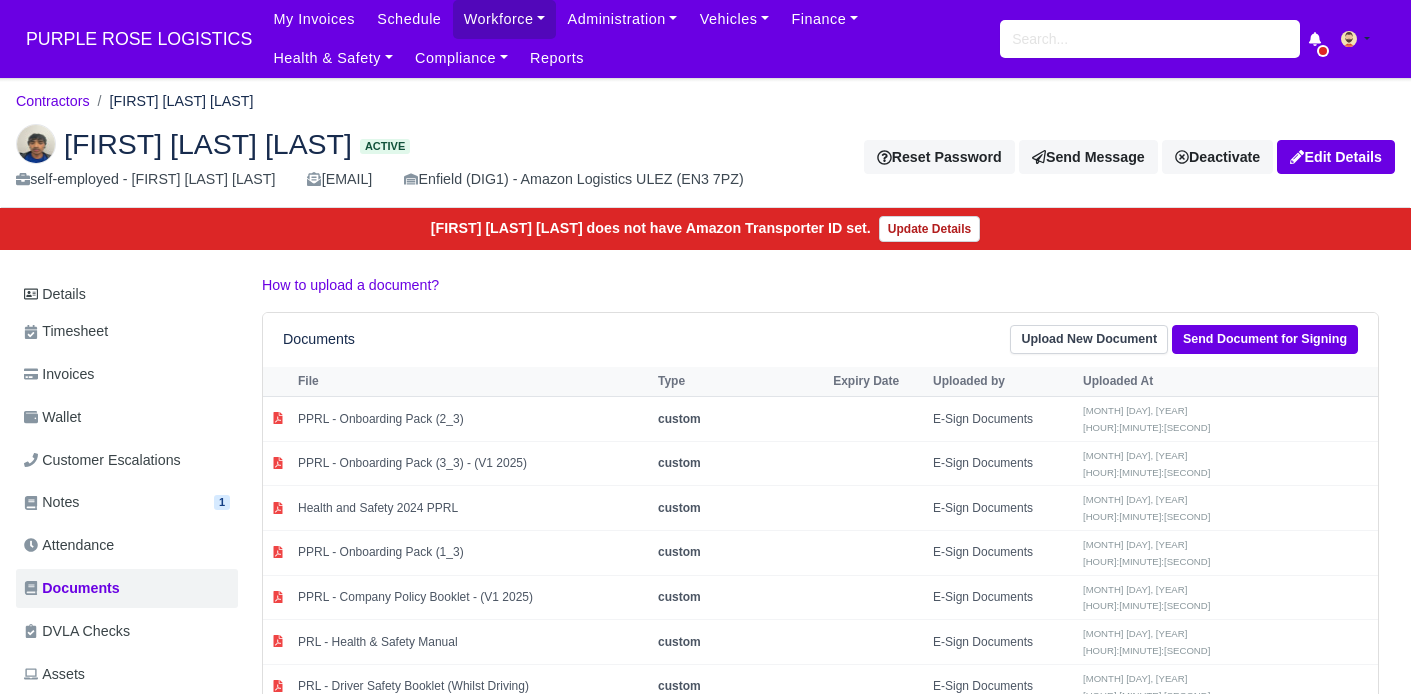 scroll, scrollTop: 0, scrollLeft: 0, axis: both 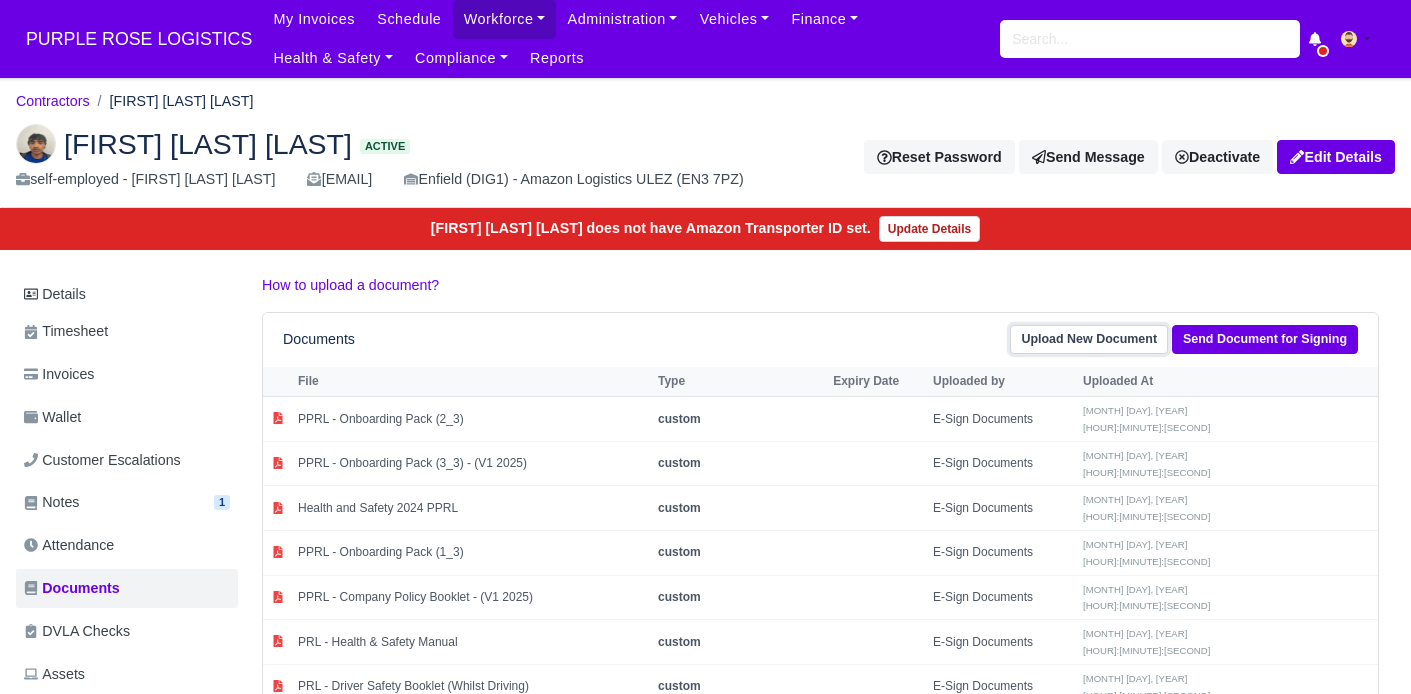 click on "Upload
New Document" at bounding box center (1089, 339) 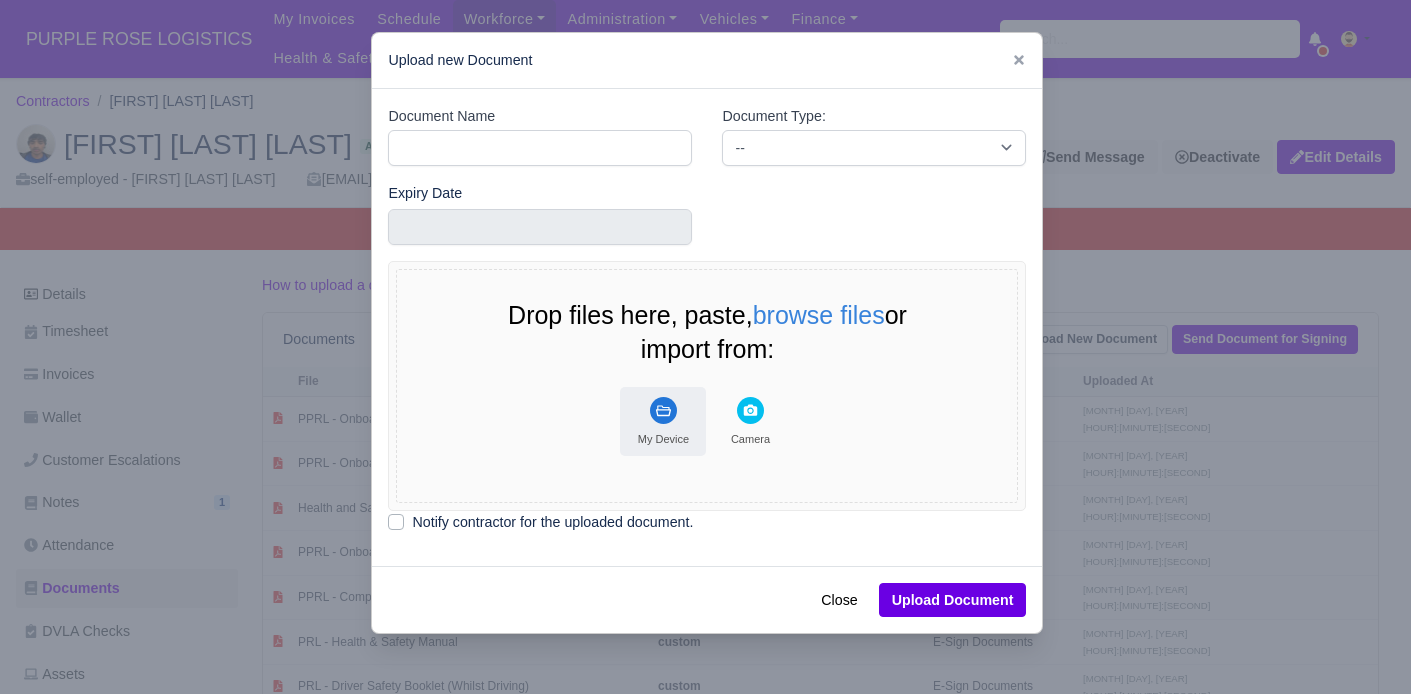 click 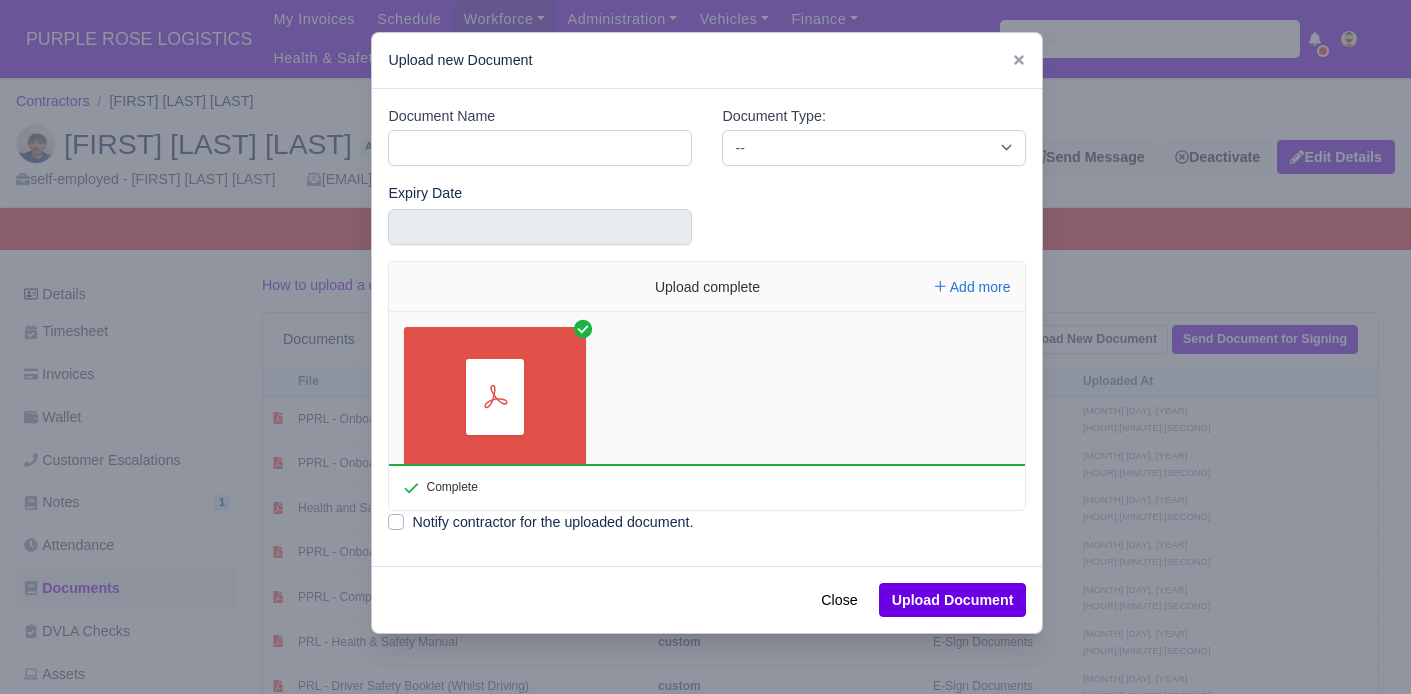 type 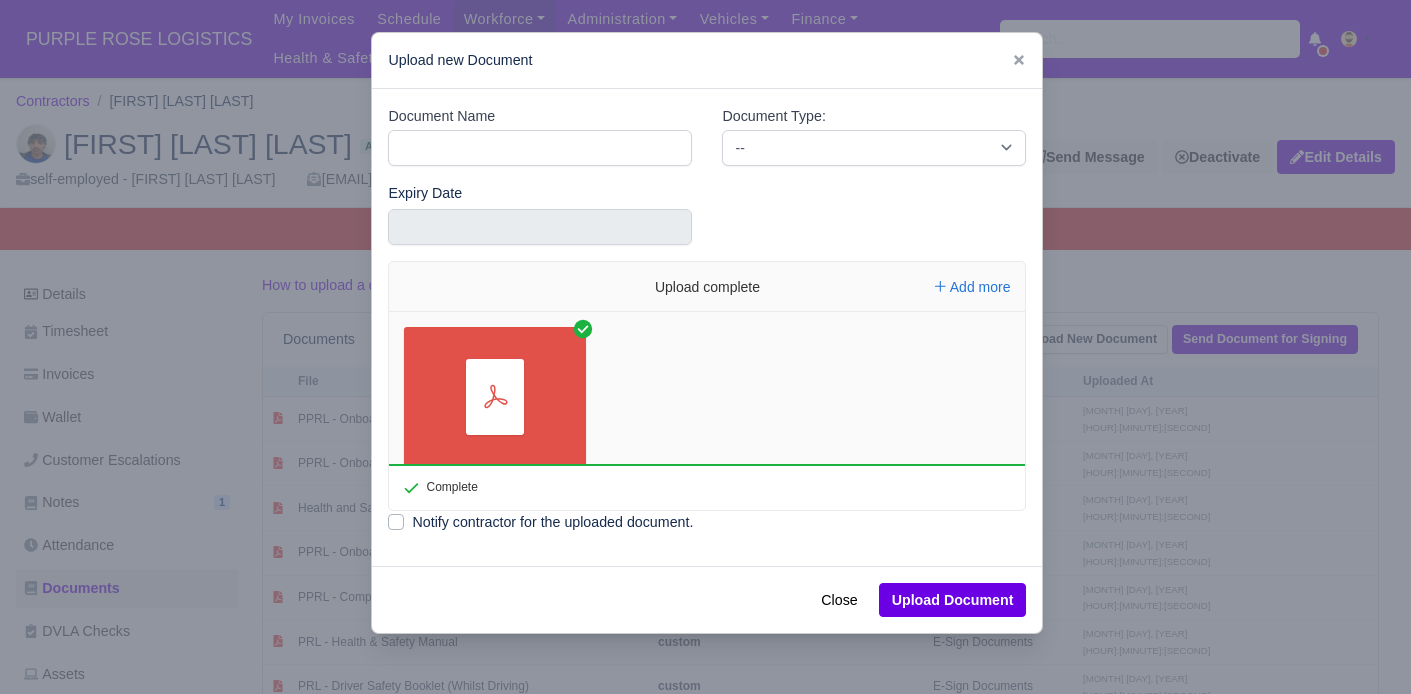 type 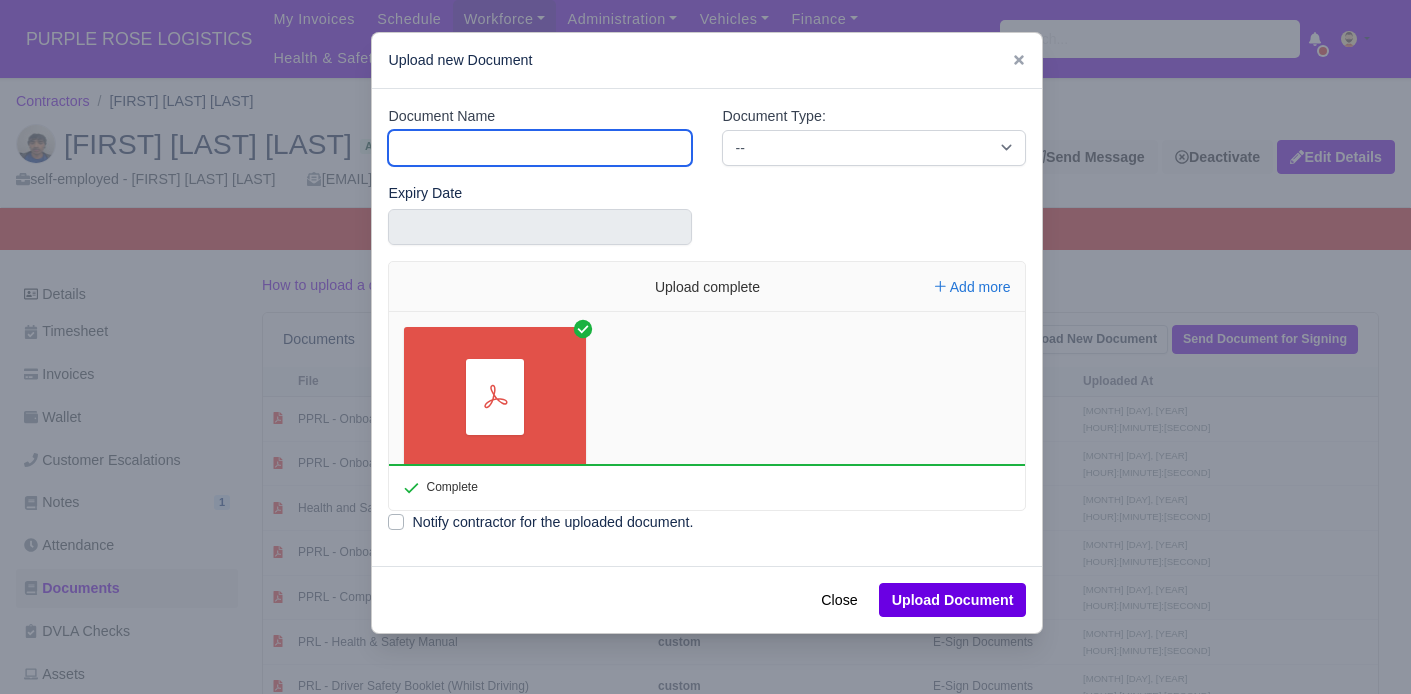 click on "Document Name" at bounding box center [540, 148] 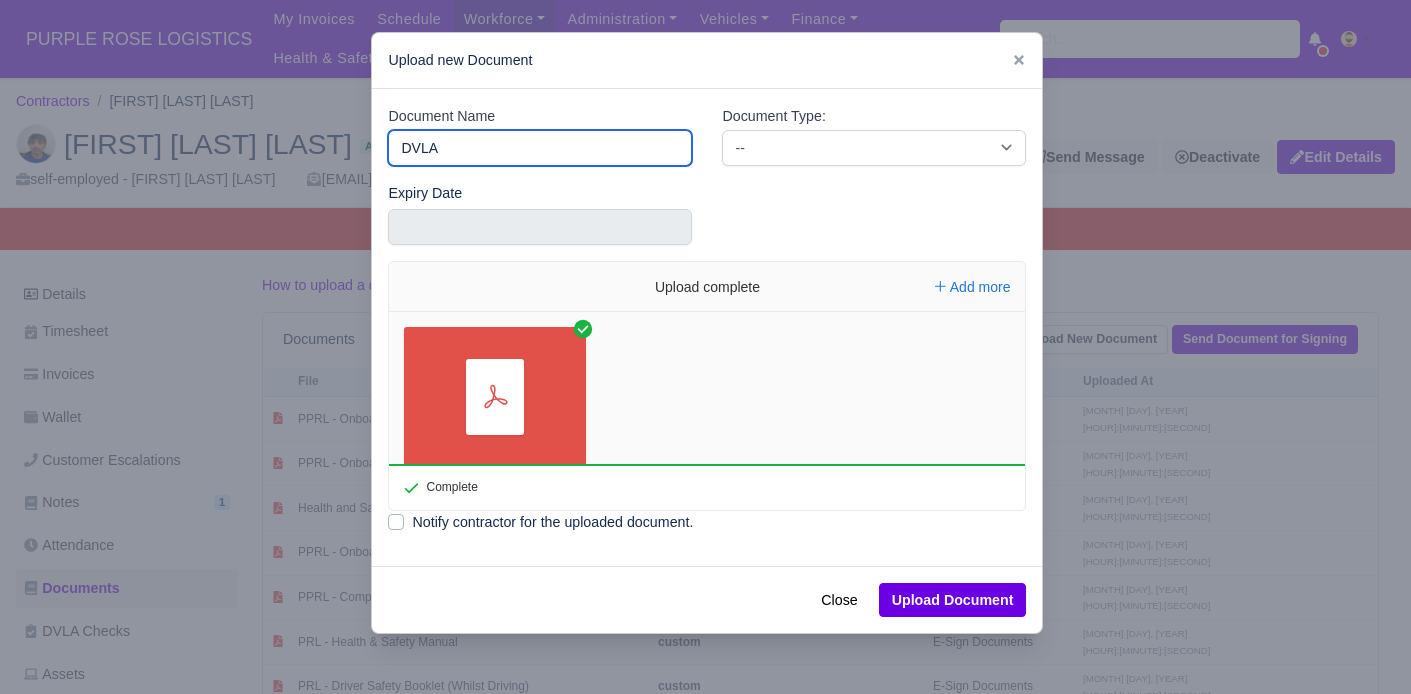 type on "DVLA" 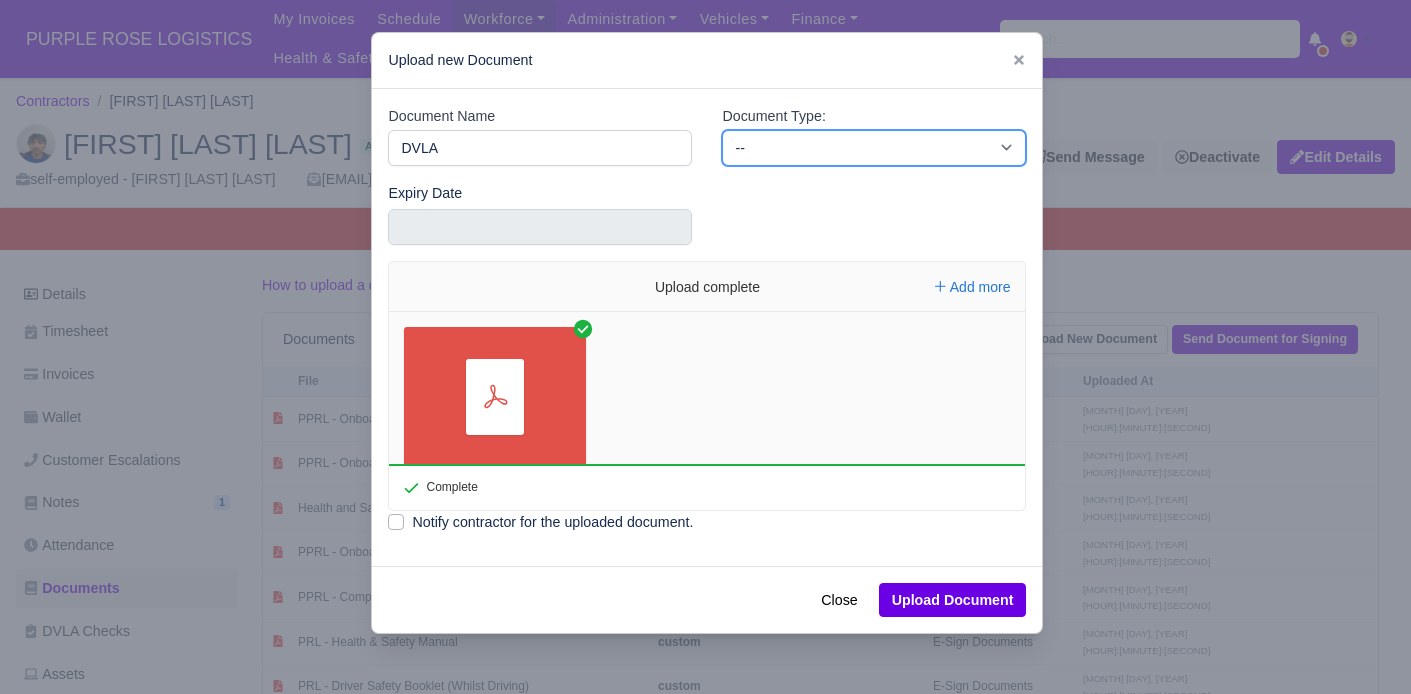click on "--
Accounting Engagement Letter
Age Verification Confirmation
Background Check
Bank Statement
Birth Certificate
Casualty Loss and Theft Policy Agreement
Client Documents
Code of Conduct
Company Documents
Consent Form
Criminal Record Disclaimer
DVLA Check
DVLA Share Licence Agreement
Declaration
Deed Poll
Delivery Associate Privacy
Driver Disclaimer Agreement
Driver License Declaration
Driving Licence Back
Driving Licence Front
Drug & Alcohol Policy Consent
Drug & Alcohol Testing Consent
Drugs and Alcohol
ECS Check" at bounding box center (874, 148) 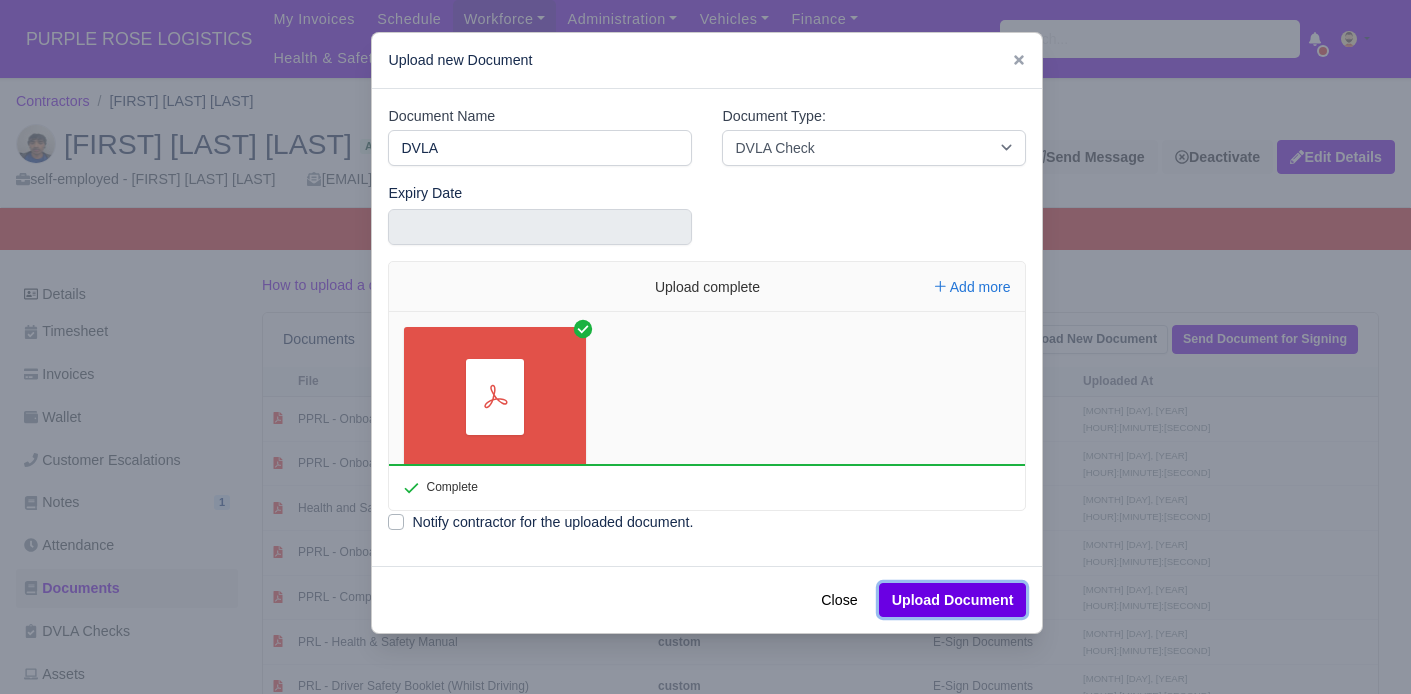 click on "Upload Document" at bounding box center (953, 600) 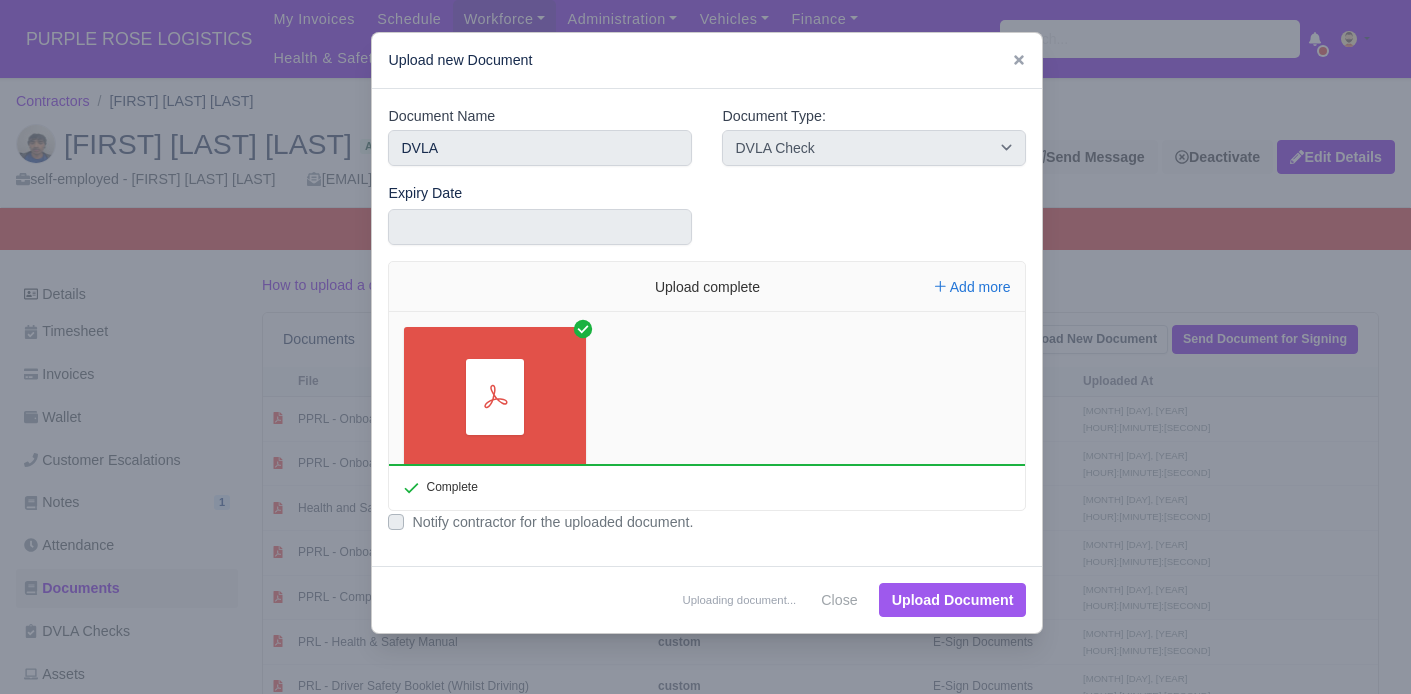 type 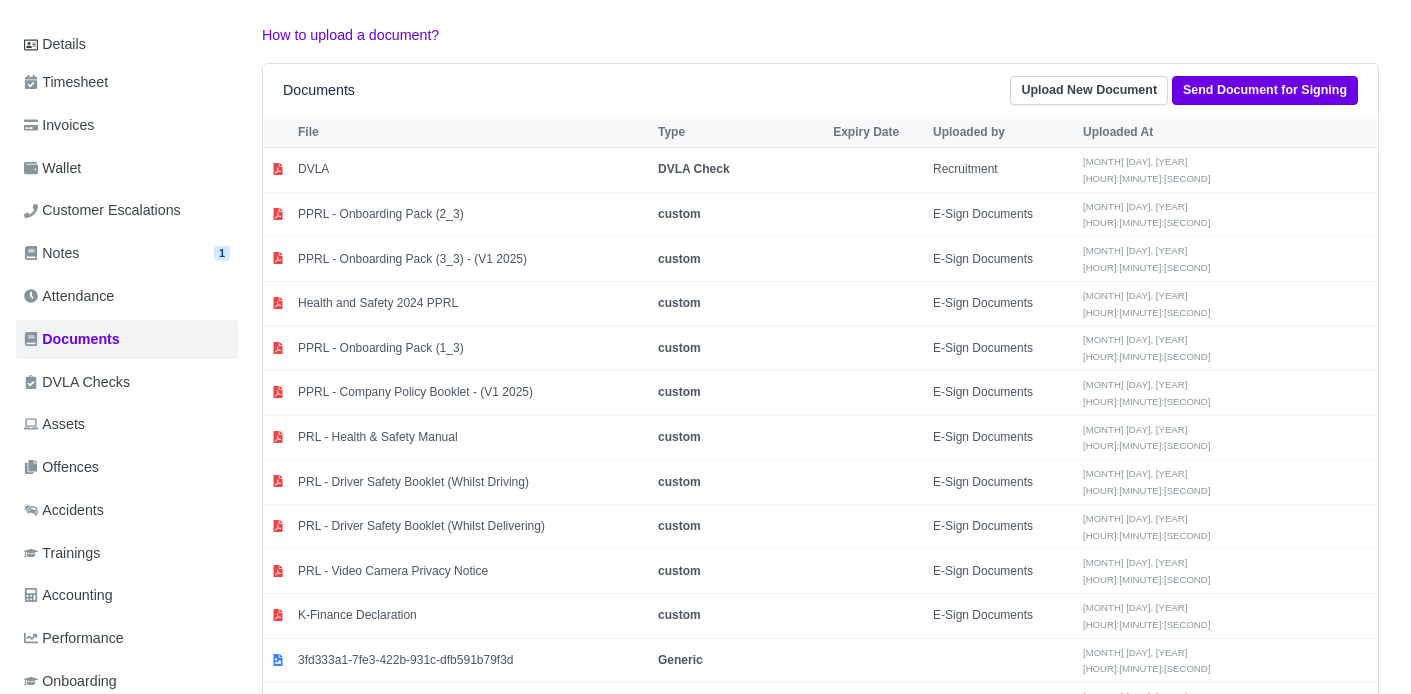 scroll, scrollTop: 285, scrollLeft: 0, axis: vertical 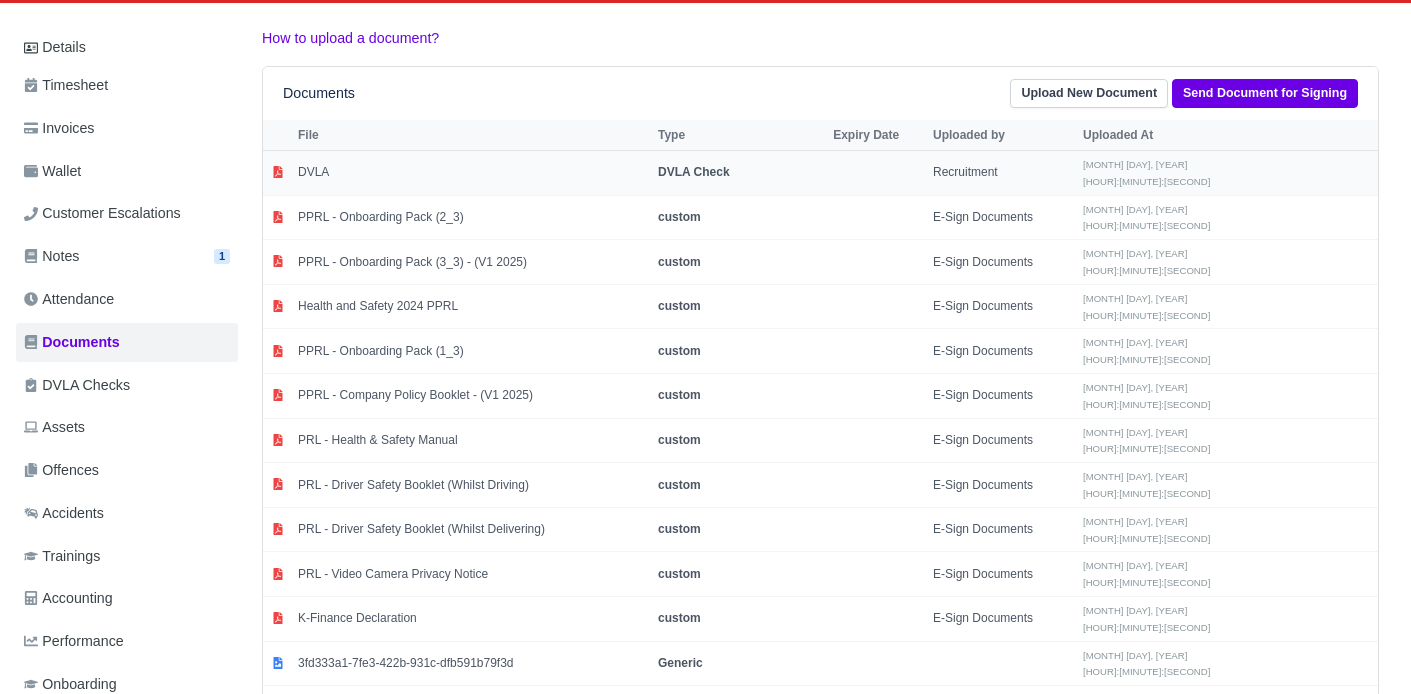 click on "DVLA" at bounding box center (473, 173) 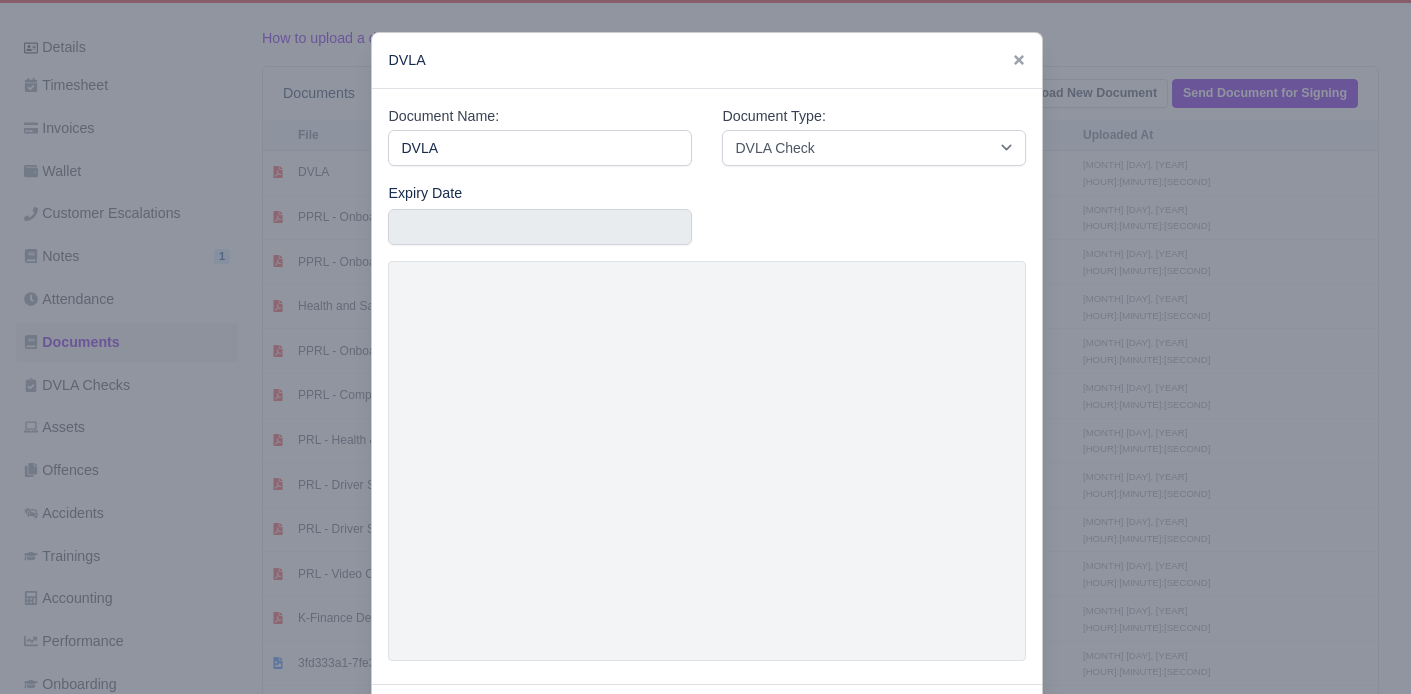 click at bounding box center (705, 347) 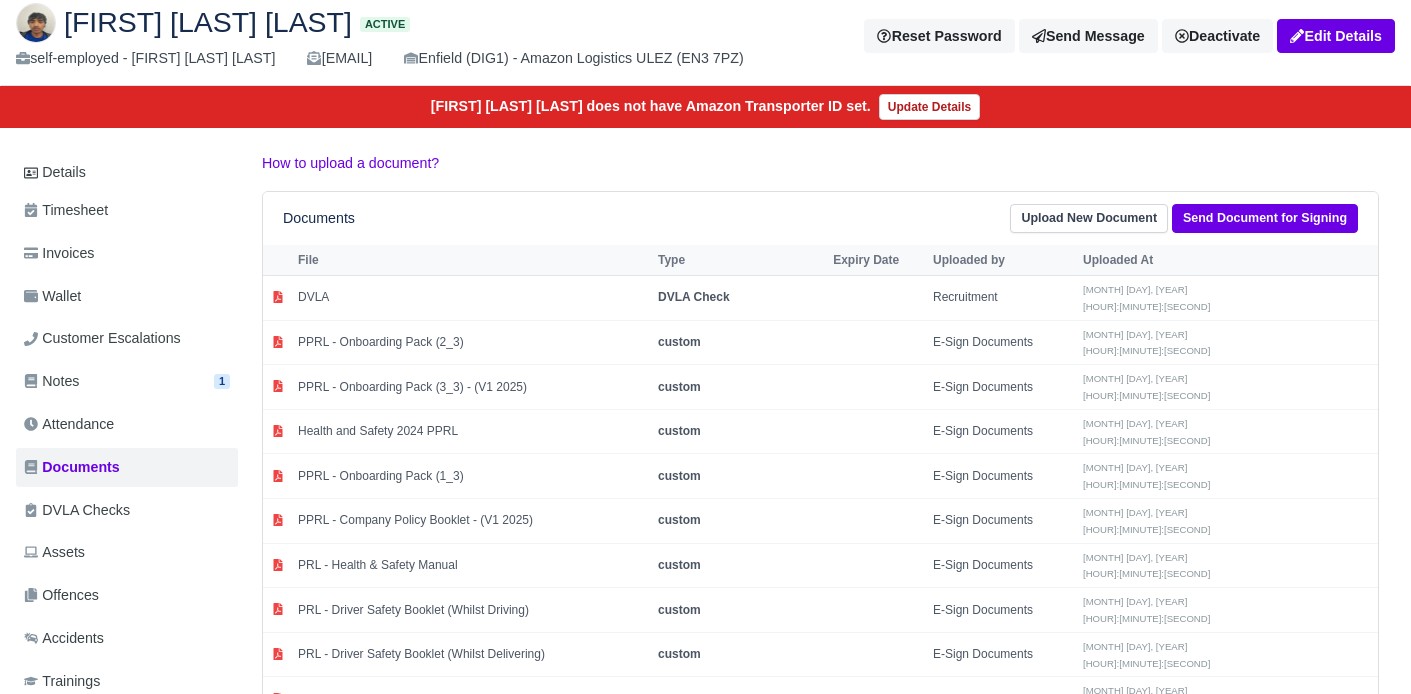 scroll, scrollTop: 0, scrollLeft: 0, axis: both 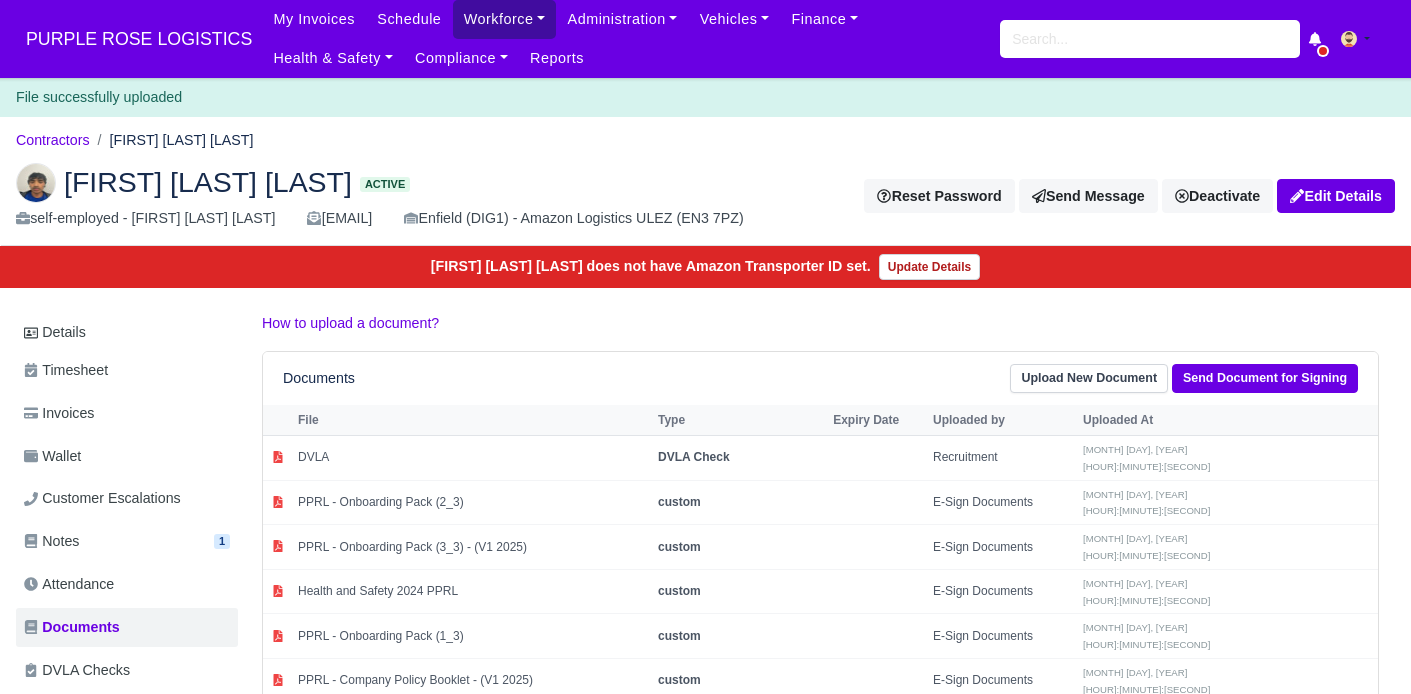 click on "Workforce" at bounding box center (505, 19) 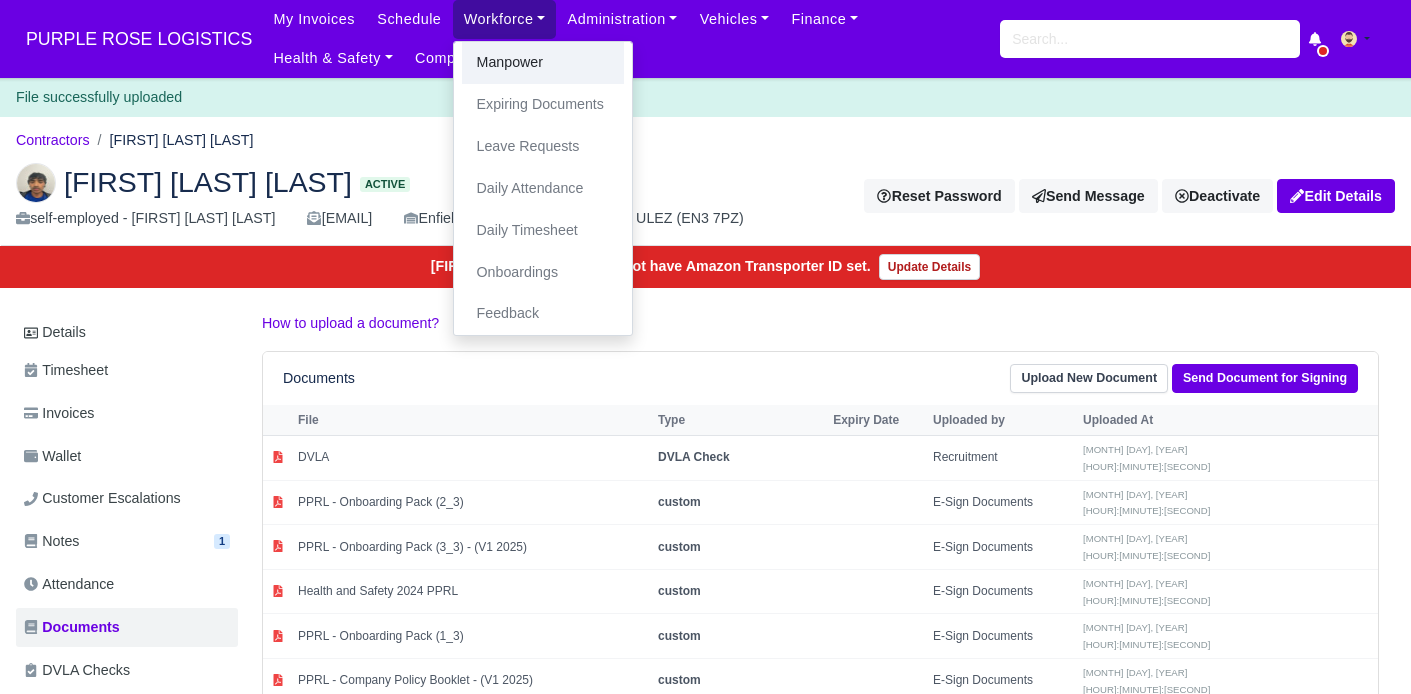 click on "Manpower" at bounding box center [543, 63] 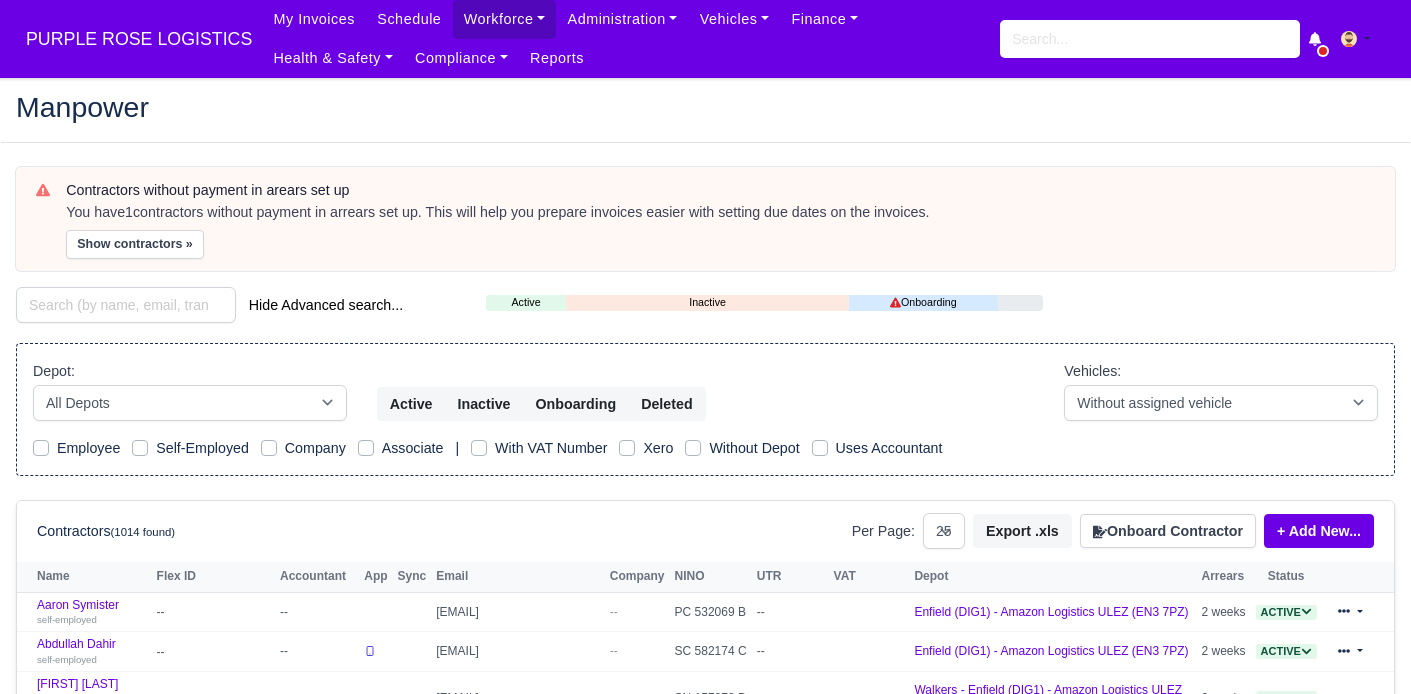 select on "25" 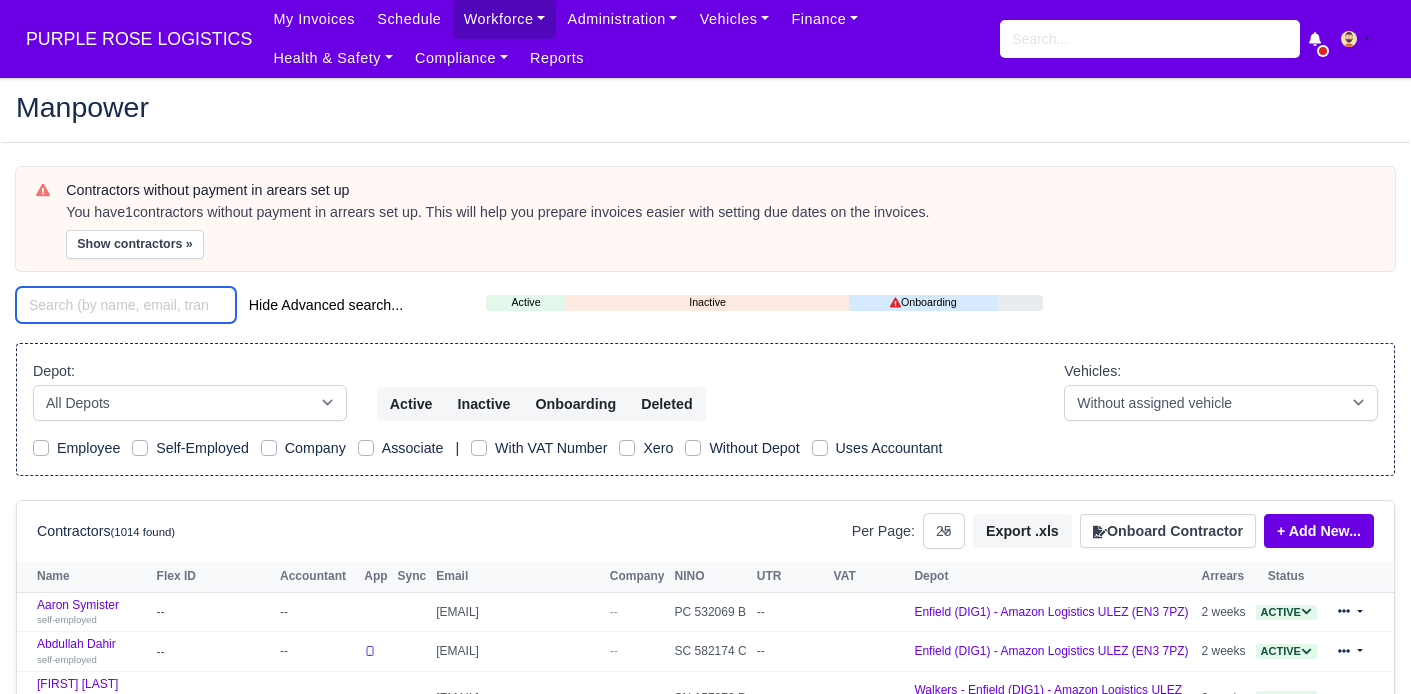 click at bounding box center (126, 305) 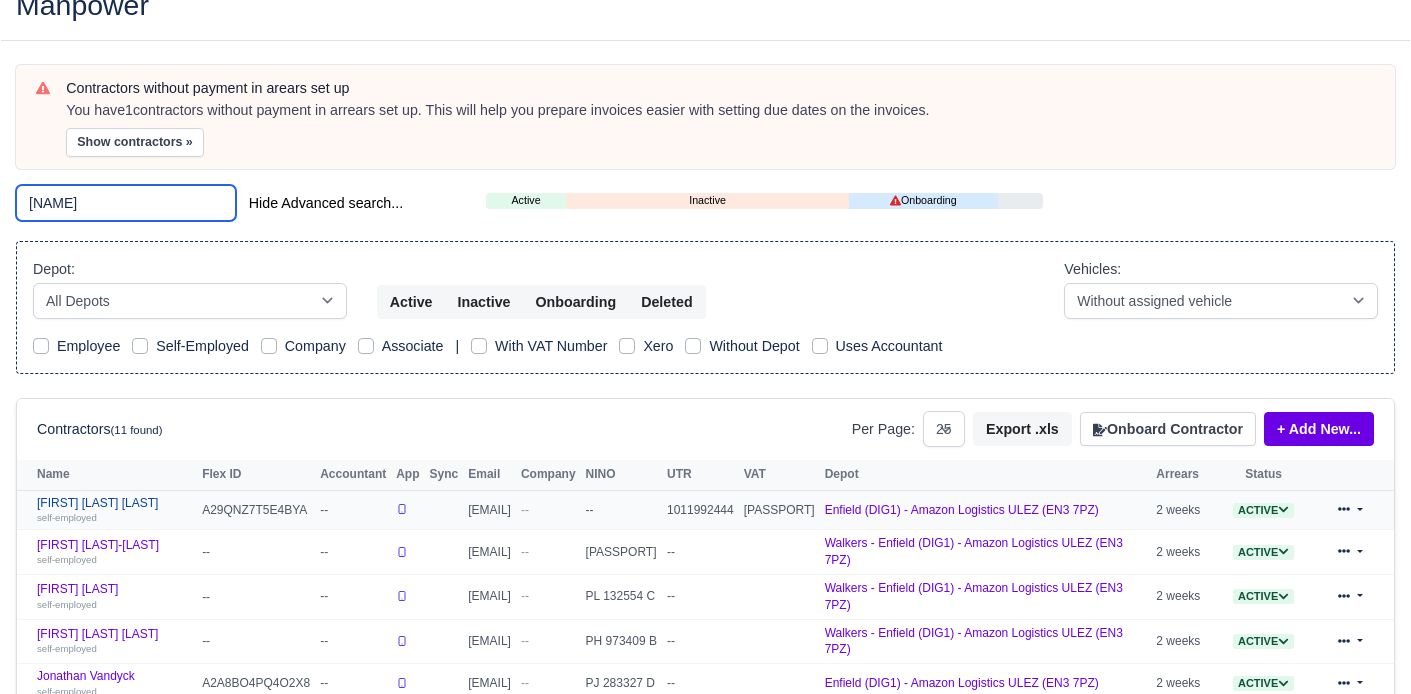 scroll, scrollTop: 104, scrollLeft: 0, axis: vertical 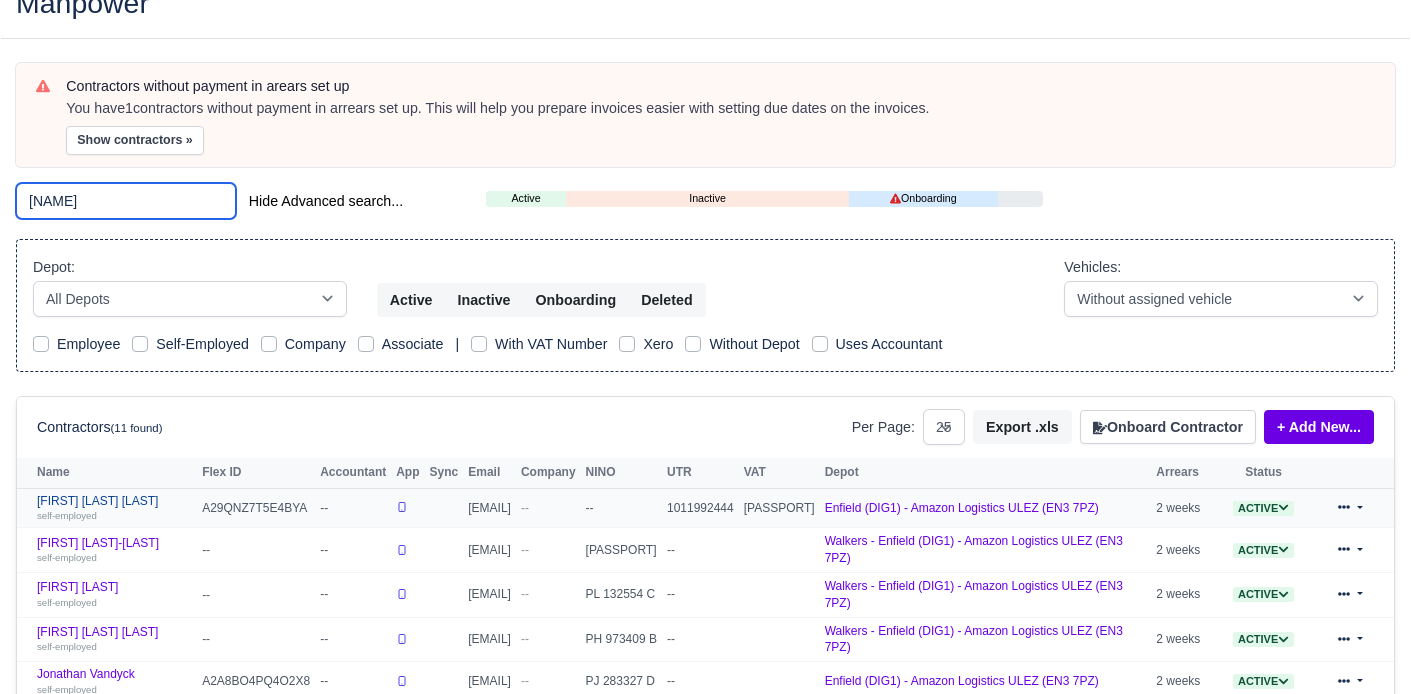 type on "nath" 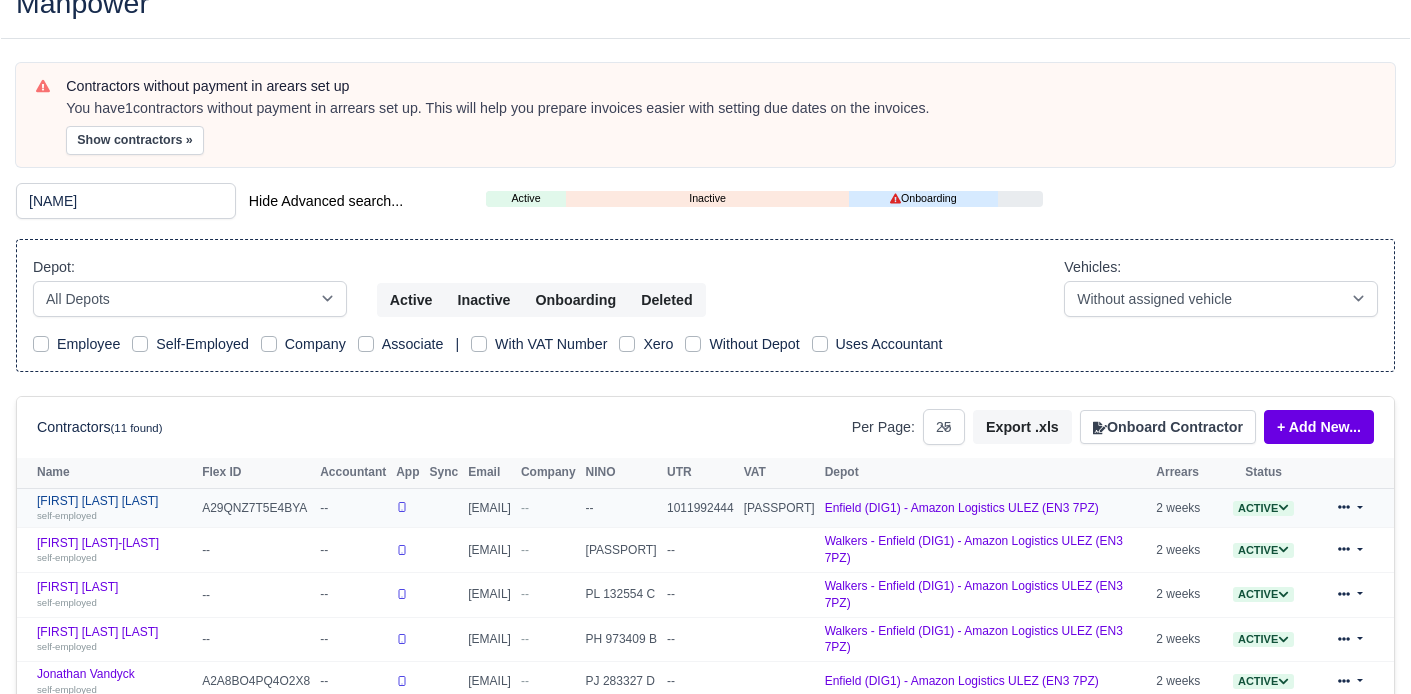 click on "Edmund Nathaniel Kwakye
self-employed" at bounding box center (114, 508) 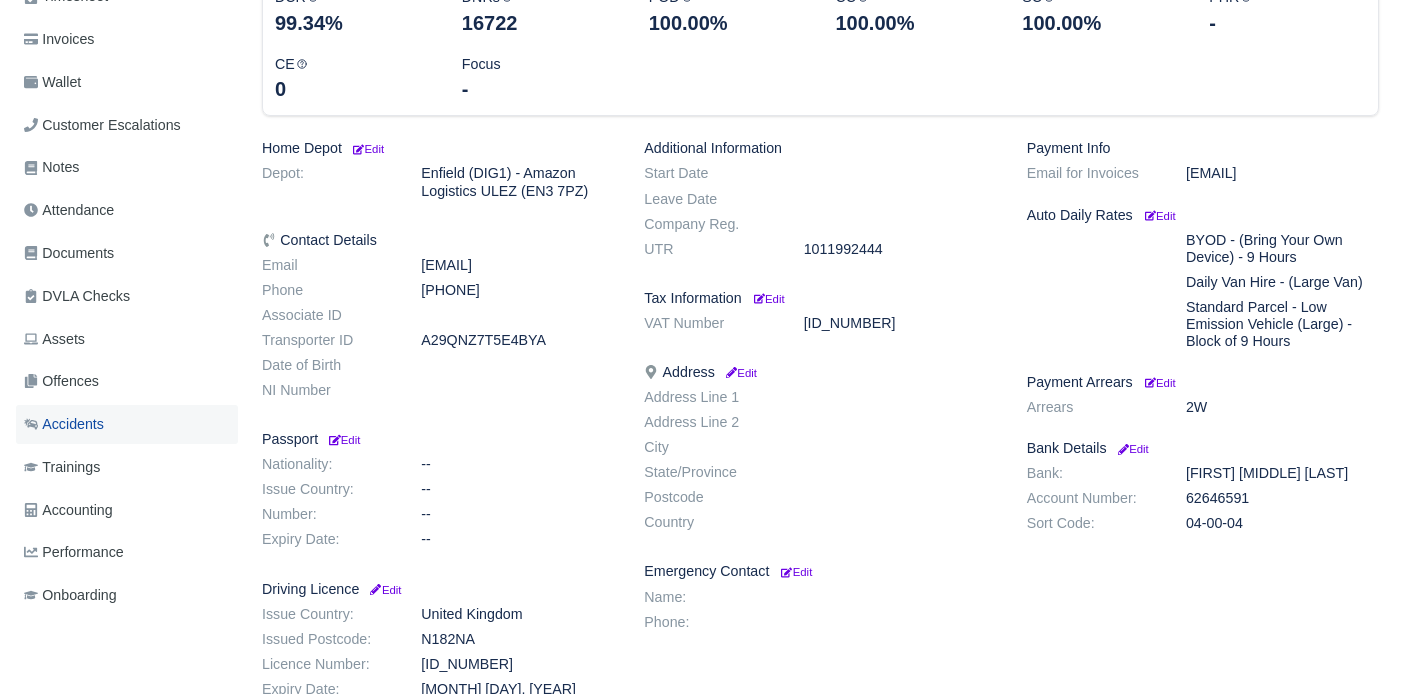 scroll, scrollTop: 300, scrollLeft: 0, axis: vertical 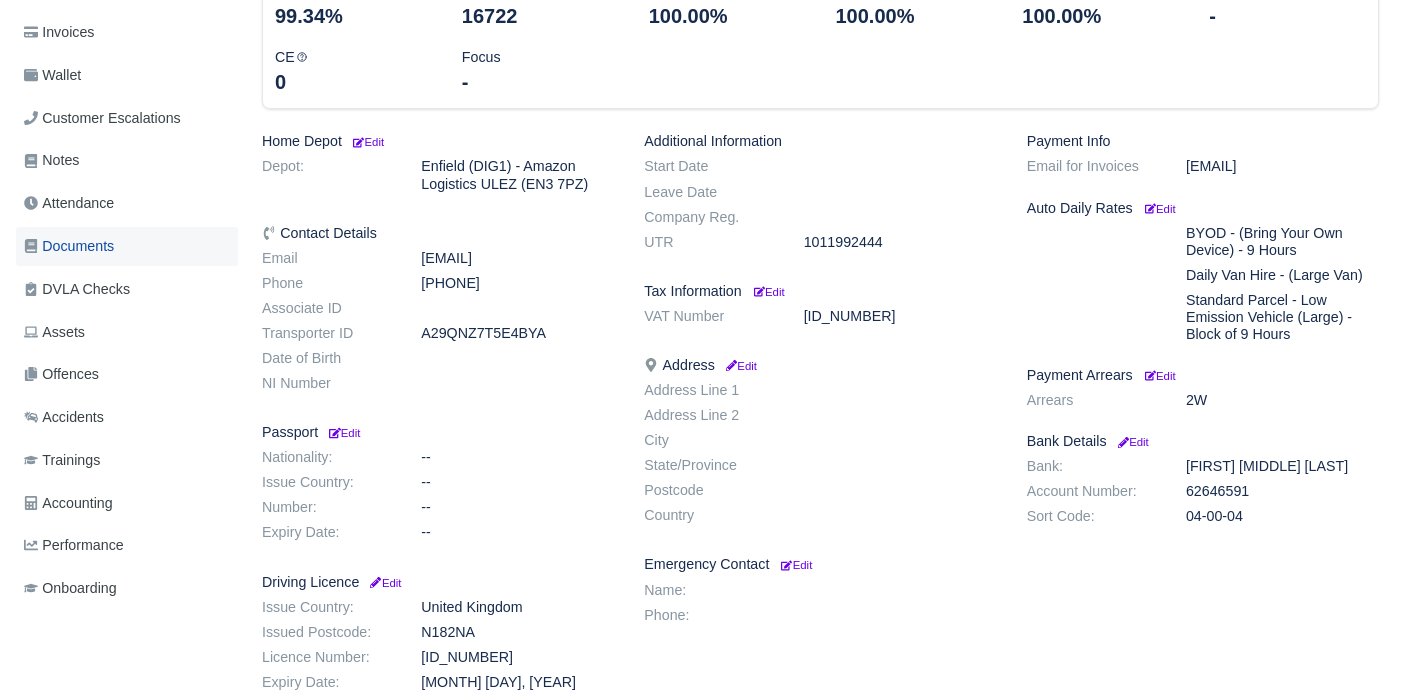 click on "Documents" at bounding box center (69, 246) 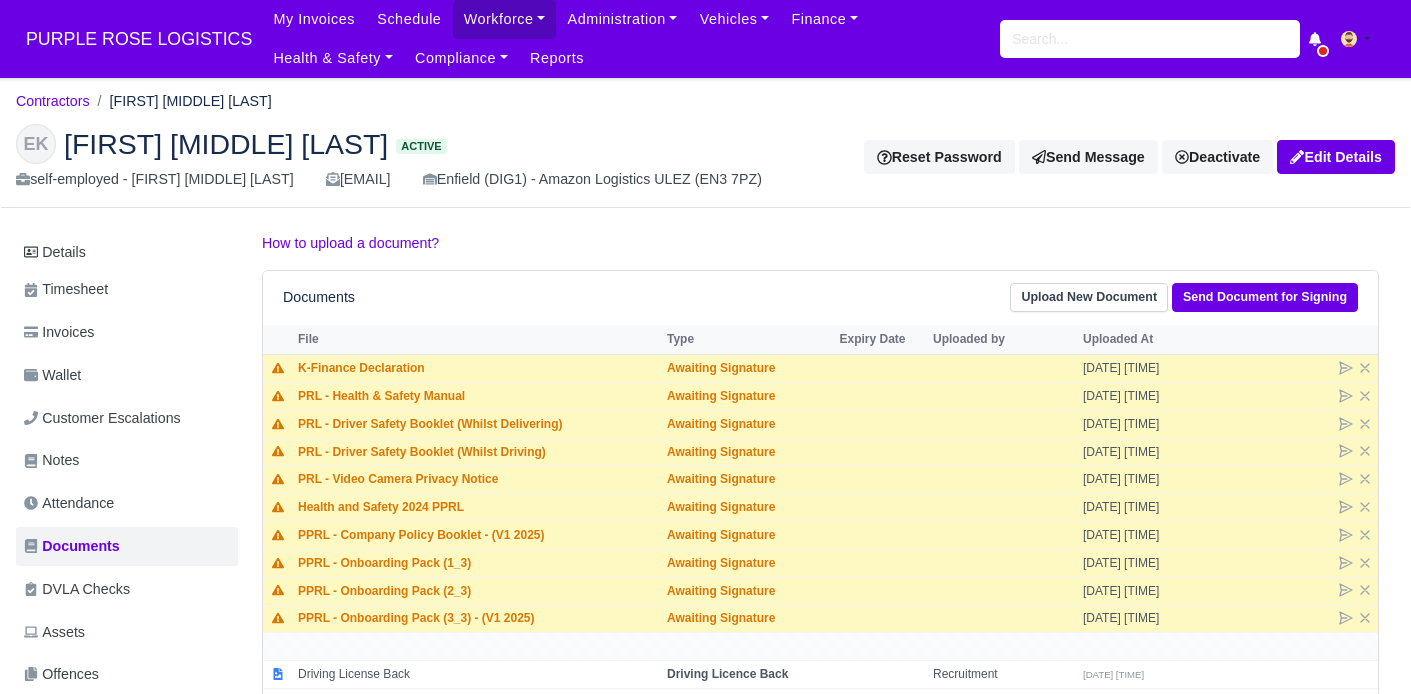 scroll, scrollTop: 0, scrollLeft: 0, axis: both 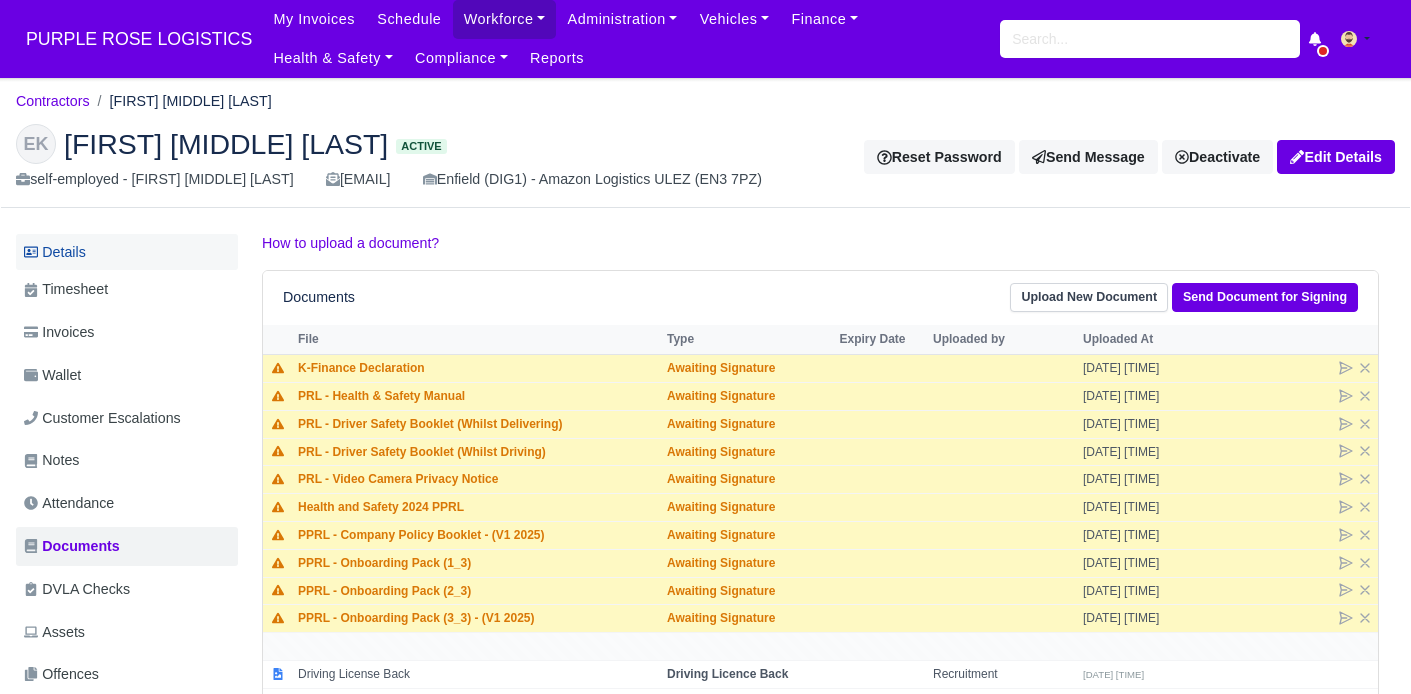click on "Details" at bounding box center [127, 252] 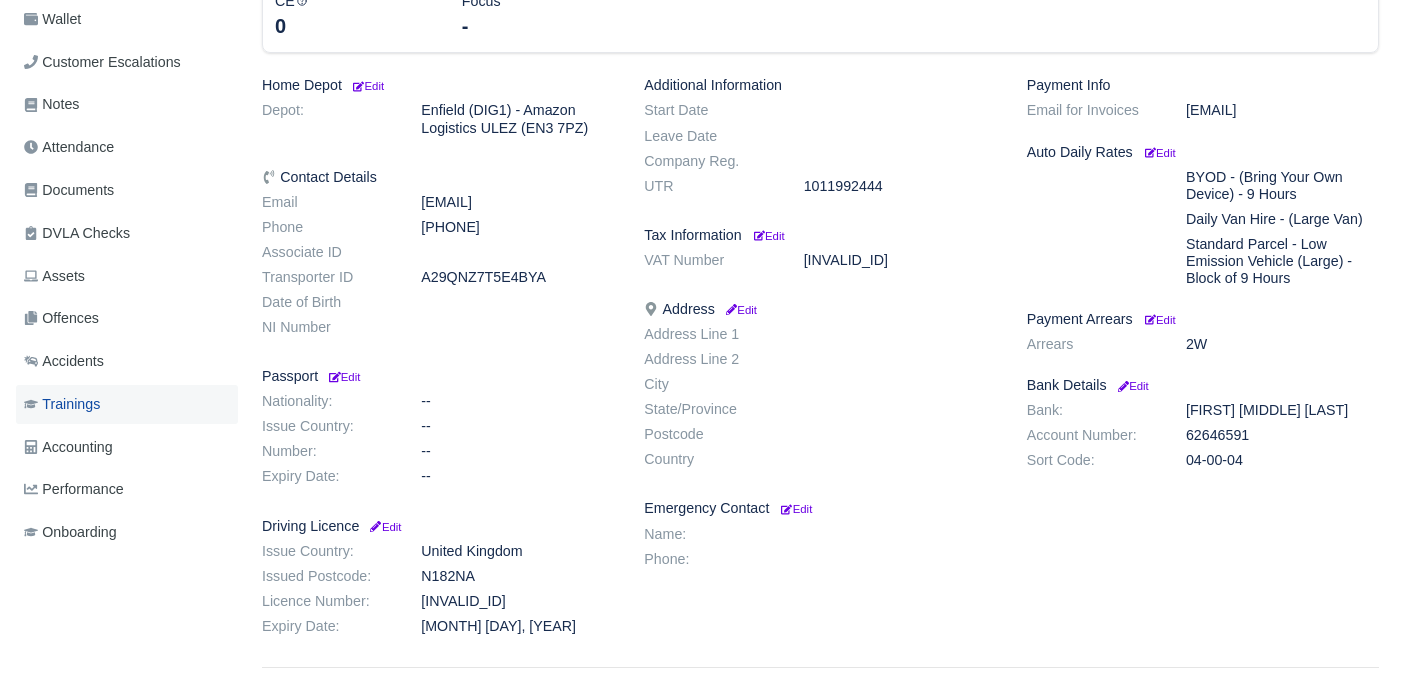 scroll, scrollTop: 326, scrollLeft: 0, axis: vertical 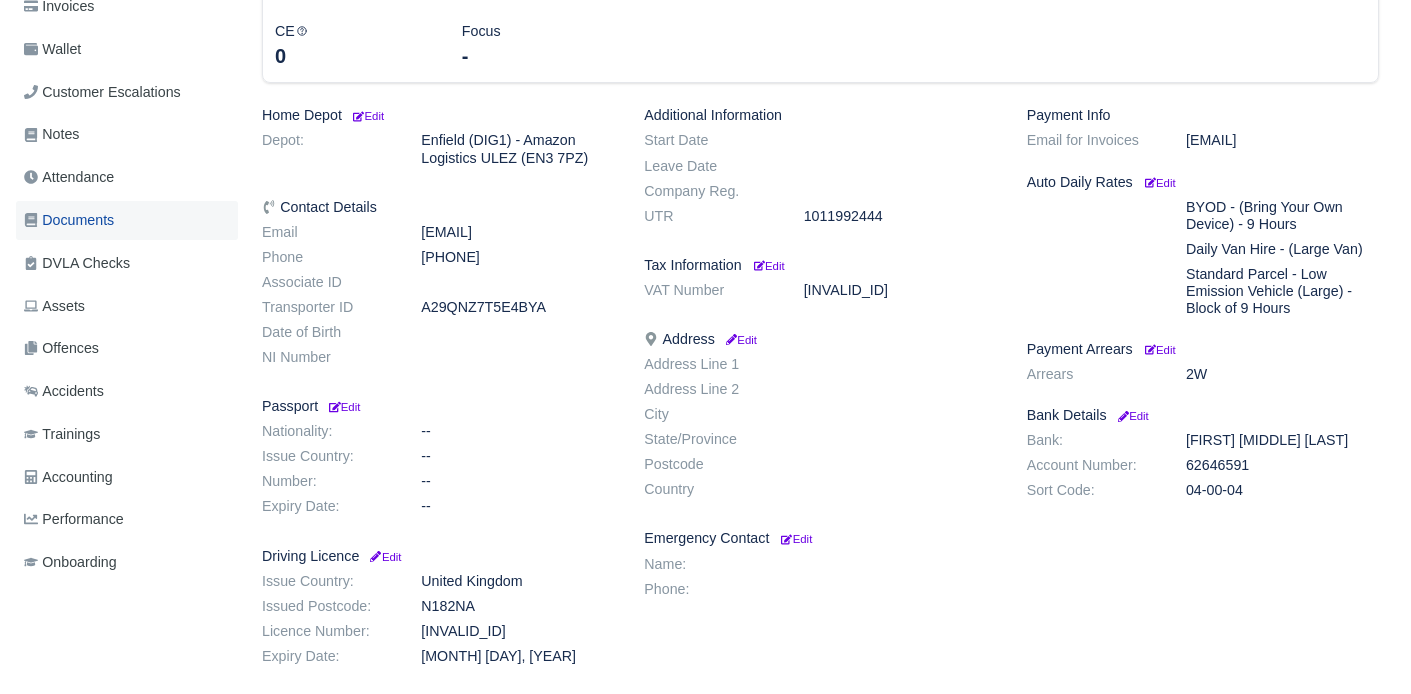 click on "Documents" at bounding box center [69, 220] 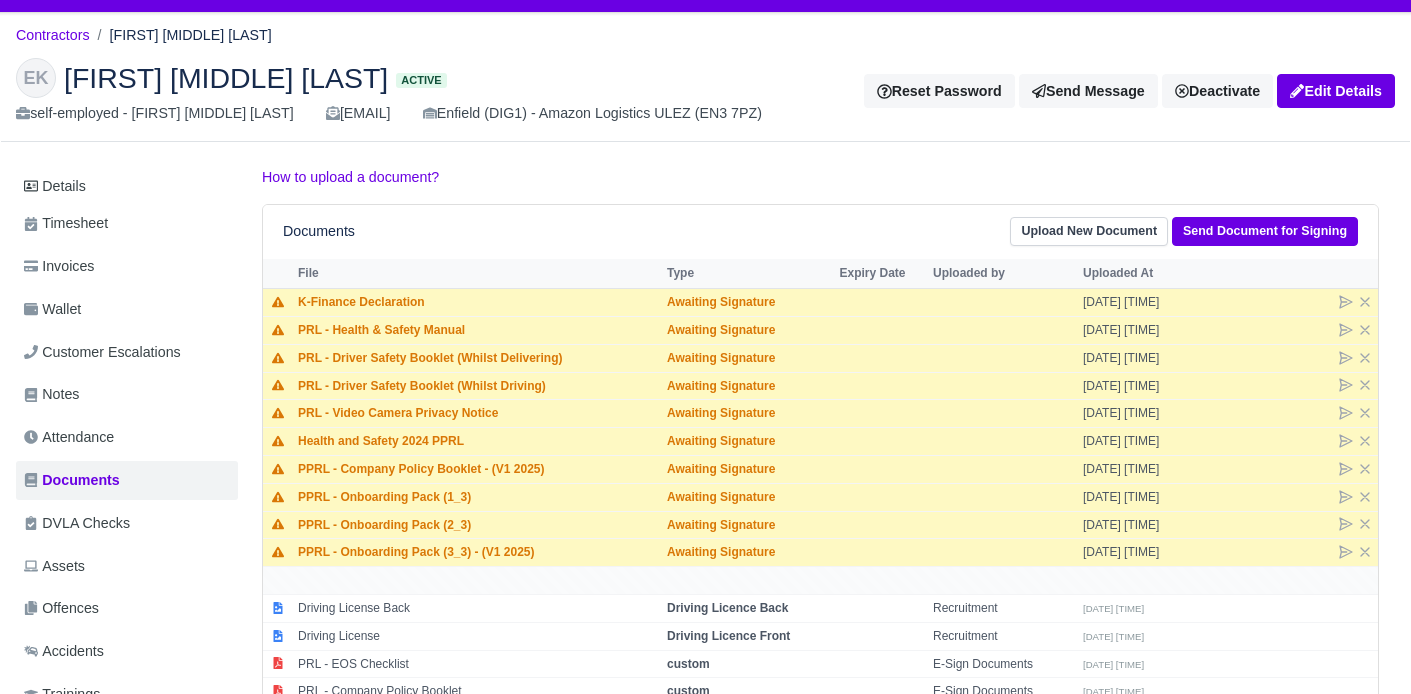 scroll, scrollTop: 0, scrollLeft: 0, axis: both 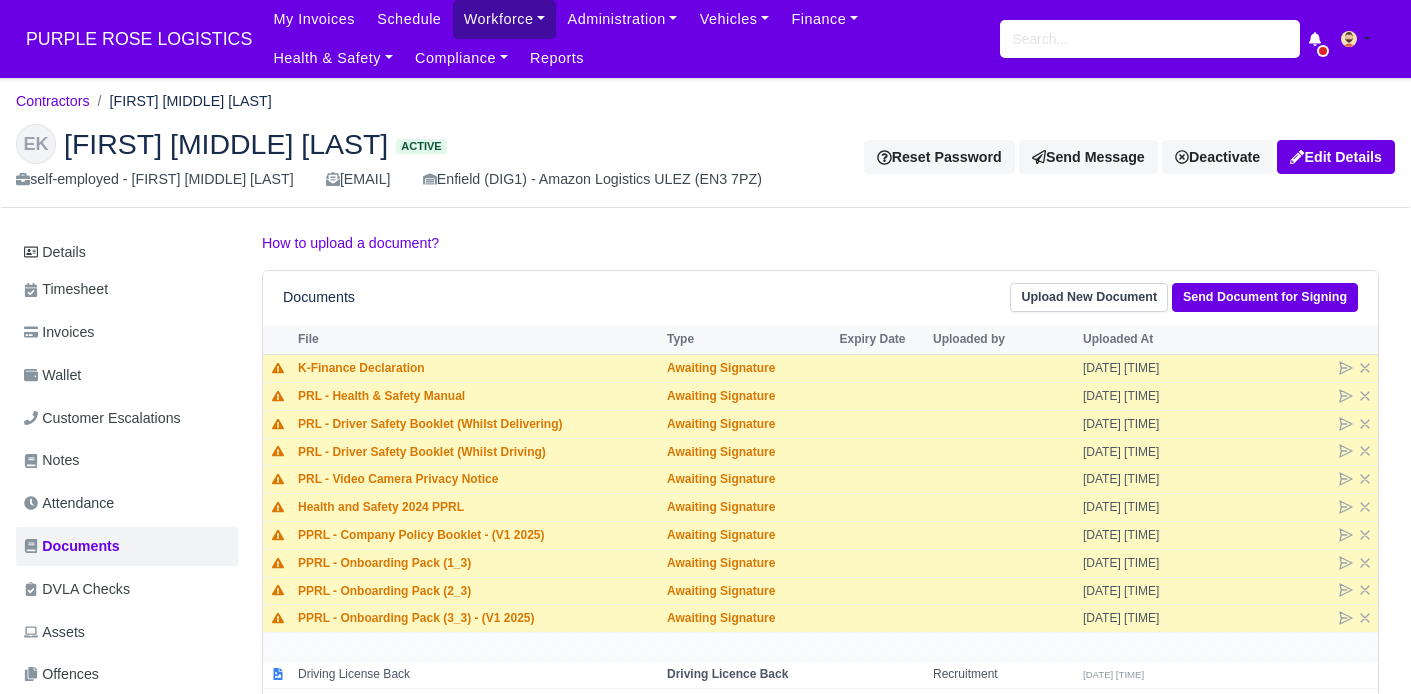 click on "Workforce" at bounding box center (505, 19) 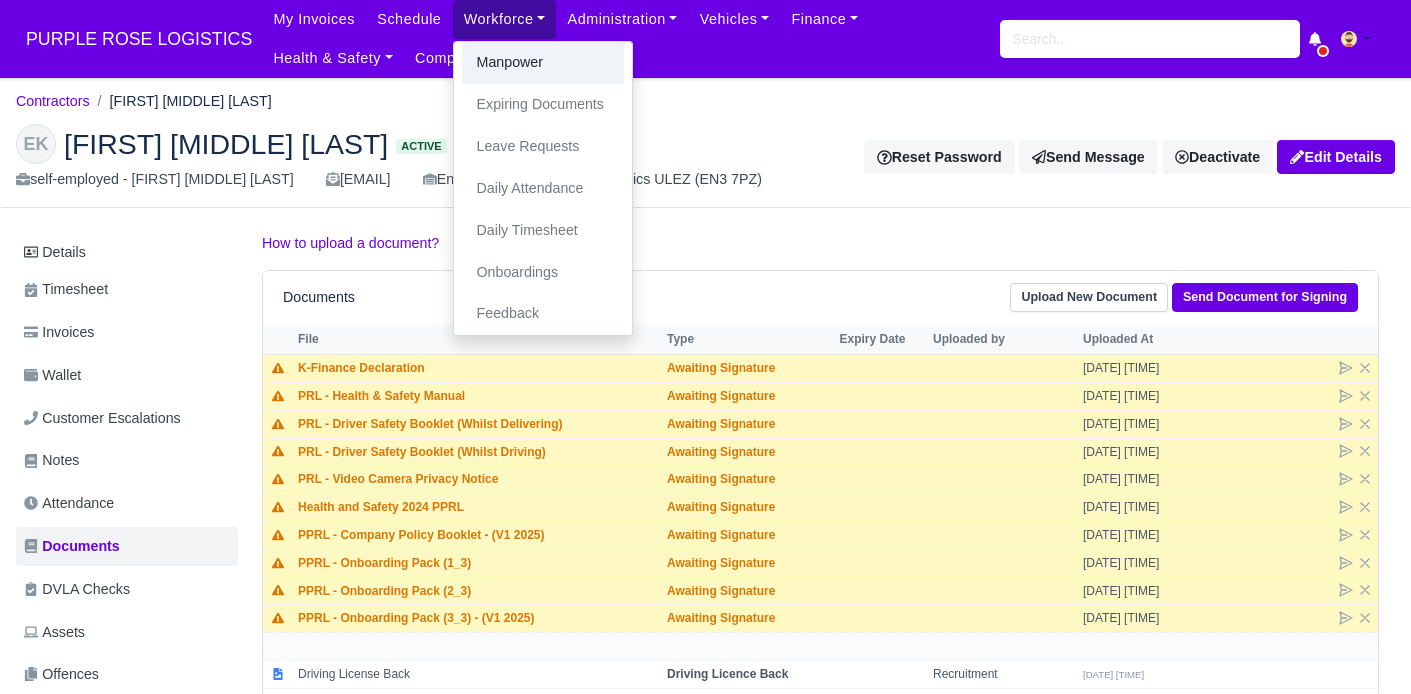 click on "Manpower" at bounding box center (543, 63) 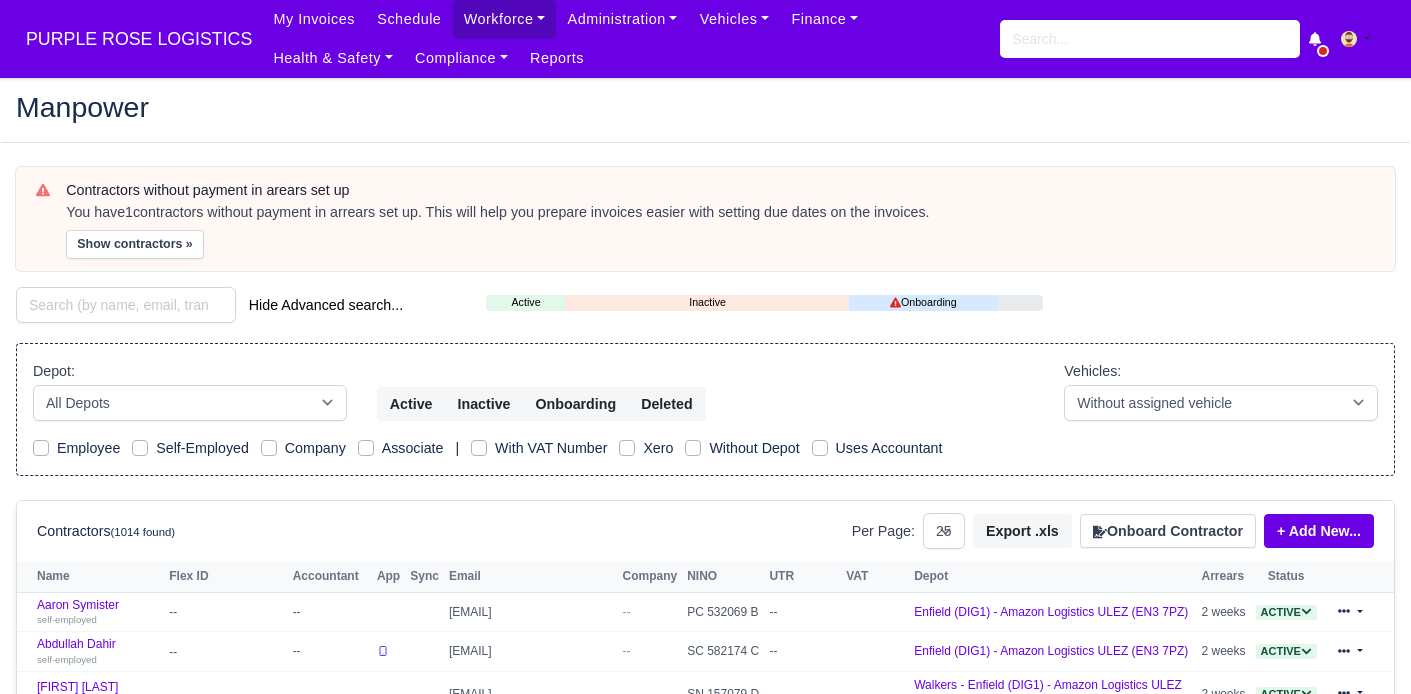 select on "25" 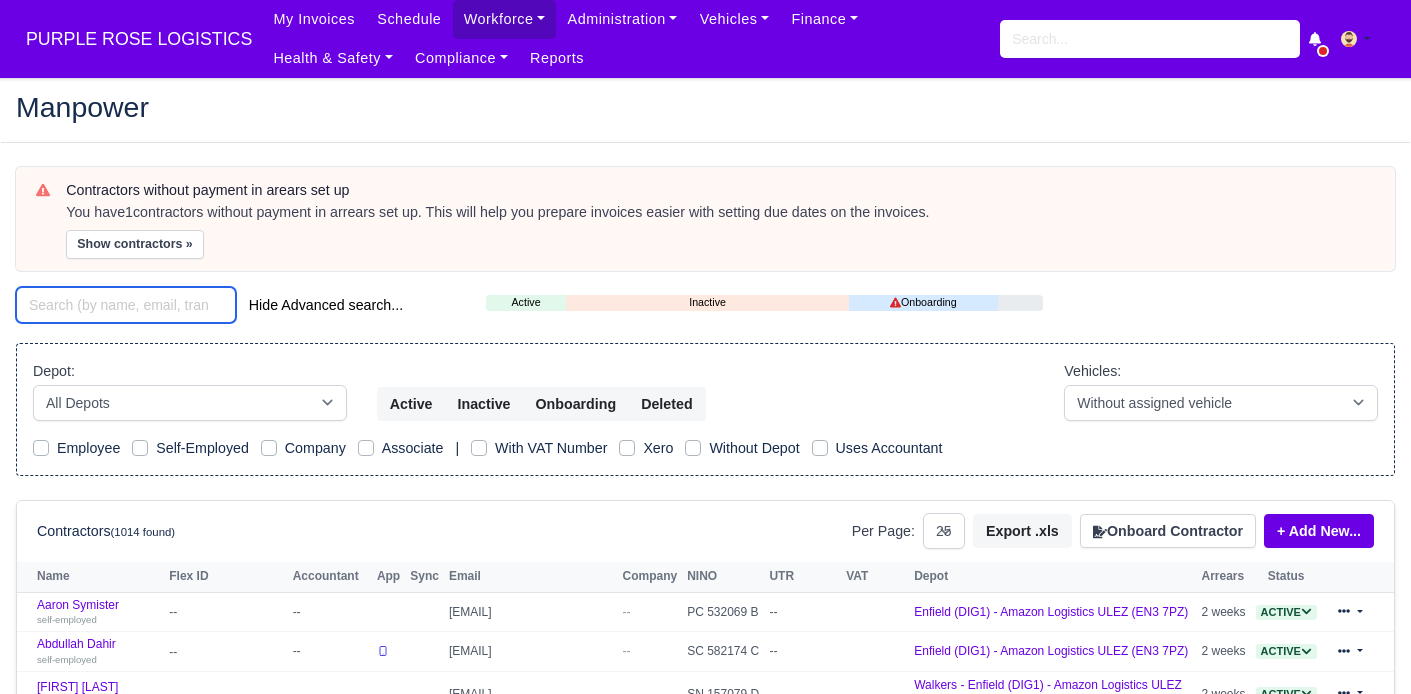 click at bounding box center (126, 305) 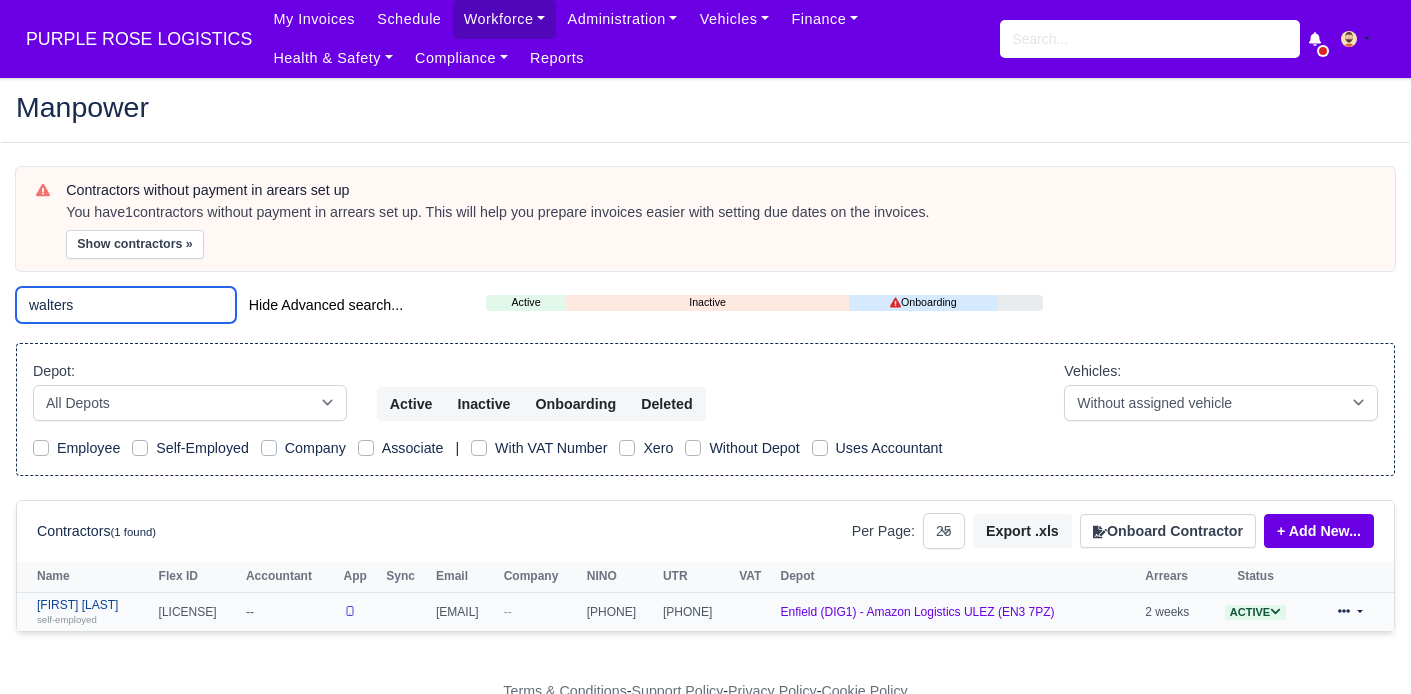 type on "walters" 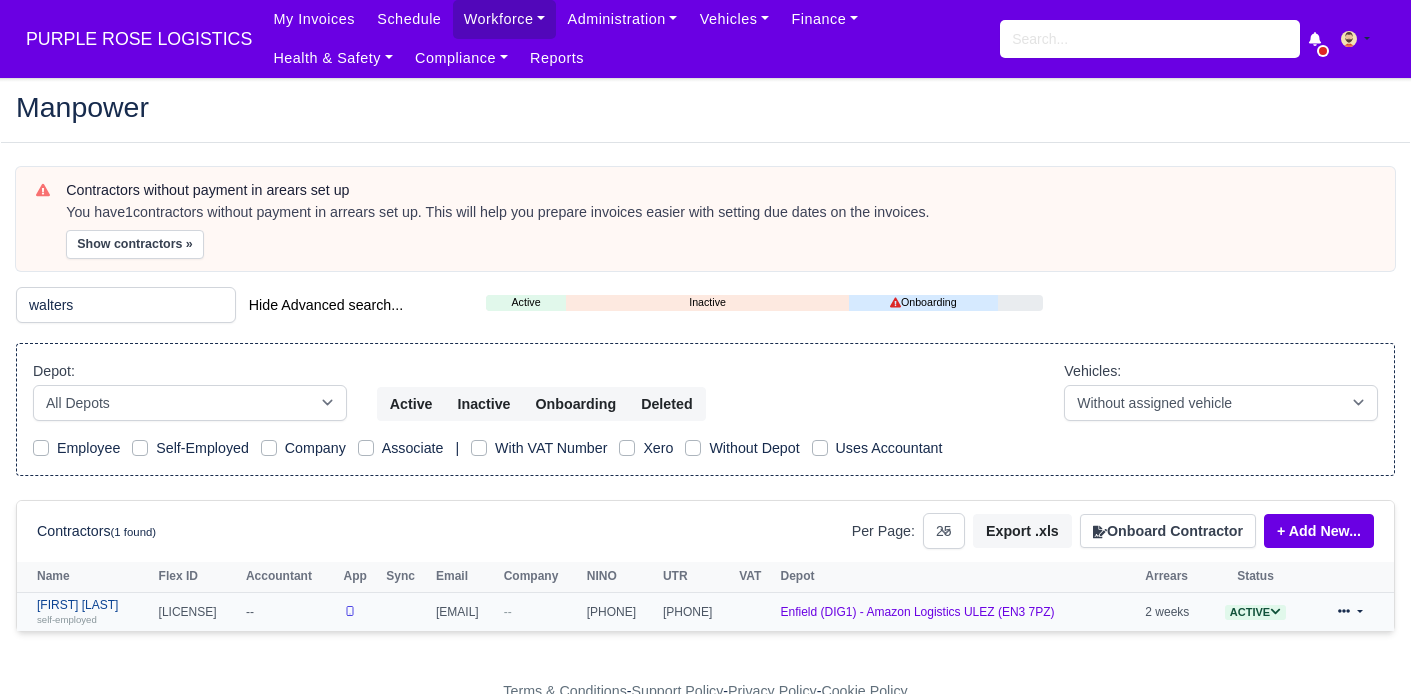 click on "Nathaniel Walters
self-employed" at bounding box center (93, 612) 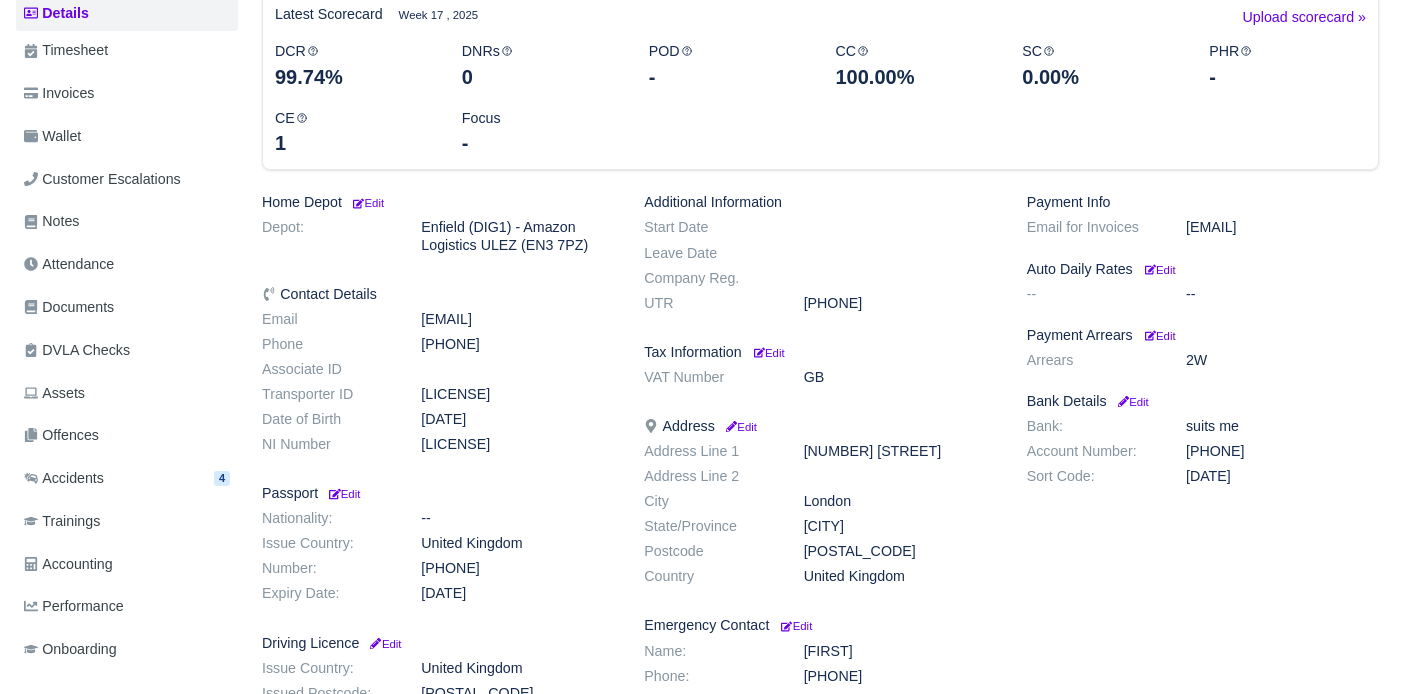 scroll, scrollTop: 242, scrollLeft: 0, axis: vertical 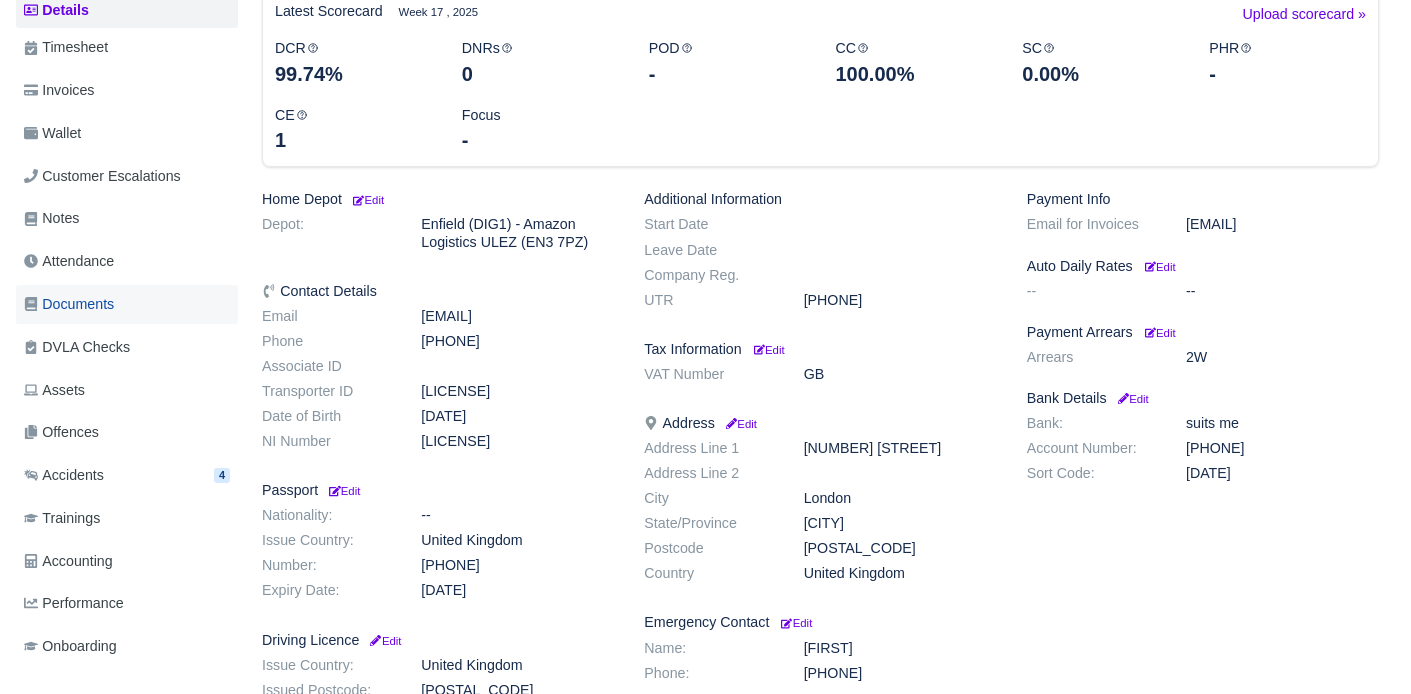 click on "Documents" at bounding box center [69, 304] 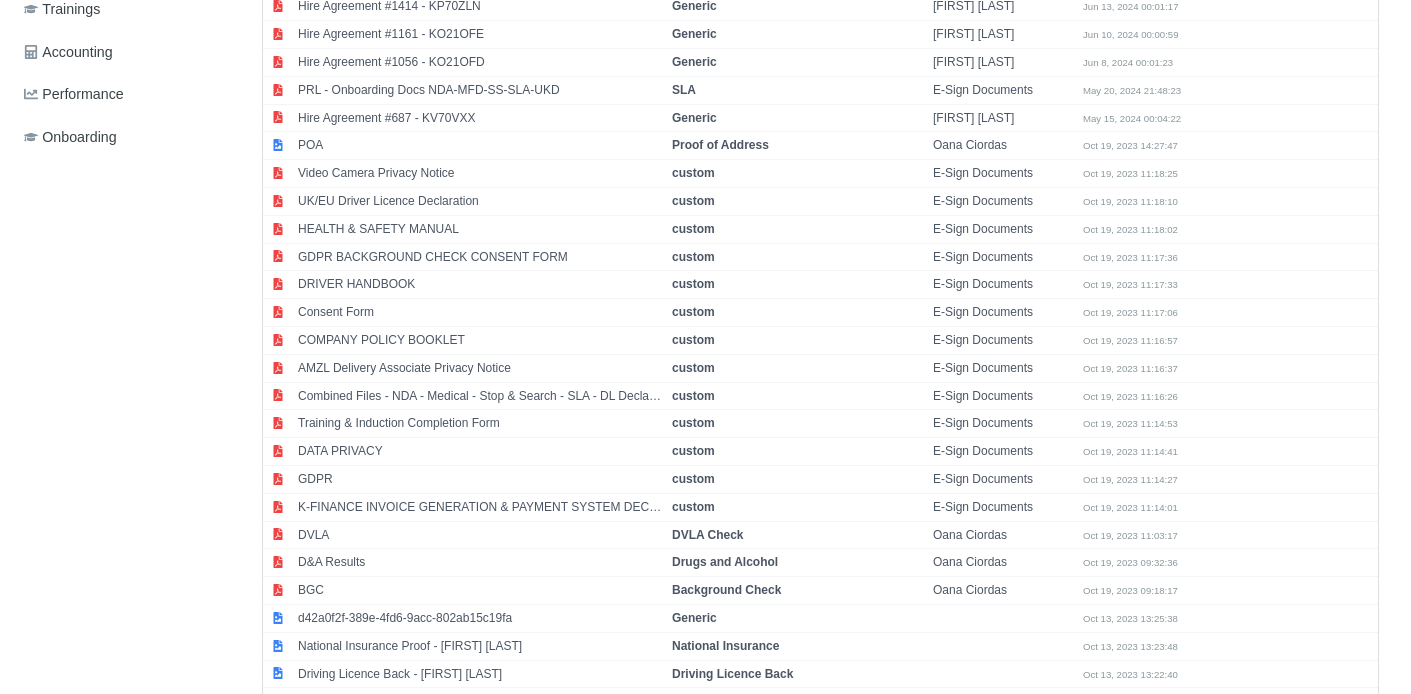 scroll, scrollTop: 824, scrollLeft: 0, axis: vertical 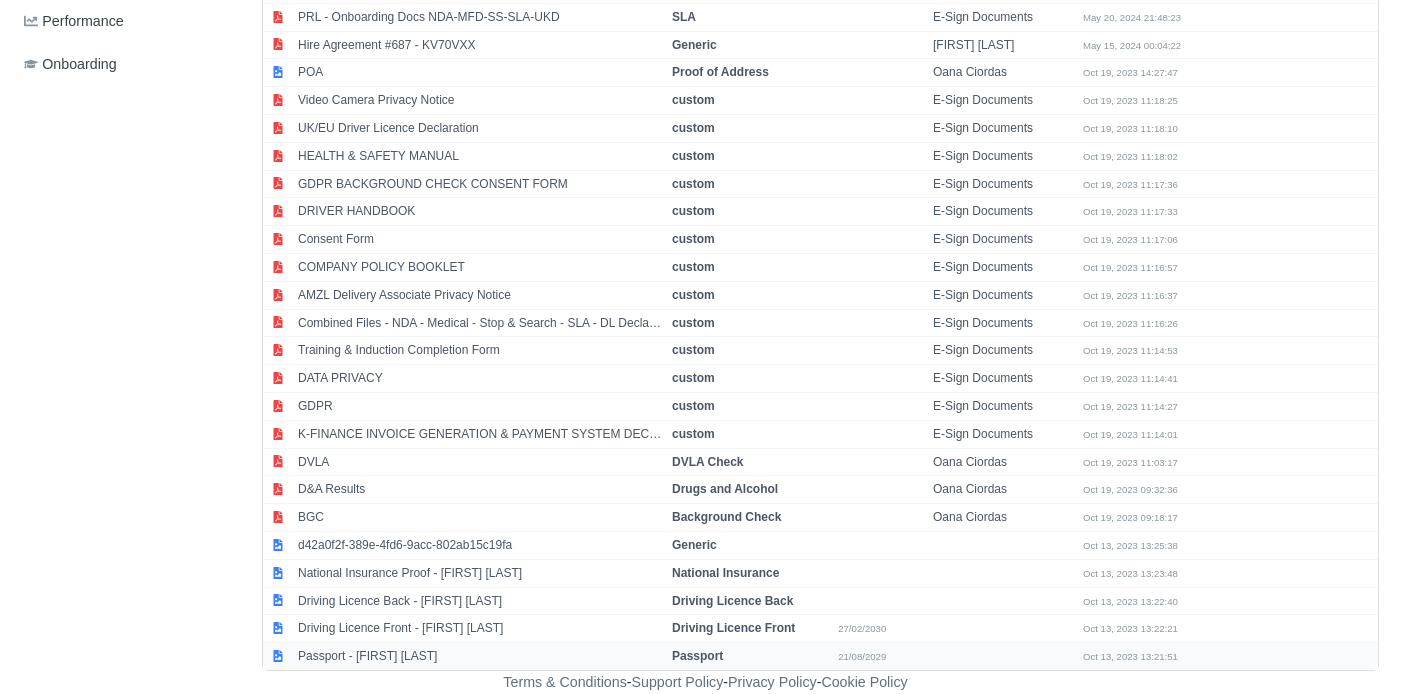 click on "Passport - Nathaniel Owusu Walters" at bounding box center [480, 656] 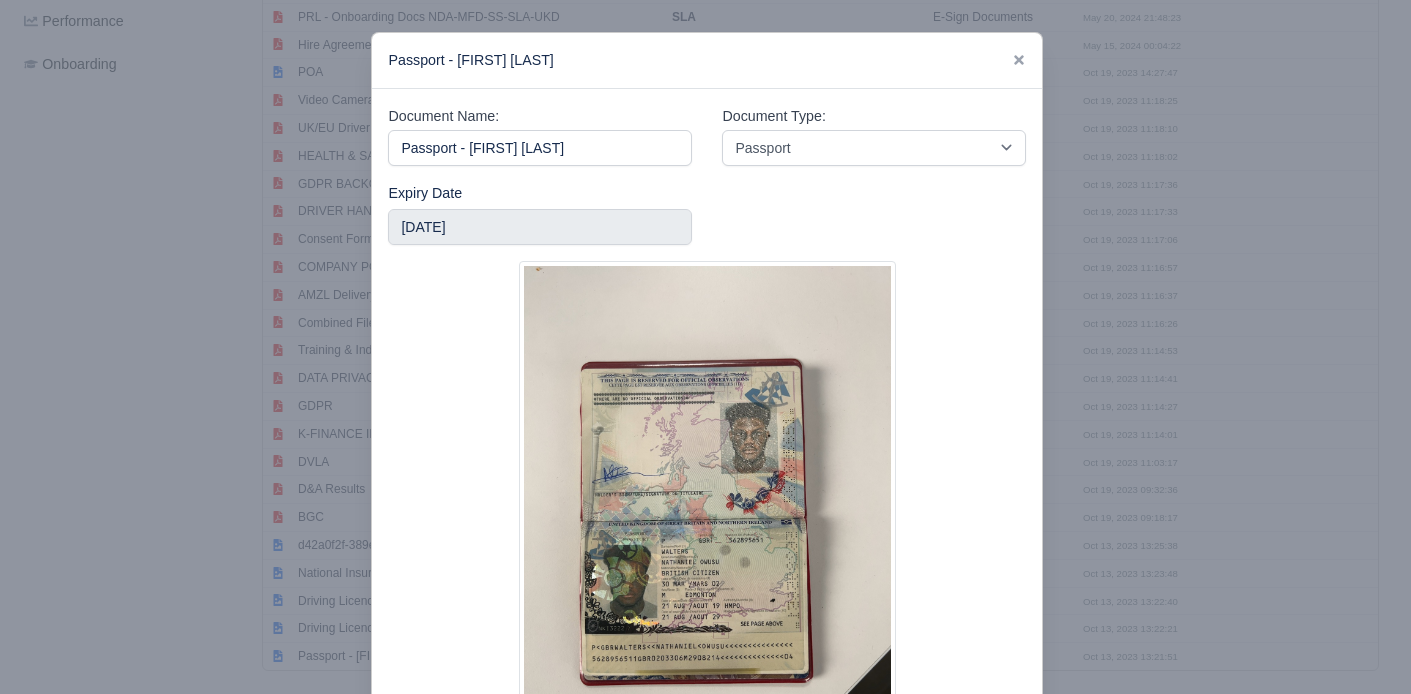 click at bounding box center (708, 511) 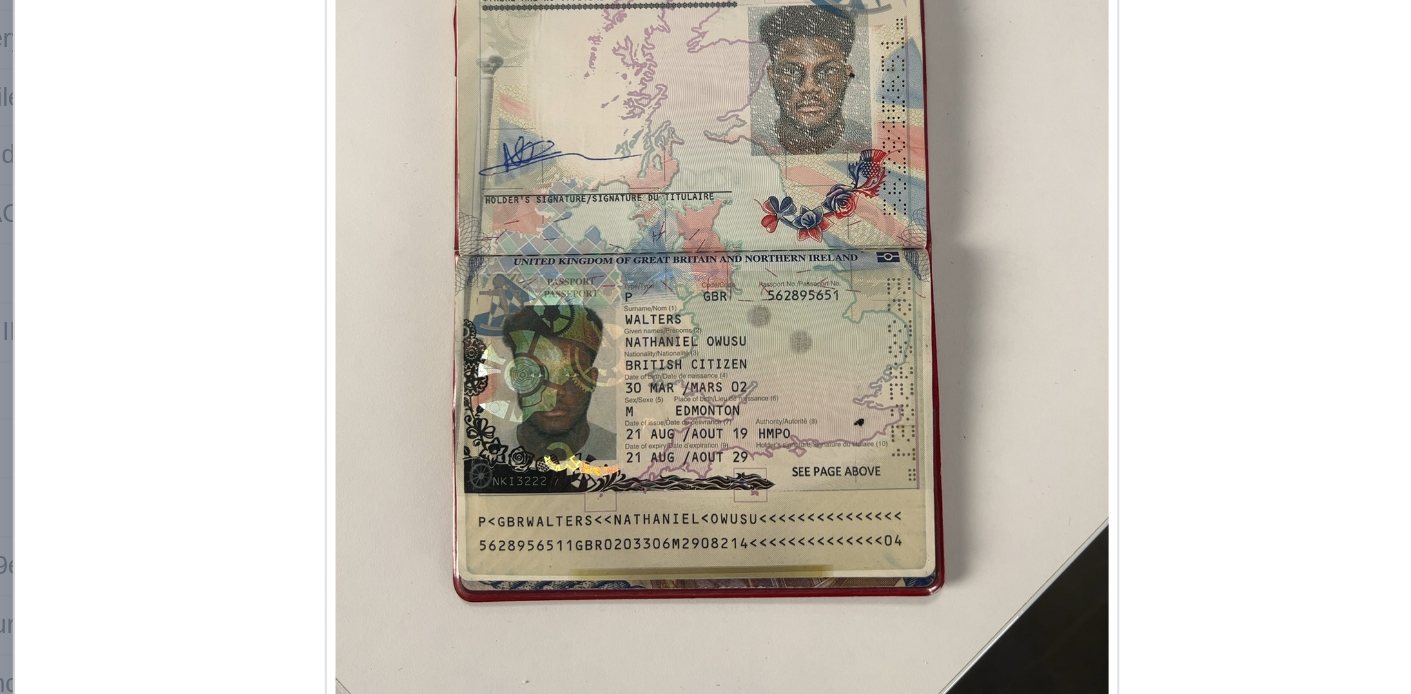 scroll, scrollTop: 124, scrollLeft: 0, axis: vertical 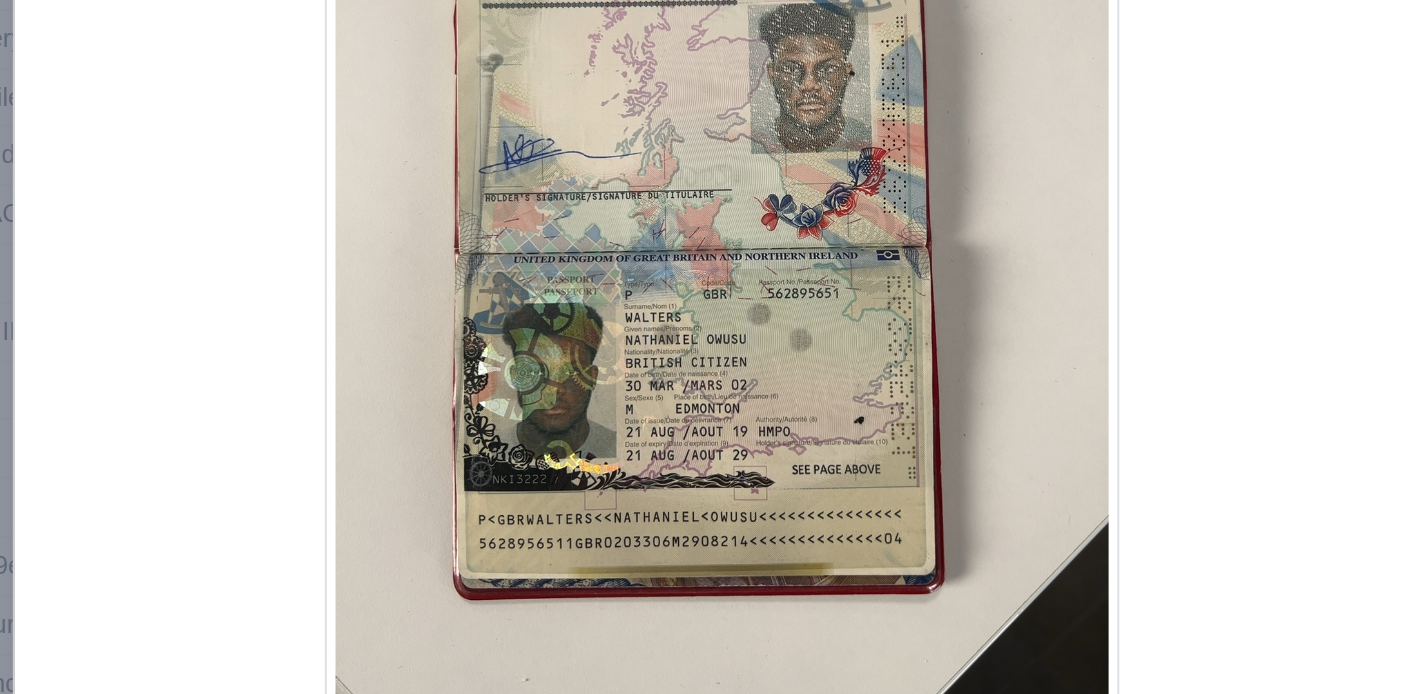 click at bounding box center (707, 387) 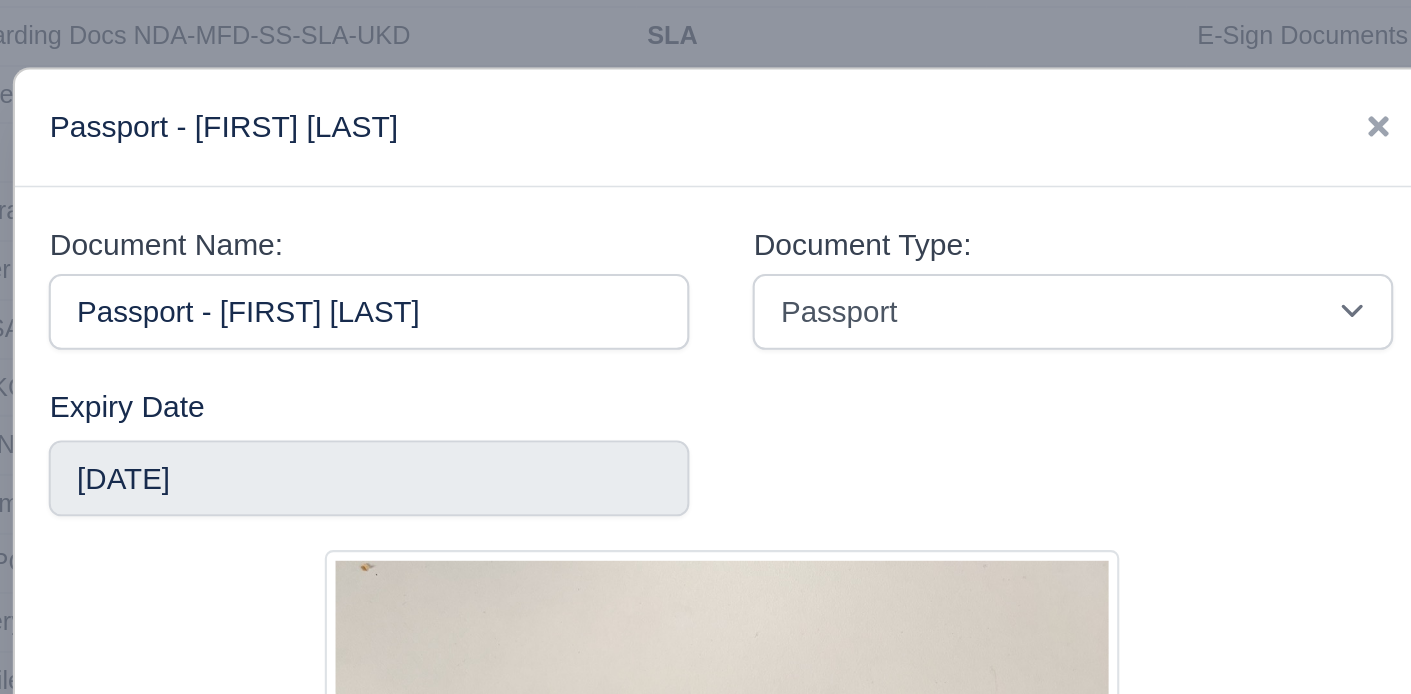 scroll, scrollTop: 824, scrollLeft: 0, axis: vertical 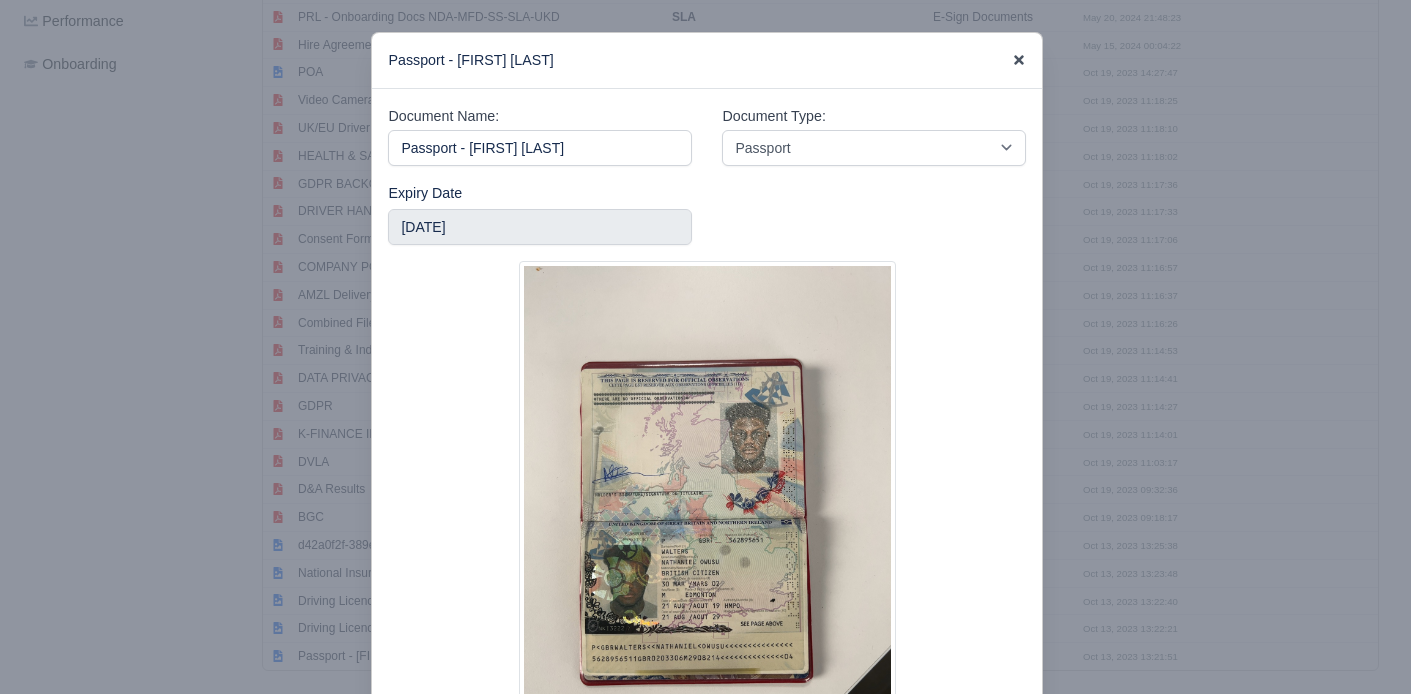 click 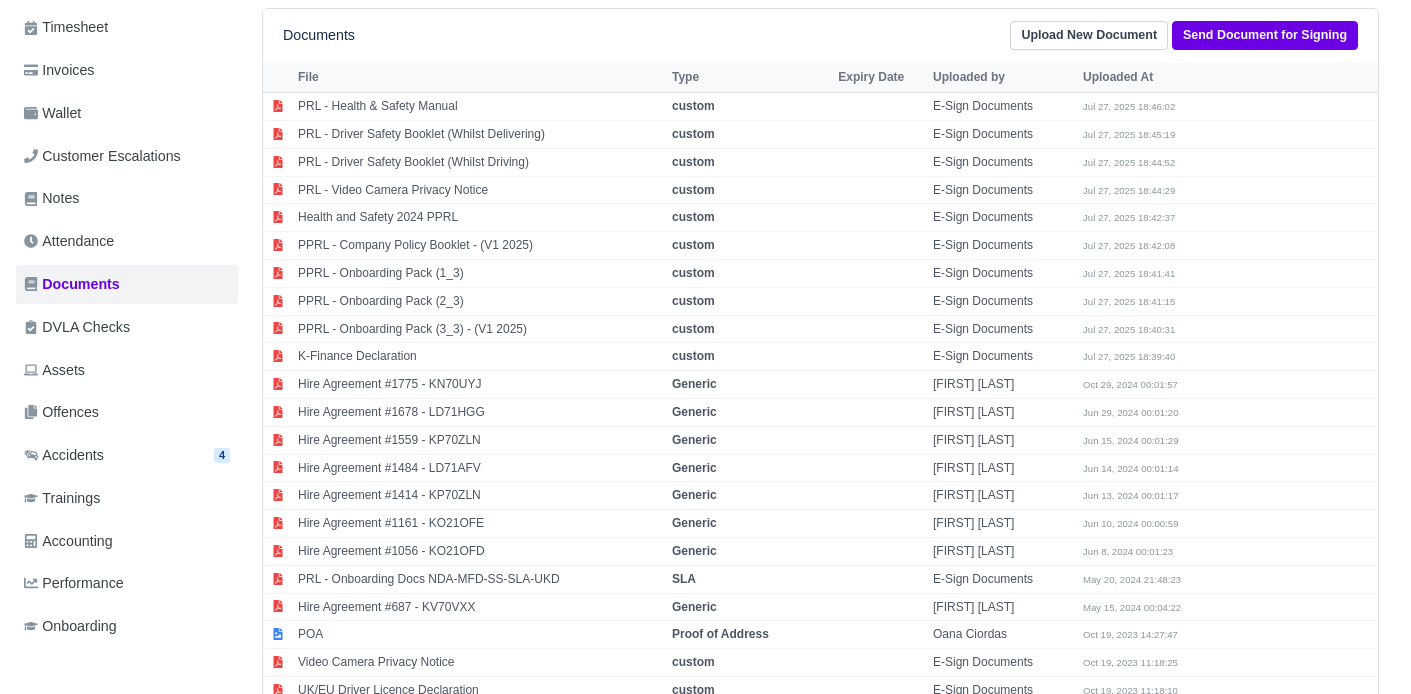 scroll, scrollTop: 0, scrollLeft: 0, axis: both 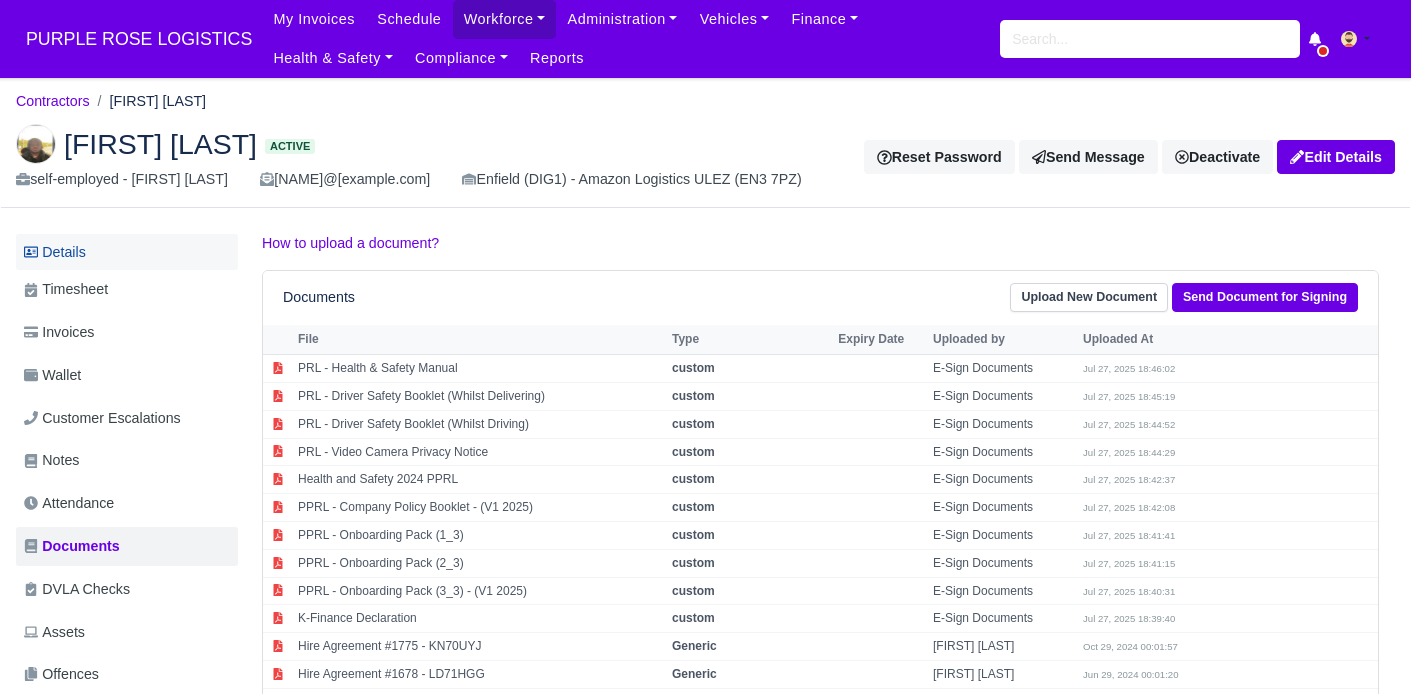 click on "Details" at bounding box center (127, 252) 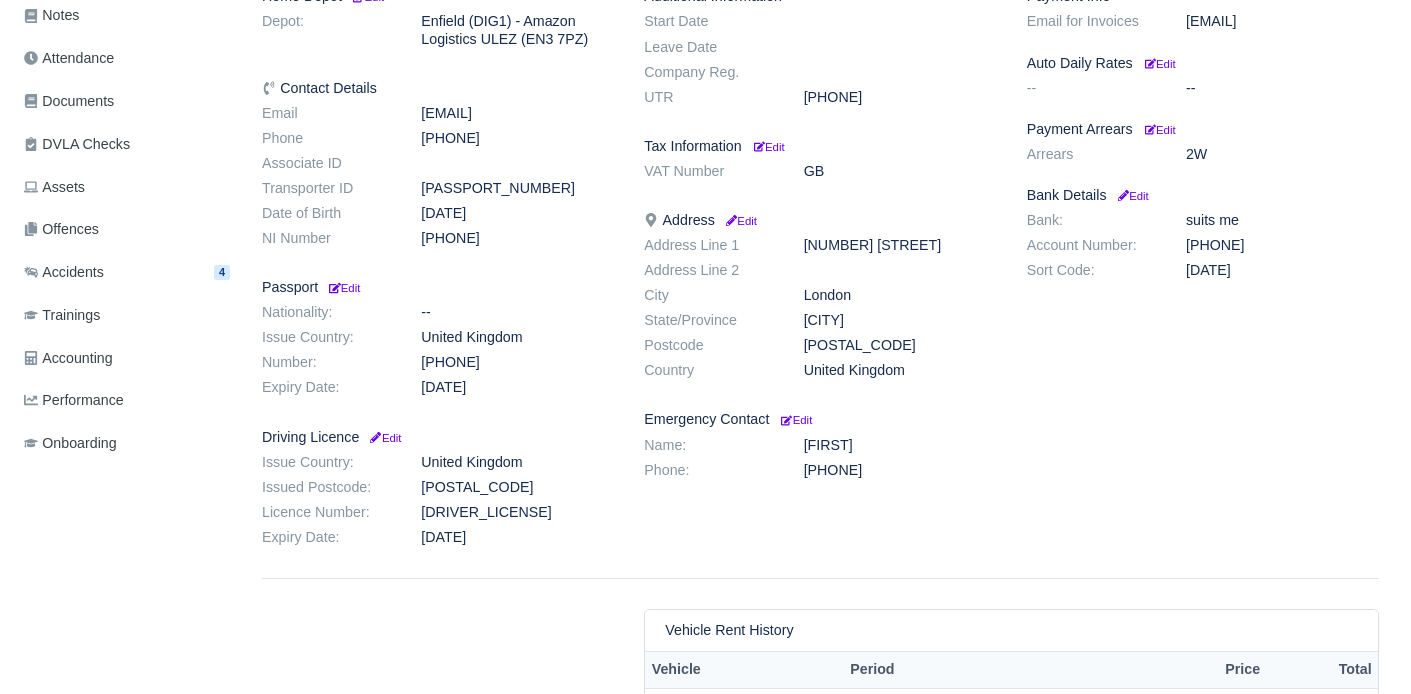 scroll, scrollTop: 444, scrollLeft: 0, axis: vertical 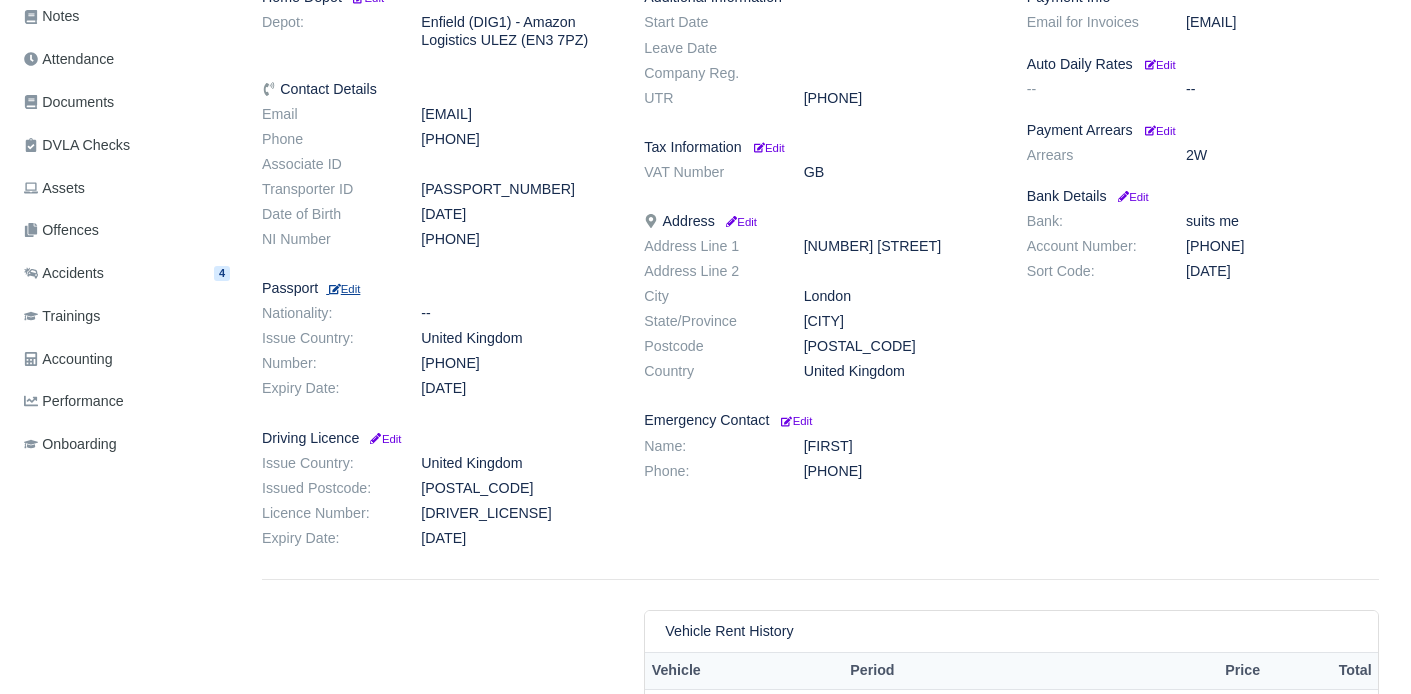 click on "Edit" at bounding box center (343, 289) 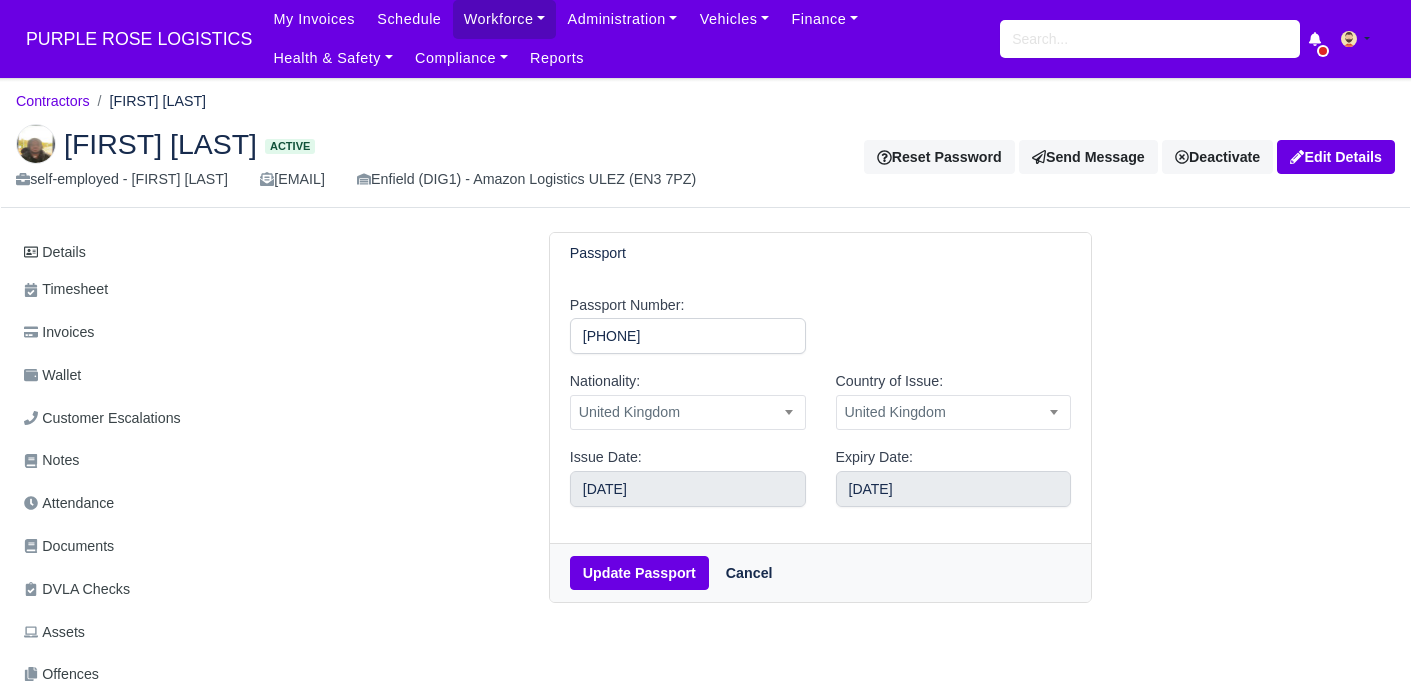 scroll, scrollTop: 0, scrollLeft: 0, axis: both 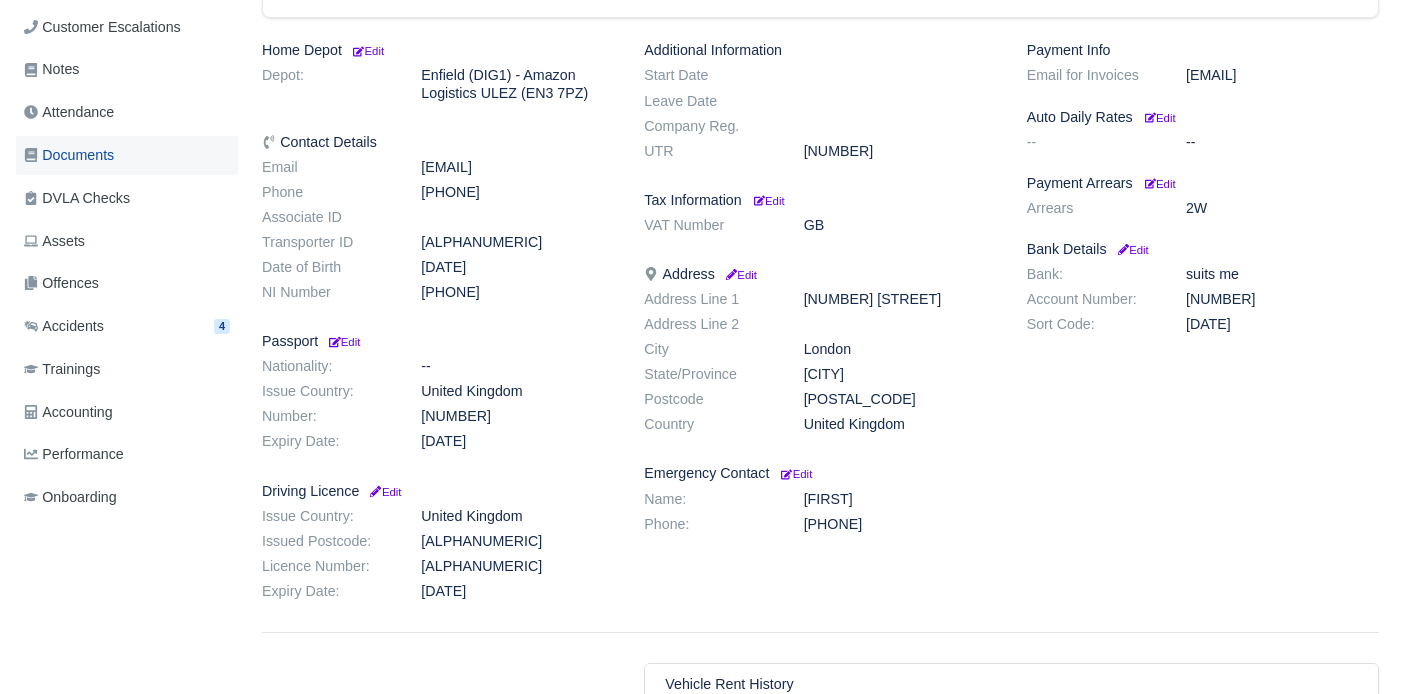 click on "Documents" at bounding box center [69, 155] 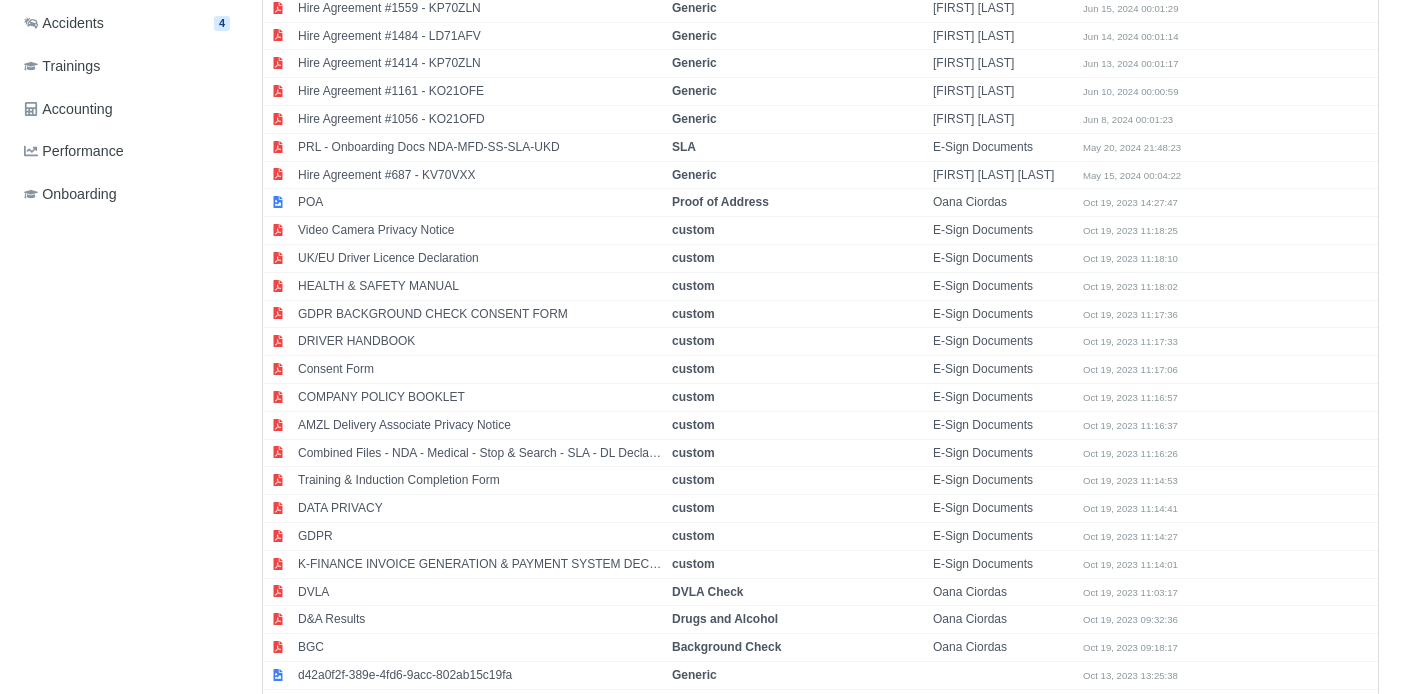 scroll, scrollTop: 824, scrollLeft: 0, axis: vertical 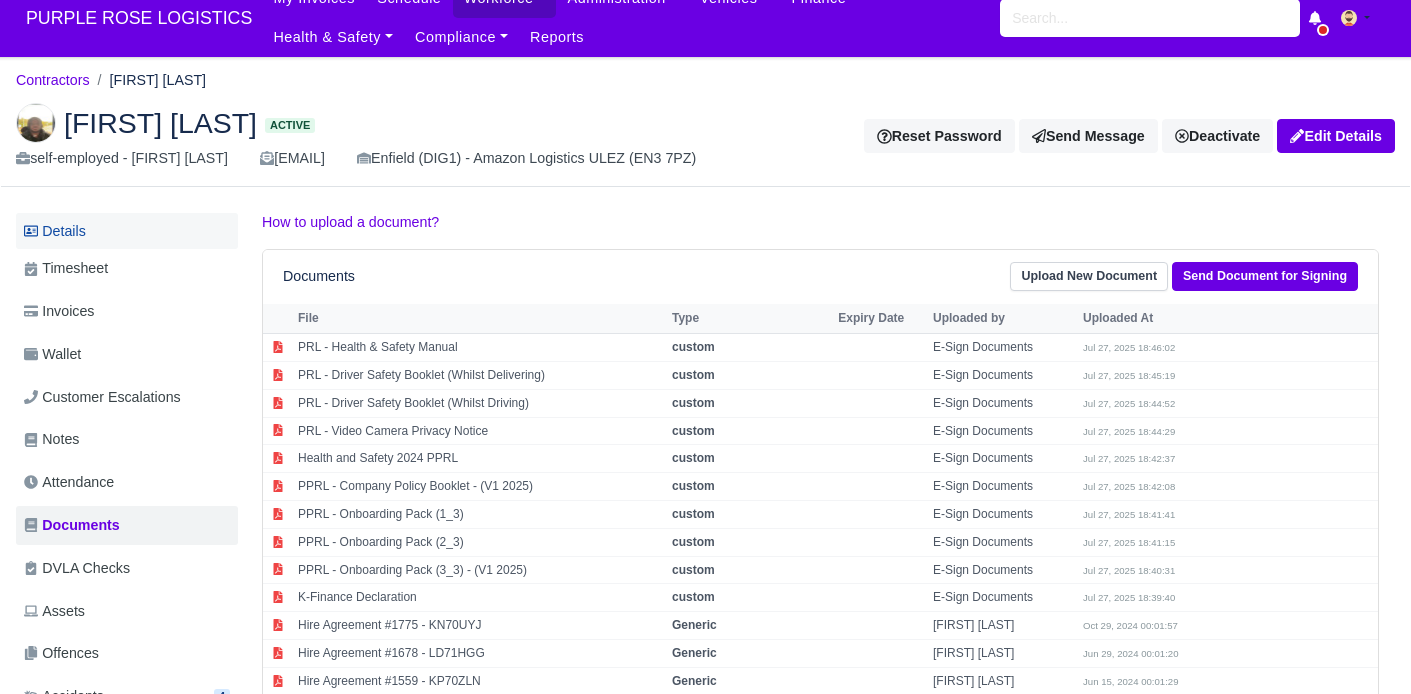 click on "Details" at bounding box center [127, 231] 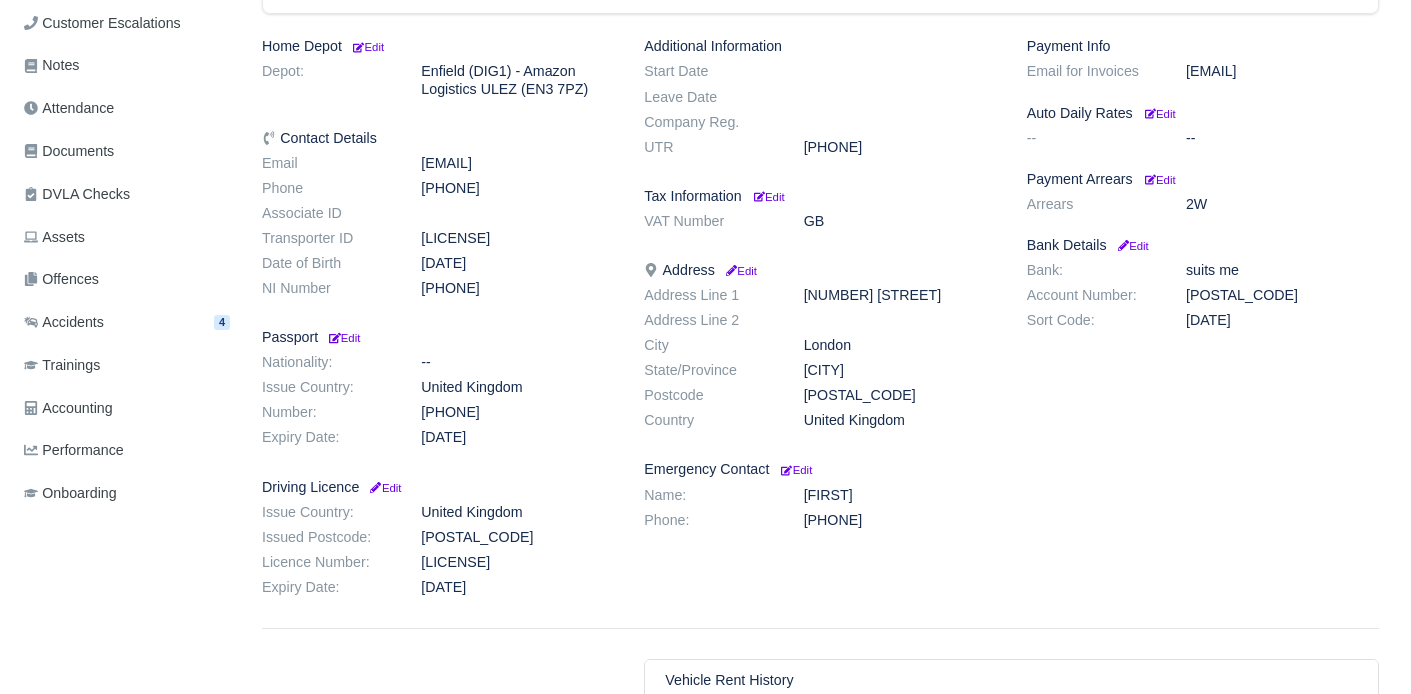 scroll, scrollTop: 397, scrollLeft: 0, axis: vertical 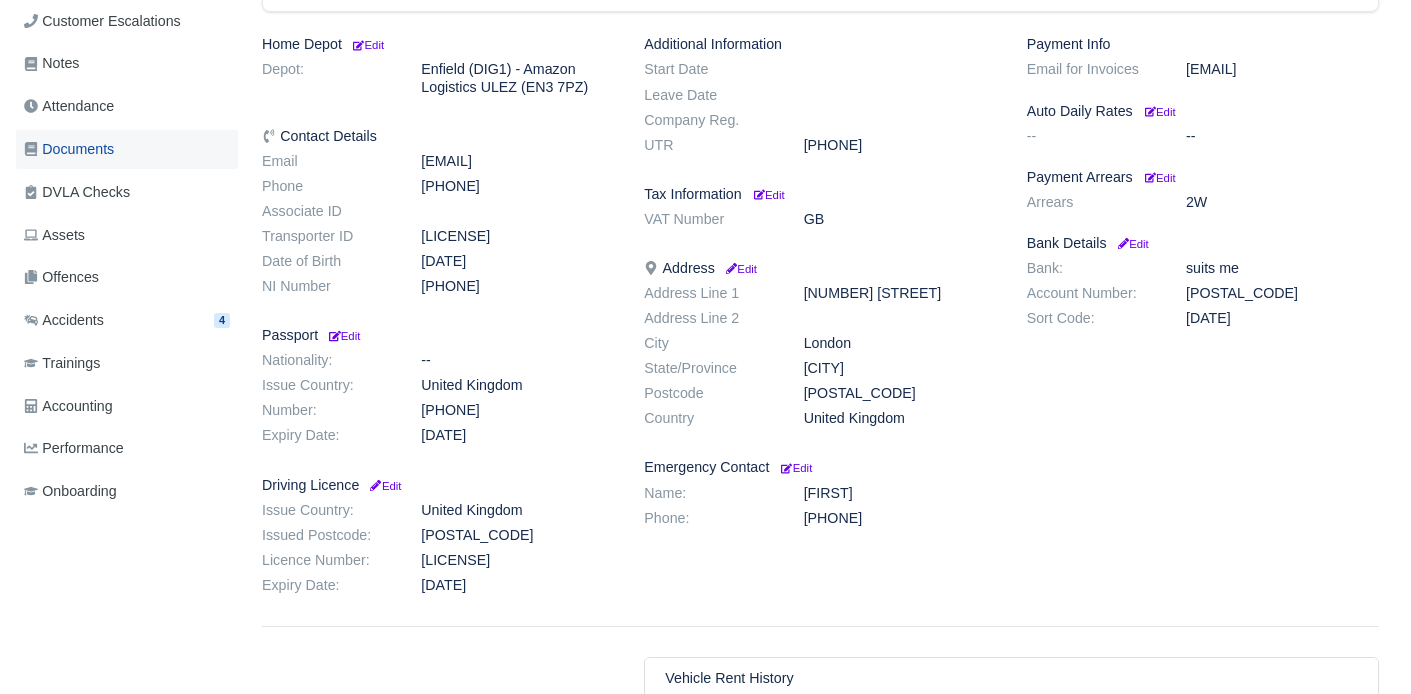 click on "Documents" at bounding box center [69, 149] 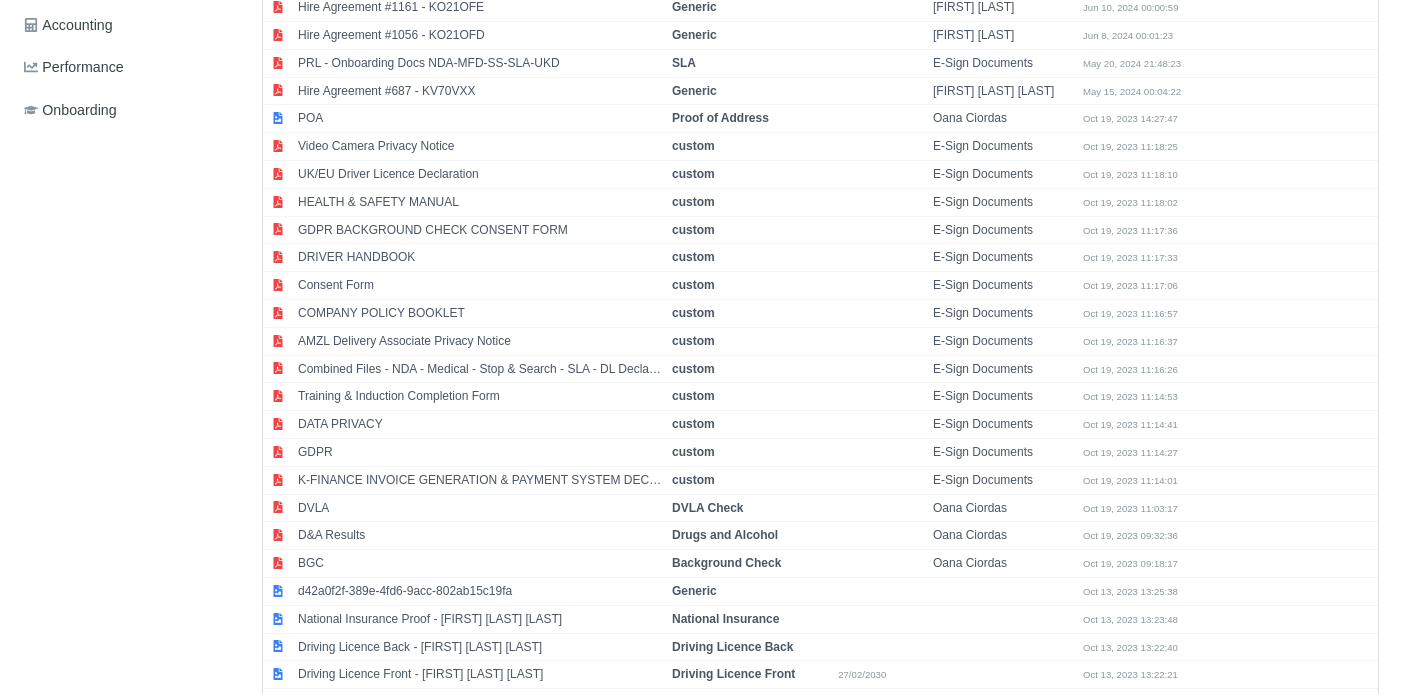 scroll, scrollTop: 824, scrollLeft: 0, axis: vertical 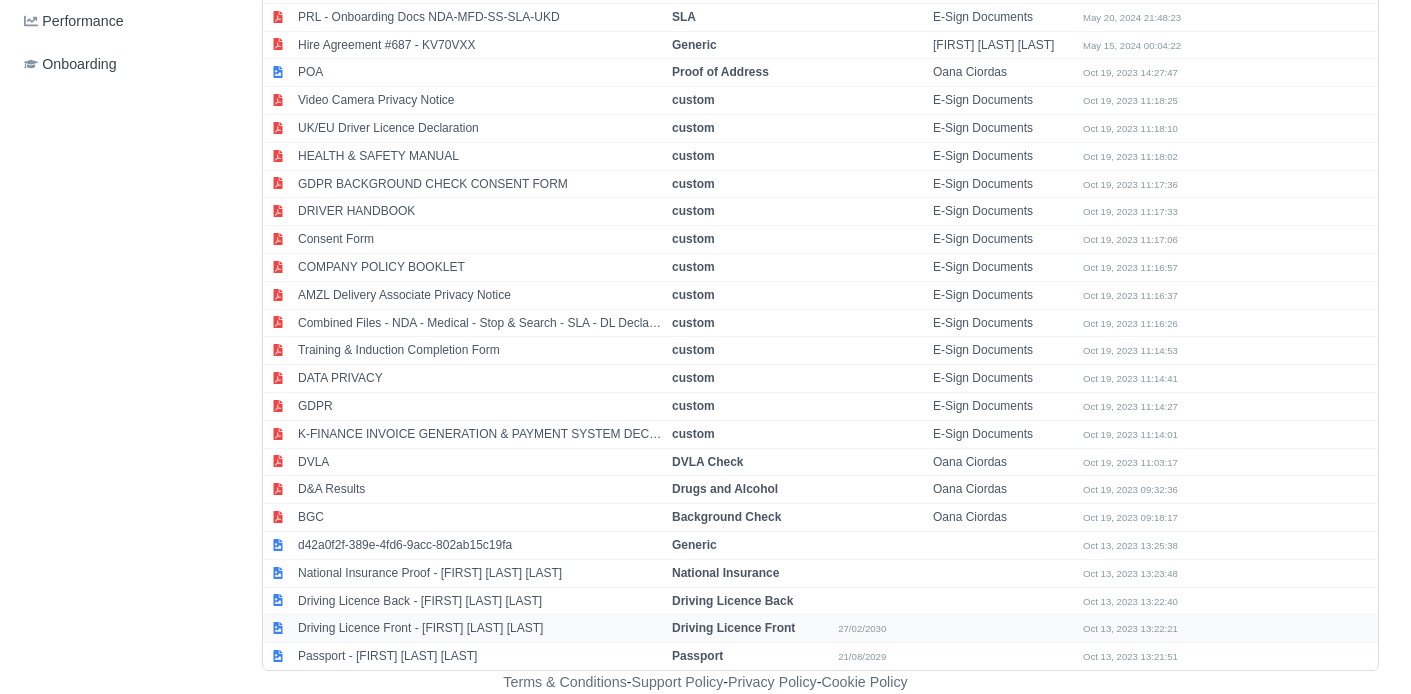 click on "Driving Licence Front - [FIRST] [LAST] [LAST]" at bounding box center [480, 629] 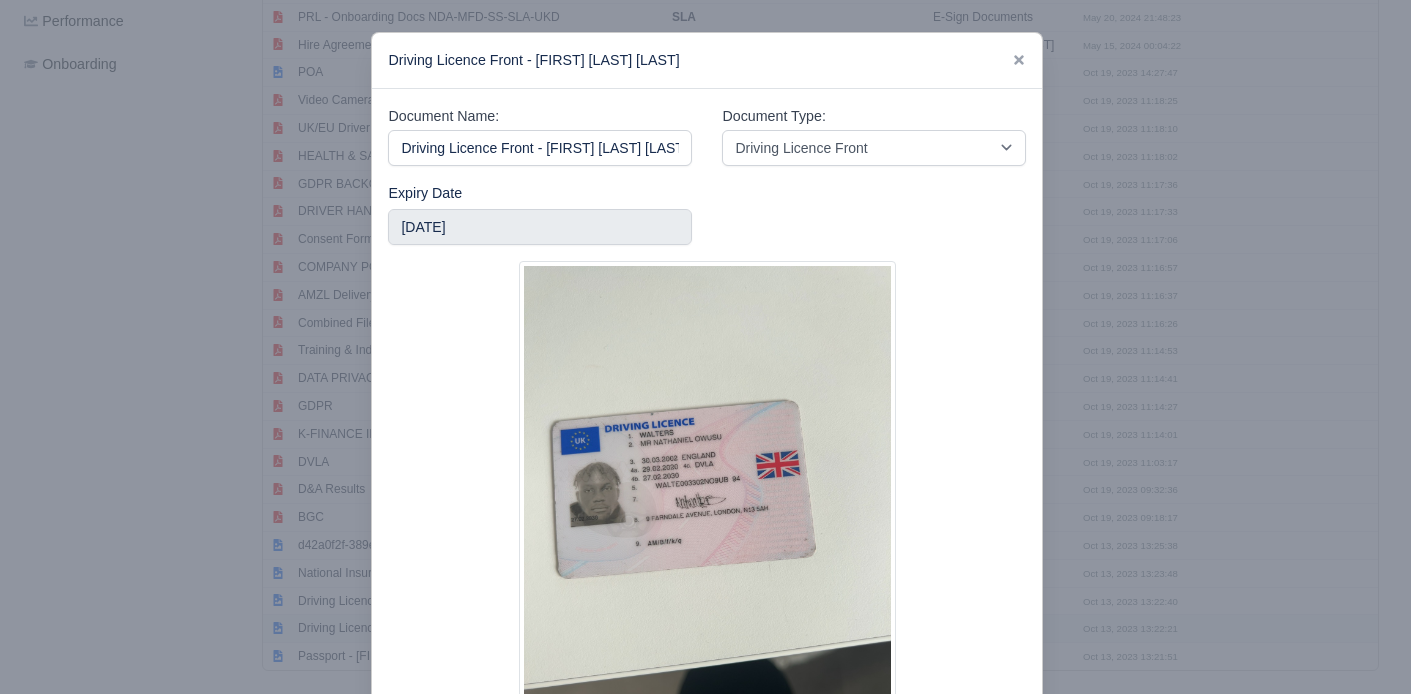 scroll, scrollTop: 0, scrollLeft: 36, axis: horizontal 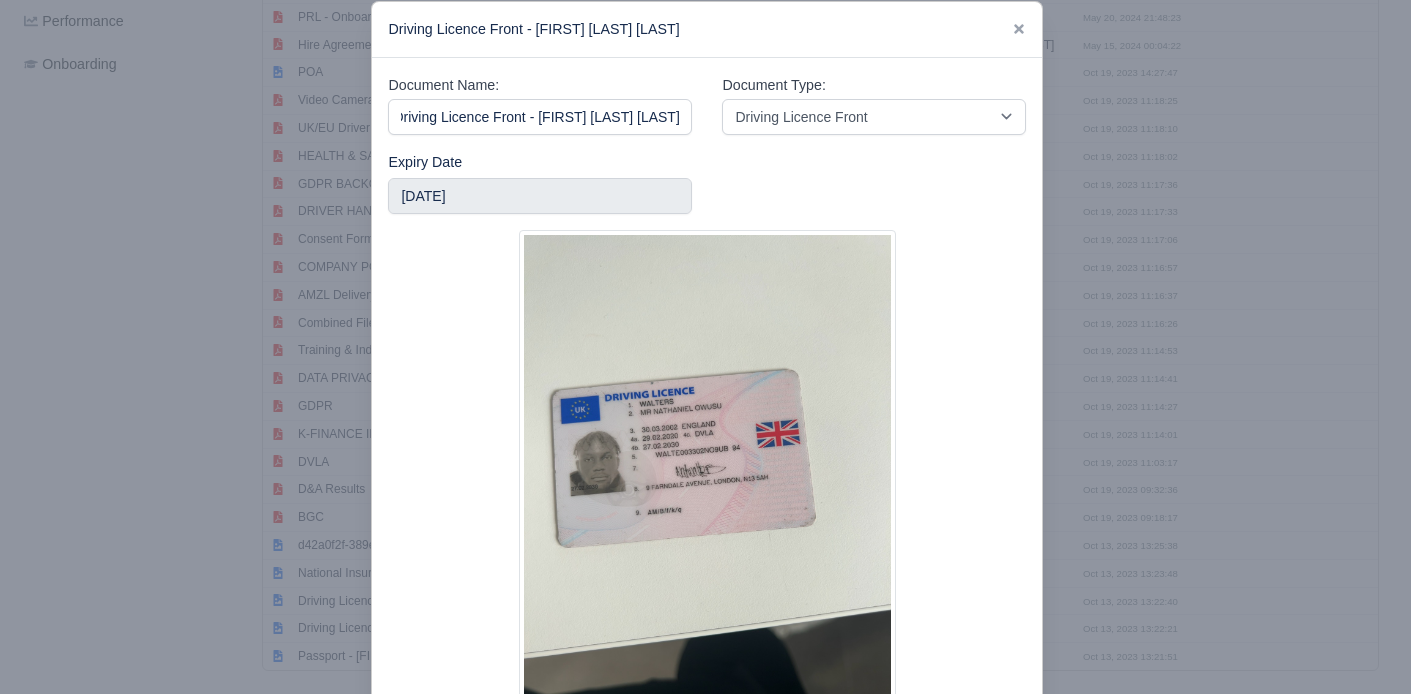 click at bounding box center (705, 347) 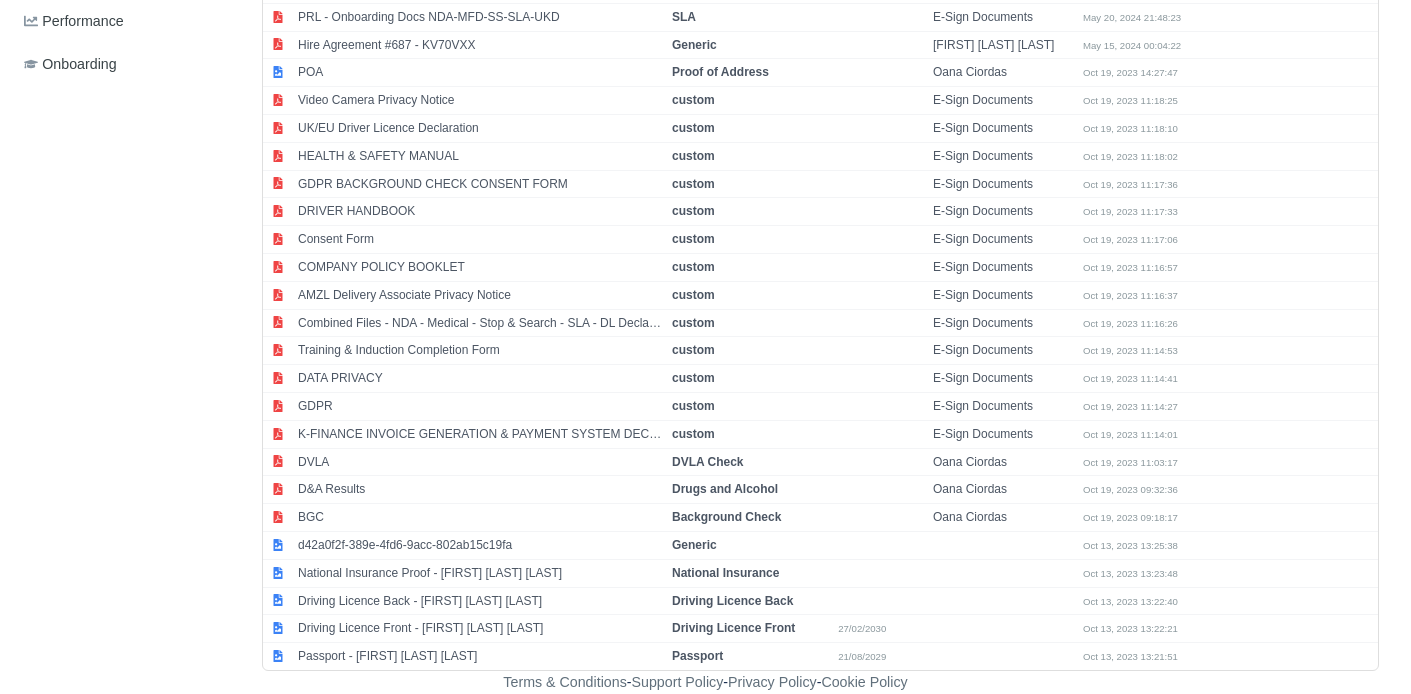 scroll, scrollTop: 0, scrollLeft: 0, axis: both 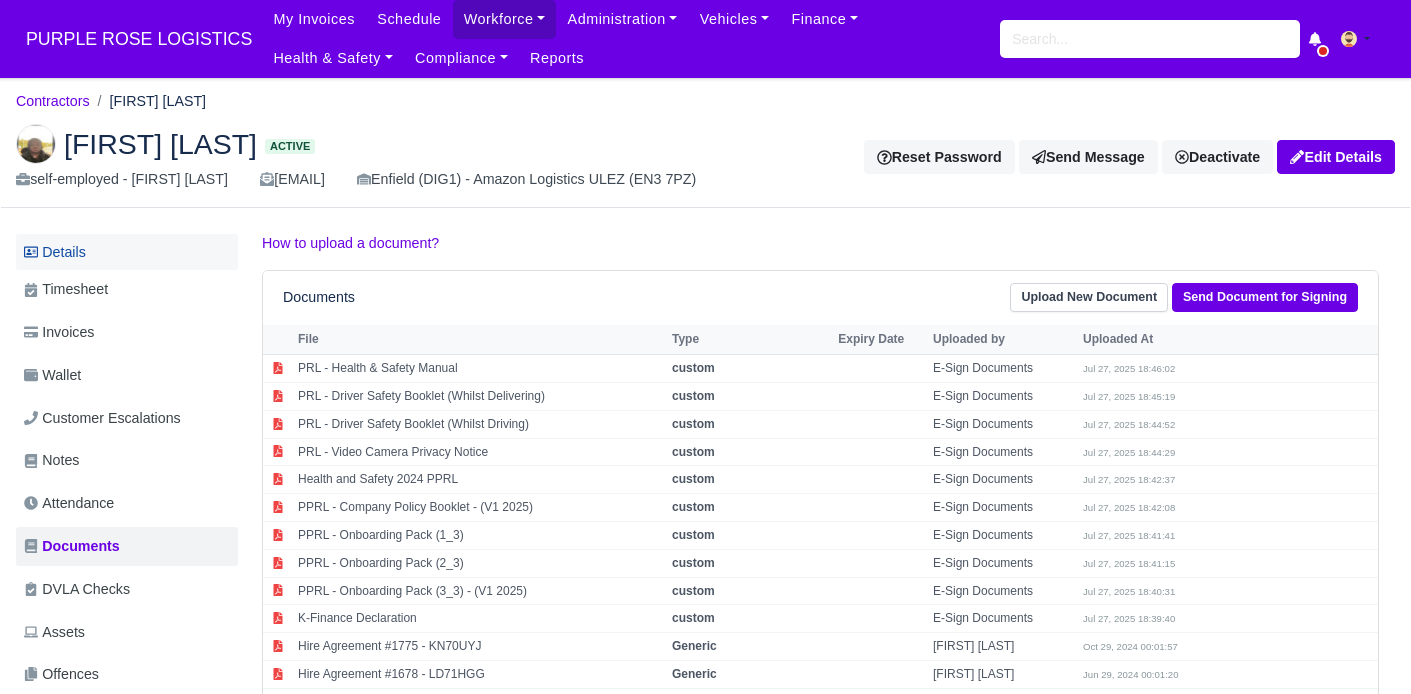 click on "Details" at bounding box center (127, 252) 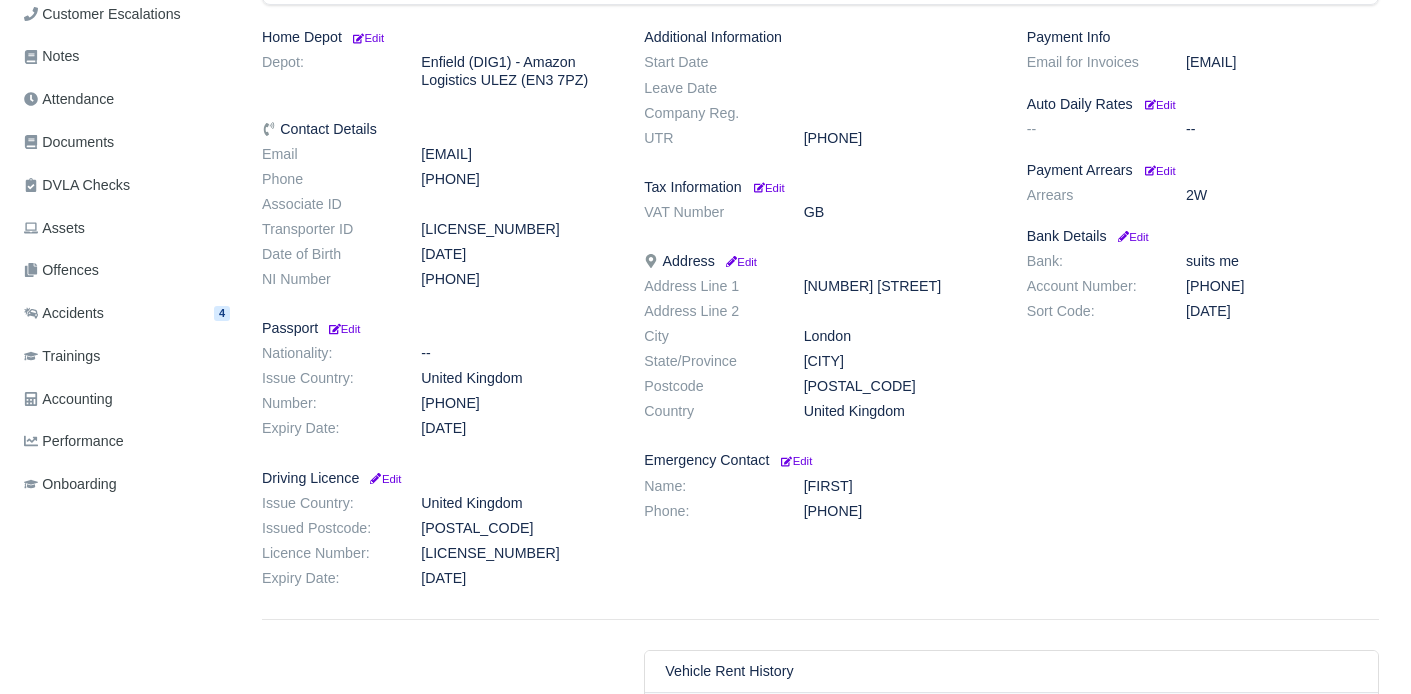 scroll, scrollTop: 402, scrollLeft: 0, axis: vertical 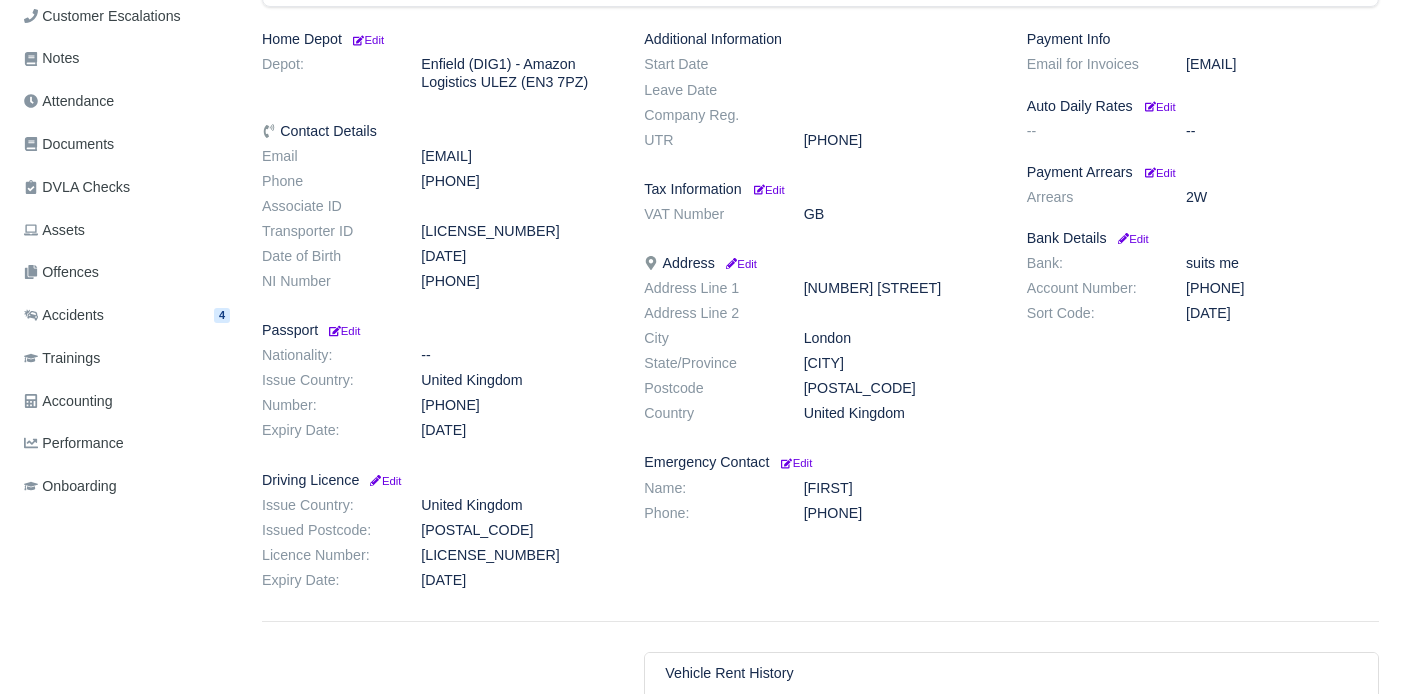drag, startPoint x: 425, startPoint y: 559, endPoint x: 573, endPoint y: 558, distance: 148.00337 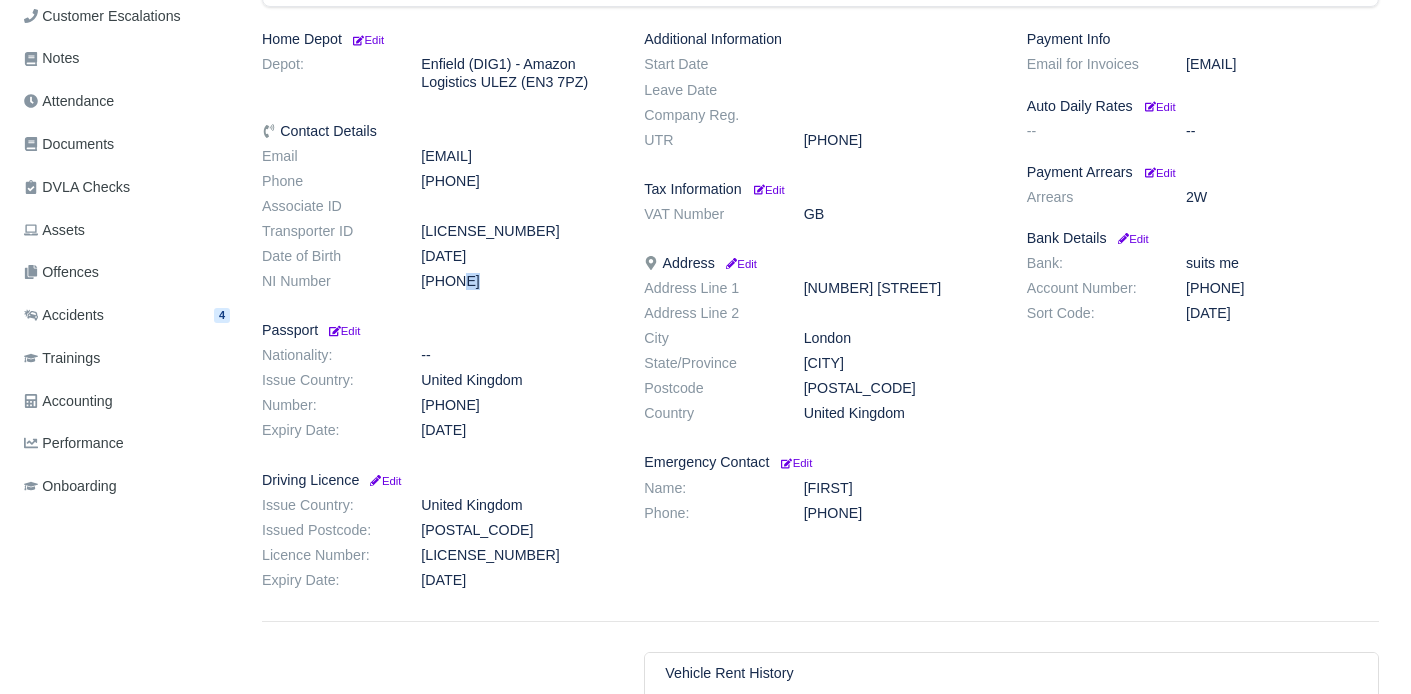 drag, startPoint x: 424, startPoint y: 282, endPoint x: 438, endPoint y: 289, distance: 15.652476 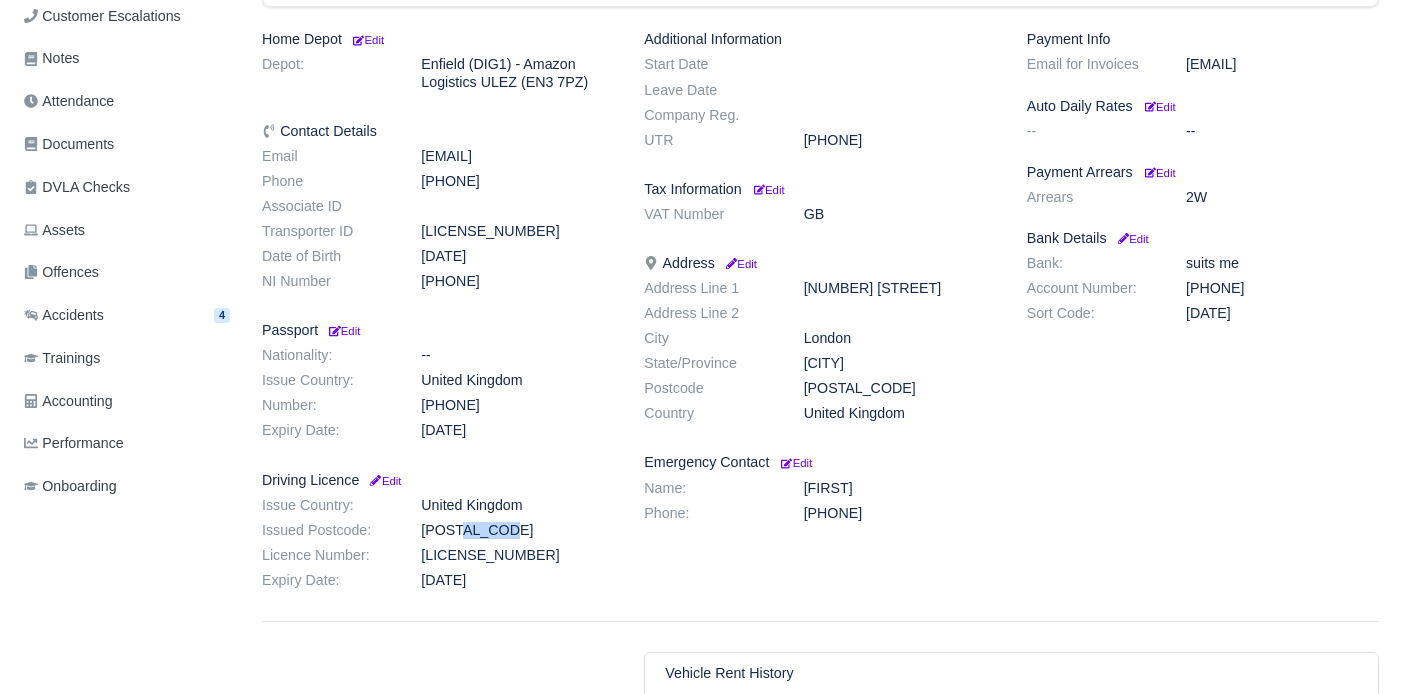 drag, startPoint x: 425, startPoint y: 533, endPoint x: 473, endPoint y: 534, distance: 48.010414 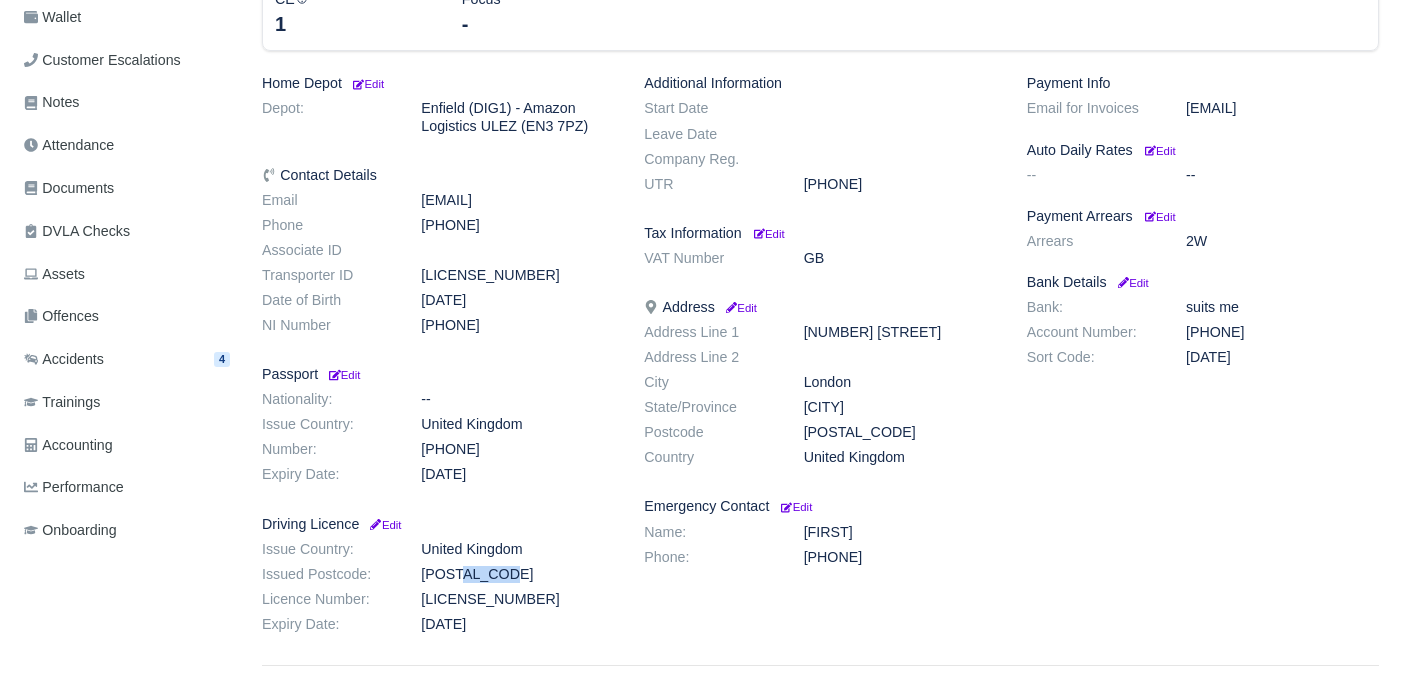 scroll, scrollTop: 359, scrollLeft: 0, axis: vertical 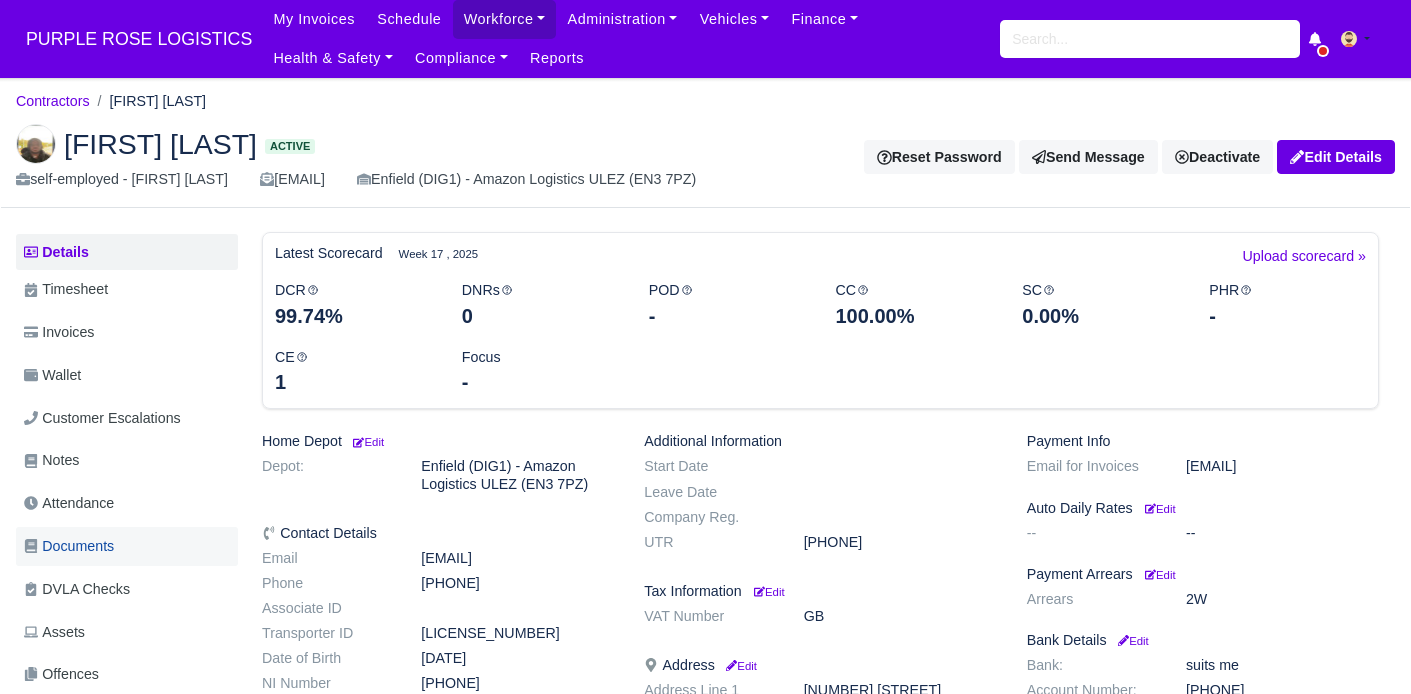 click on "Documents" at bounding box center (69, 546) 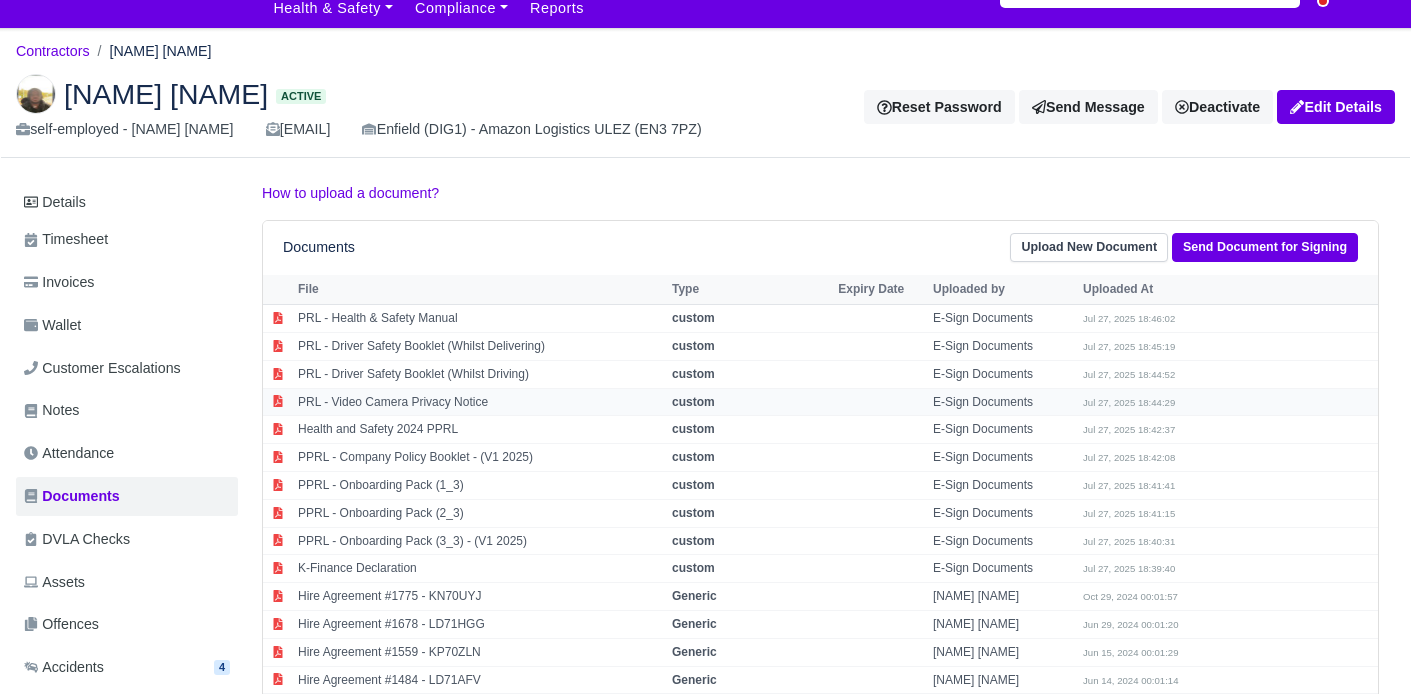 scroll, scrollTop: 65, scrollLeft: 0, axis: vertical 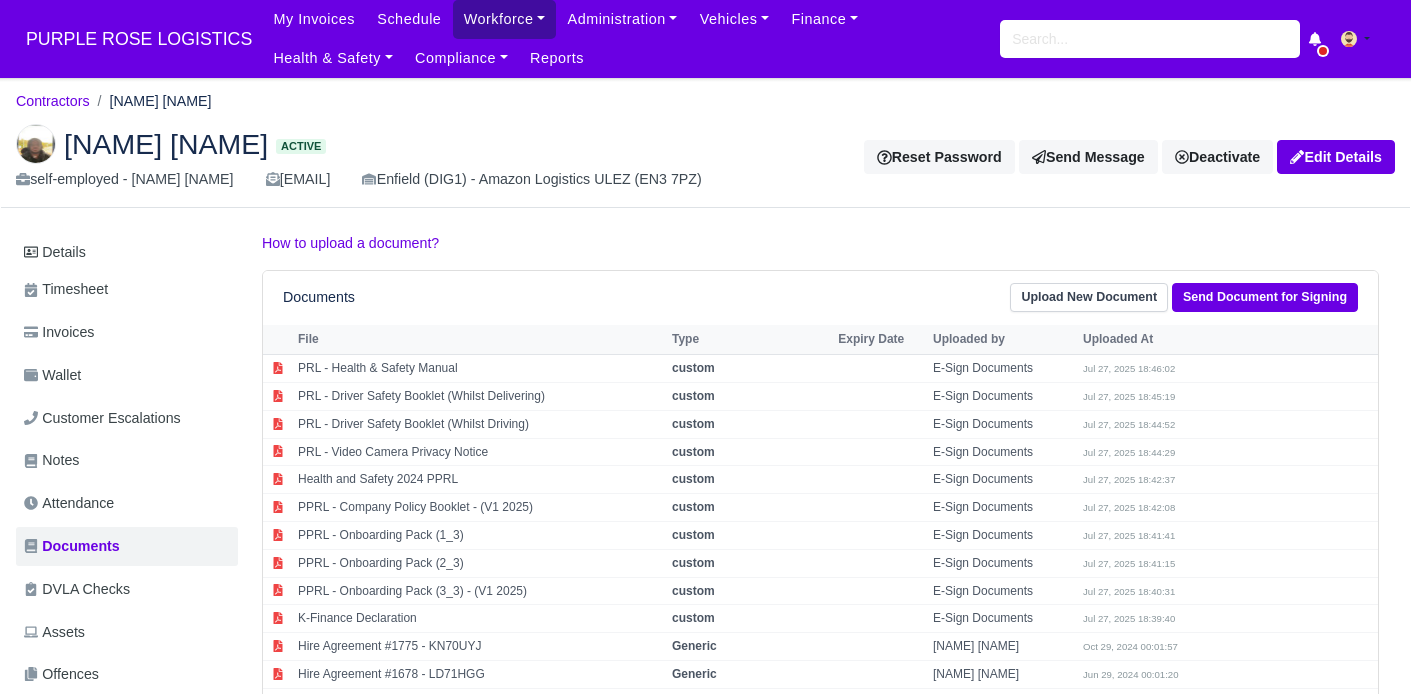 click on "Workforce" at bounding box center (505, 19) 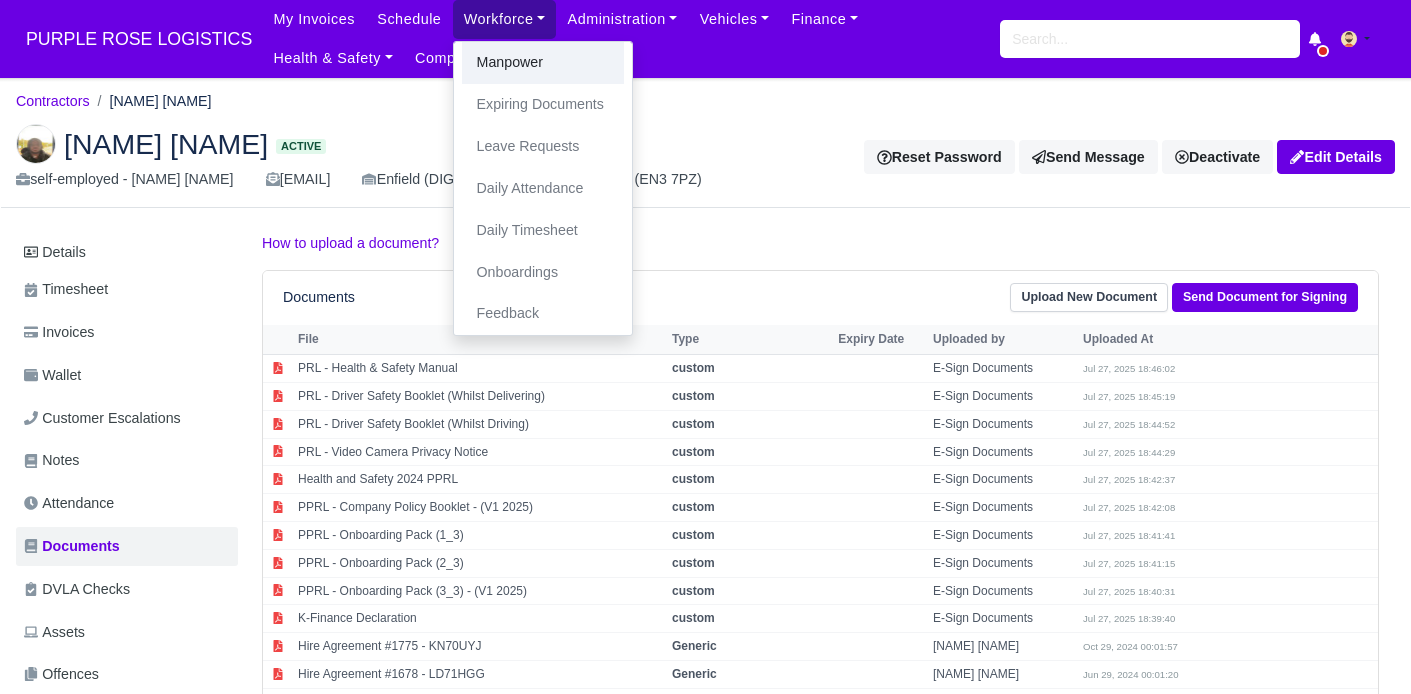 click on "Manpower" at bounding box center [543, 63] 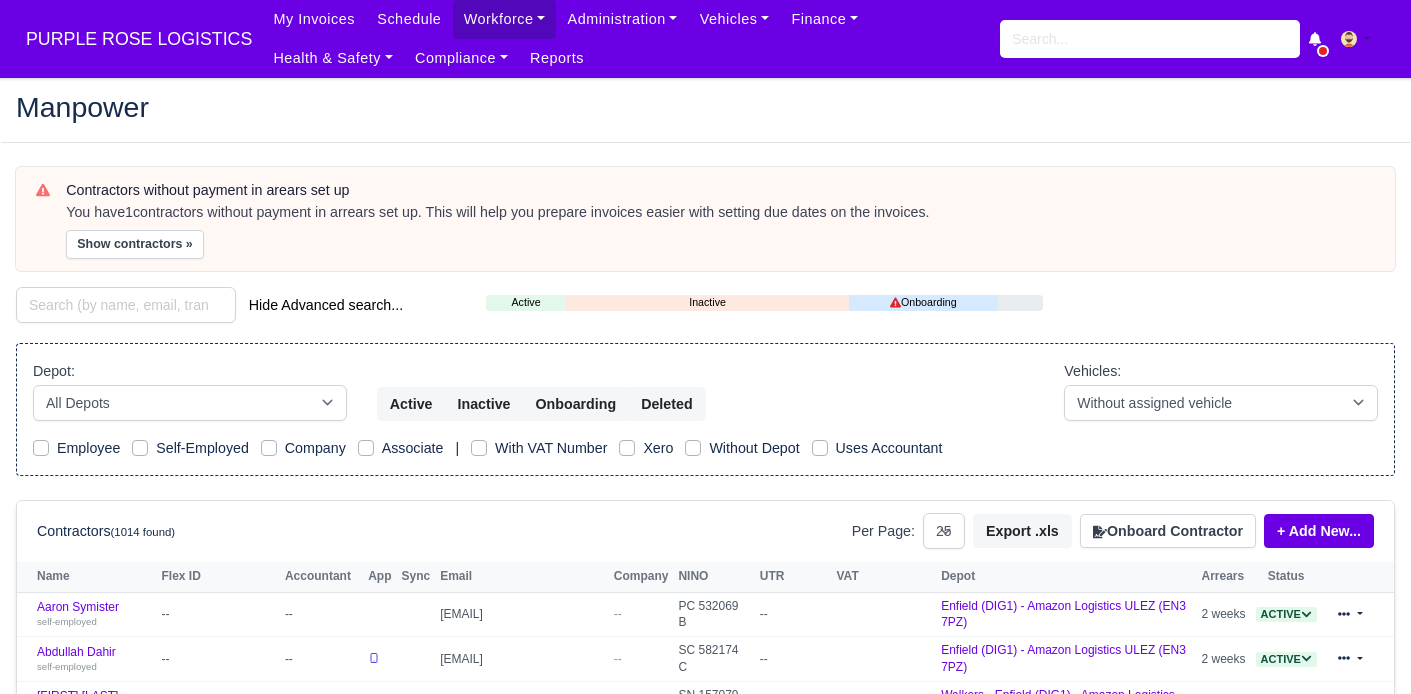 select on "25" 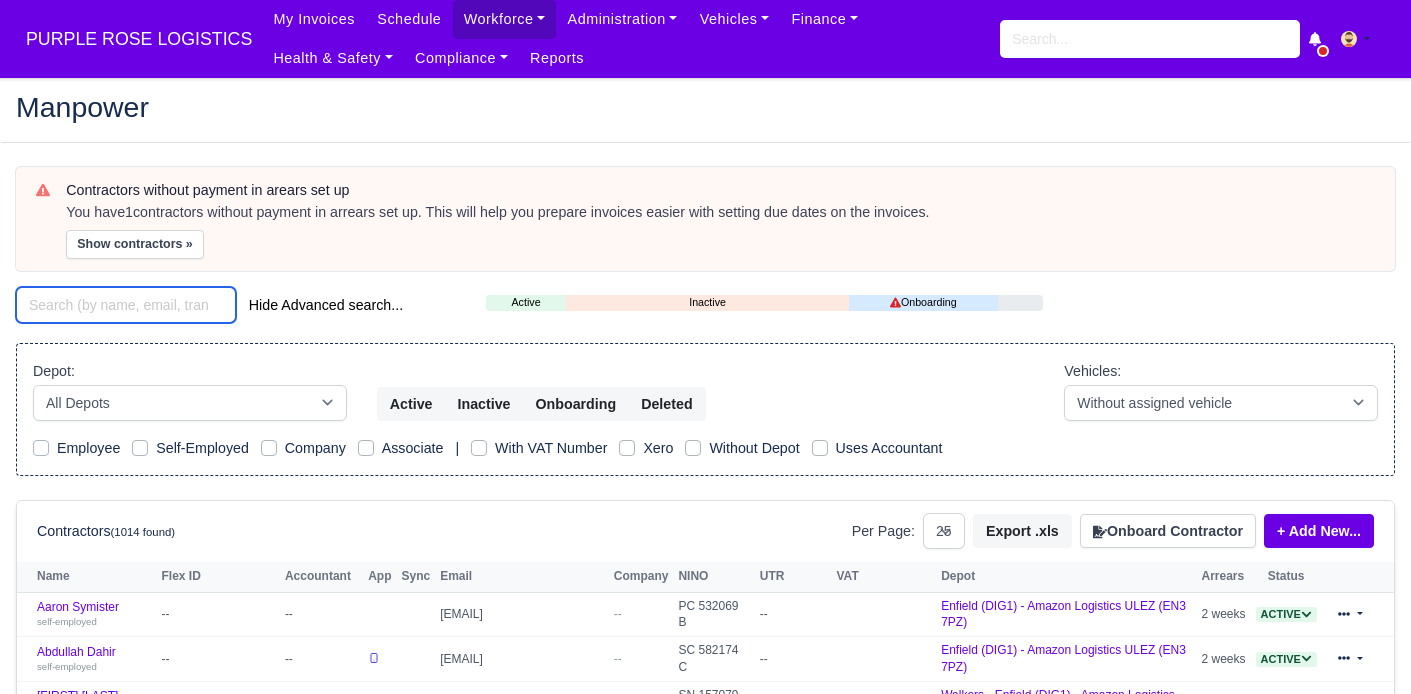 click at bounding box center (126, 305) 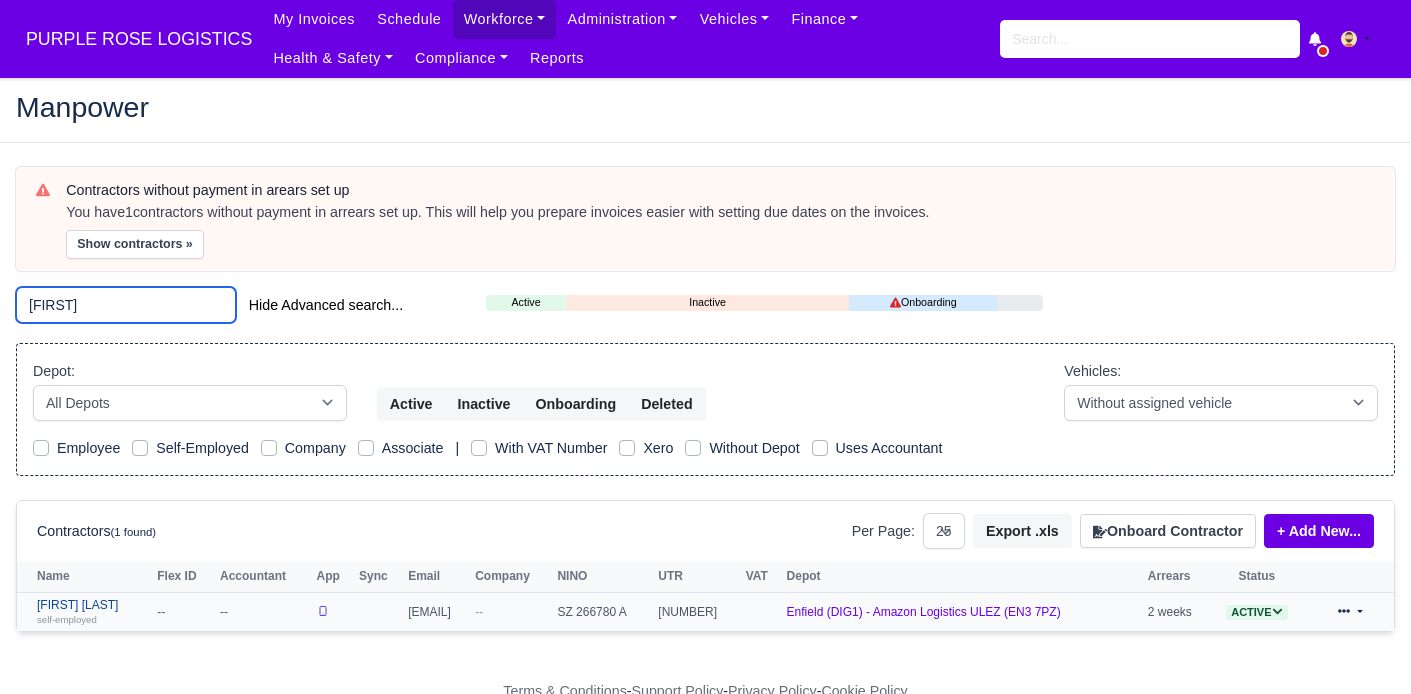 type on "[FIRST]" 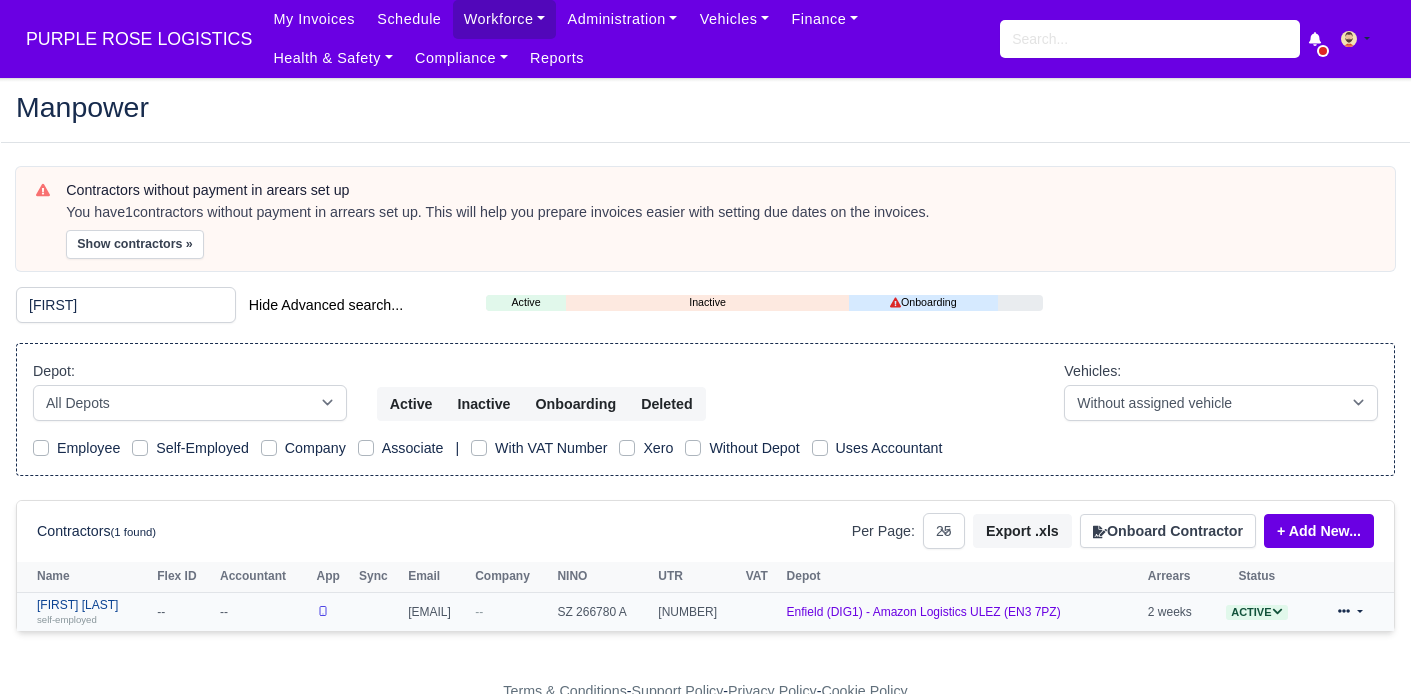 click on "[FIRST] [LAST]
self-employed" at bounding box center (92, 612) 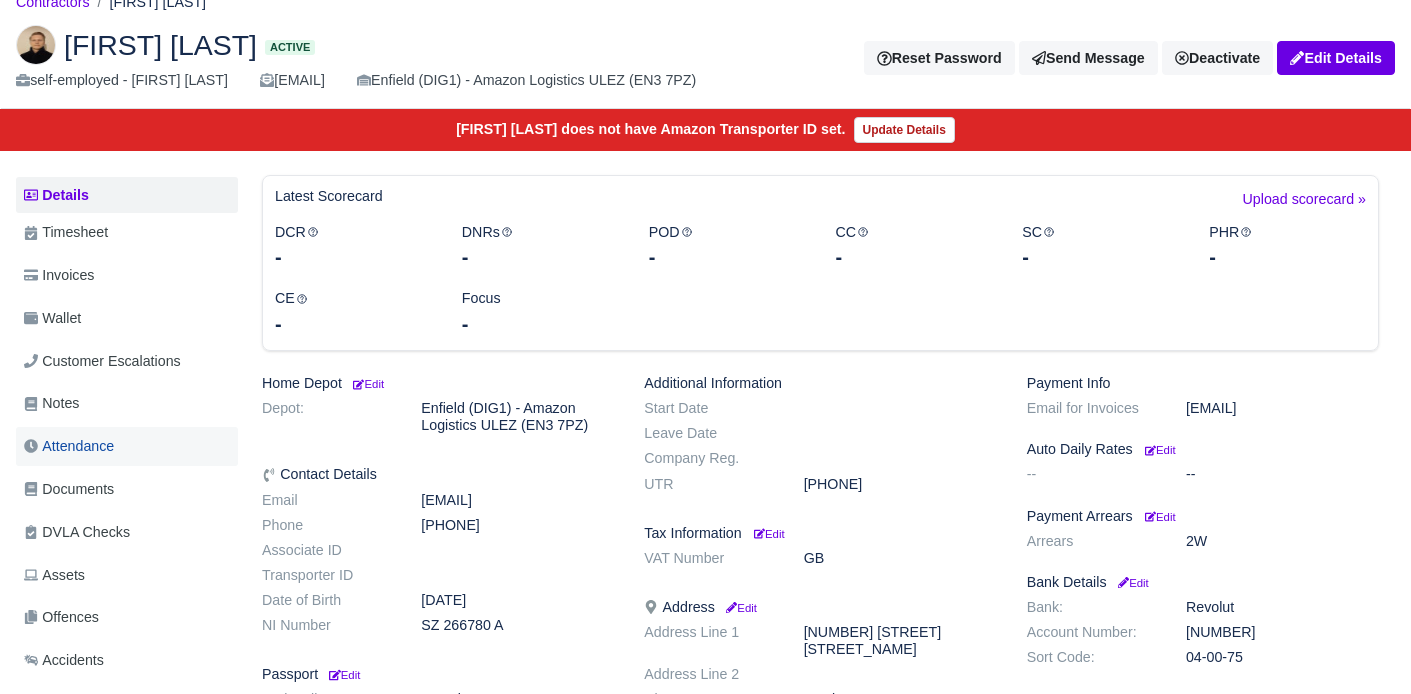 scroll, scrollTop: 110, scrollLeft: 0, axis: vertical 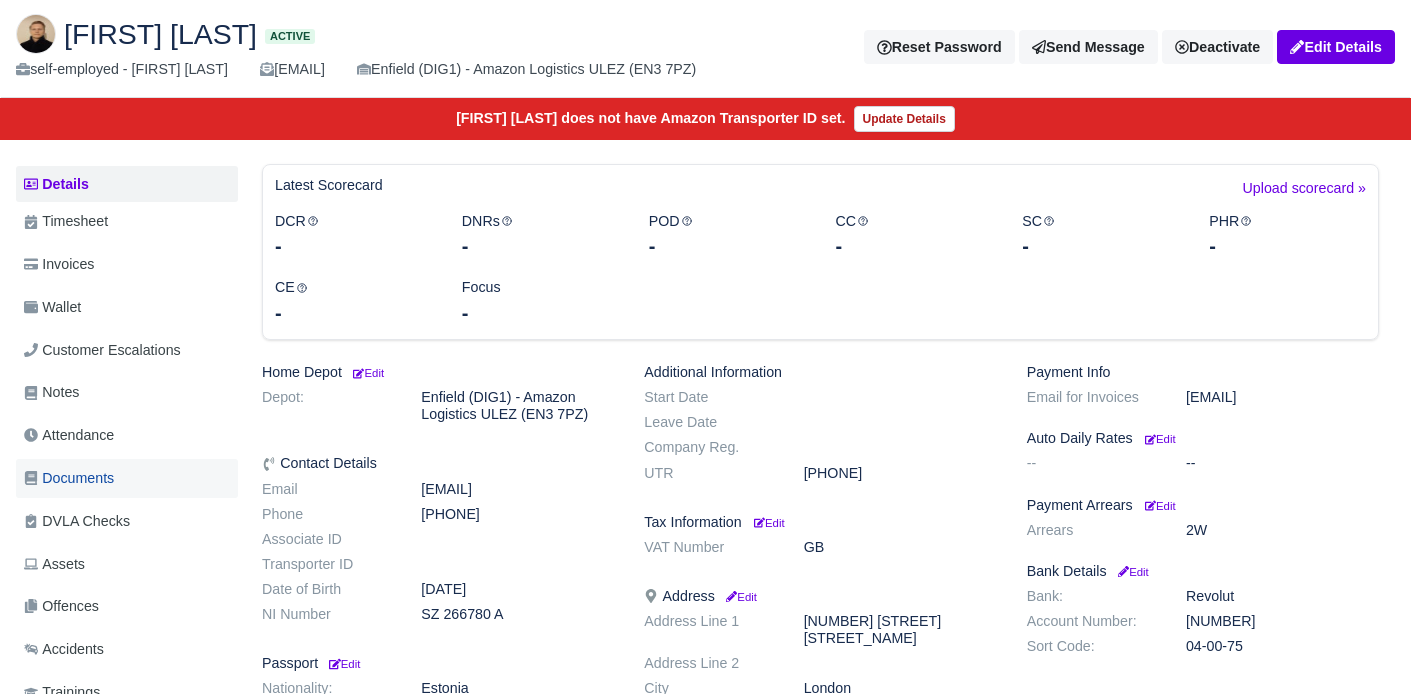 click on "Documents" at bounding box center (127, 478) 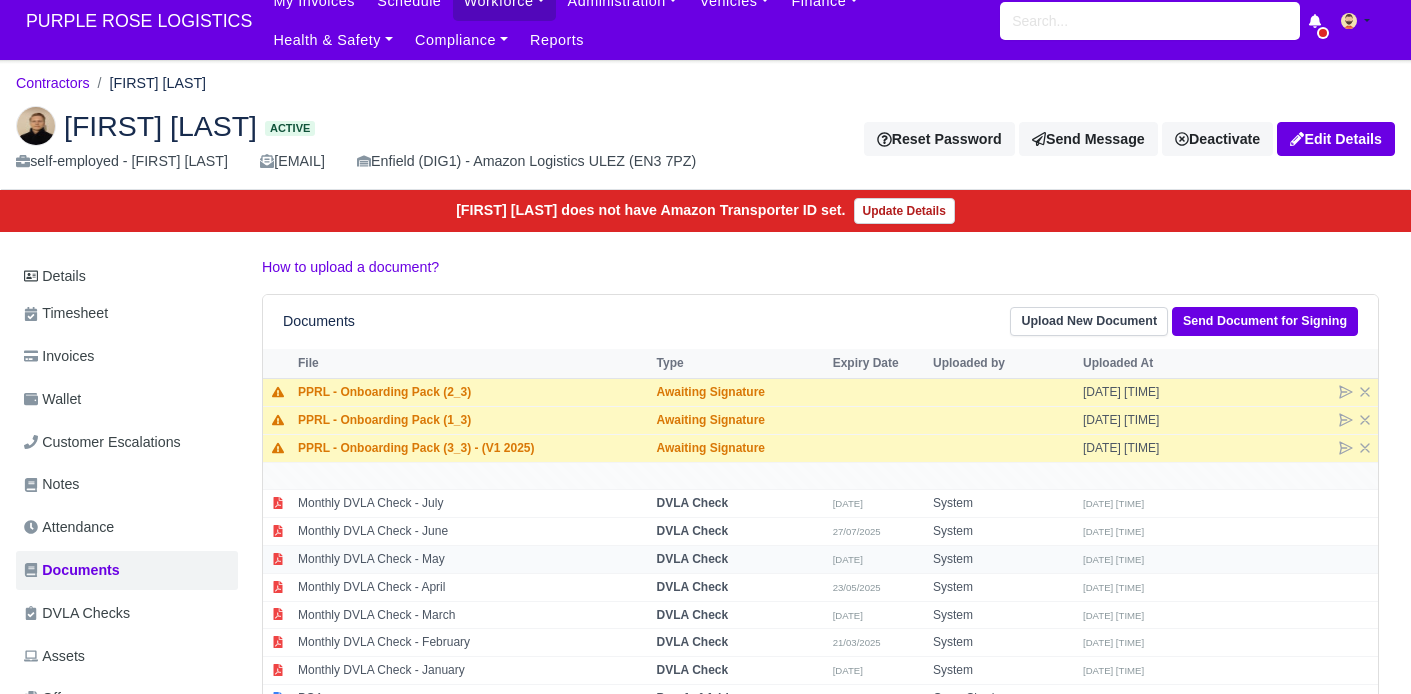 scroll, scrollTop: 24, scrollLeft: 0, axis: vertical 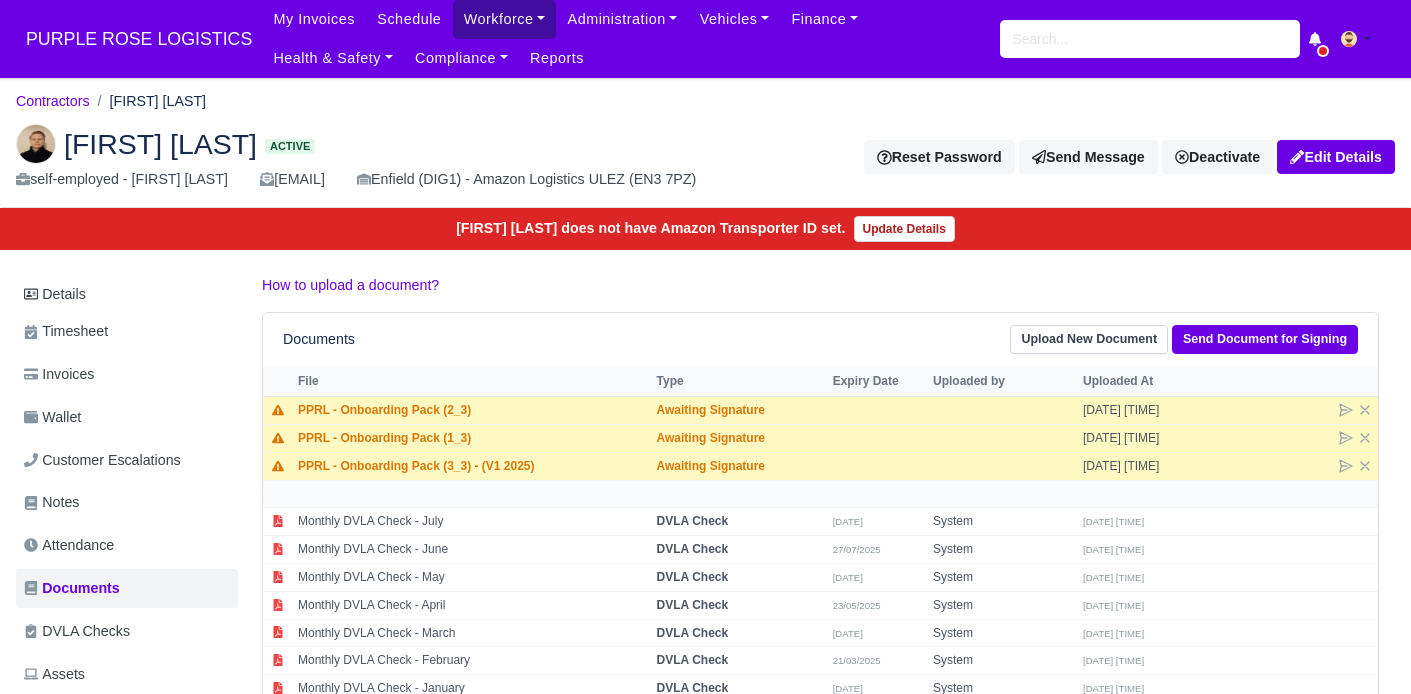 click on "Workforce" at bounding box center (505, 19) 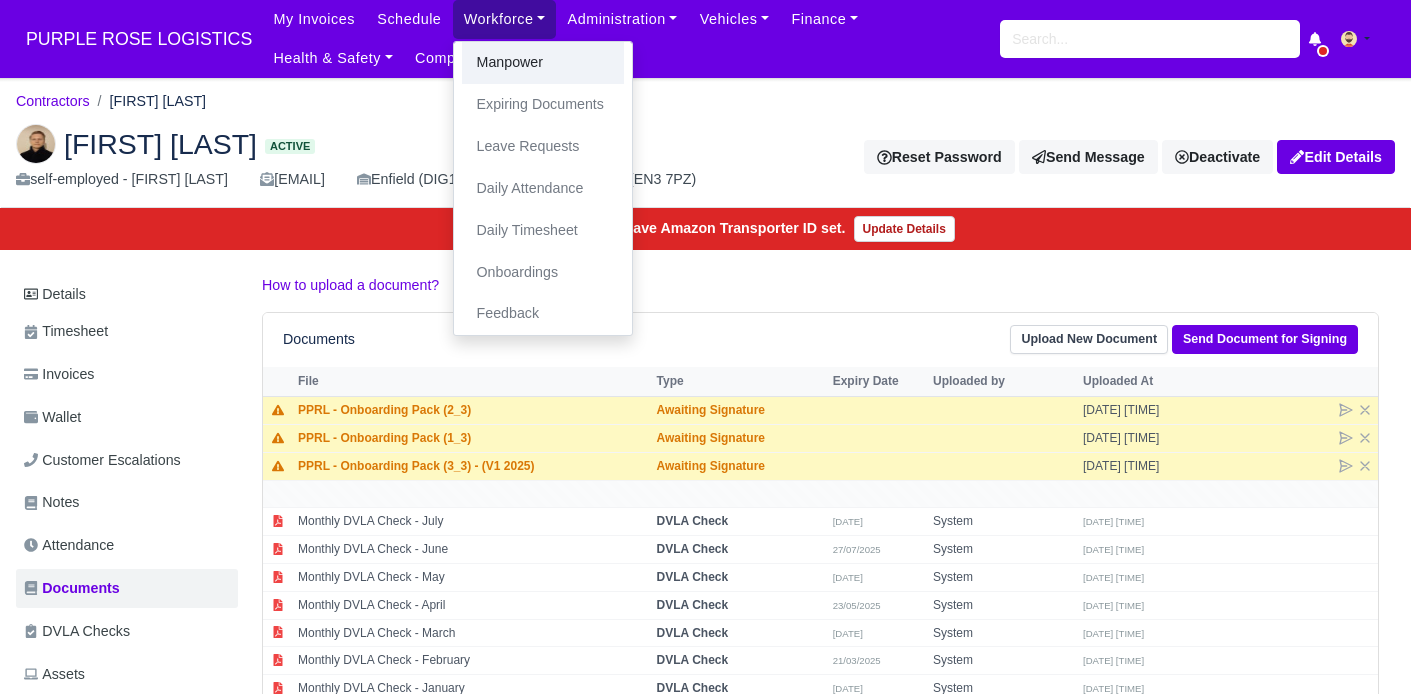 click on "Manpower" at bounding box center (543, 63) 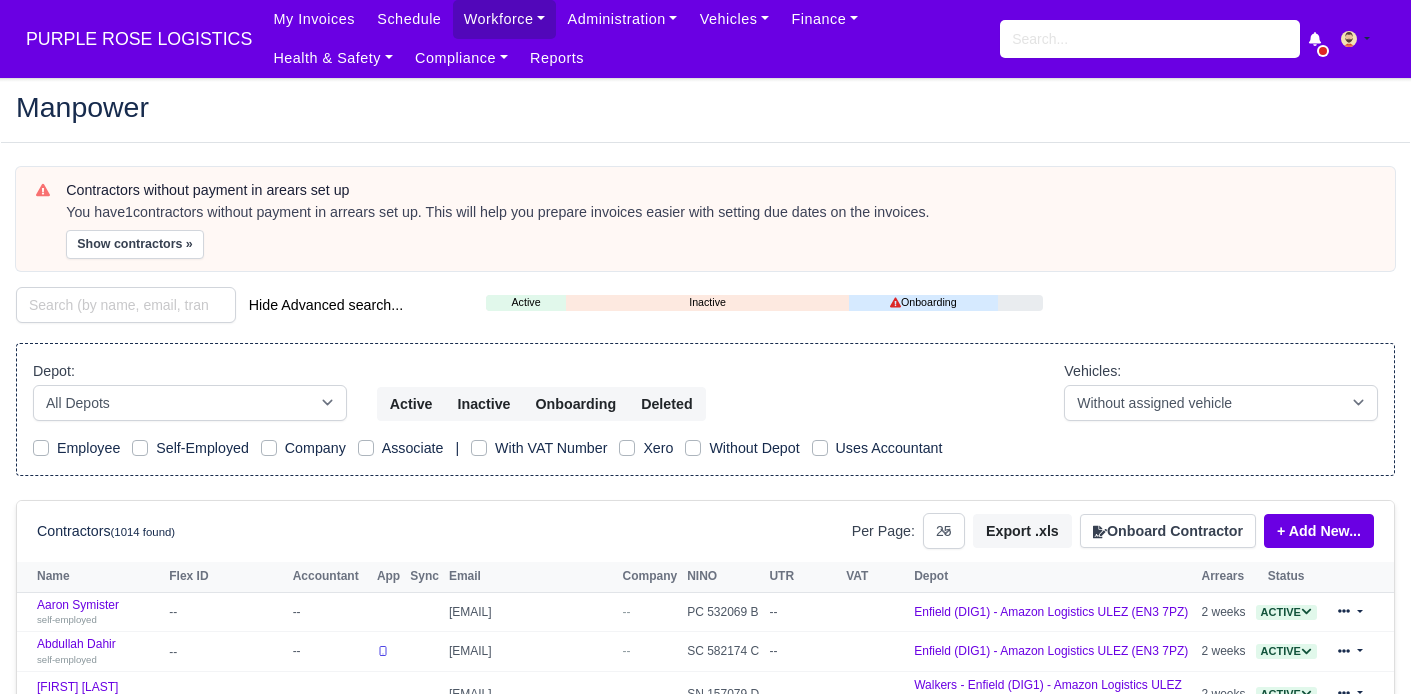 select on "25" 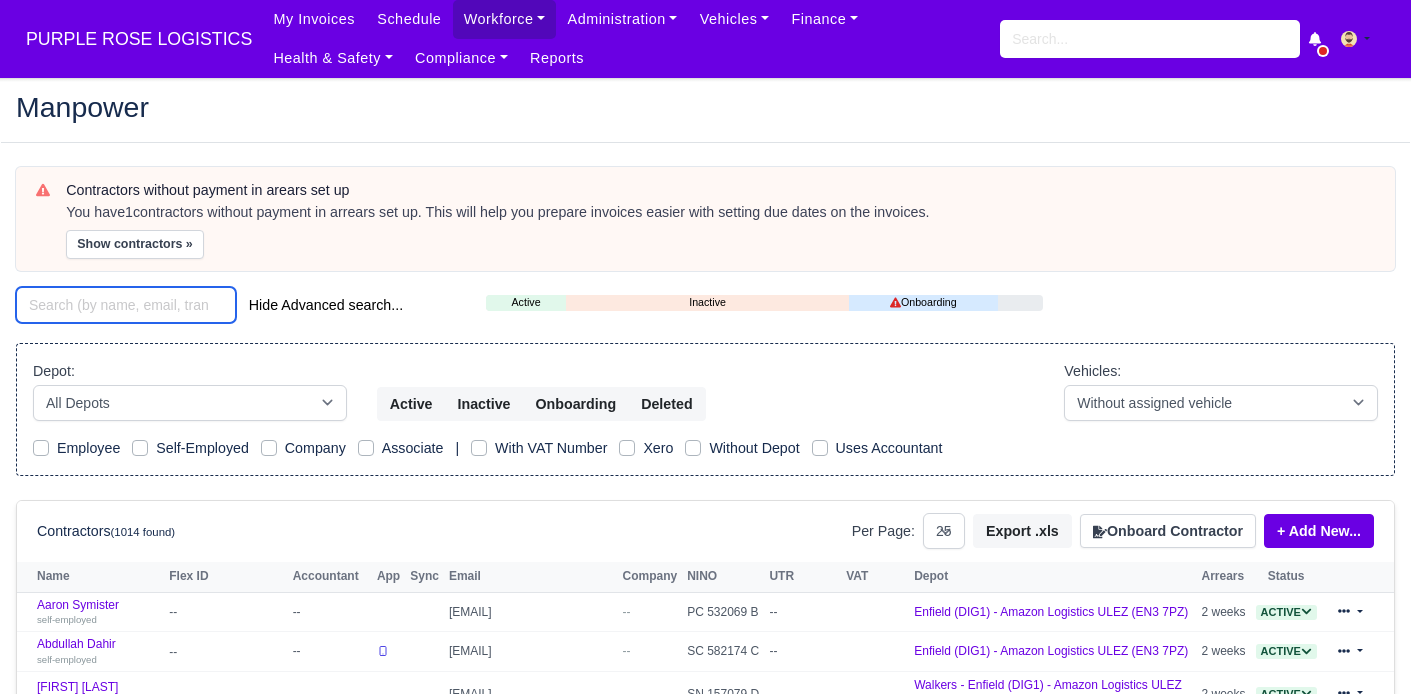 click at bounding box center (126, 305) 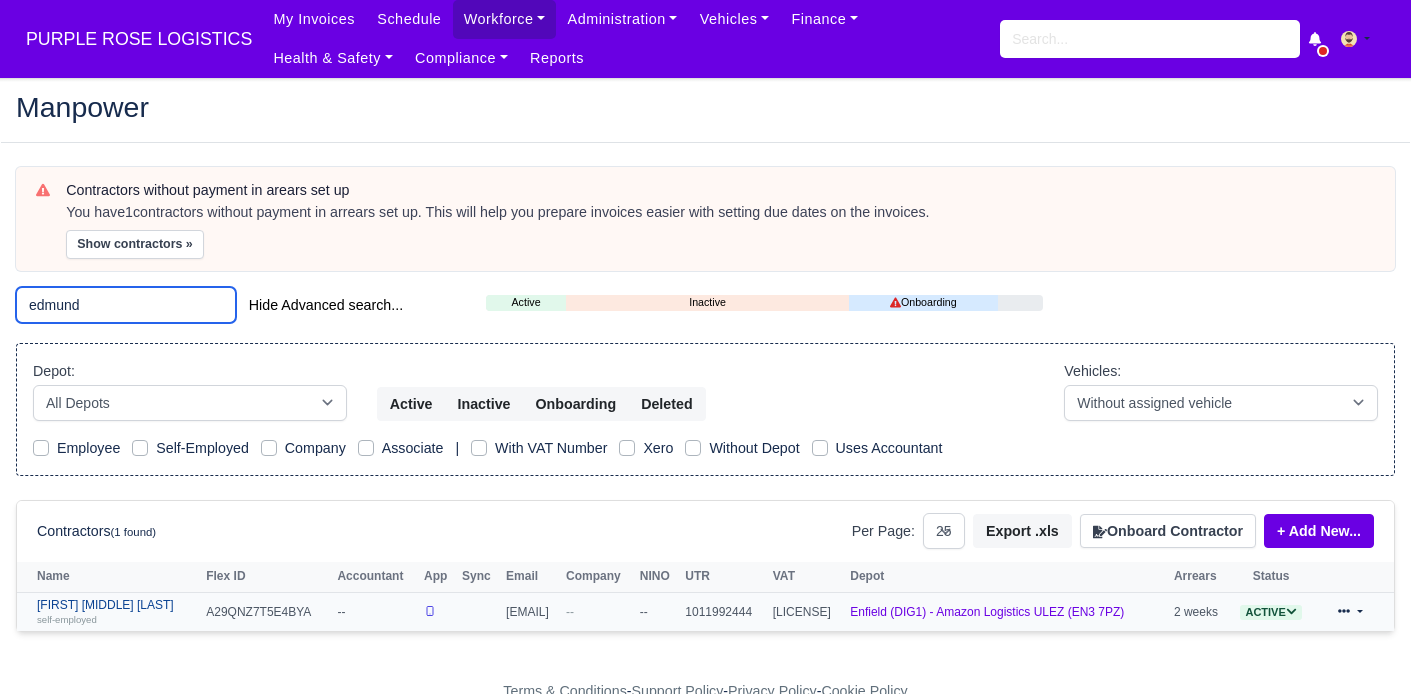 type on "edmund" 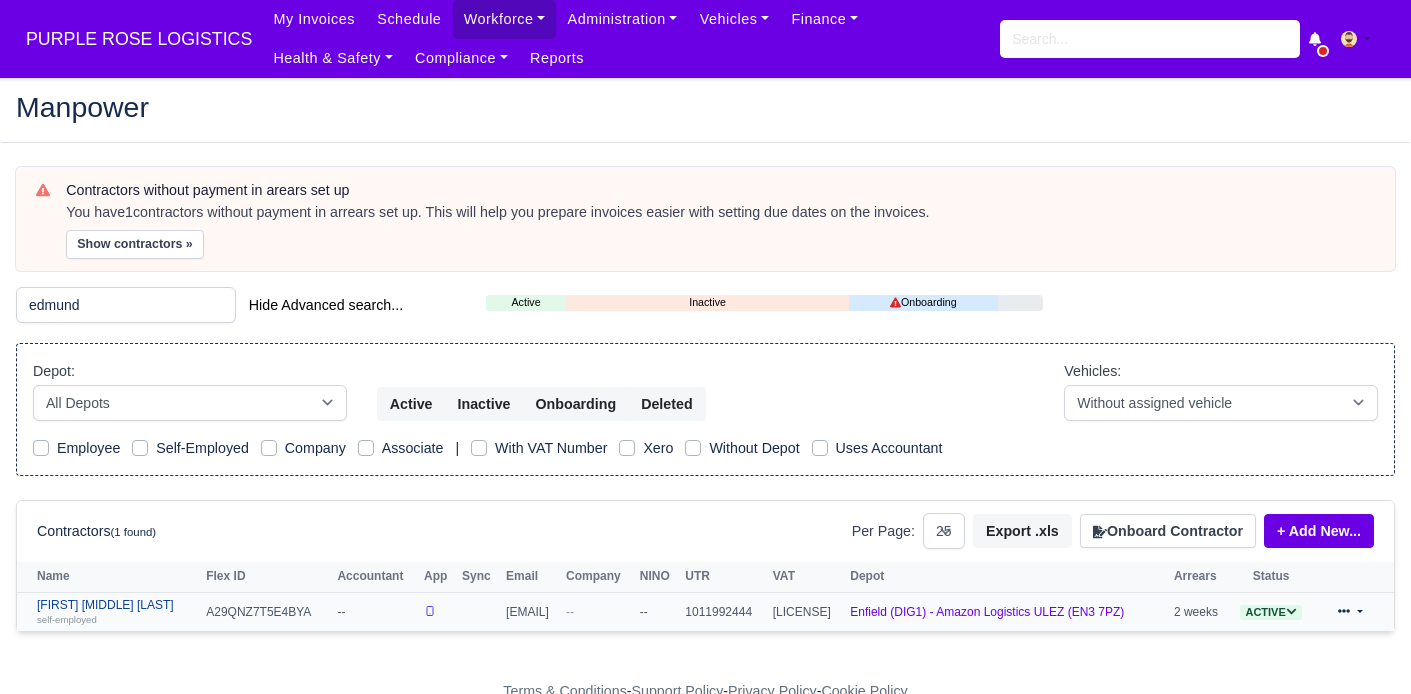 click on "Edmund Nathaniel Kwakye
self-employed" at bounding box center [116, 612] 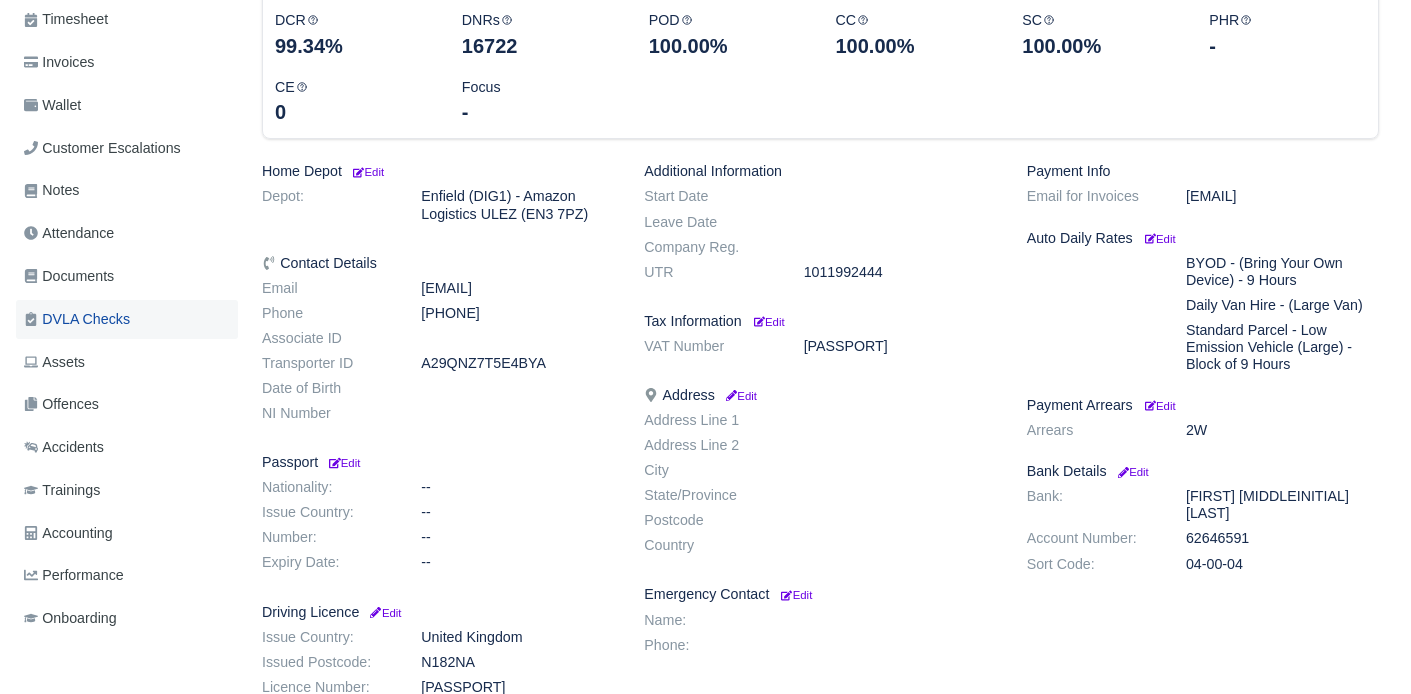 scroll, scrollTop: 292, scrollLeft: 0, axis: vertical 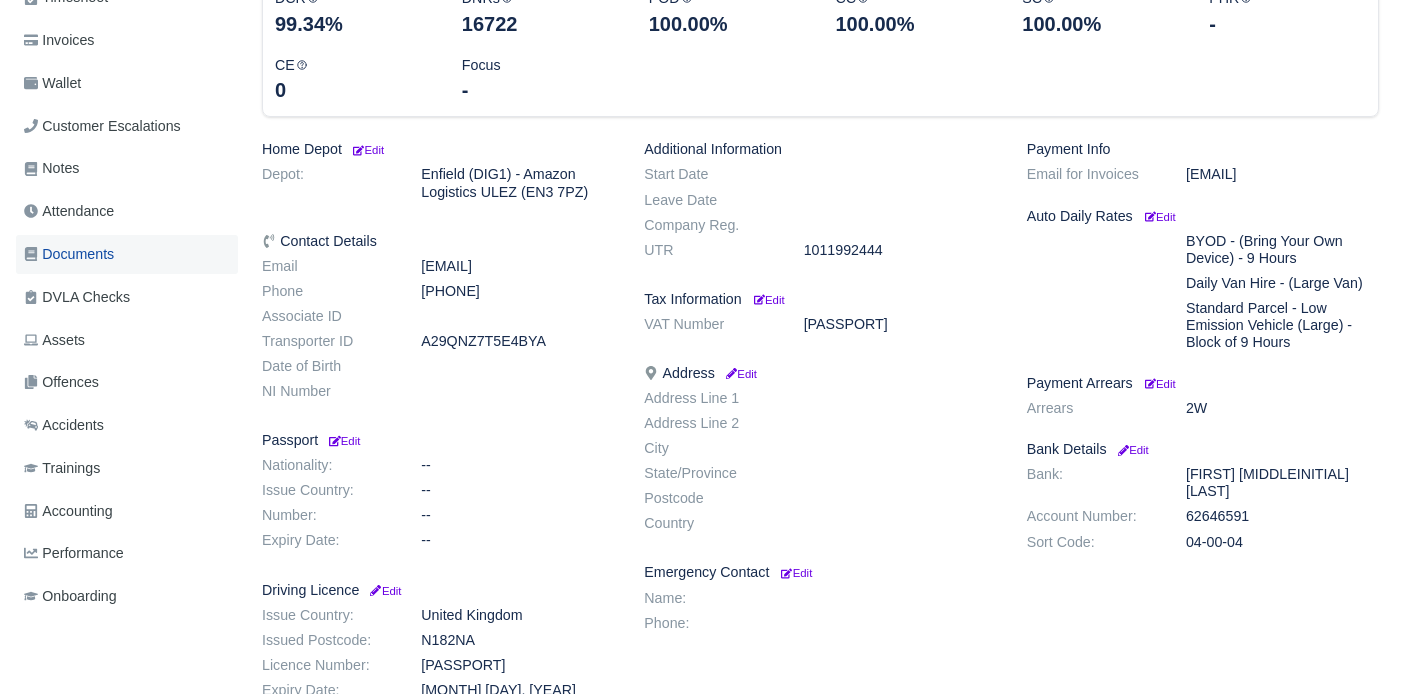 click on "Documents" at bounding box center (127, 254) 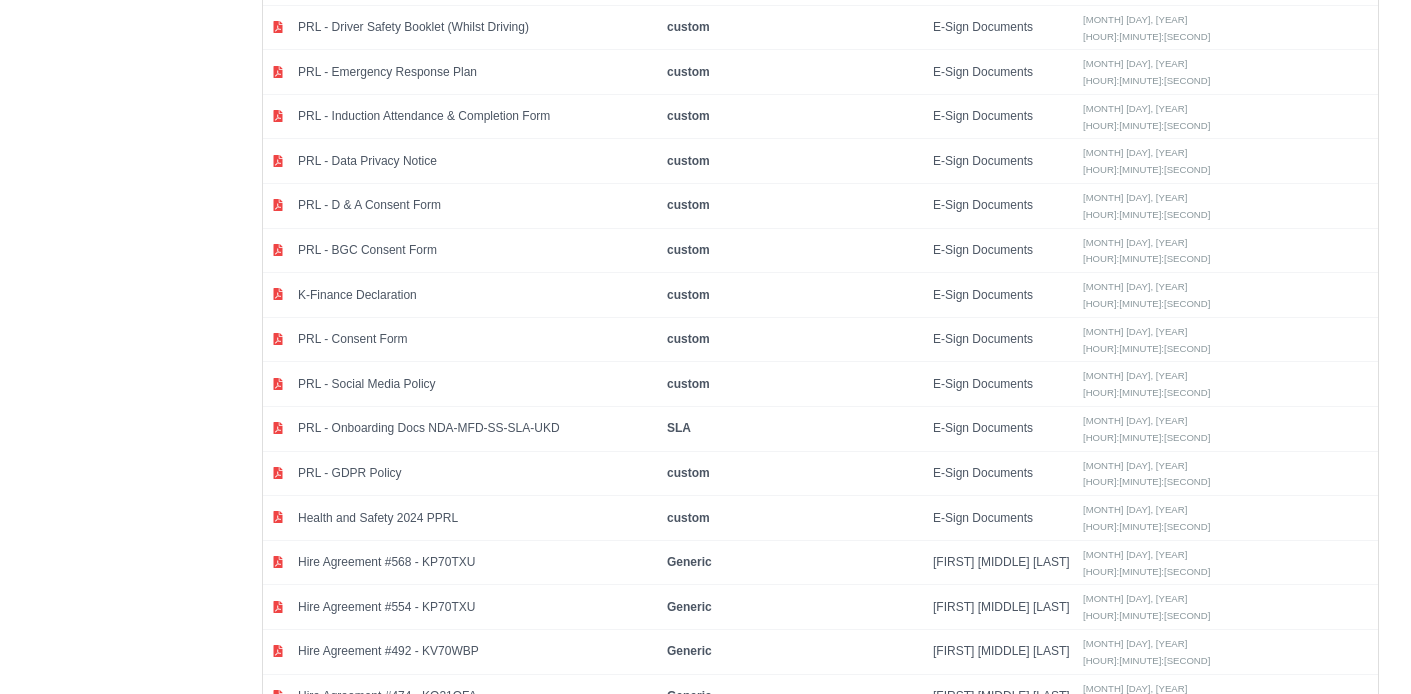 scroll, scrollTop: 1380, scrollLeft: 0, axis: vertical 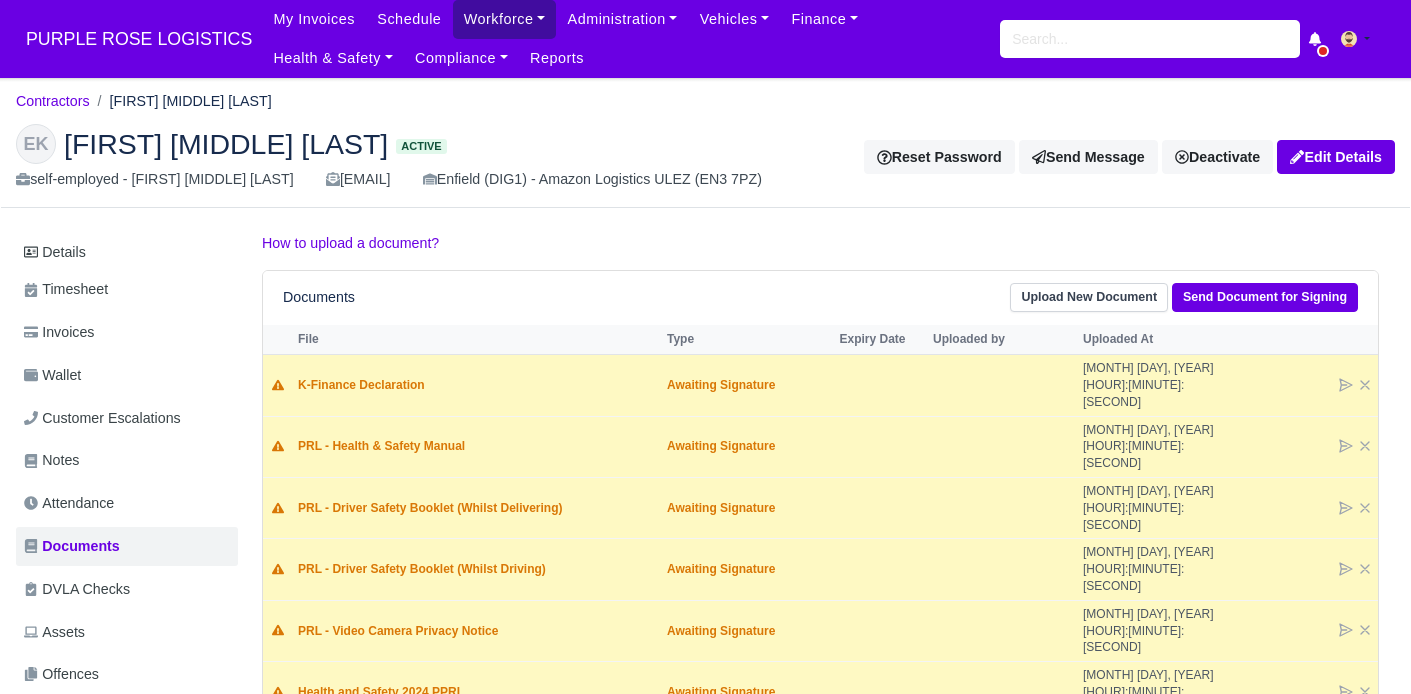 click on "Workforce" at bounding box center (505, 19) 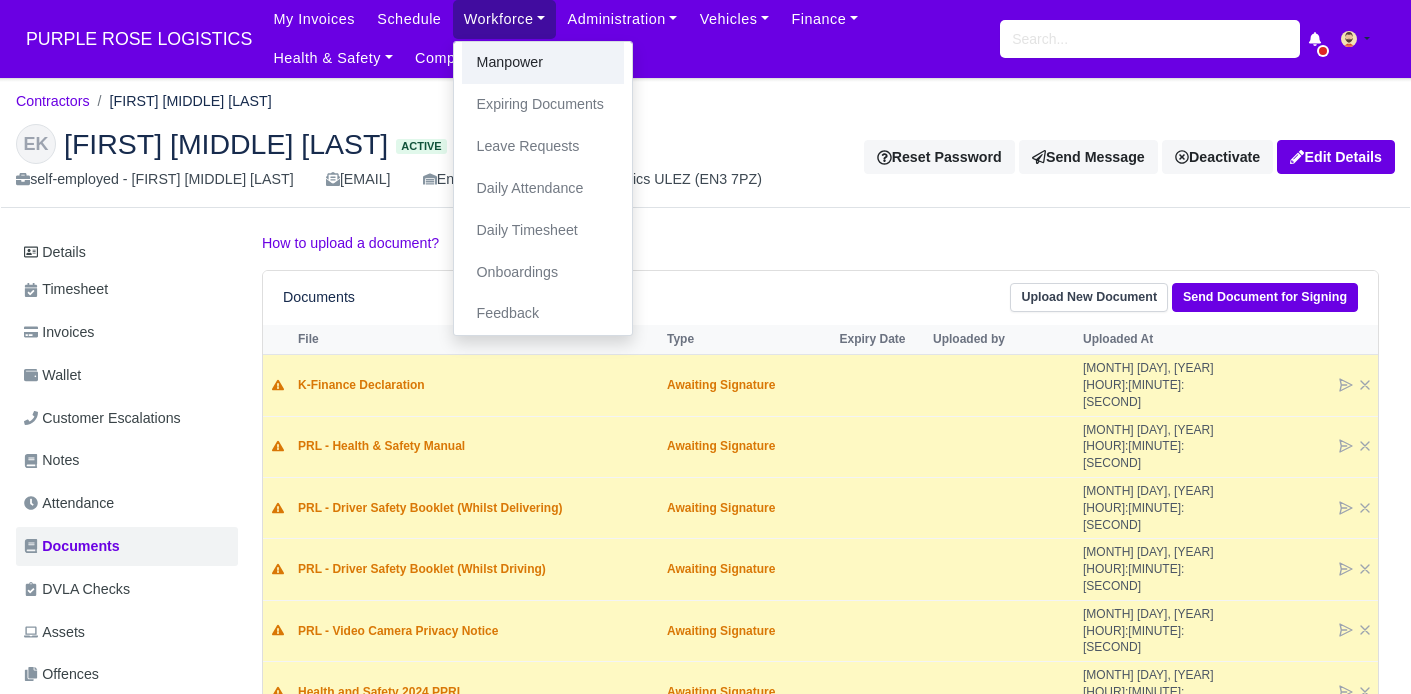 click on "Manpower" at bounding box center [543, 63] 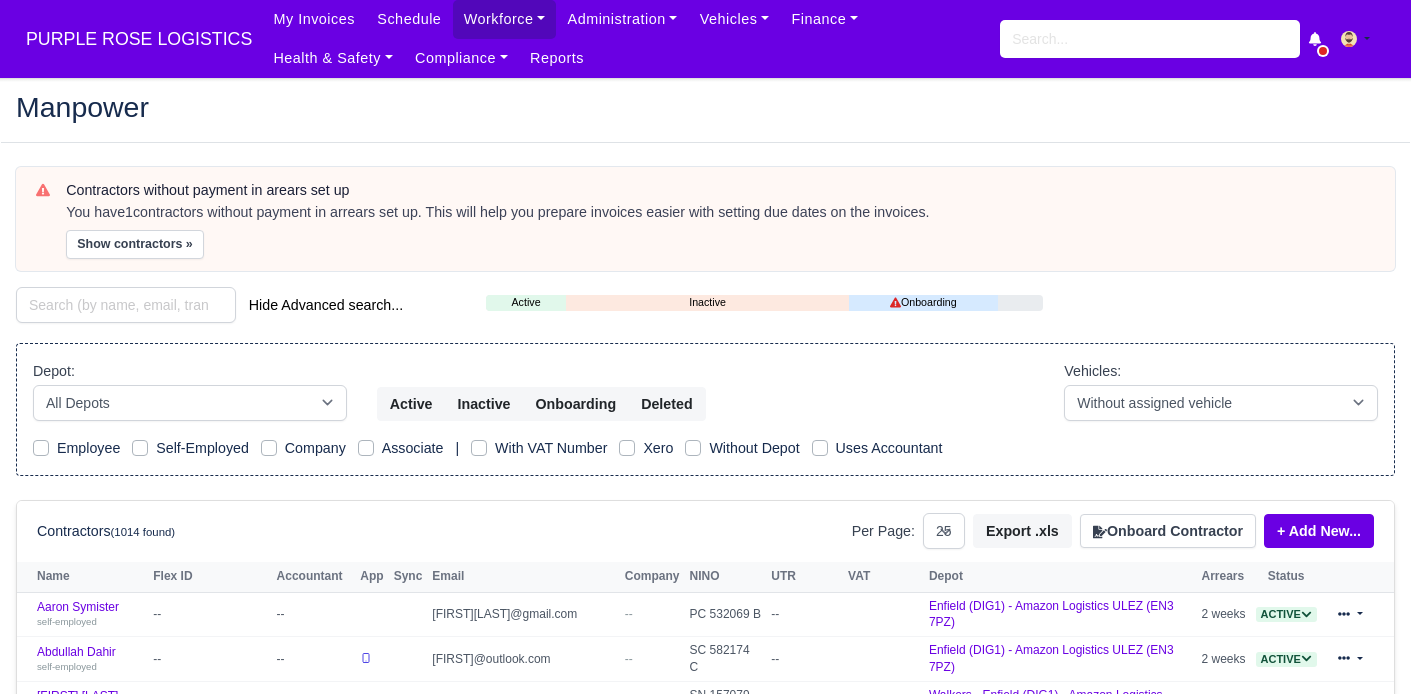select on "25" 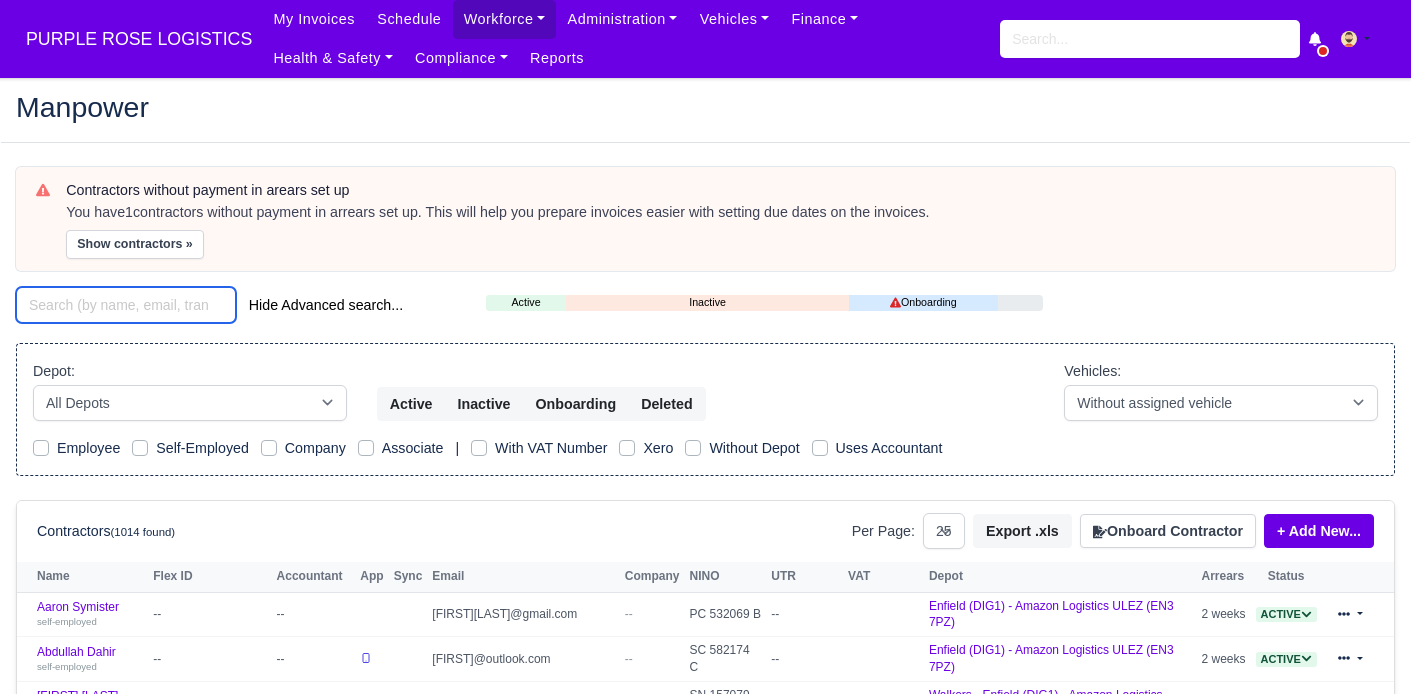 click at bounding box center (126, 305) 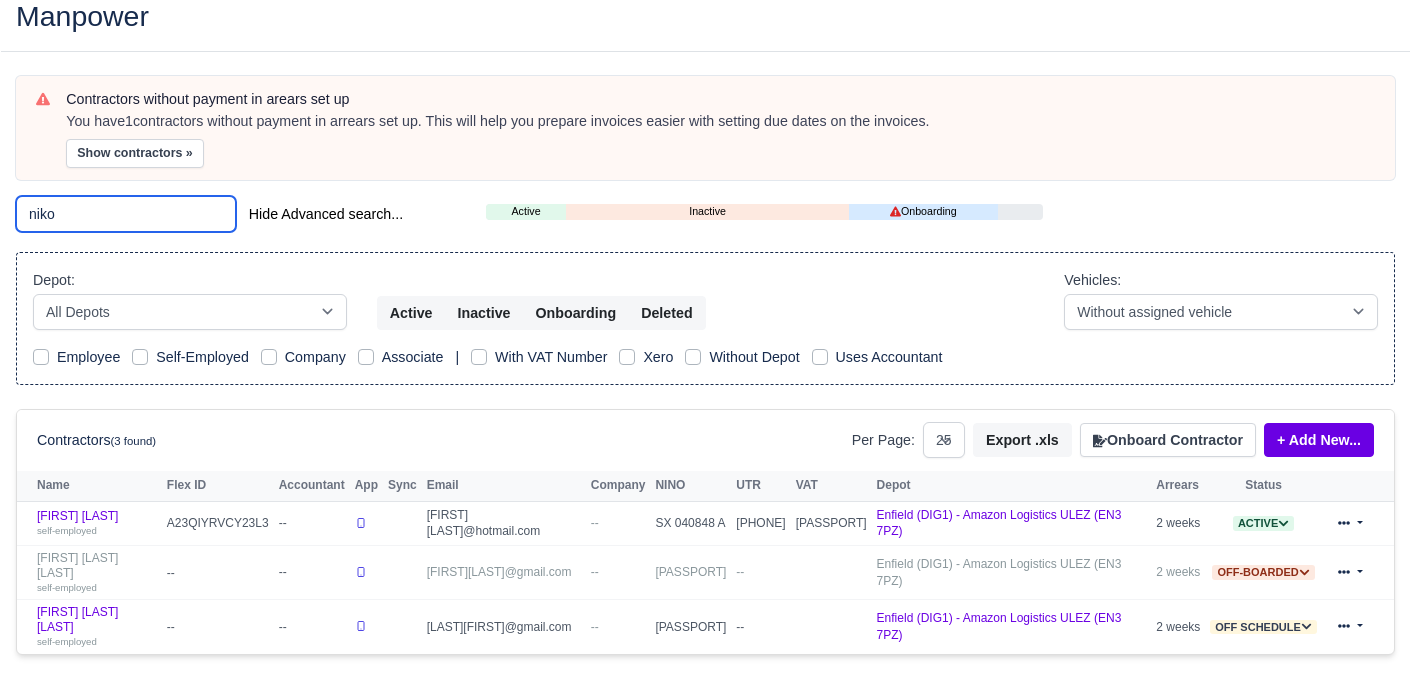 scroll, scrollTop: 92, scrollLeft: 0, axis: vertical 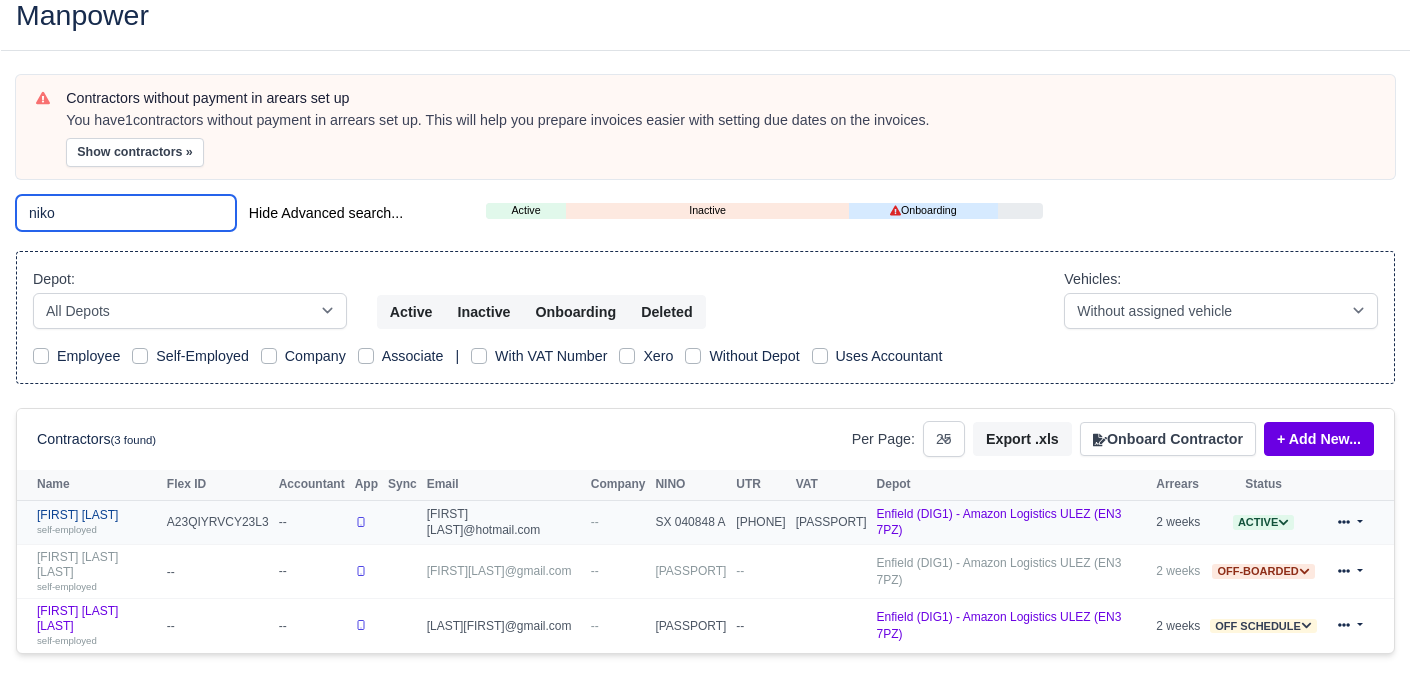type on "niko" 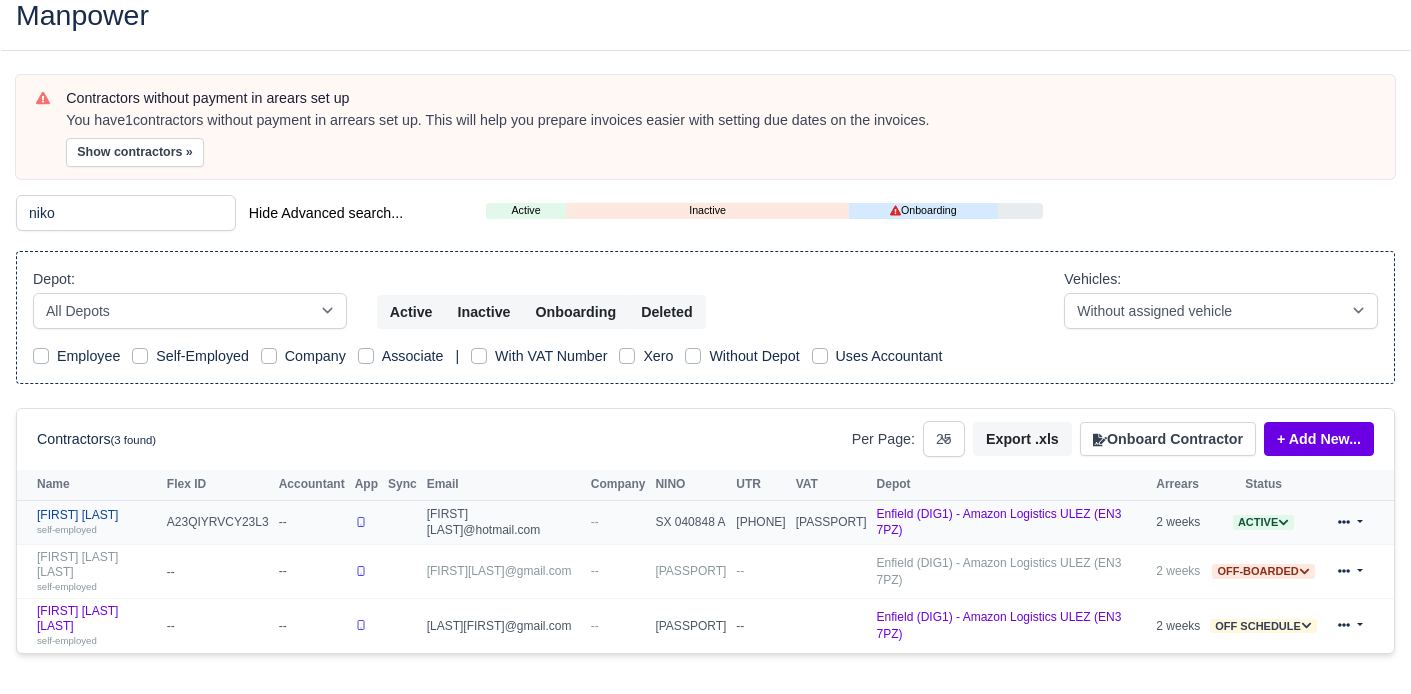click on "Nikolaos Makrofidis
self-employed" at bounding box center (97, 522) 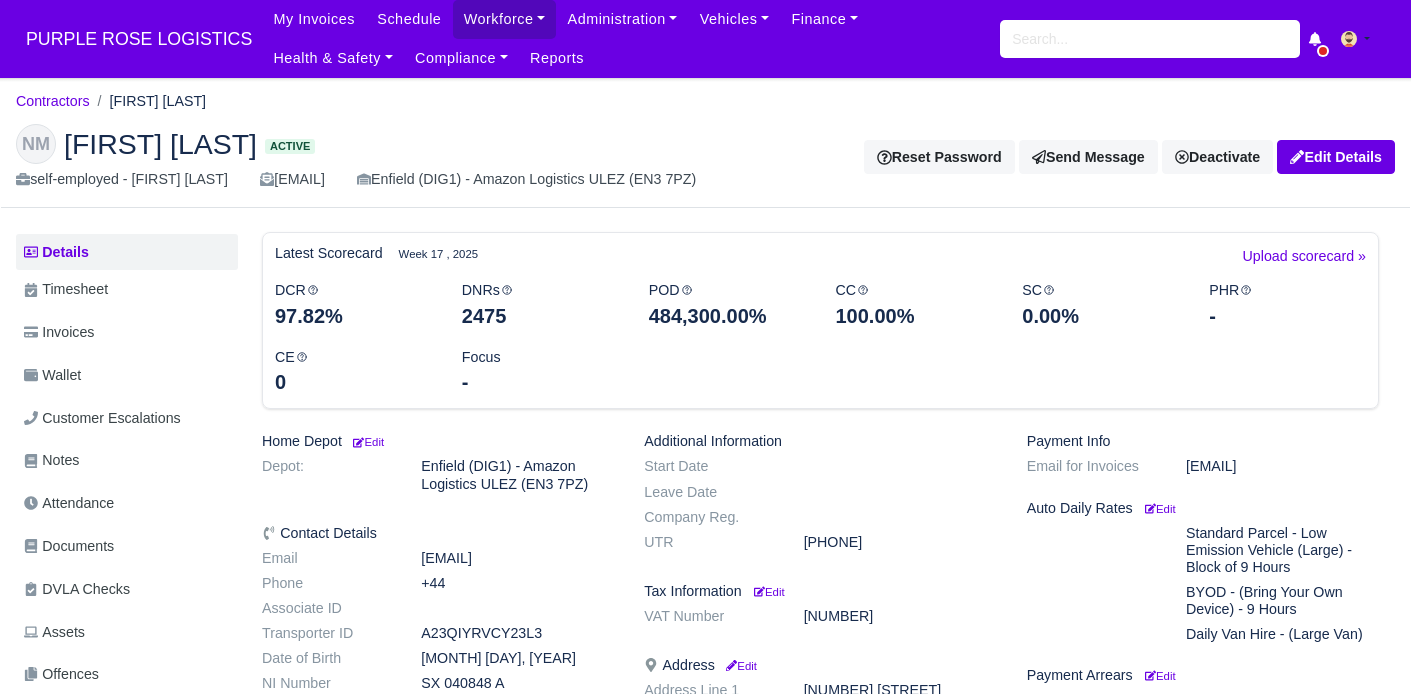 scroll, scrollTop: 0, scrollLeft: 0, axis: both 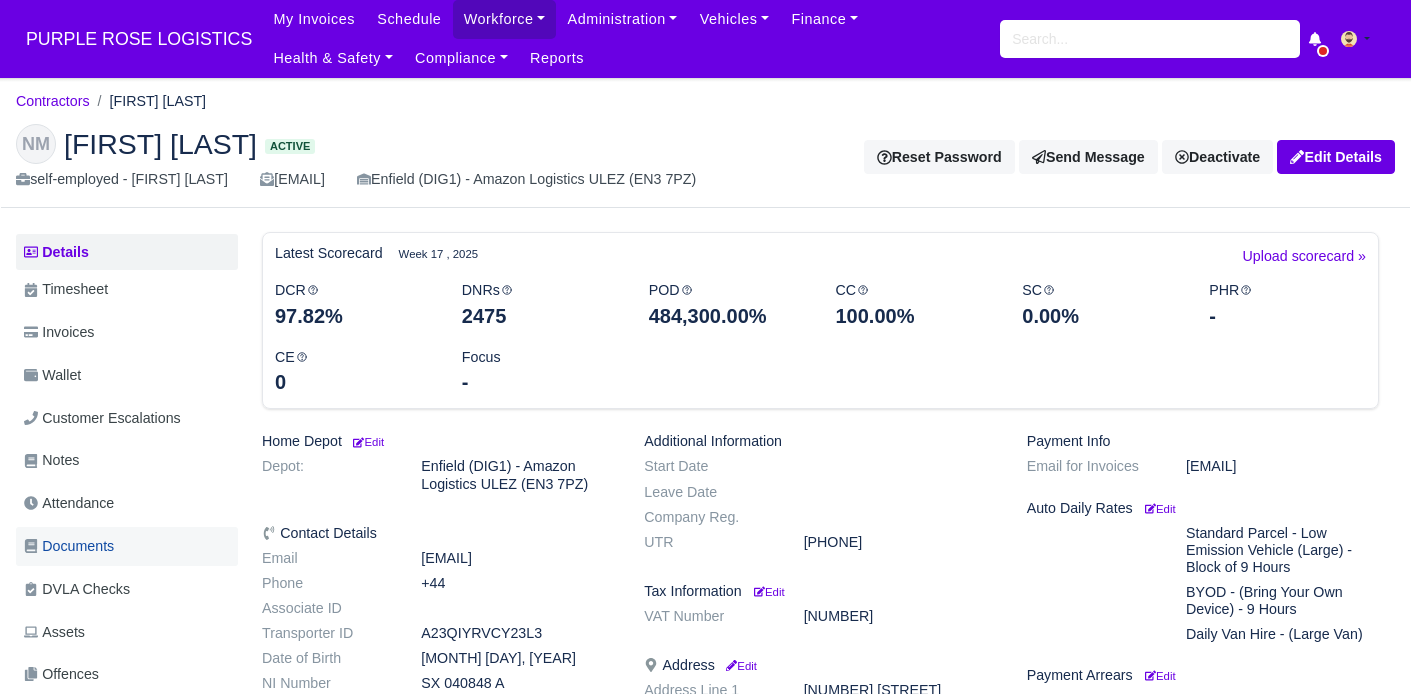 click on "Documents" at bounding box center [69, 546] 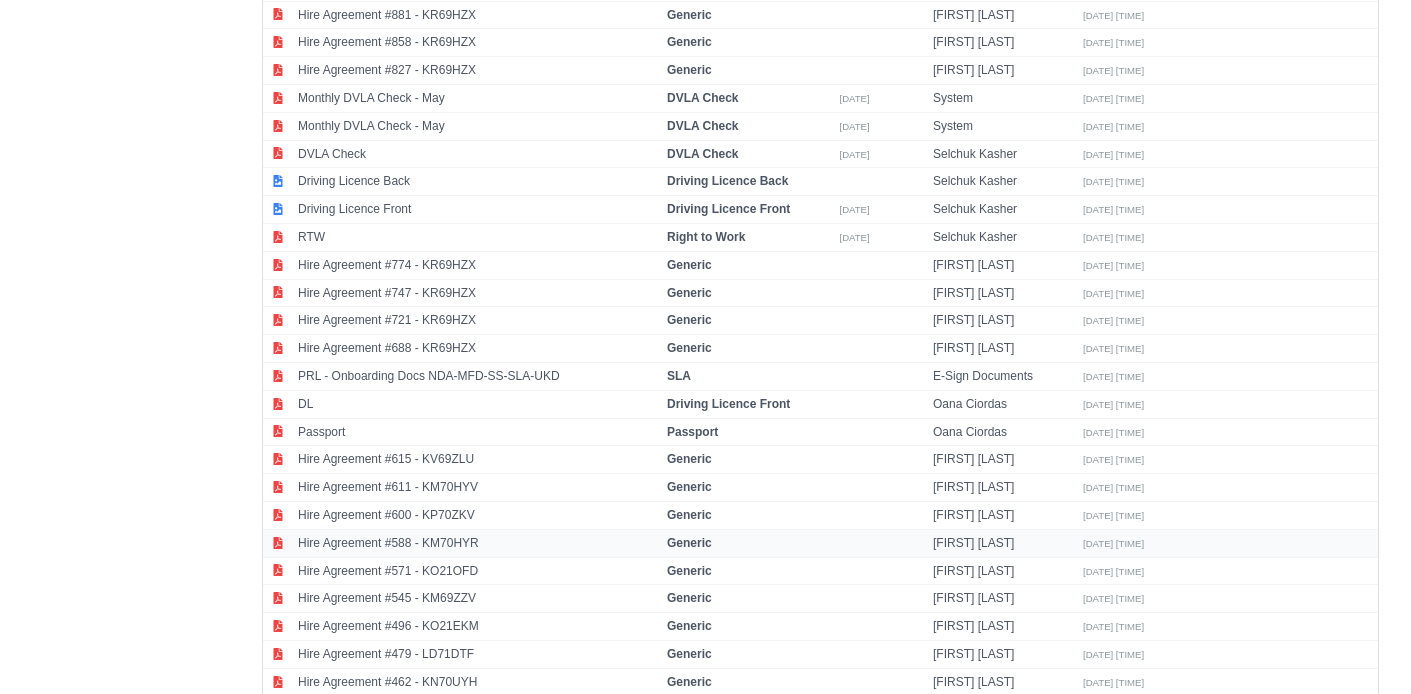 scroll, scrollTop: 1154, scrollLeft: 0, axis: vertical 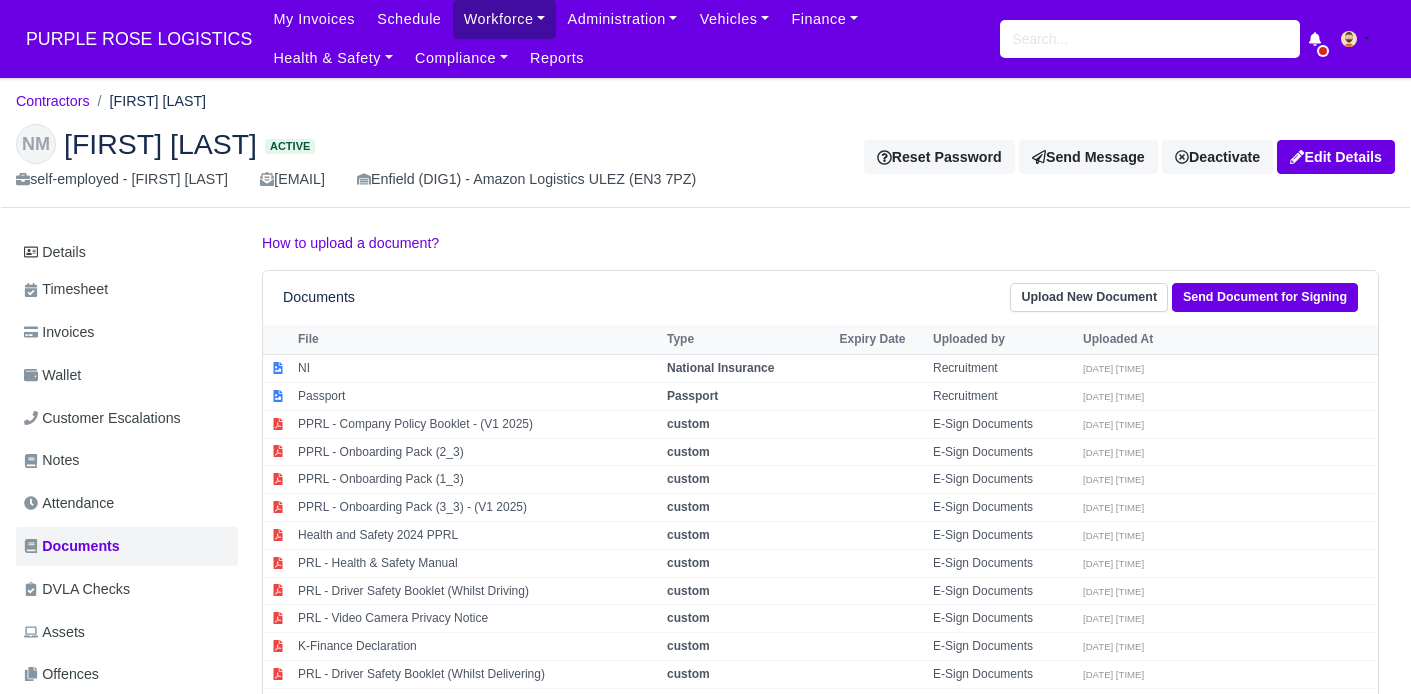click on "Workforce" at bounding box center (505, 19) 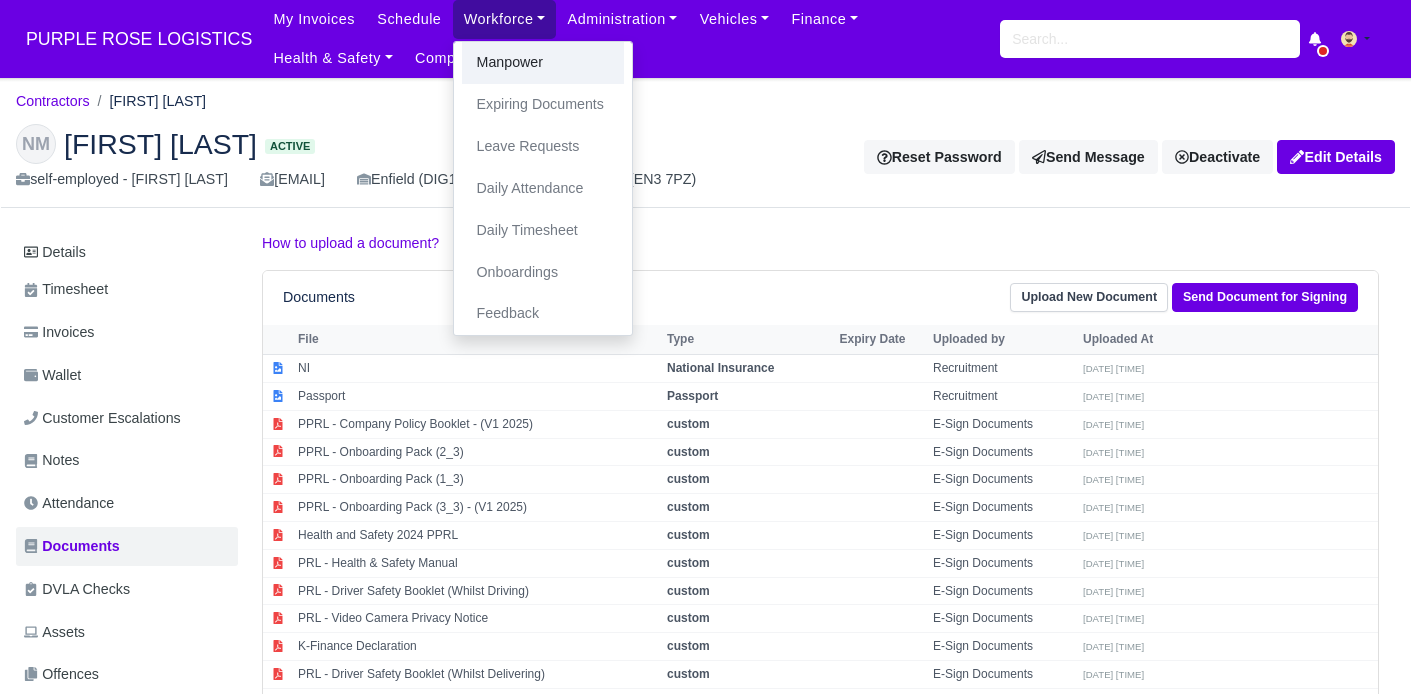 click on "Manpower" at bounding box center (543, 63) 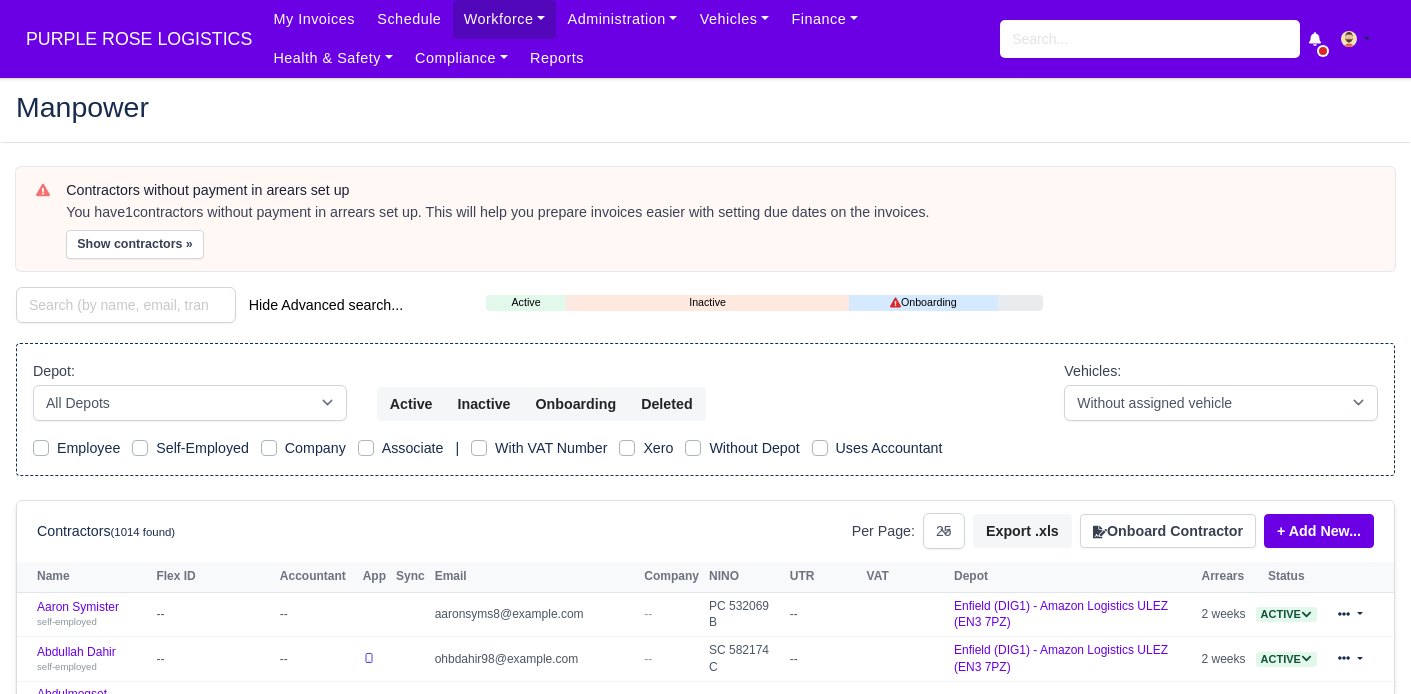 select on "25" 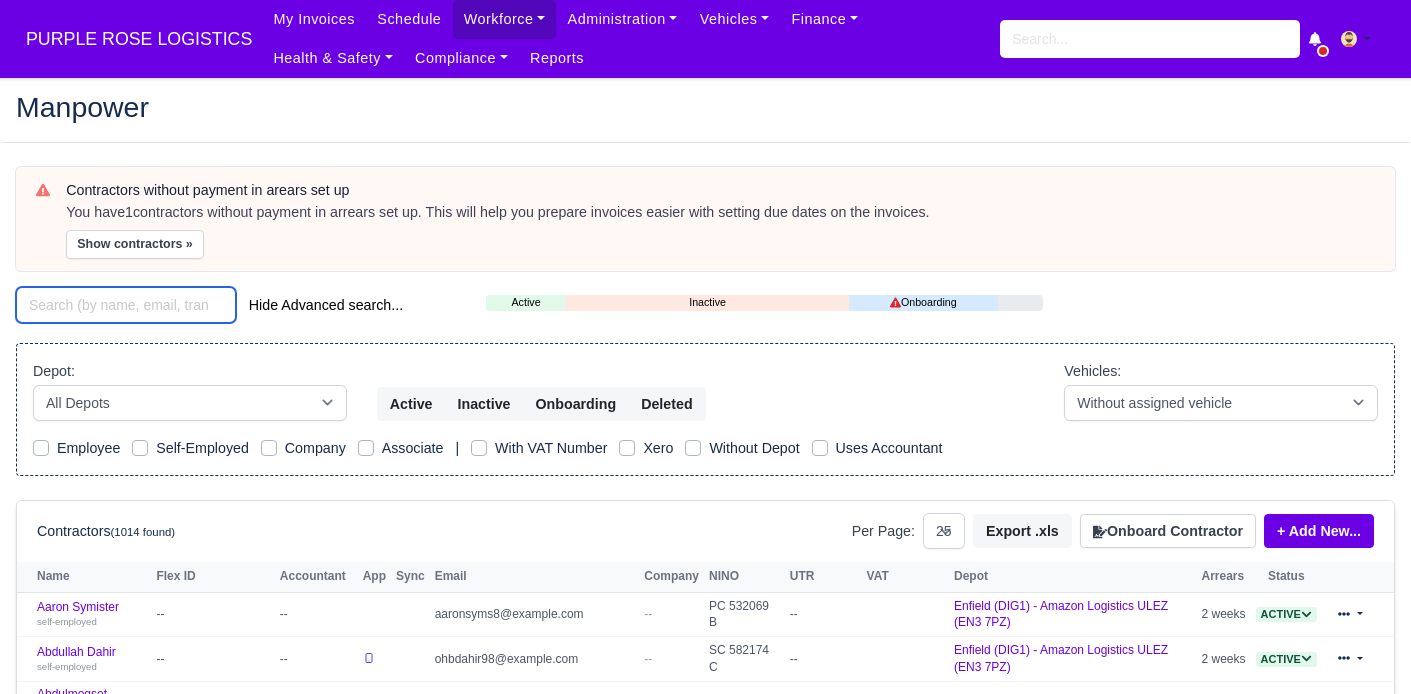 click at bounding box center (126, 305) 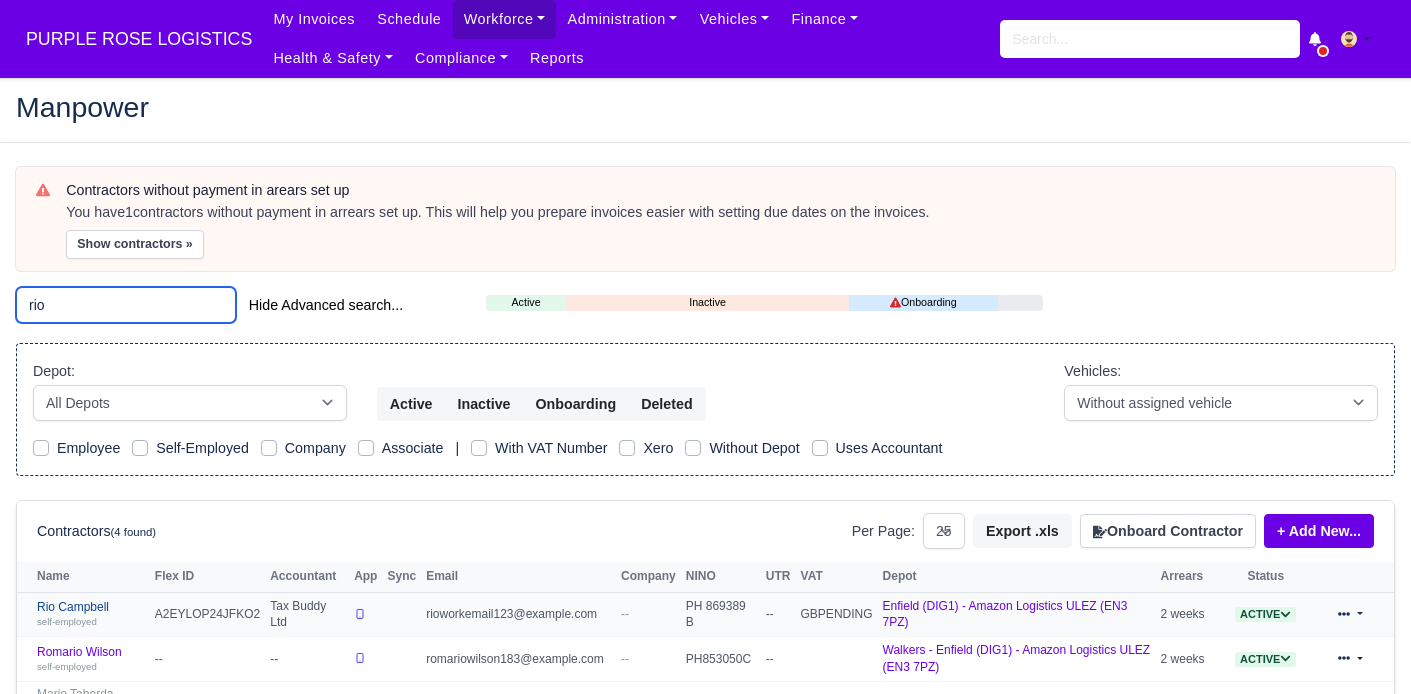 type on "rio" 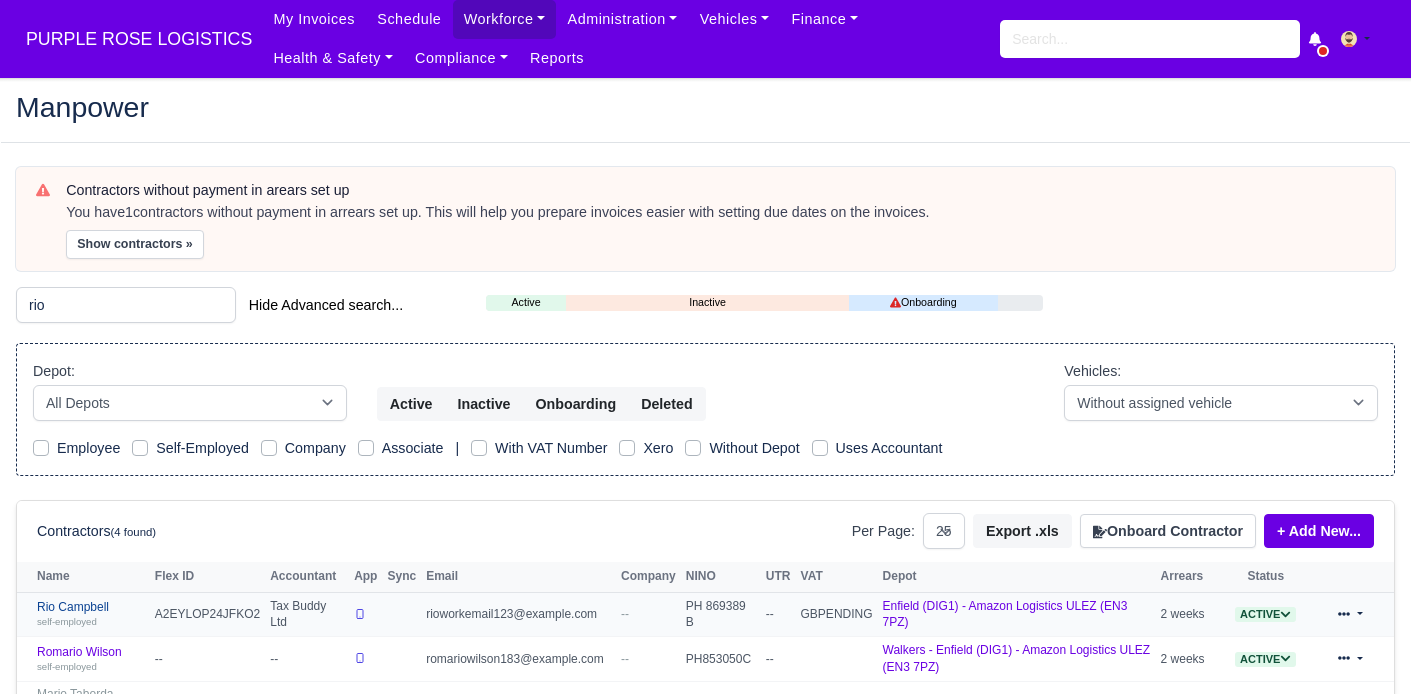 click on "Rio Campbell
self-employed" at bounding box center [91, 614] 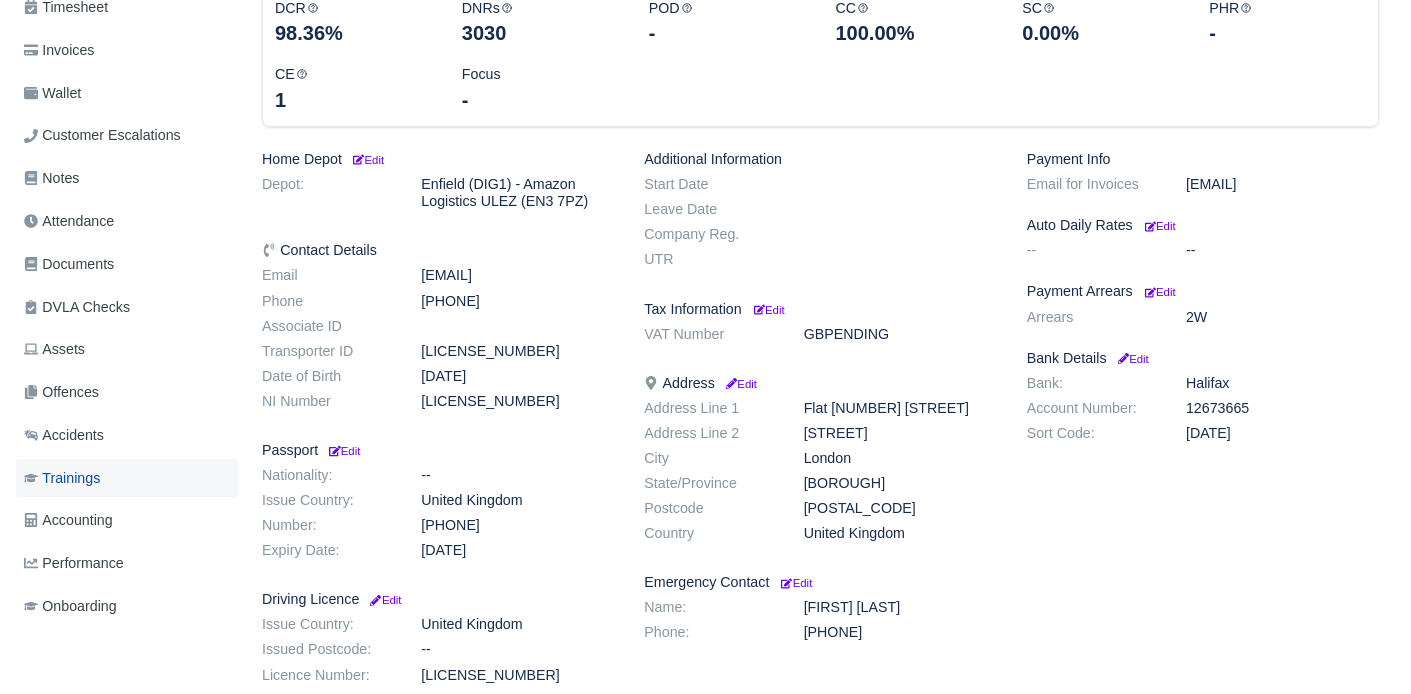 scroll, scrollTop: 303, scrollLeft: 0, axis: vertical 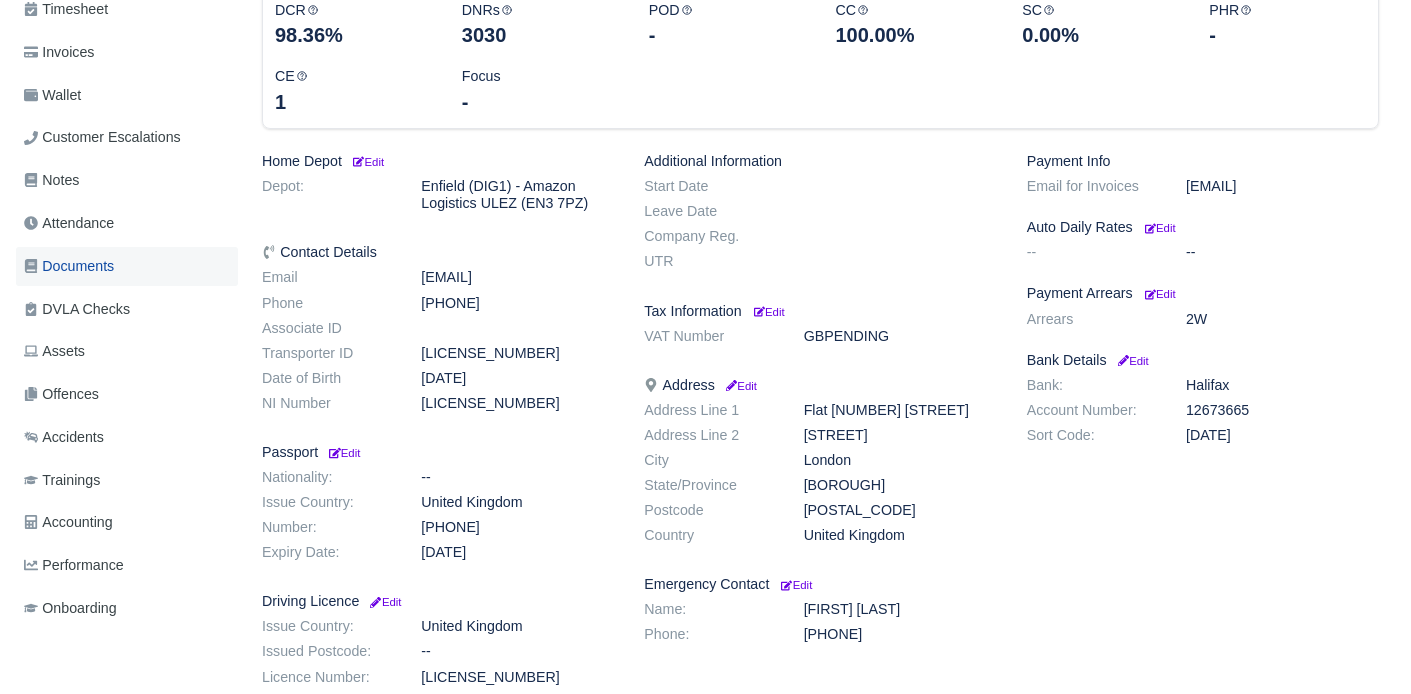 click on "Documents" at bounding box center (69, 266) 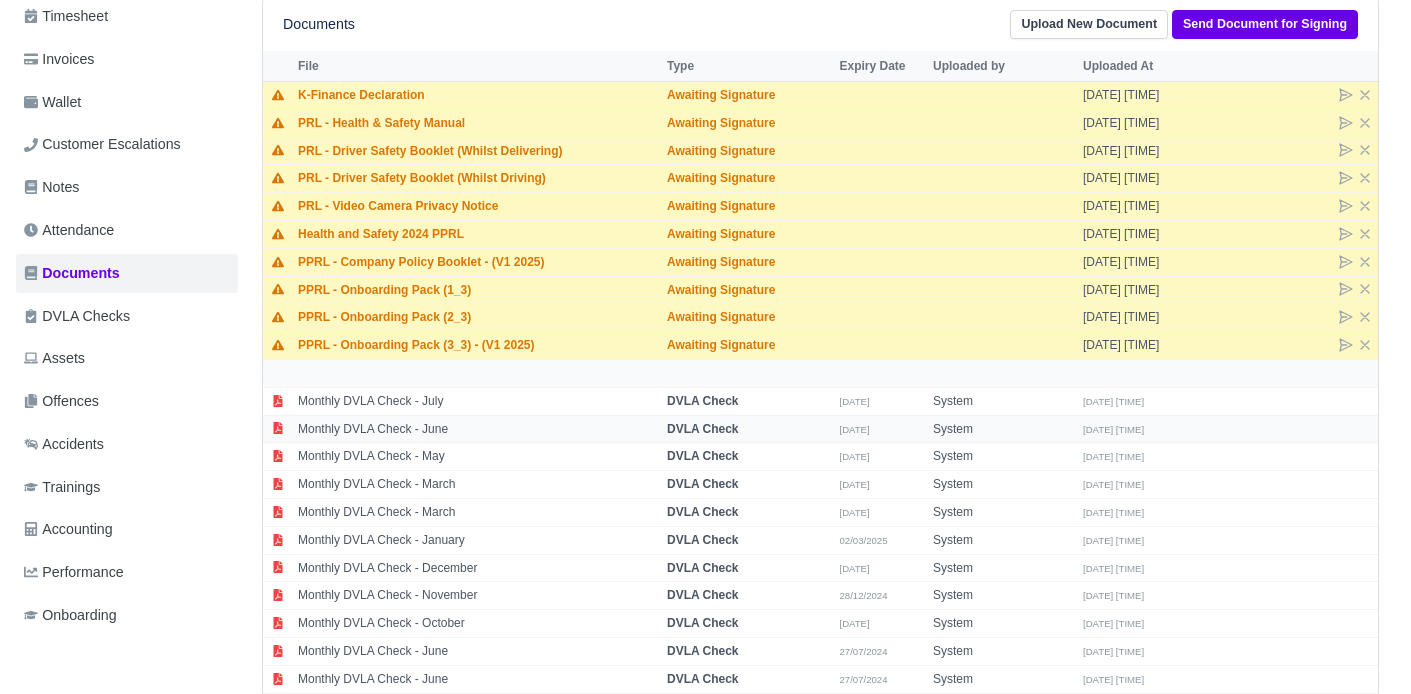 scroll, scrollTop: 315, scrollLeft: 0, axis: vertical 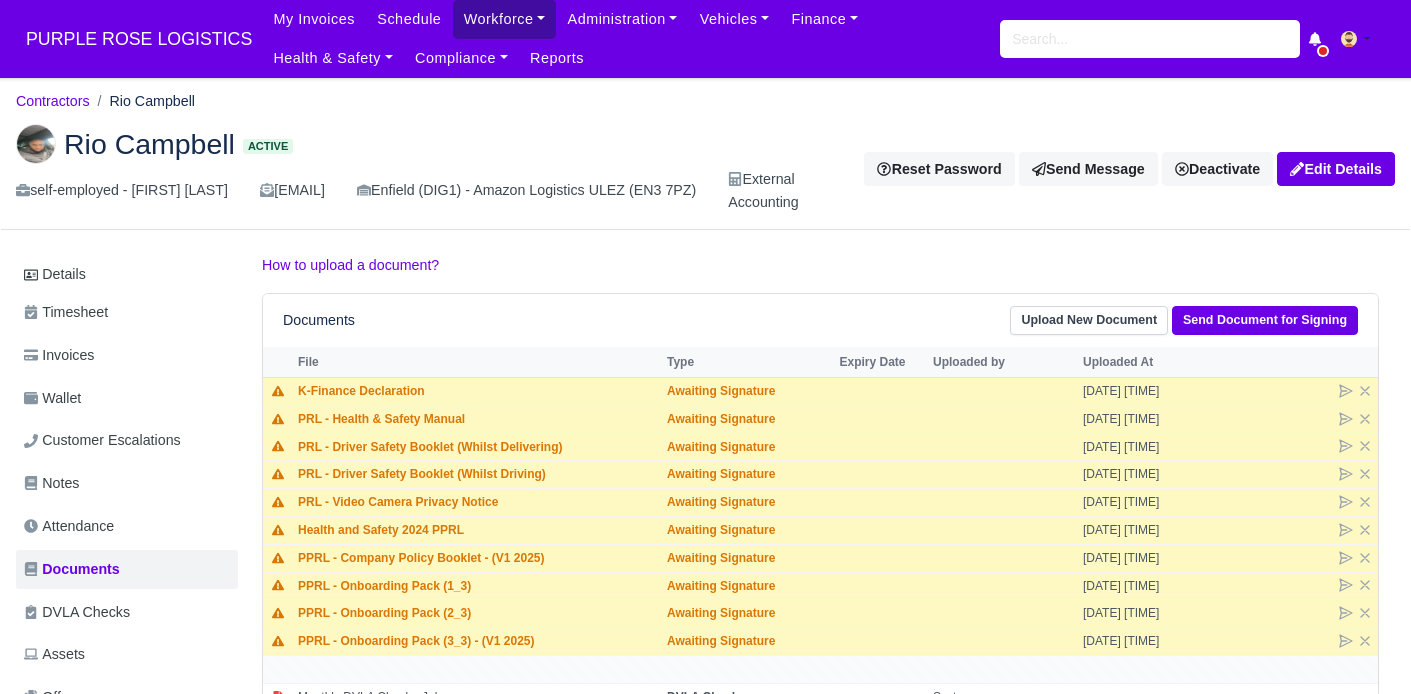 click on "Workforce" at bounding box center (505, 19) 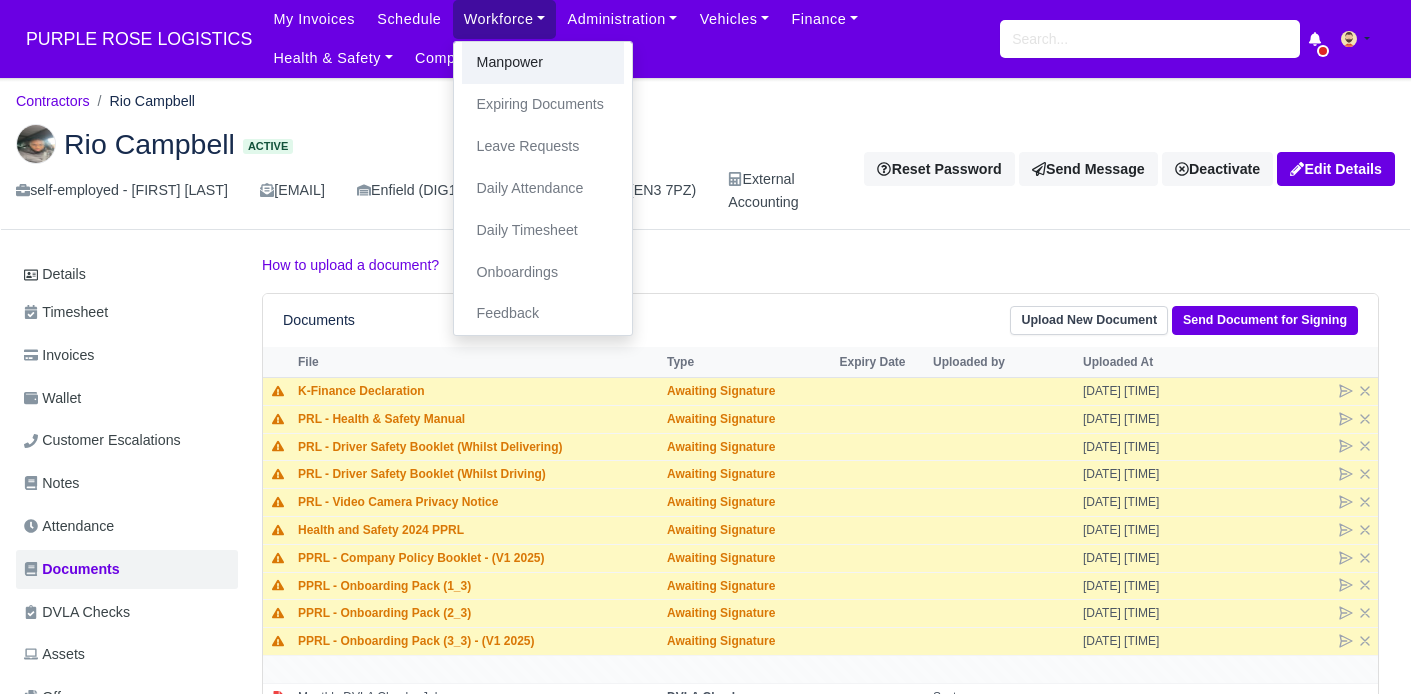 click on "Manpower" at bounding box center [543, 63] 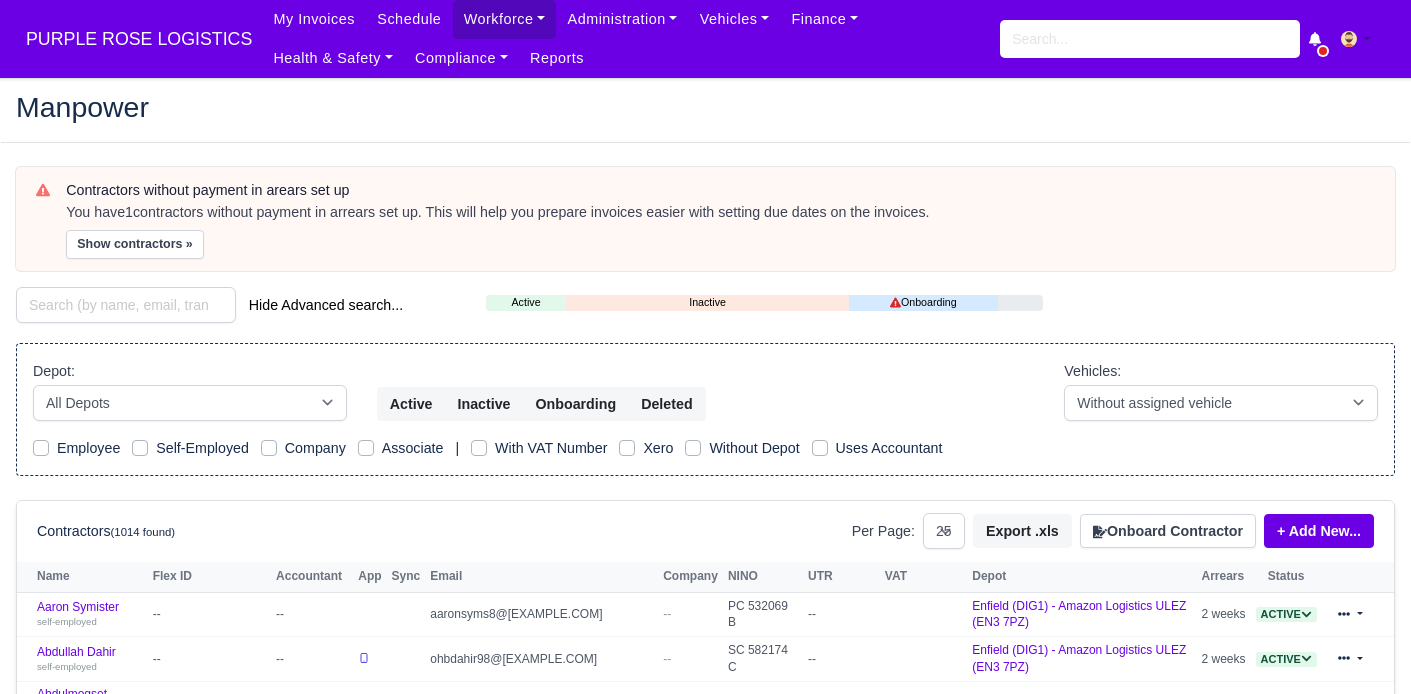 select on "25" 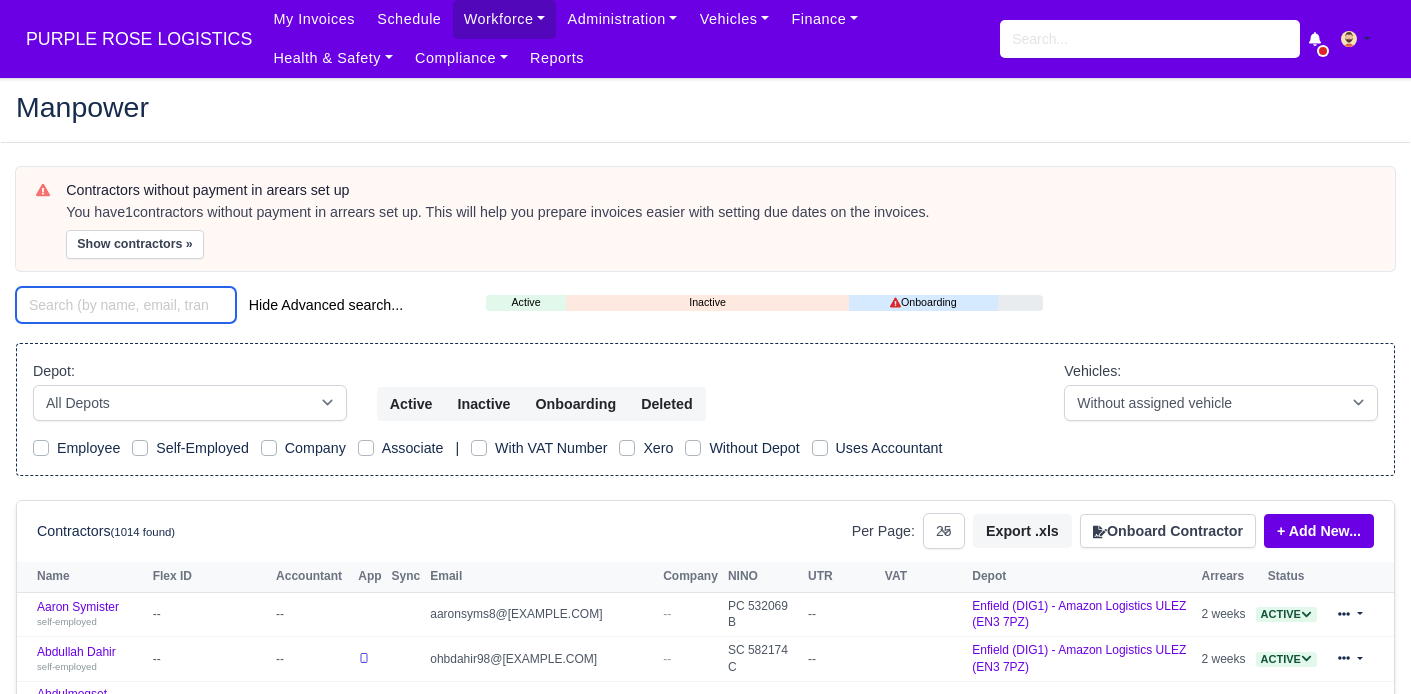 click at bounding box center (126, 305) 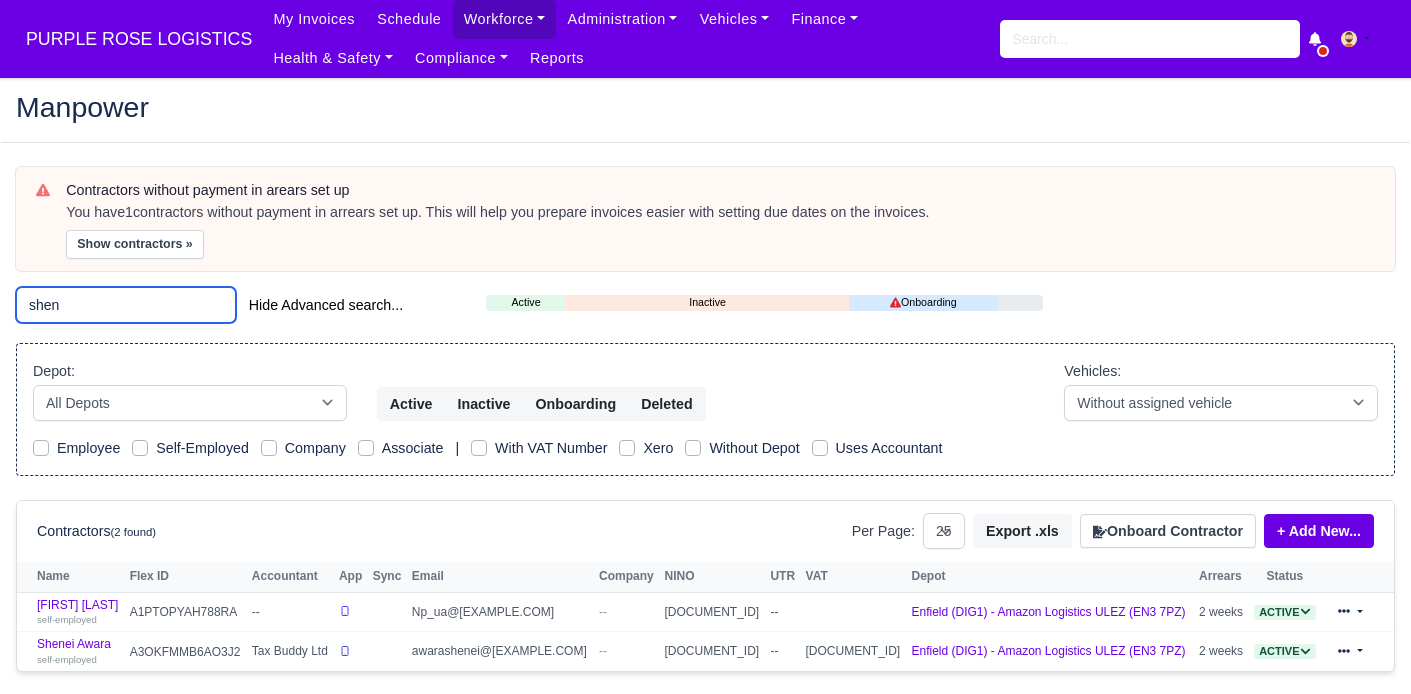 scroll, scrollTop: 68, scrollLeft: 0, axis: vertical 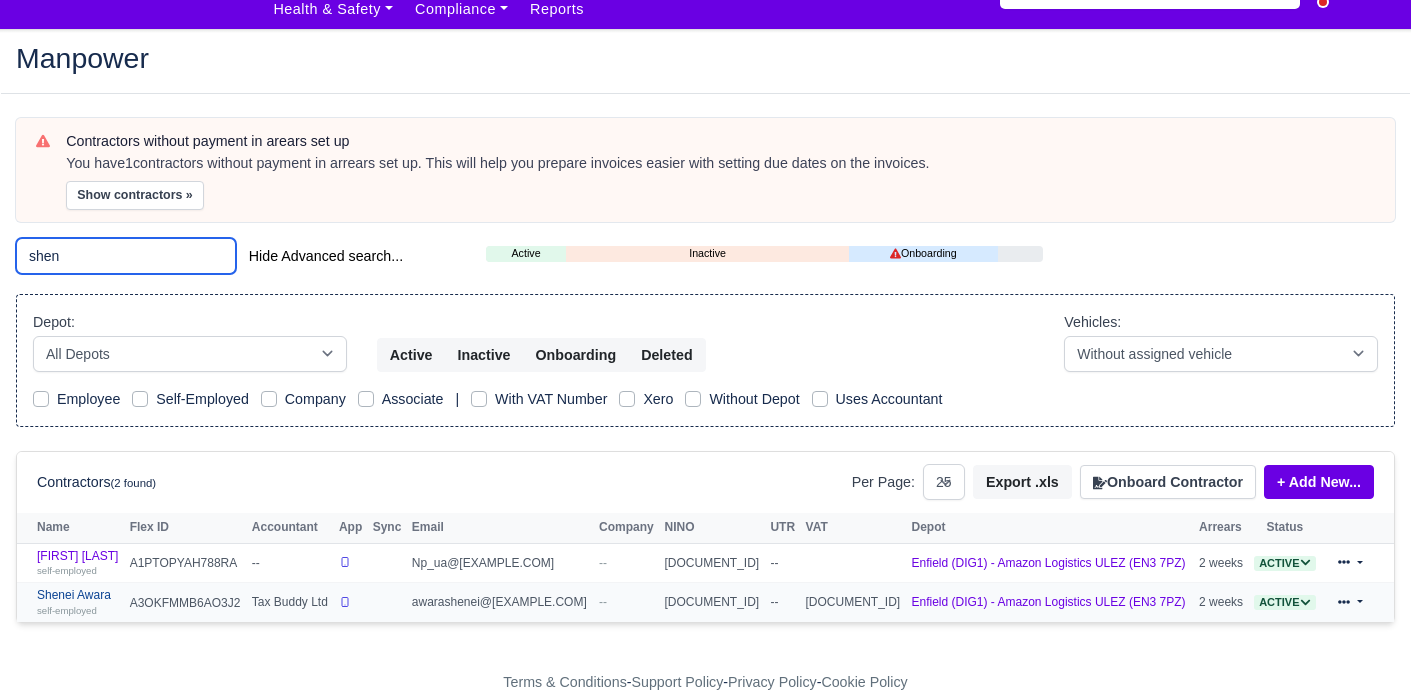 type on "shen" 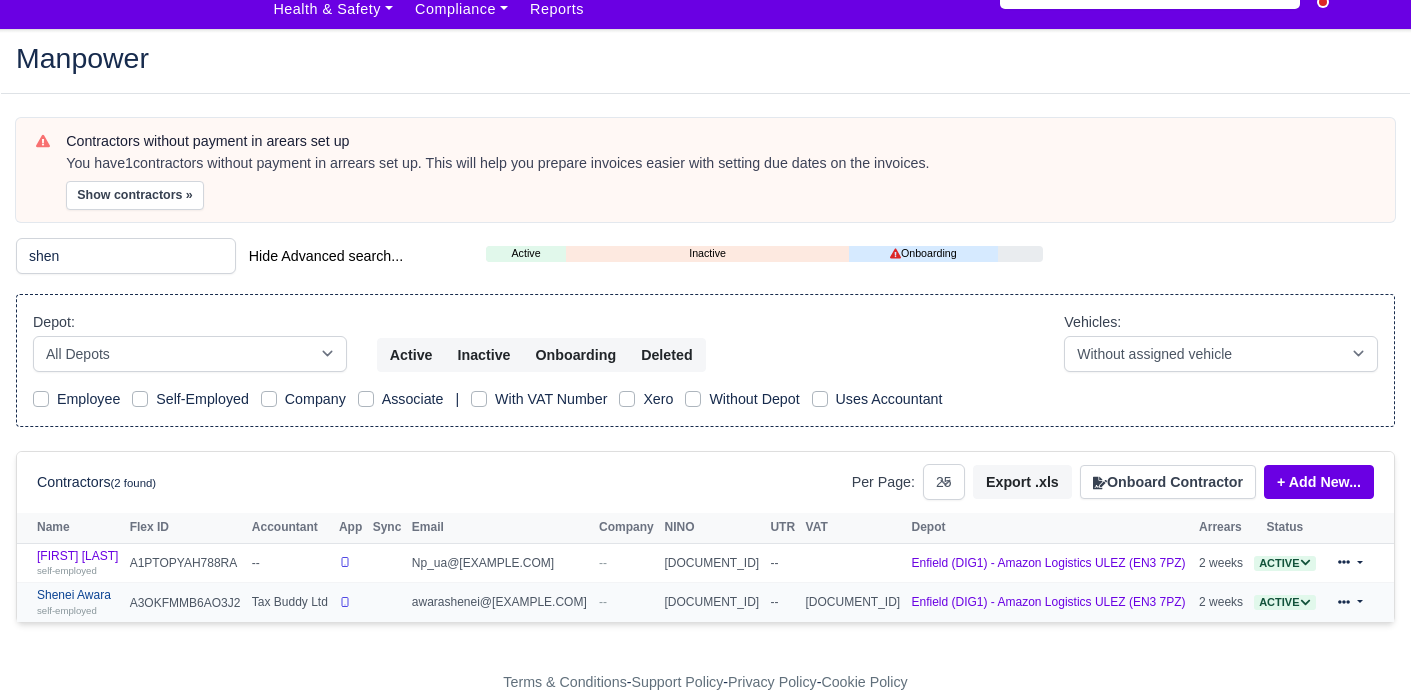 click on "Shenei Awara
self-employed" at bounding box center [78, 602] 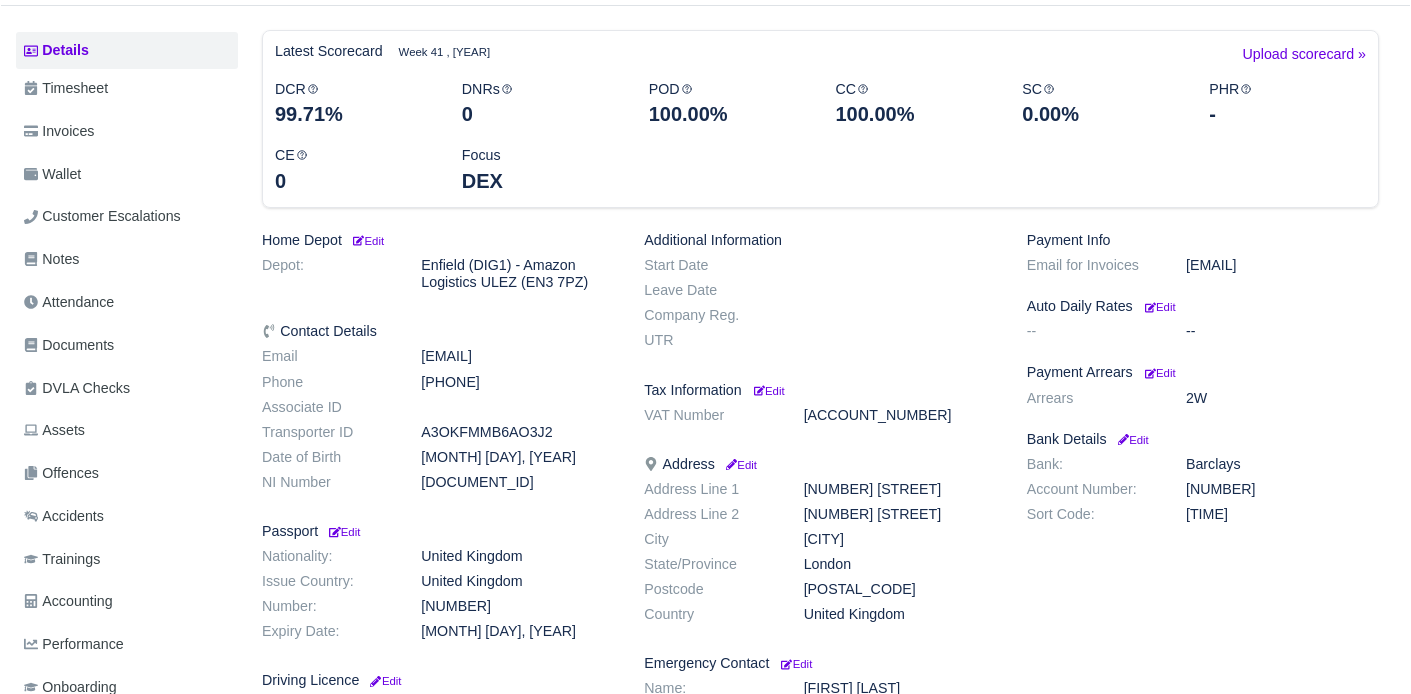 scroll, scrollTop: 229, scrollLeft: 0, axis: vertical 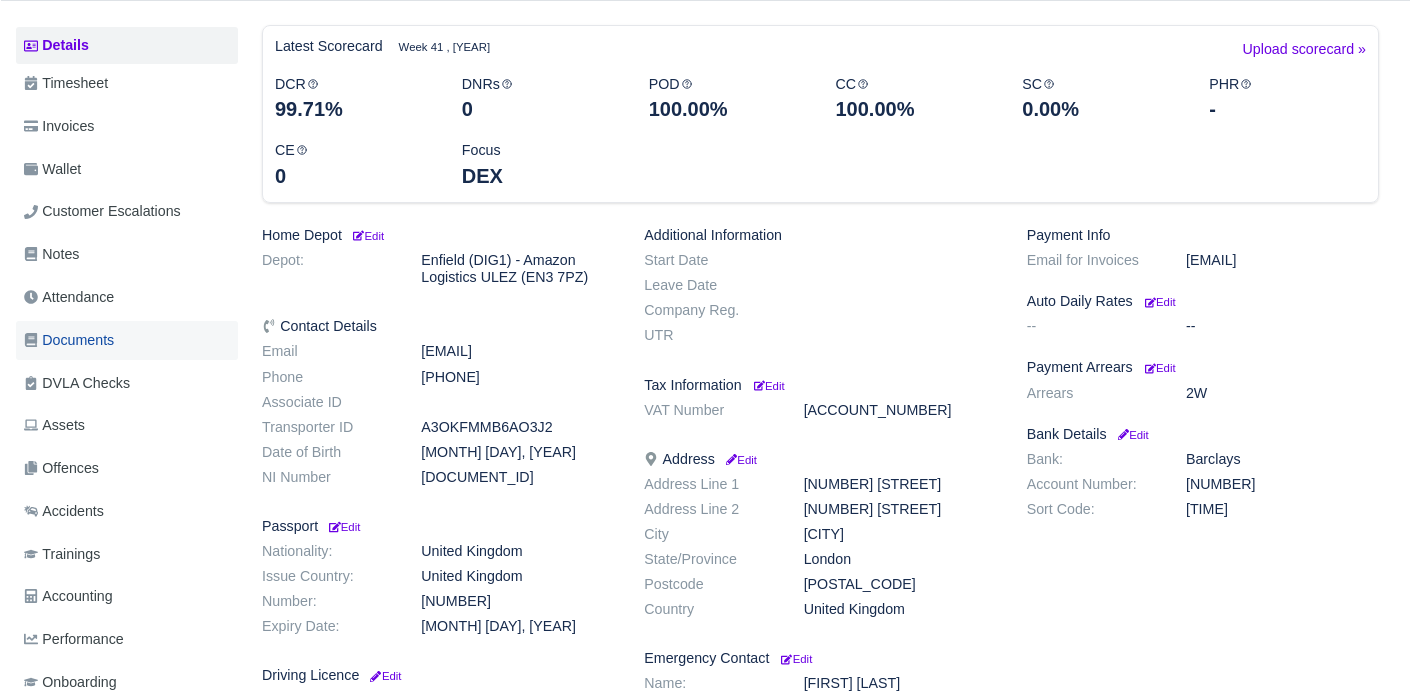 click on "Documents" at bounding box center (69, 340) 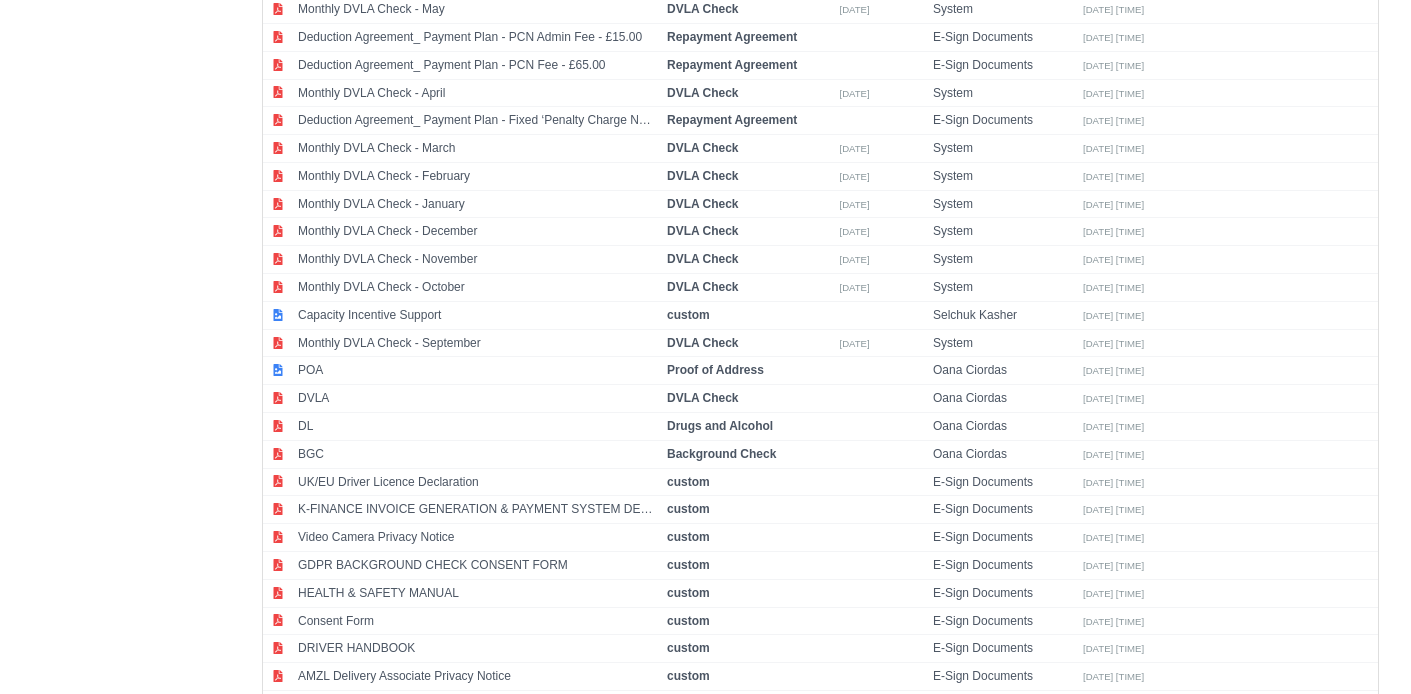 scroll, scrollTop: 1625, scrollLeft: 0, axis: vertical 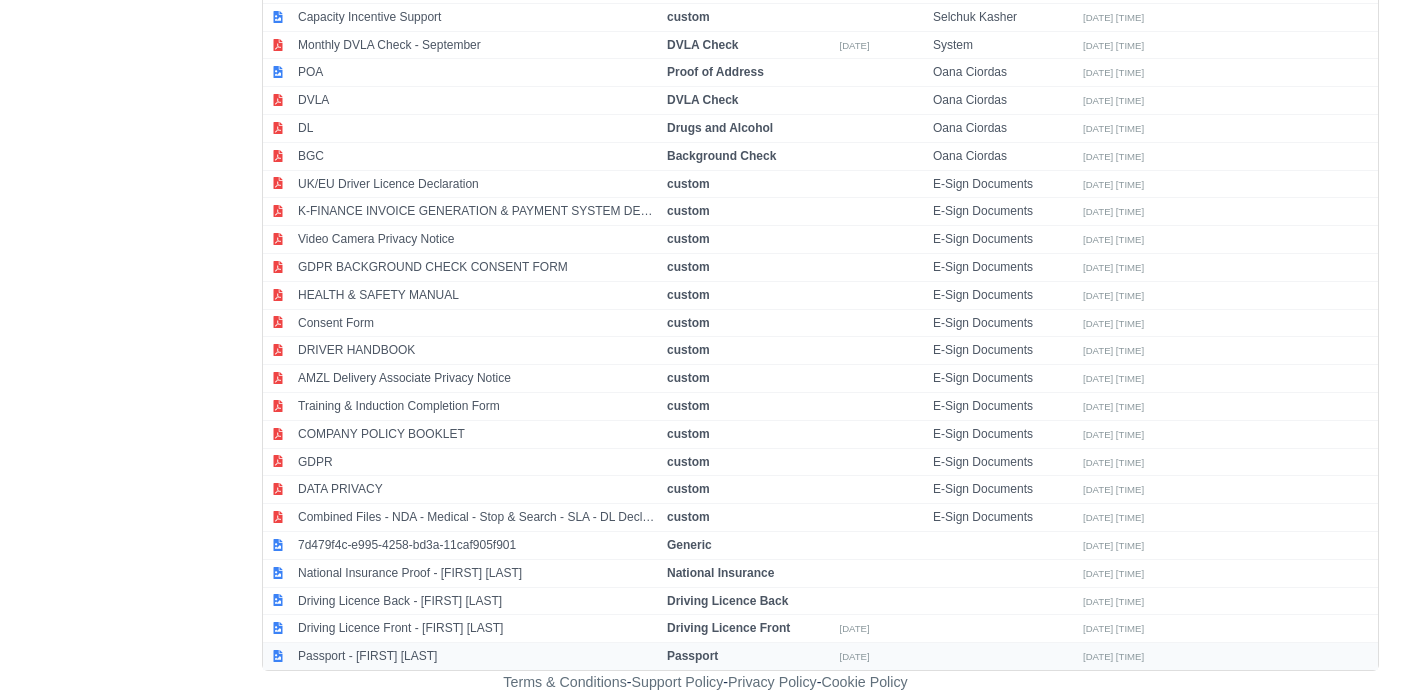 click on "Passport - [FIRST] [LAST]" at bounding box center (477, 656) 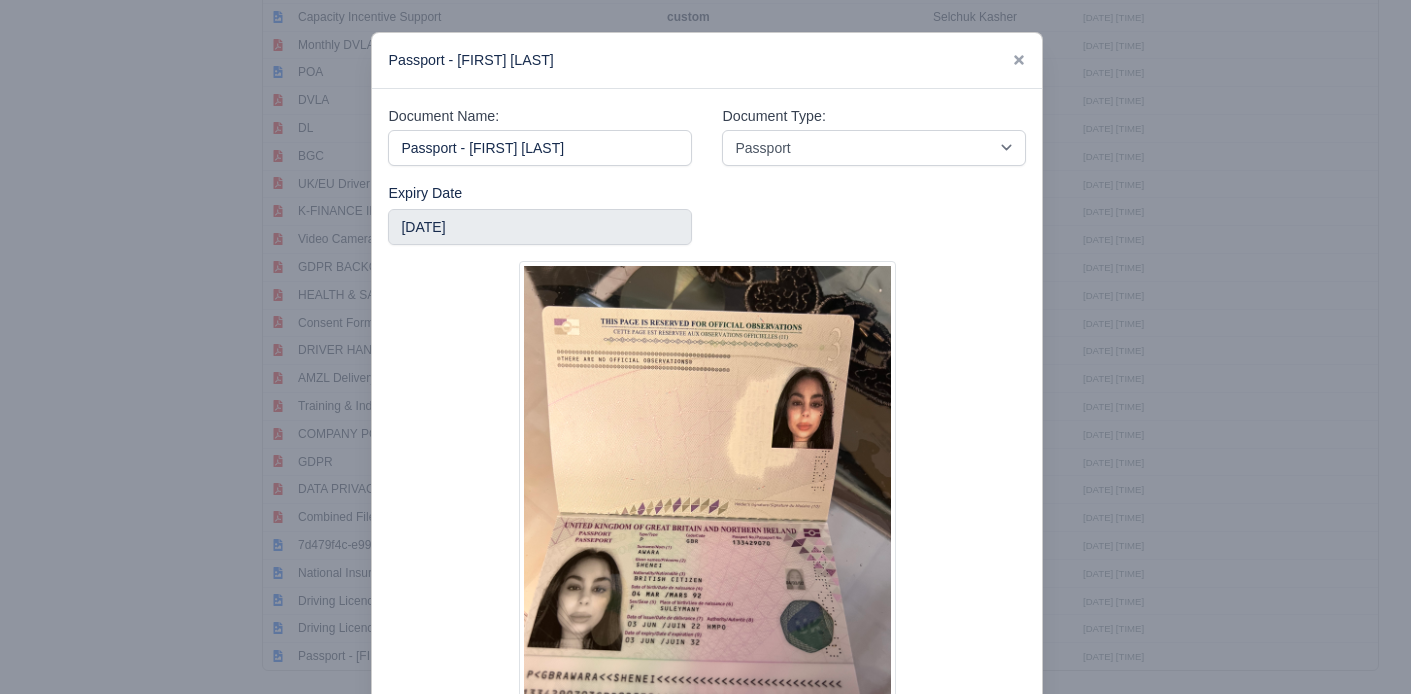 click at bounding box center (705, 347) 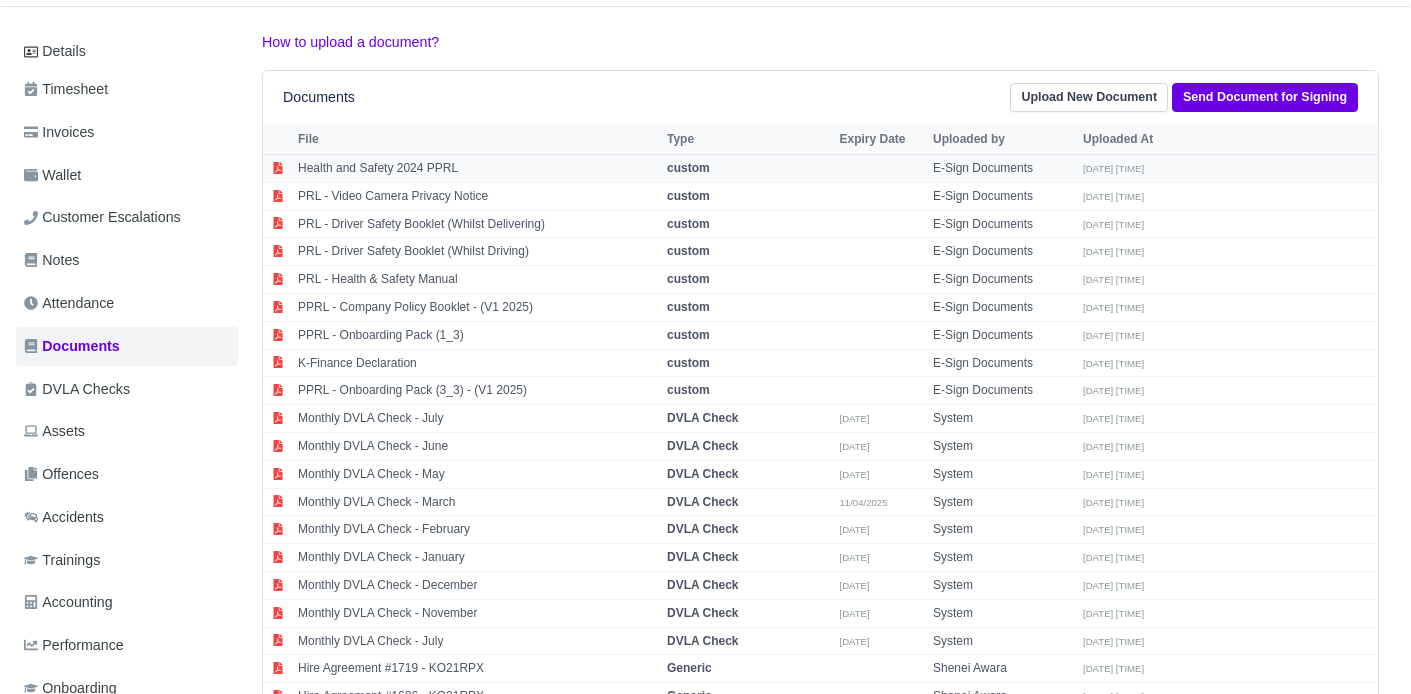 scroll, scrollTop: 225, scrollLeft: 0, axis: vertical 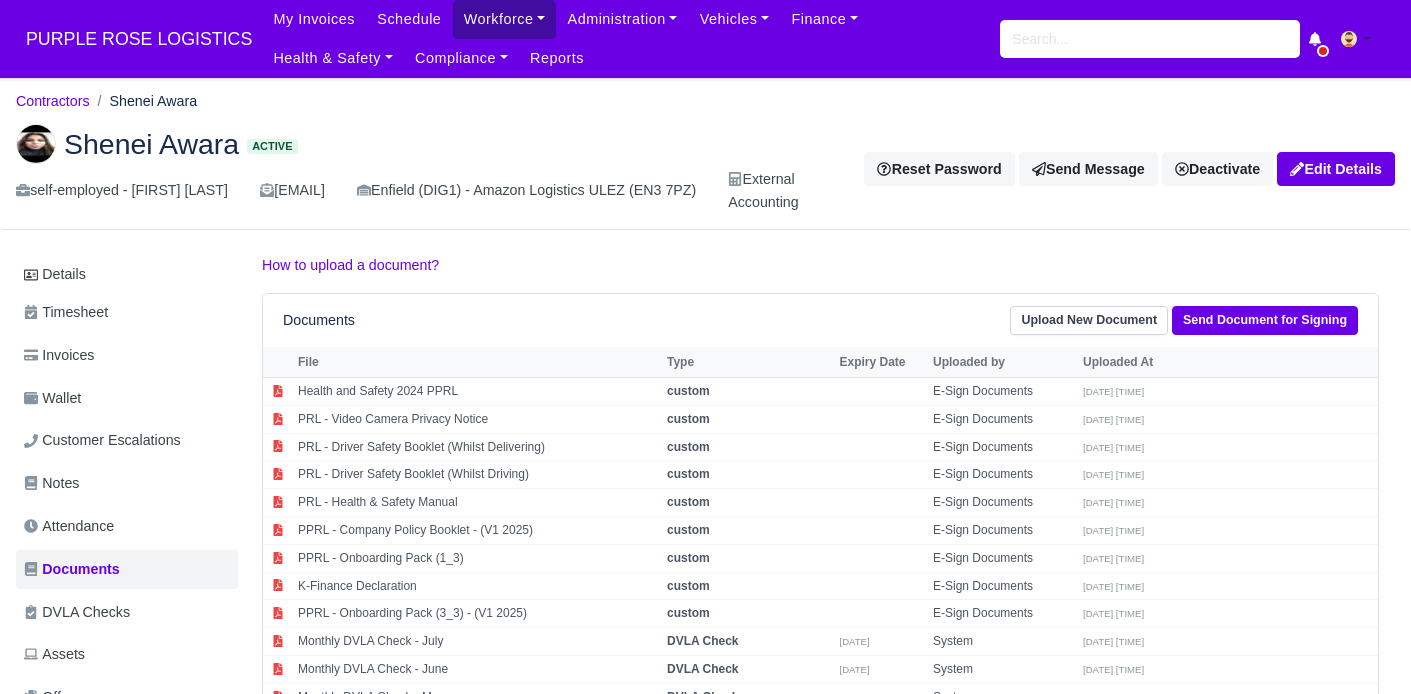 click on "Workforce" at bounding box center [505, 19] 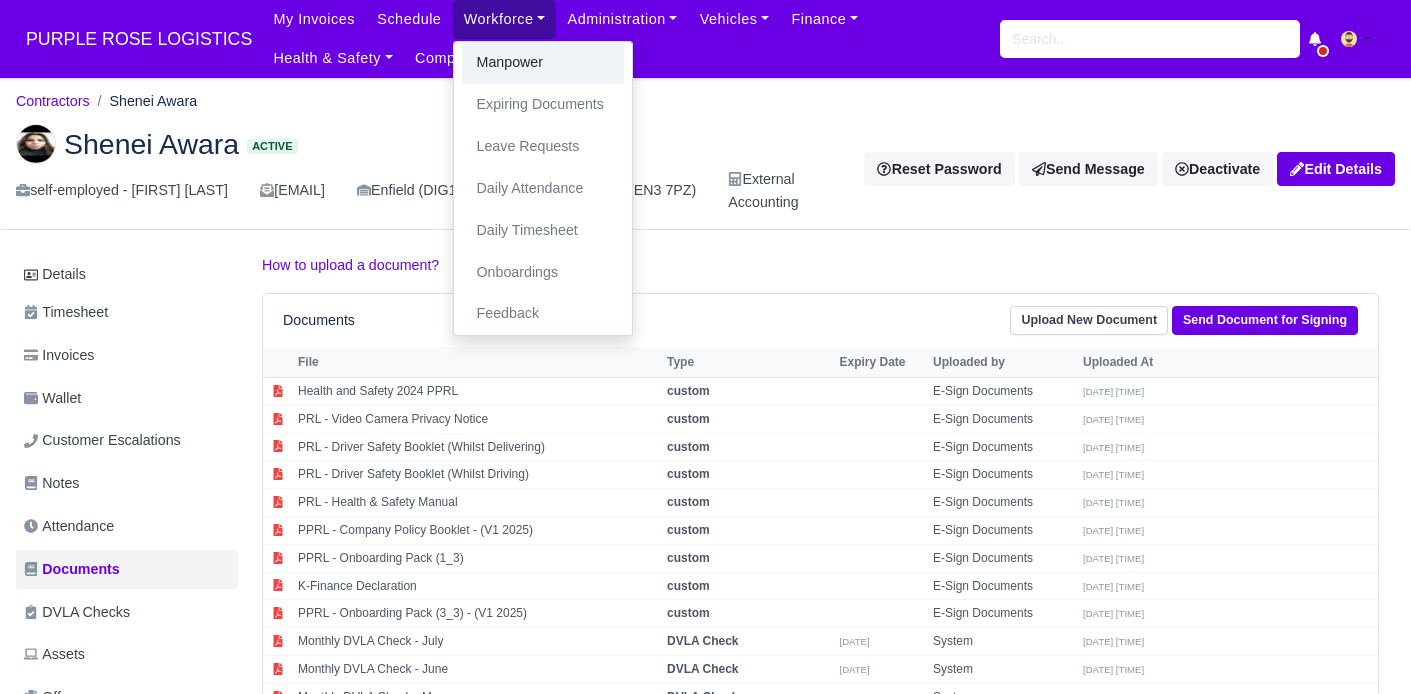 click on "Manpower" at bounding box center [543, 63] 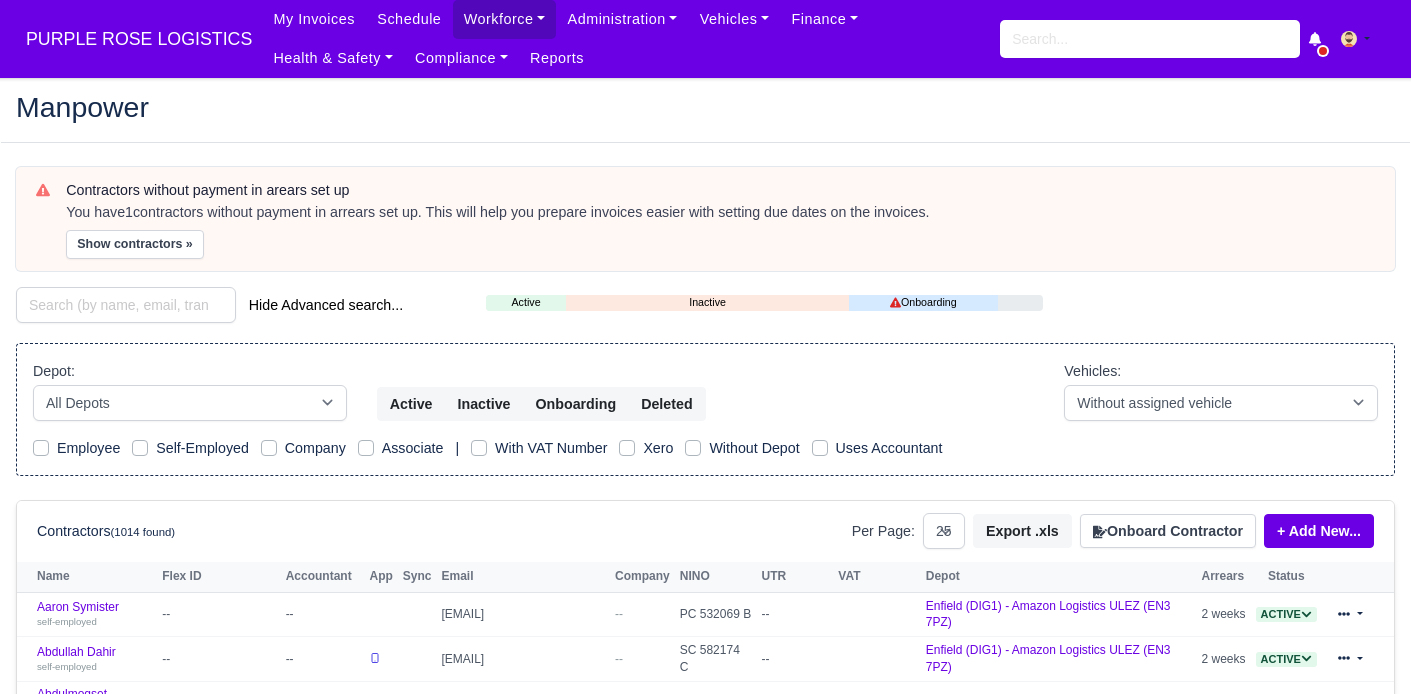 select on "25" 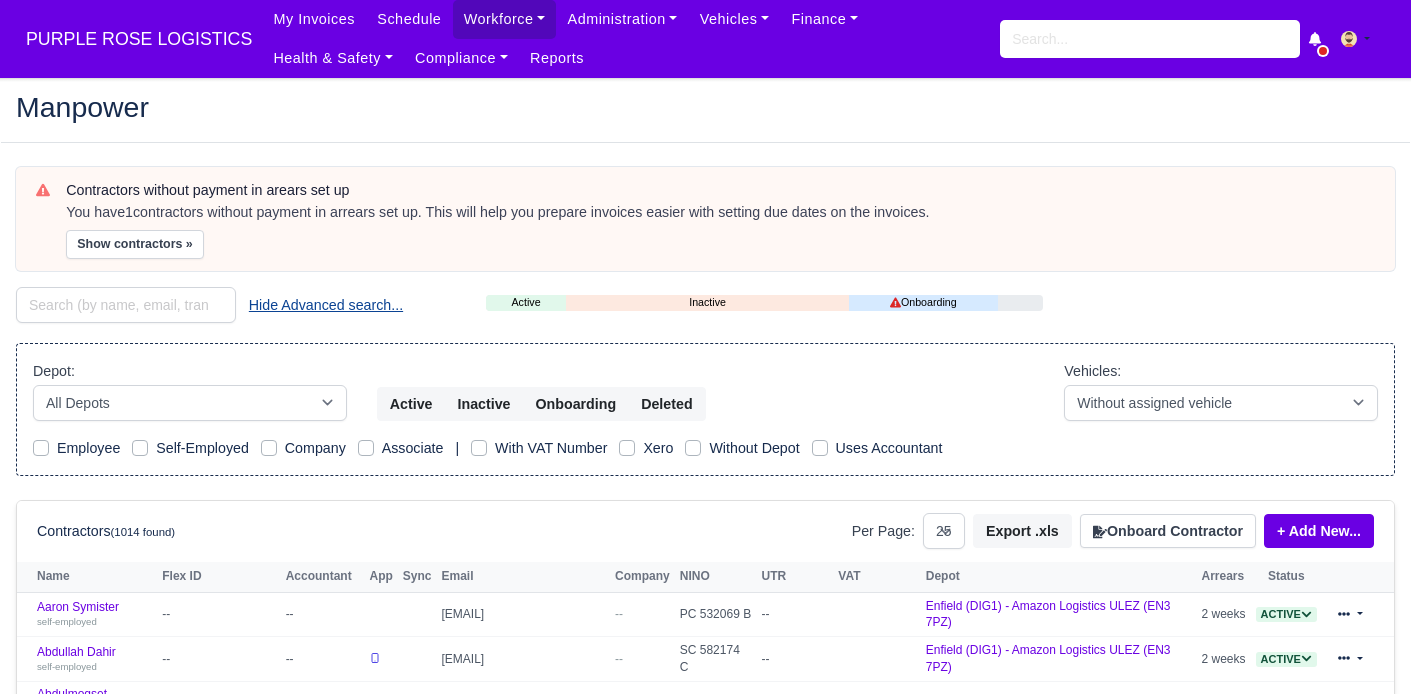 scroll, scrollTop: 0, scrollLeft: 0, axis: both 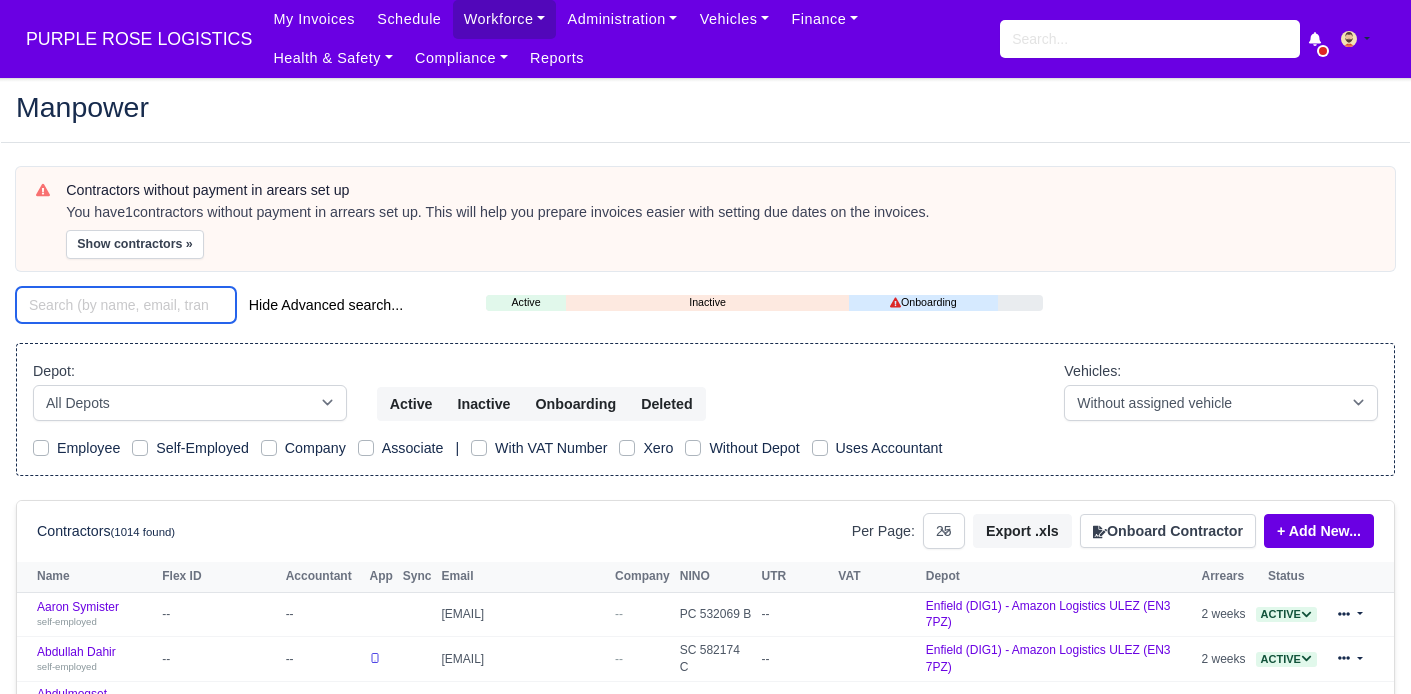click at bounding box center (126, 305) 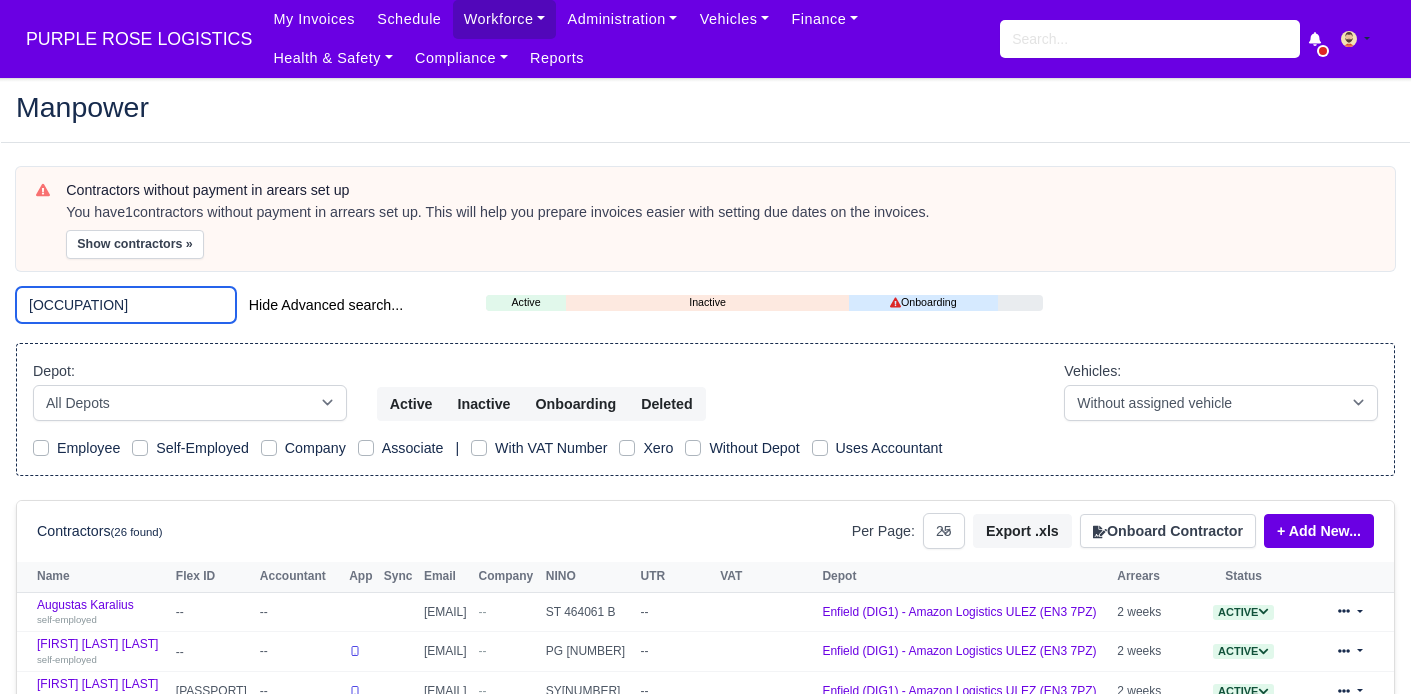 type on "[OCCUPATION]" 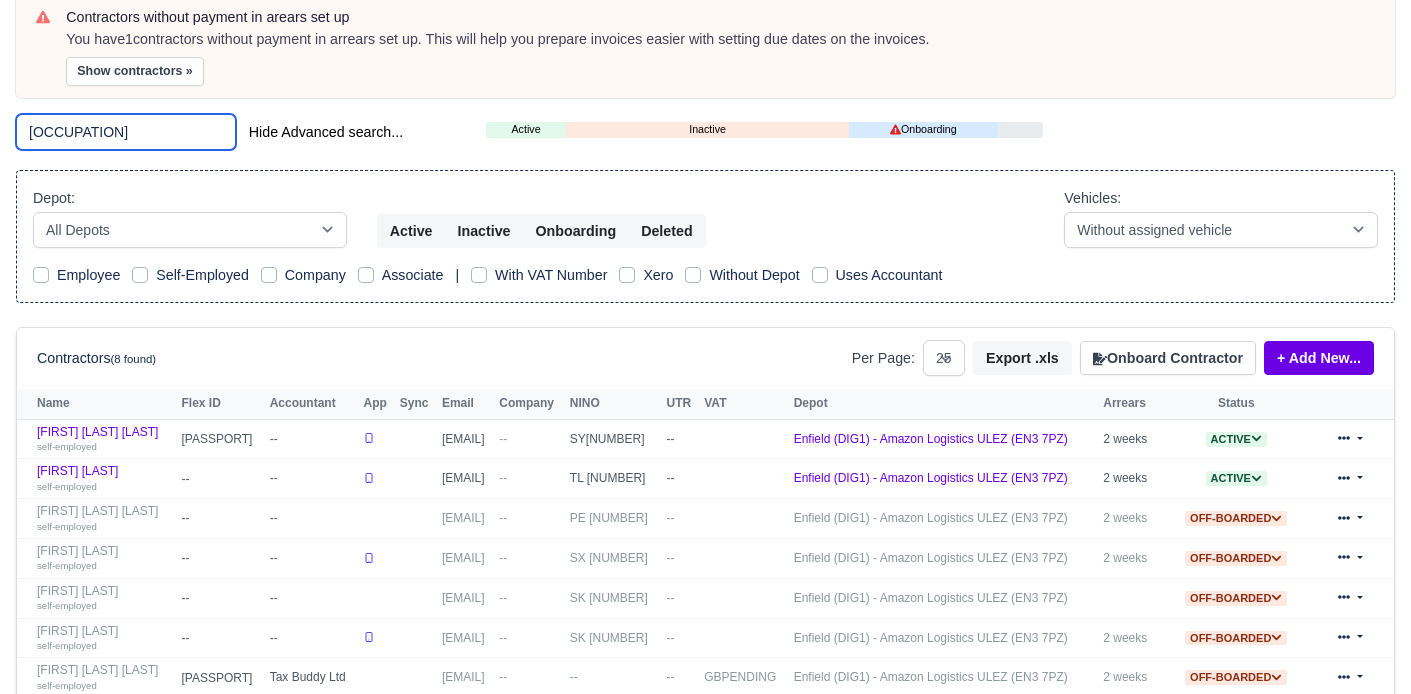 scroll, scrollTop: 181, scrollLeft: 0, axis: vertical 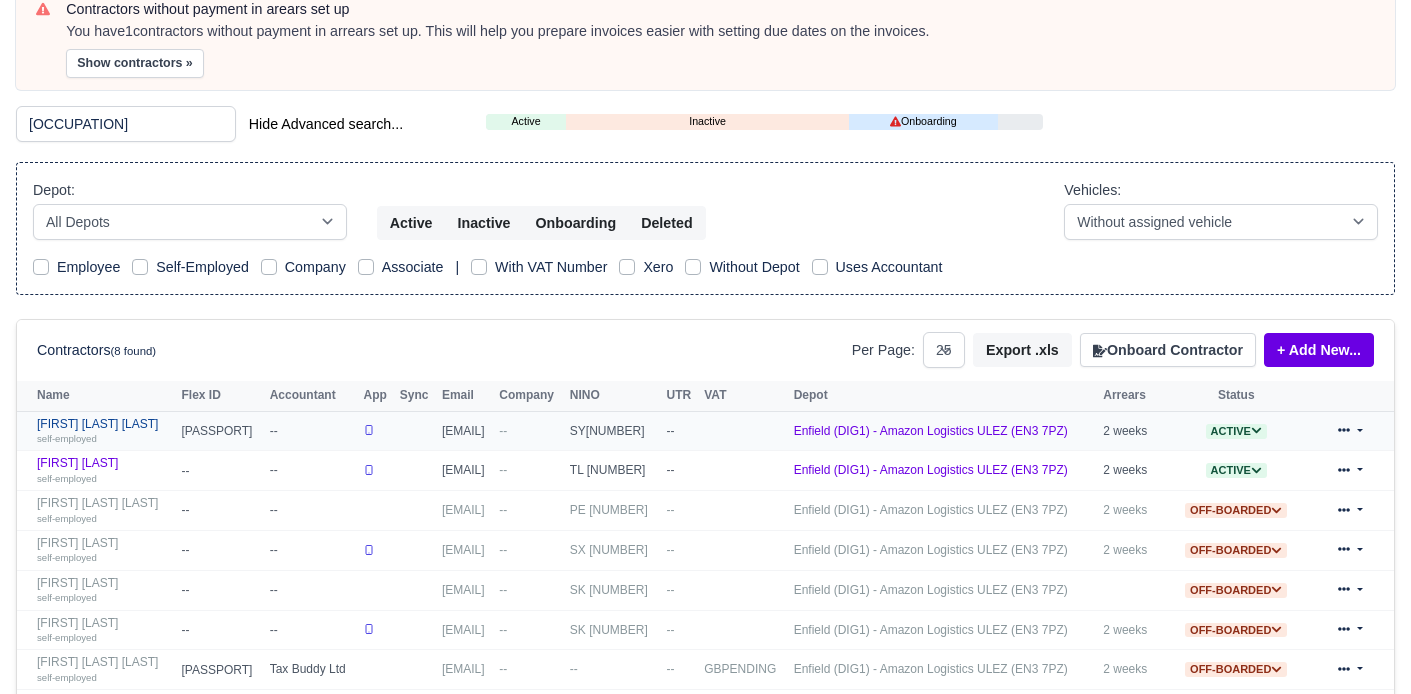 click on "Stanimir  Krasimirov Chirakov
self-employed" at bounding box center (104, 431) 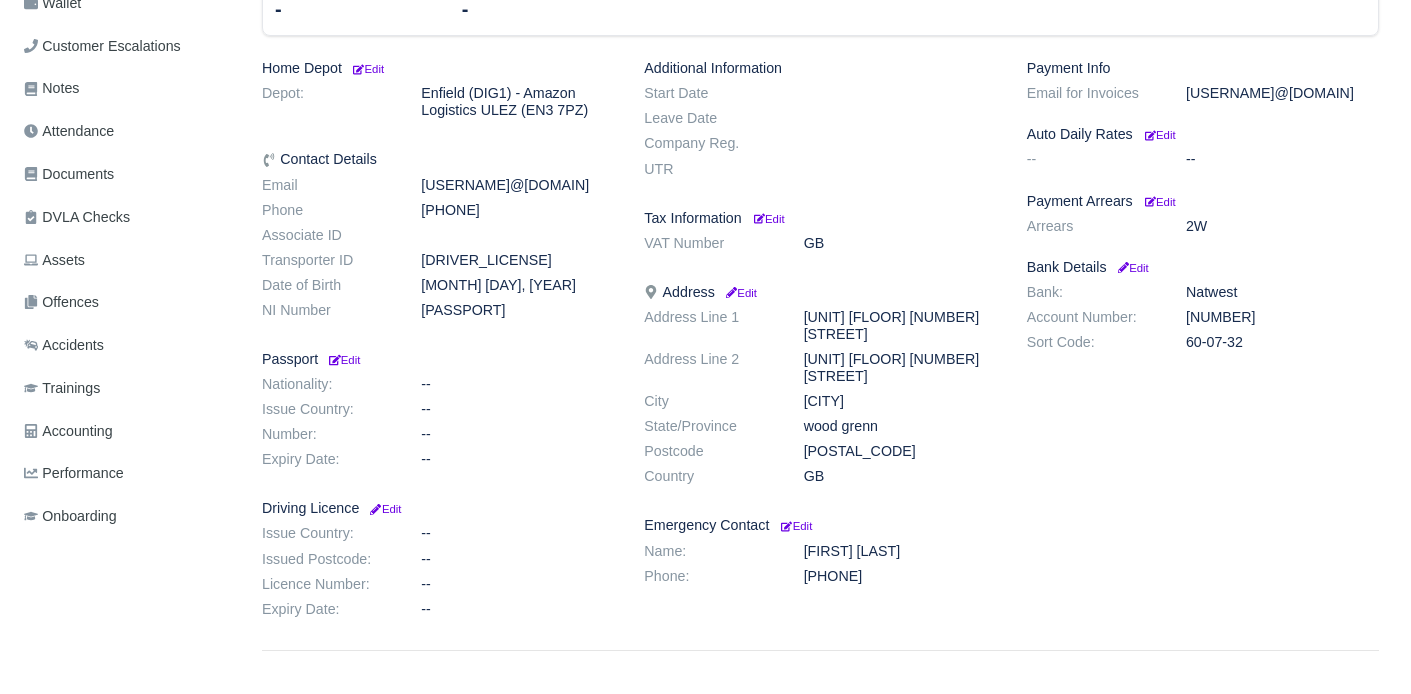 scroll, scrollTop: 406, scrollLeft: 0, axis: vertical 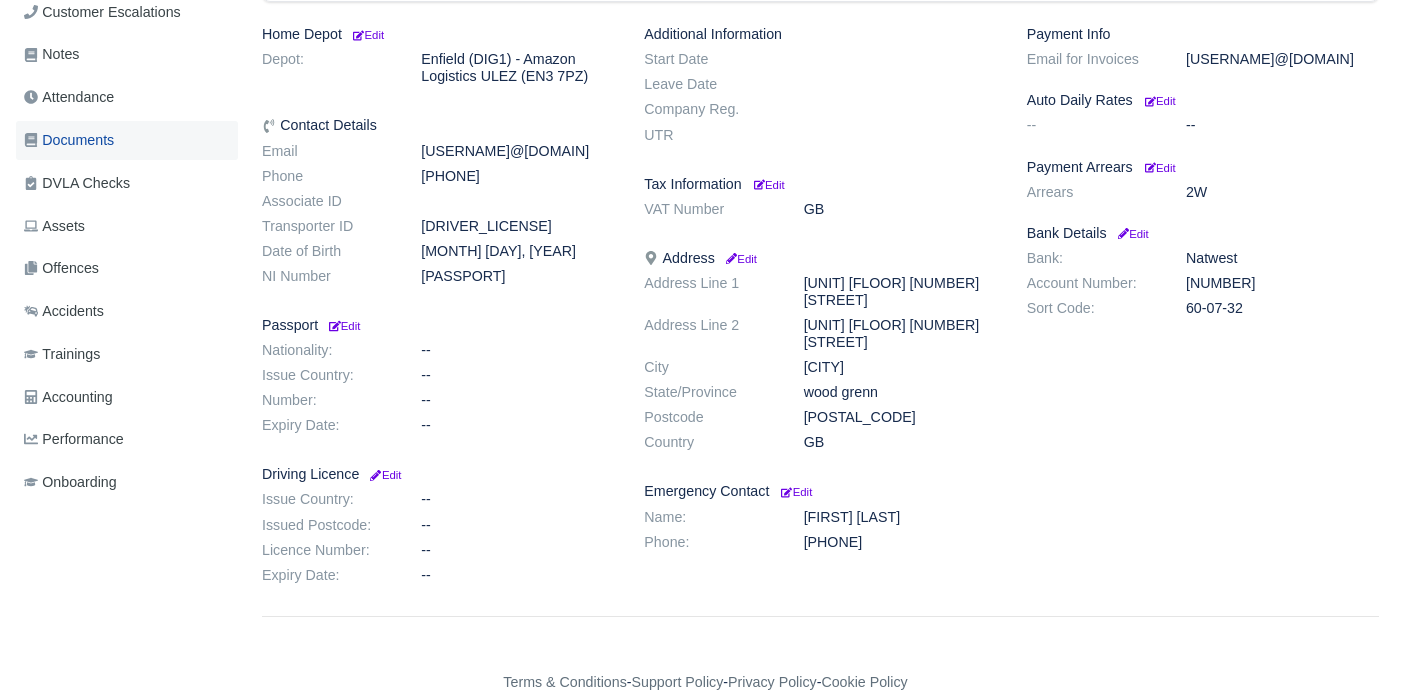 click on "Documents" at bounding box center (69, 140) 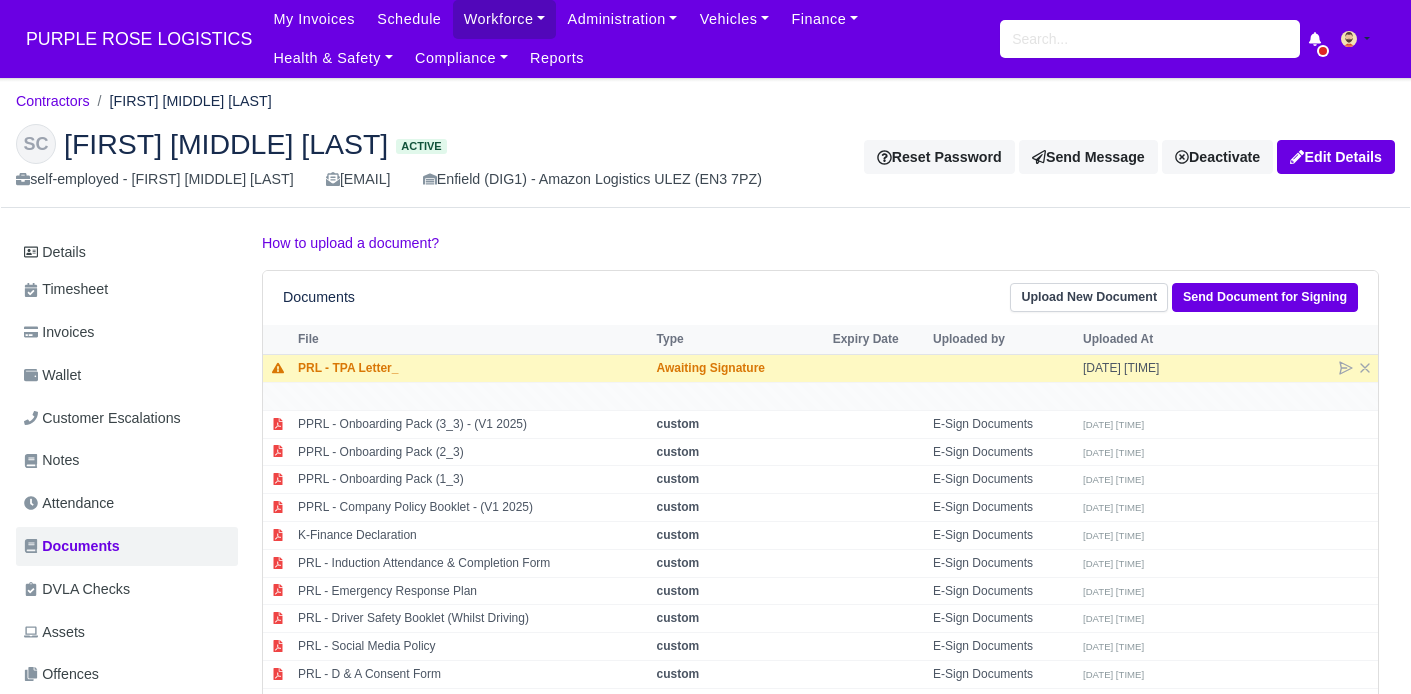 scroll, scrollTop: 0, scrollLeft: 0, axis: both 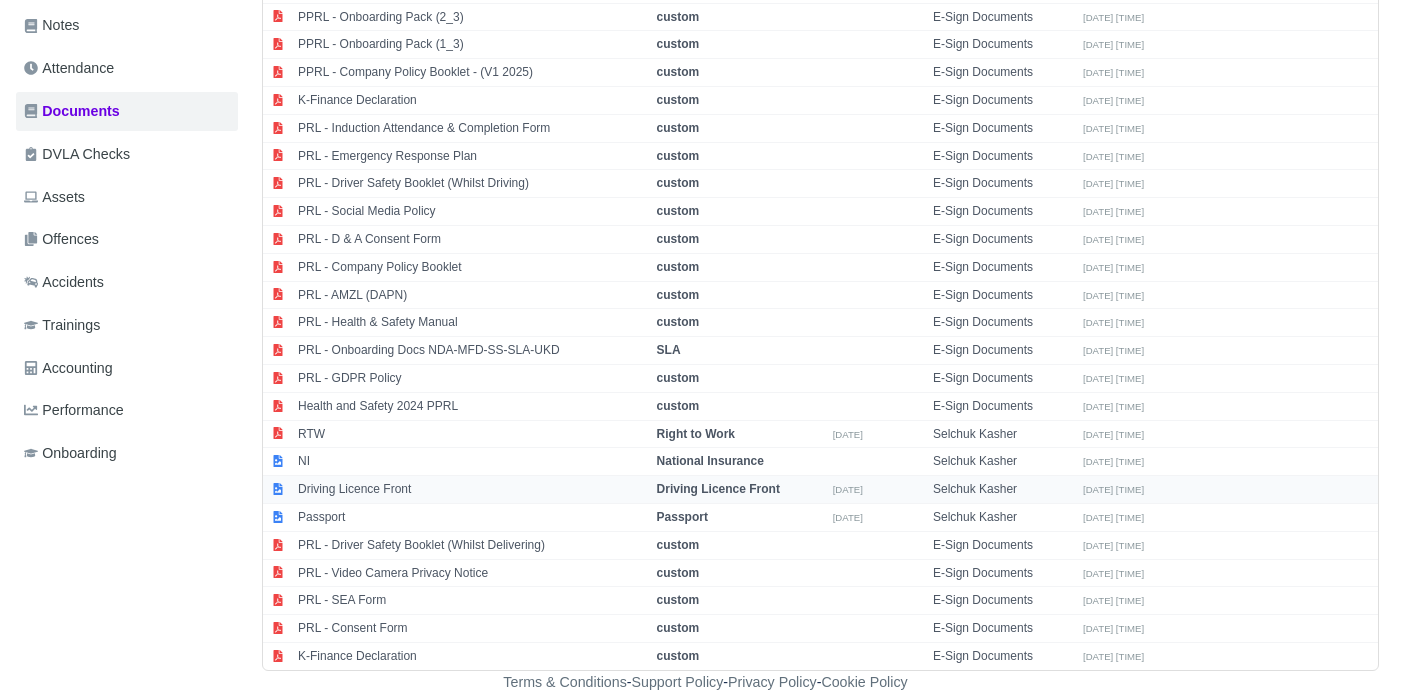 click on "Driving Licence Front" at bounding box center [472, 490] 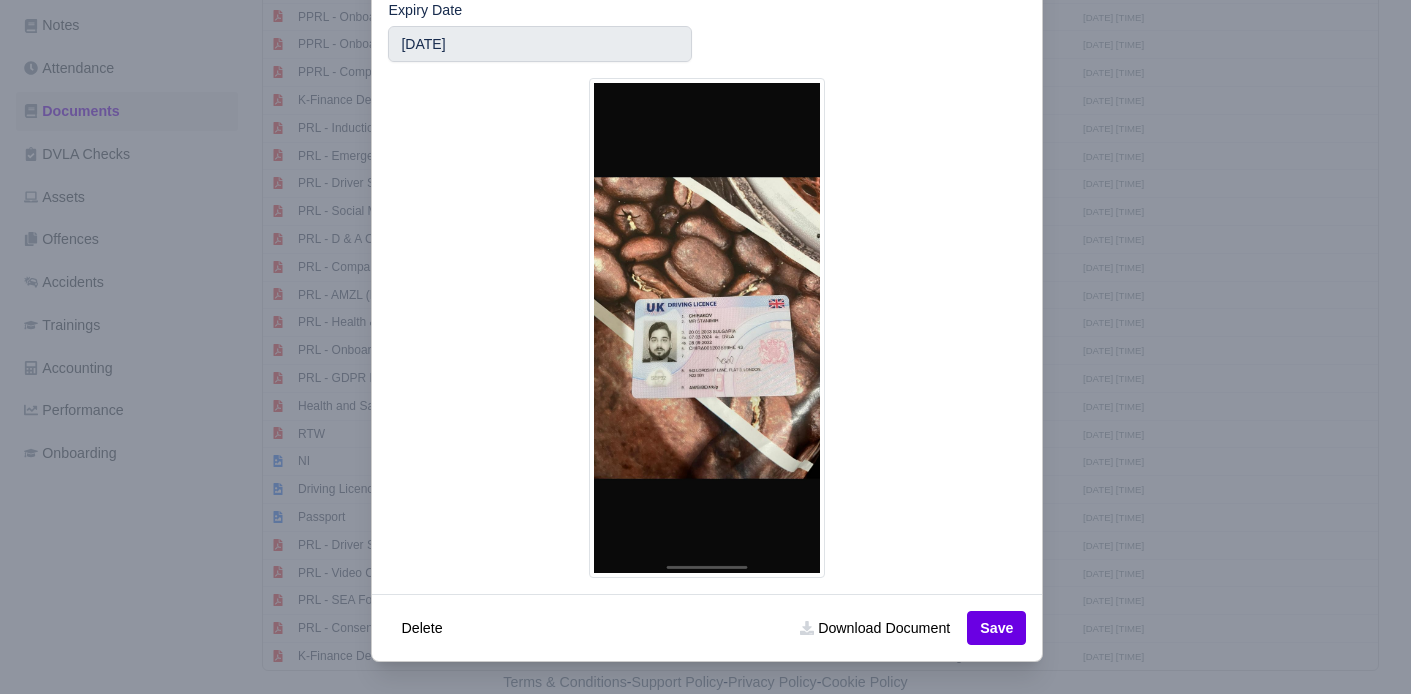 scroll, scrollTop: 0, scrollLeft: 0, axis: both 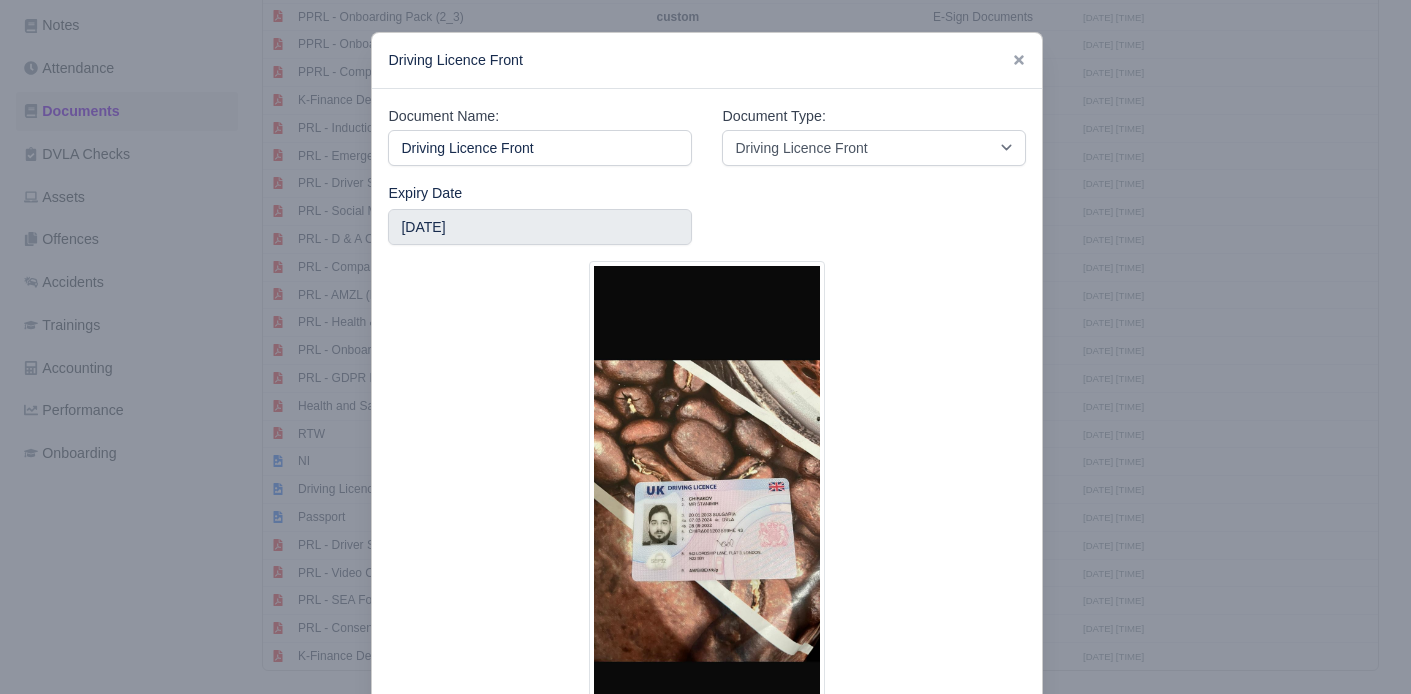 click at bounding box center [705, 347] 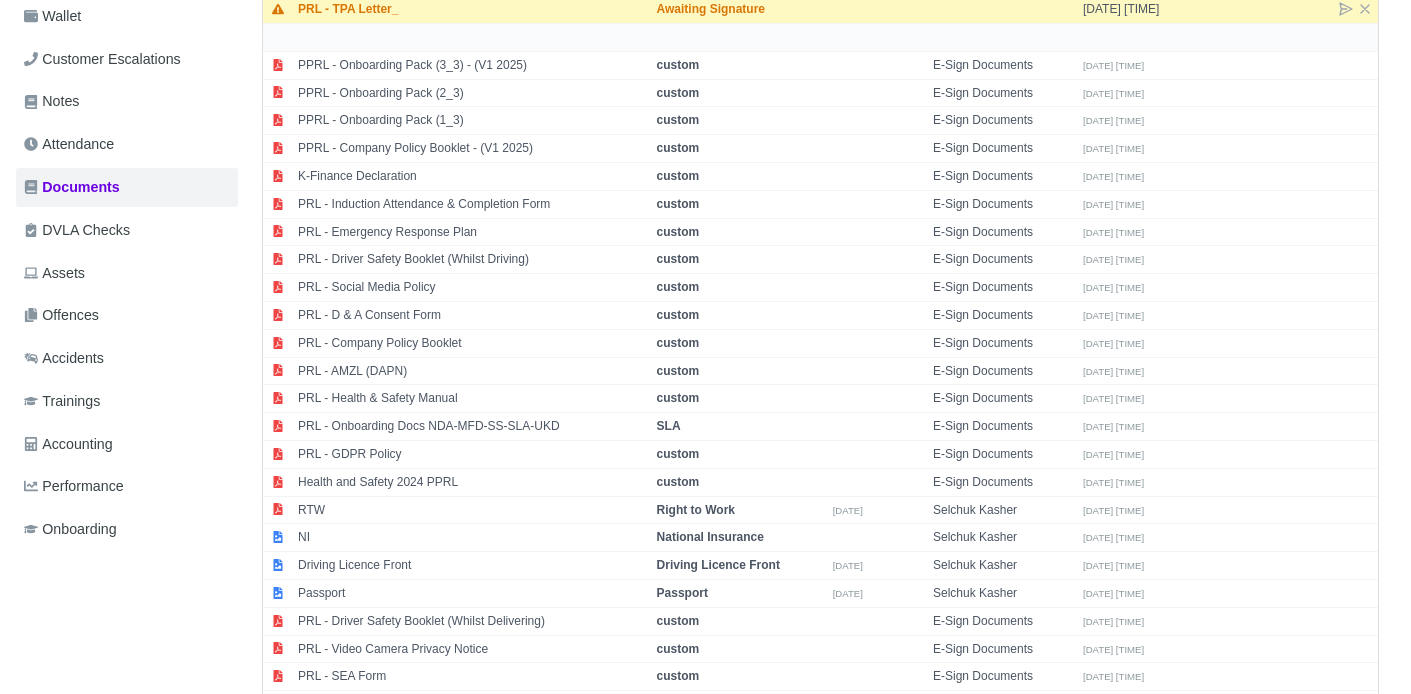scroll, scrollTop: 435, scrollLeft: 0, axis: vertical 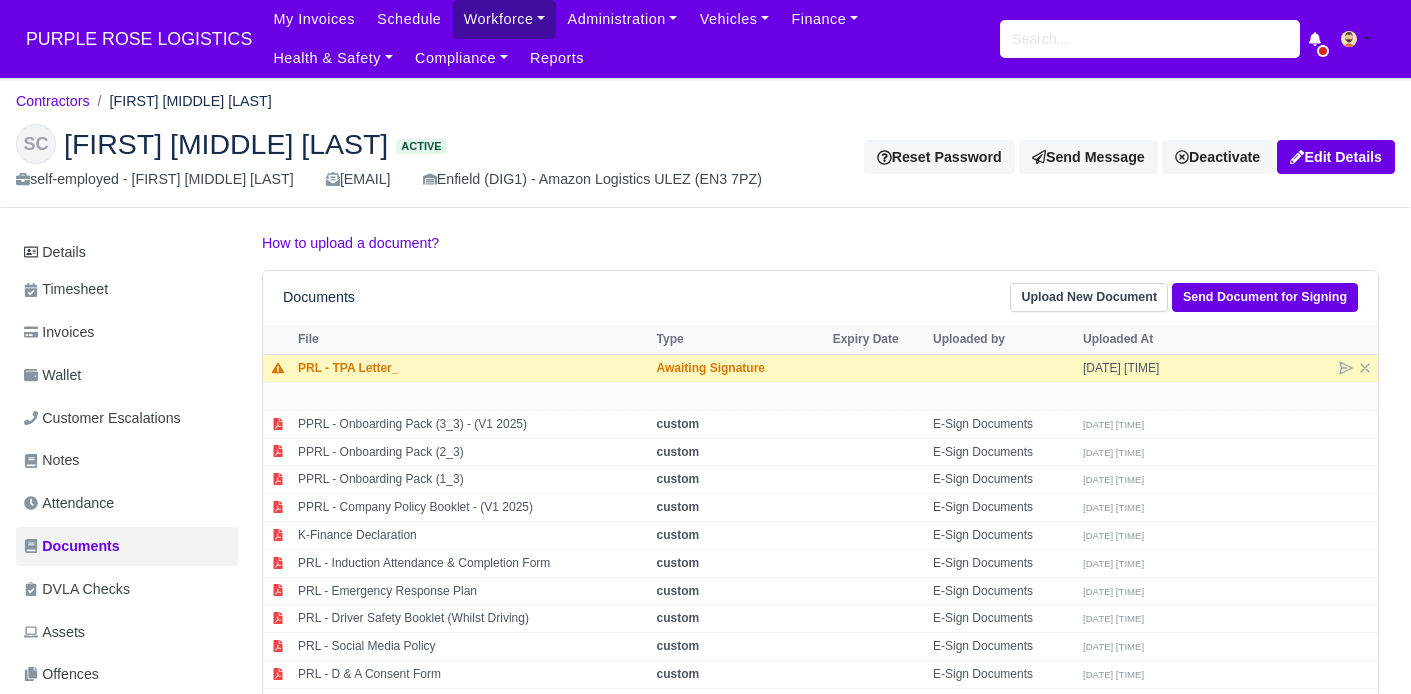 click on "Workforce" at bounding box center (505, 19) 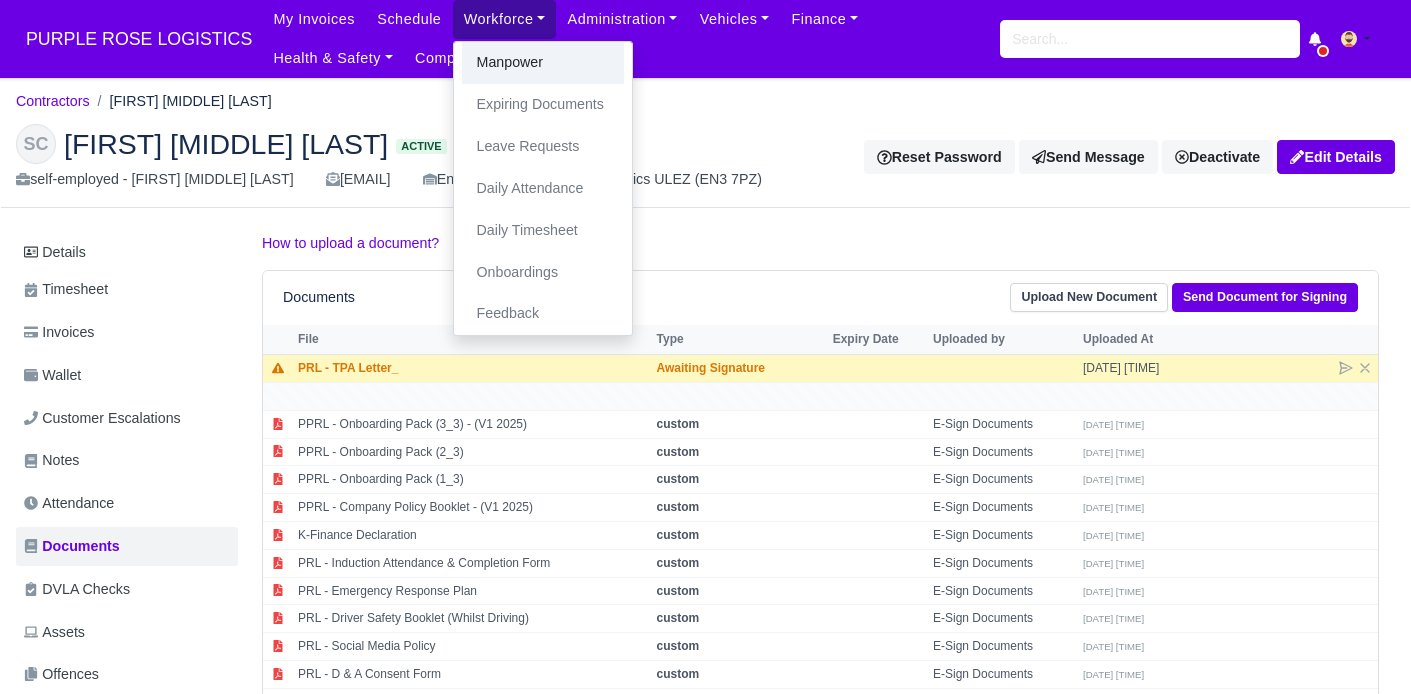 click on "Manpower" at bounding box center (543, 63) 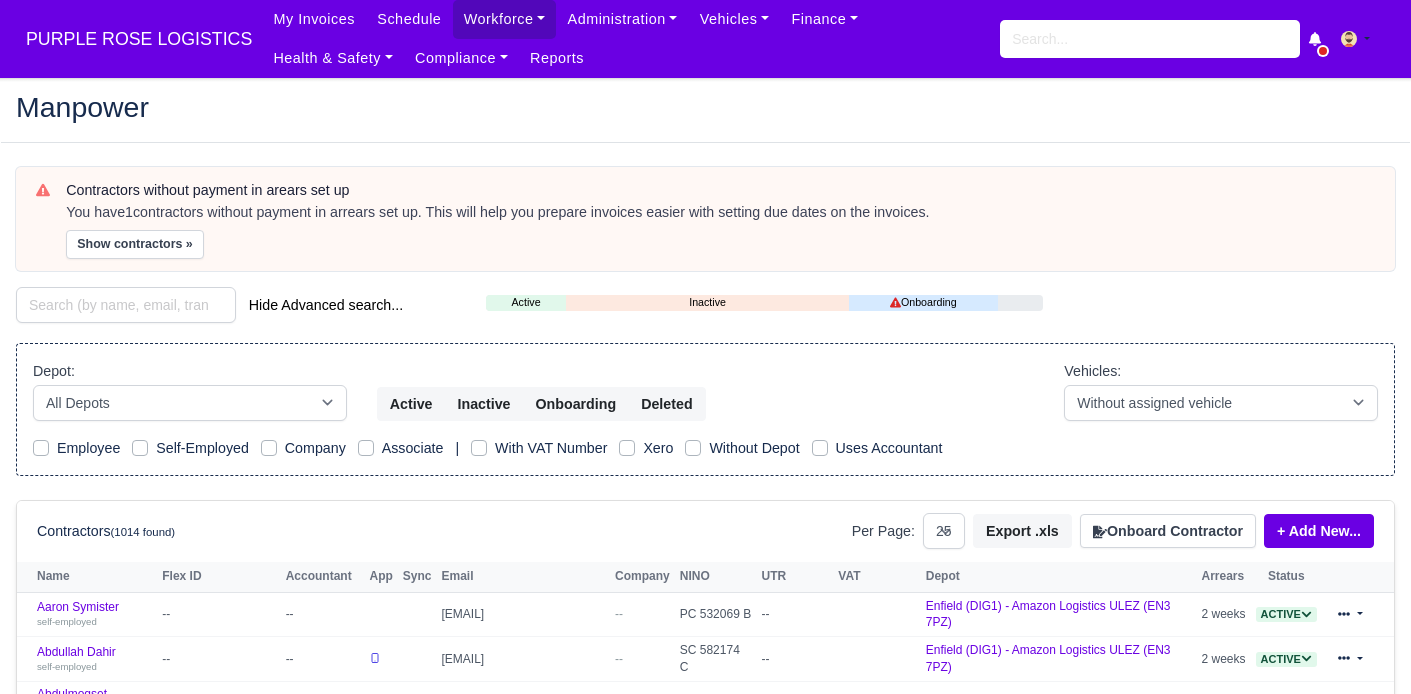 select on "25" 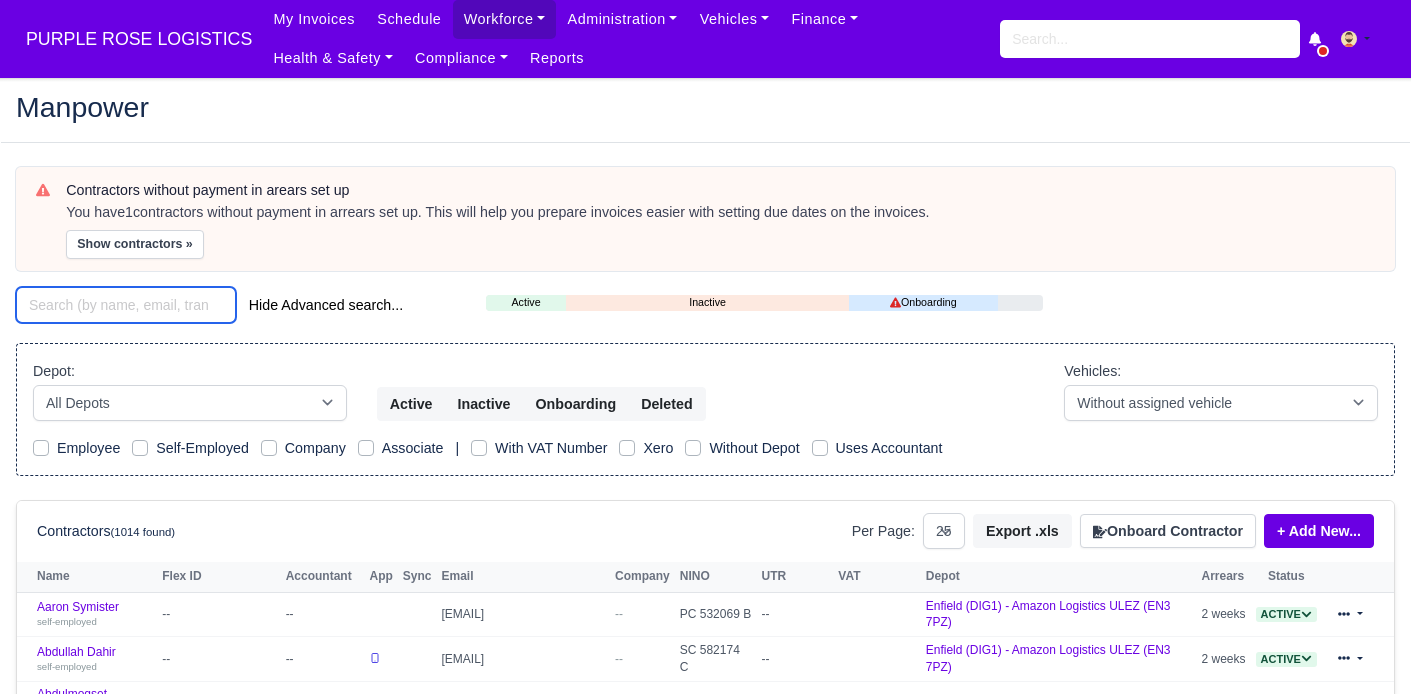 click at bounding box center (126, 305) 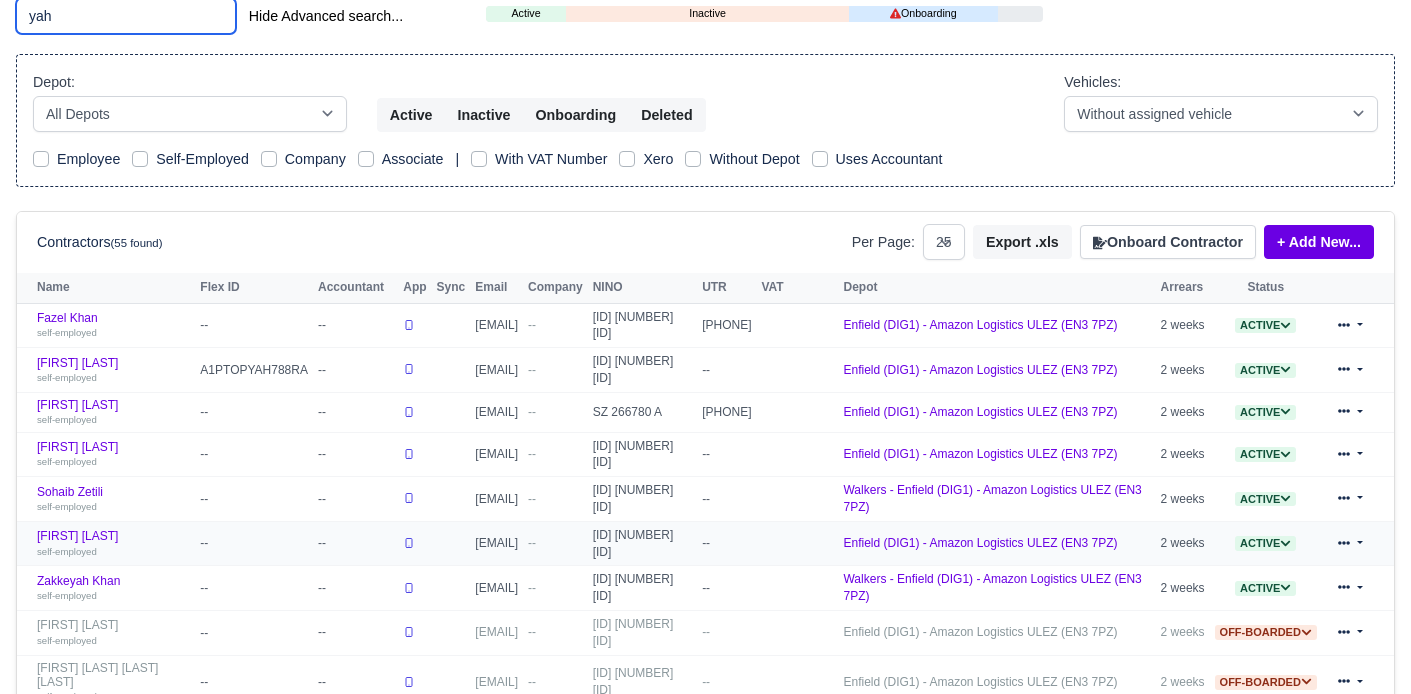 scroll, scrollTop: 292, scrollLeft: 0, axis: vertical 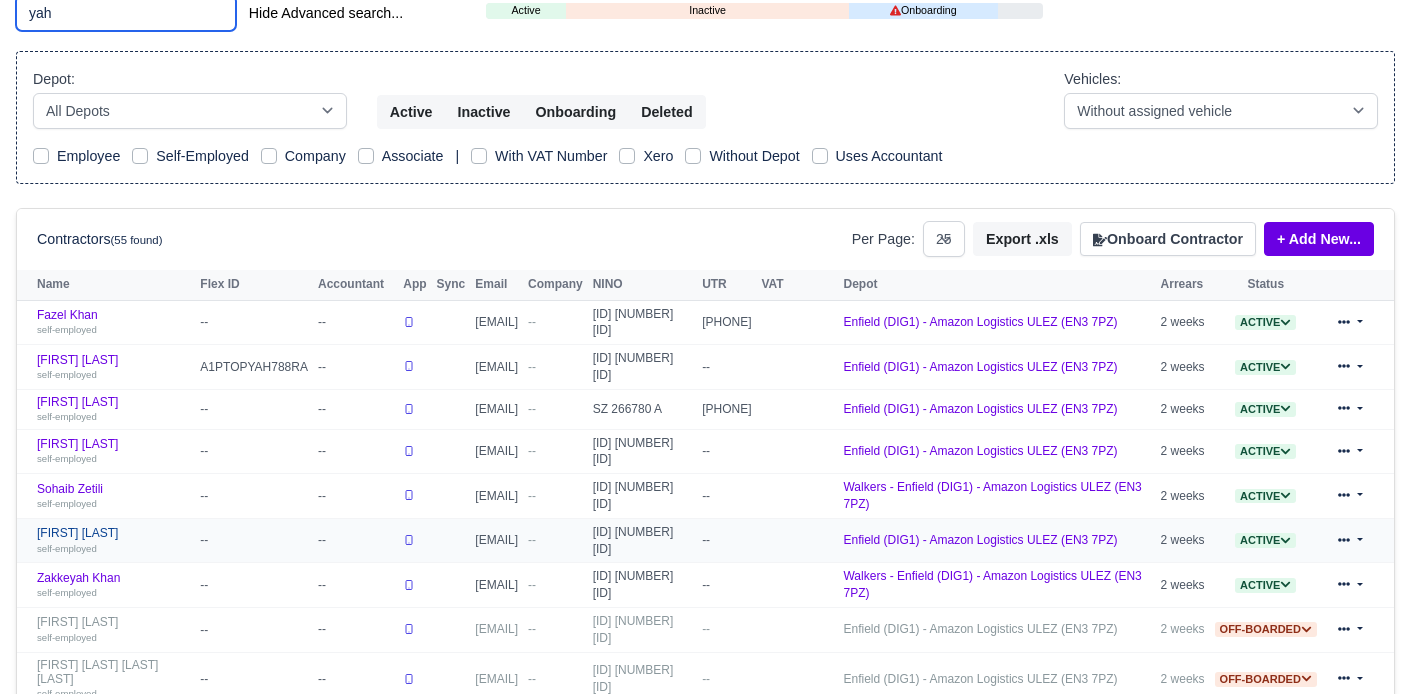 type on "yah" 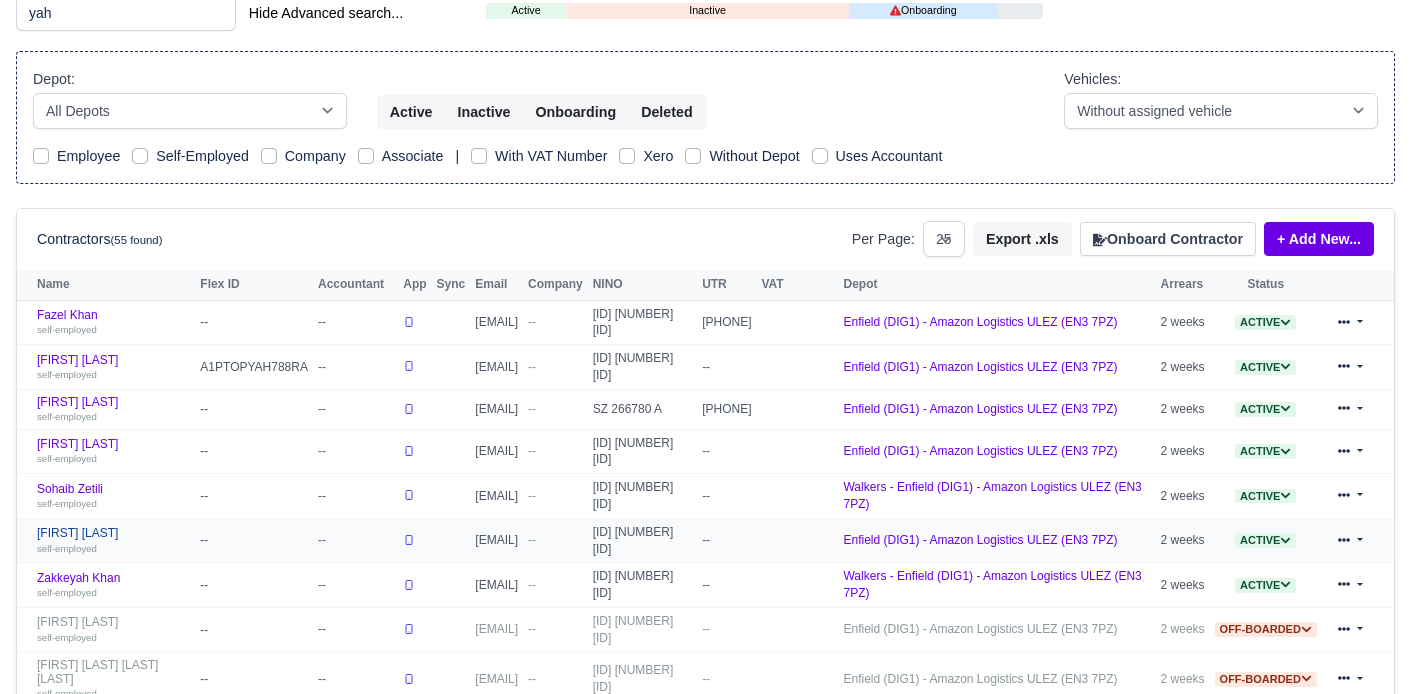 click on "Yahye Abdi
self-employed" at bounding box center [113, 540] 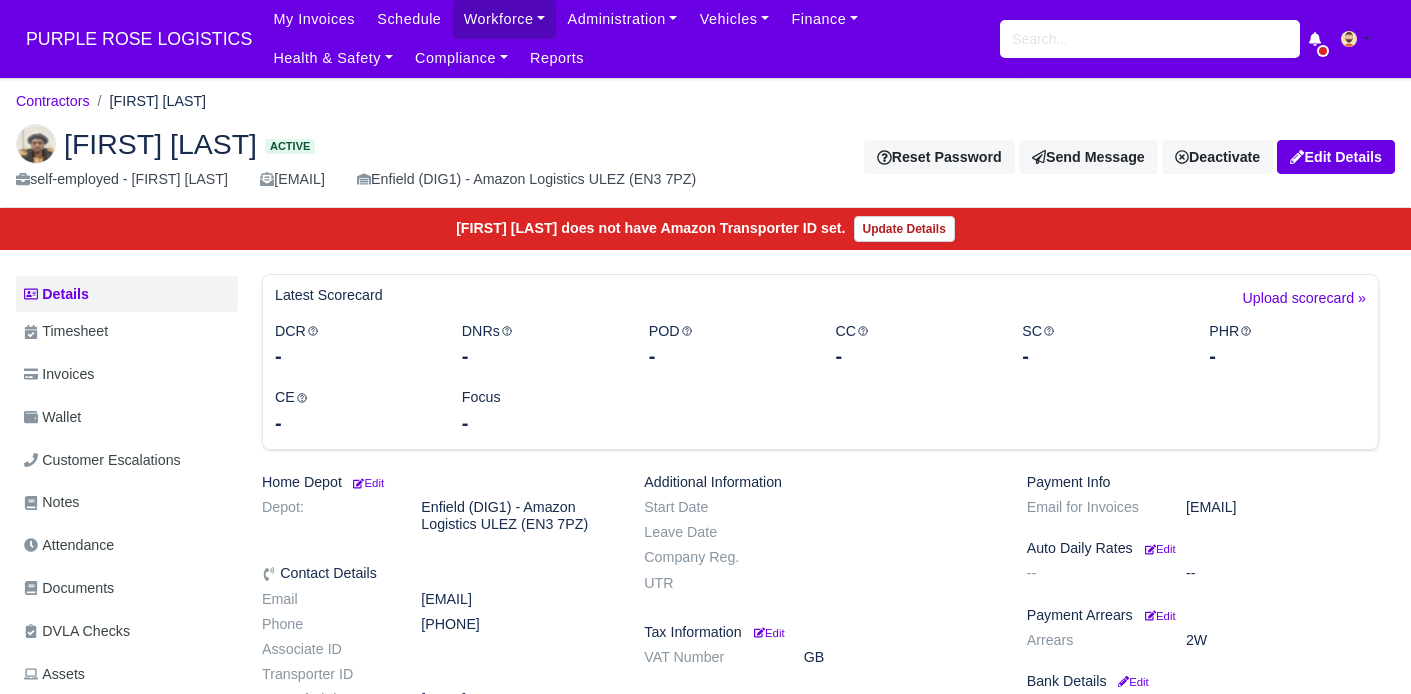 scroll, scrollTop: 0, scrollLeft: 0, axis: both 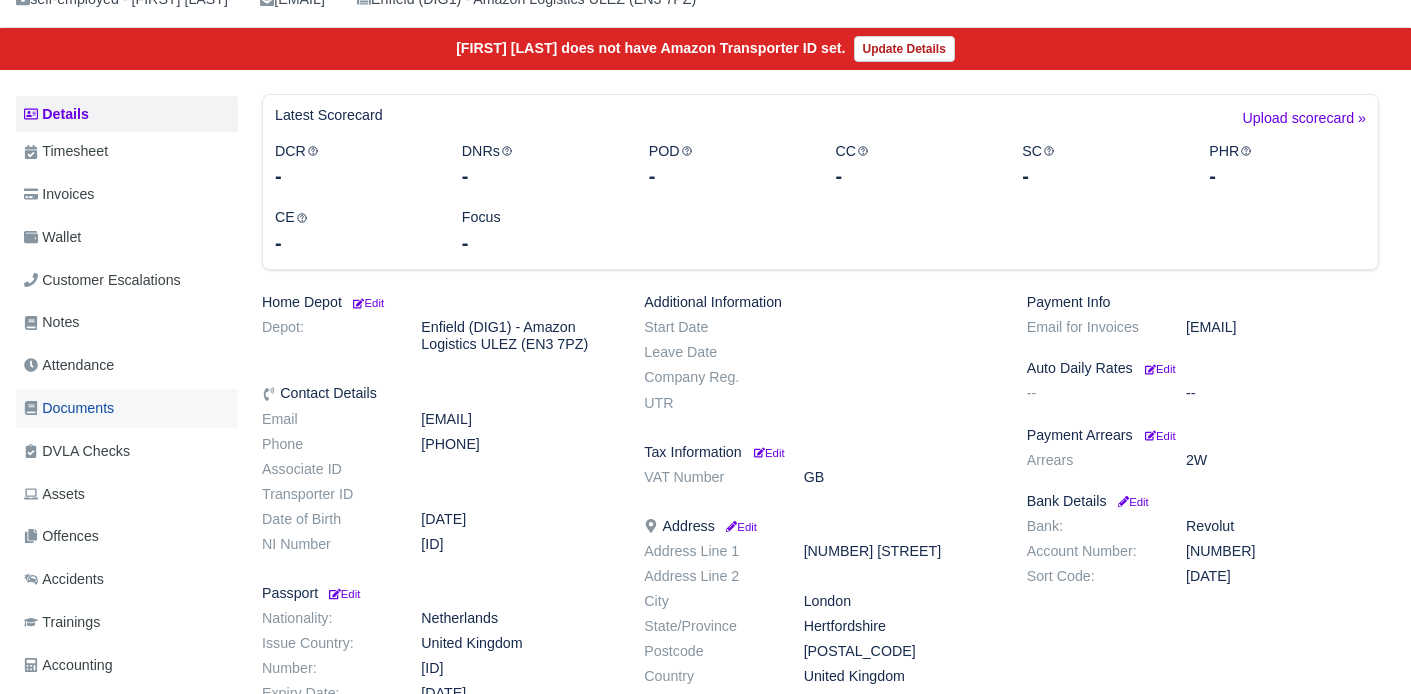 click on "Documents" at bounding box center [69, 408] 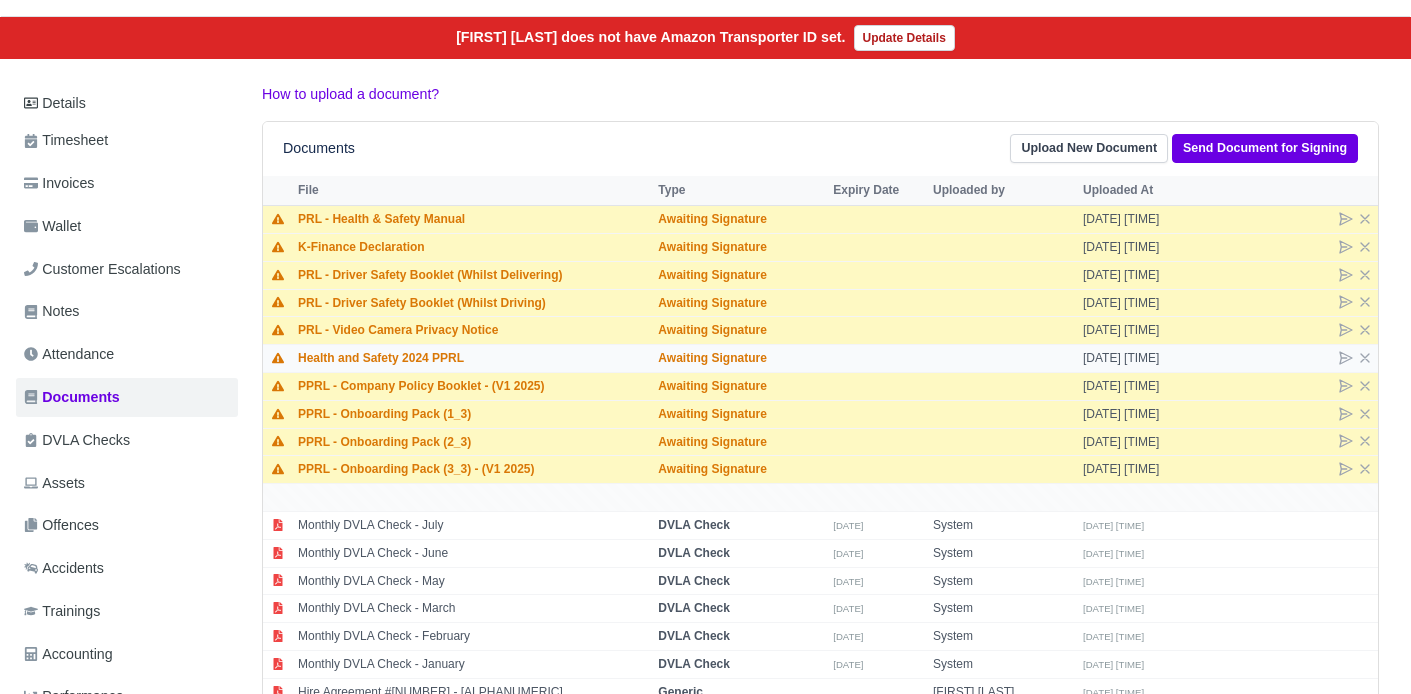 scroll, scrollTop: 0, scrollLeft: 0, axis: both 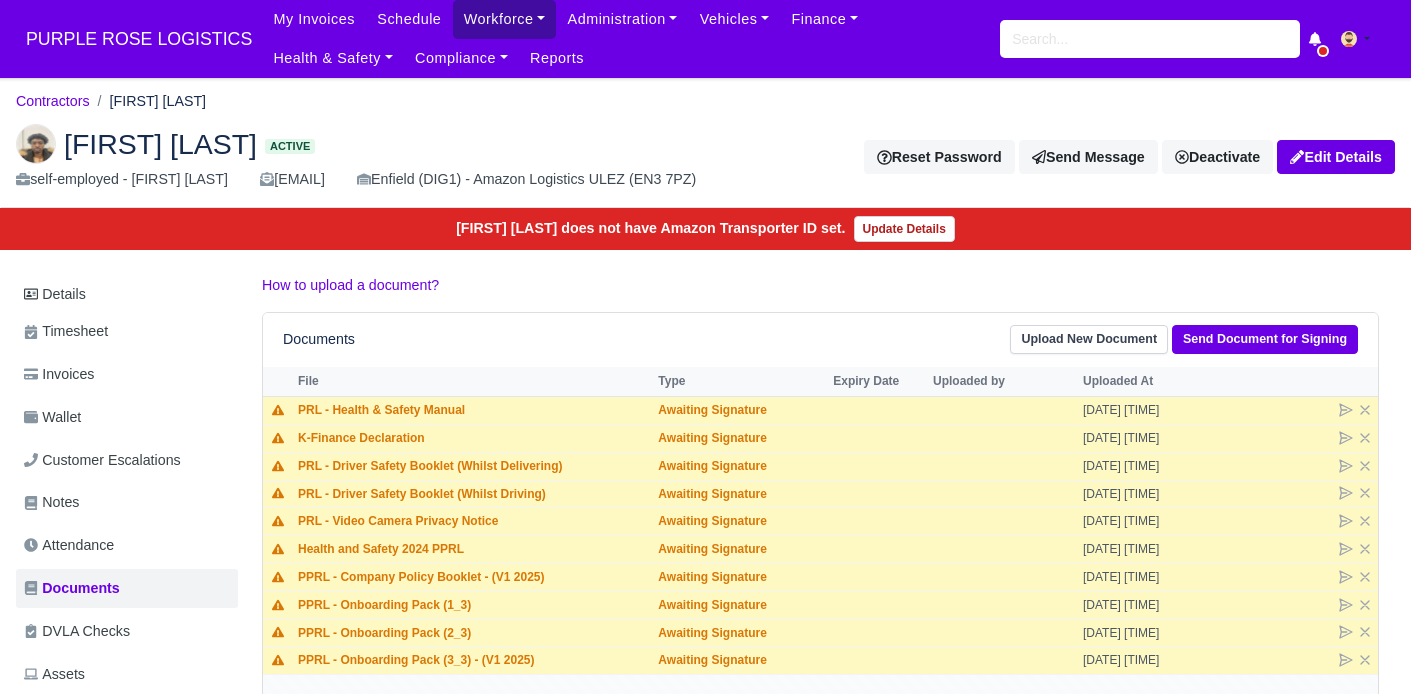 click on "Workforce" at bounding box center [505, 19] 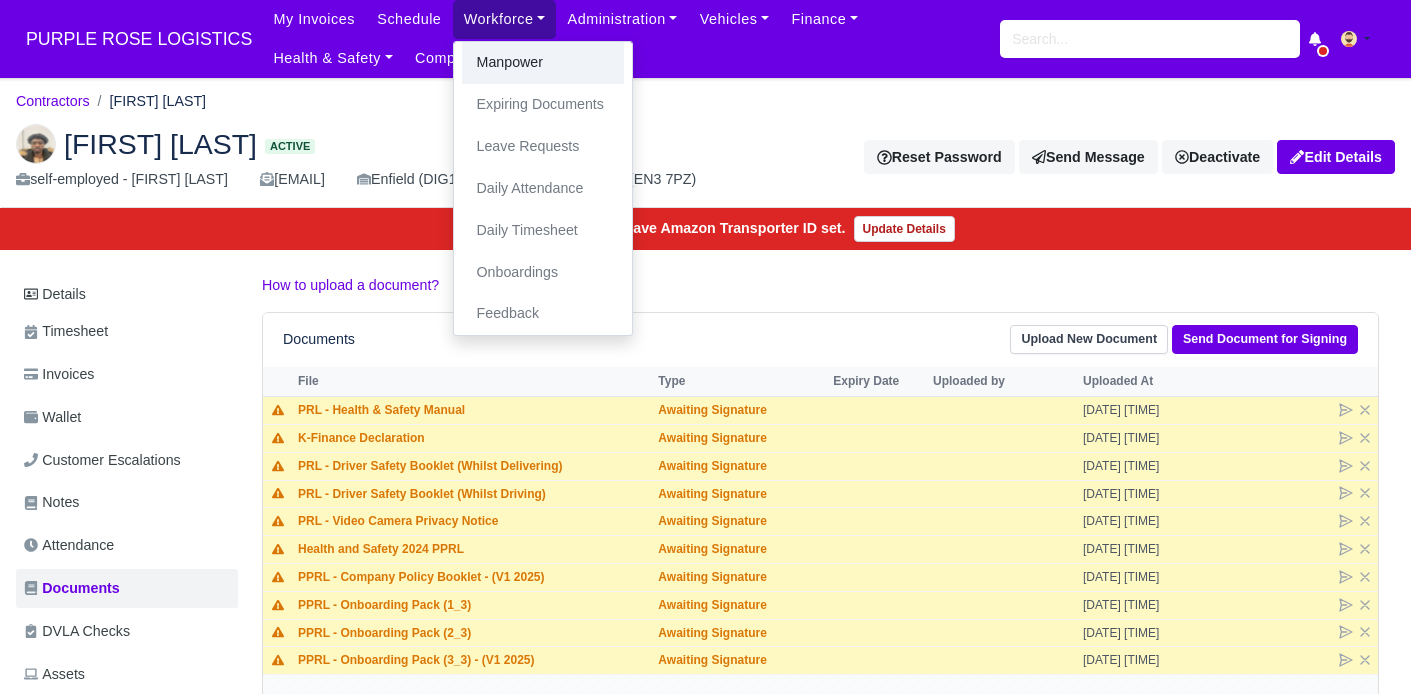 click on "Manpower" at bounding box center [543, 63] 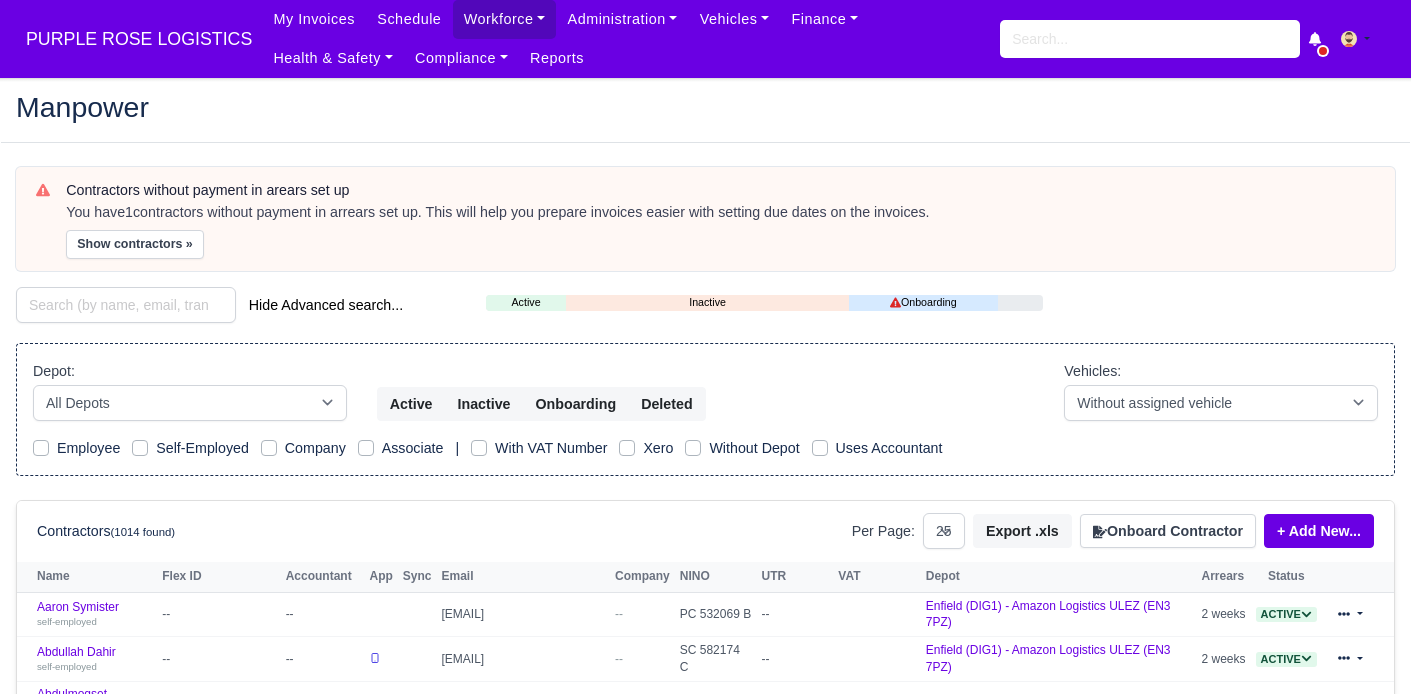 select on "25" 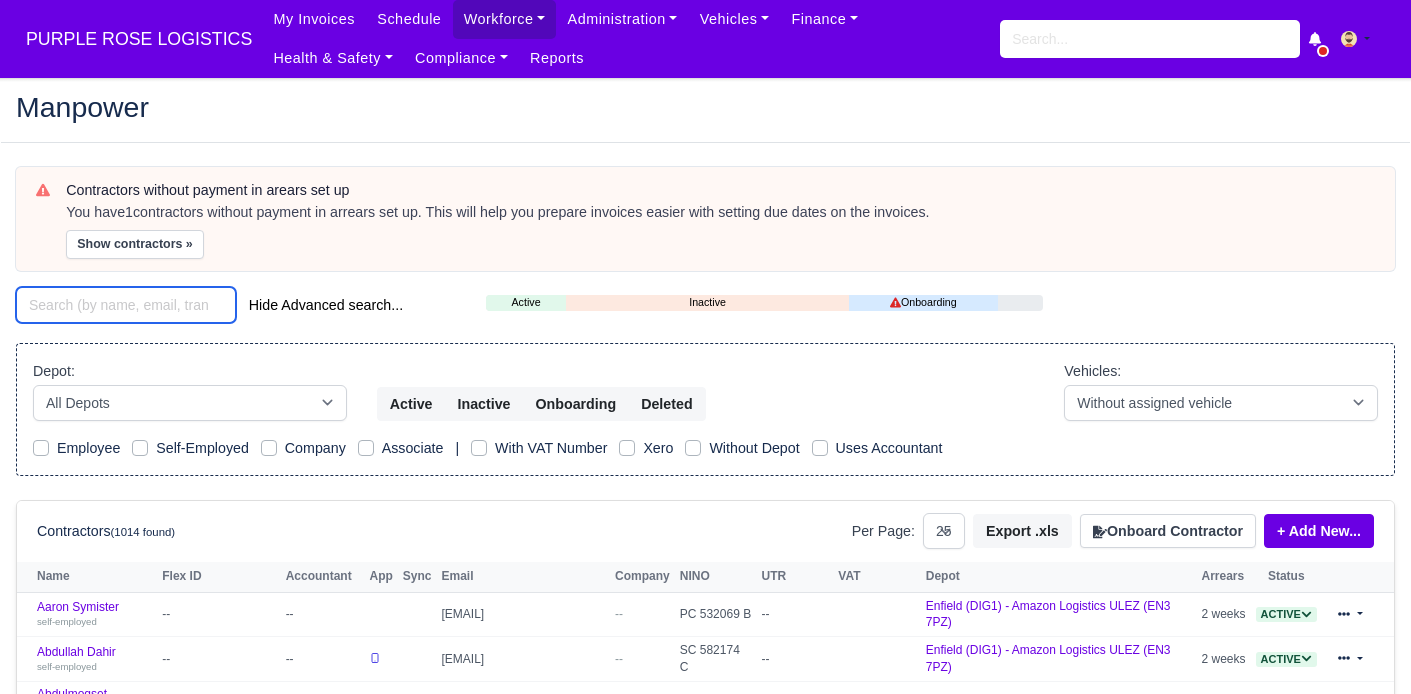 click at bounding box center (126, 305) 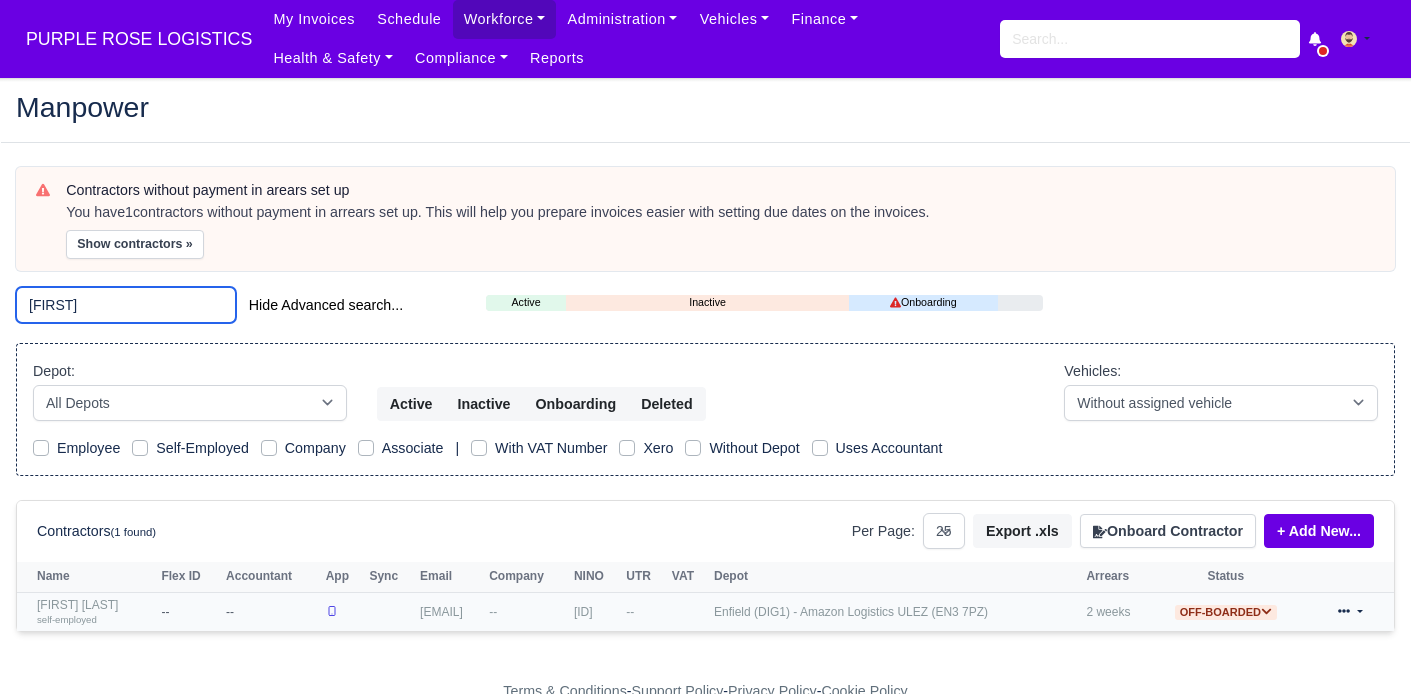 type on "[FIRST]" 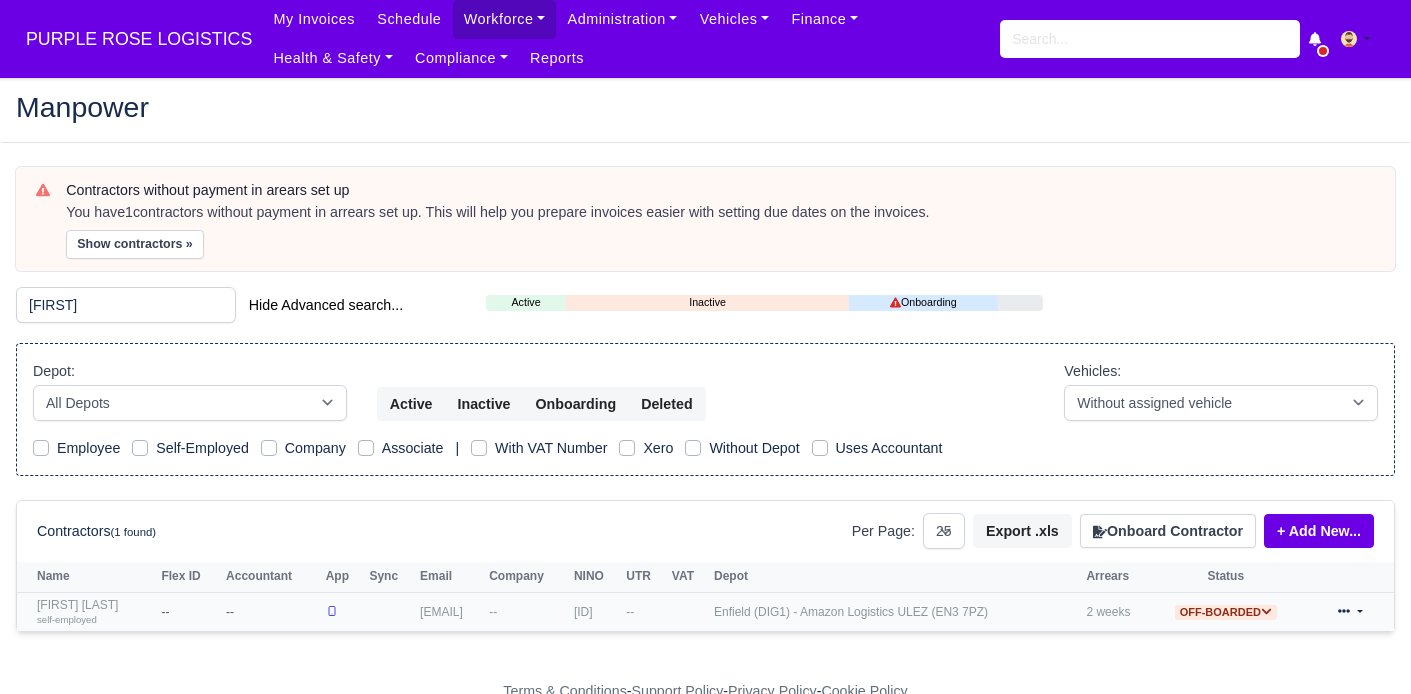 click on "[FIRST] [LAST]
self-employed" at bounding box center (94, 612) 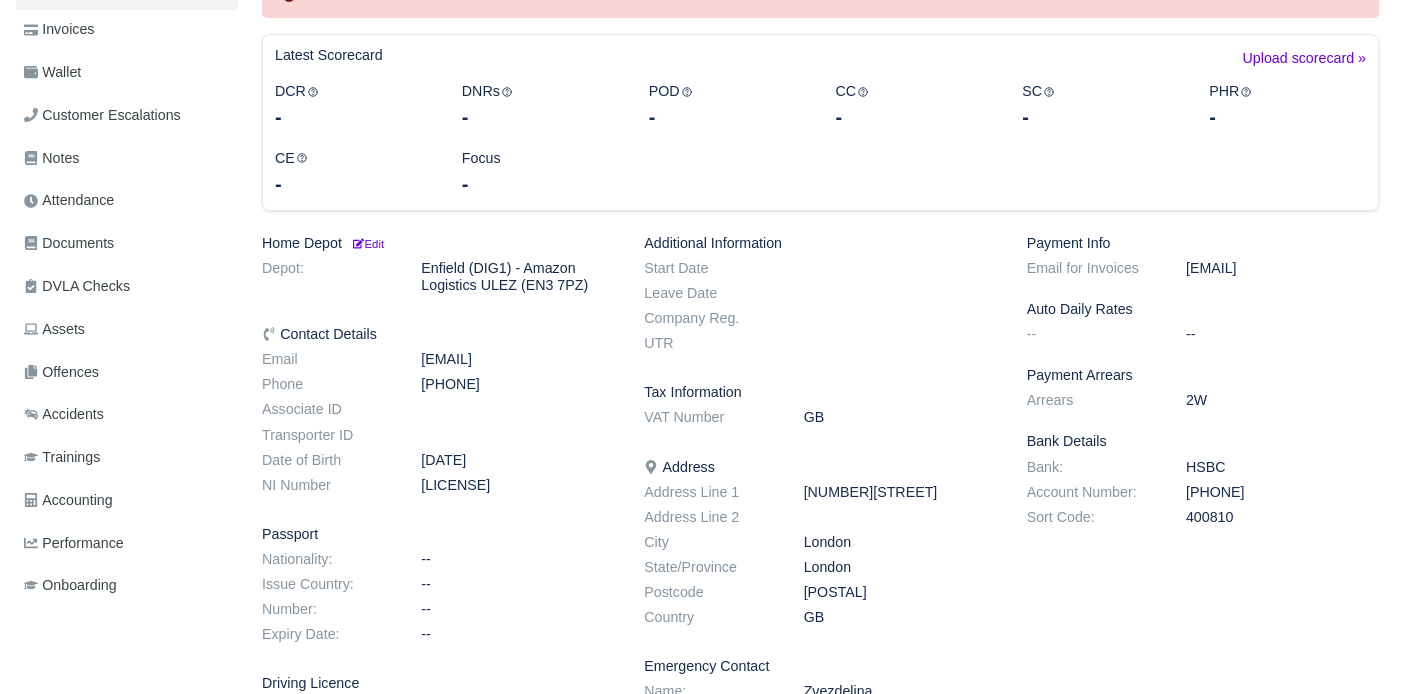 scroll, scrollTop: 303, scrollLeft: 0, axis: vertical 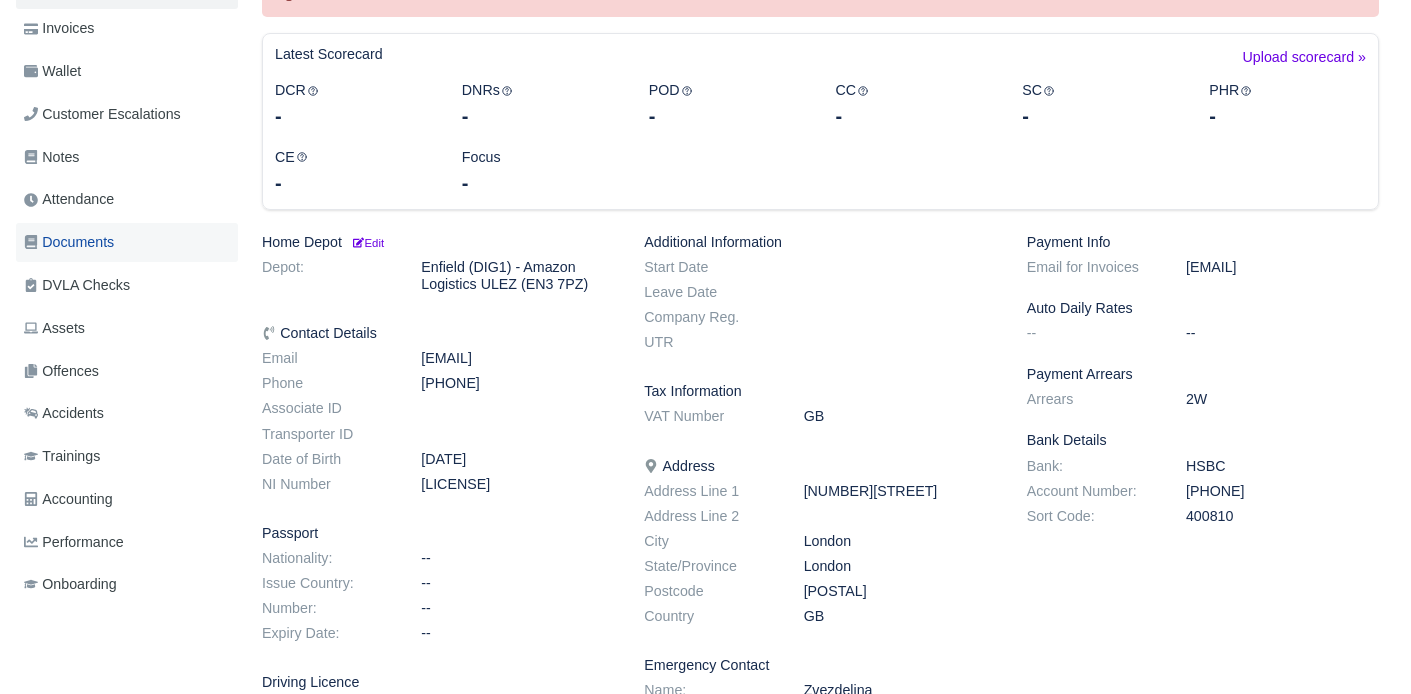 click on "Documents" at bounding box center [69, 242] 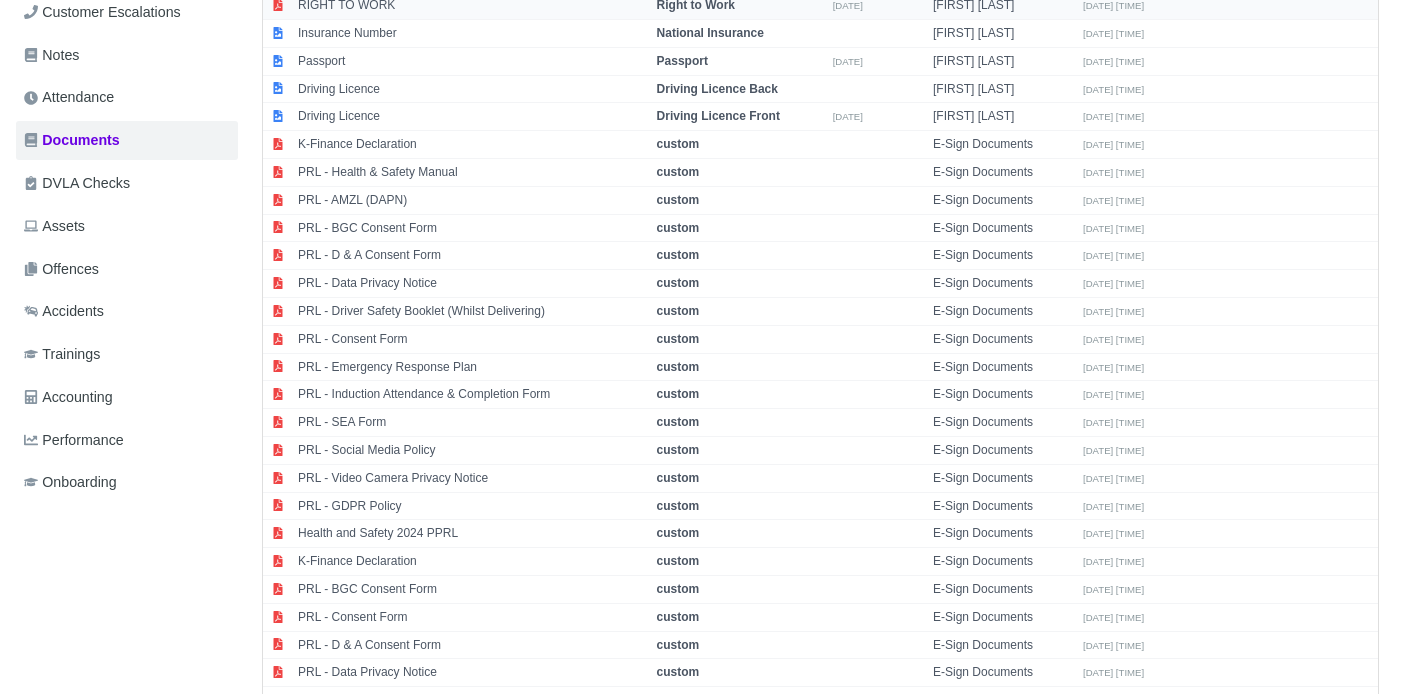 scroll, scrollTop: 0, scrollLeft: 0, axis: both 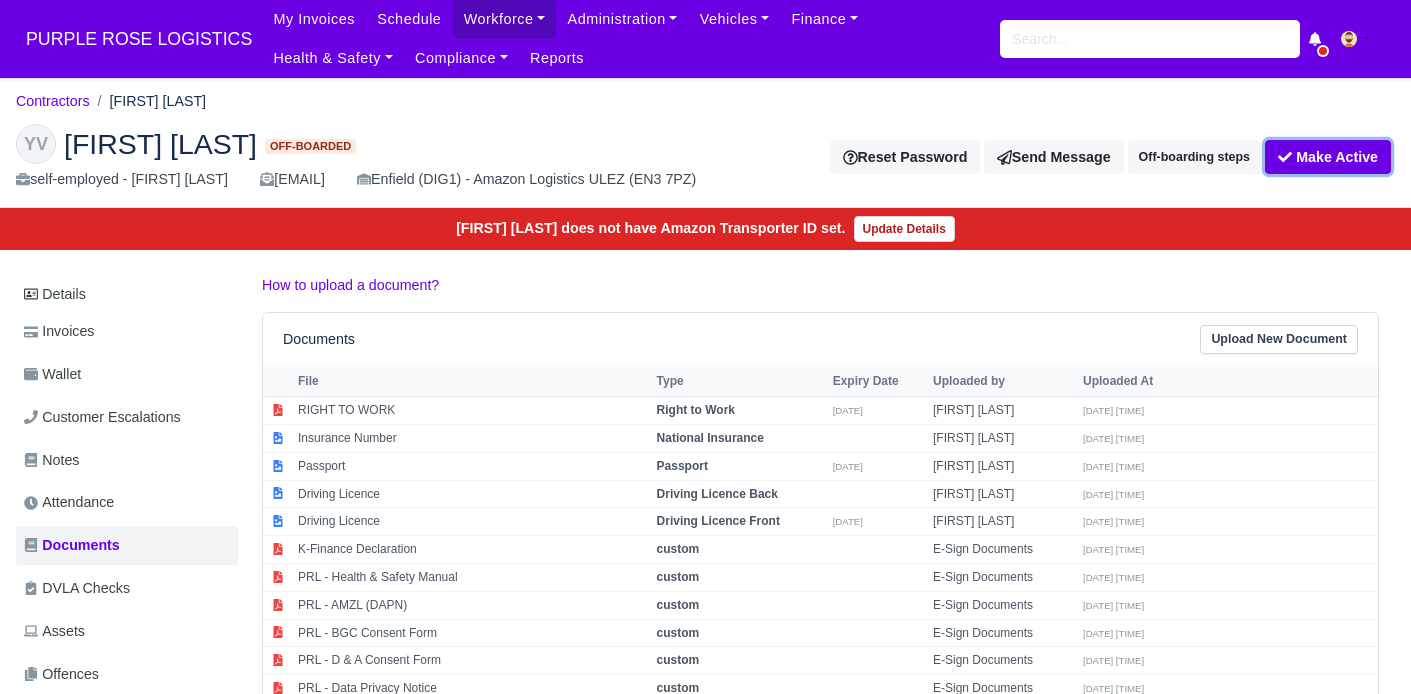 click on "Make Active" at bounding box center [1328, 157] 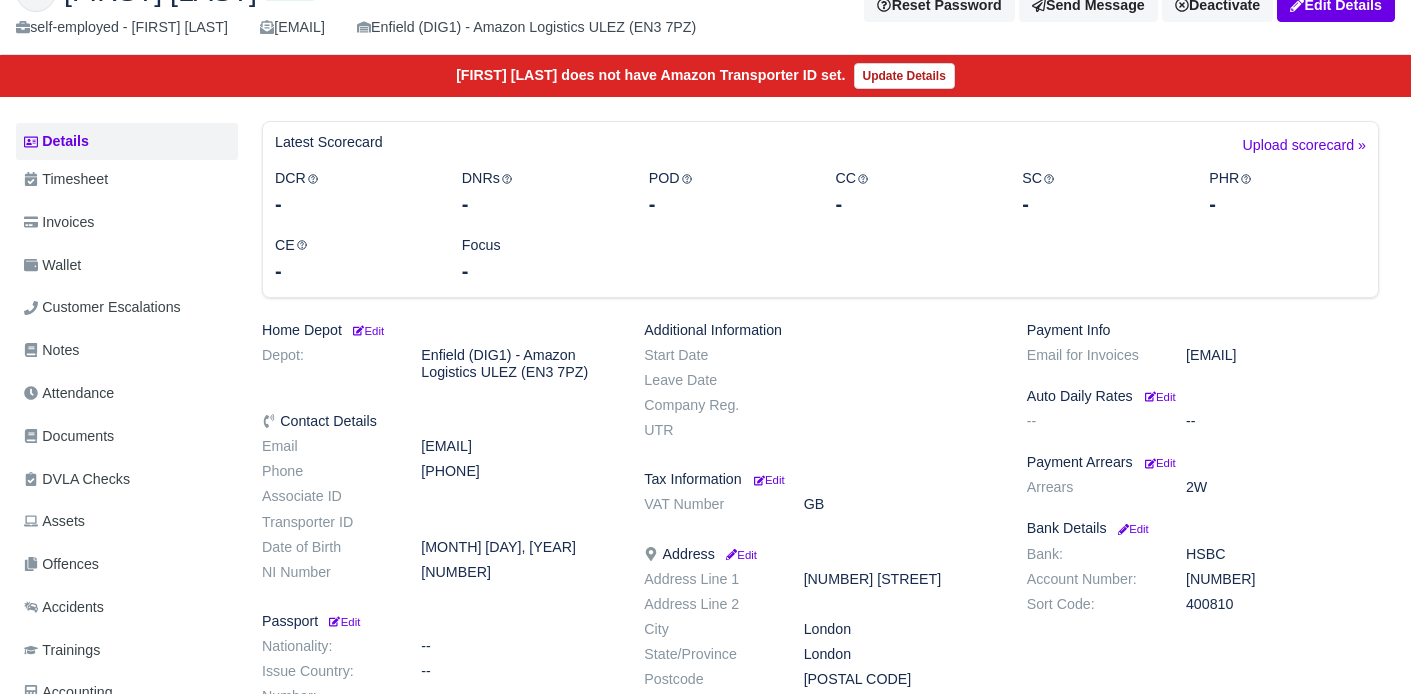 scroll, scrollTop: 192, scrollLeft: 0, axis: vertical 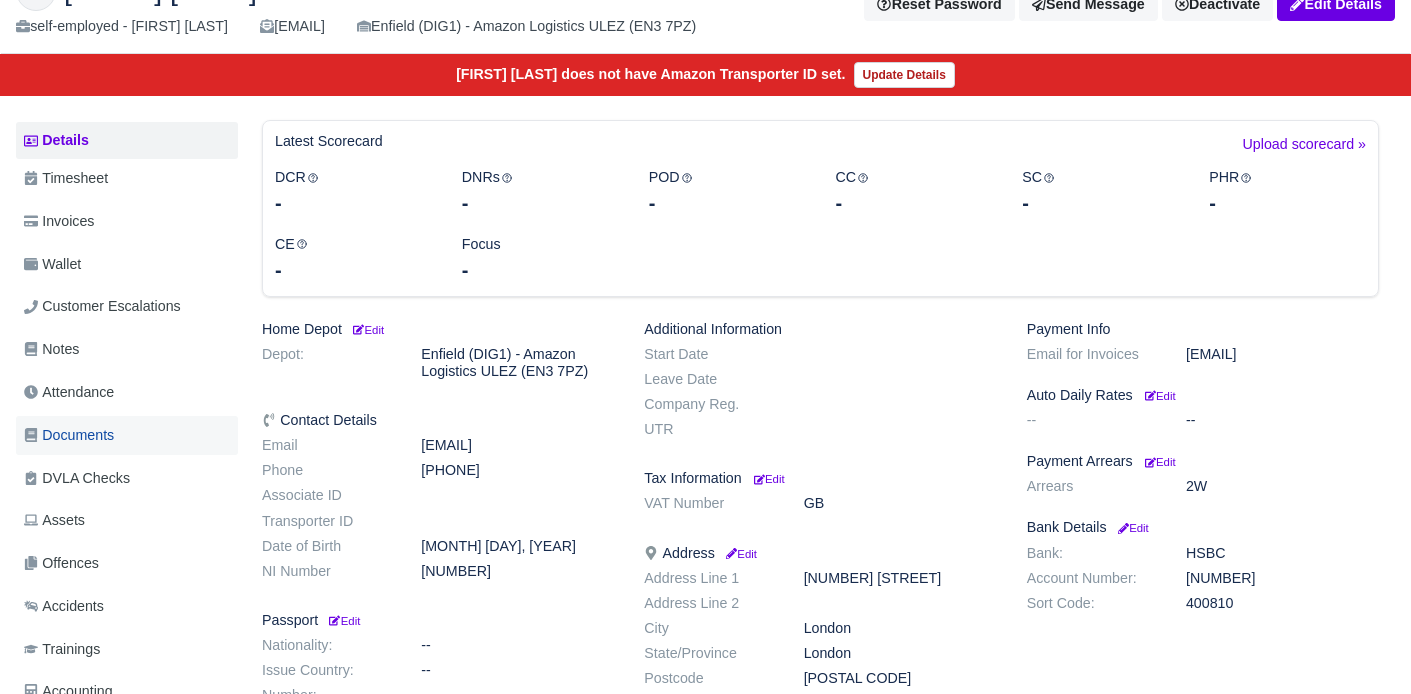 click on "Documents" at bounding box center (69, 435) 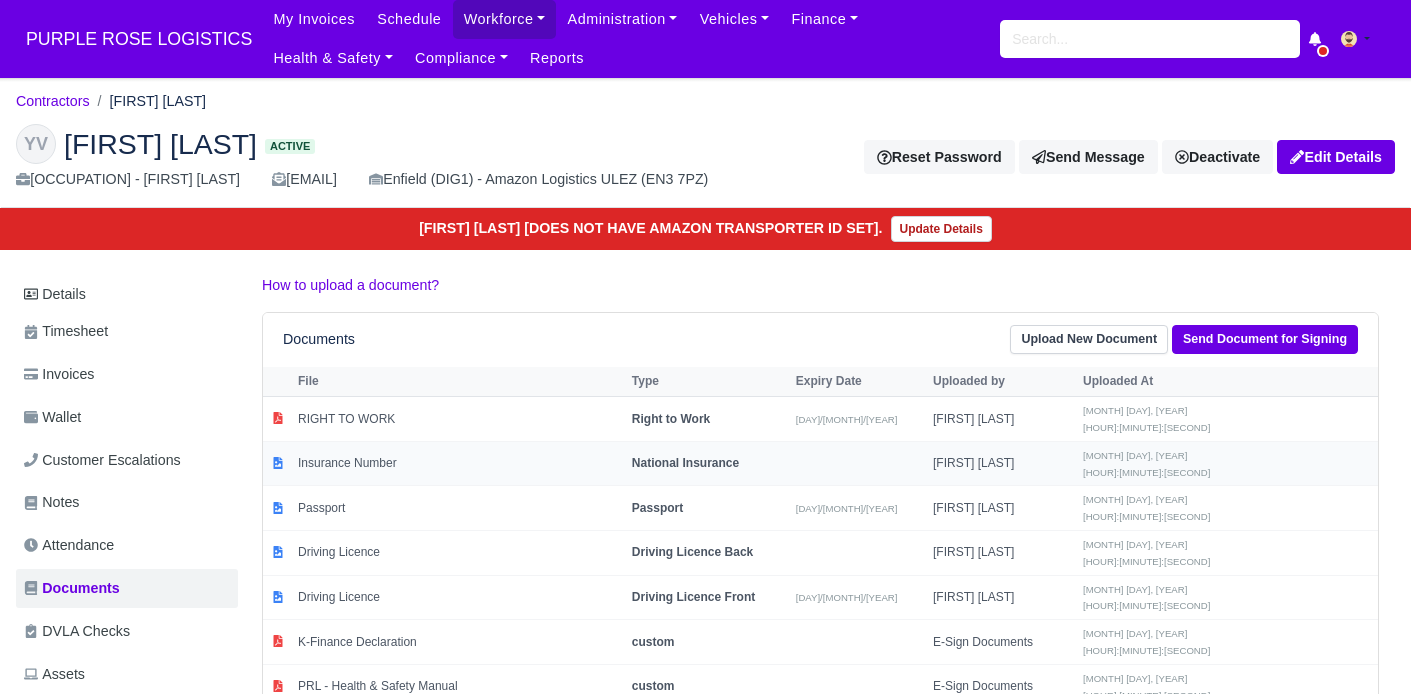 scroll, scrollTop: 0, scrollLeft: 0, axis: both 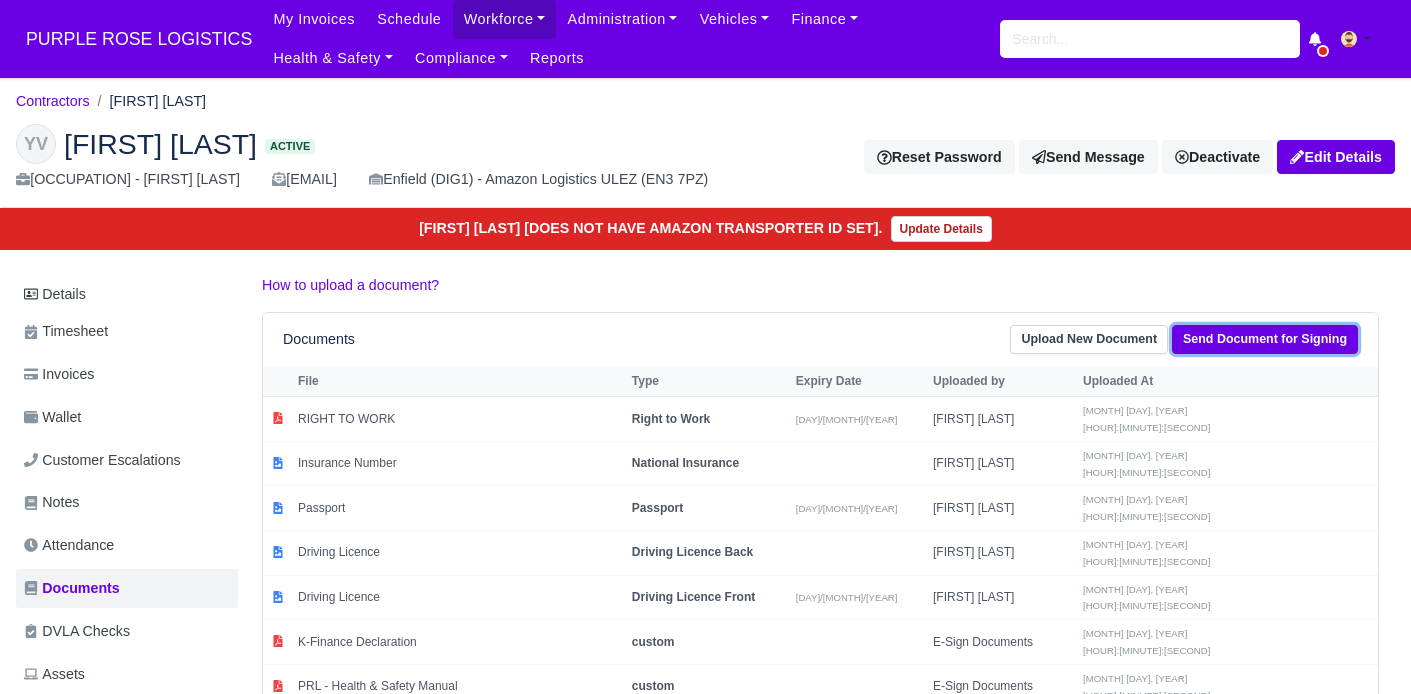 click on "Send Document for Signing" at bounding box center [1265, 339] 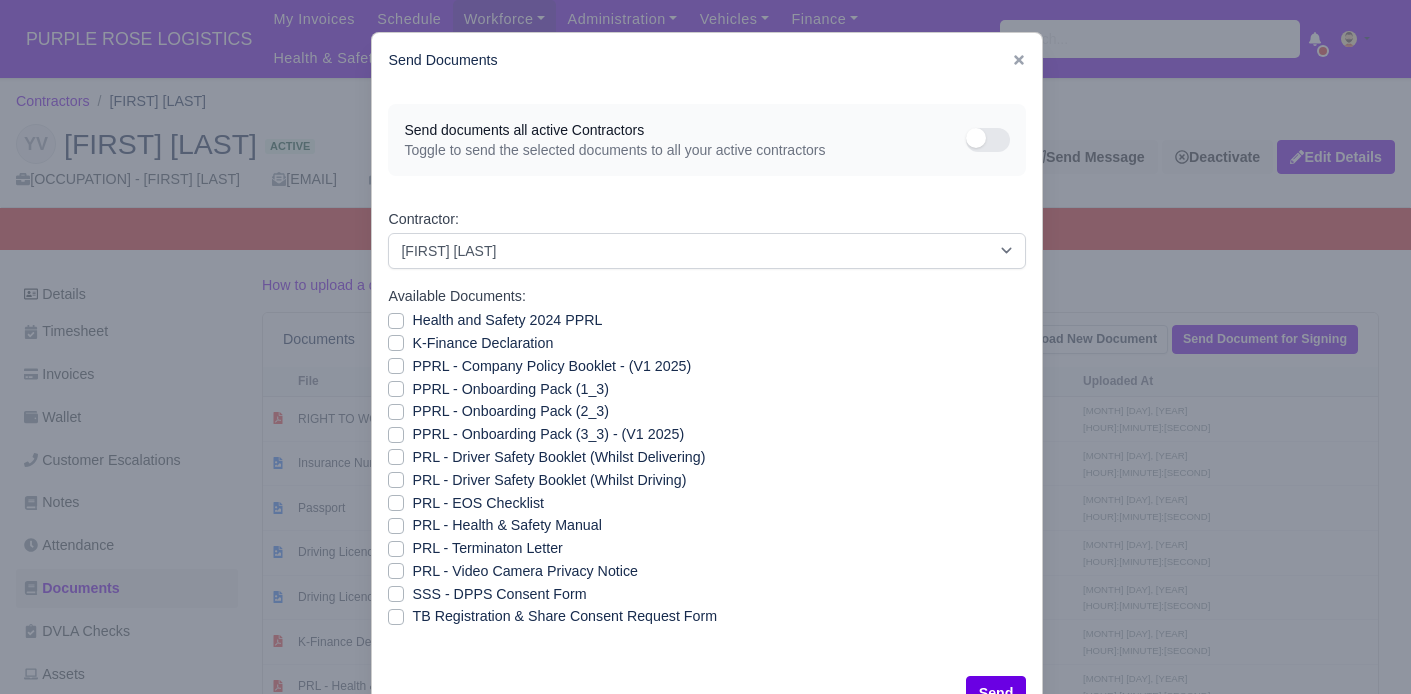 click on "PPRL - Onboarding Pack (1_3)" at bounding box center [510, 389] 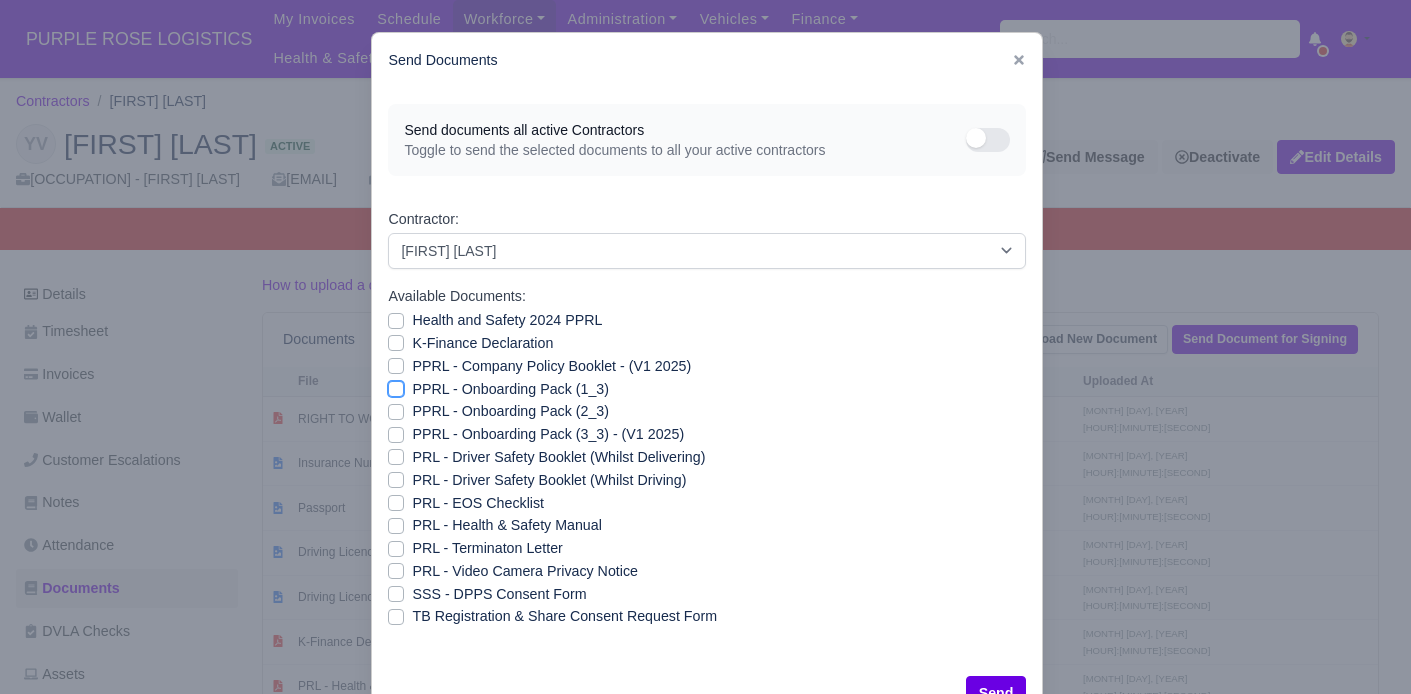 click on "PPRL - Onboarding Pack (1_3)" at bounding box center (396, 386) 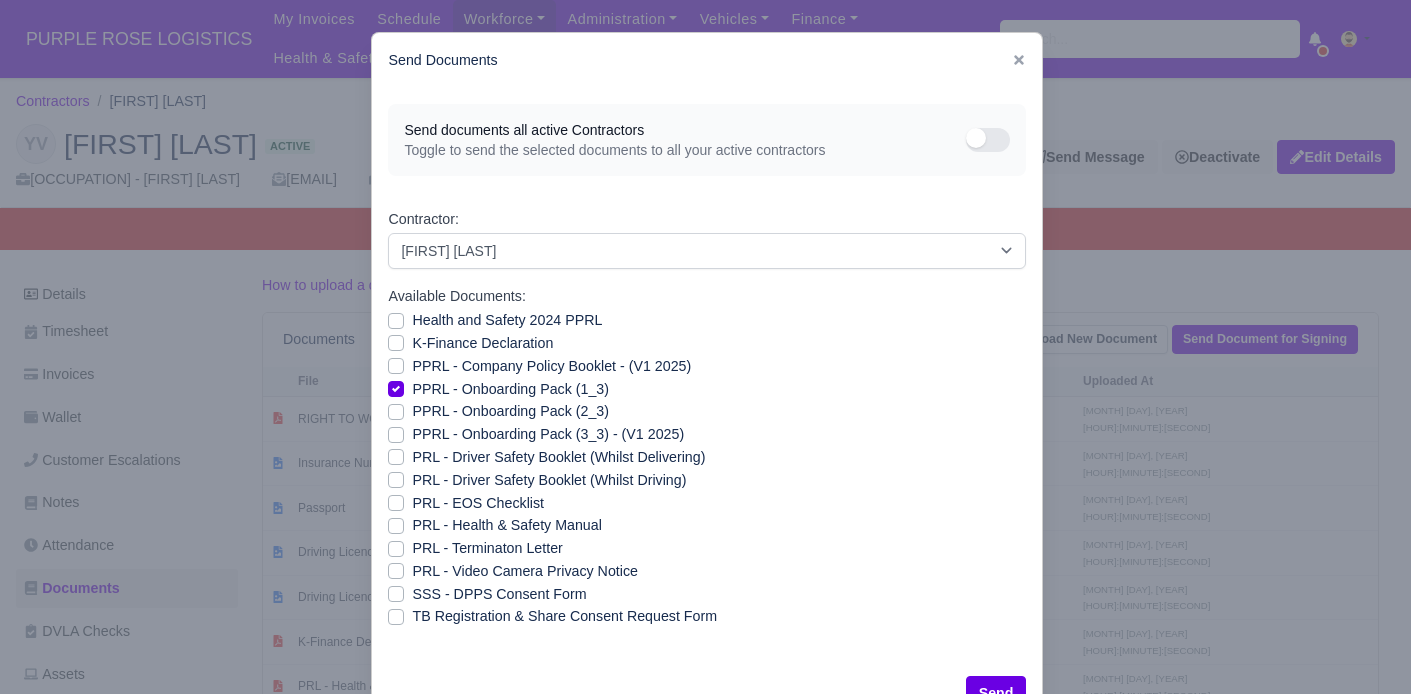 click on "PPRL - Onboarding Pack (2_3)" at bounding box center [510, 411] 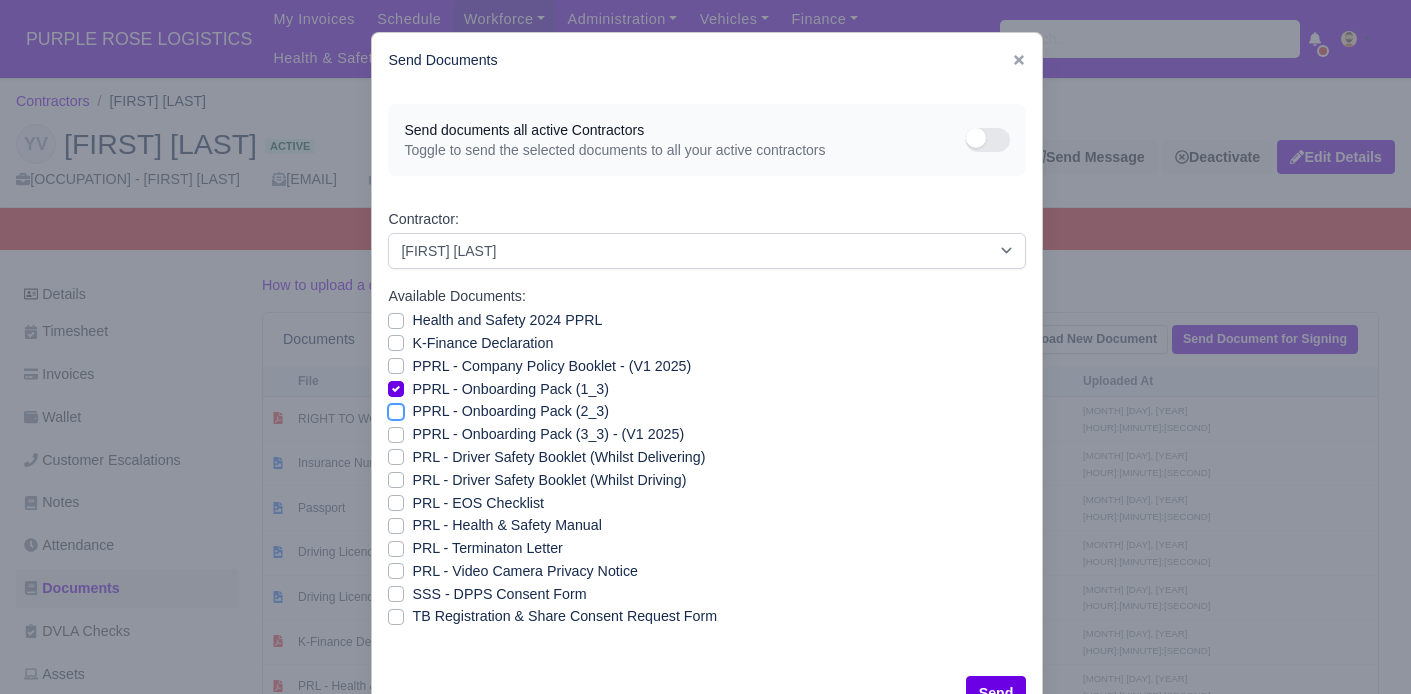 click on "PPRL - Onboarding Pack (2_3)" at bounding box center (396, 408) 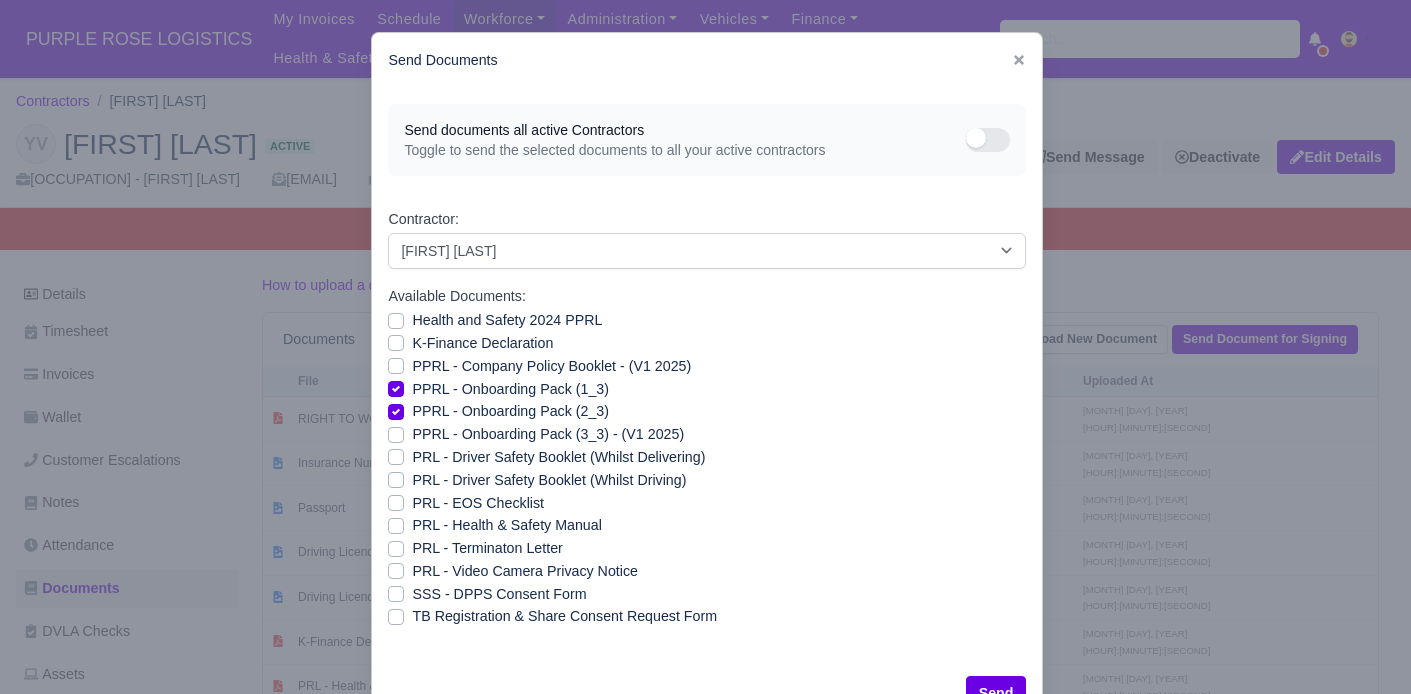 click on "PPRL - Onboarding Pack (3_3) - (V1 2025)" at bounding box center [548, 434] 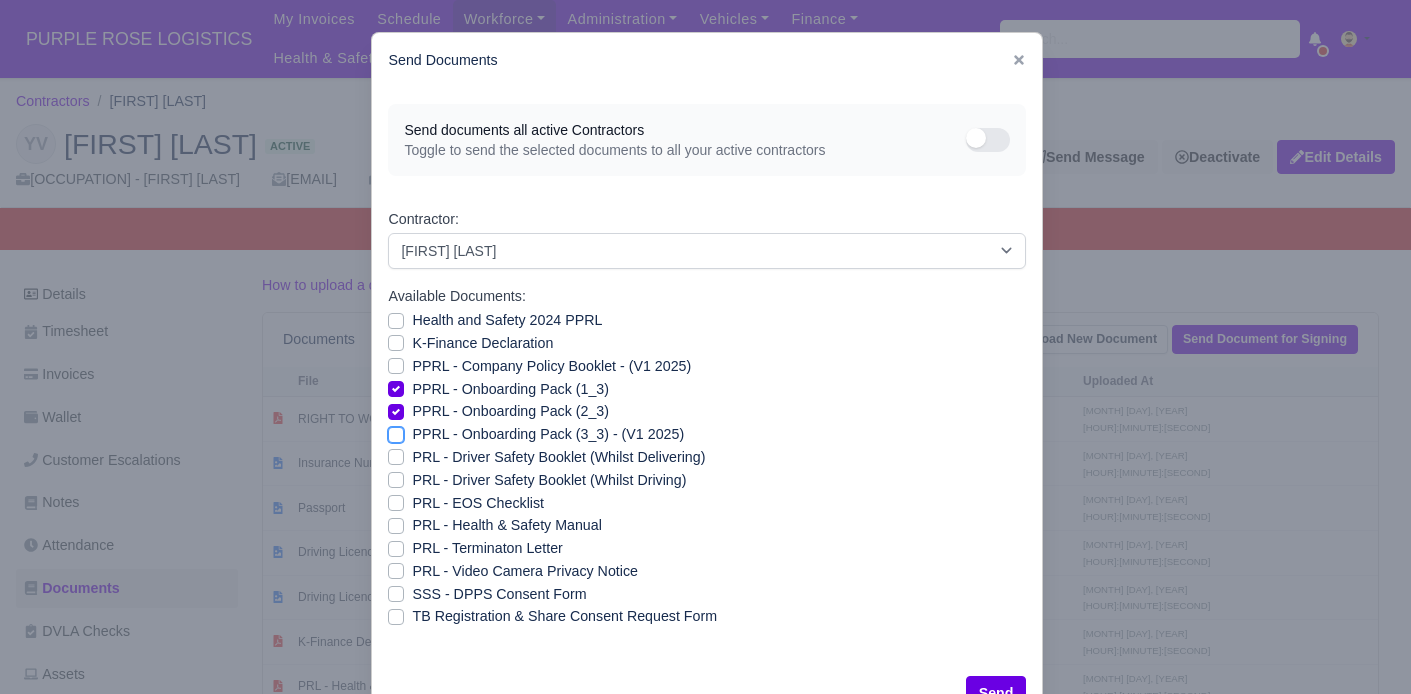 click on "PPRL - Onboarding Pack (3_3) - (V1 2025)" at bounding box center [396, 431] 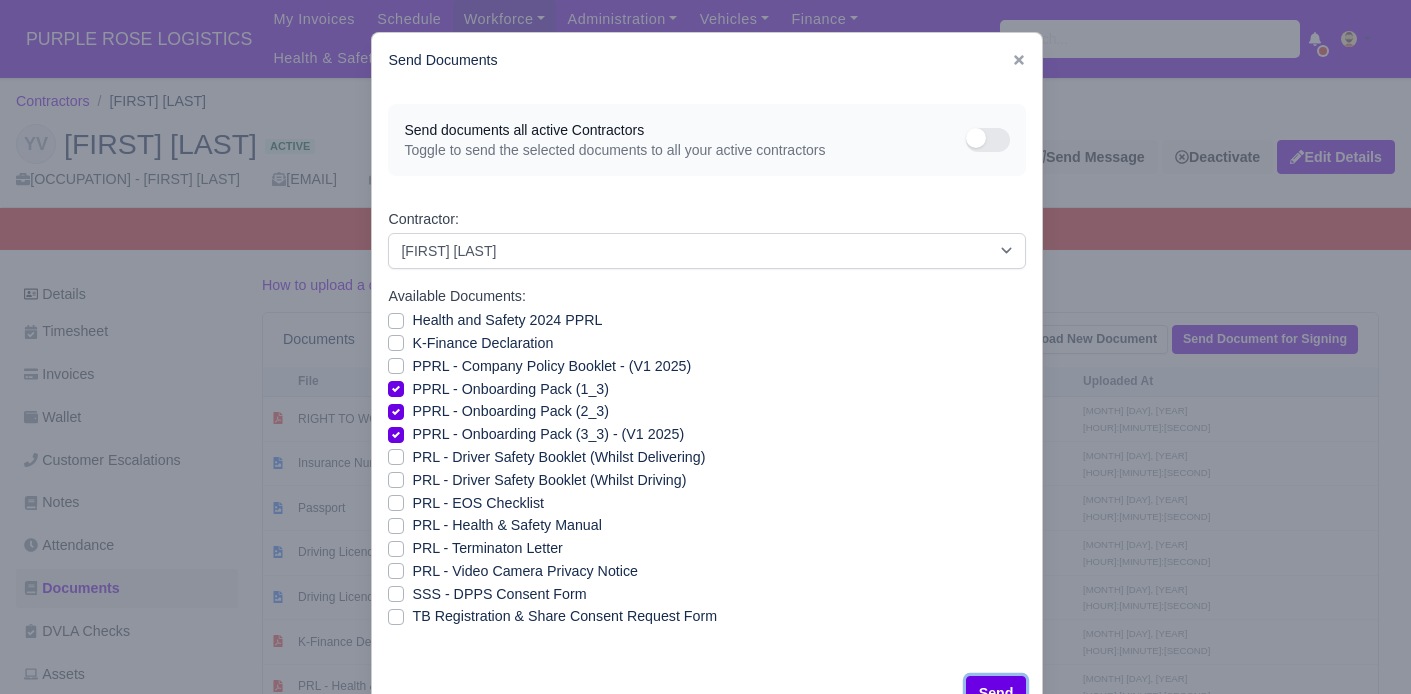 click on "Send" at bounding box center [996, 693] 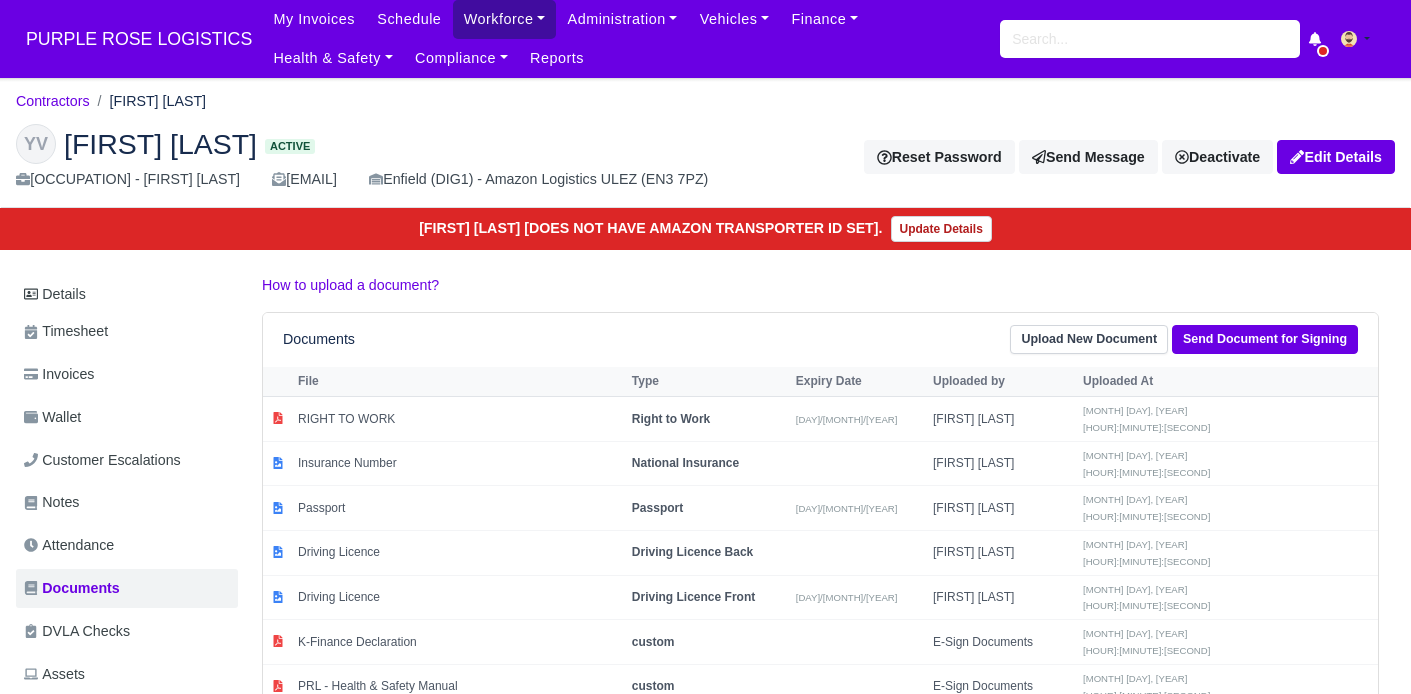 click on "Workforce" at bounding box center (505, 19) 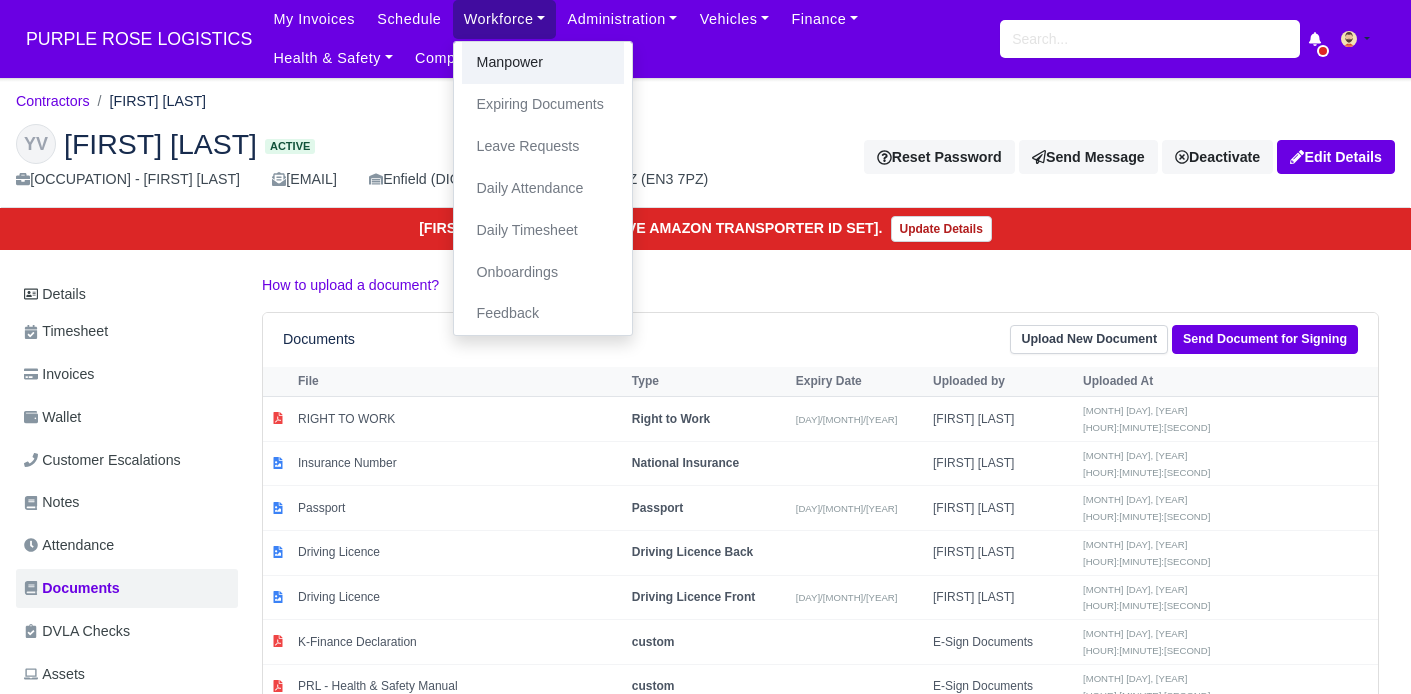 click on "Manpower" at bounding box center (543, 63) 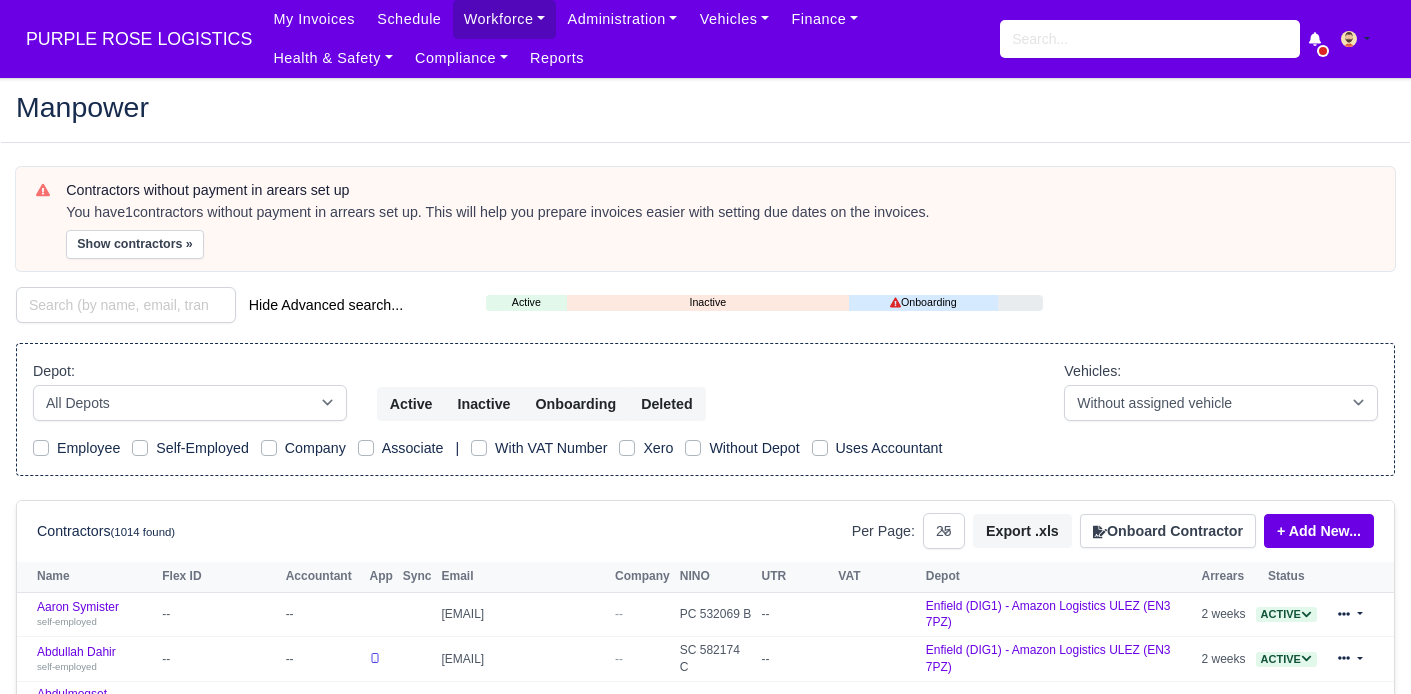 select on "25" 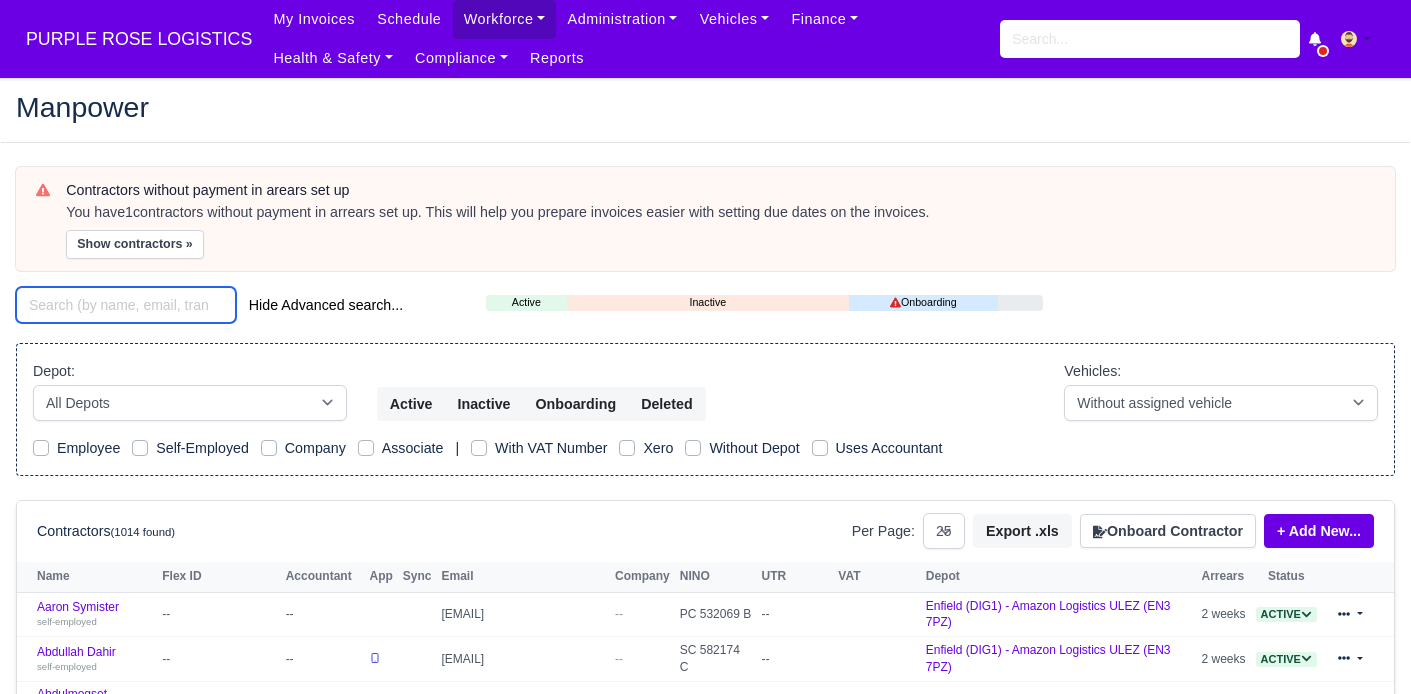 click at bounding box center [126, 305] 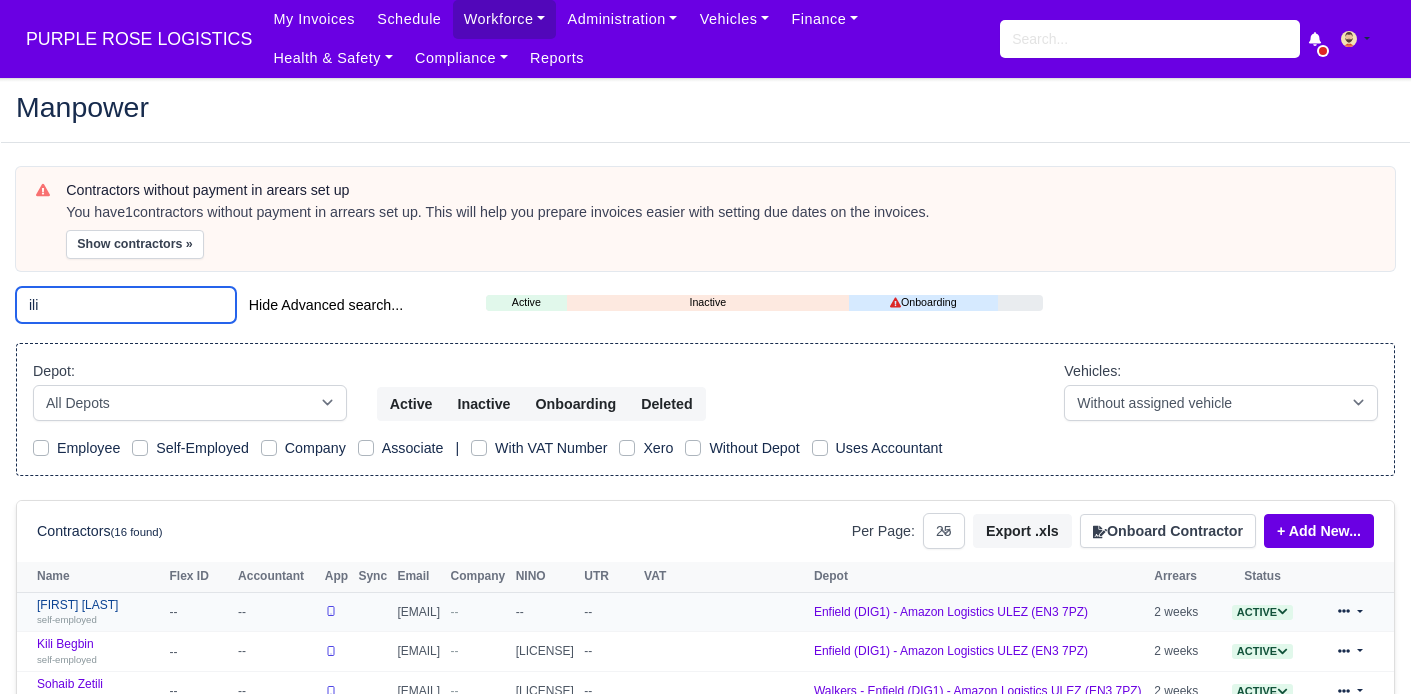 type on "ili" 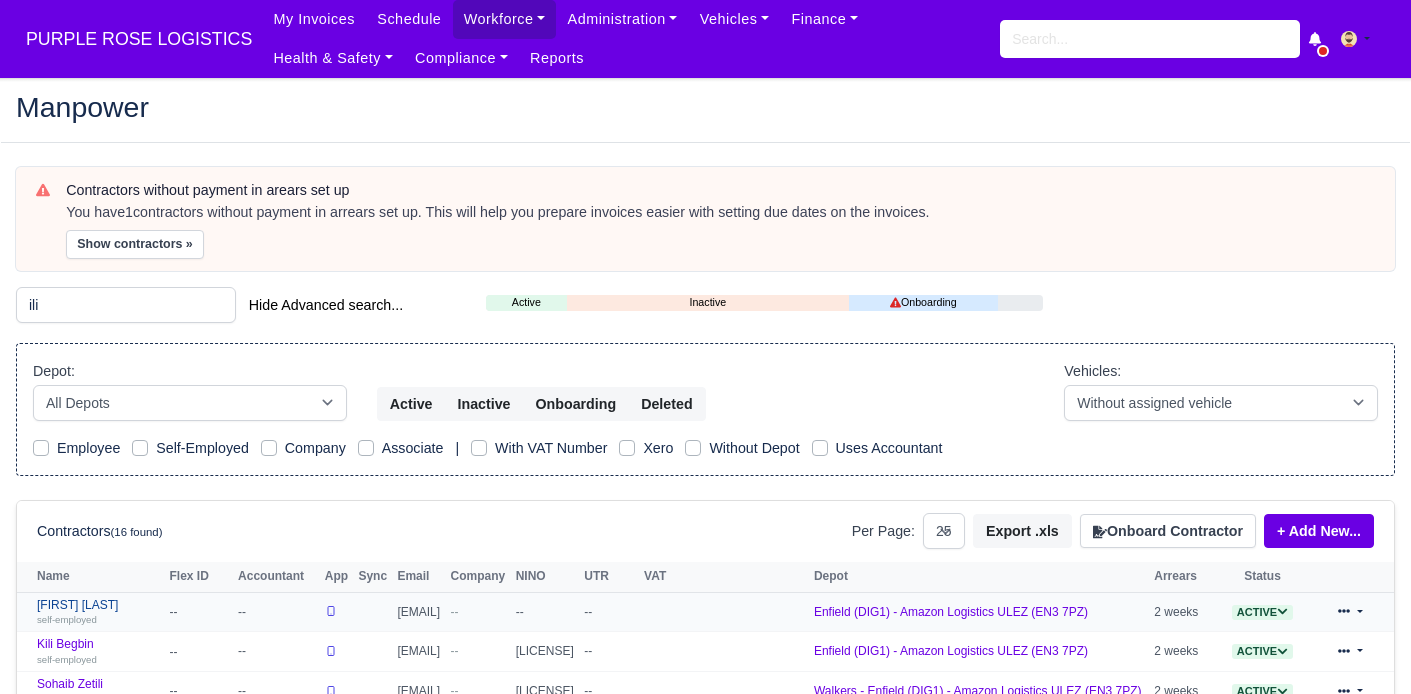 click on "Ilia Ivankov Mitkov
self-employed" at bounding box center (98, 612) 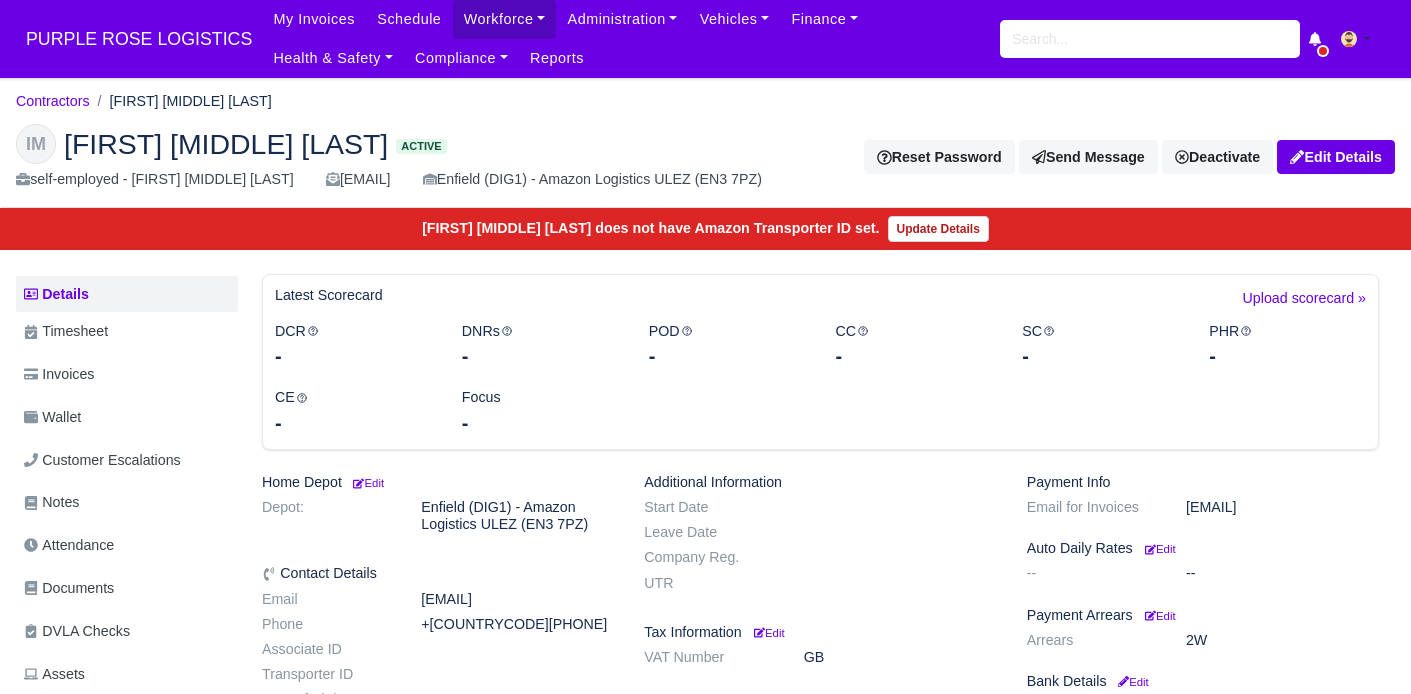 scroll, scrollTop: 0, scrollLeft: 0, axis: both 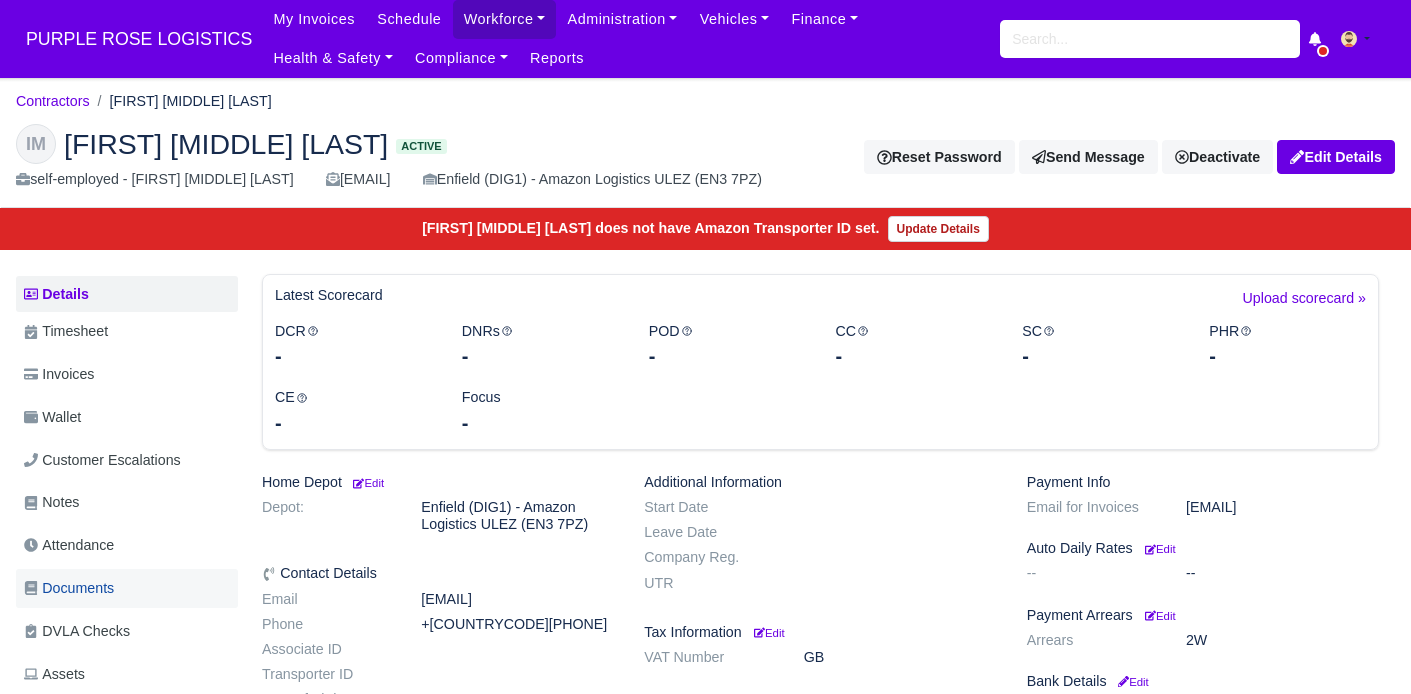 click on "Documents" at bounding box center (69, 588) 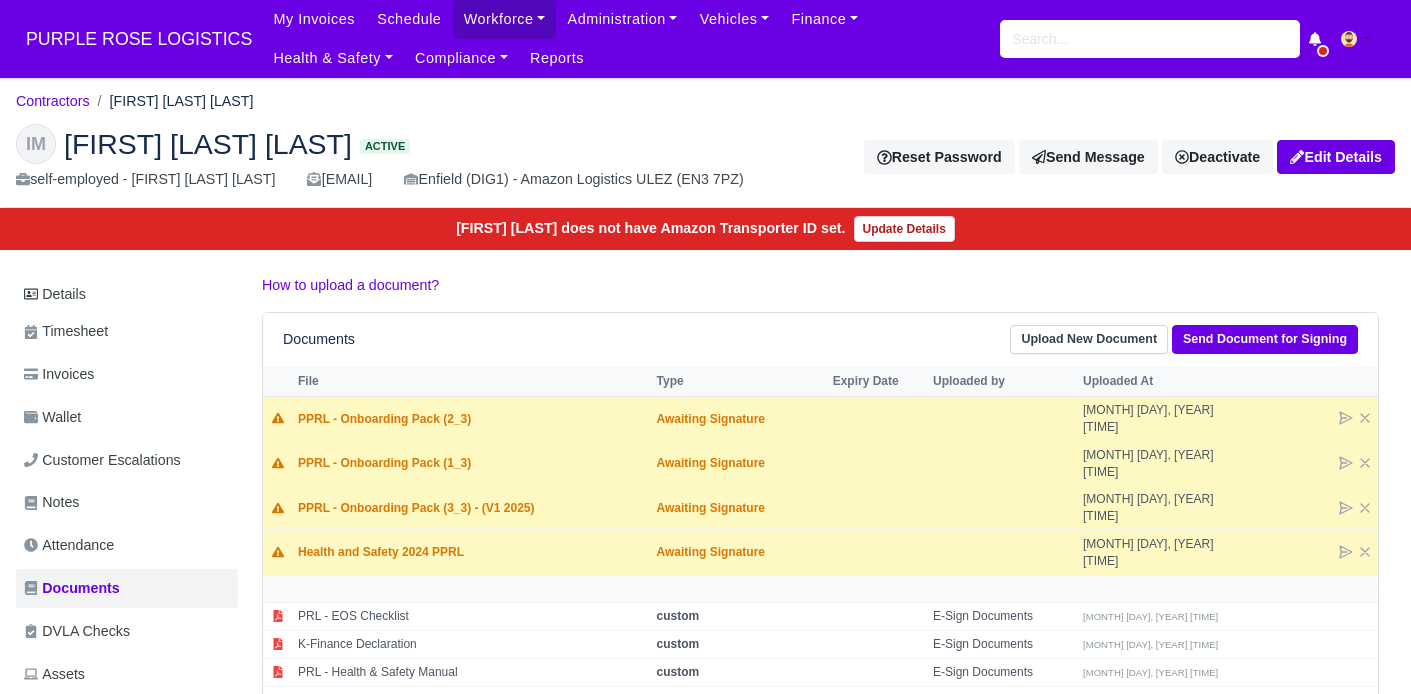scroll, scrollTop: 0, scrollLeft: 0, axis: both 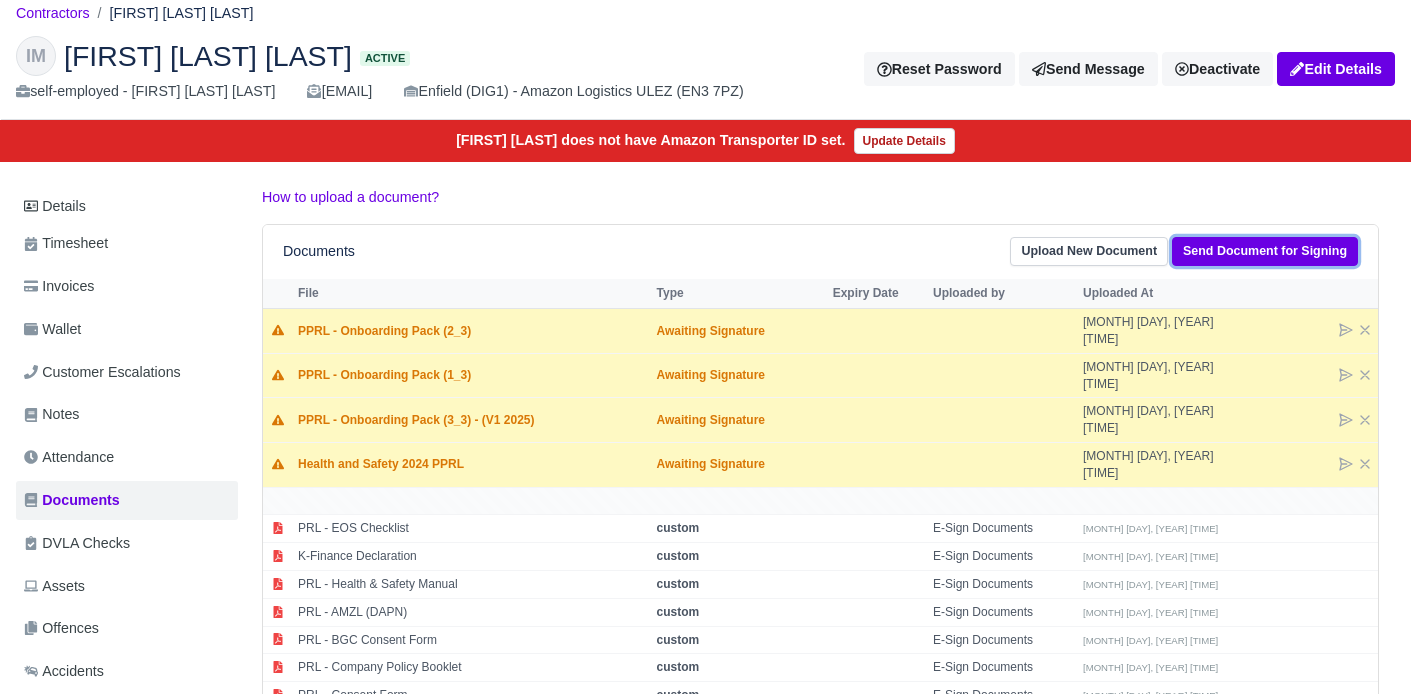 click on "Send Document for Signing" at bounding box center (1265, 251) 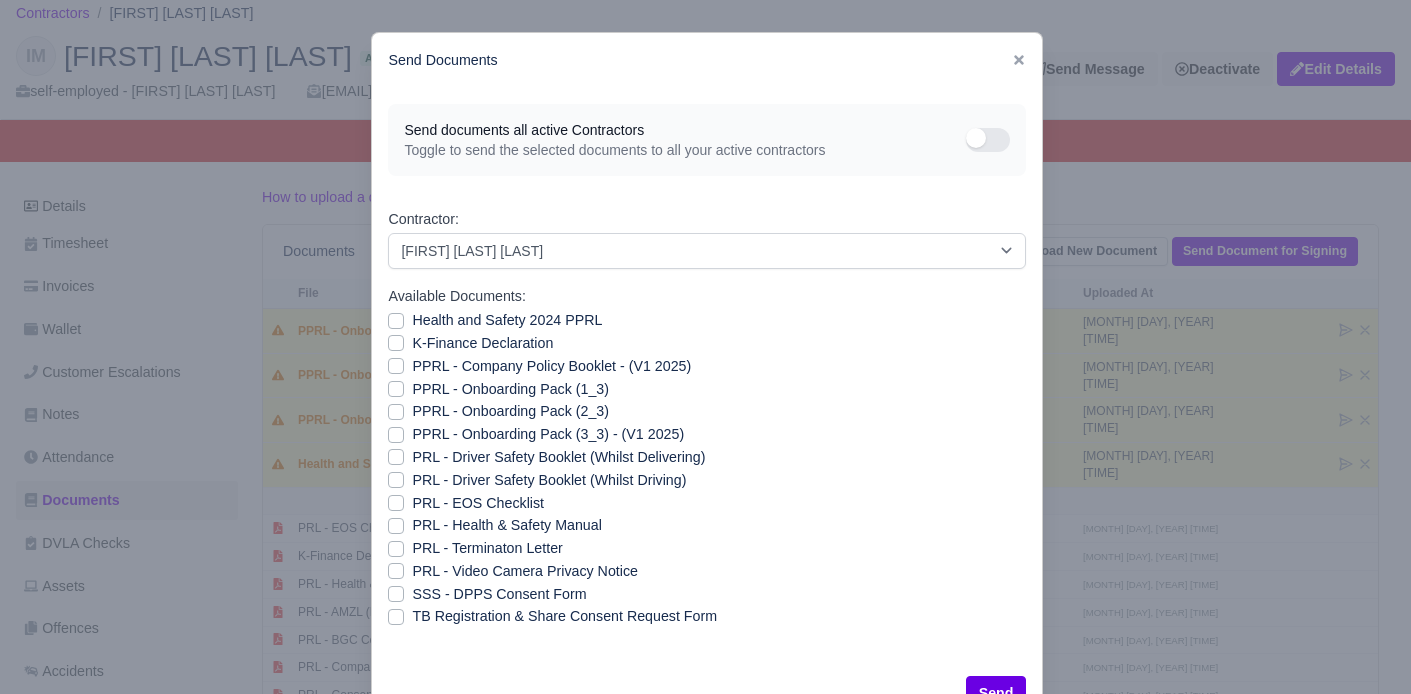 click at bounding box center [1019, 60] 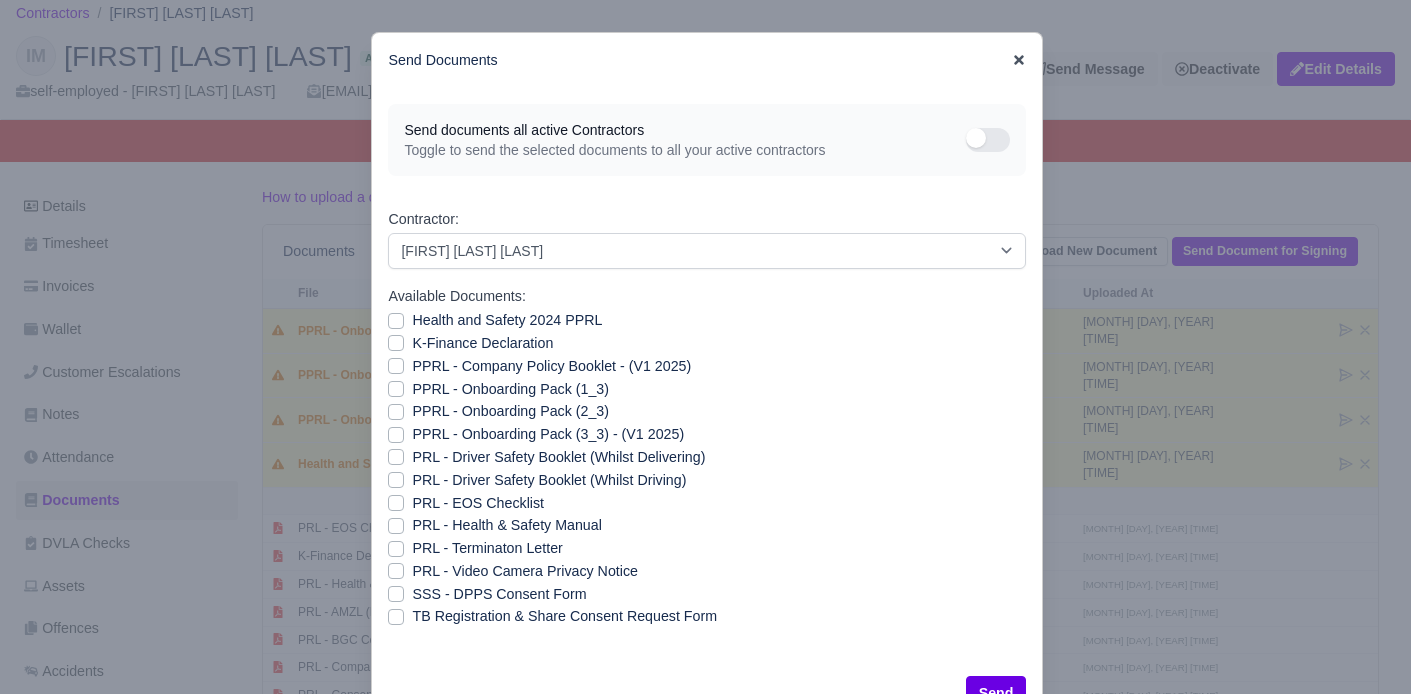 click 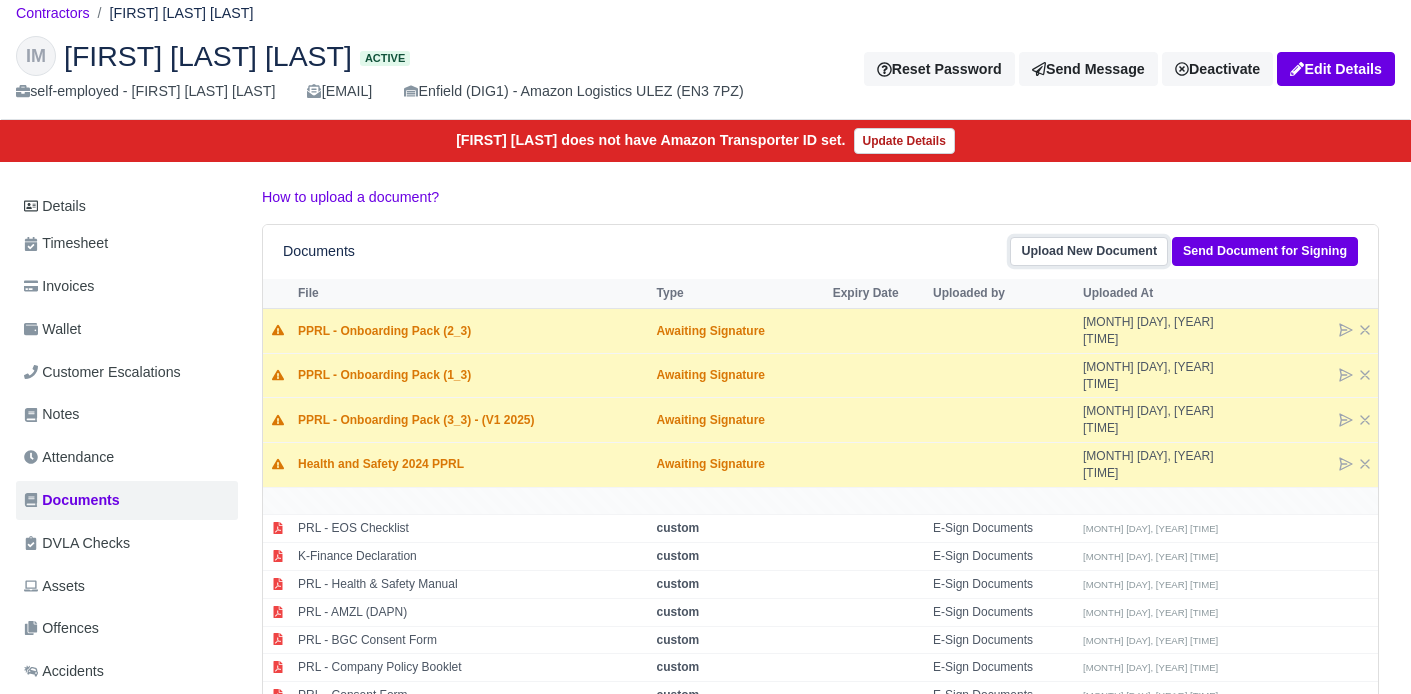 click on "Upload
New Document" at bounding box center [1089, 251] 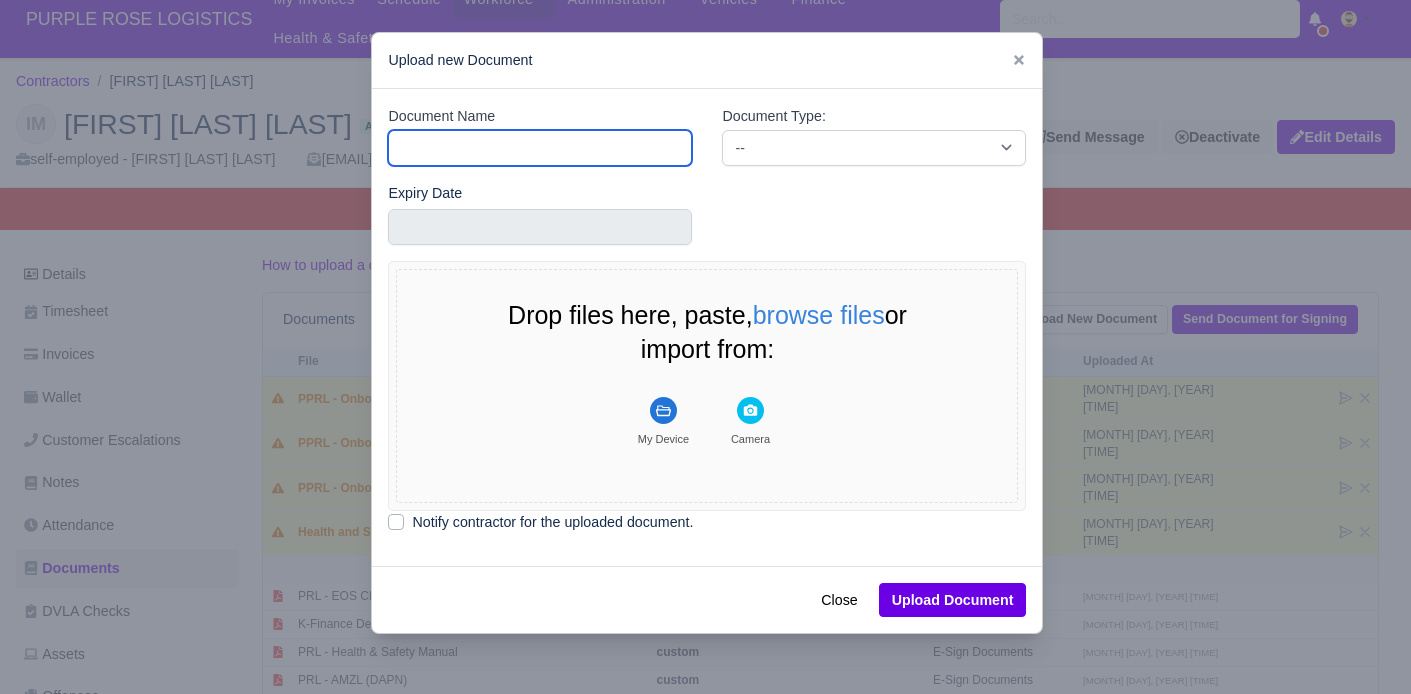 click on "Document Name" at bounding box center [540, 148] 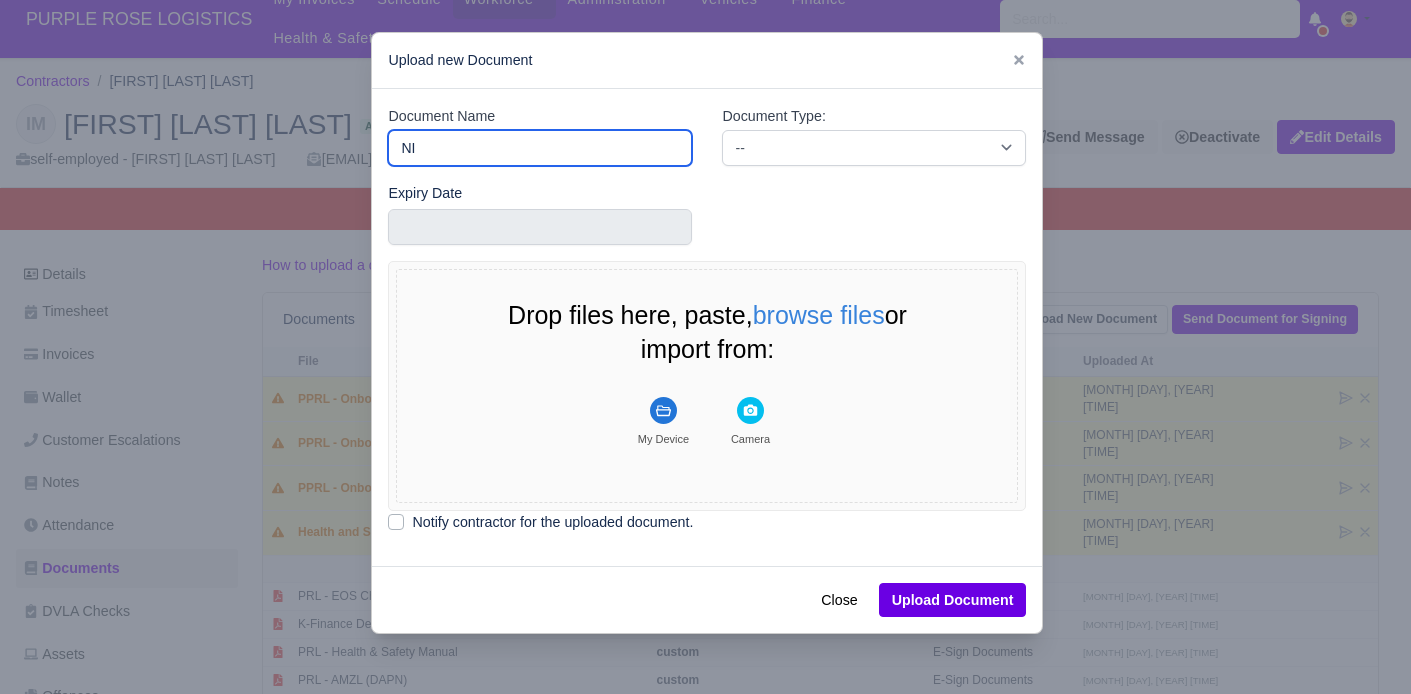 type on "NI" 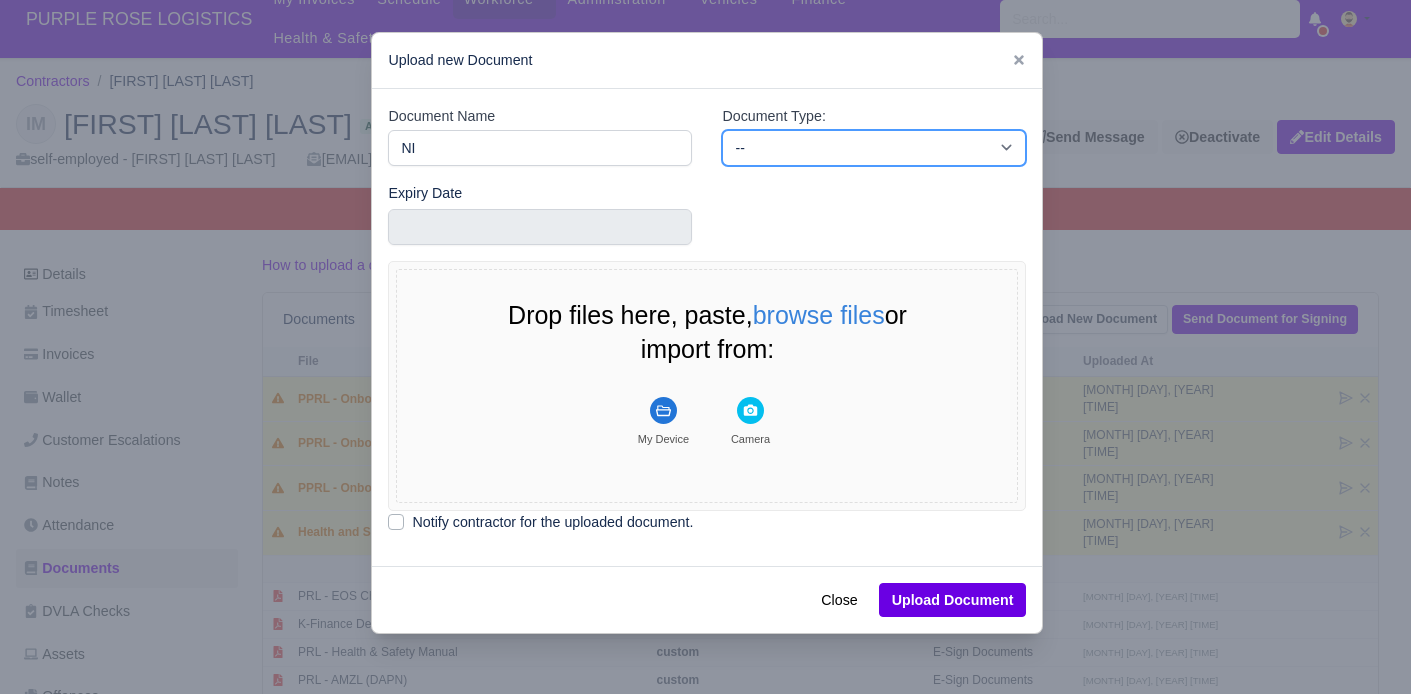 click on "--
Accounting Engagement Letter
Age Verification Confirmation
Background Check
Bank Statement
Birth Certificate
Casualty Loss and Theft Policy Agreement
Client Documents
Code of Conduct
Company Documents
Consent Form
Criminal Record Disclaimer
DVLA Check
DVLA Share Licence Agreement
Declaration
Deed Poll
Delivery Associate Privacy
Driver Disclaimer Agreement
Driver License Declaration
Driving Licence Back
Driving Licence Front
Drug & Alcohol Policy Consent
Drug & Alcohol Testing Consent
Drugs and Alcohol
ECS Check" at bounding box center (874, 148) 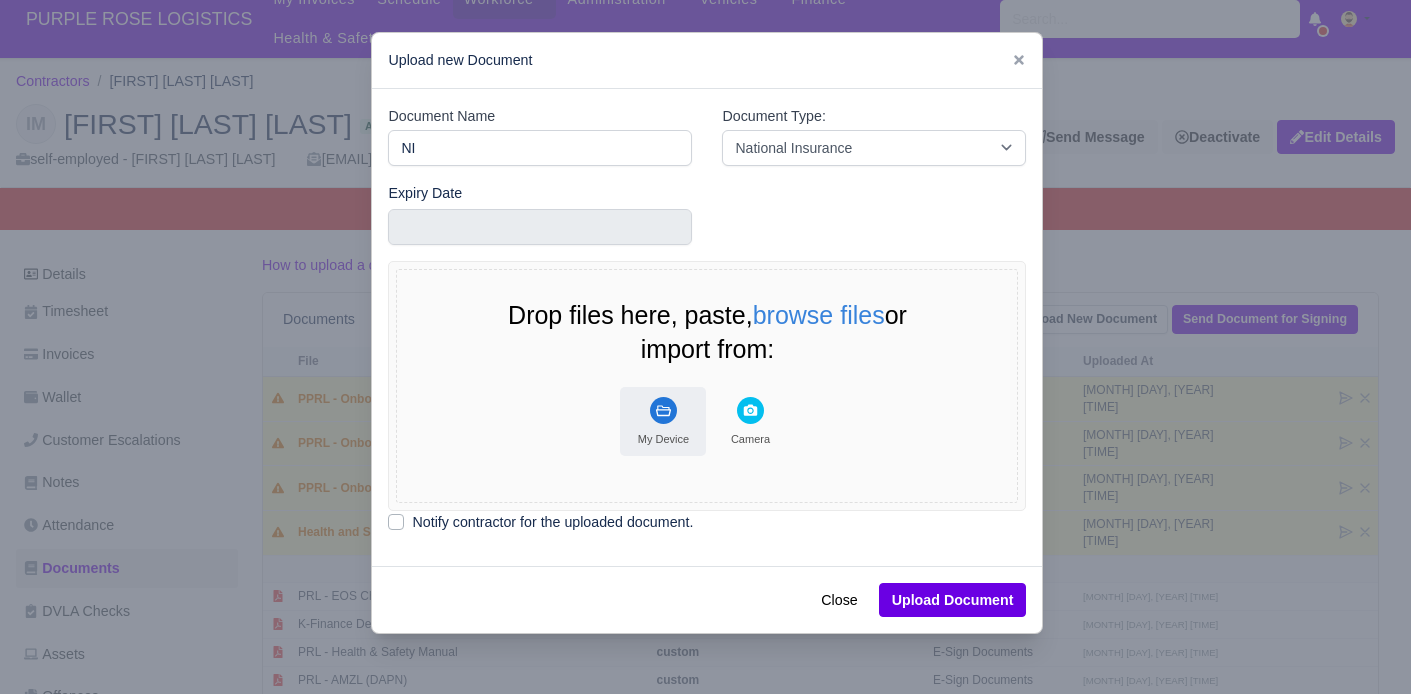 click 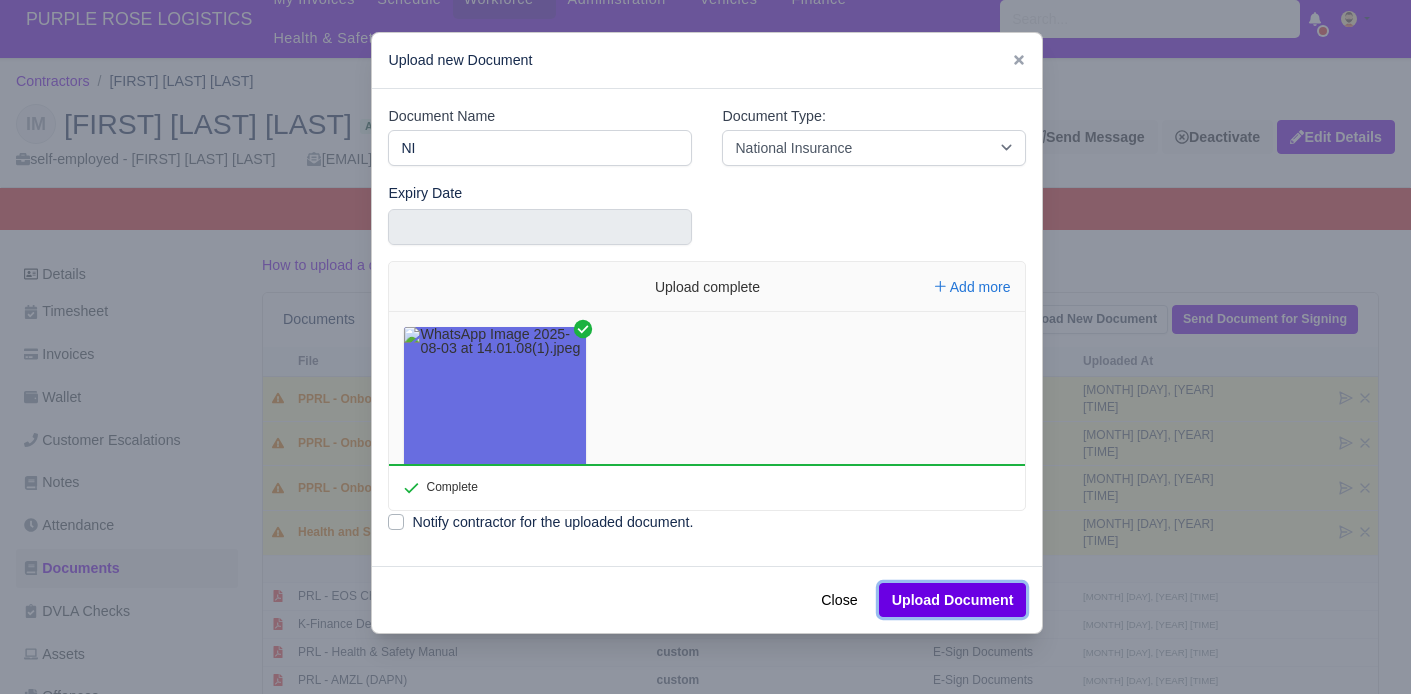click on "Upload Document" at bounding box center (953, 600) 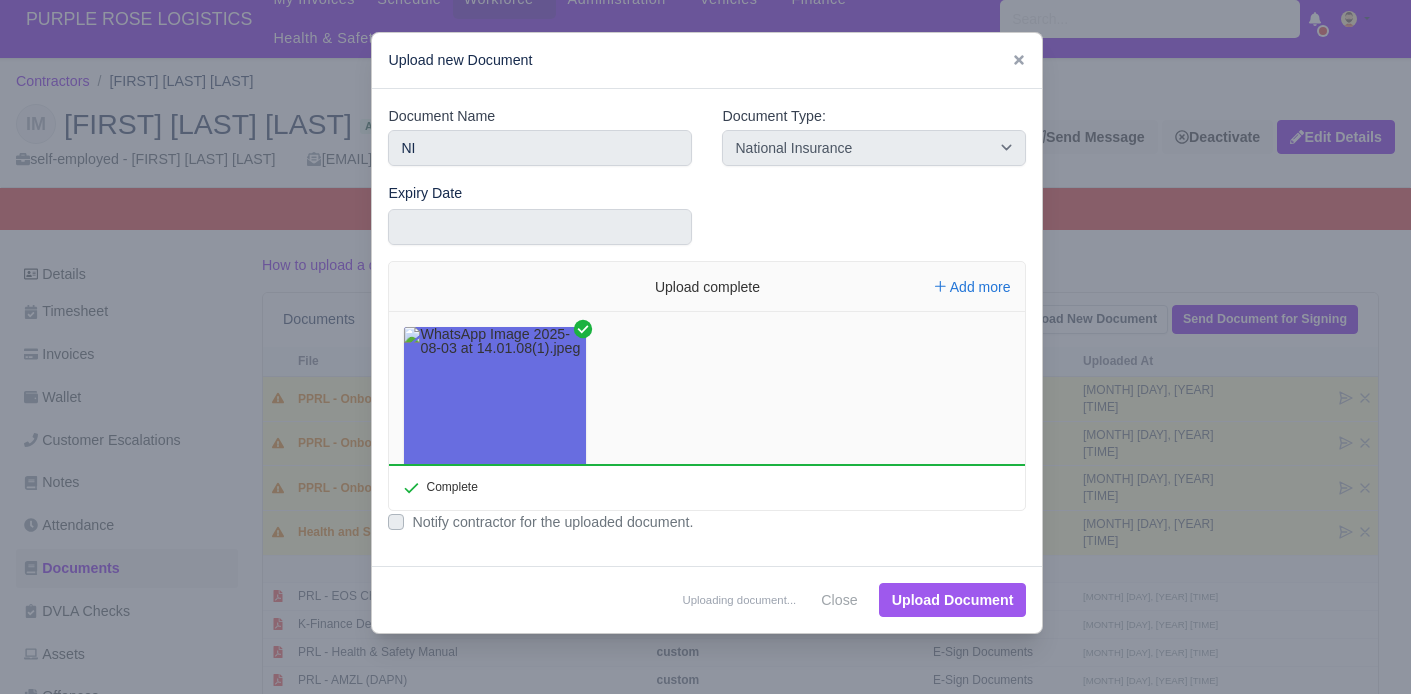 type 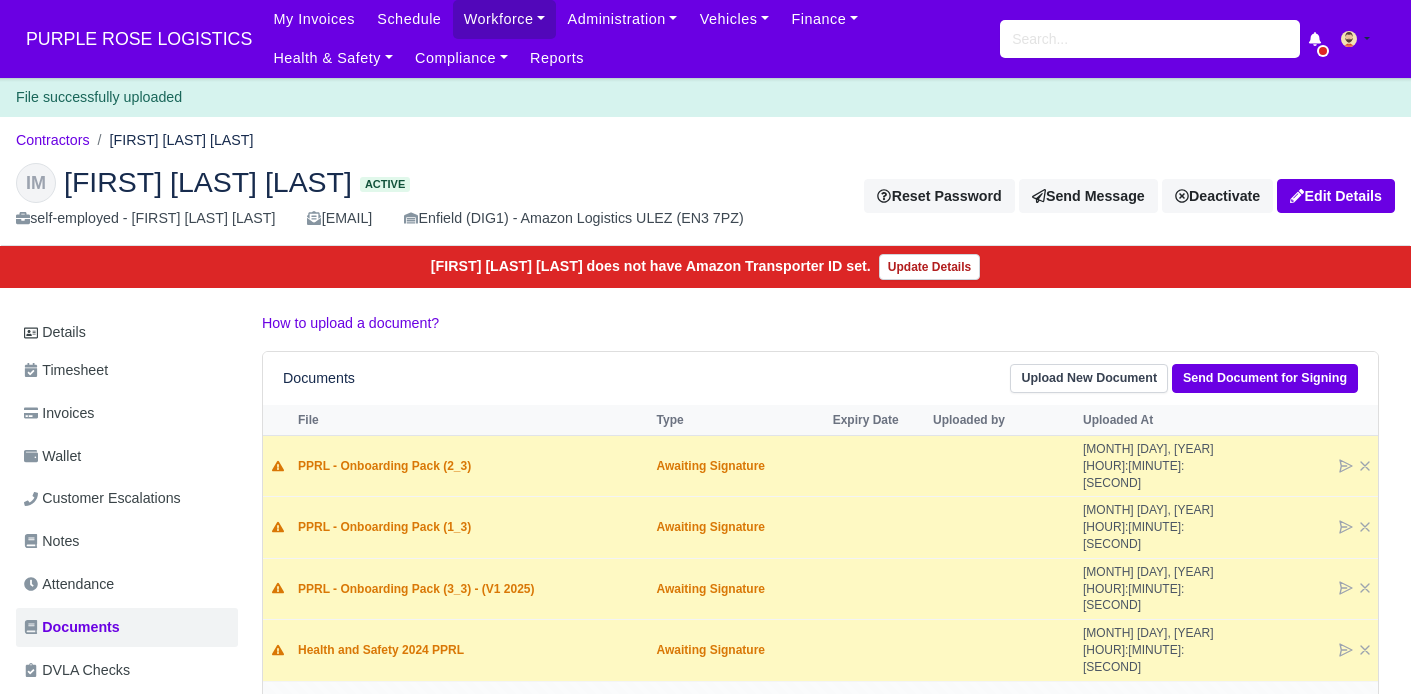 scroll, scrollTop: 0, scrollLeft: 0, axis: both 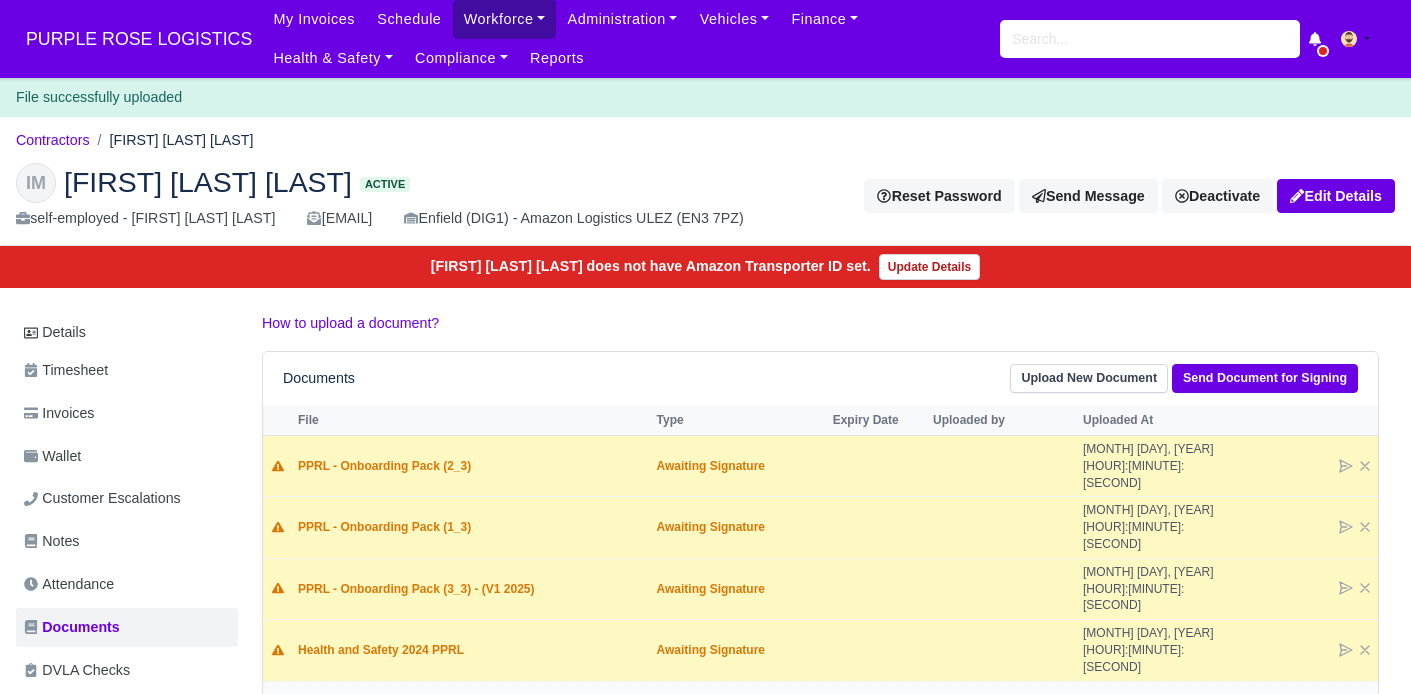 click on "Workforce" at bounding box center [505, 19] 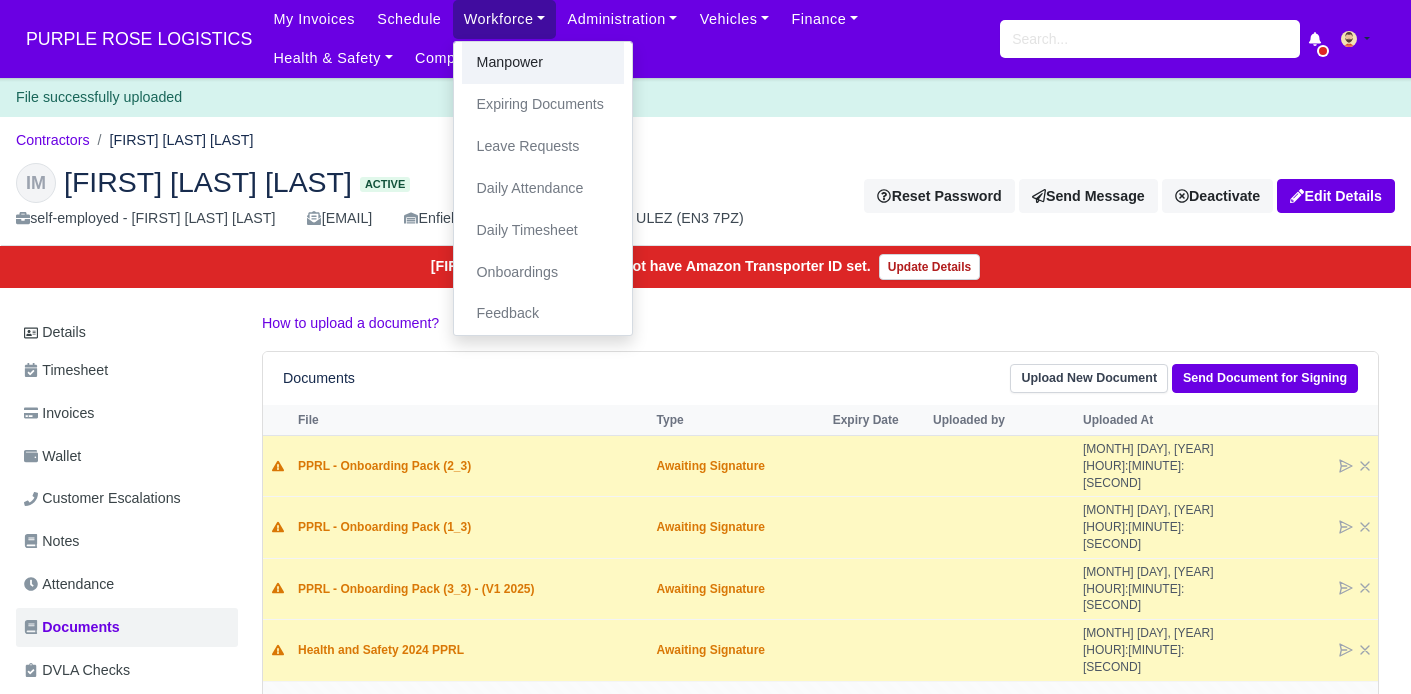 click on "Manpower" at bounding box center [543, 63] 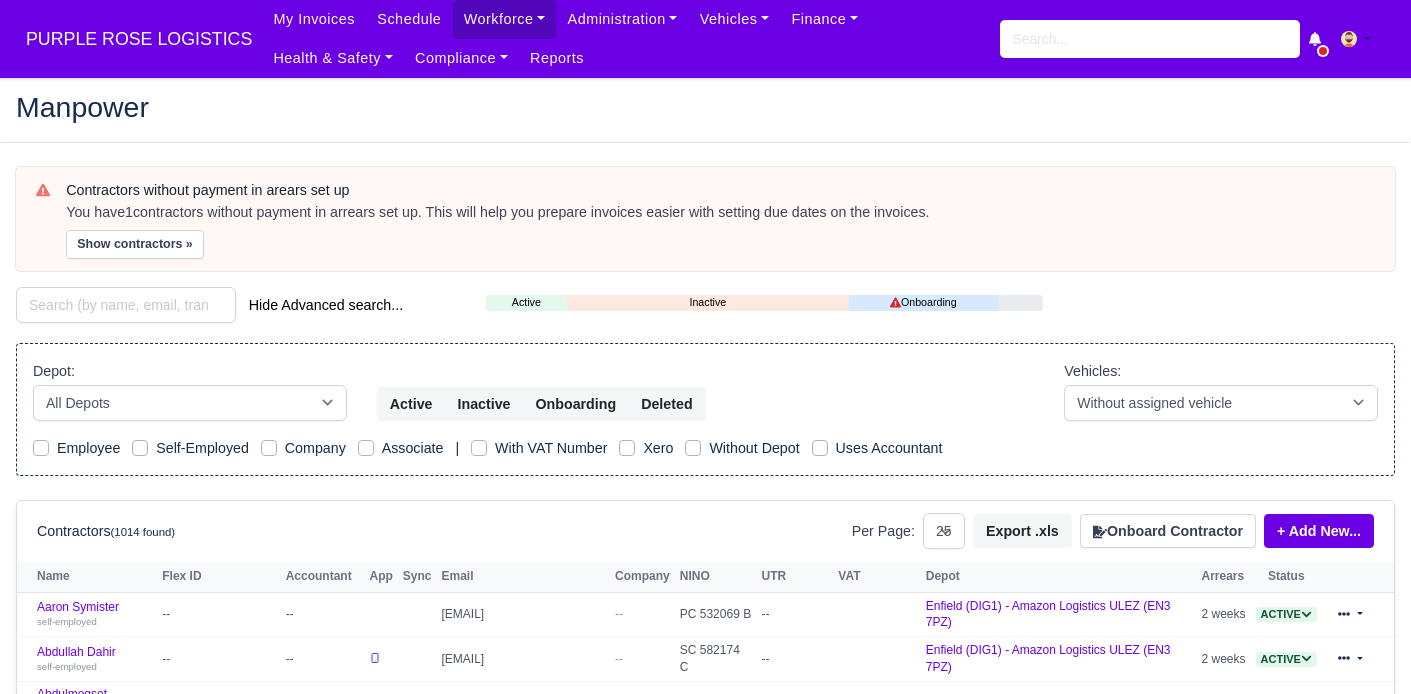 select on "25" 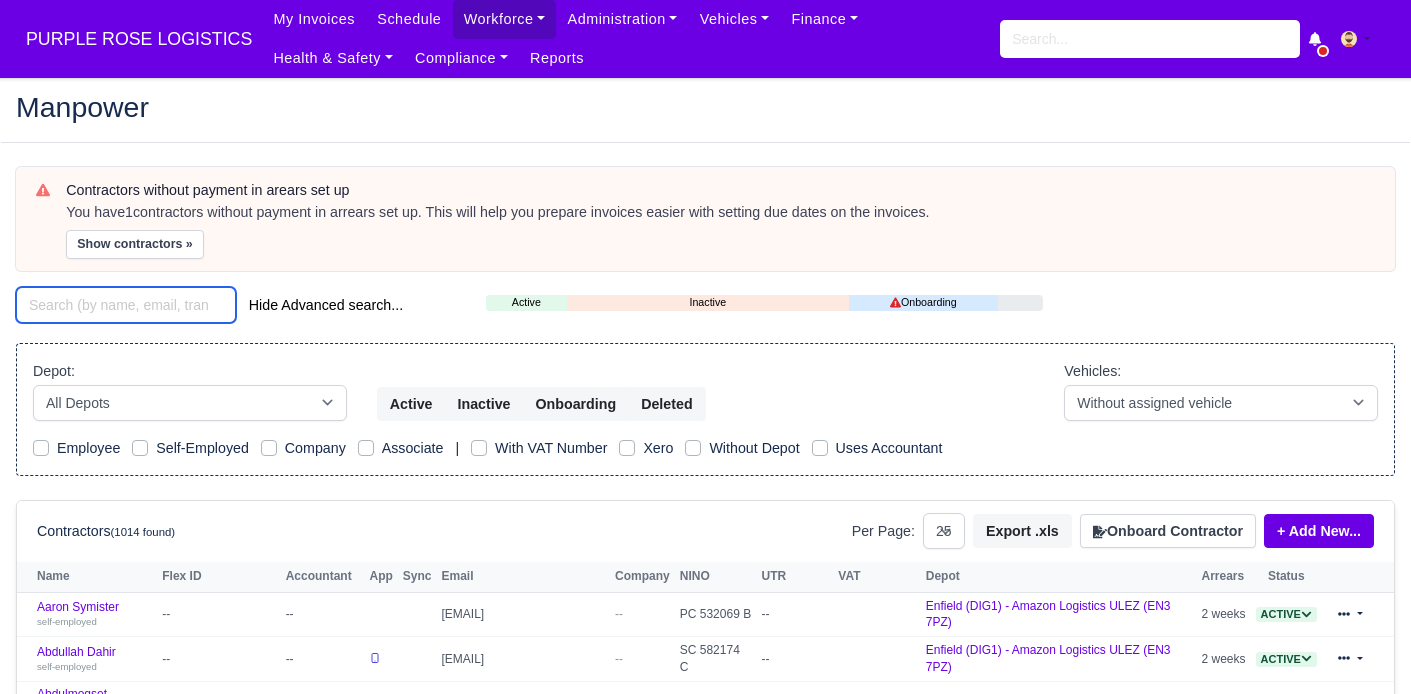 click at bounding box center (126, 305) 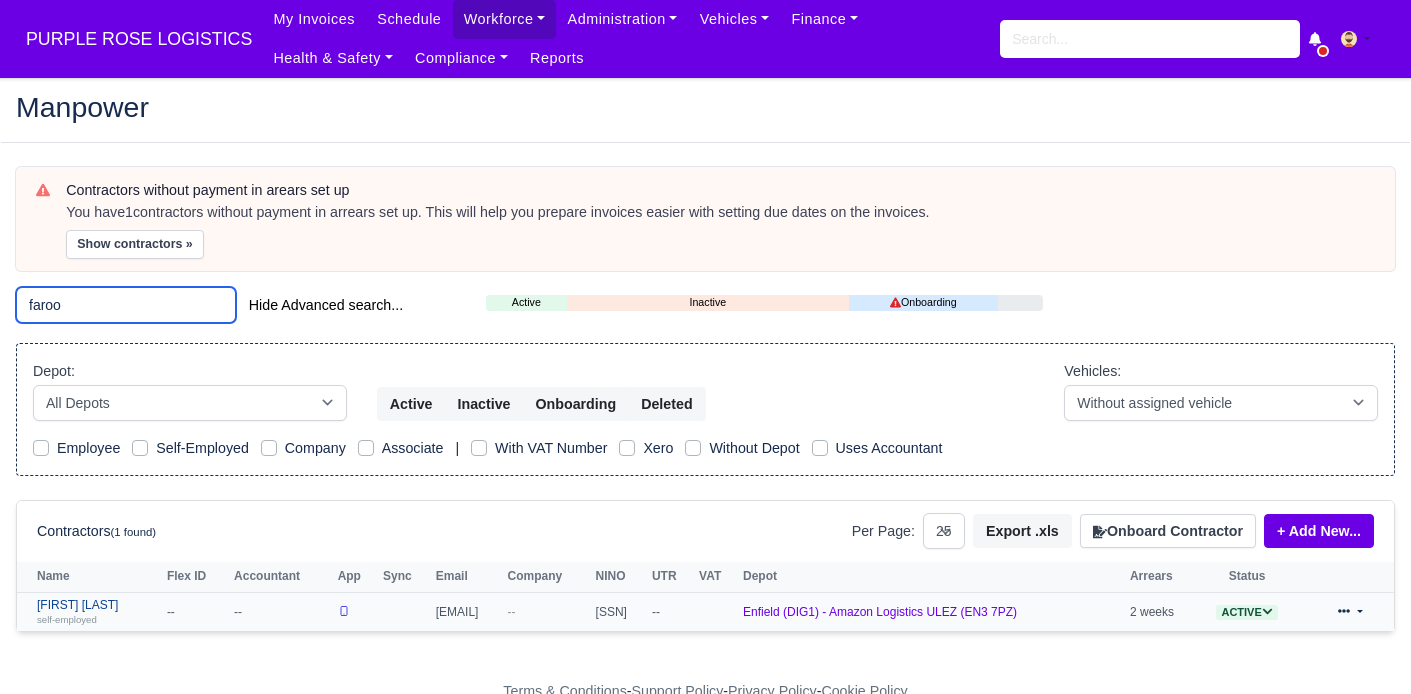 type on "faroo" 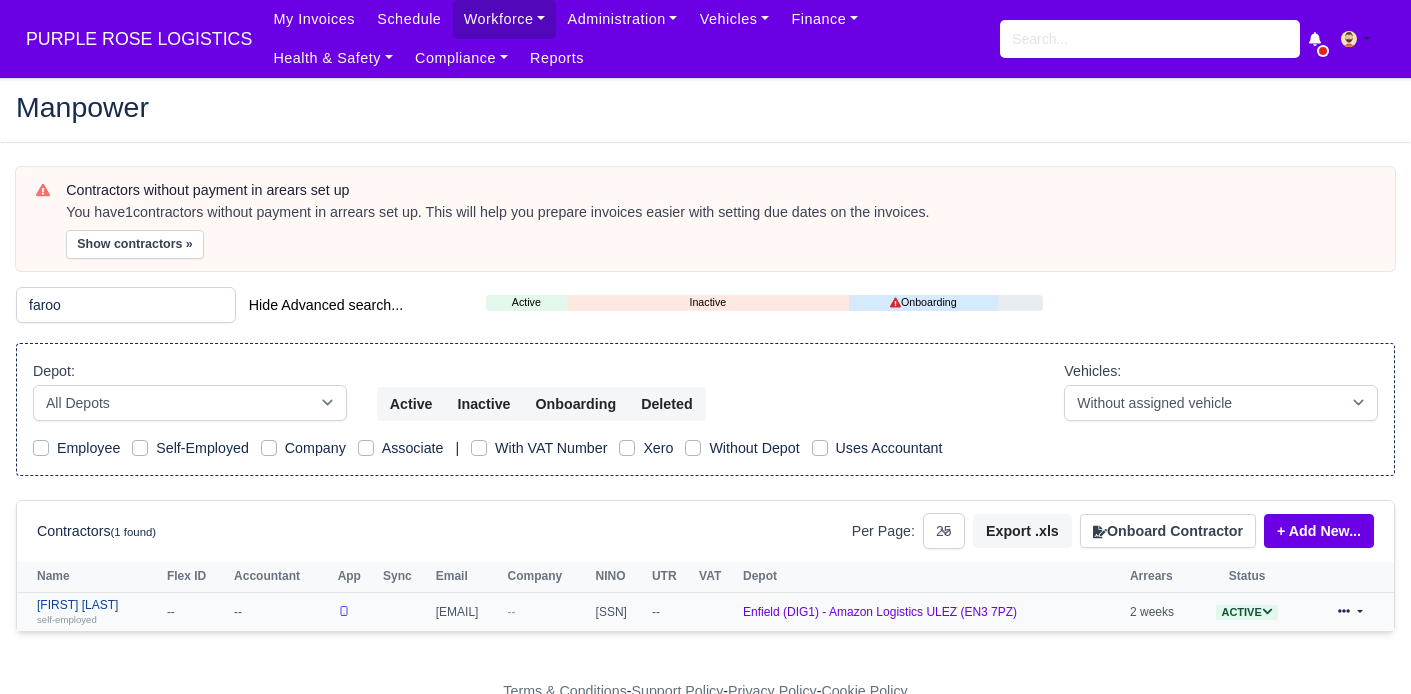 click on "Muhammad Farooq
self-employed" at bounding box center (97, 612) 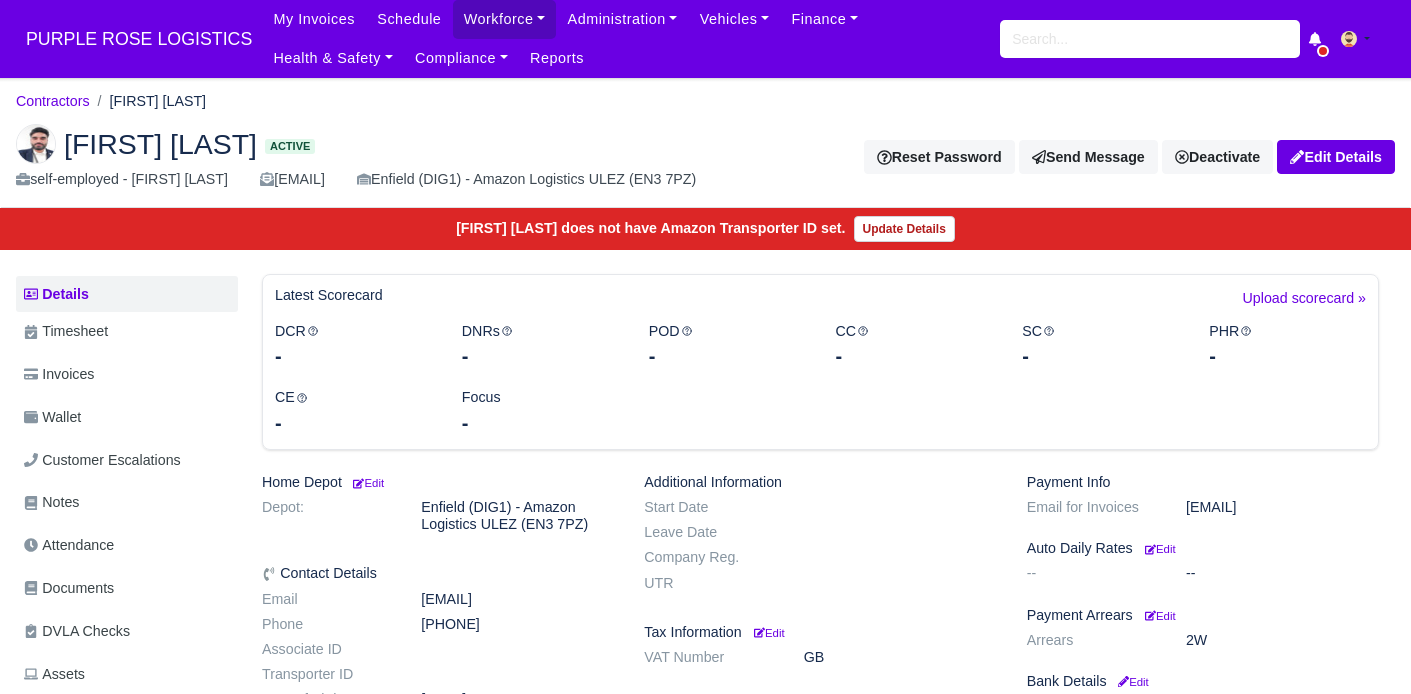 scroll, scrollTop: 0, scrollLeft: 0, axis: both 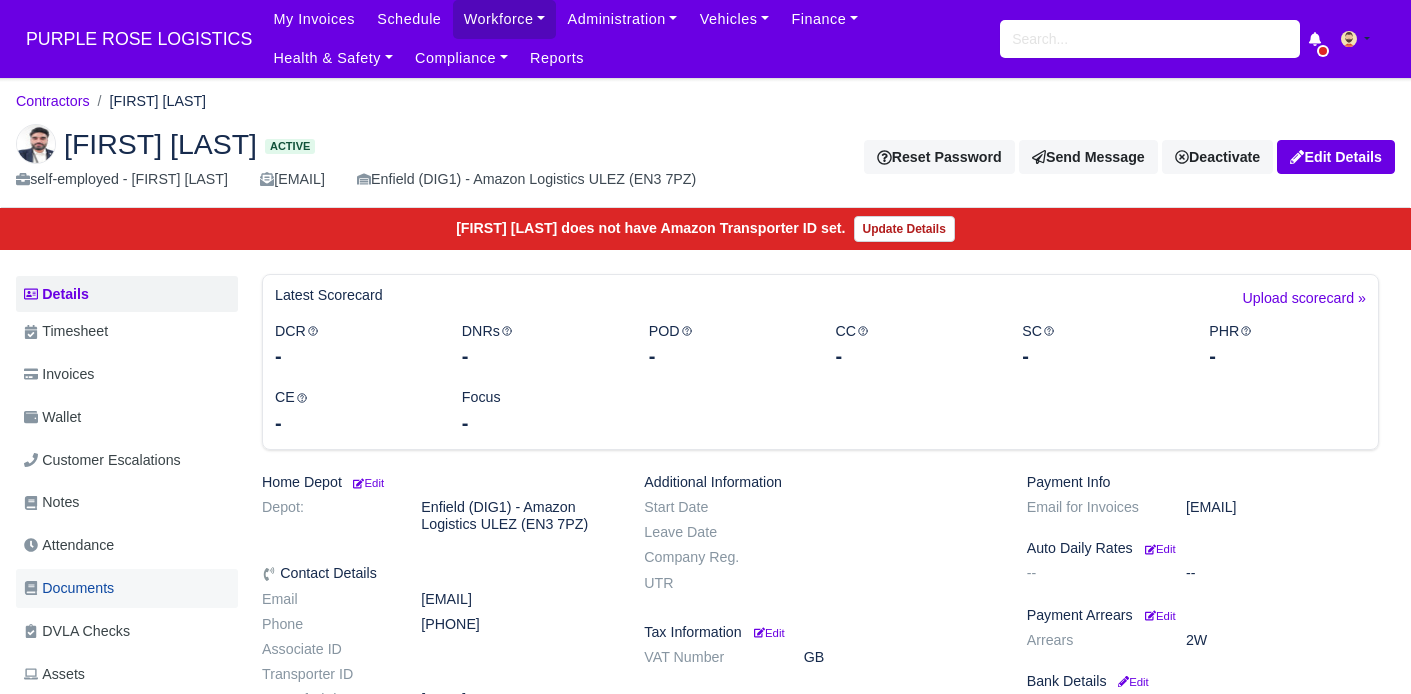 click on "Documents" at bounding box center (69, 588) 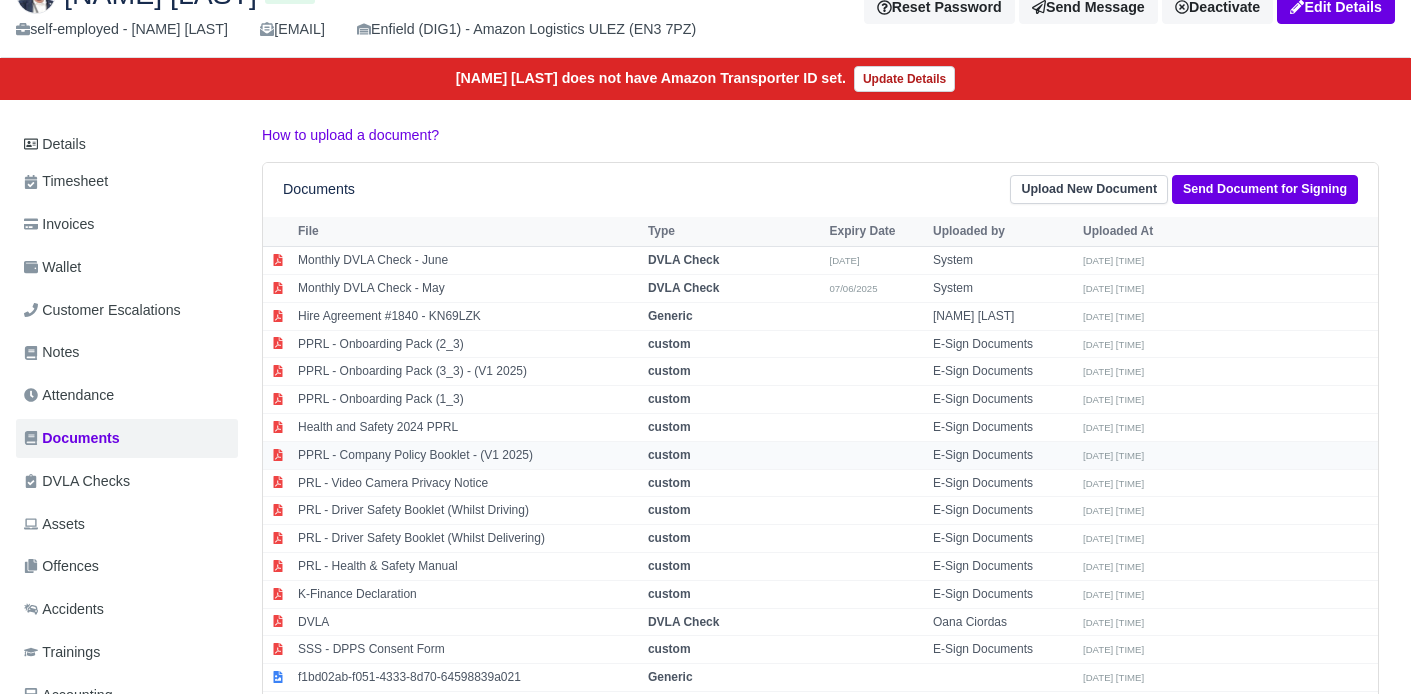 scroll, scrollTop: 156, scrollLeft: 0, axis: vertical 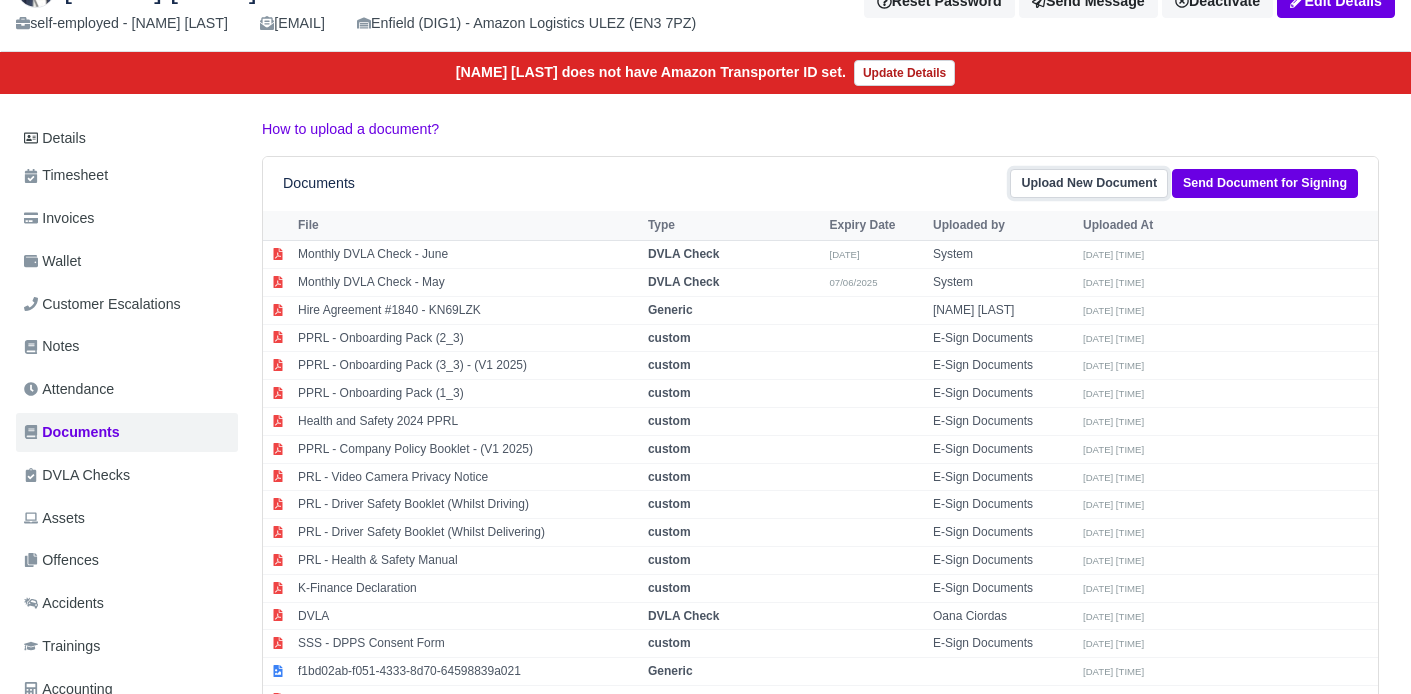 click on "Upload
New Document" at bounding box center (1089, 183) 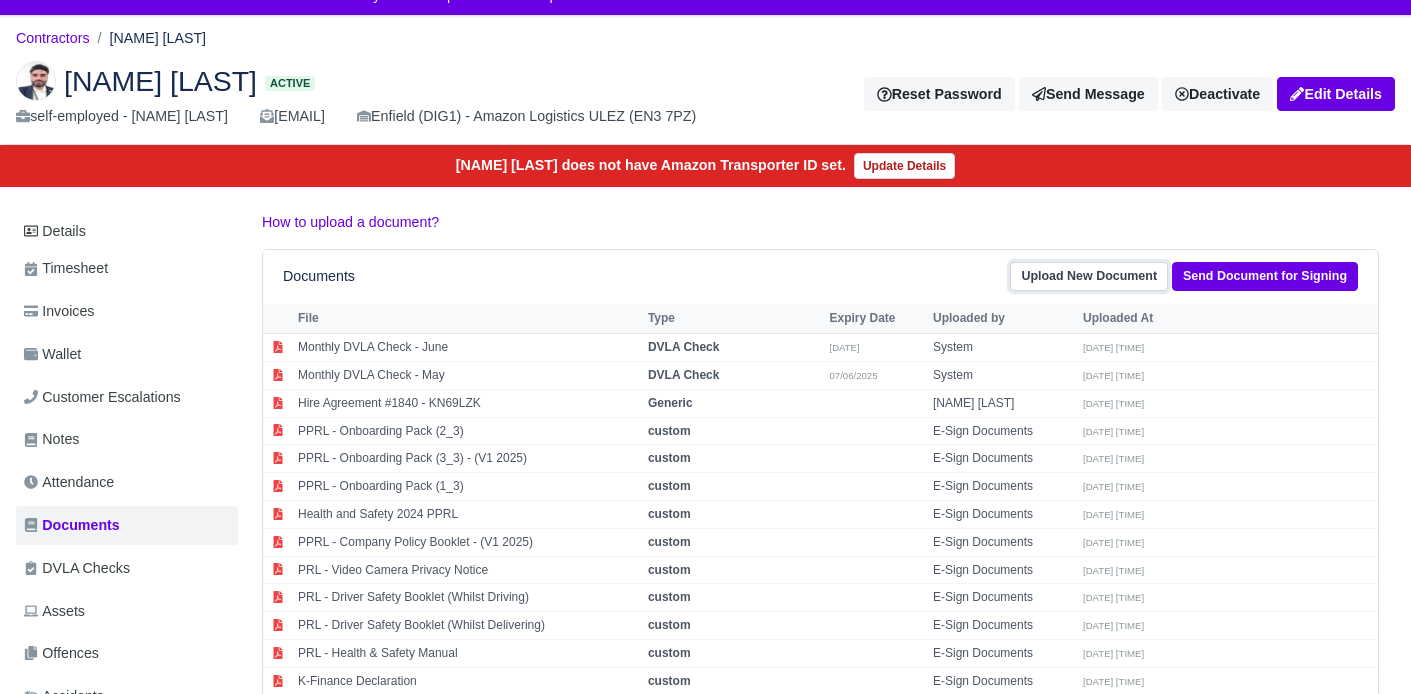 scroll, scrollTop: 43, scrollLeft: 0, axis: vertical 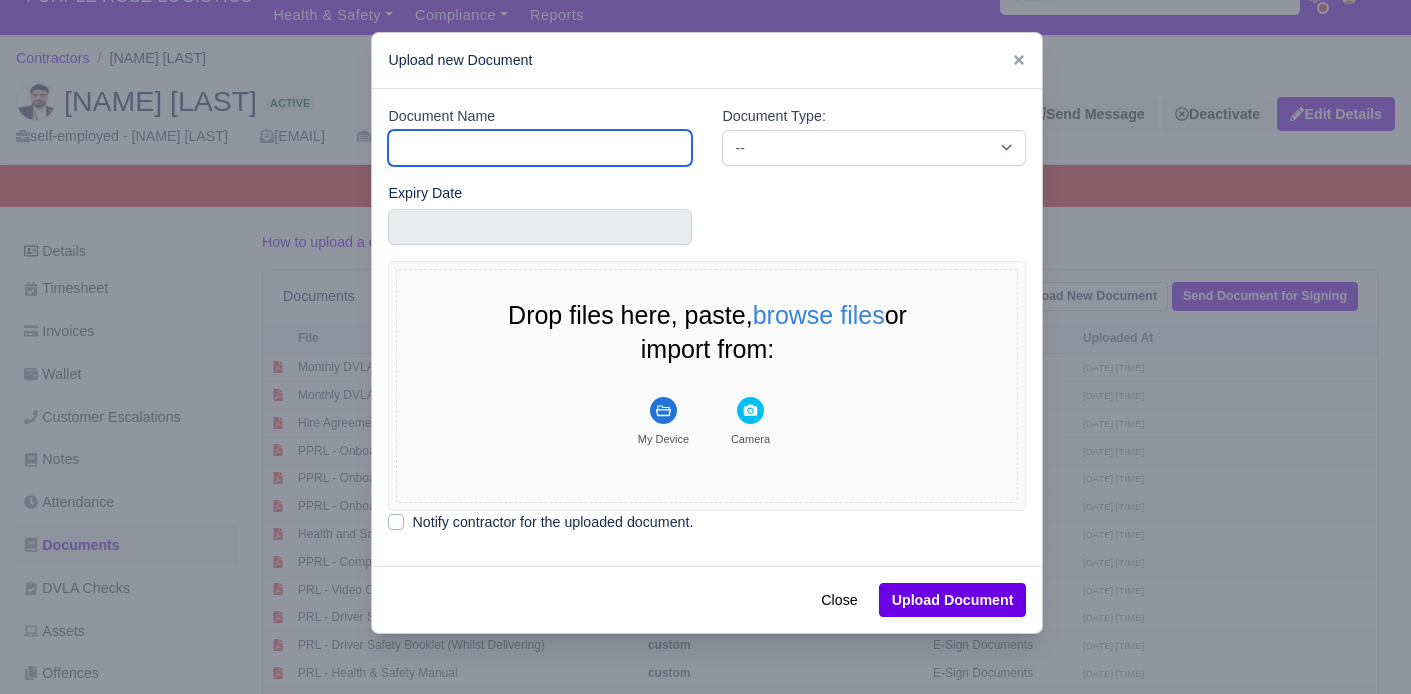 click on "Document Name" at bounding box center (540, 148) 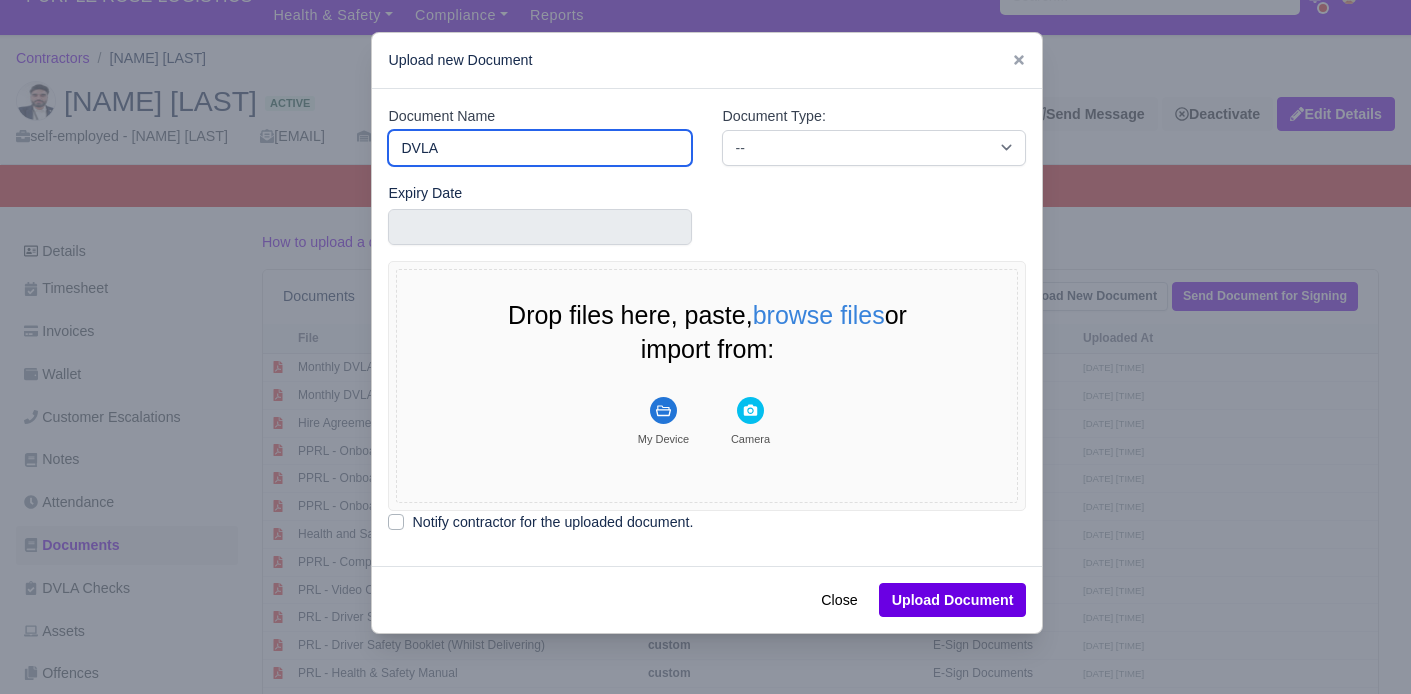 type on "DVLA" 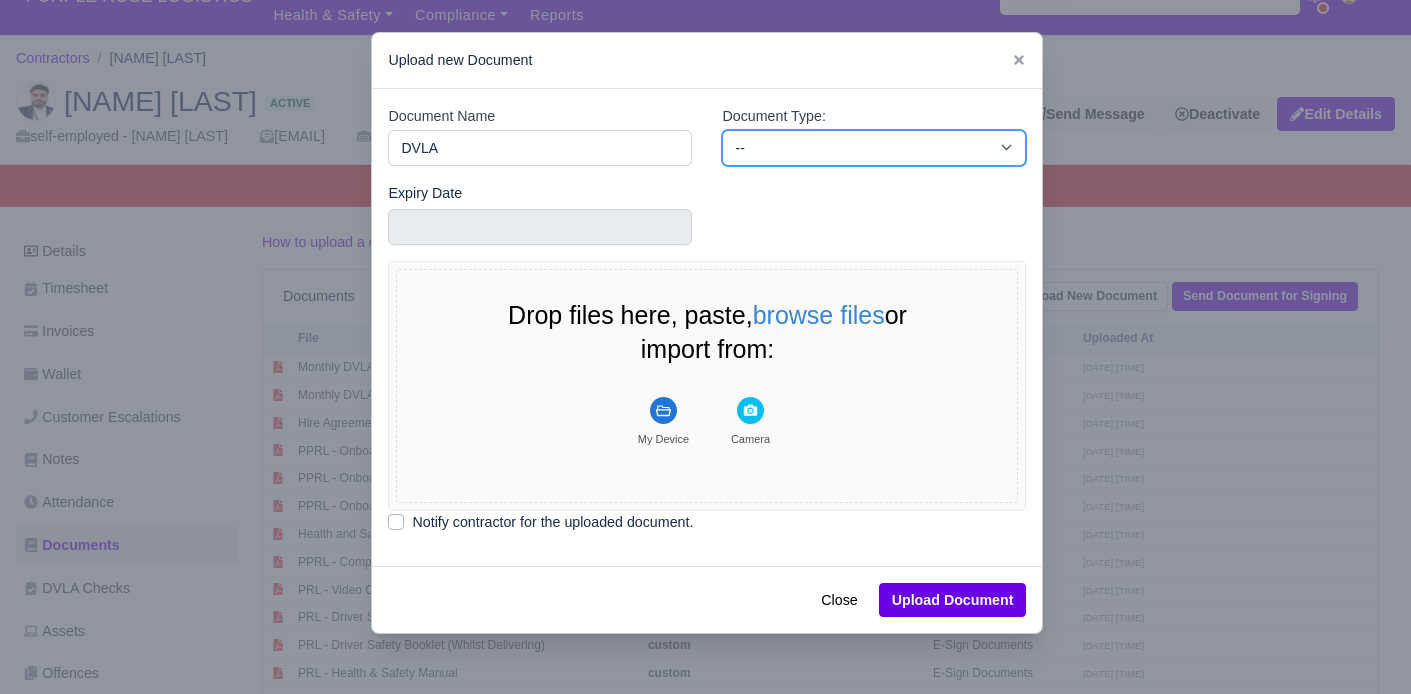 click on "--
Accounting Engagement Letter
Age Verification Confirmation
Background Check
Bank Statement
Birth Certificate
Casualty Loss and Theft Policy Agreement
Client Documents
Code of Conduct
Company Documents
Consent Form
Criminal Record Disclaimer
DVLA Check
DVLA Share Licence Agreement
Declaration
Deed Poll
Delivery Associate Privacy
Driver Disclaimer Agreement
Driver License Declaration
Driving Licence Back
Driving Licence Front
Drug & Alcohol Policy Consent
Drug & Alcohol Testing Consent
Drugs and Alcohol
ECS Check" at bounding box center (874, 148) 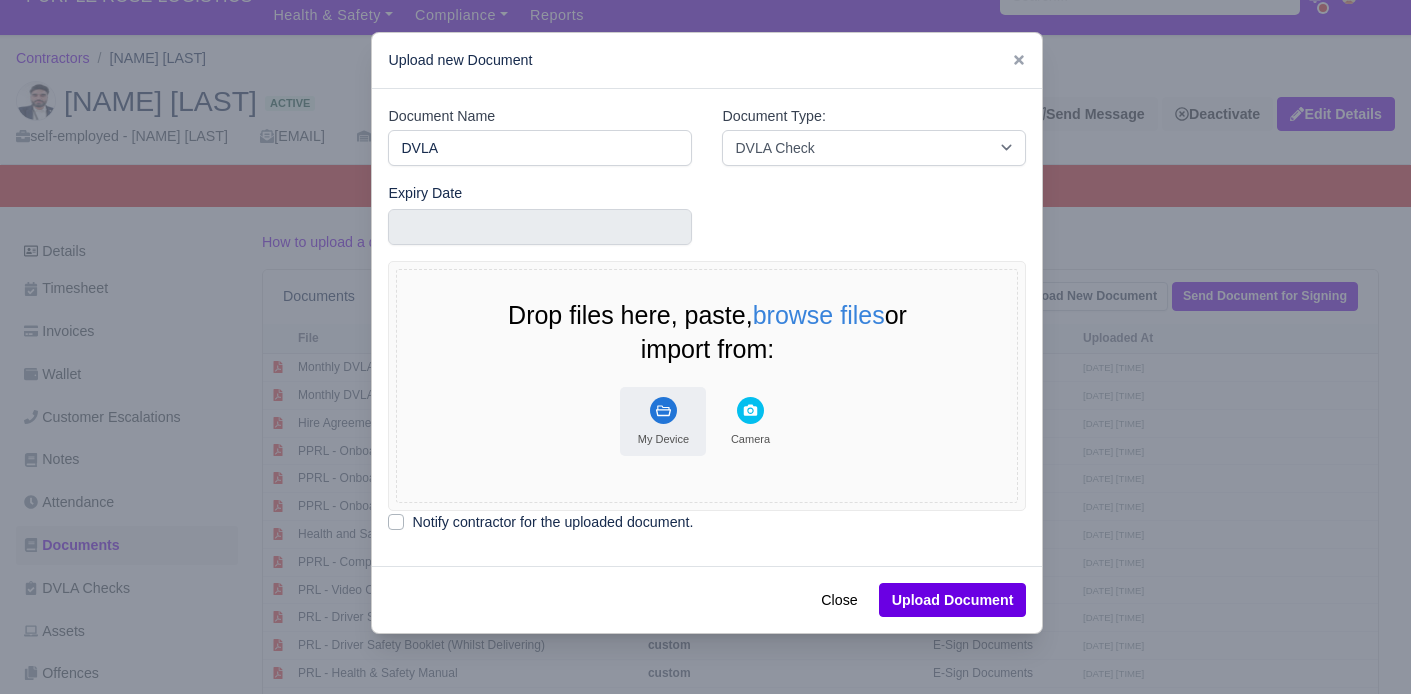 click 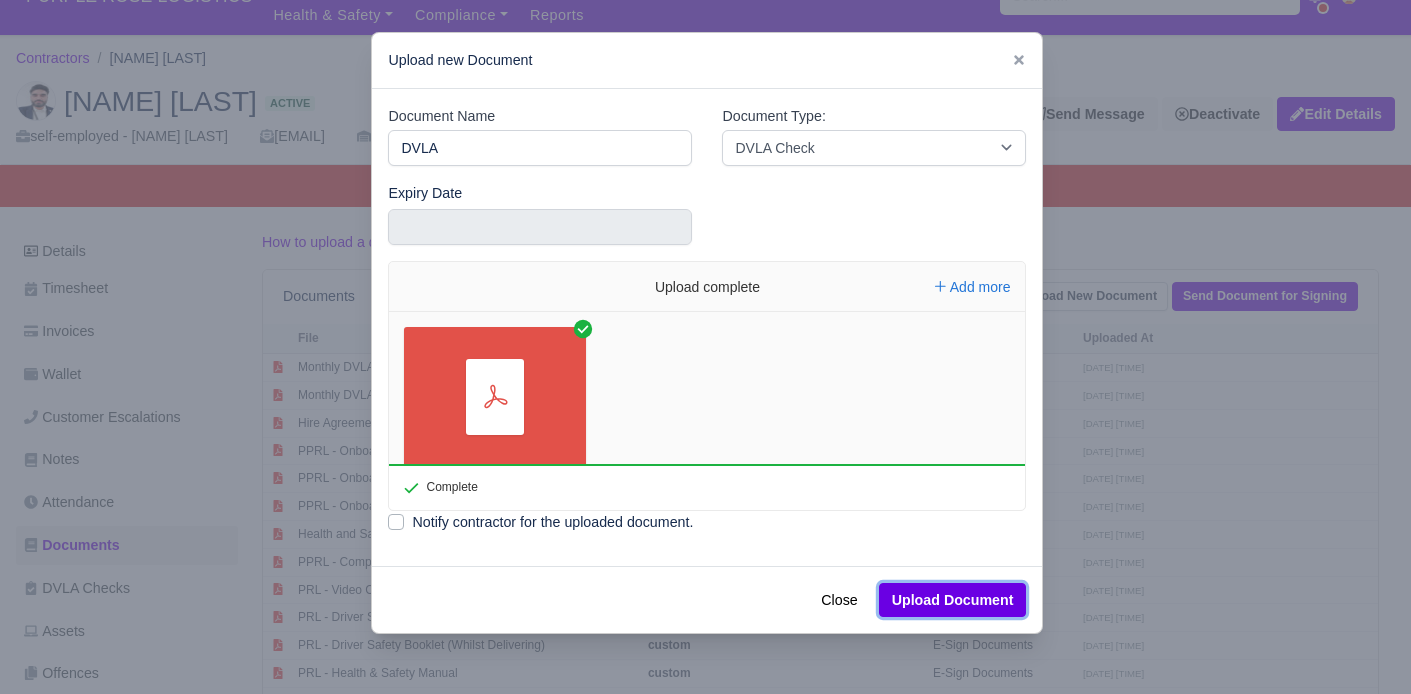 click on "Upload Document" at bounding box center (953, 600) 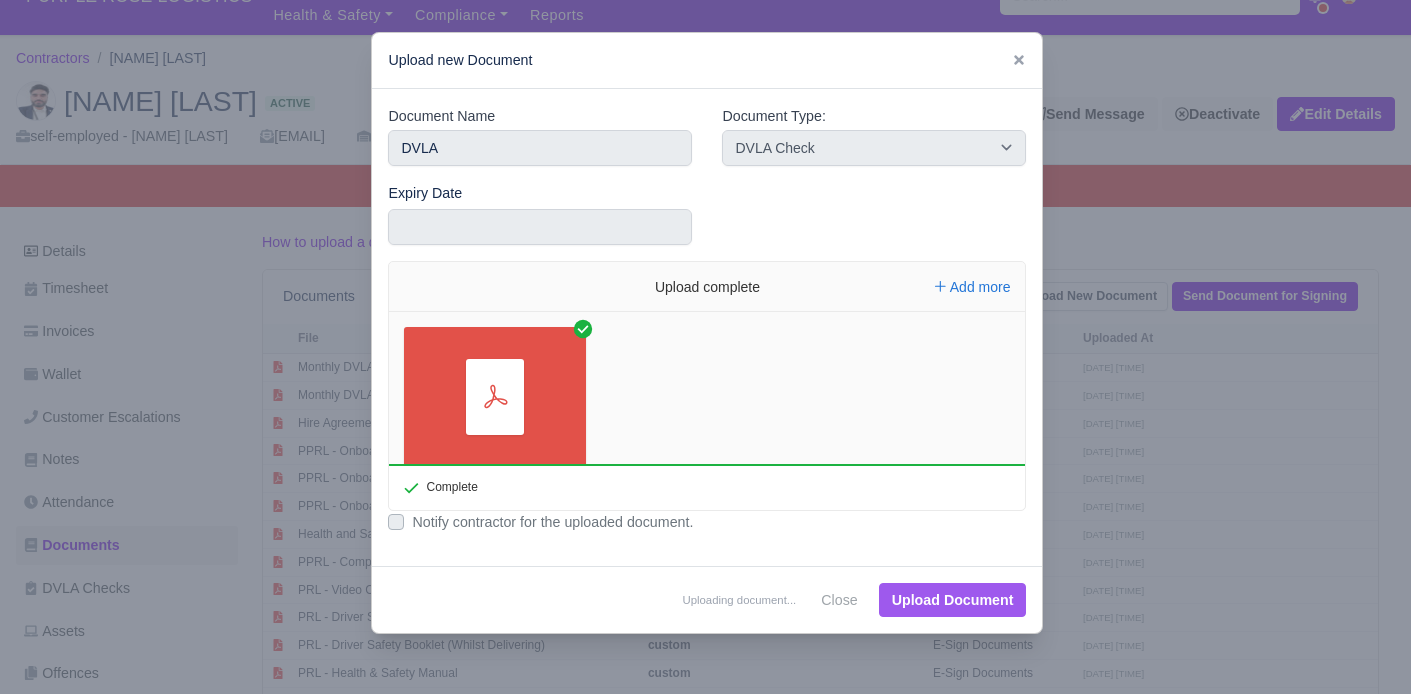 type 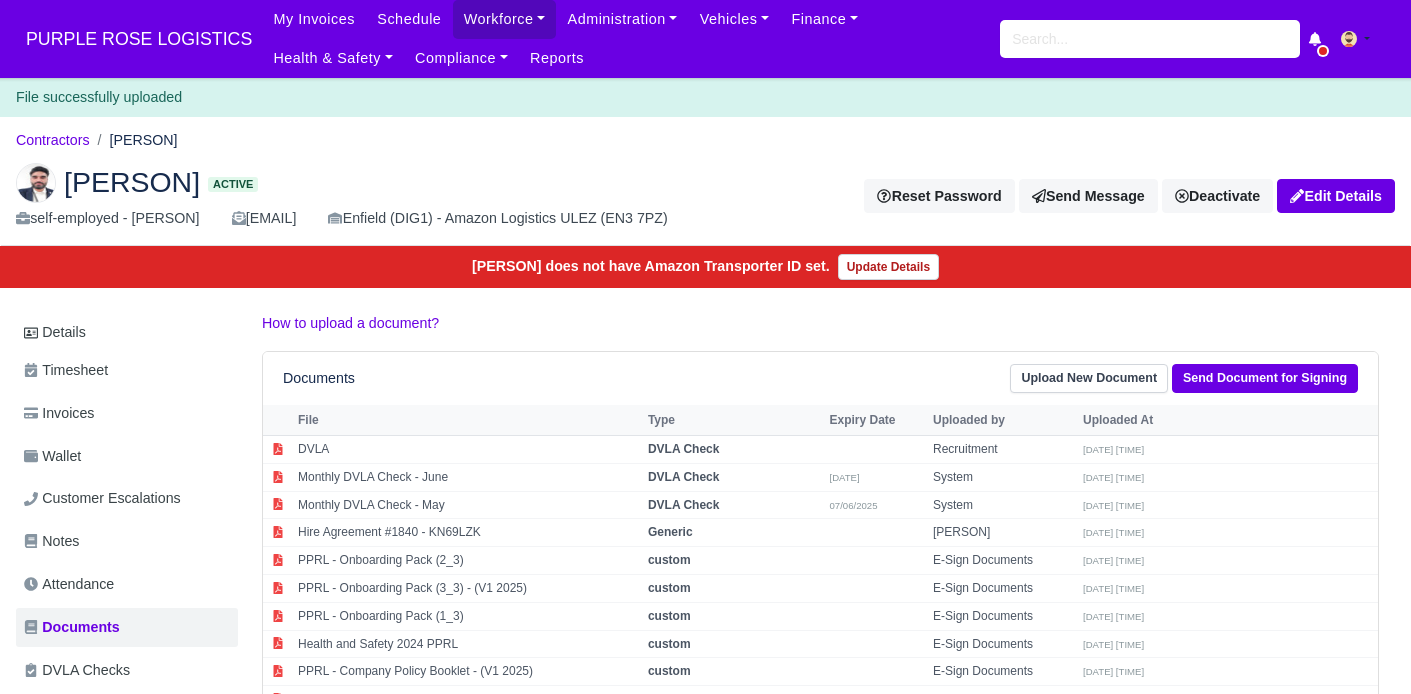 scroll, scrollTop: 0, scrollLeft: 0, axis: both 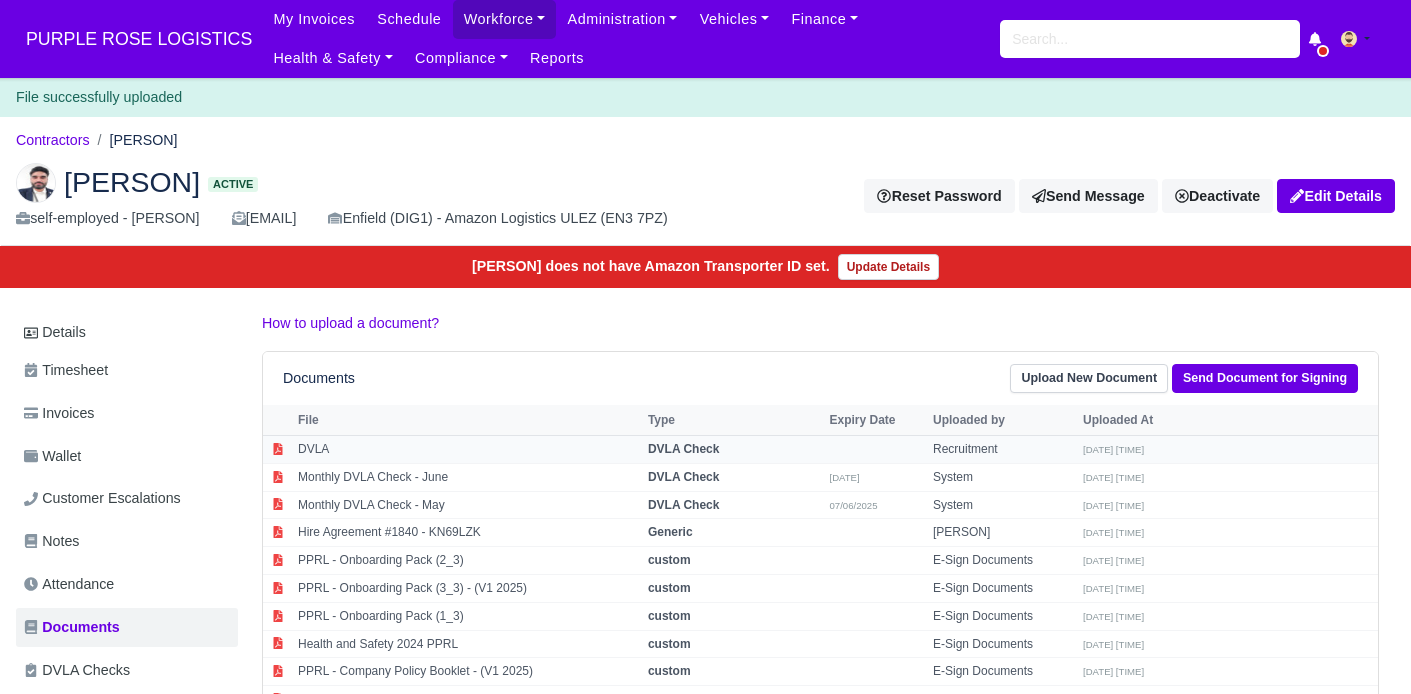 click on "DVLA Check" at bounding box center (684, 449) 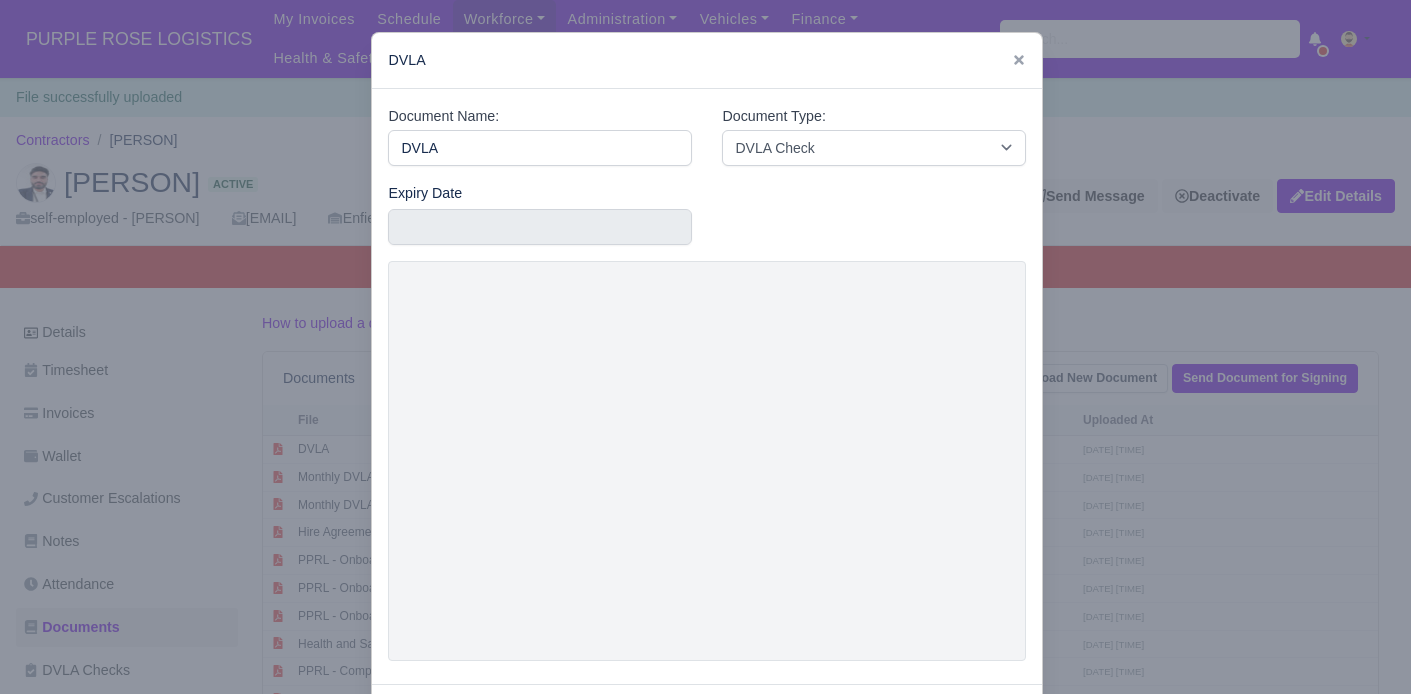 click at bounding box center (705, 347) 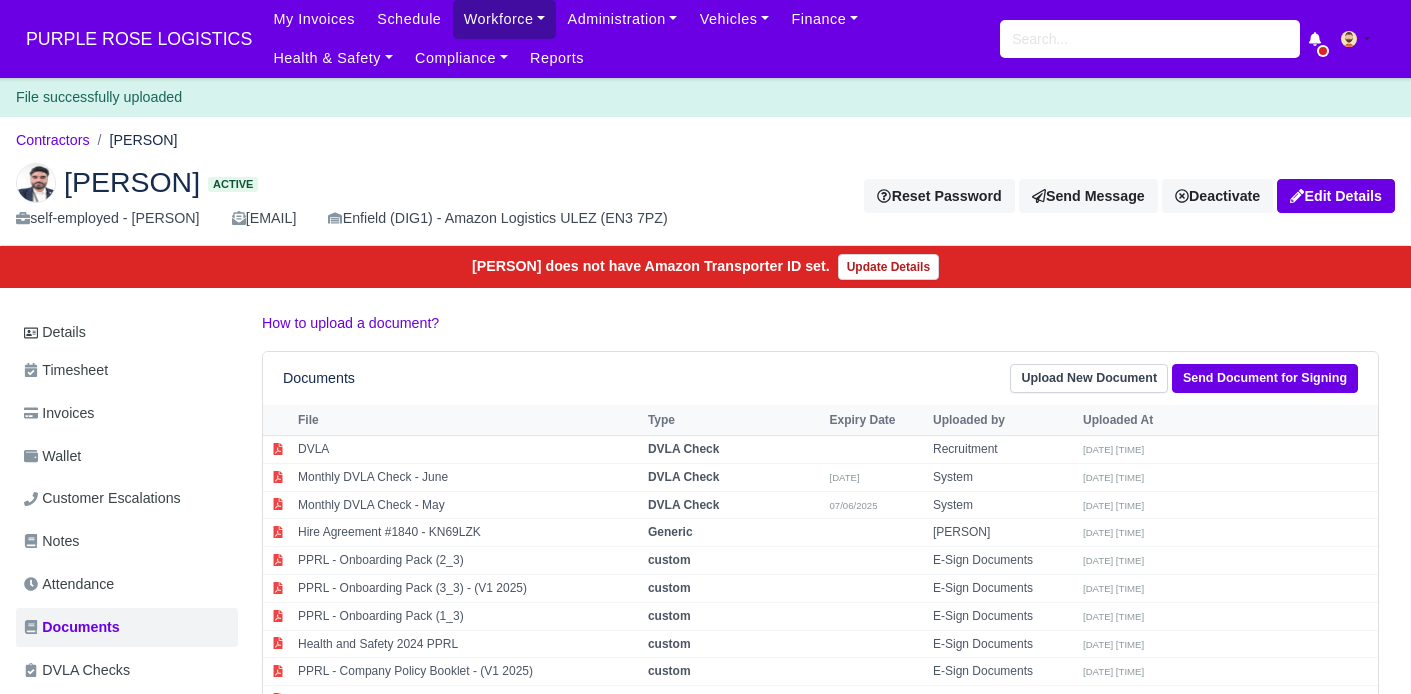 click on "Workforce" at bounding box center [505, 19] 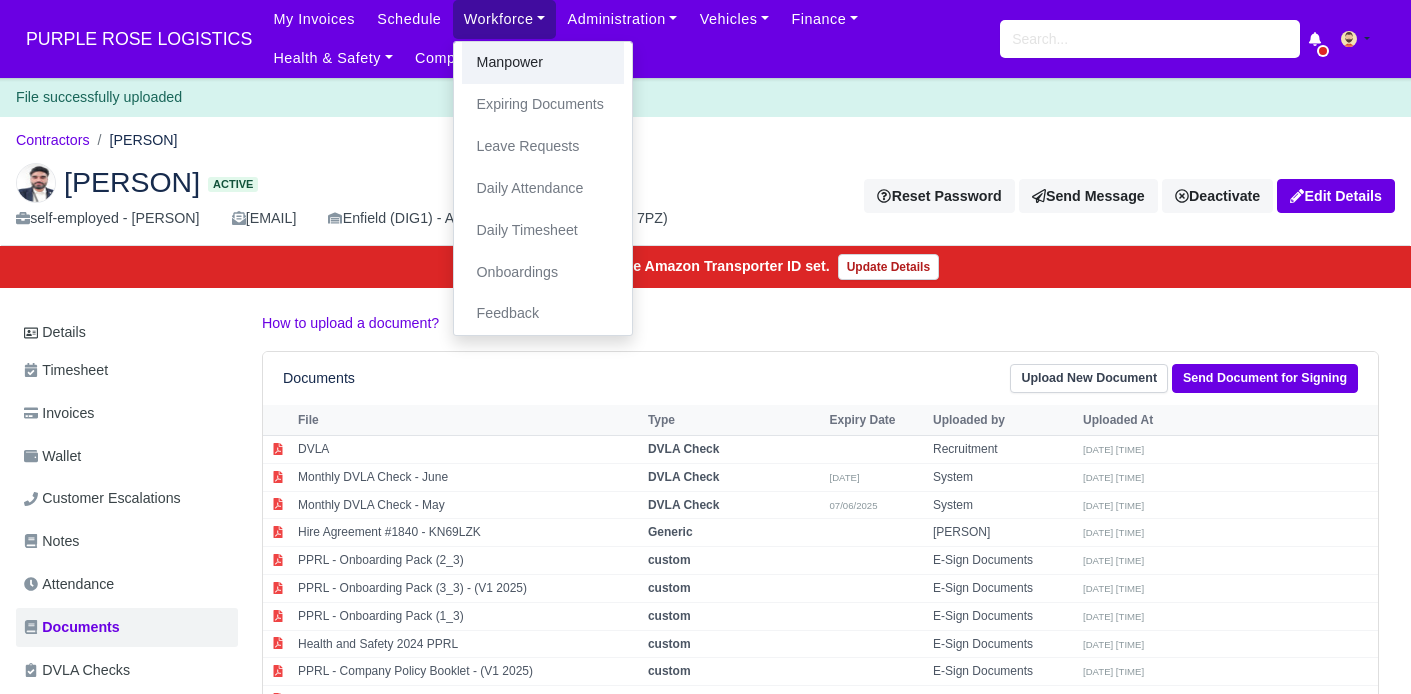 click on "Manpower" at bounding box center [543, 63] 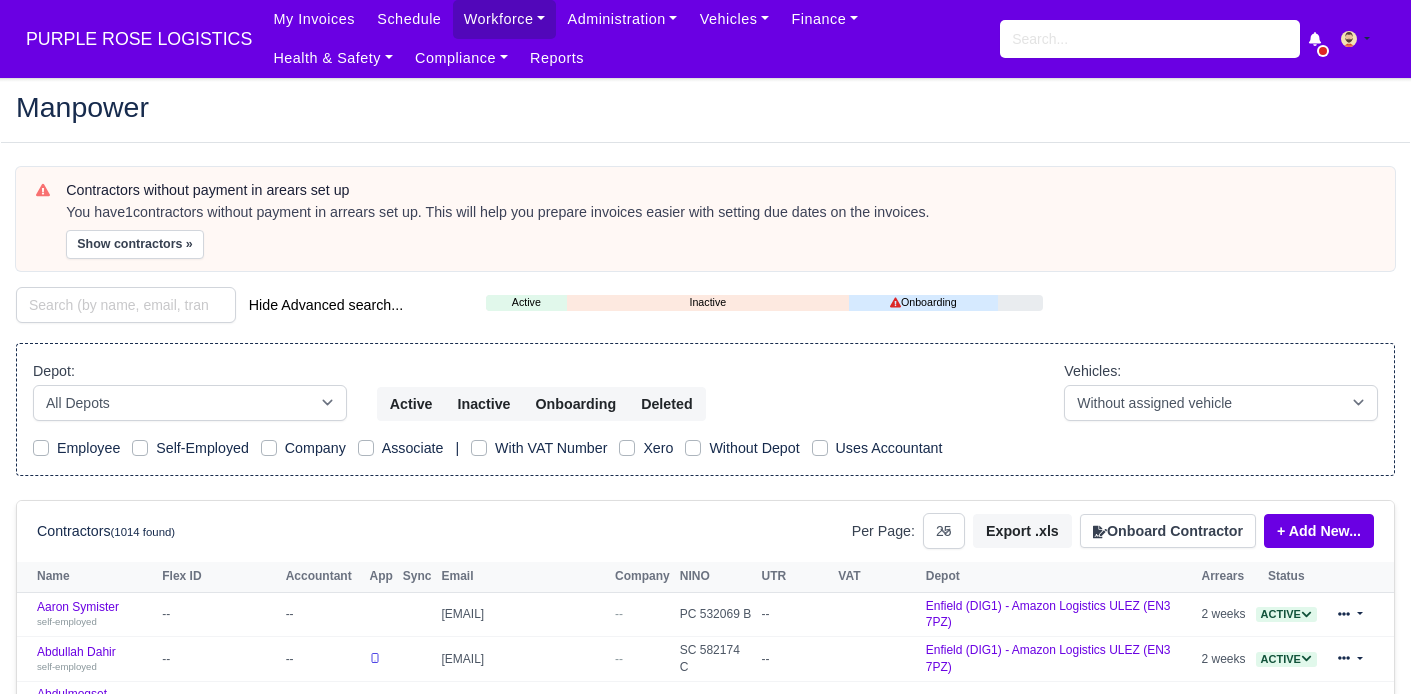 select on "25" 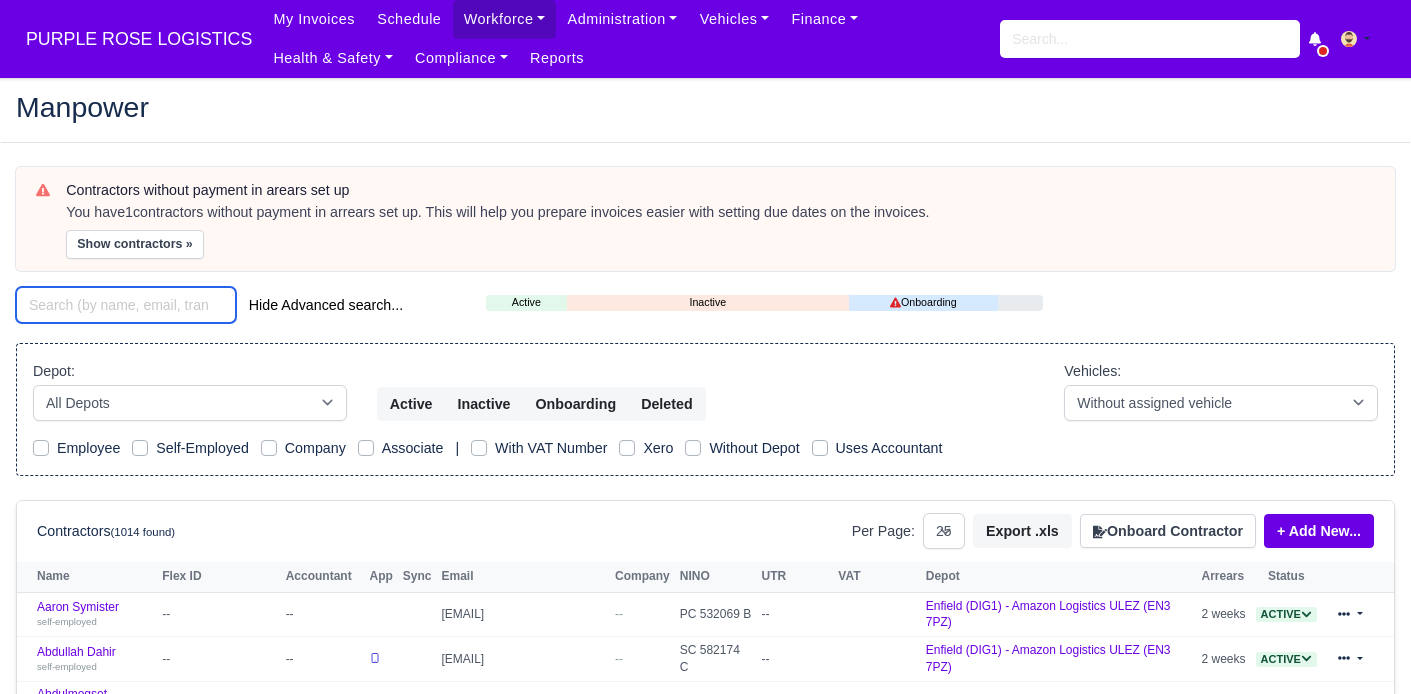 click at bounding box center (126, 305) 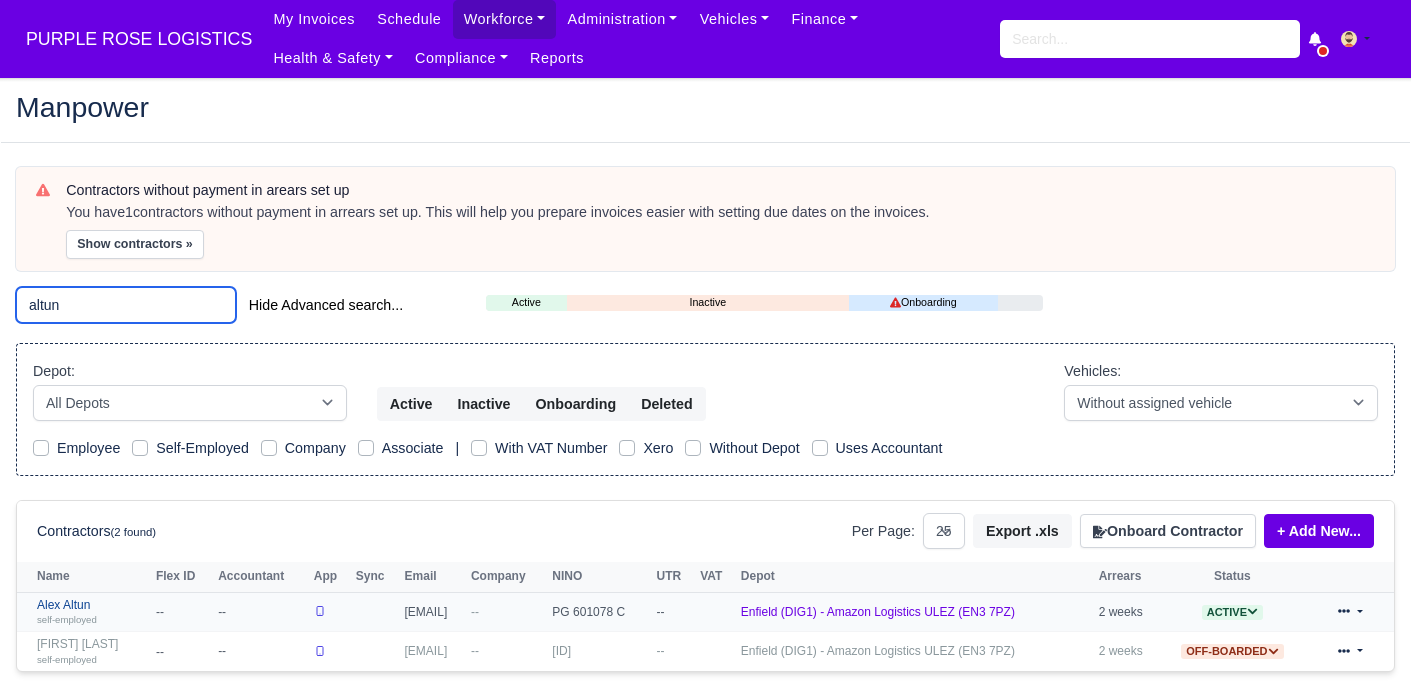 type on "altun" 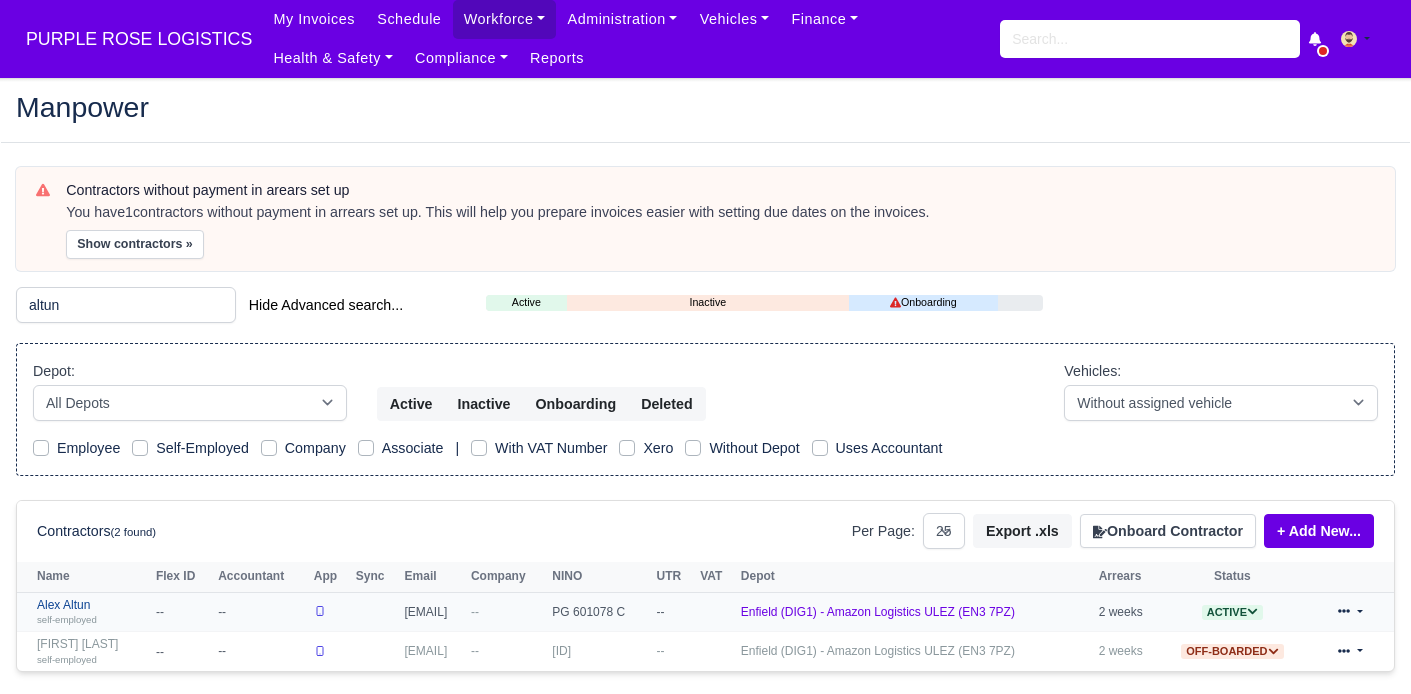 click on "[FIRST] [LAST]
self-employed" at bounding box center [91, 612] 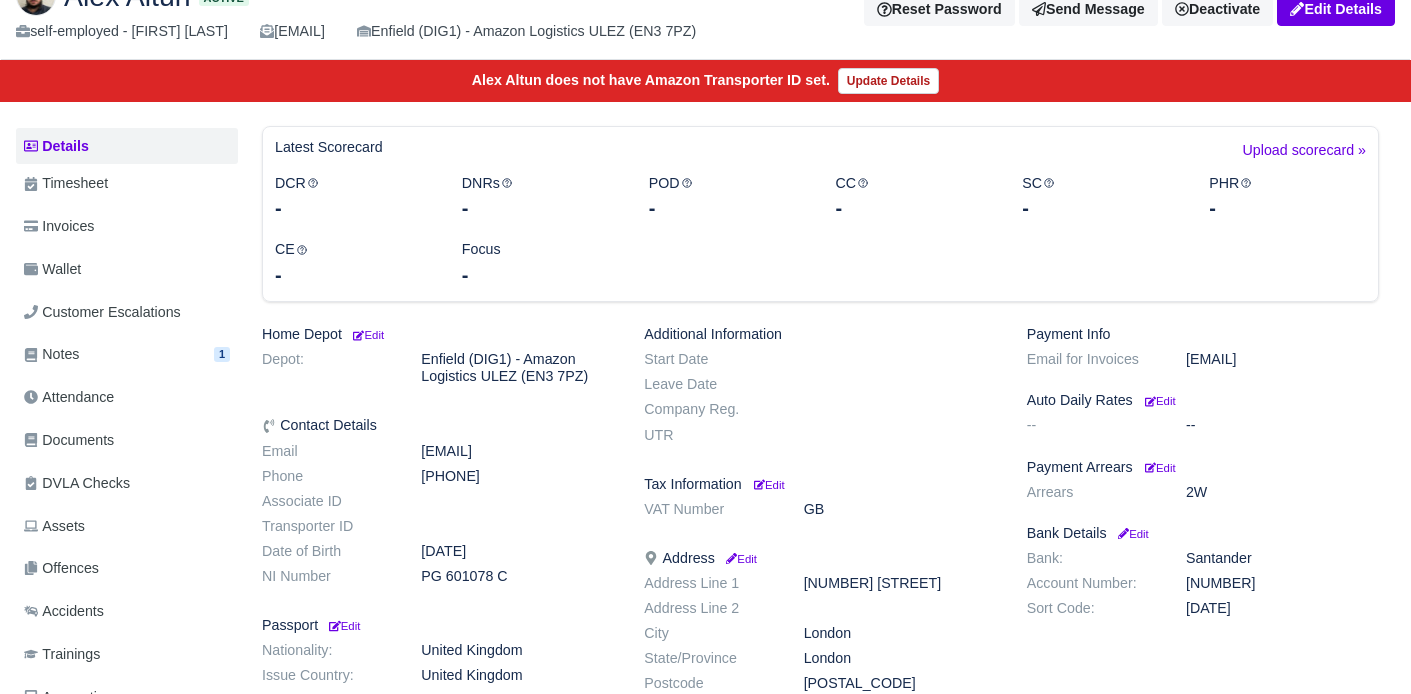 scroll, scrollTop: 153, scrollLeft: 0, axis: vertical 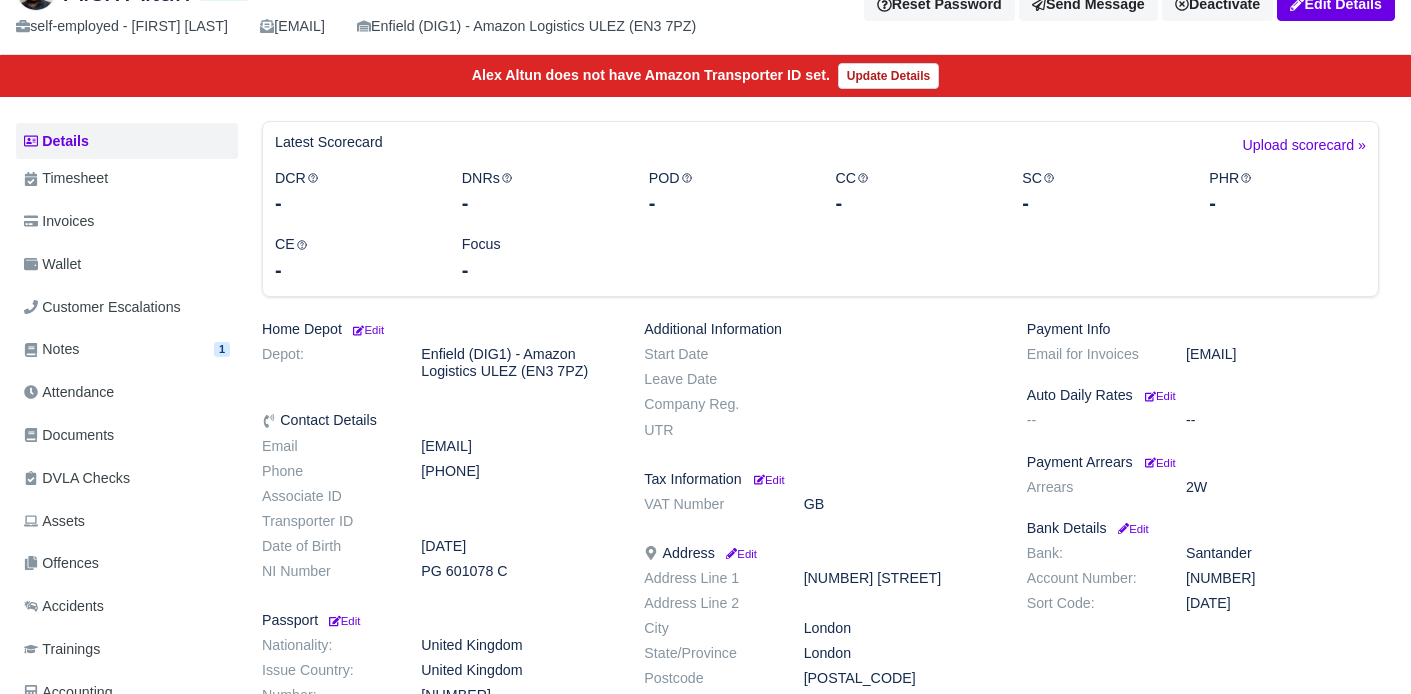 click on "Details
Timesheet
Invoices
Wallet
Customer Escalations
Notes
1
Attendance" at bounding box center [127, 462] 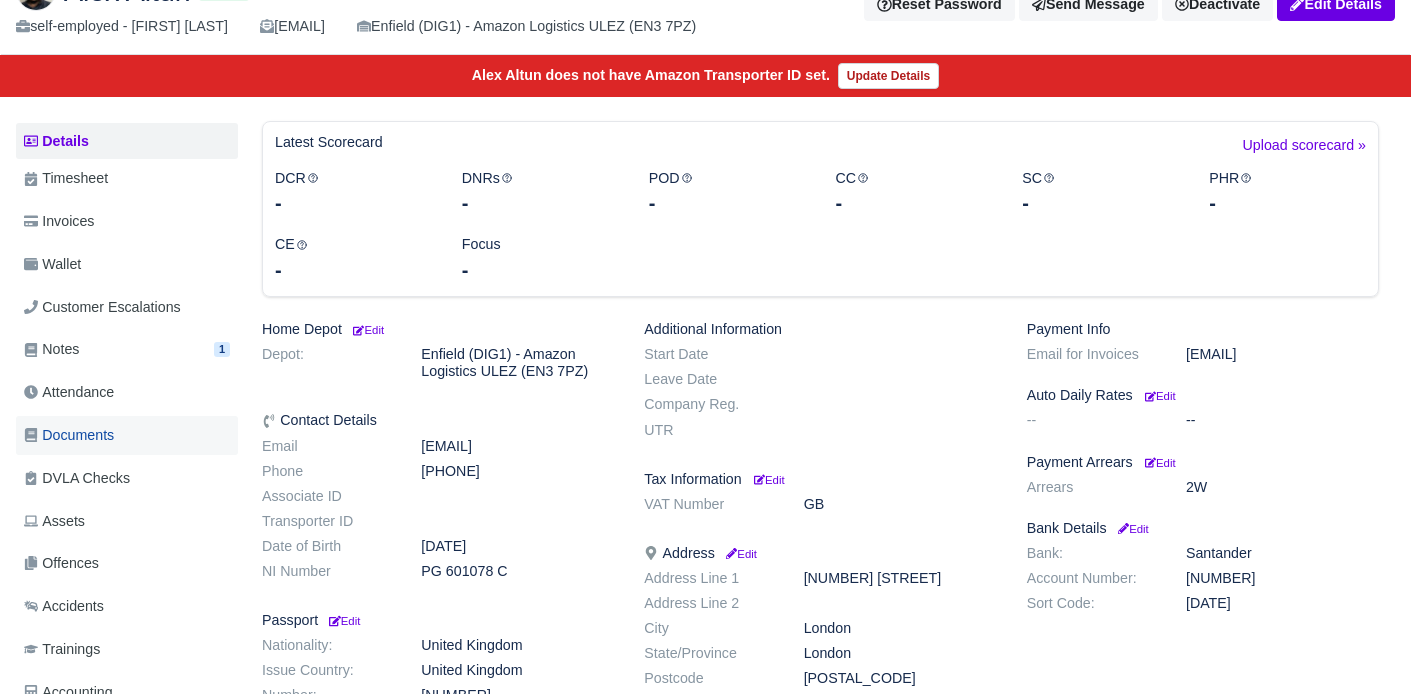 click on "Documents" at bounding box center (69, 435) 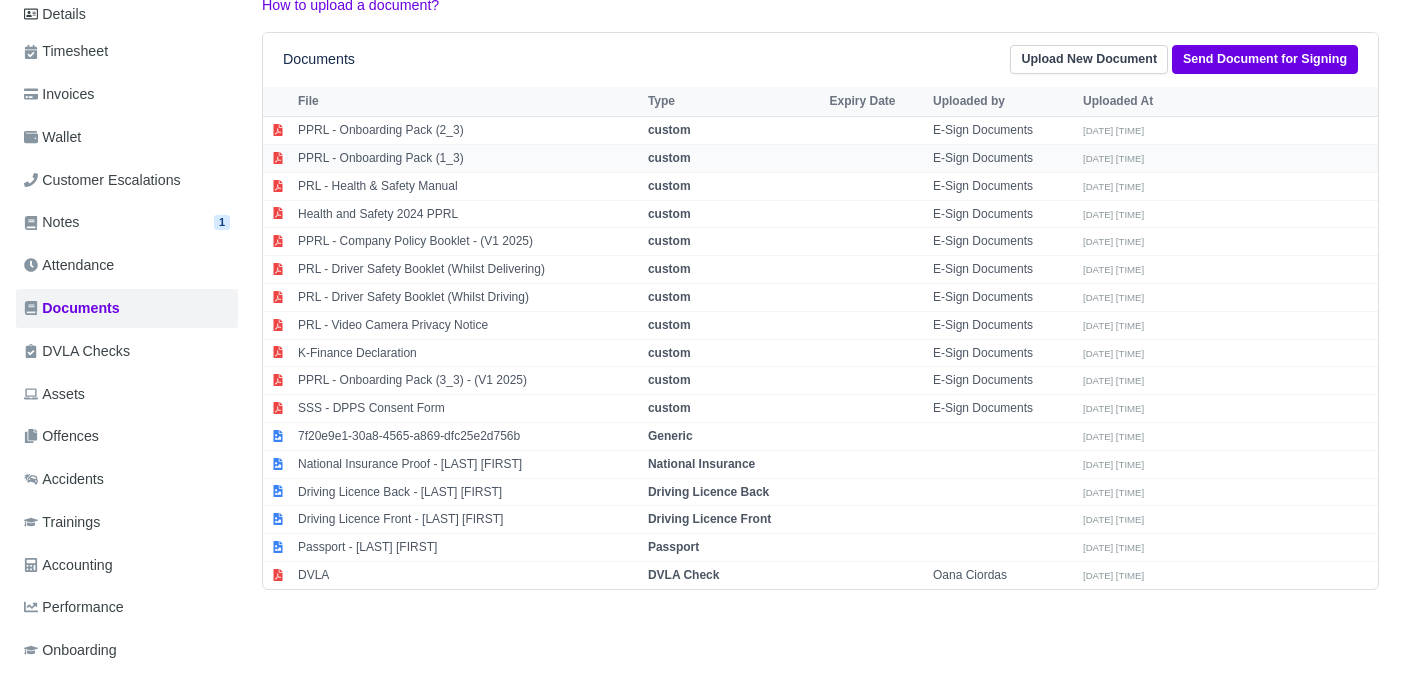 scroll, scrollTop: 248, scrollLeft: 0, axis: vertical 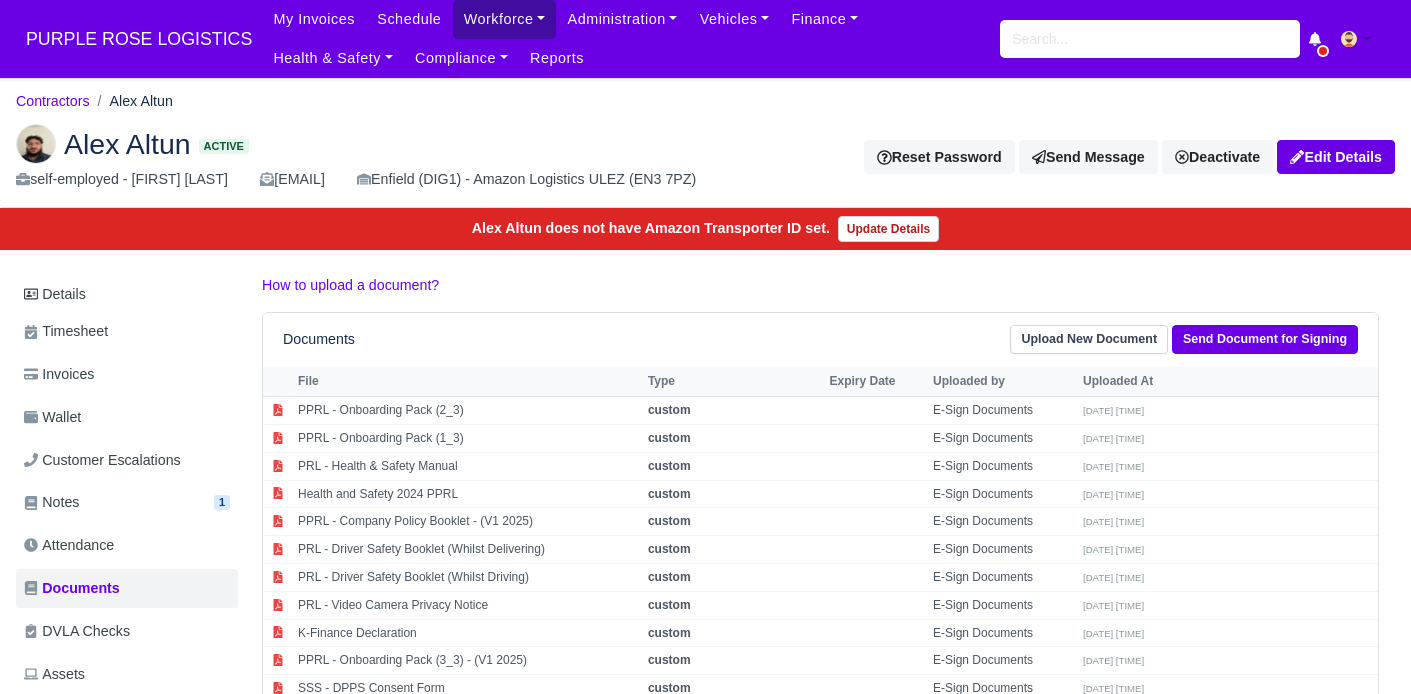 click on "Workforce" at bounding box center (505, 19) 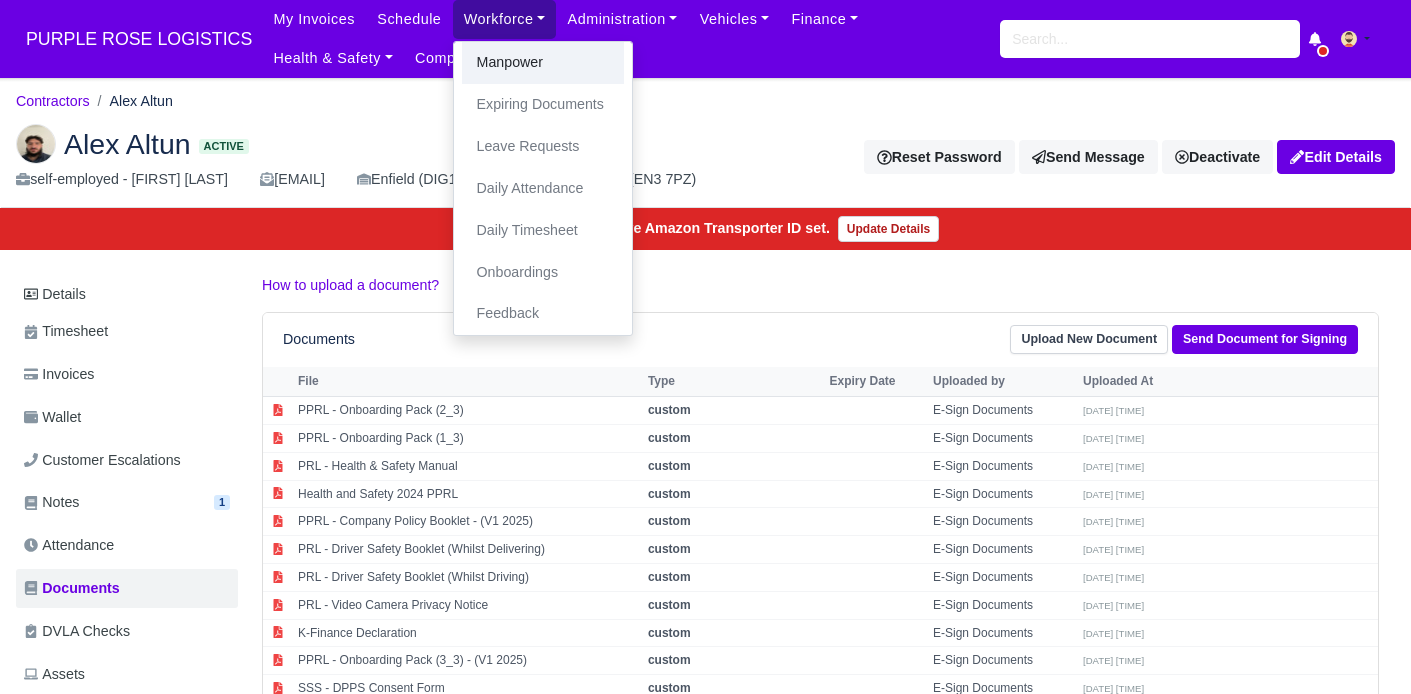 click on "Manpower" at bounding box center (543, 63) 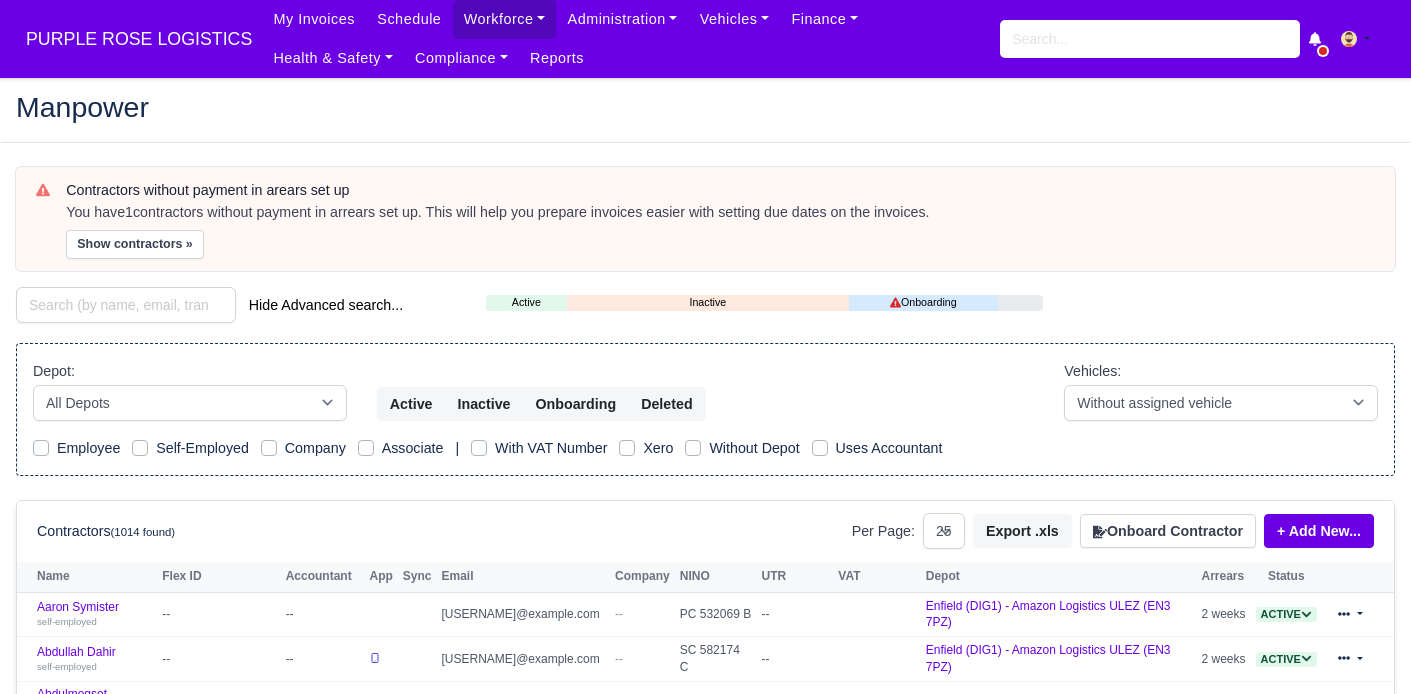 select on "25" 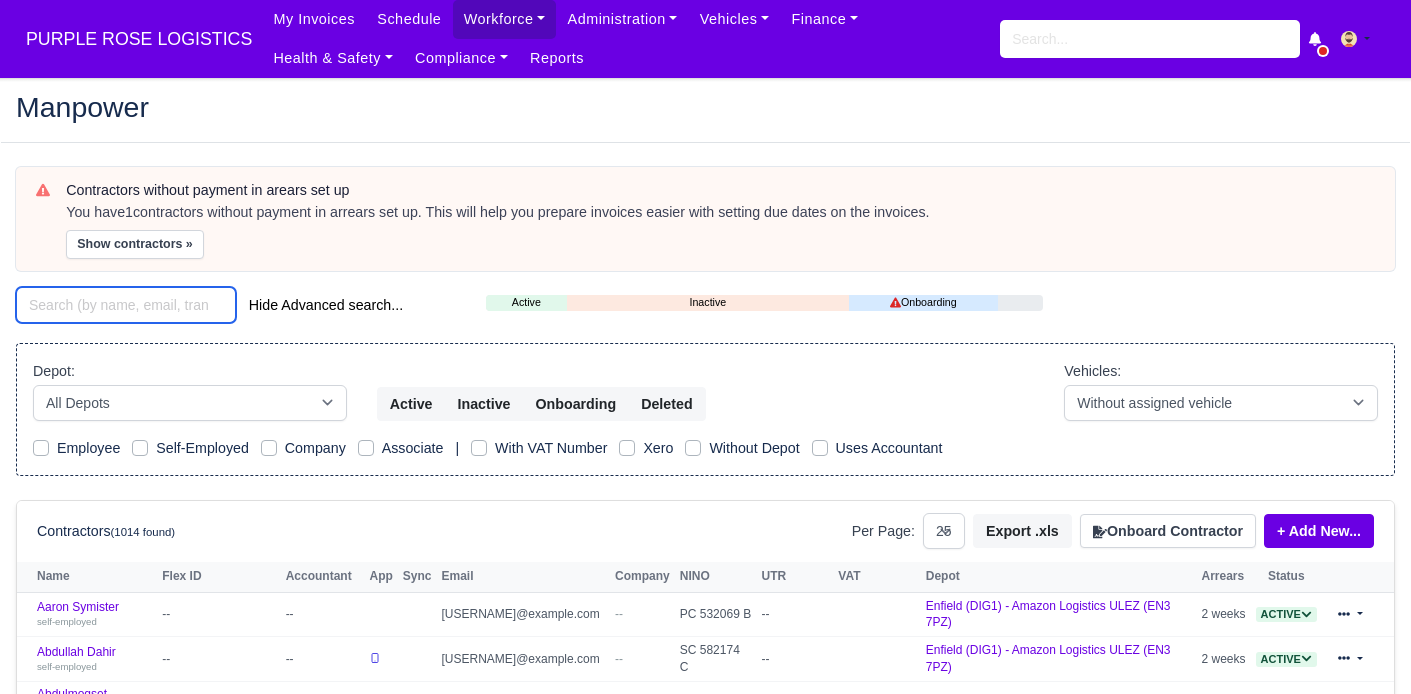 click at bounding box center (126, 305) 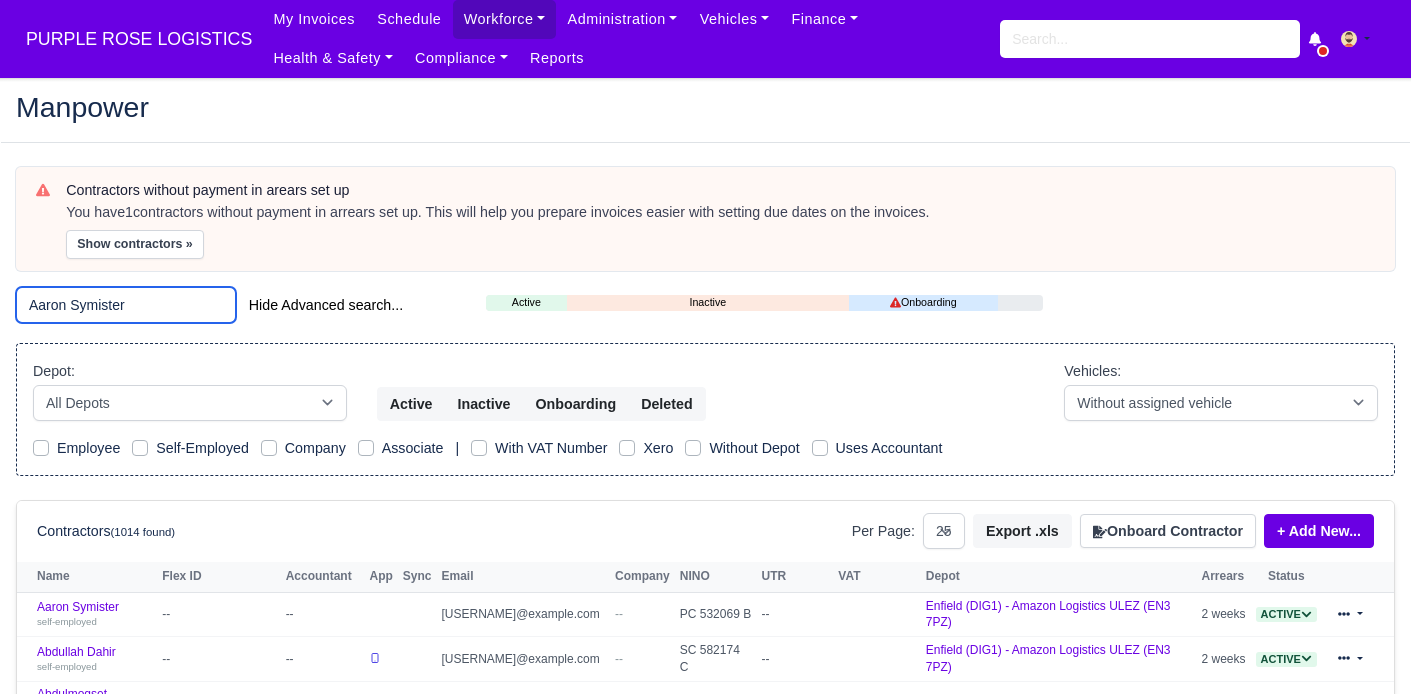 type on "Aaron Symister" 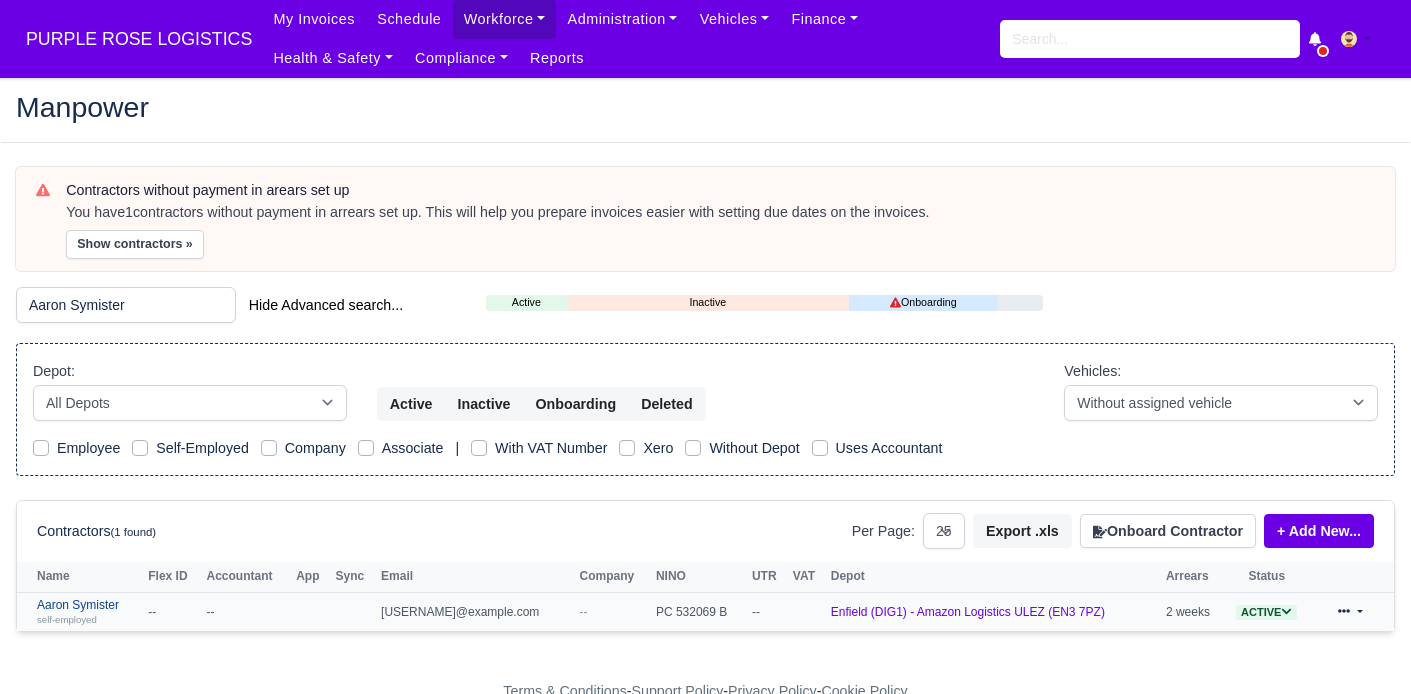 click on "Aaron Symister
self-employed" at bounding box center [87, 612] 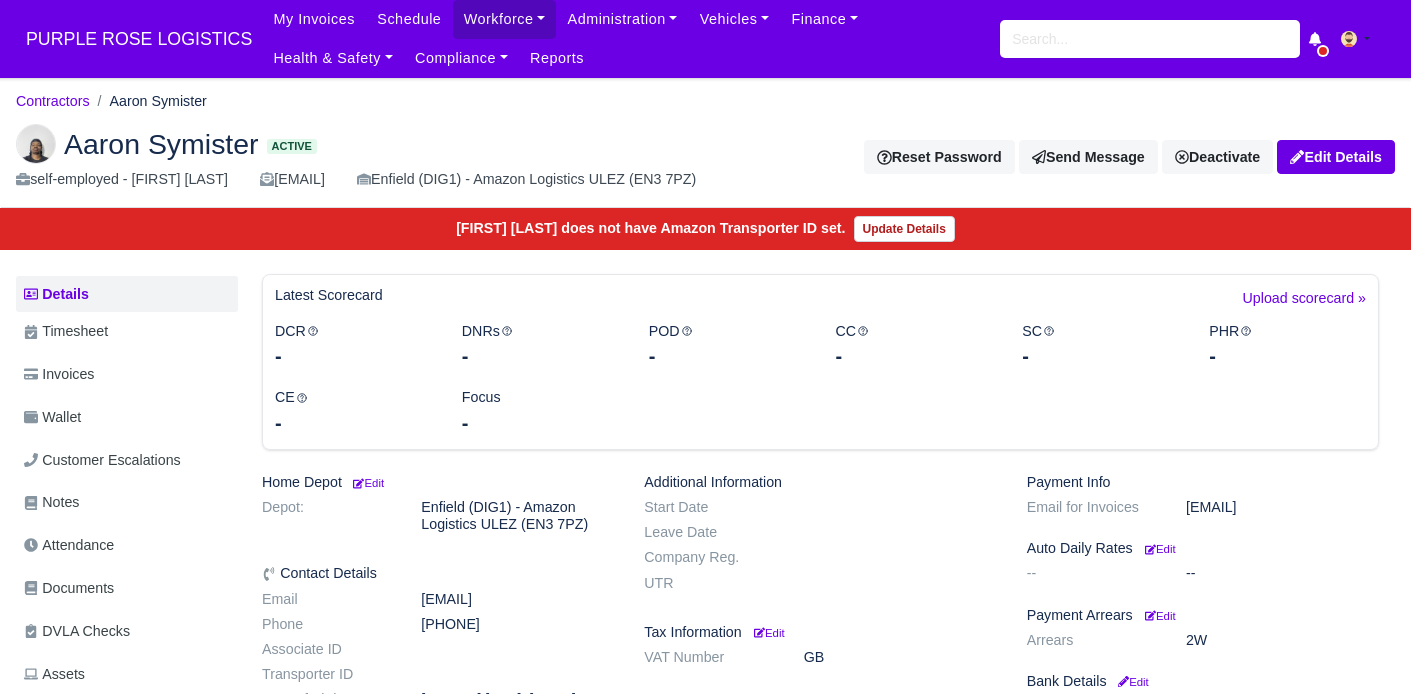 scroll, scrollTop: 0, scrollLeft: 0, axis: both 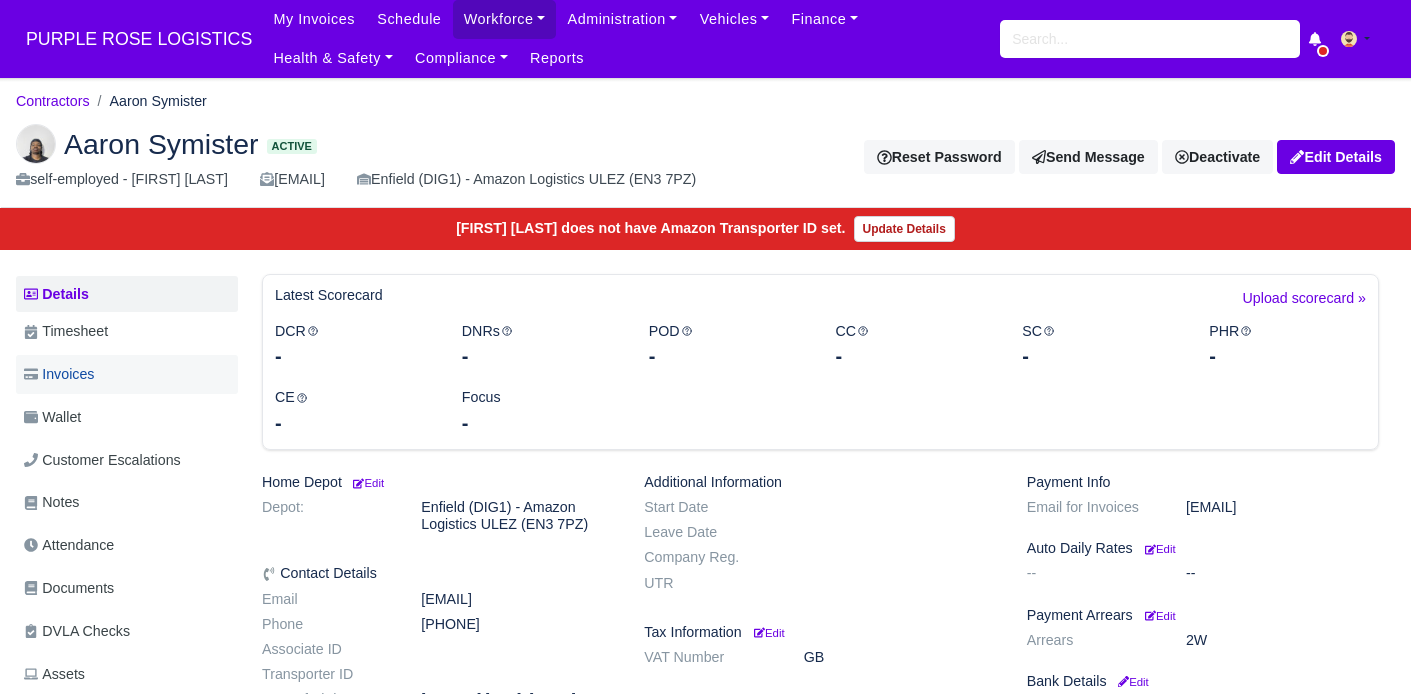 click on "Invoices" at bounding box center [59, 374] 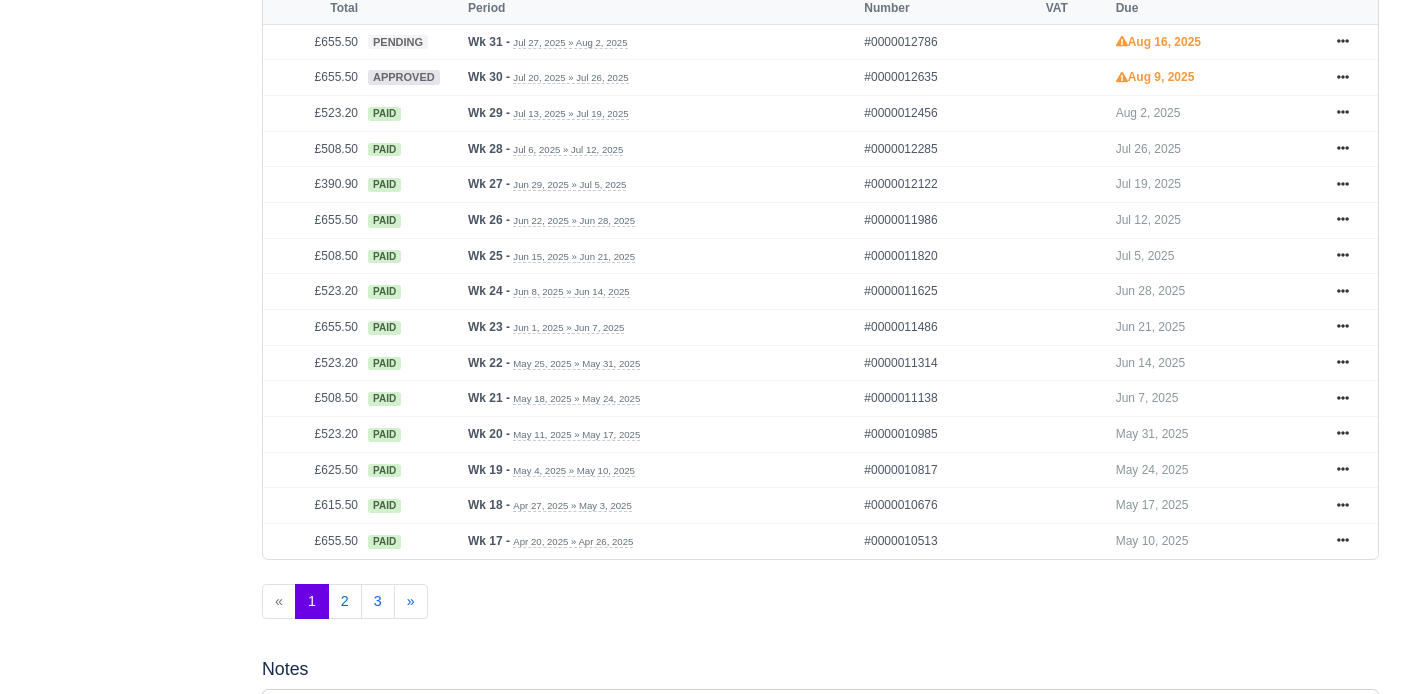 scroll, scrollTop: 967, scrollLeft: 0, axis: vertical 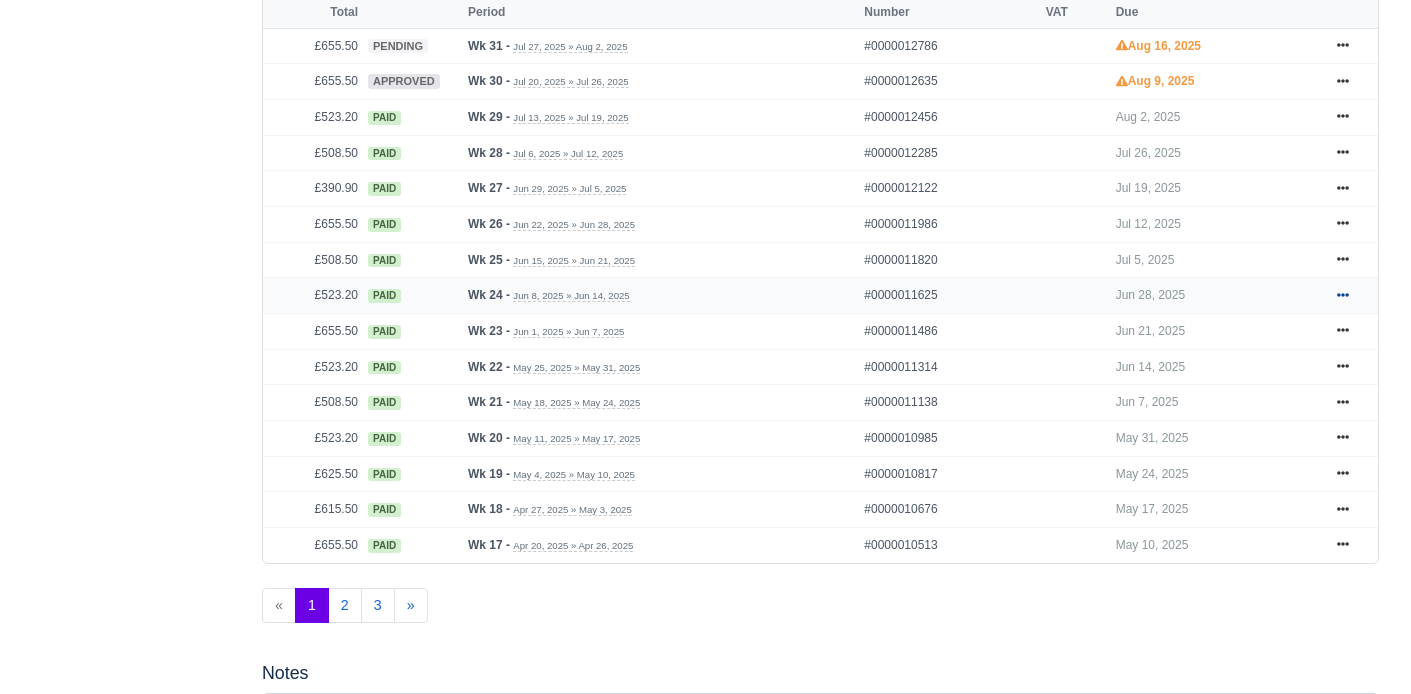 click 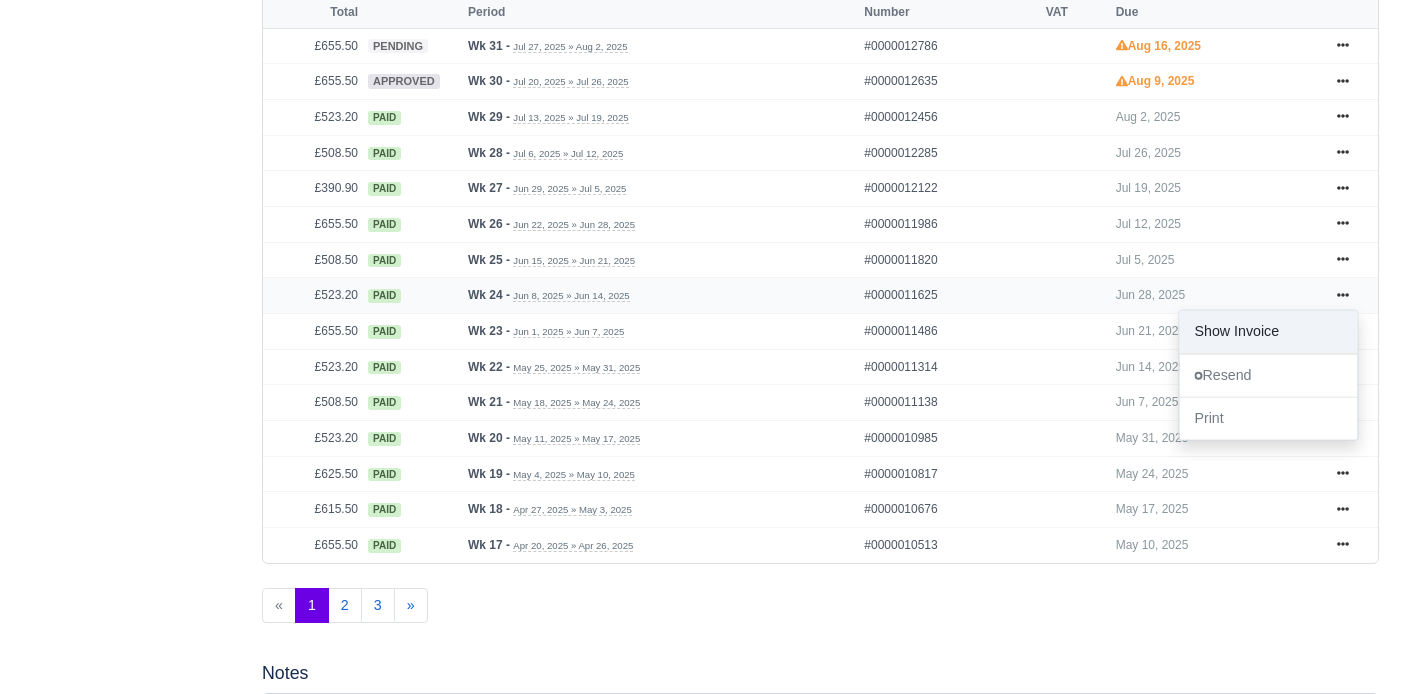 click on "Show Invoice" at bounding box center [1268, 332] 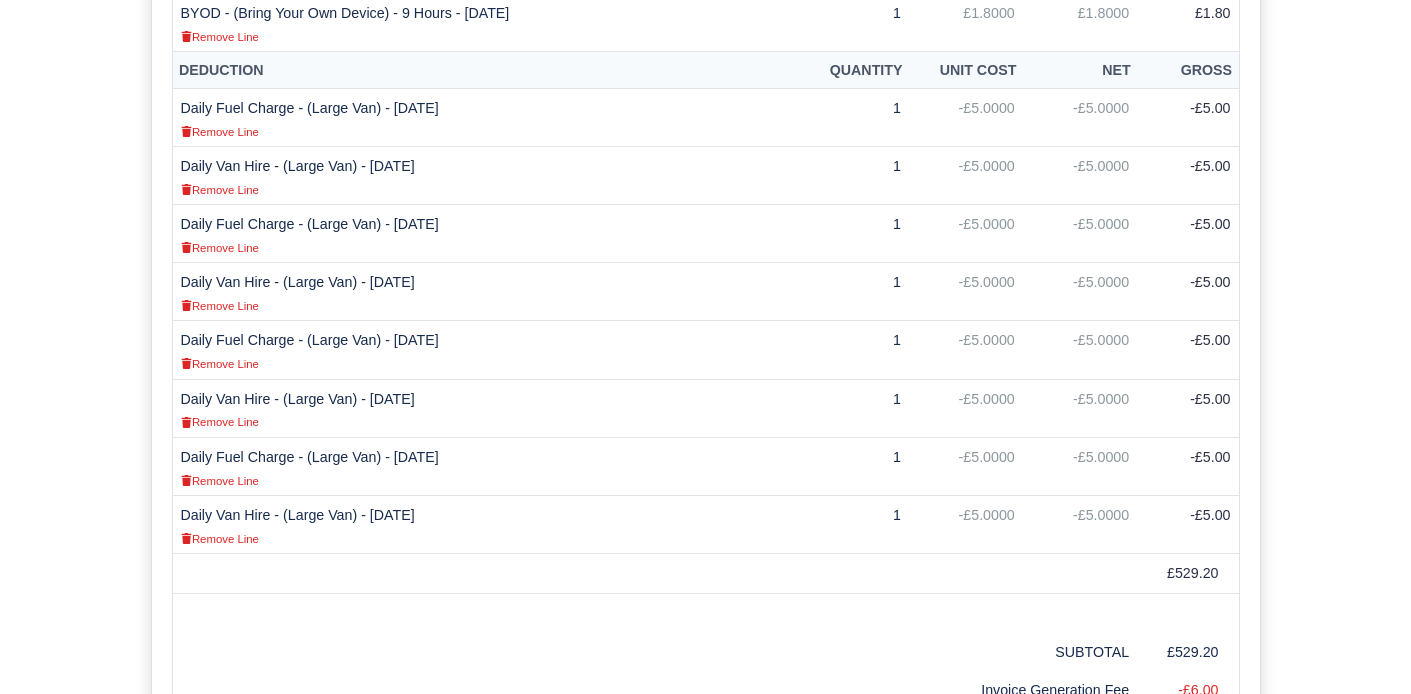 scroll, scrollTop: 1142, scrollLeft: 0, axis: vertical 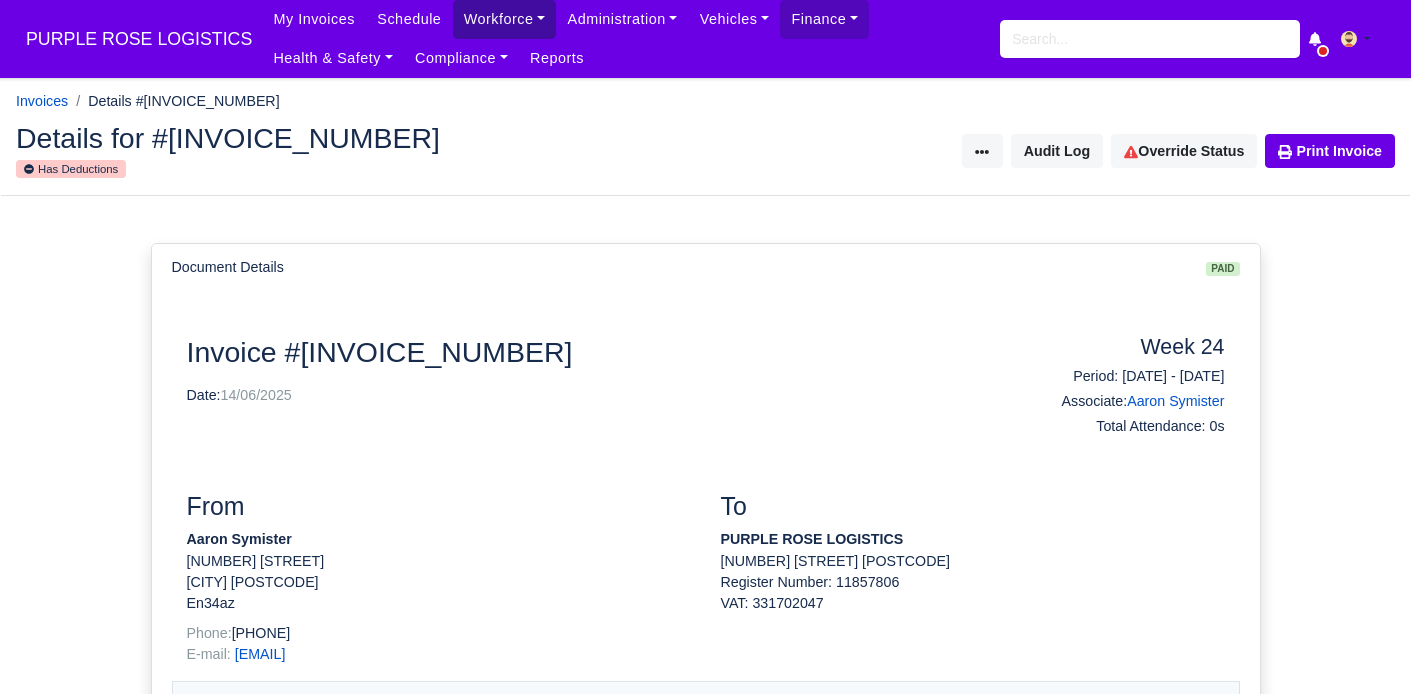 click on "Workforce" at bounding box center [505, 19] 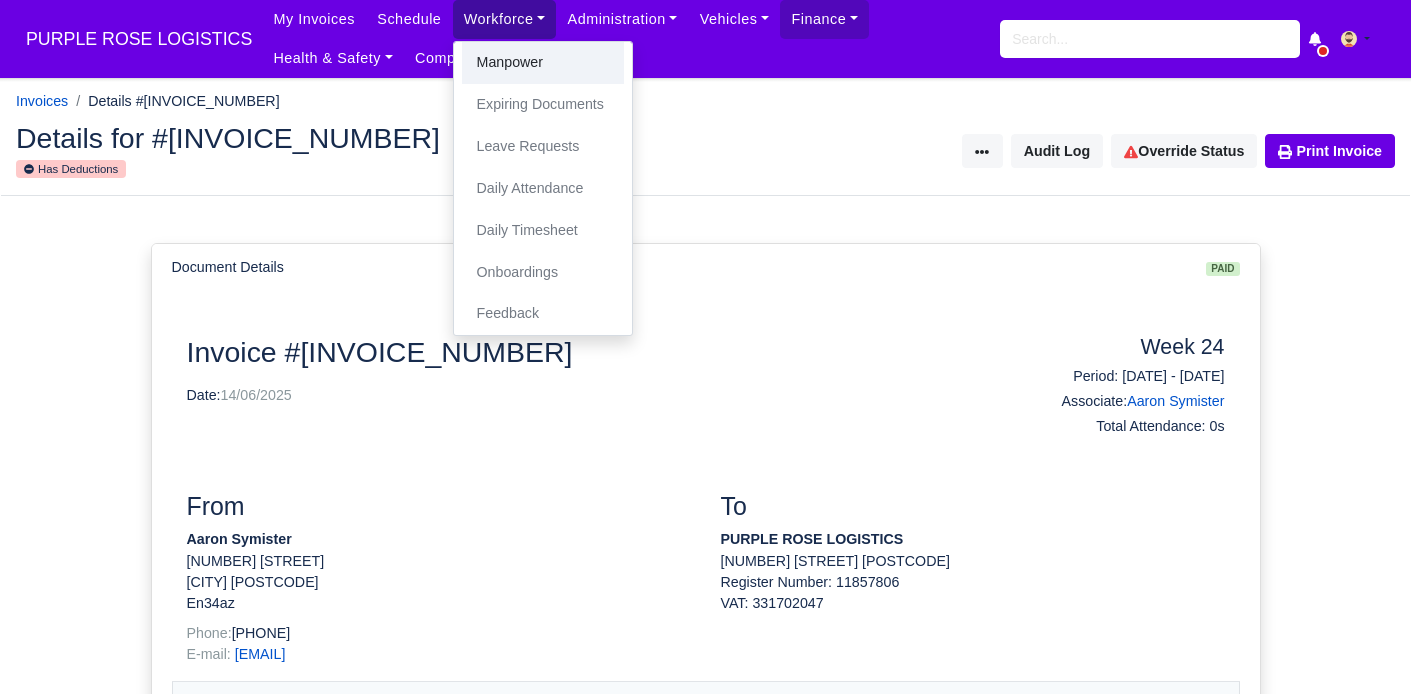 click on "Manpower" at bounding box center [543, 63] 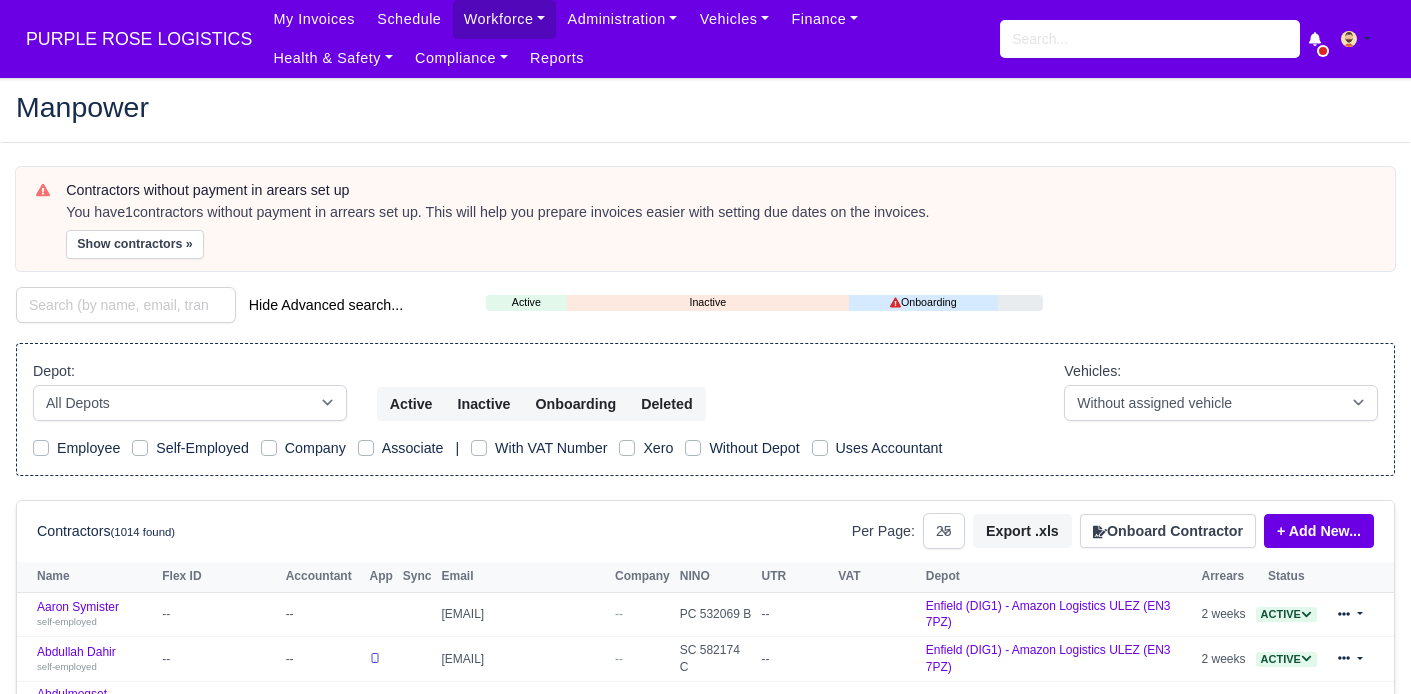 select on "25" 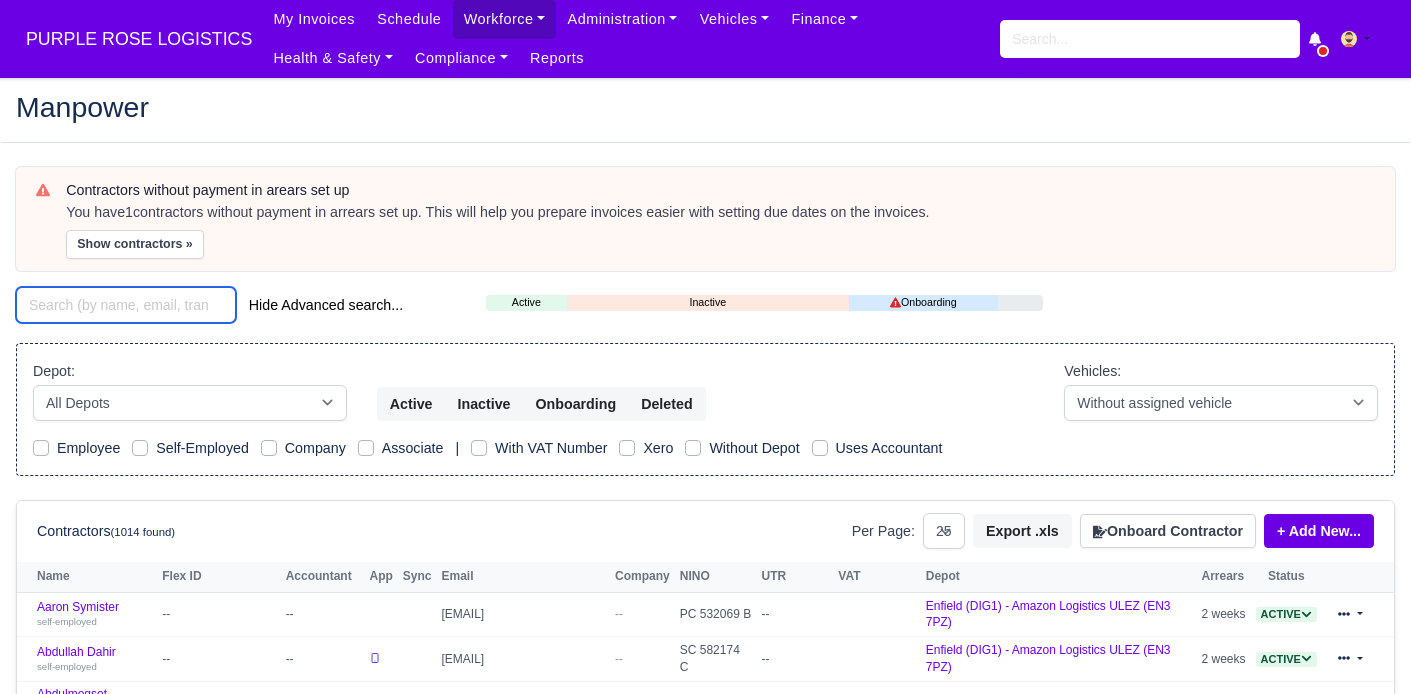click at bounding box center [126, 305] 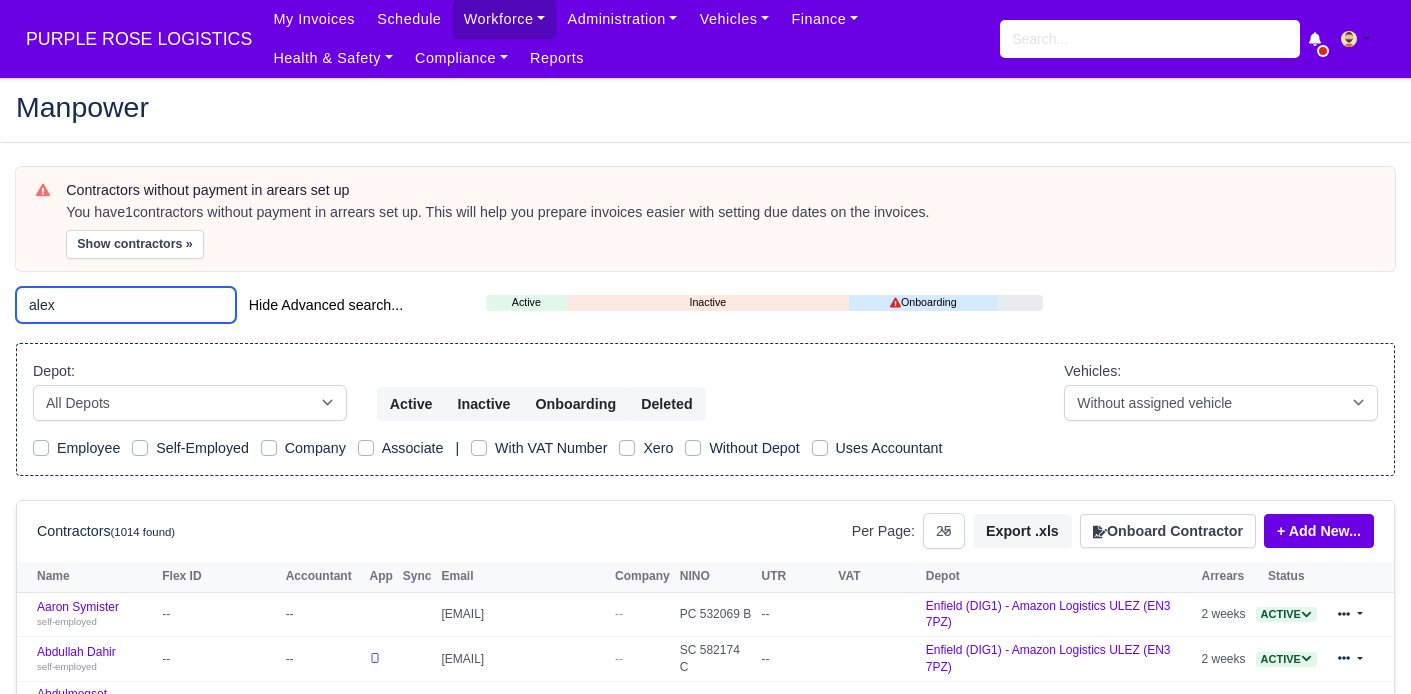 type on "alex" 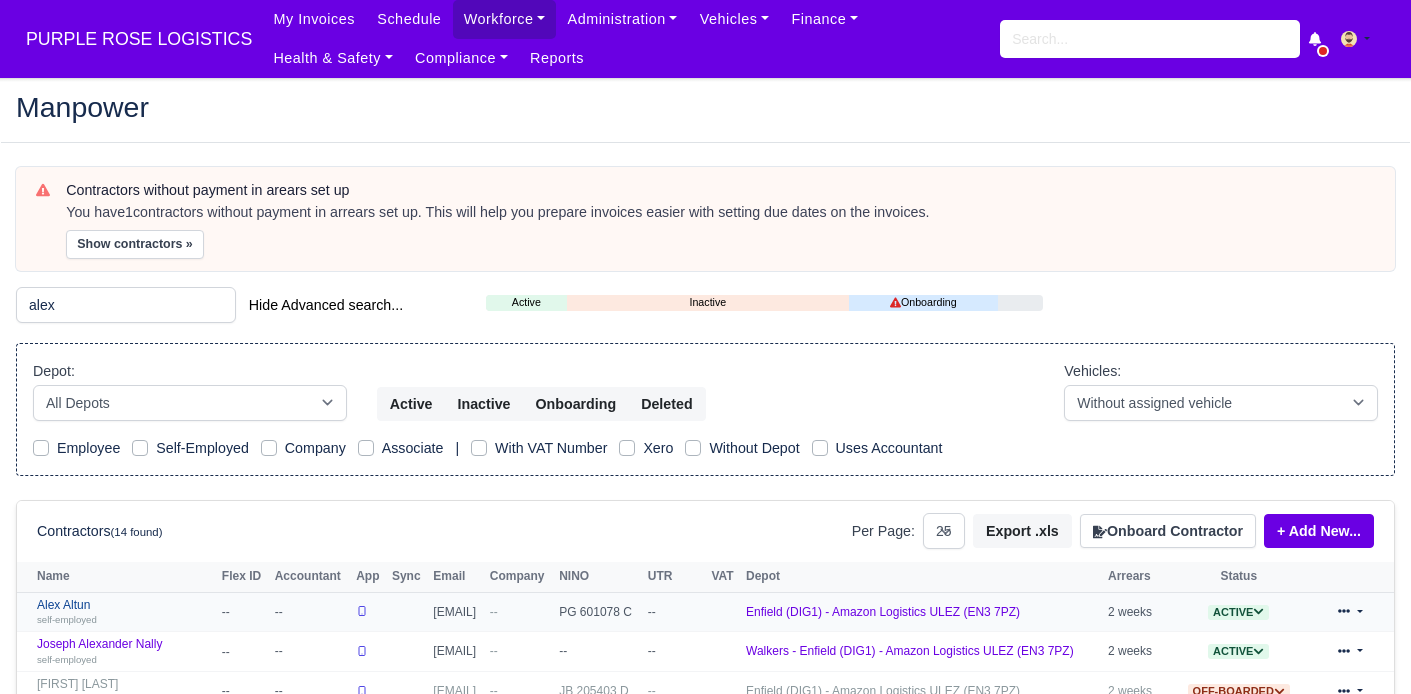 click on "Alex Altun
self-employed" at bounding box center (124, 612) 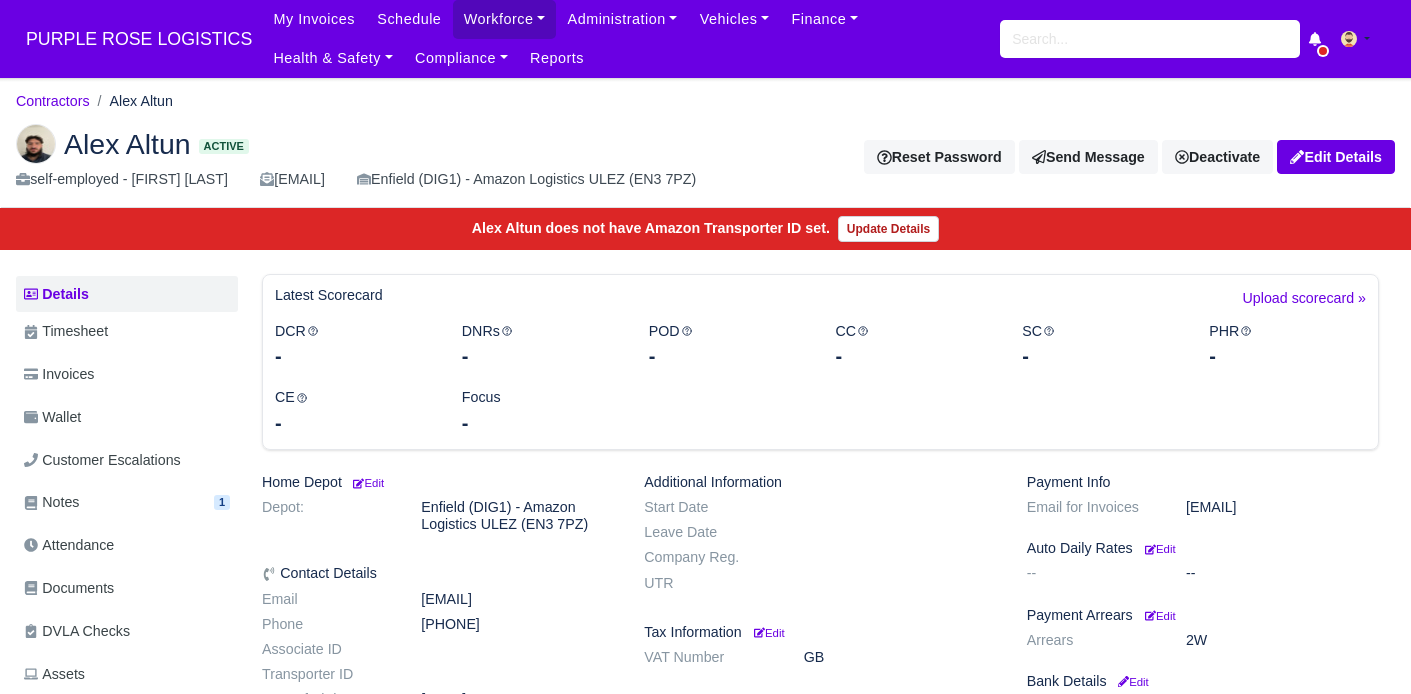 scroll, scrollTop: 0, scrollLeft: 0, axis: both 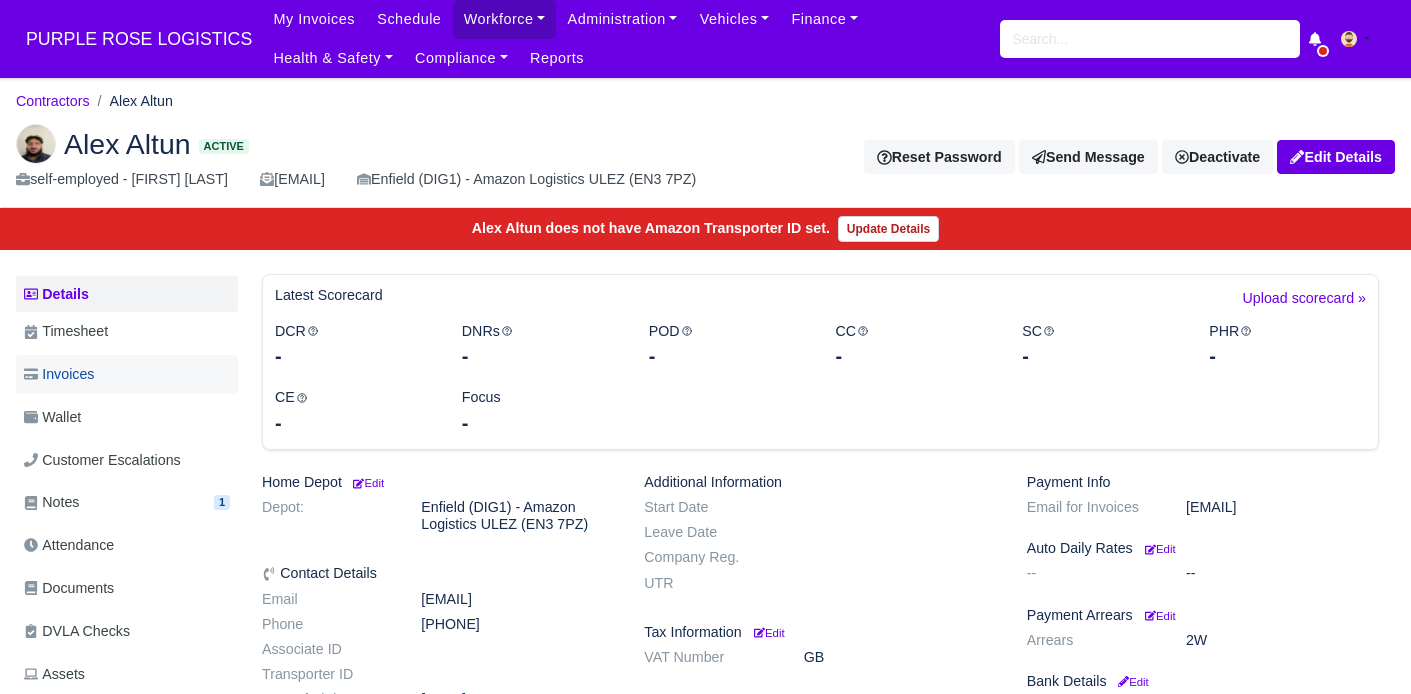 click on "Invoices" at bounding box center (59, 374) 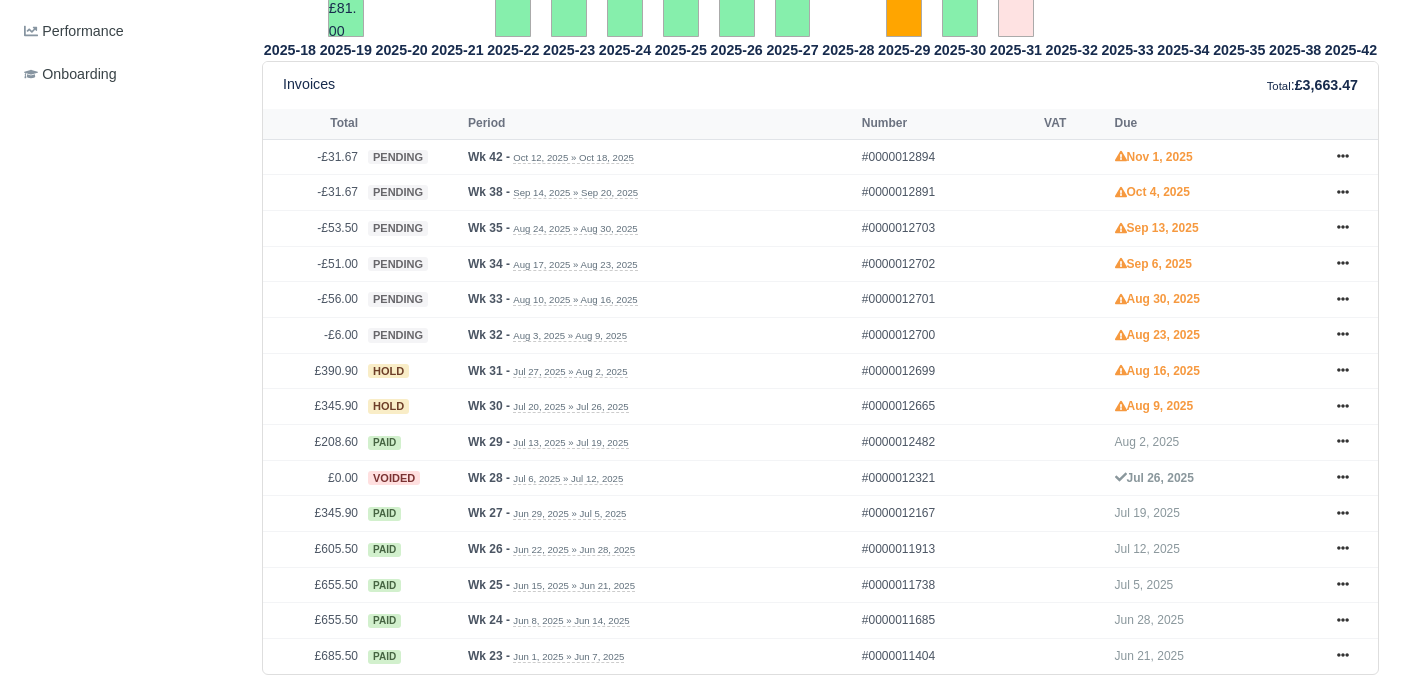 scroll, scrollTop: 869, scrollLeft: 0, axis: vertical 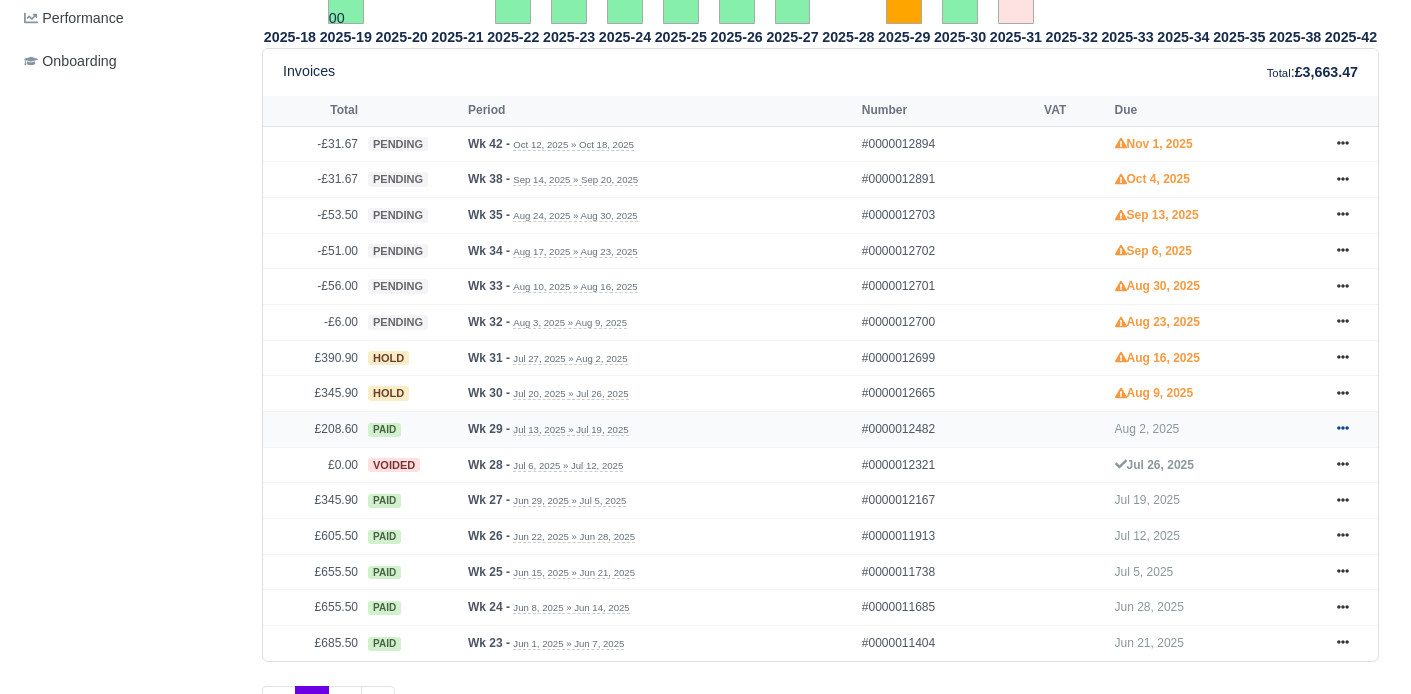 click 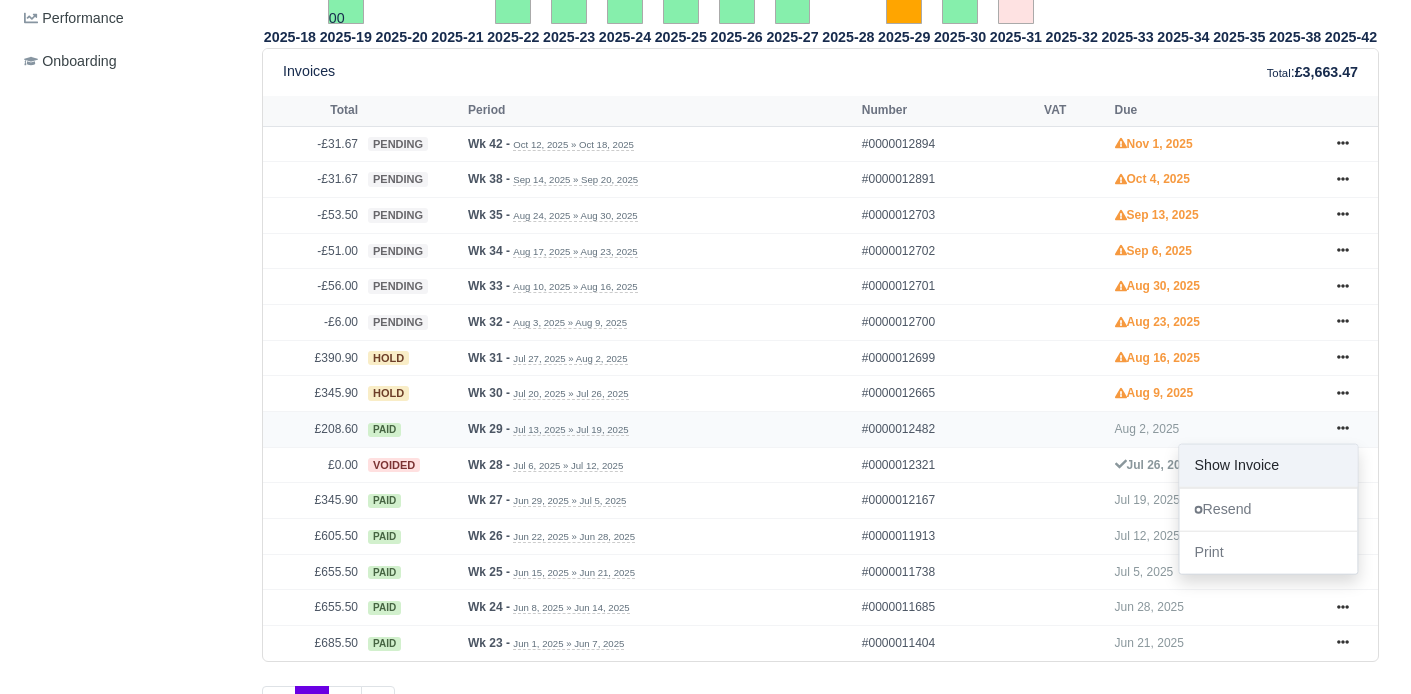click on "Show Invoice" at bounding box center [1268, 466] 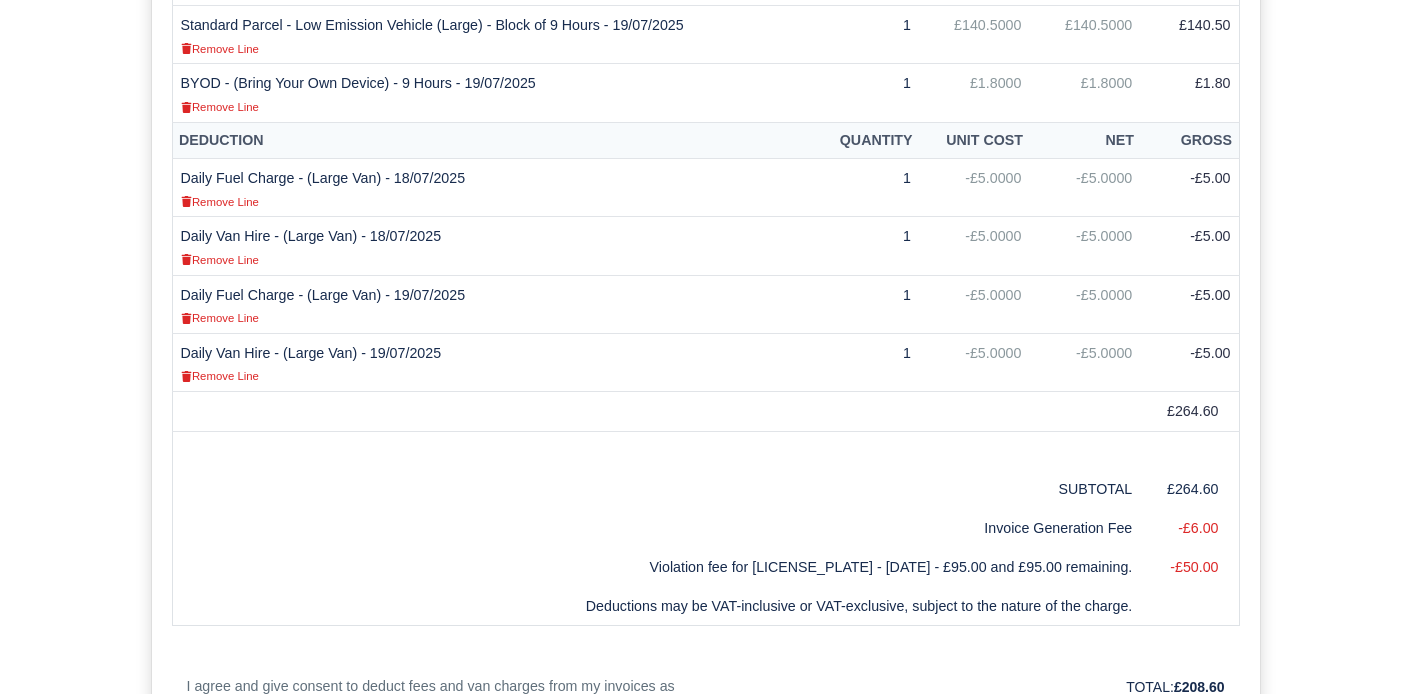 scroll, scrollTop: 833, scrollLeft: 0, axis: vertical 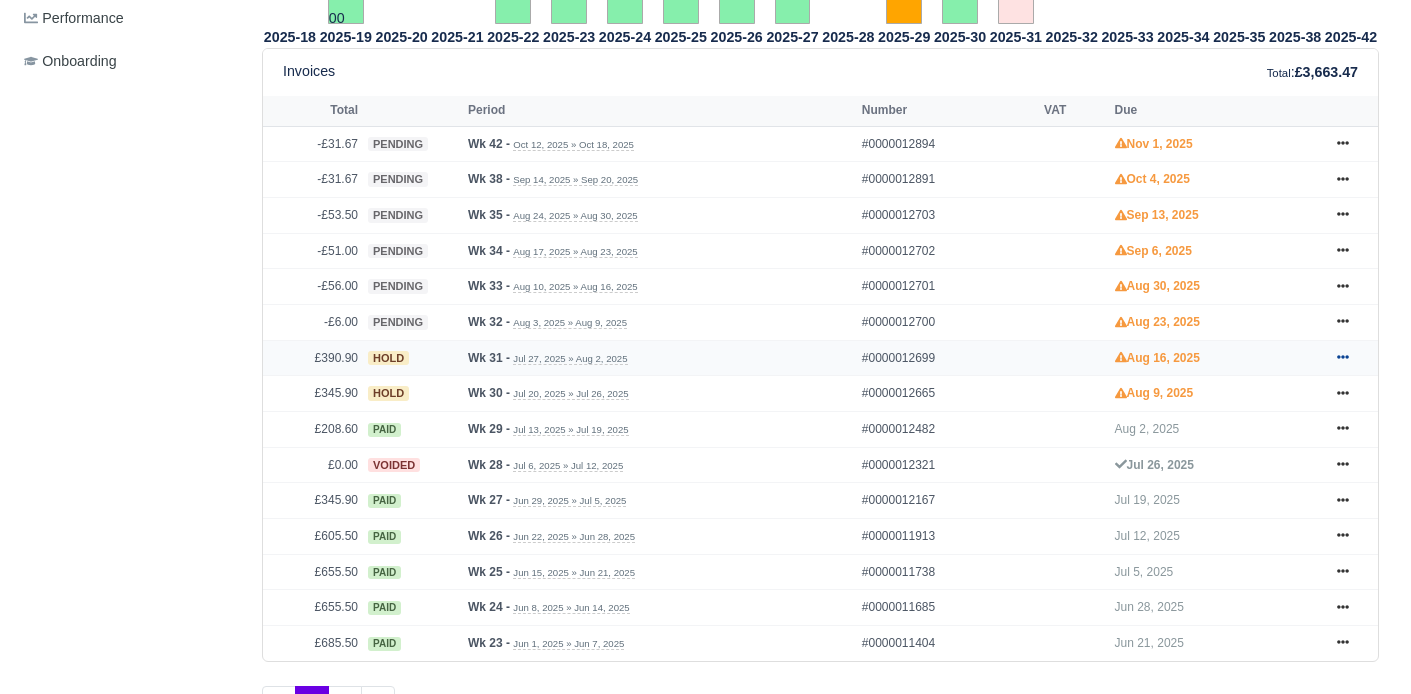 click at bounding box center [1343, 358] 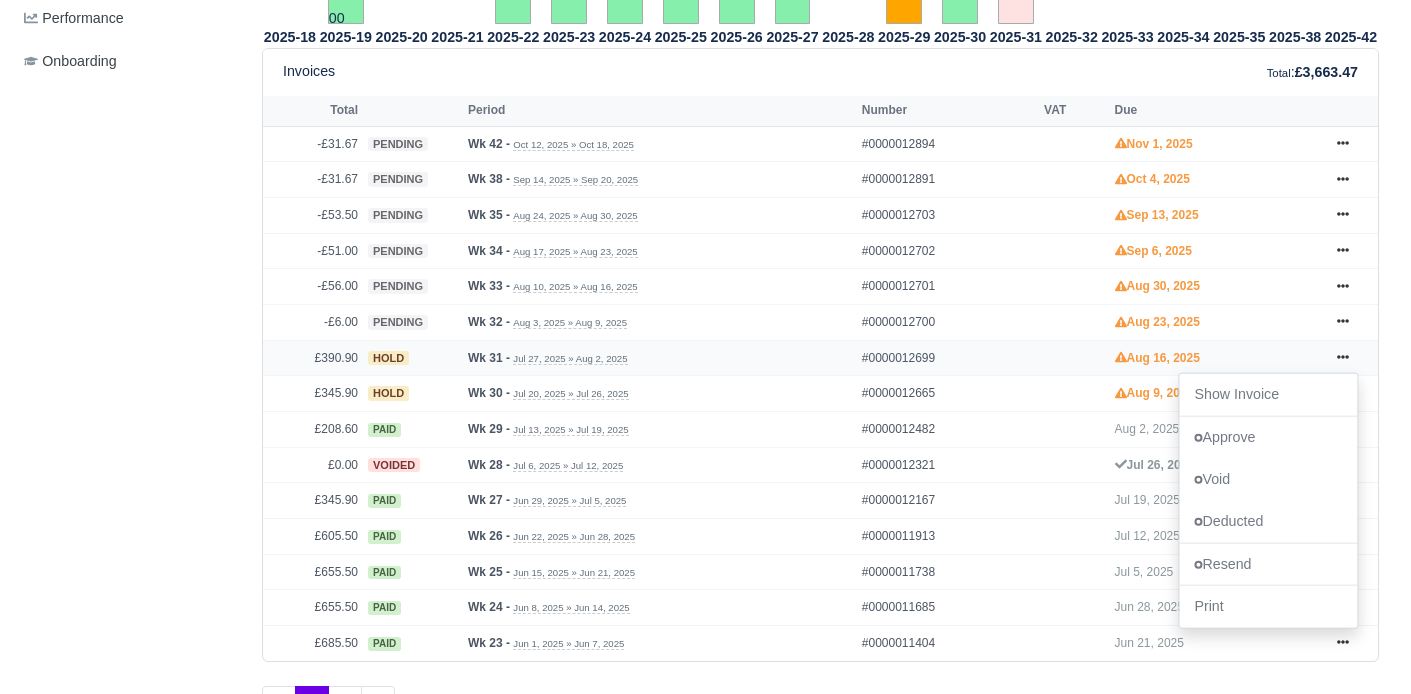 click at bounding box center (1074, 358) 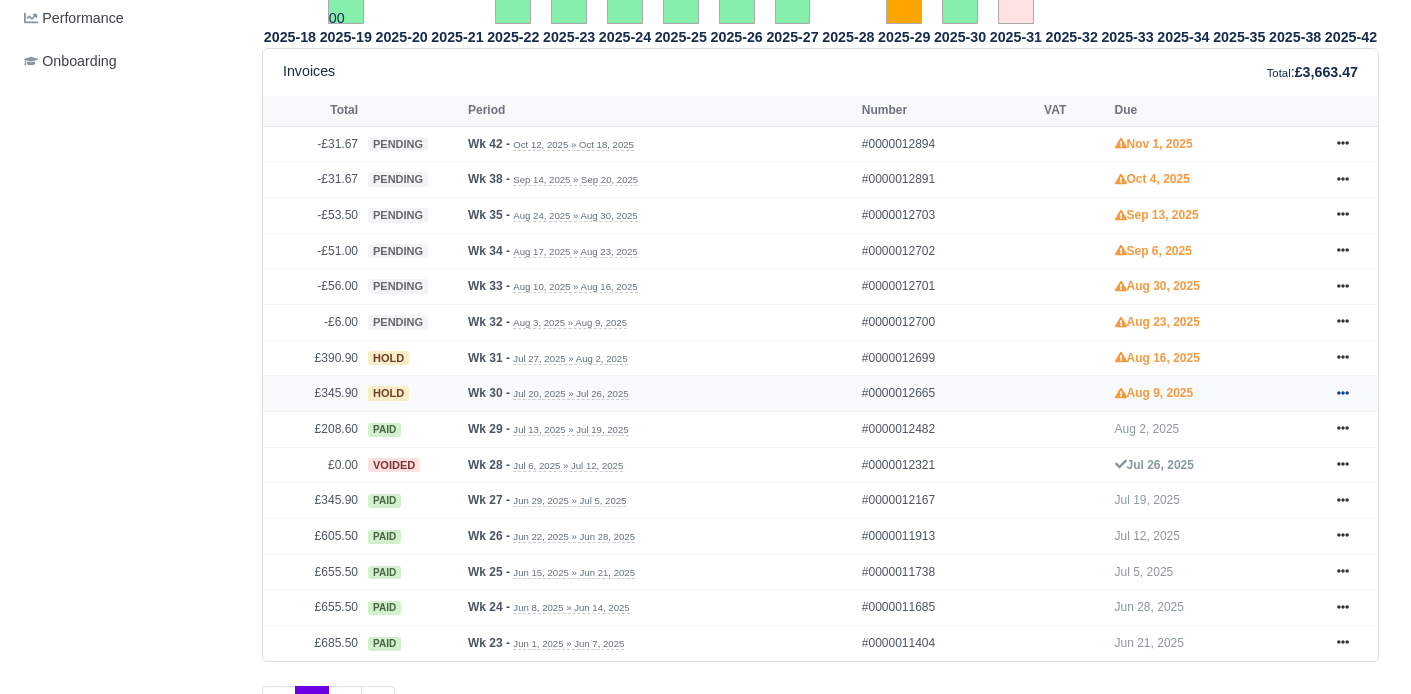 click 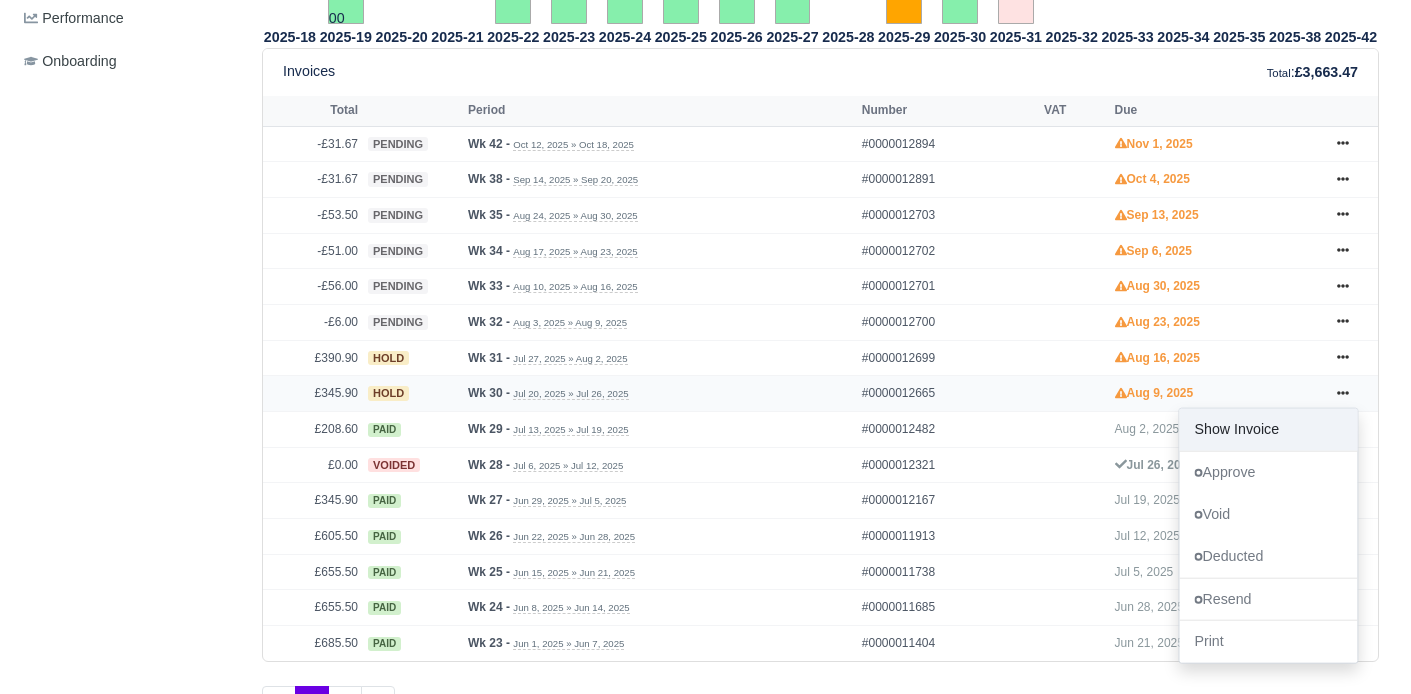 click on "Show Invoice" at bounding box center (1268, 430) 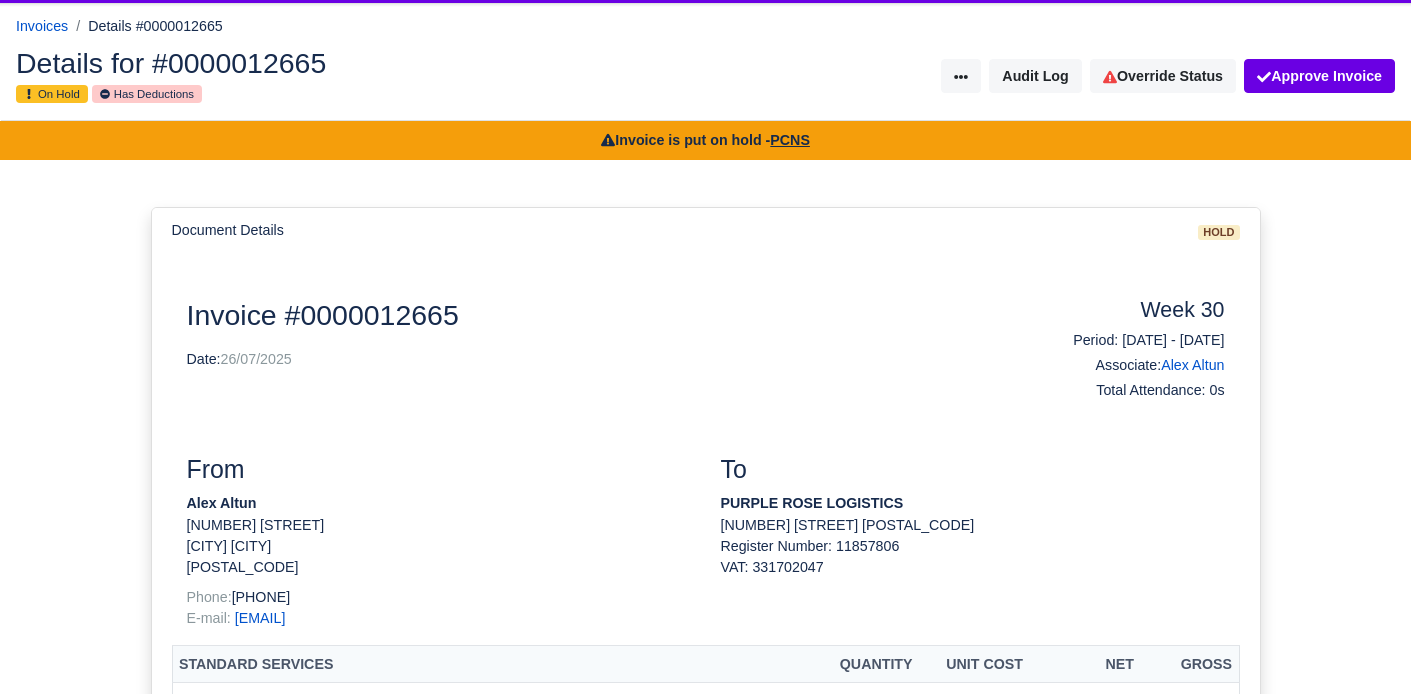 scroll, scrollTop: 0, scrollLeft: 0, axis: both 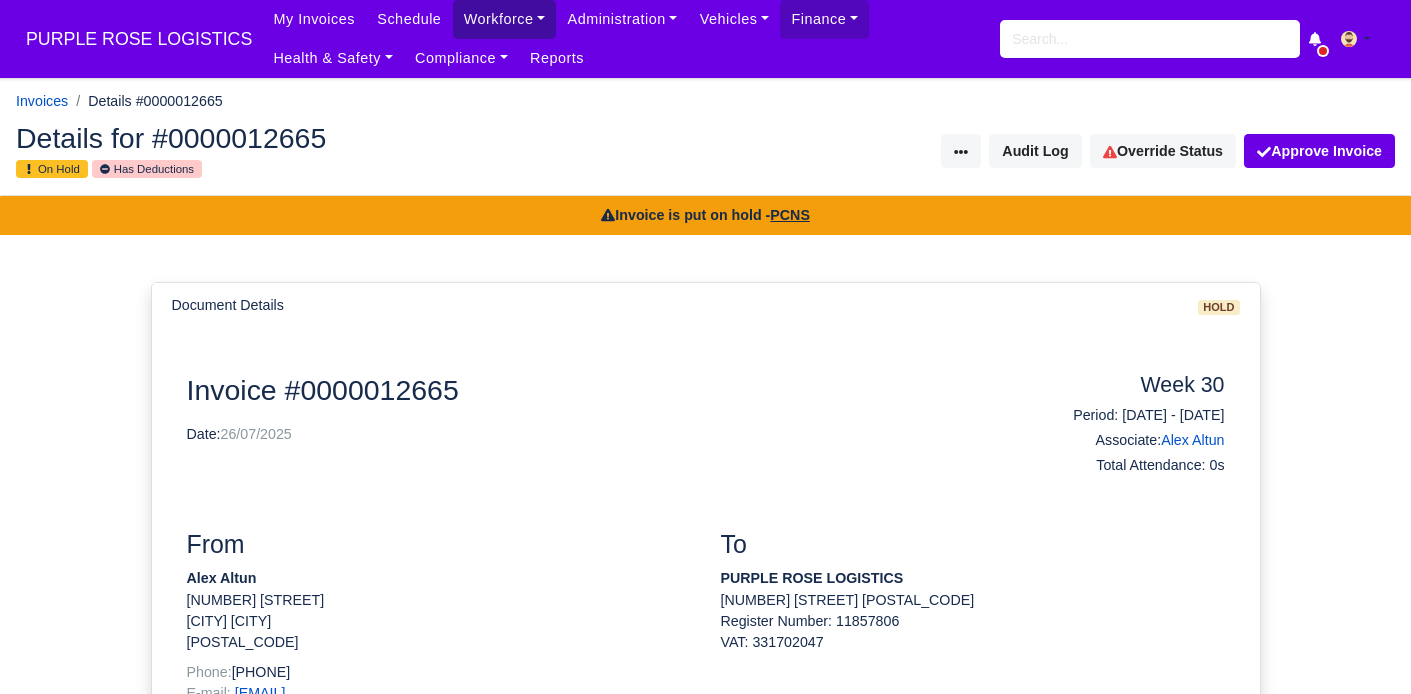 click on "Workforce" at bounding box center (505, 19) 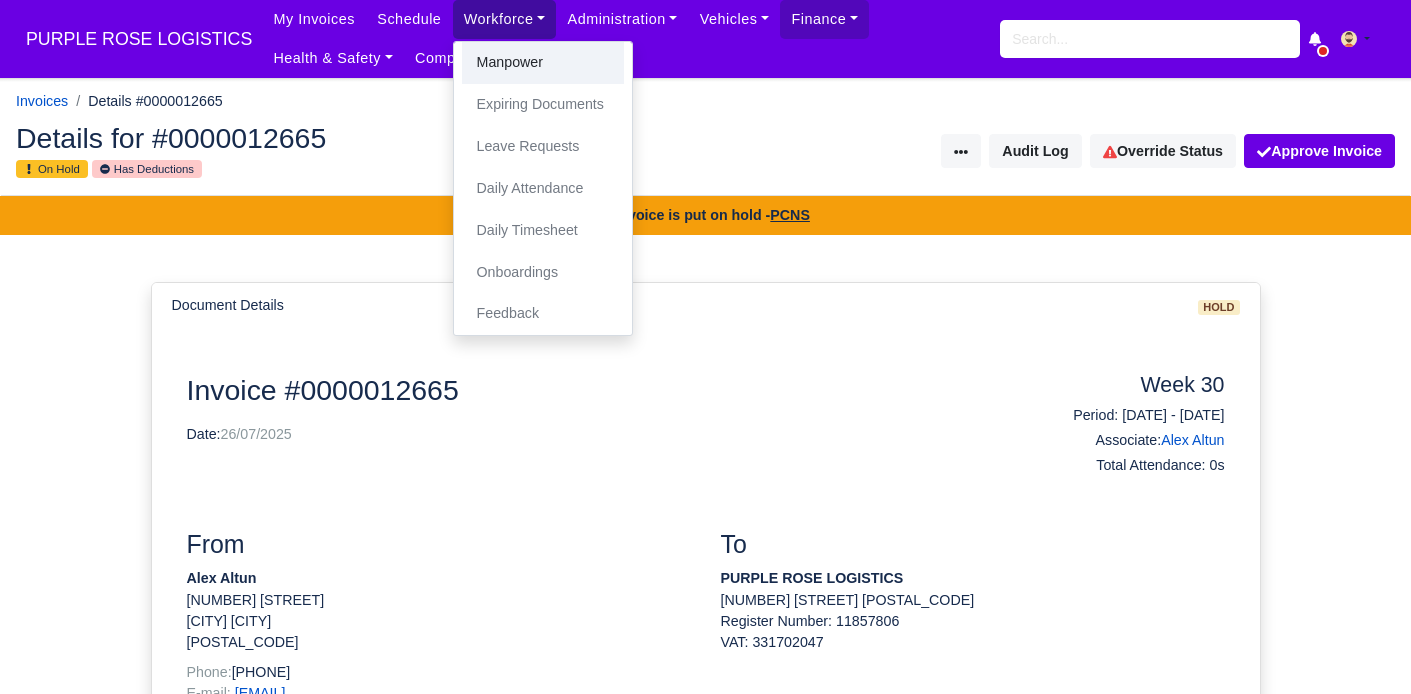 click on "Manpower" at bounding box center [543, 63] 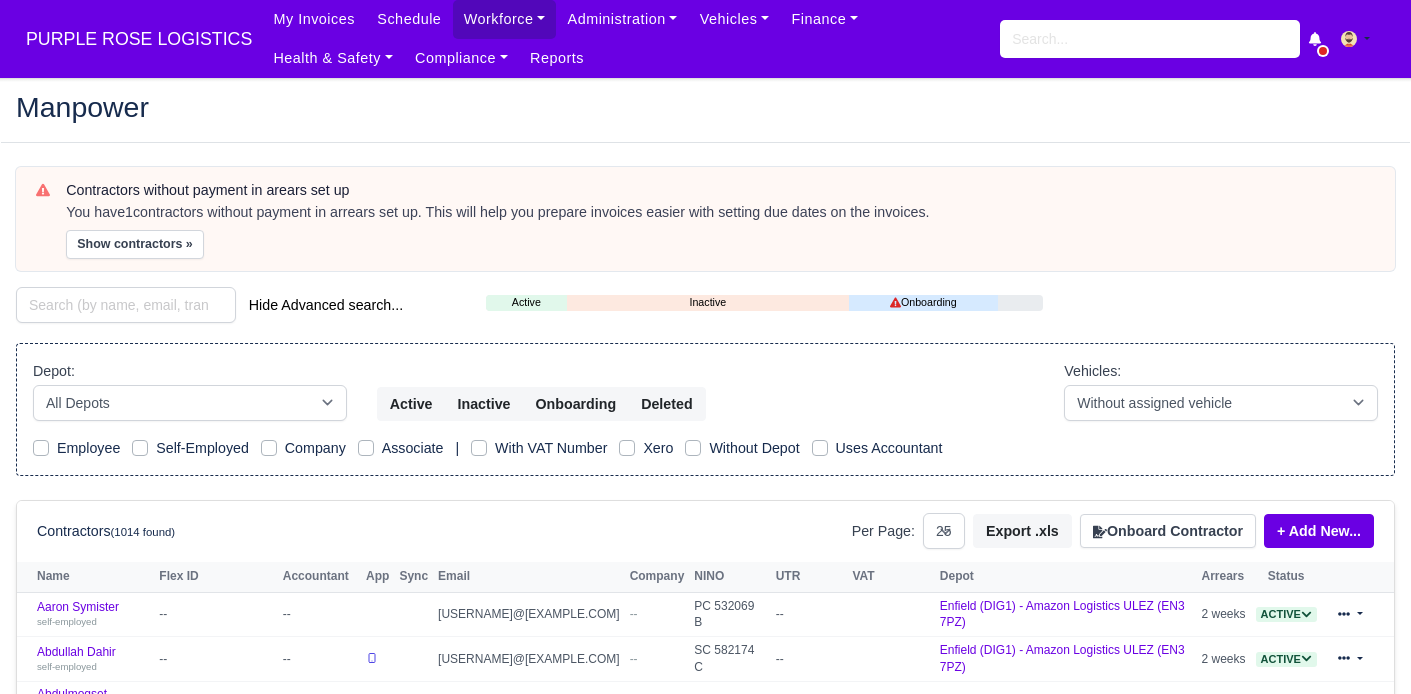 select on "25" 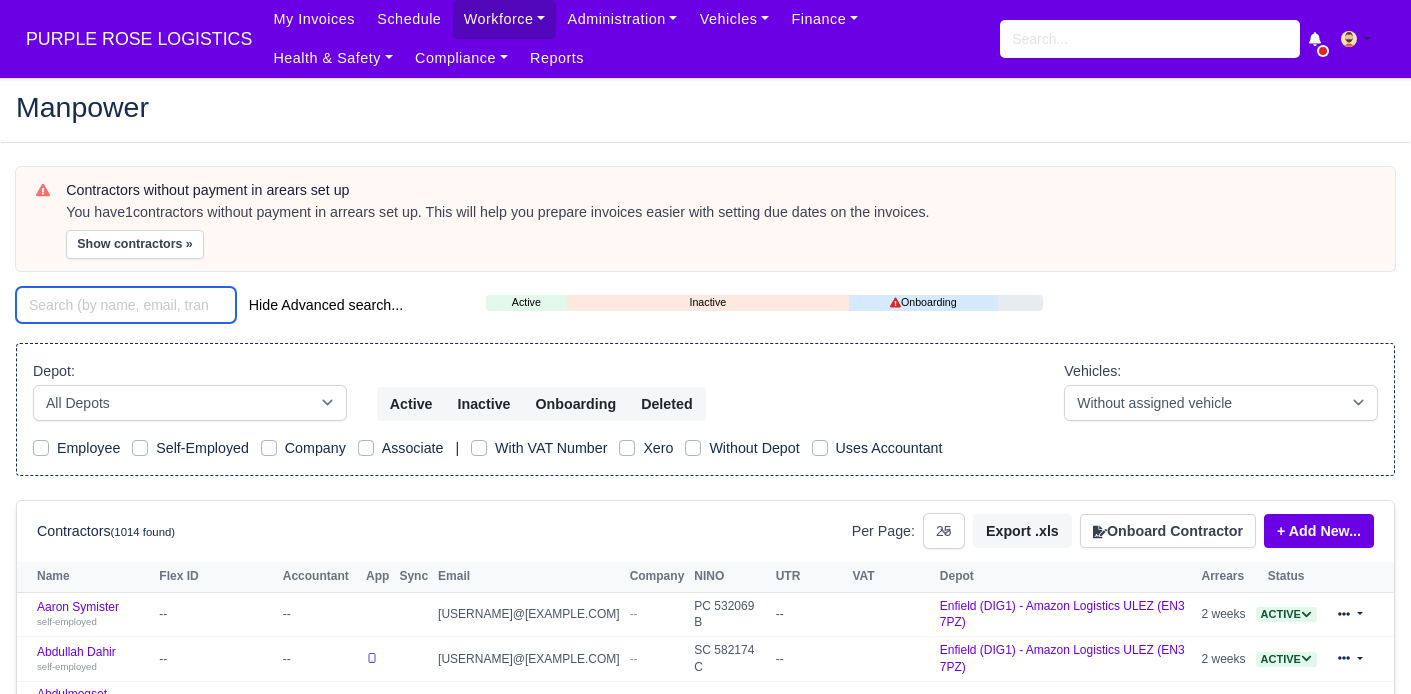 click at bounding box center [126, 305] 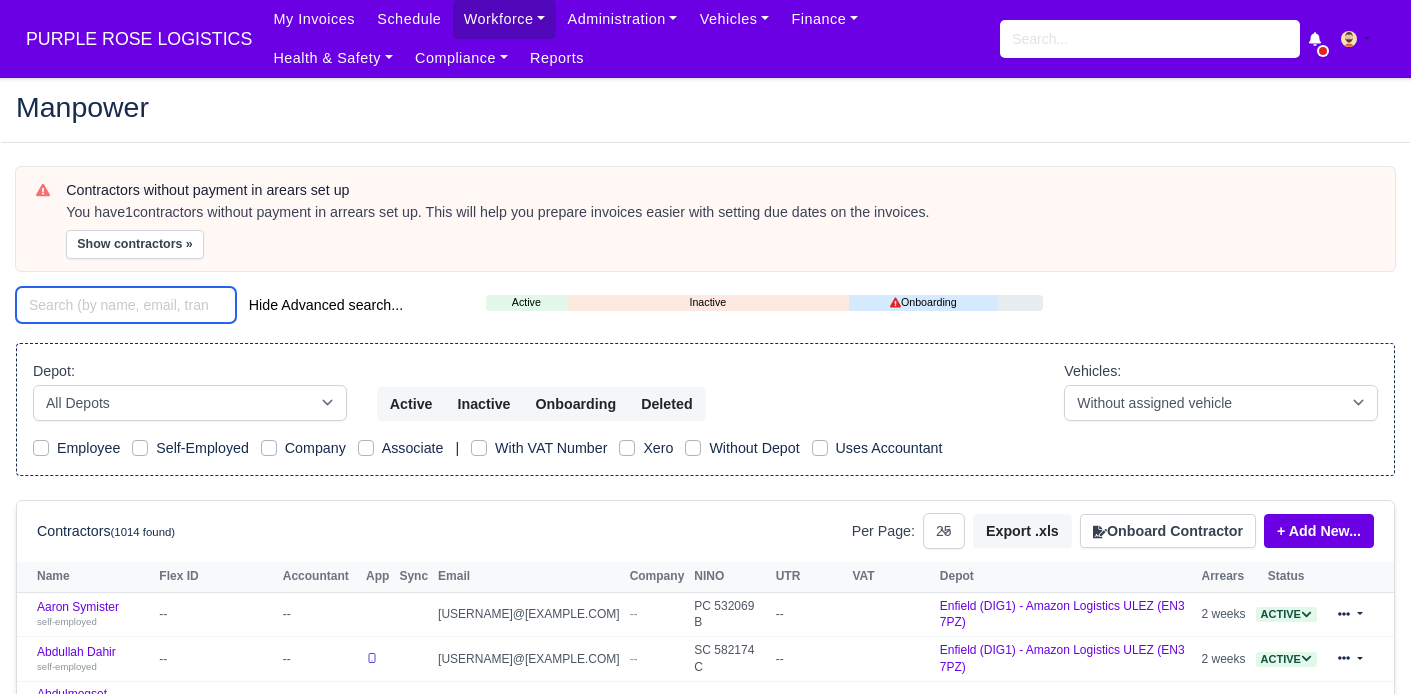 paste on "Aaron Symister" 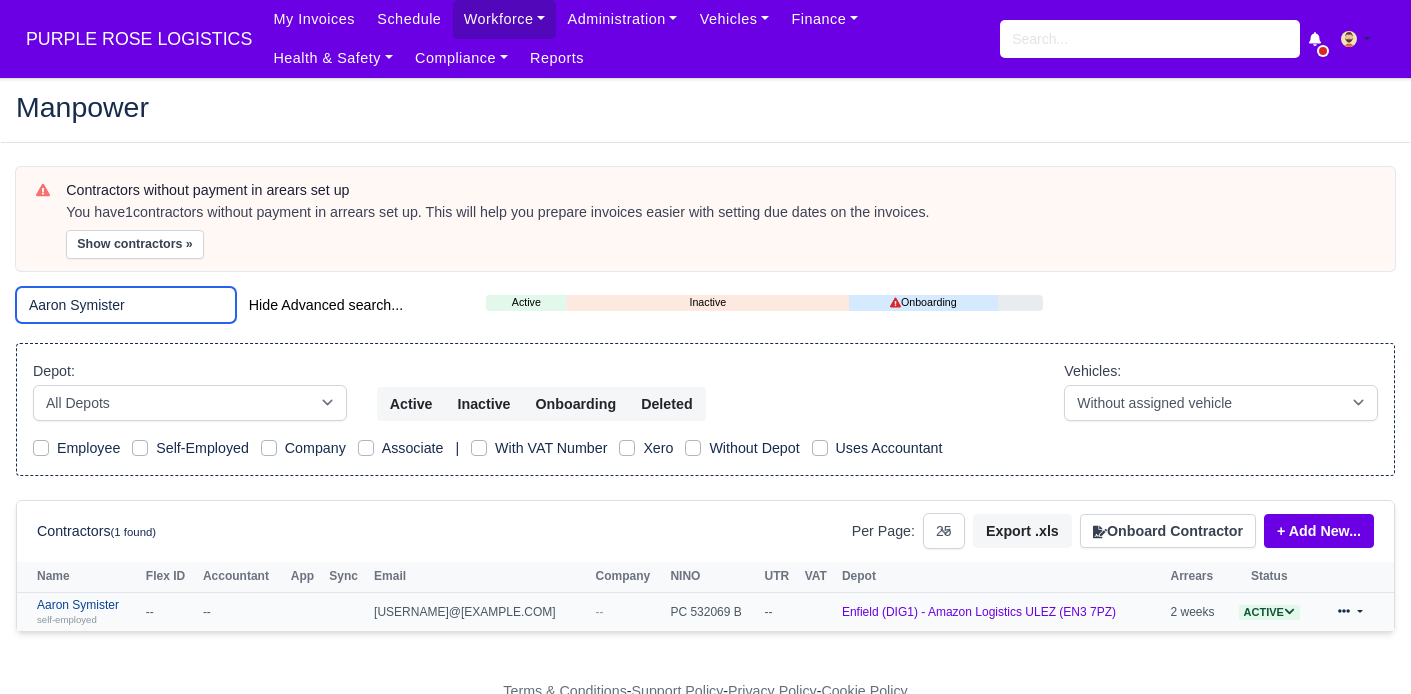 type on "Aaron Symister" 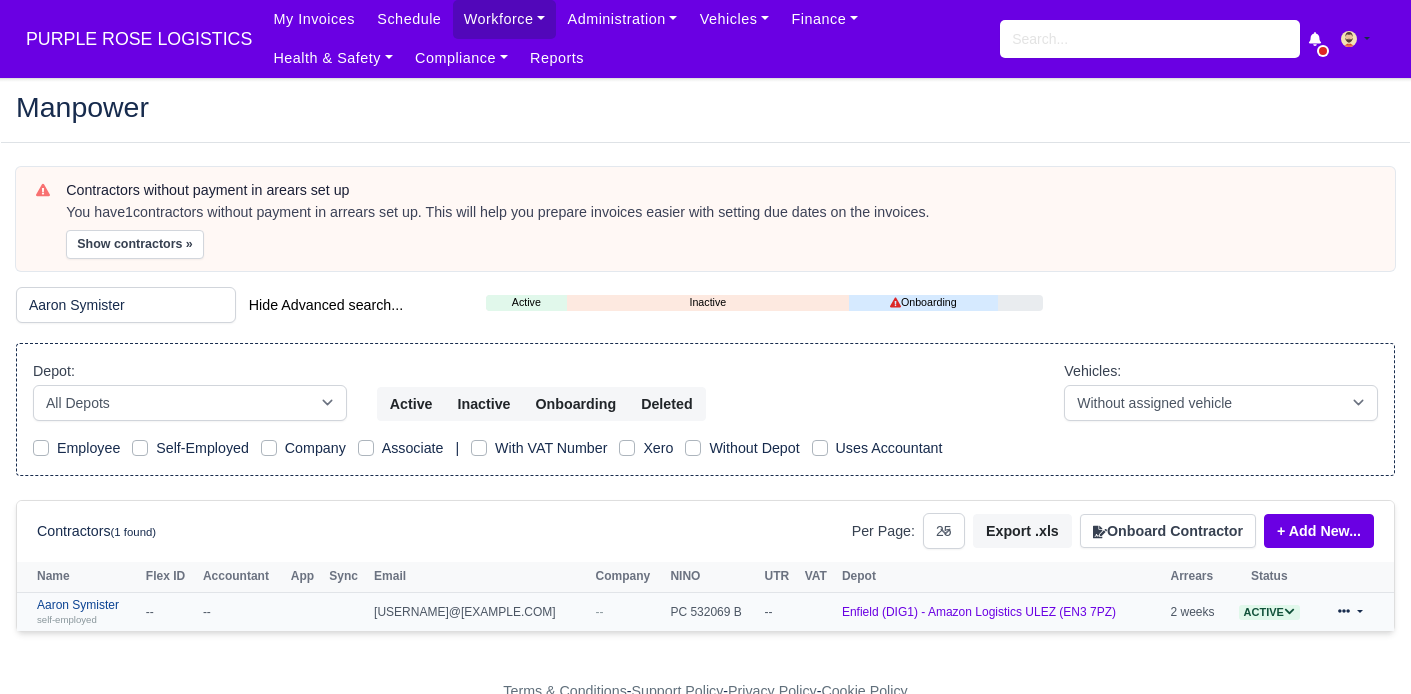 click on "Aaron Symister
self-employed" at bounding box center [86, 612] 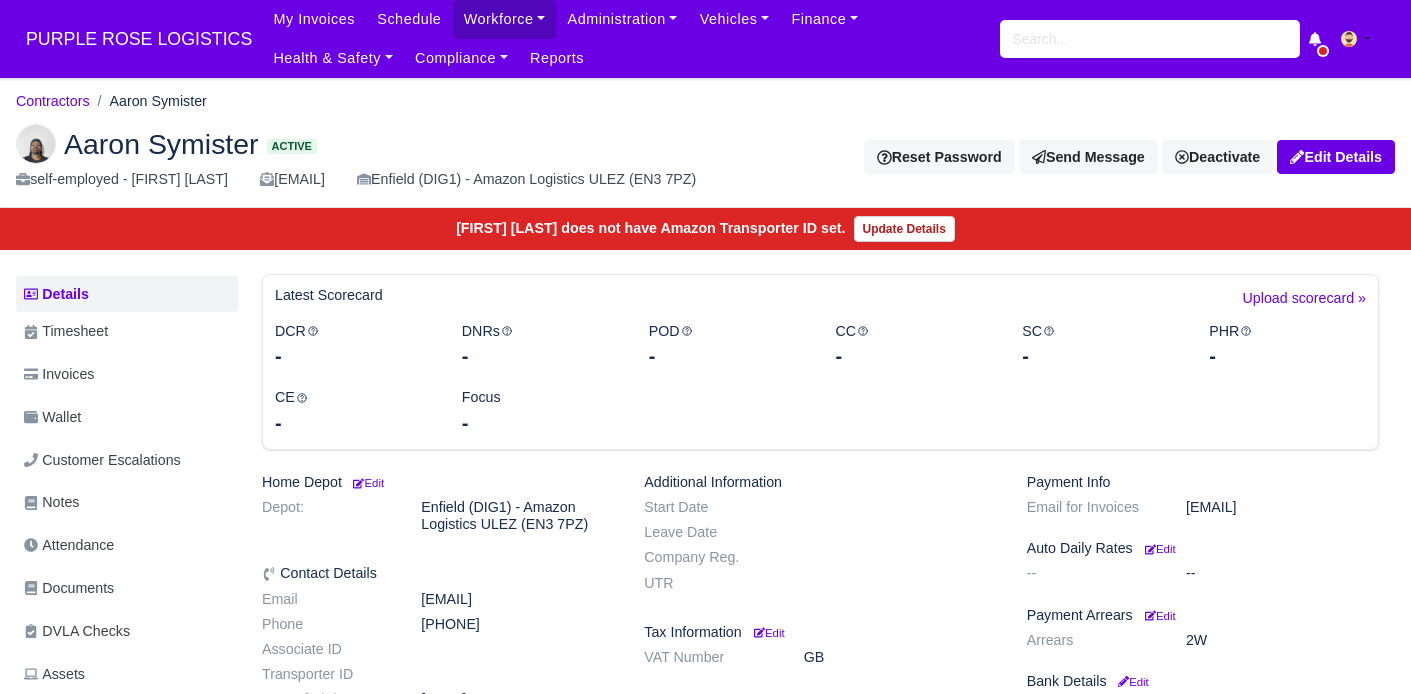 scroll, scrollTop: 0, scrollLeft: 0, axis: both 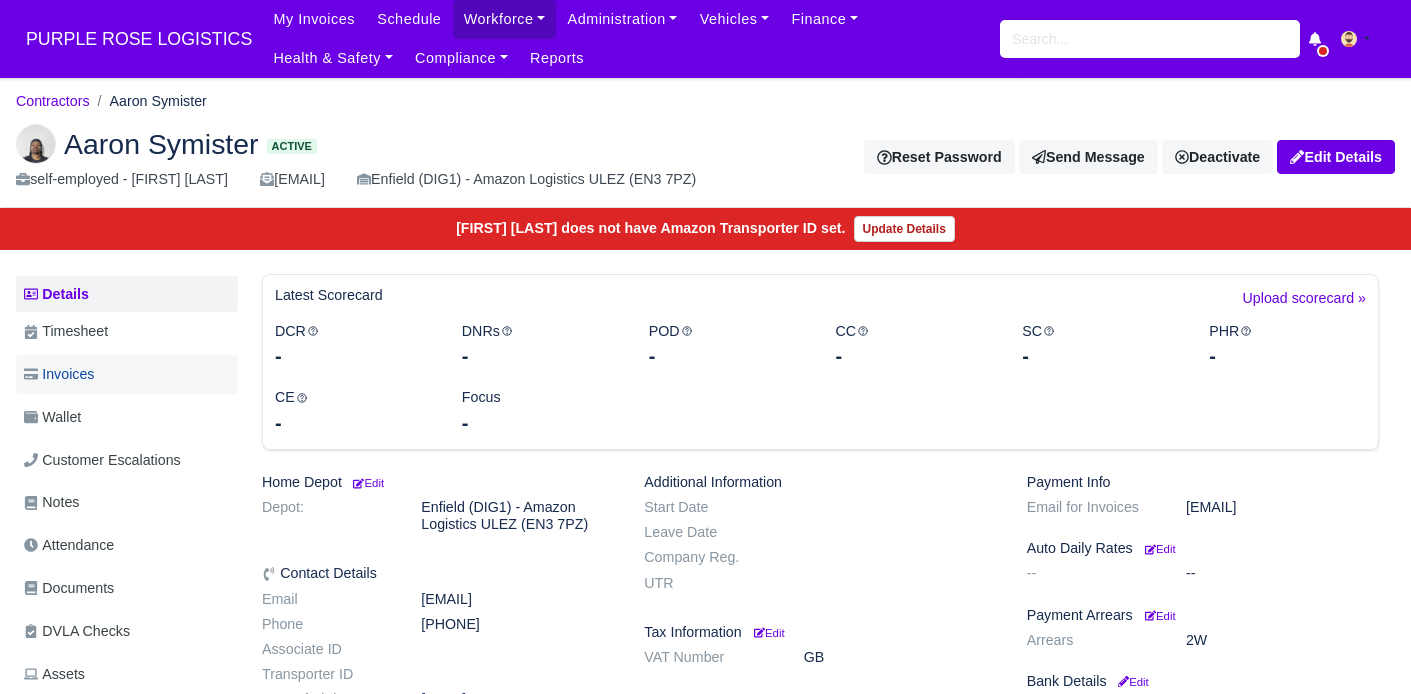 click on "Invoices" at bounding box center (59, 374) 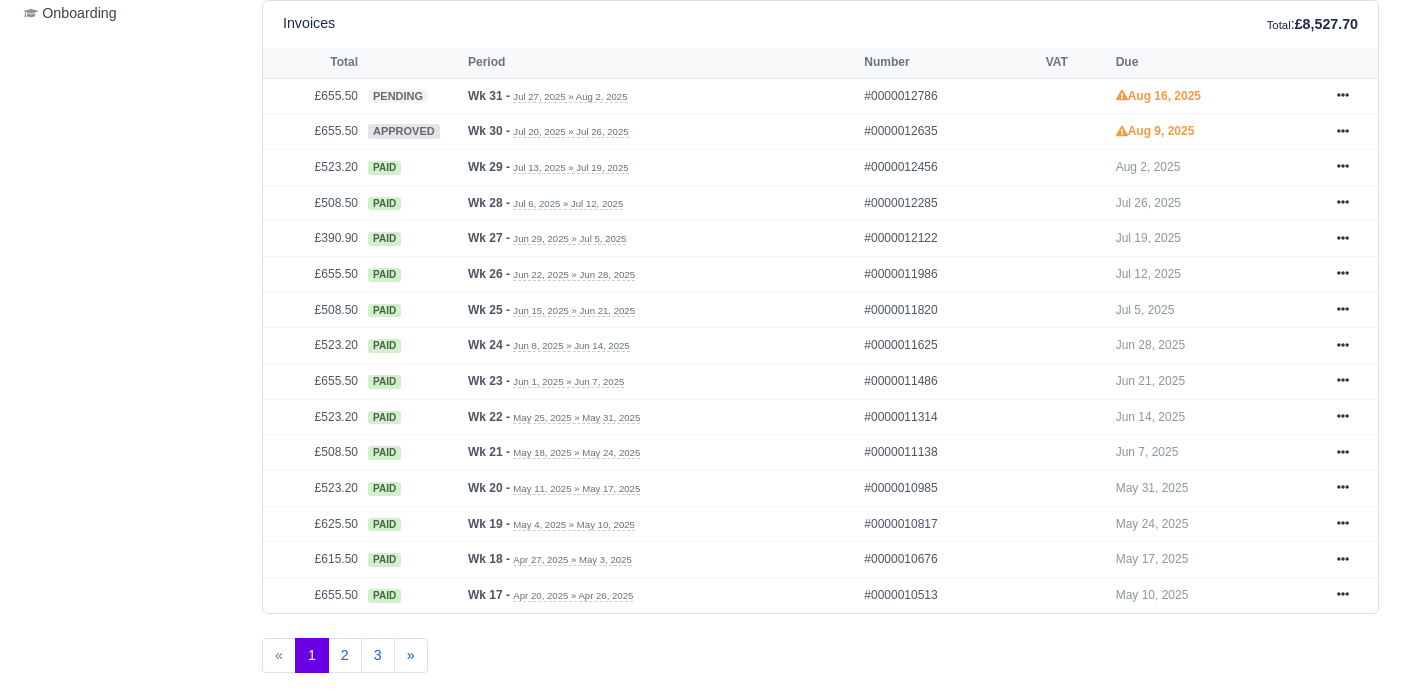 scroll, scrollTop: 930, scrollLeft: 0, axis: vertical 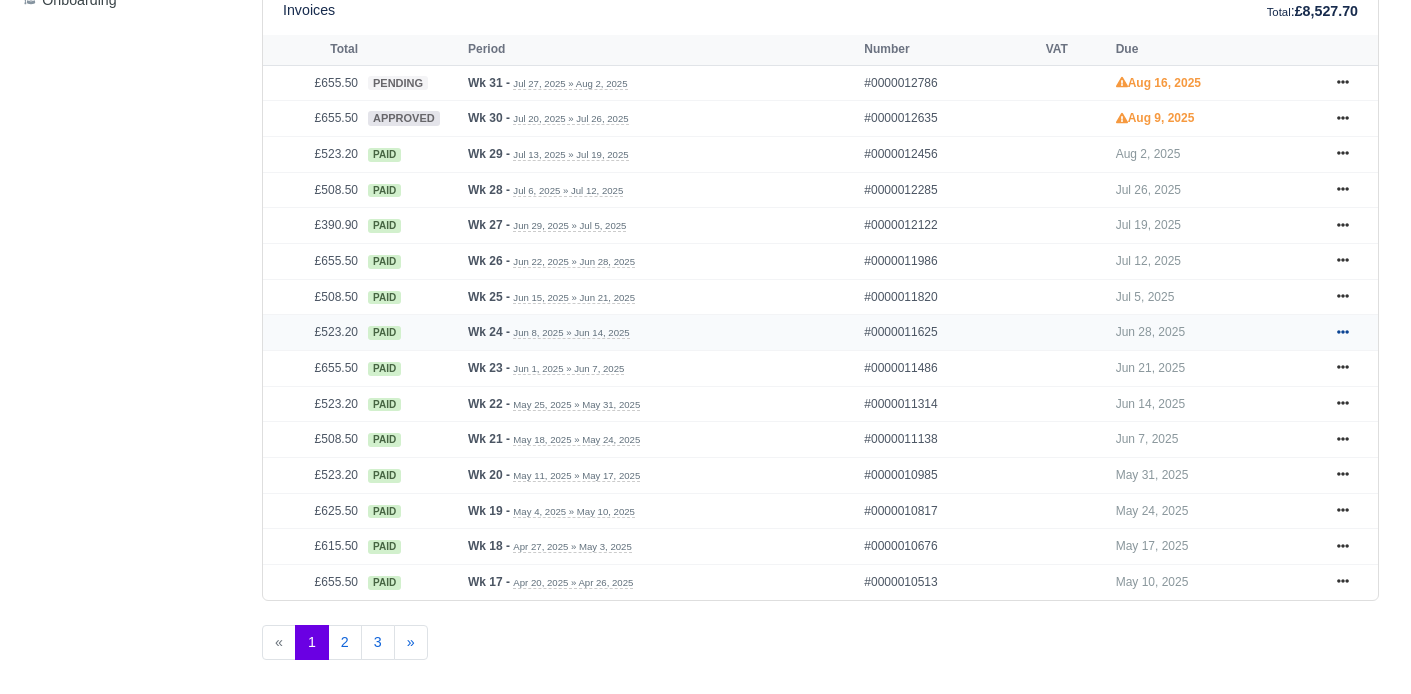 click 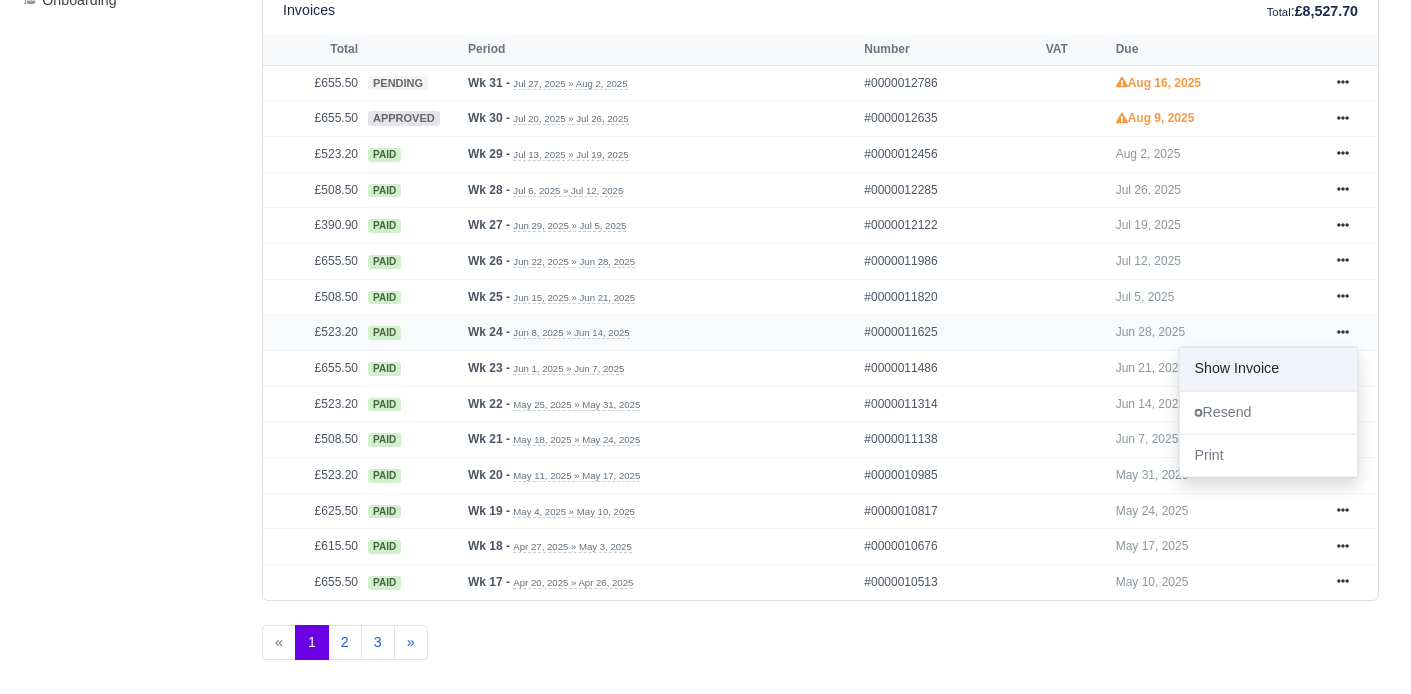 click on "Show Invoice" at bounding box center [1268, 369] 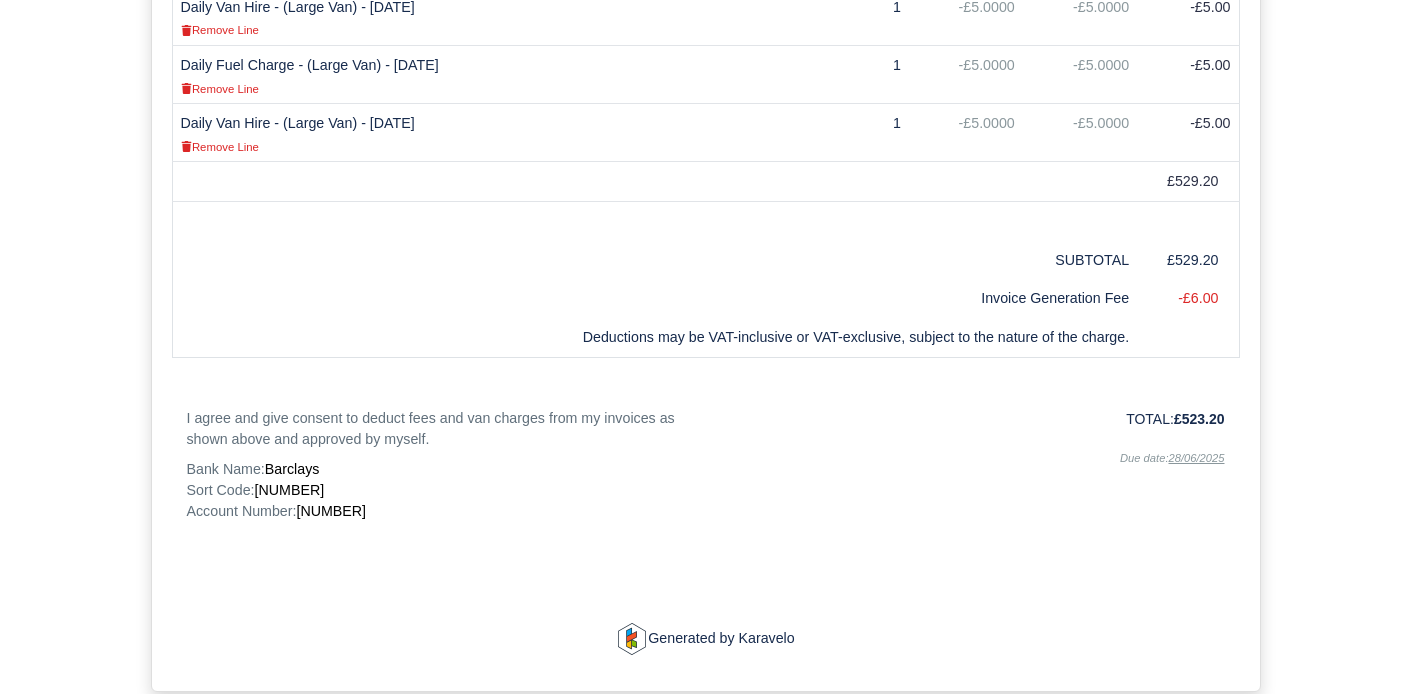 scroll, scrollTop: 1526, scrollLeft: 0, axis: vertical 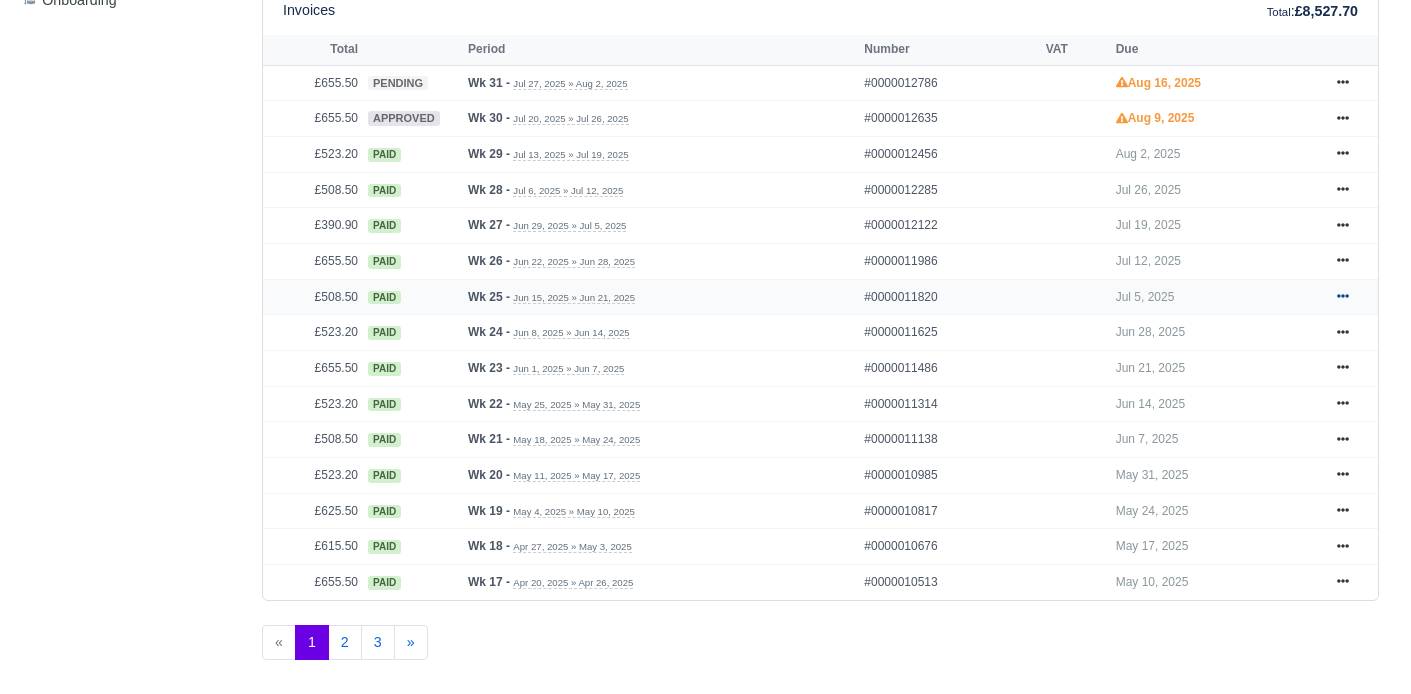 click 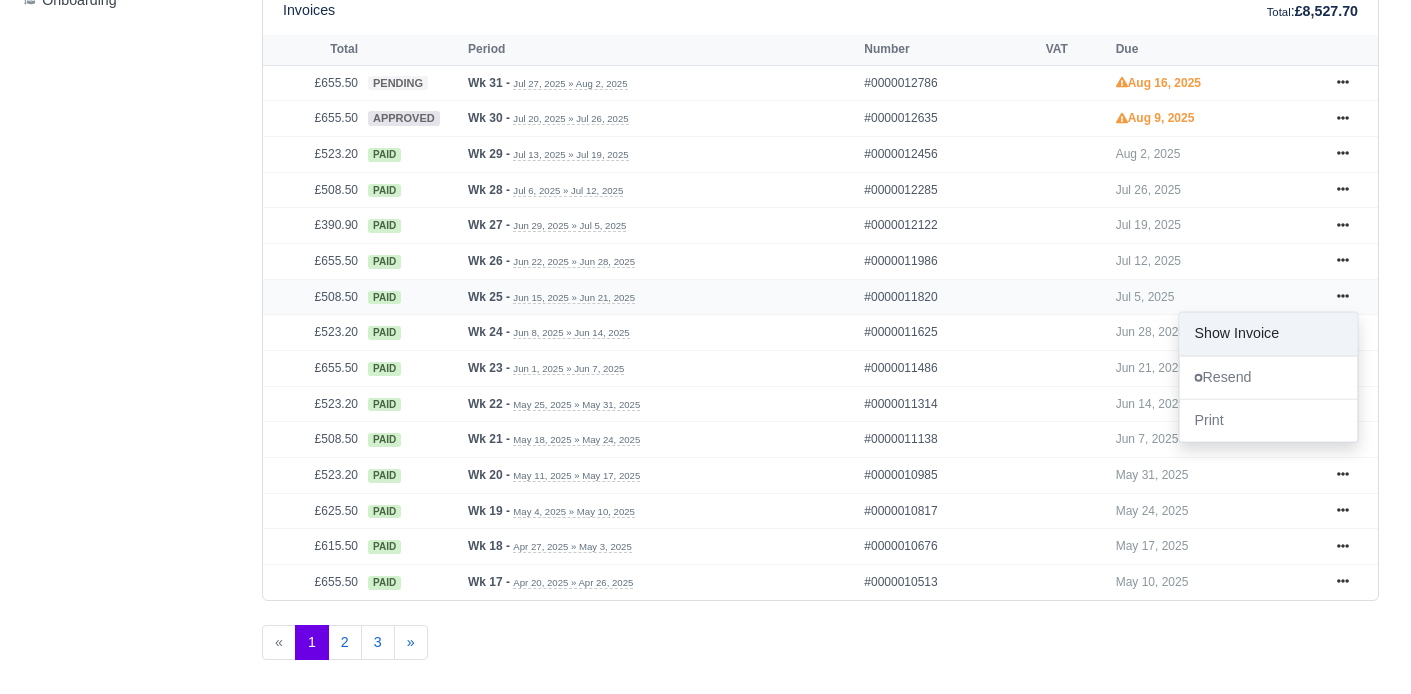 click on "Show Invoice" at bounding box center (1268, 333) 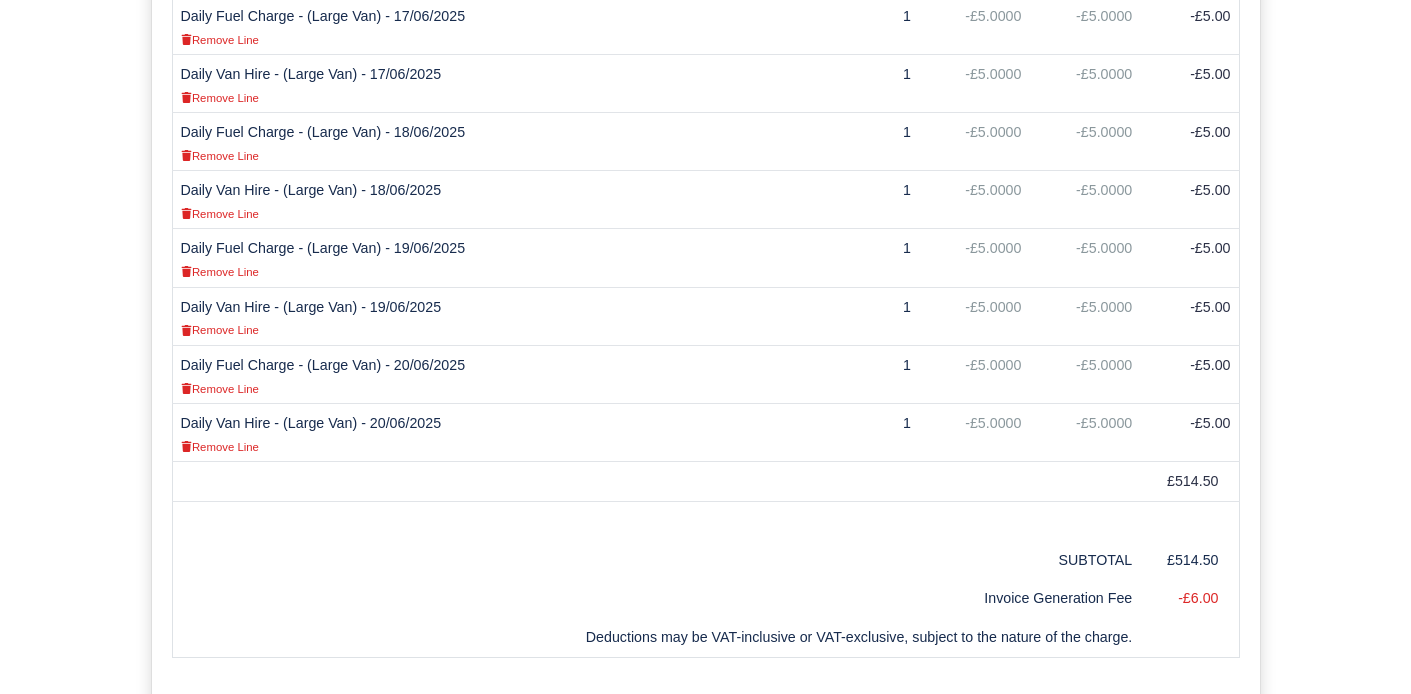 scroll, scrollTop: 1223, scrollLeft: 0, axis: vertical 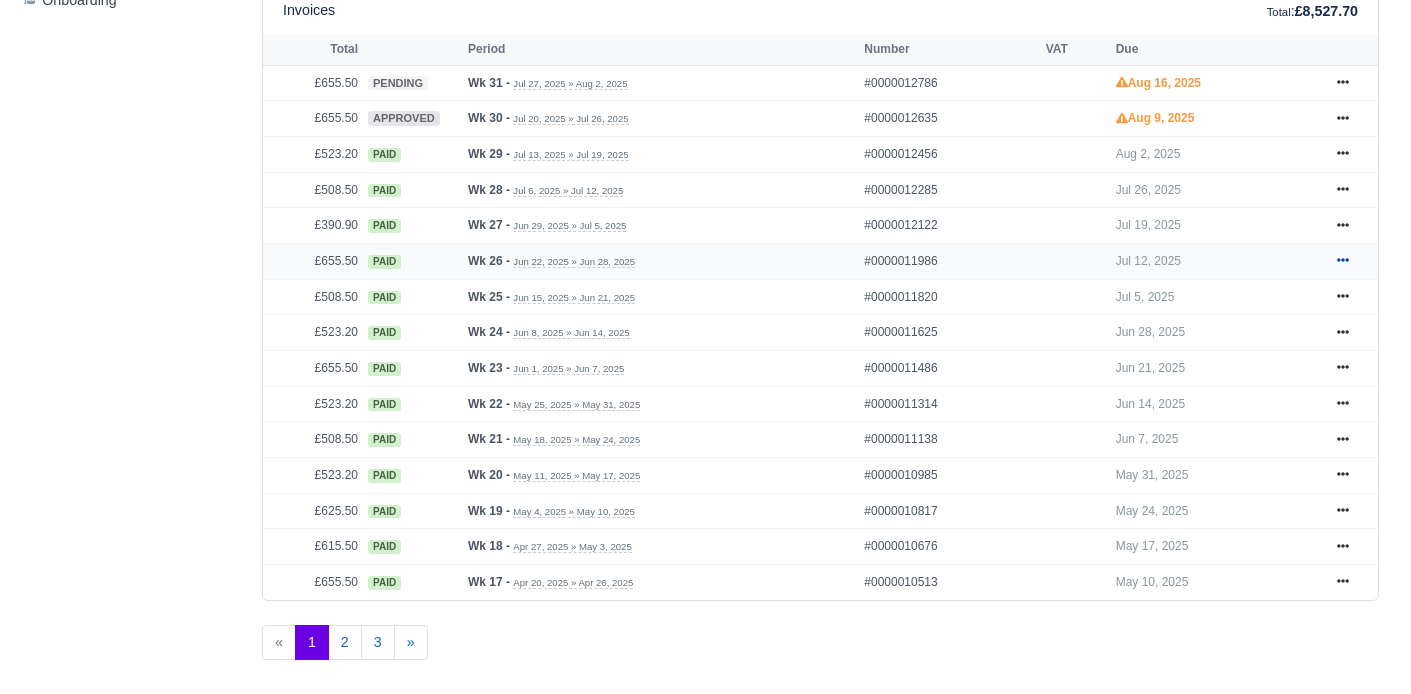 click 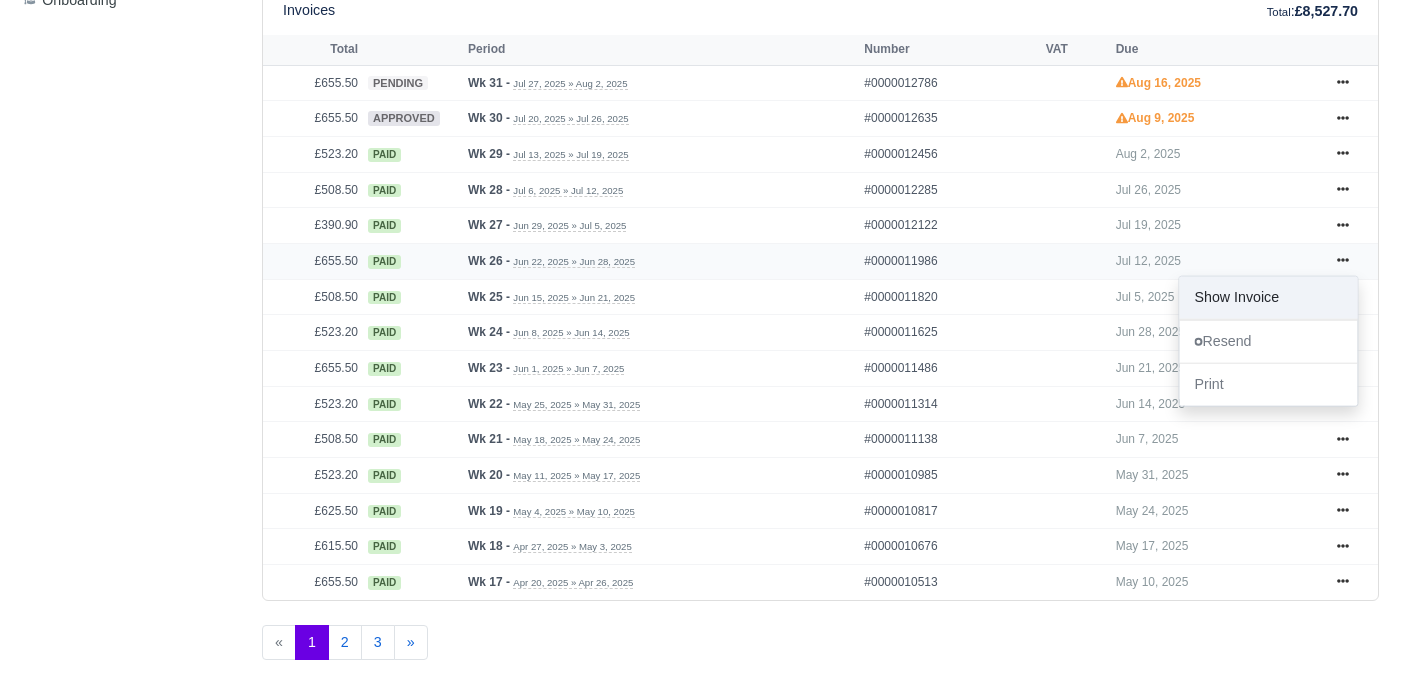 click on "Show Invoice" at bounding box center (1268, 298) 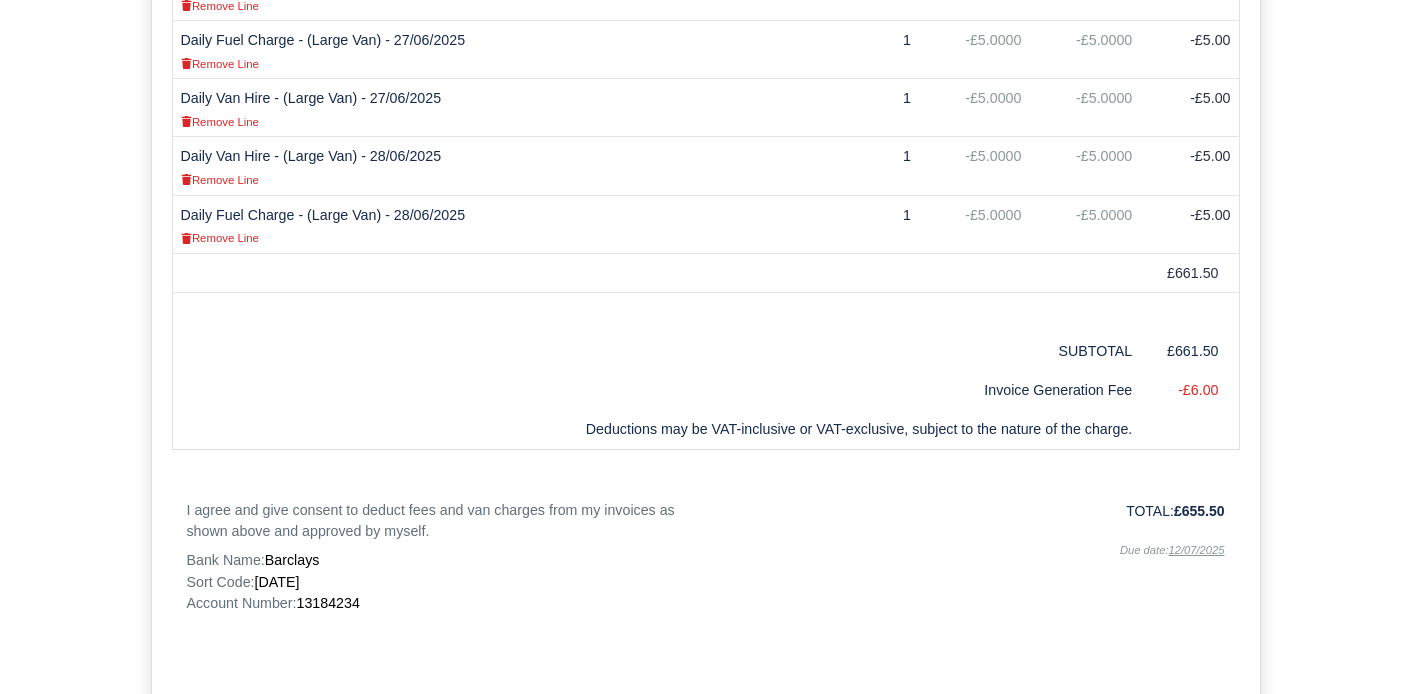 scroll, scrollTop: 1668, scrollLeft: 0, axis: vertical 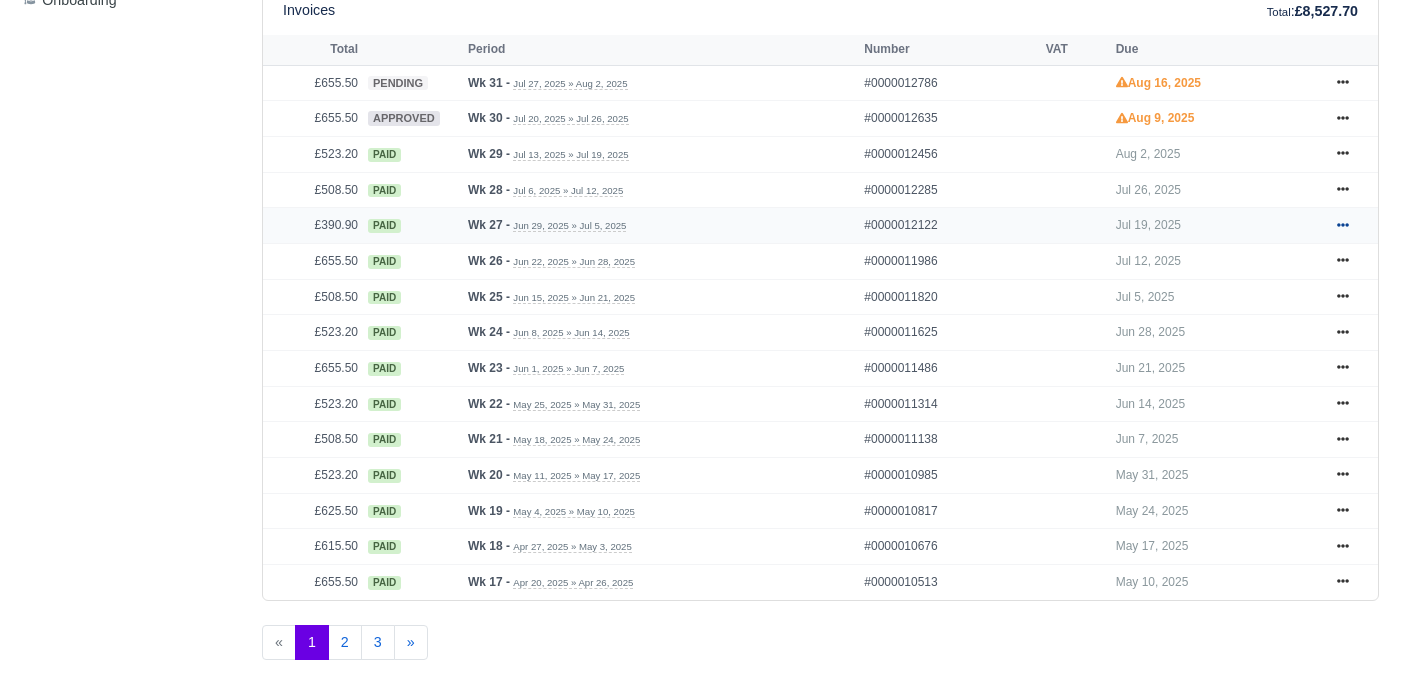 click 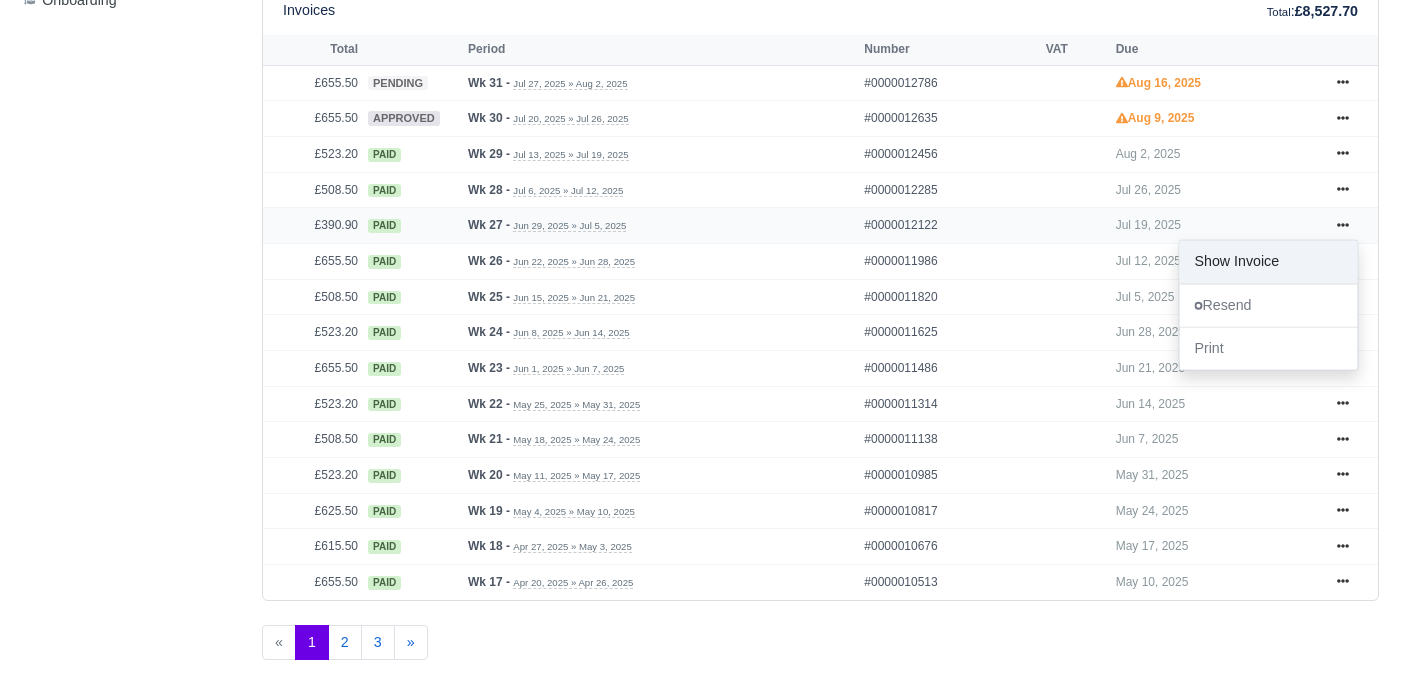 click on "Show Invoice" at bounding box center (1268, 262) 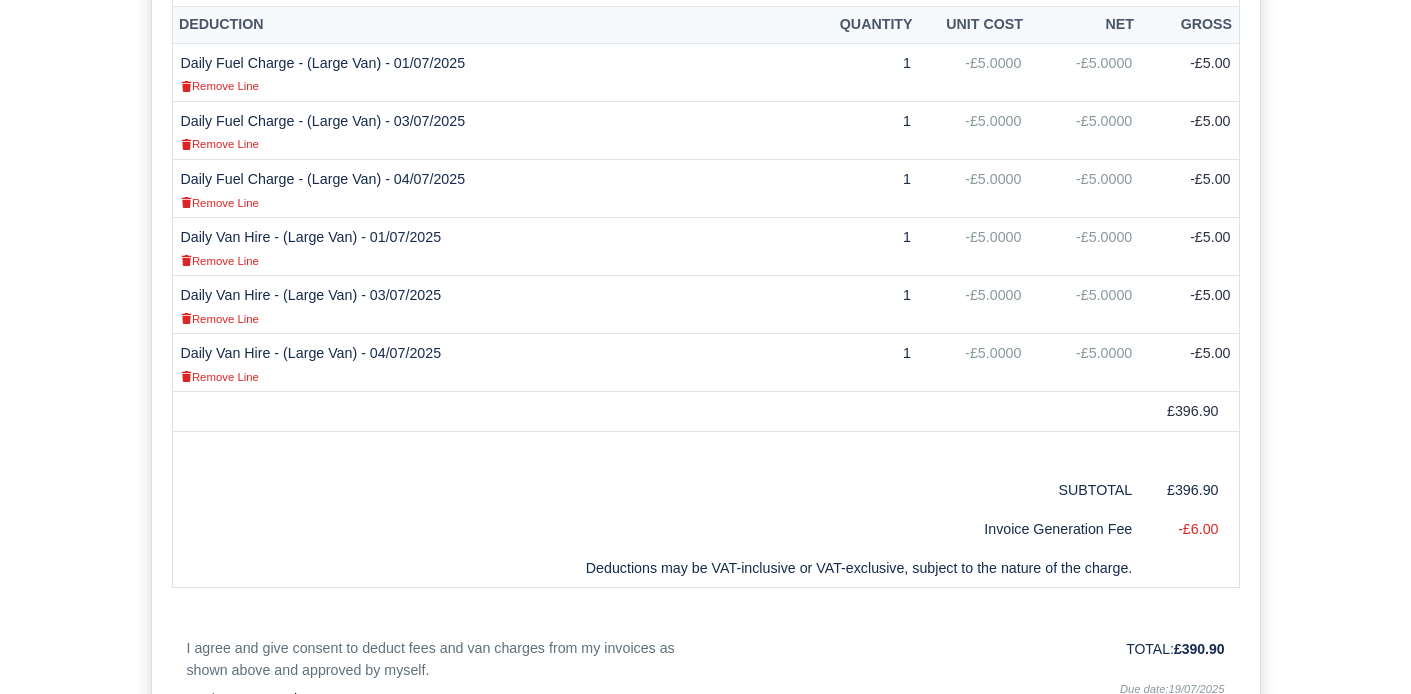 scroll, scrollTop: 1072, scrollLeft: 0, axis: vertical 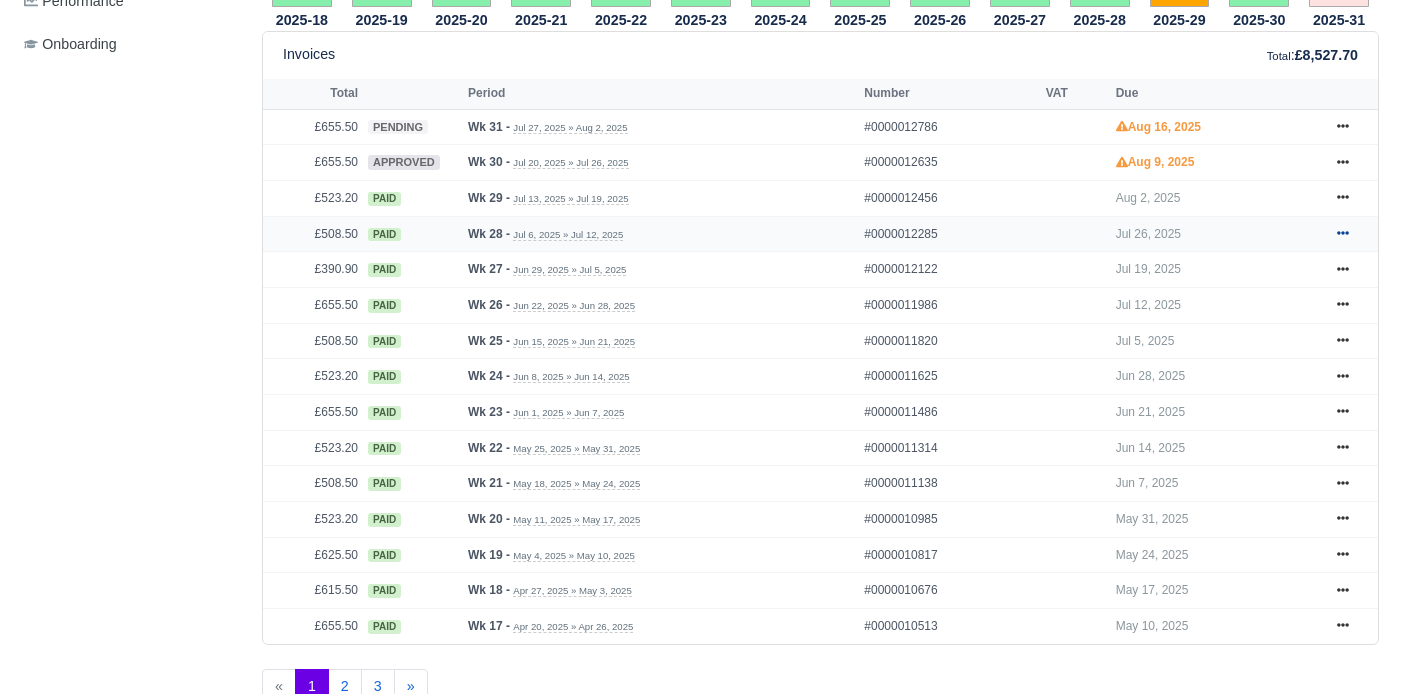 click 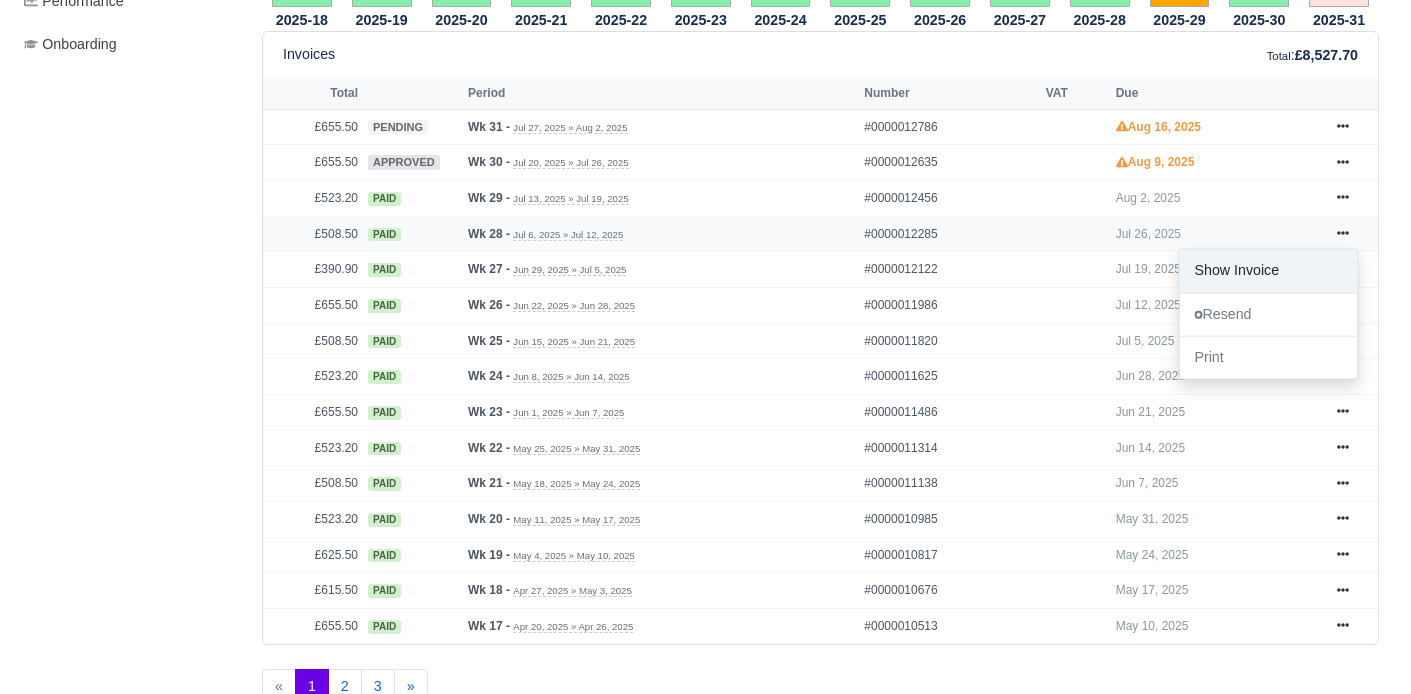 click on "Show Invoice" at bounding box center (1268, 270) 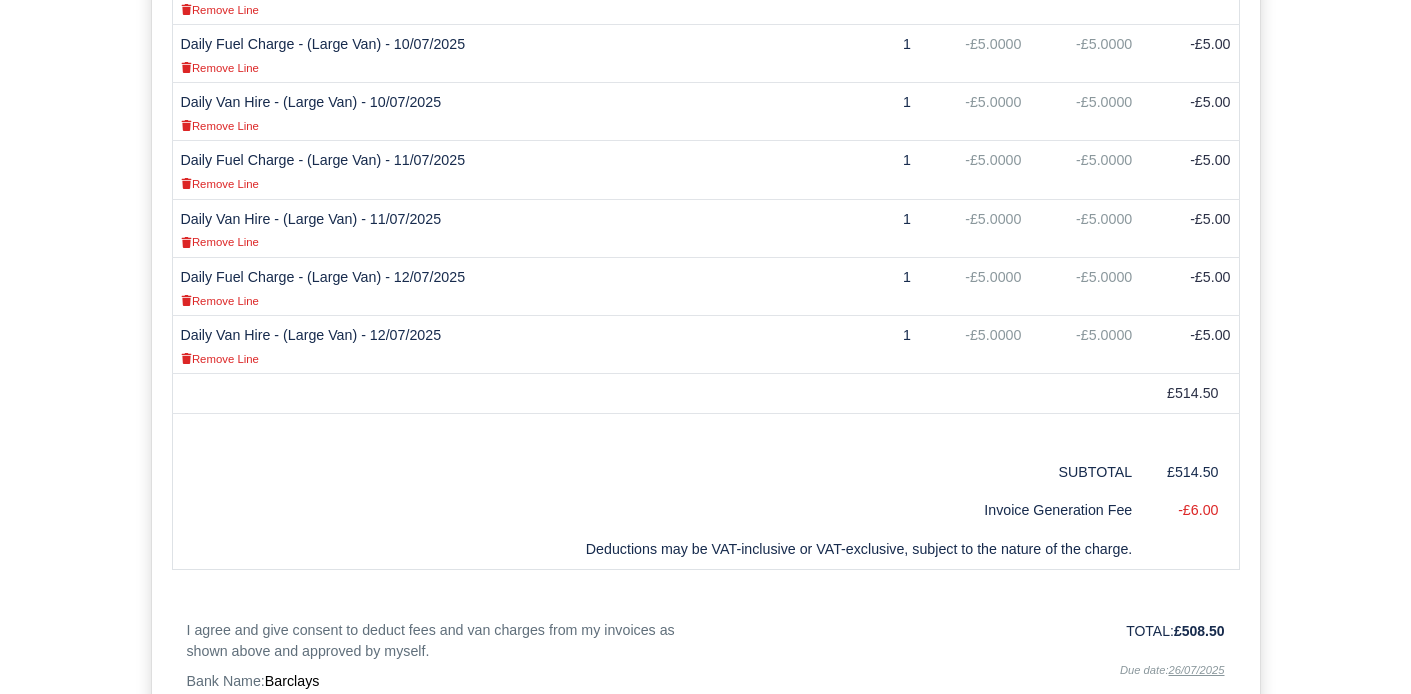 scroll, scrollTop: 1320, scrollLeft: 0, axis: vertical 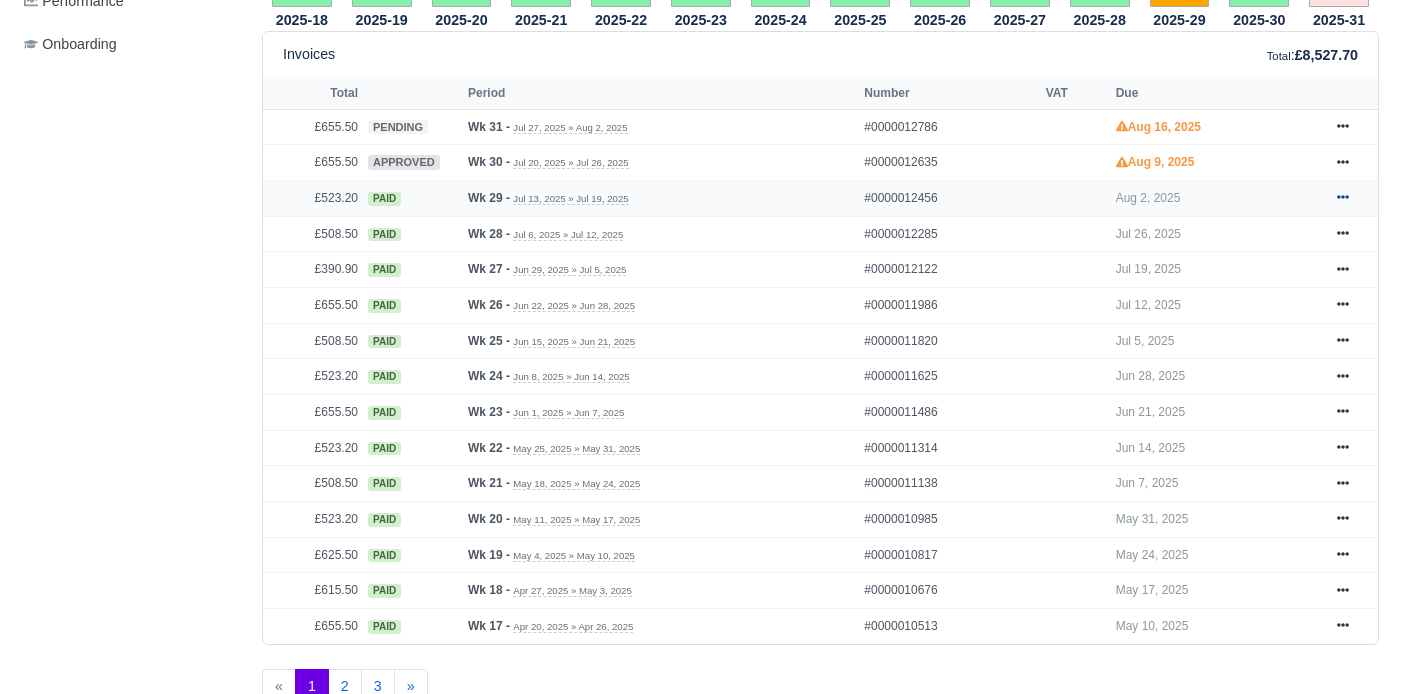 click 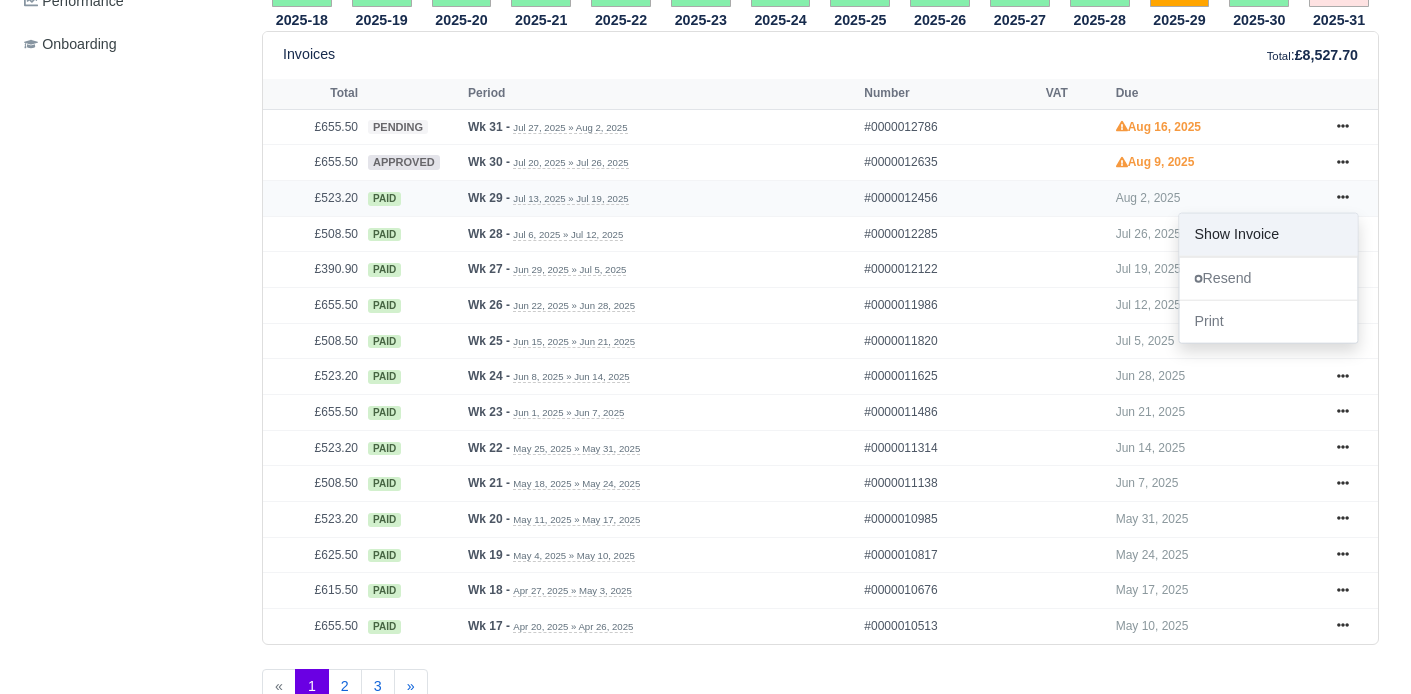 click on "Show Invoice" at bounding box center (1268, 235) 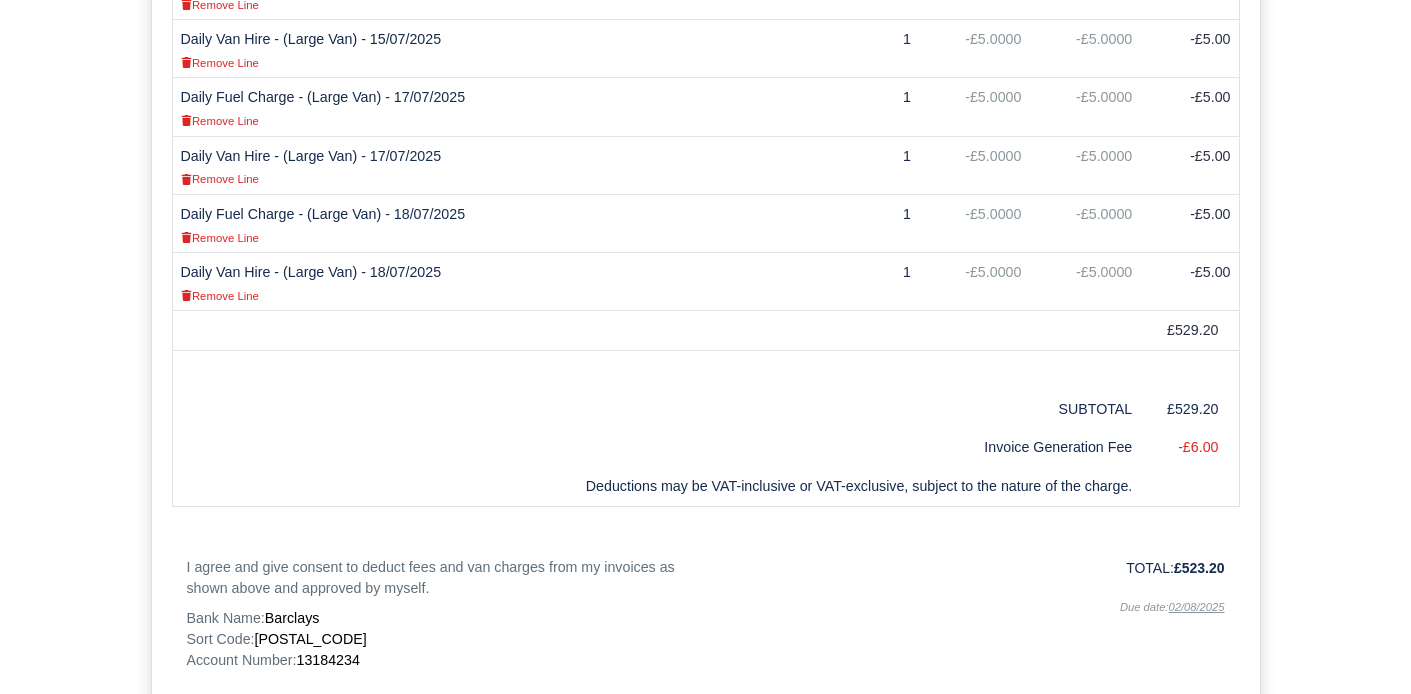 scroll, scrollTop: 1378, scrollLeft: 0, axis: vertical 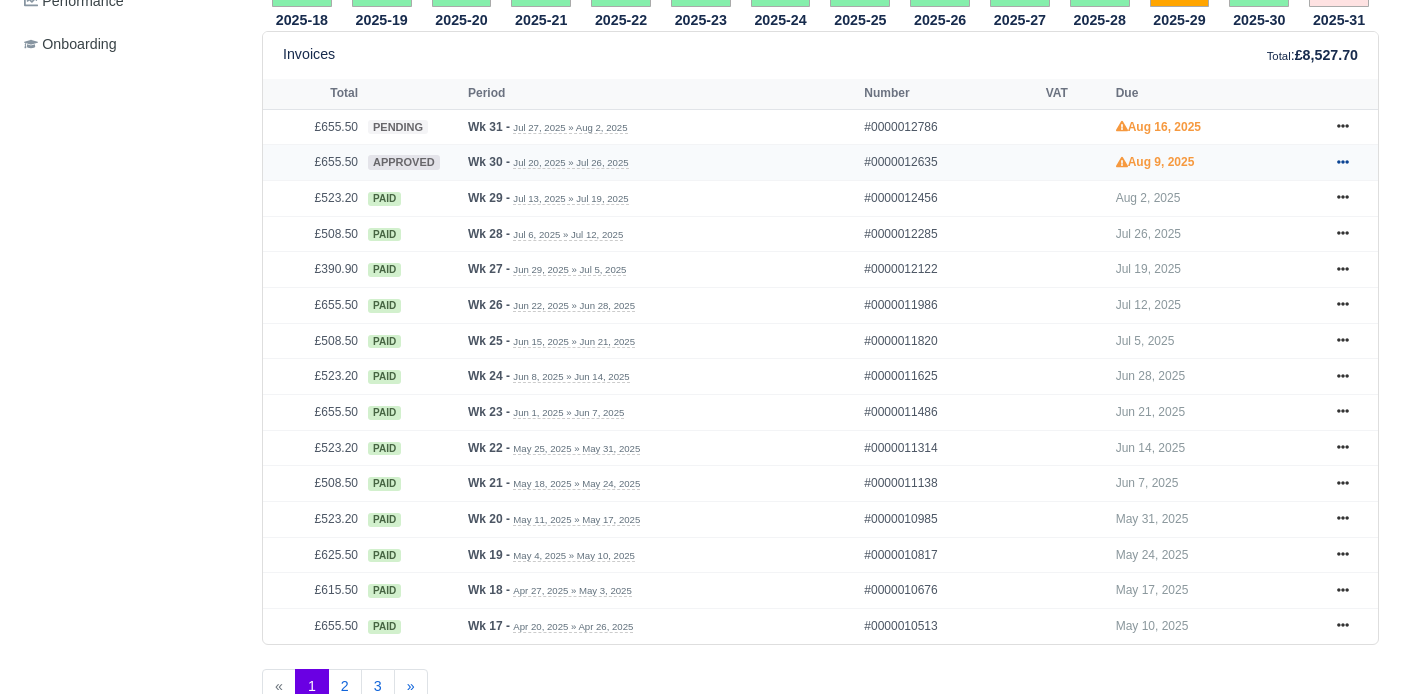 click 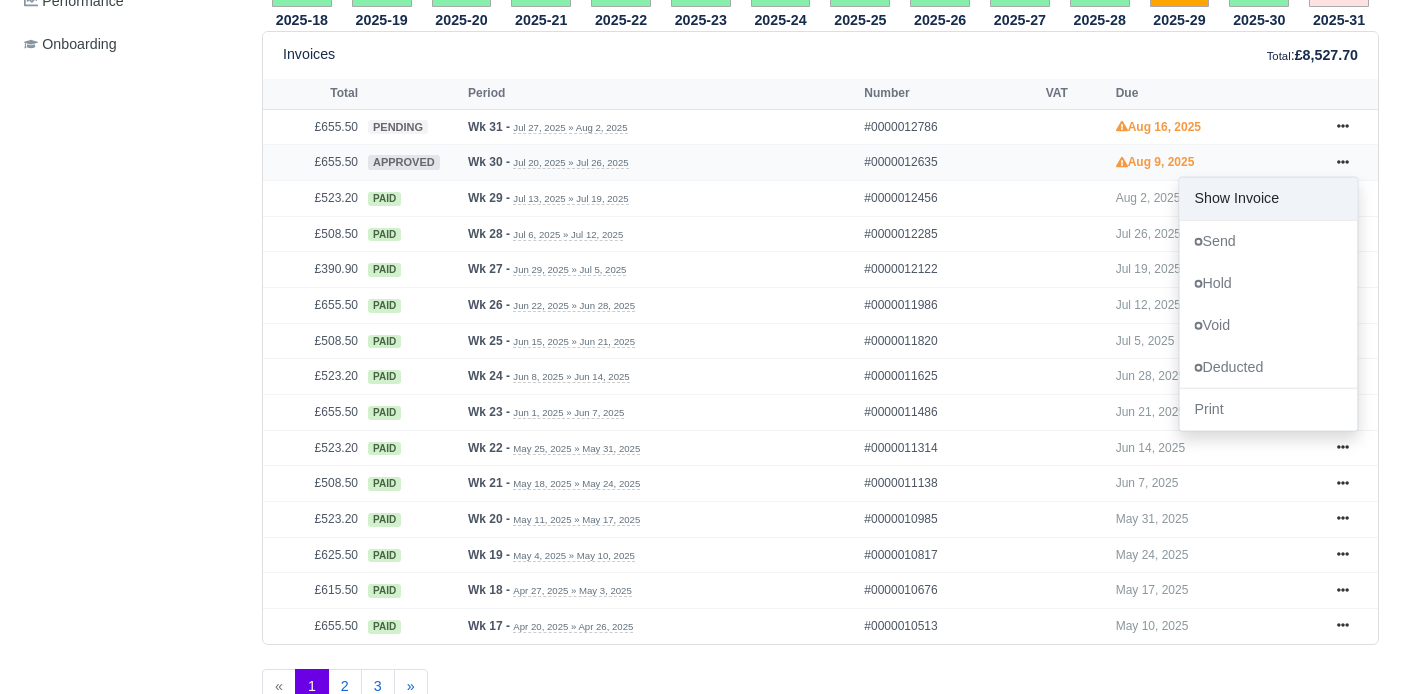 click on "Show Invoice" at bounding box center [1268, 199] 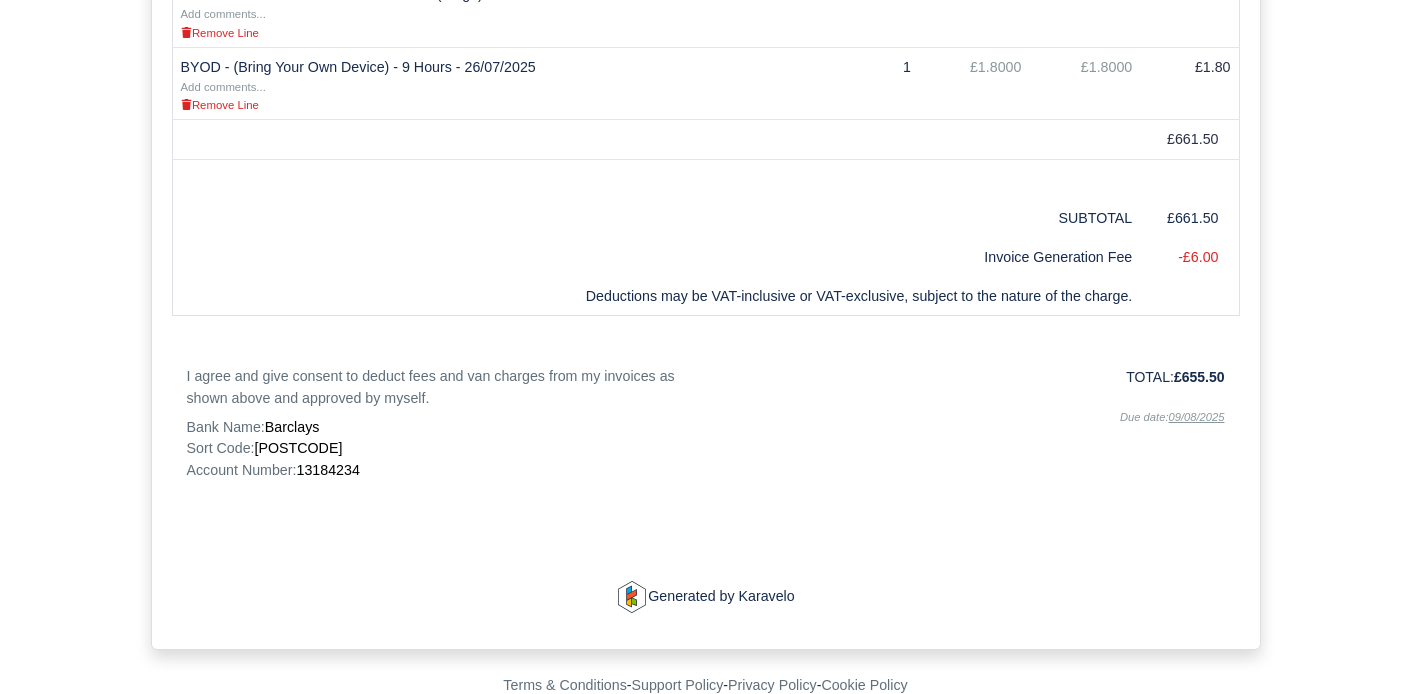 scroll, scrollTop: 1326, scrollLeft: 0, axis: vertical 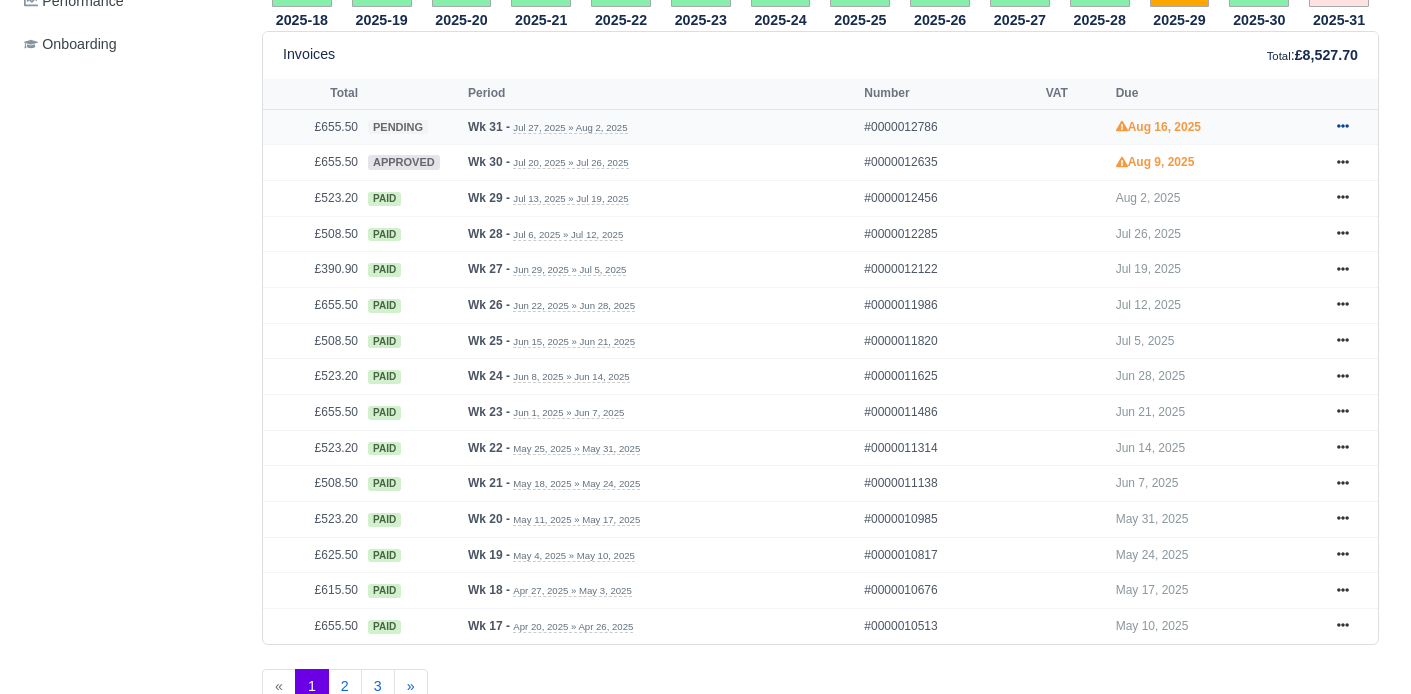 click 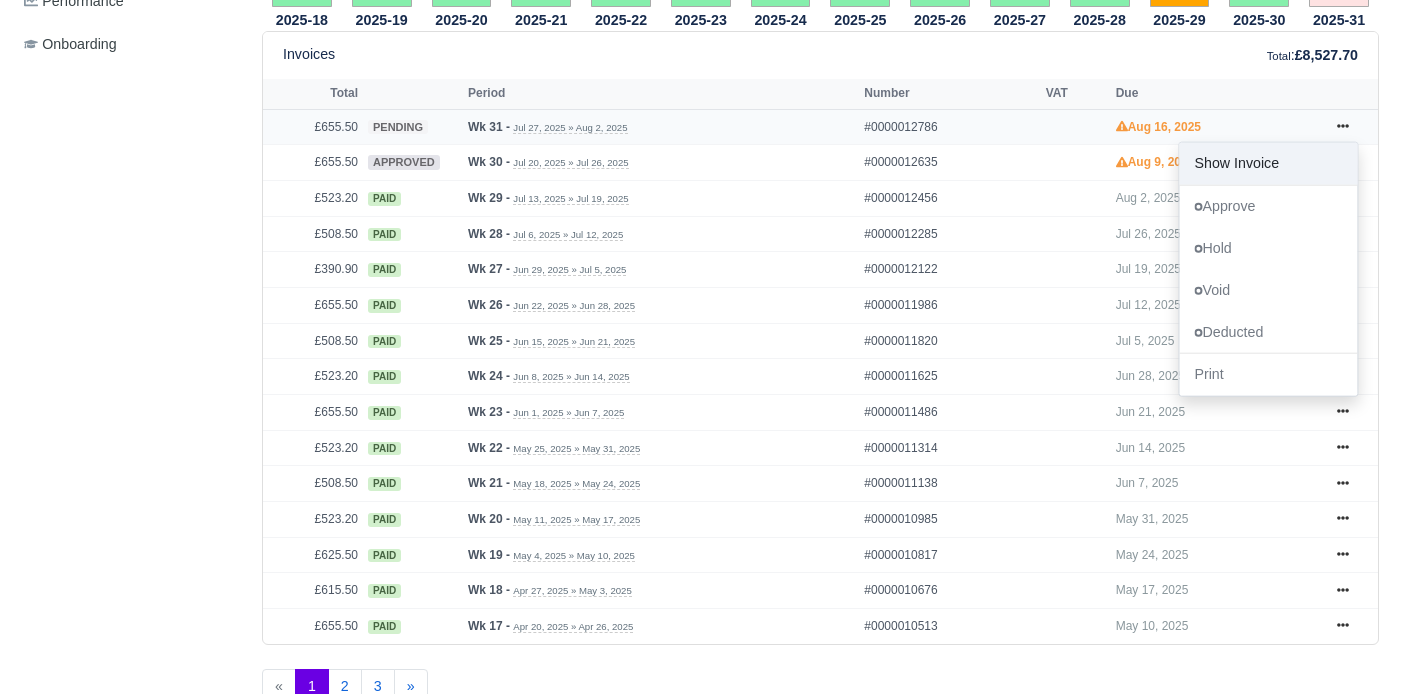 click on "Show Invoice" at bounding box center [1268, 163] 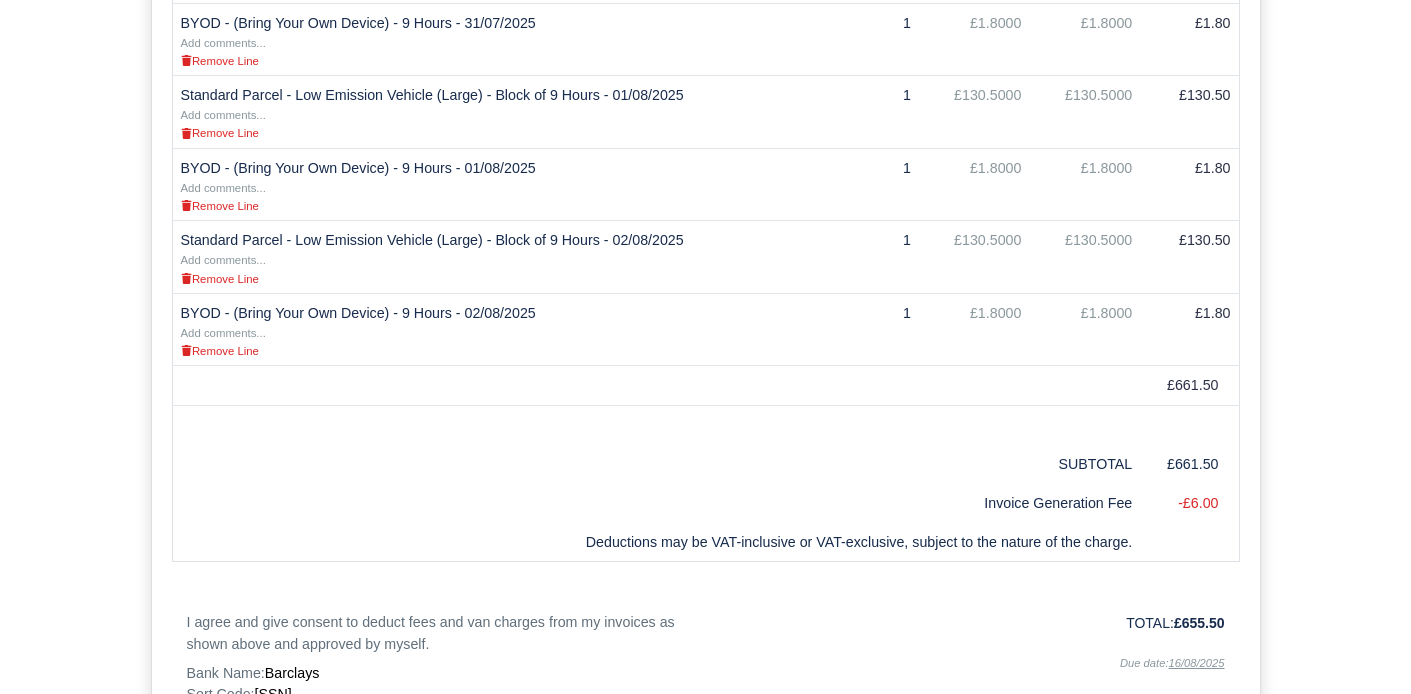 scroll, scrollTop: 1086, scrollLeft: 0, axis: vertical 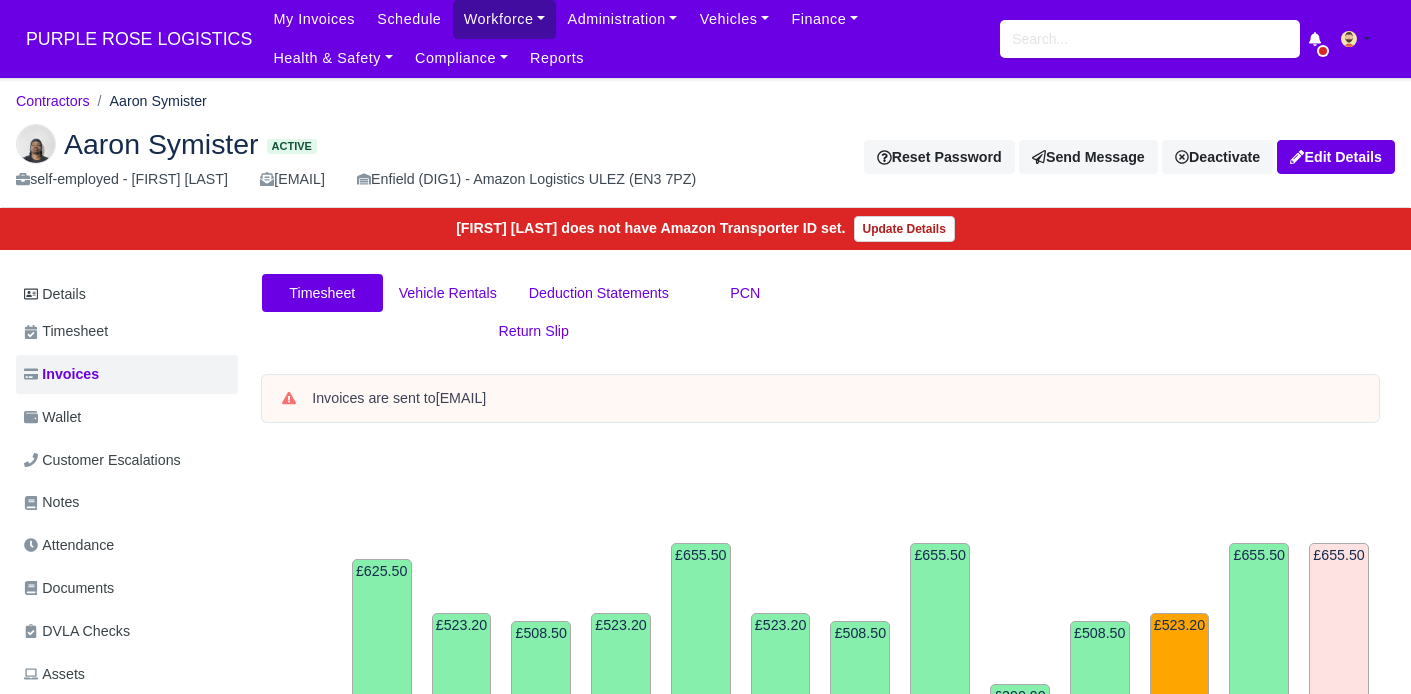 click on "Workforce" at bounding box center (505, 19) 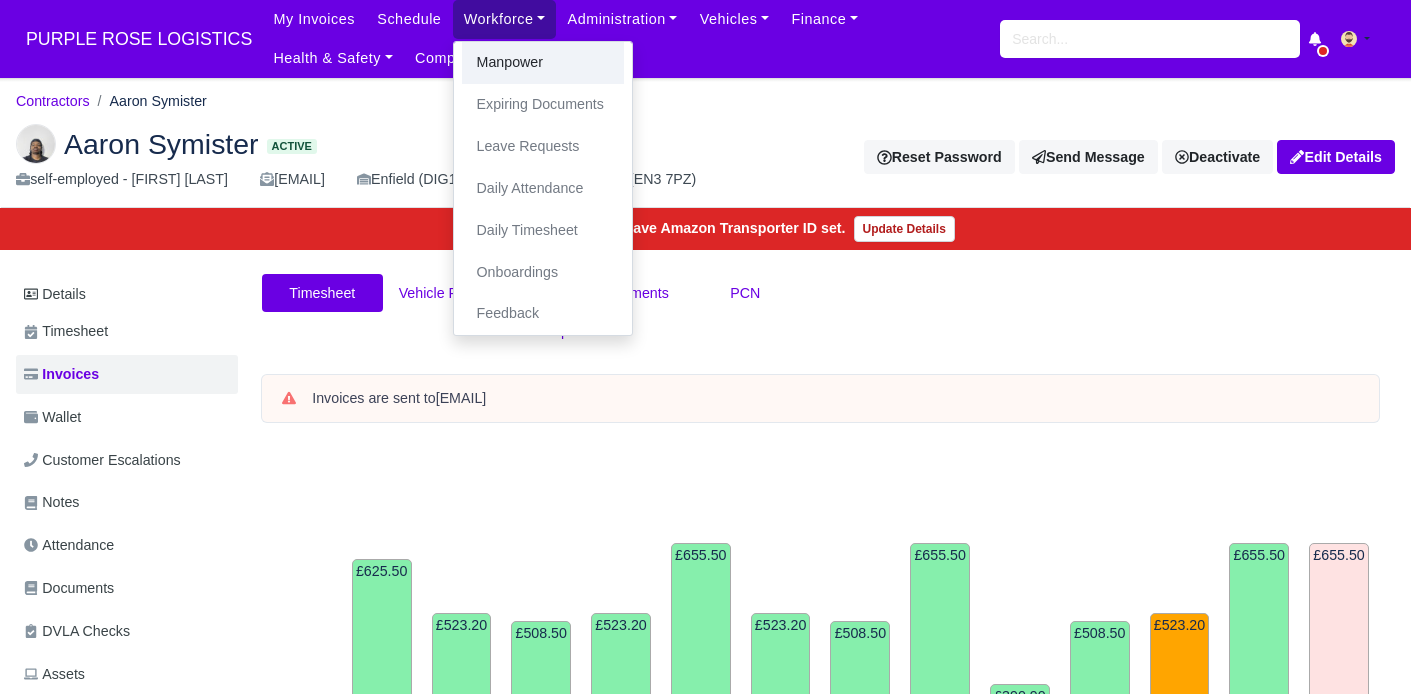 click on "Manpower" at bounding box center (543, 63) 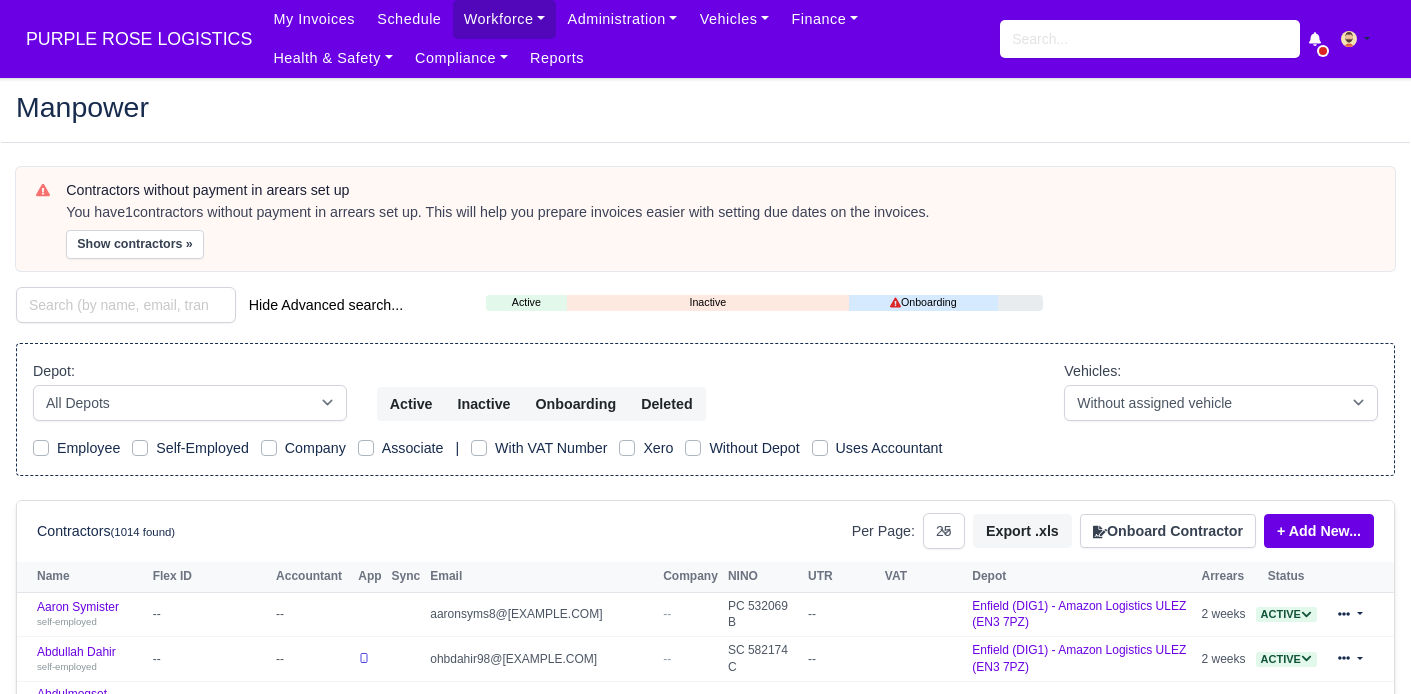 select on "25" 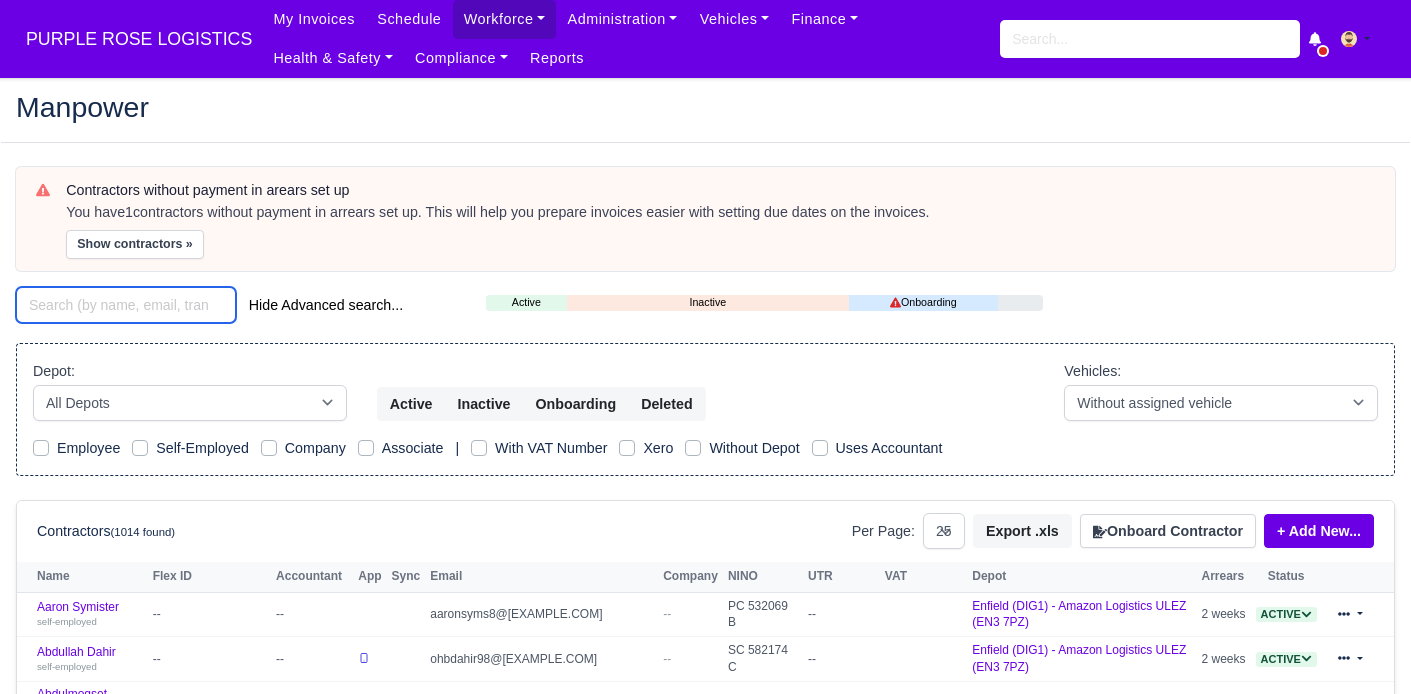 click at bounding box center (126, 305) 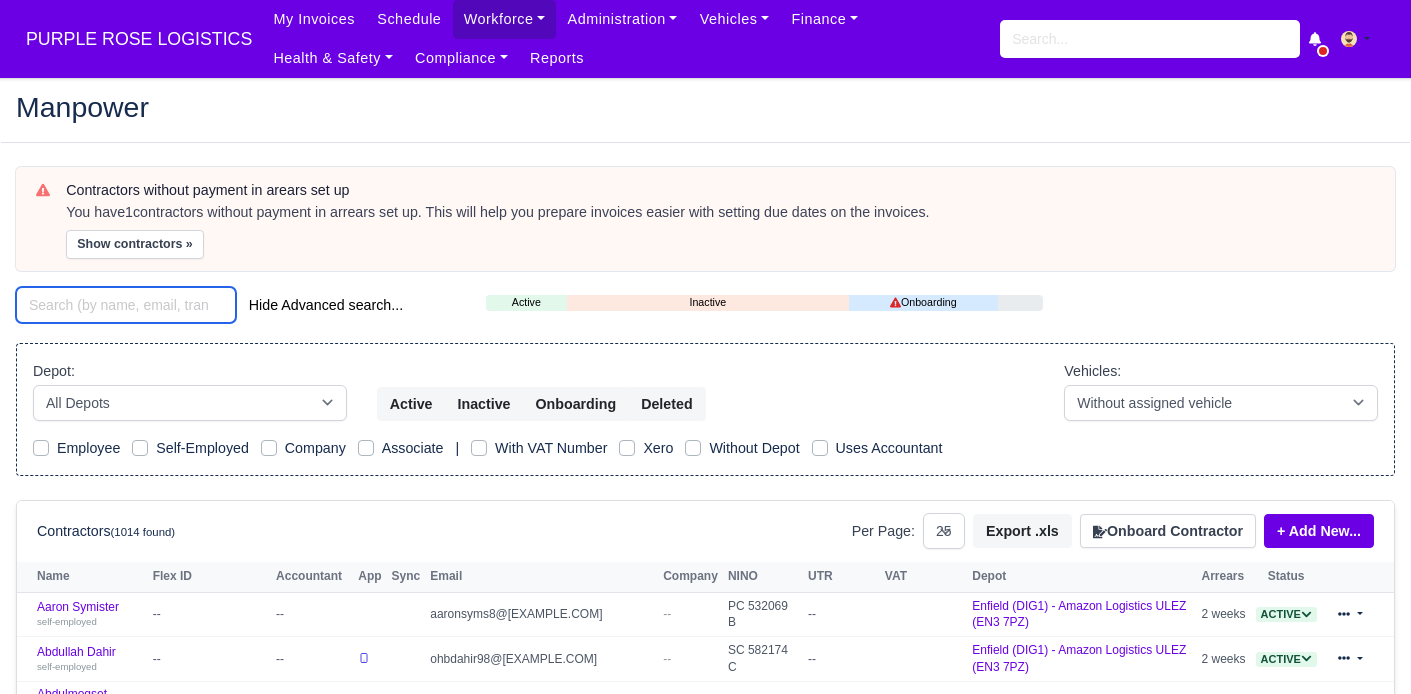 paste on "Abdullah Dahir" 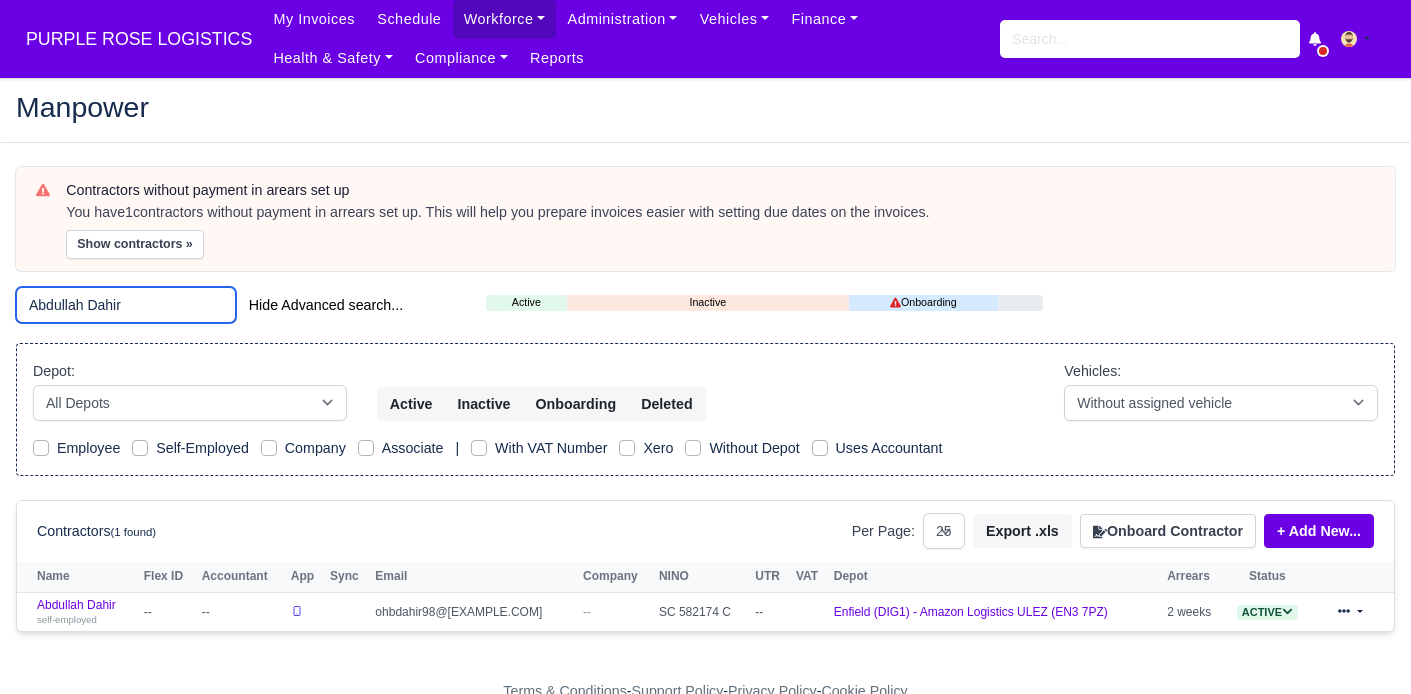 type on "Abdullah Dahir" 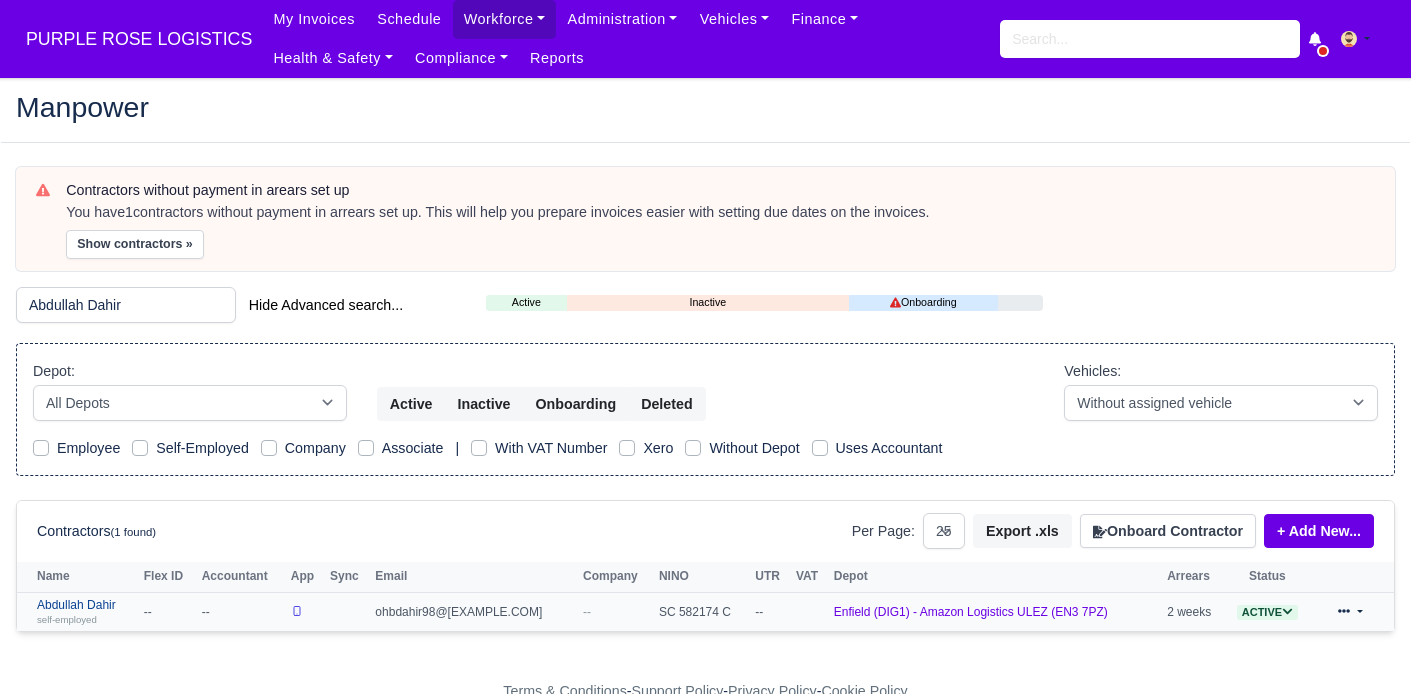 click on "Abdullah Dahir
self-employed" at bounding box center (85, 612) 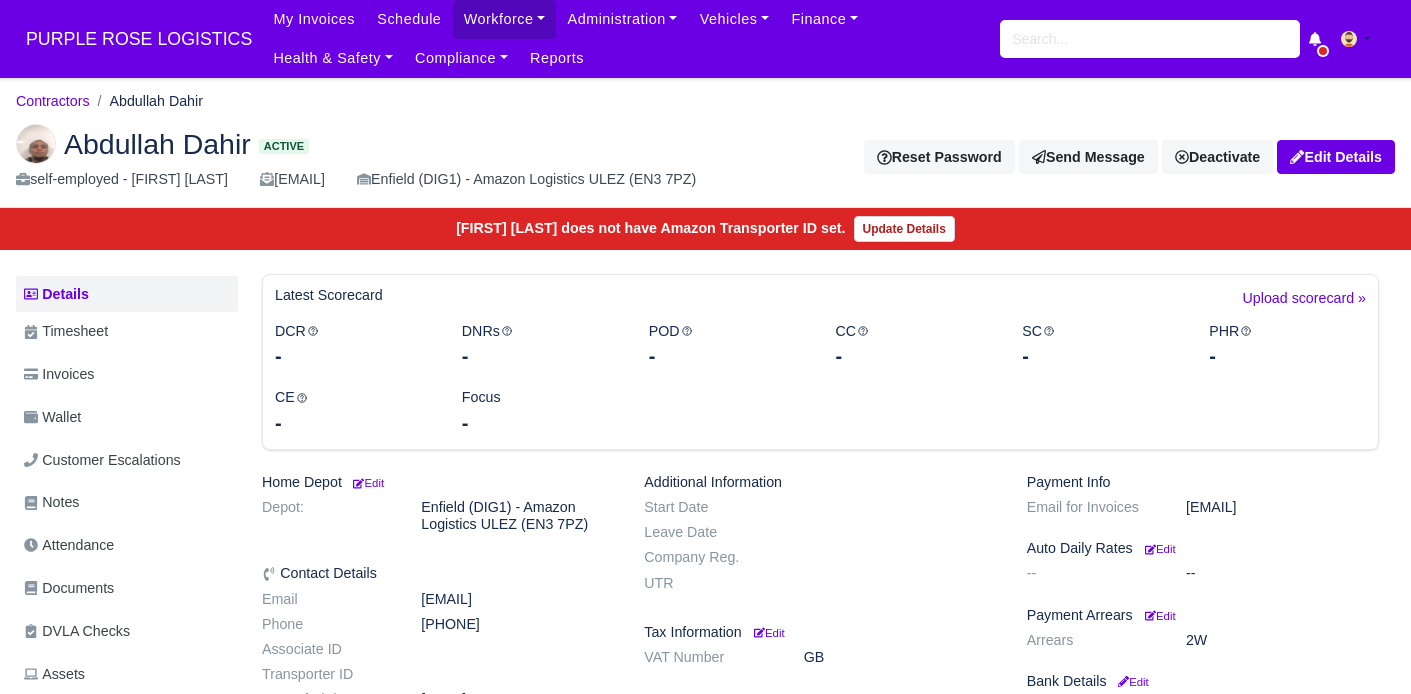 scroll, scrollTop: 0, scrollLeft: 0, axis: both 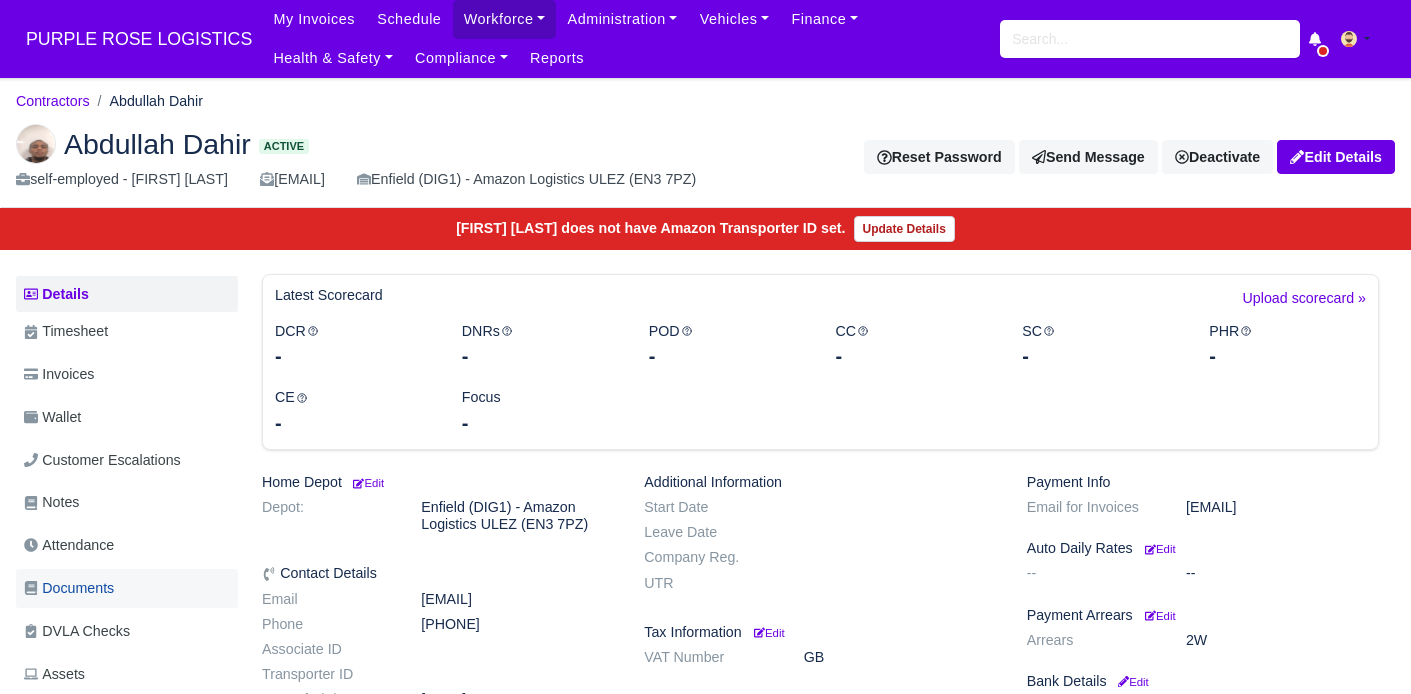 click on "Documents" at bounding box center (69, 588) 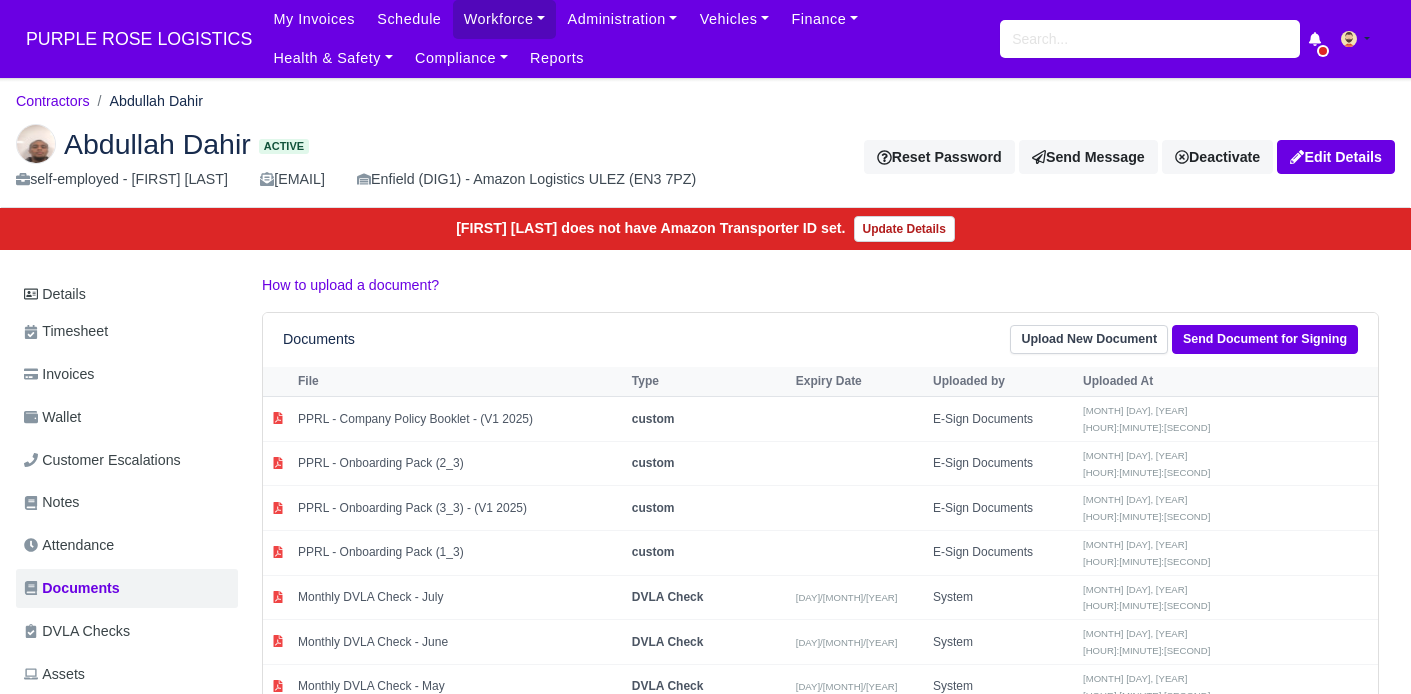 scroll, scrollTop: 0, scrollLeft: 0, axis: both 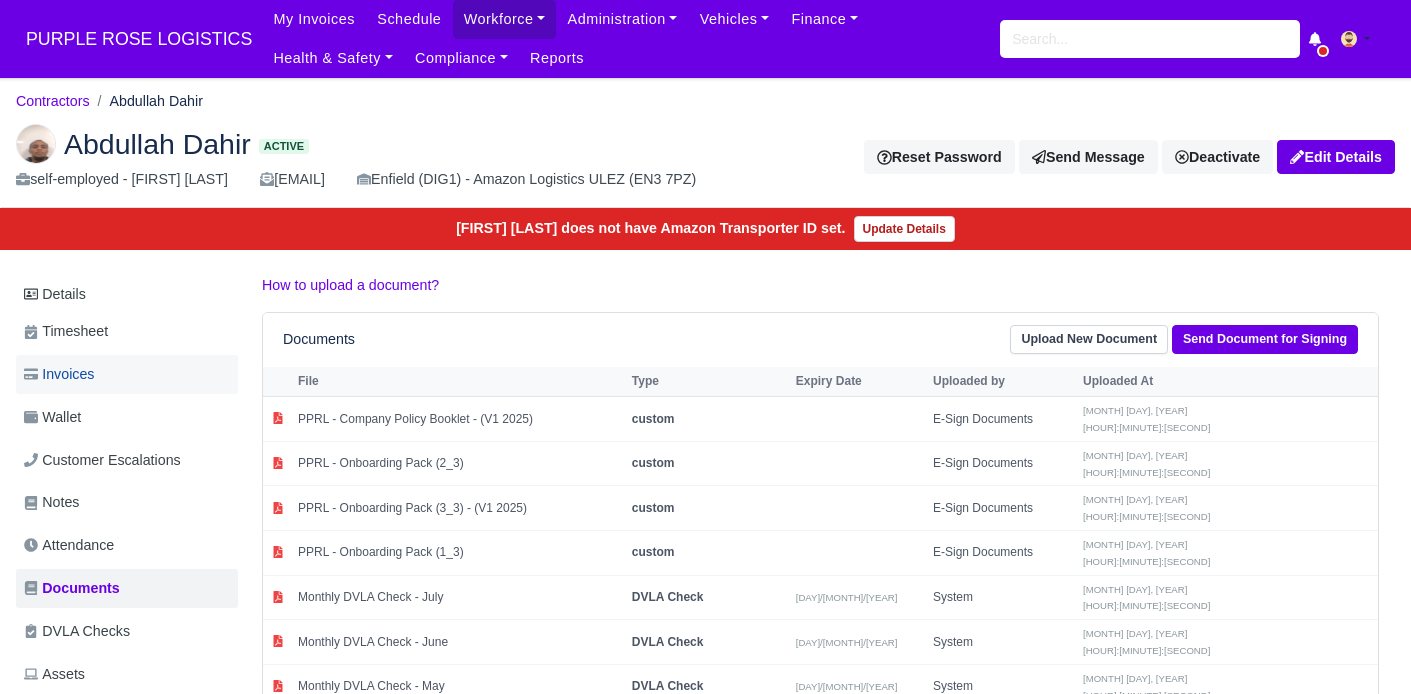 click on "Invoices" at bounding box center [59, 374] 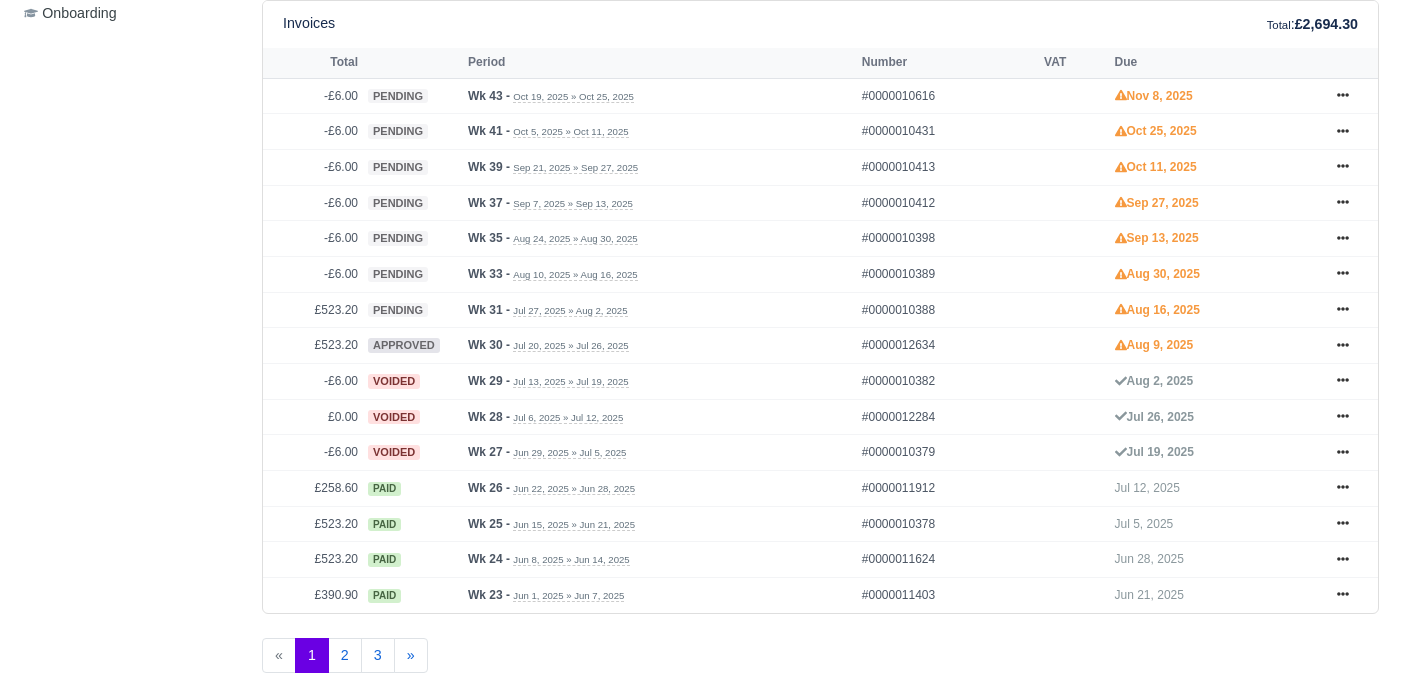 scroll, scrollTop: 927, scrollLeft: 0, axis: vertical 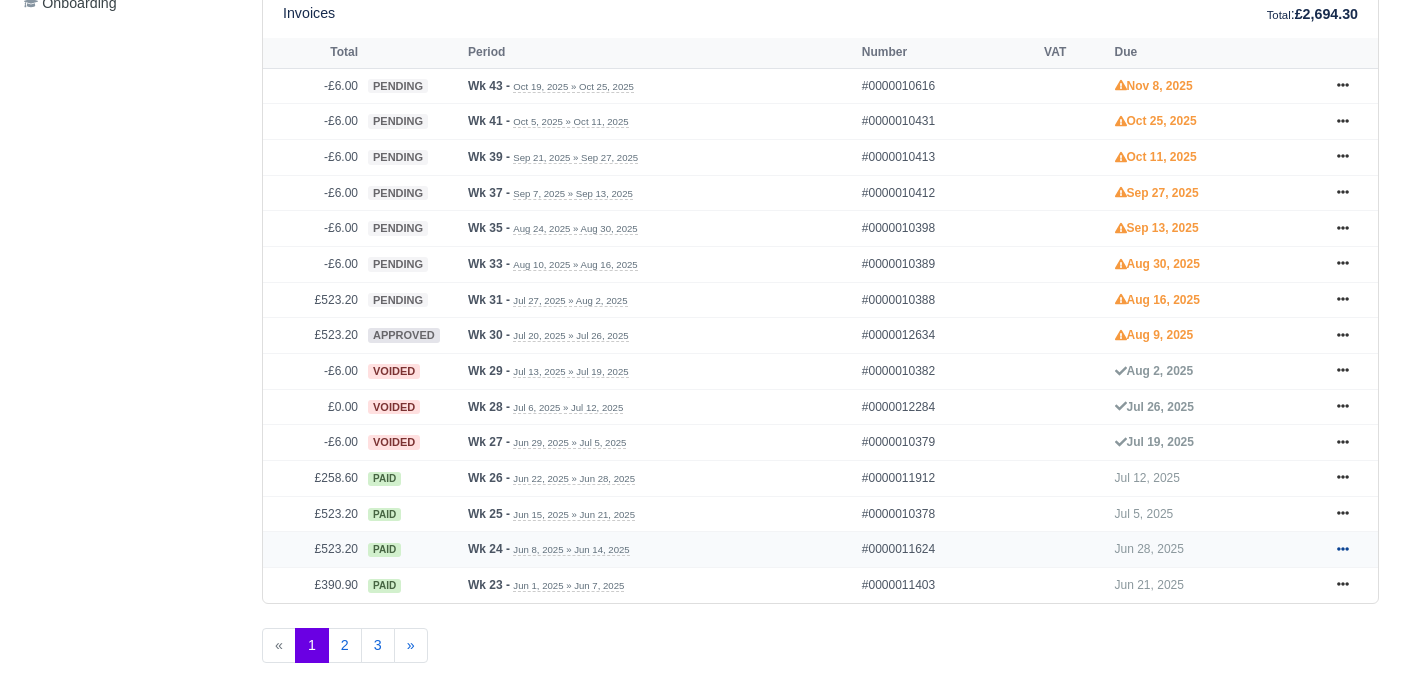 click 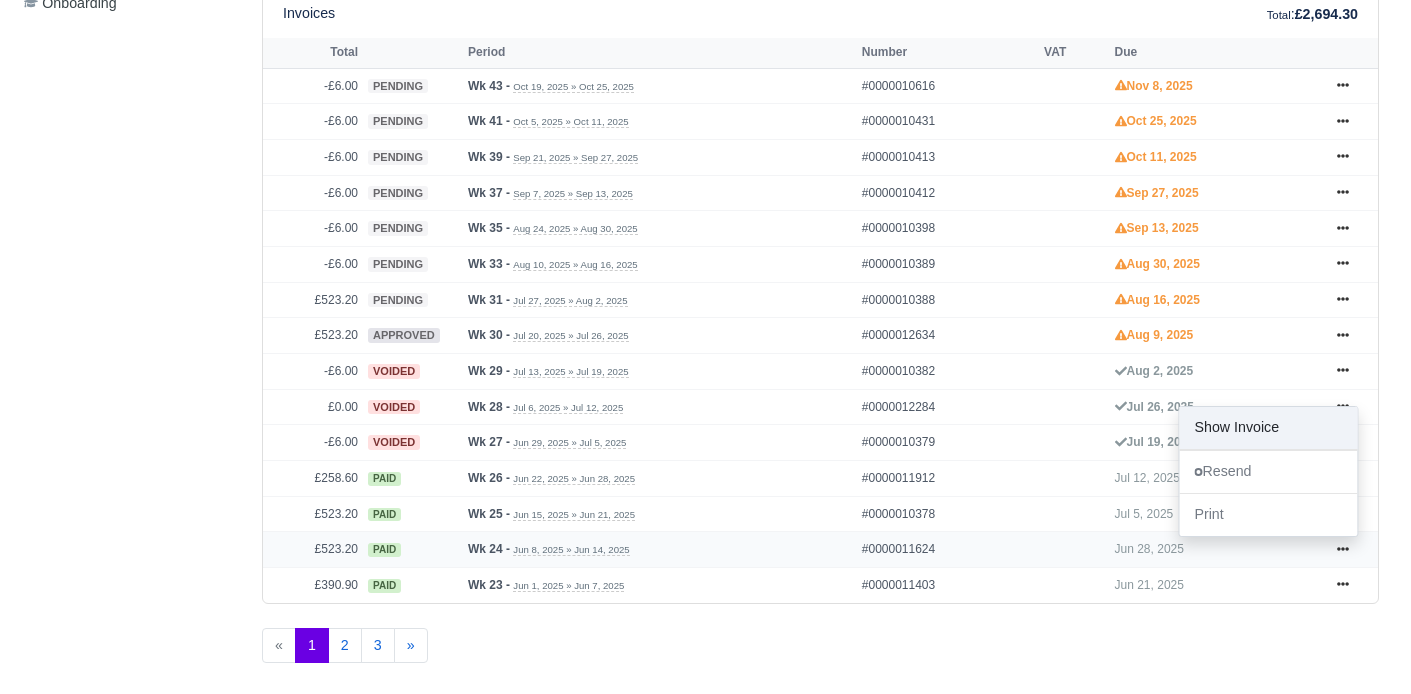 click on "Show Invoice" at bounding box center [1268, 428] 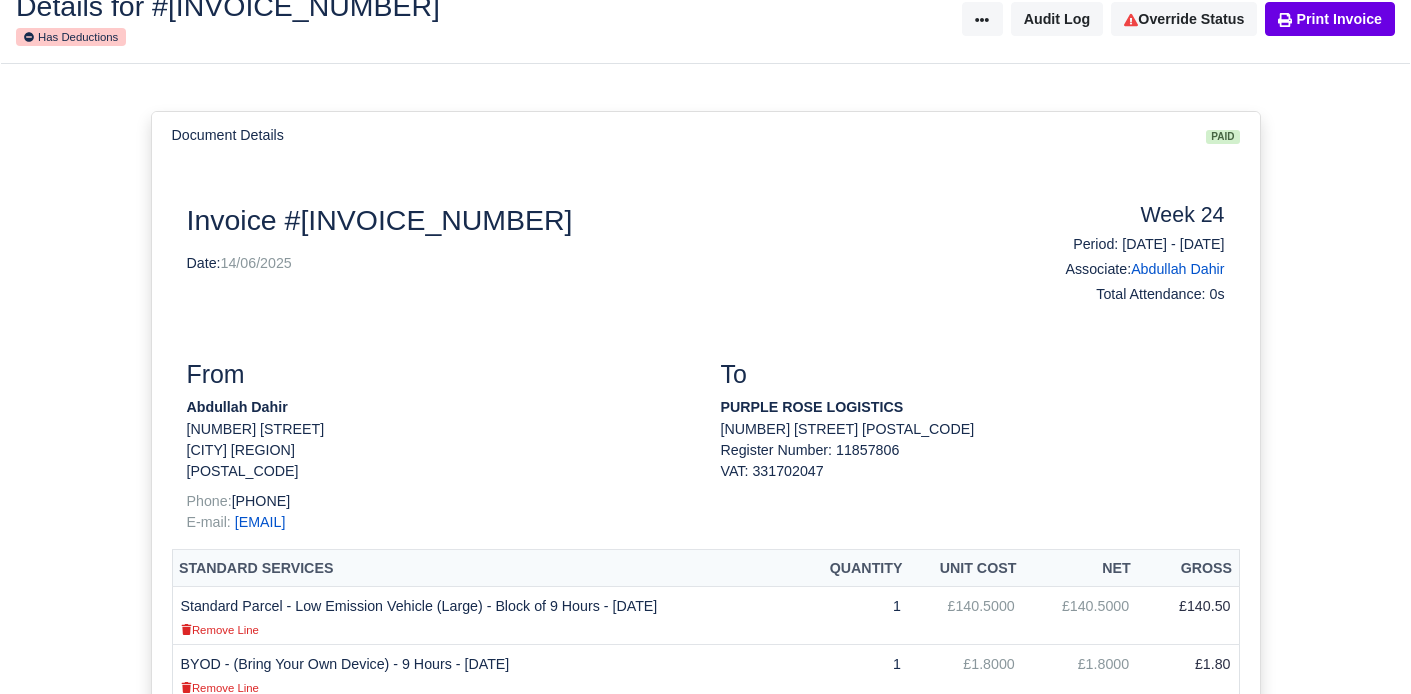 scroll, scrollTop: 119, scrollLeft: 0, axis: vertical 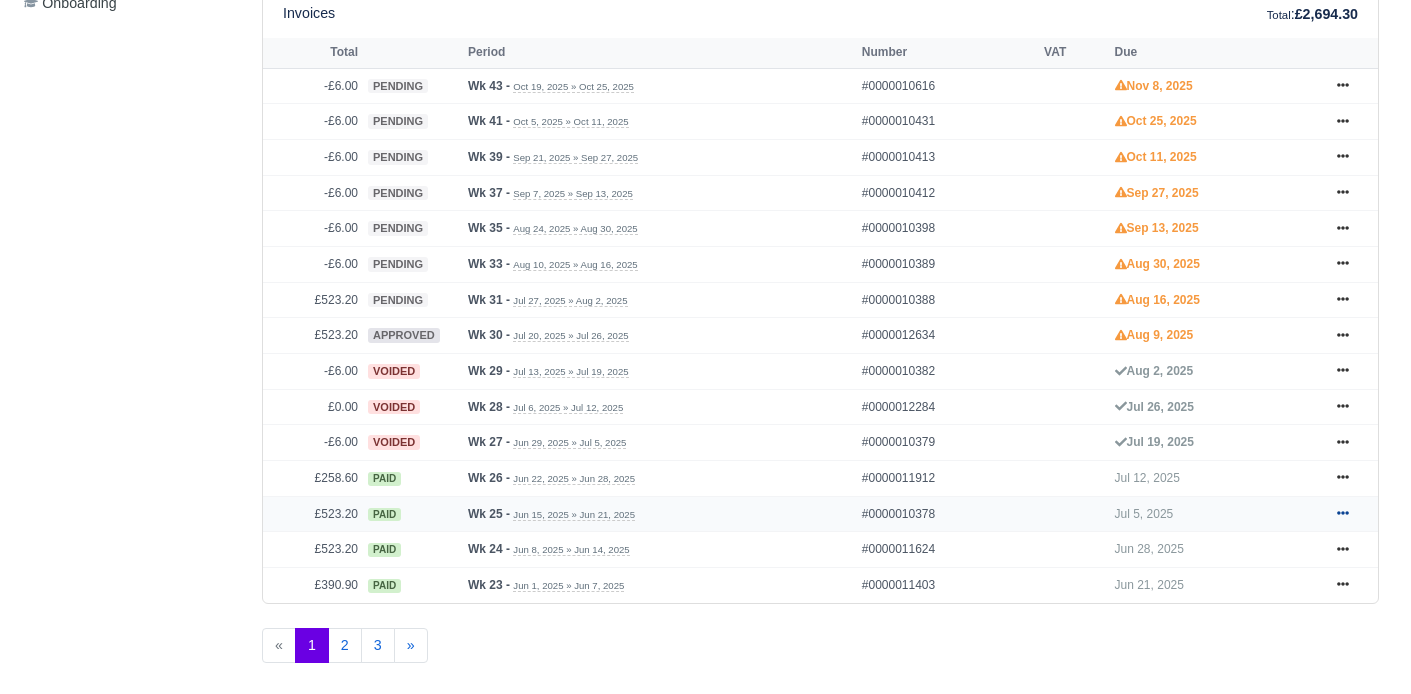 click at bounding box center [1343, 514] 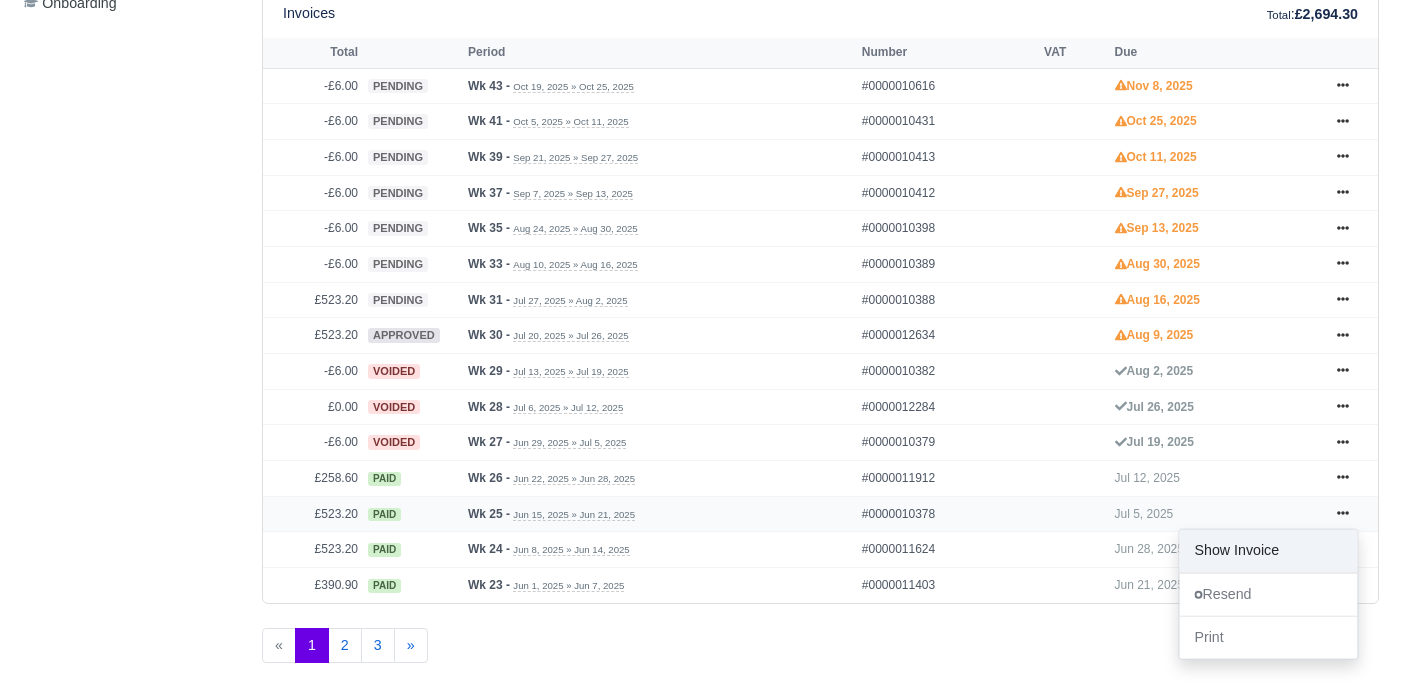 click on "Show Invoice" at bounding box center (1268, 550) 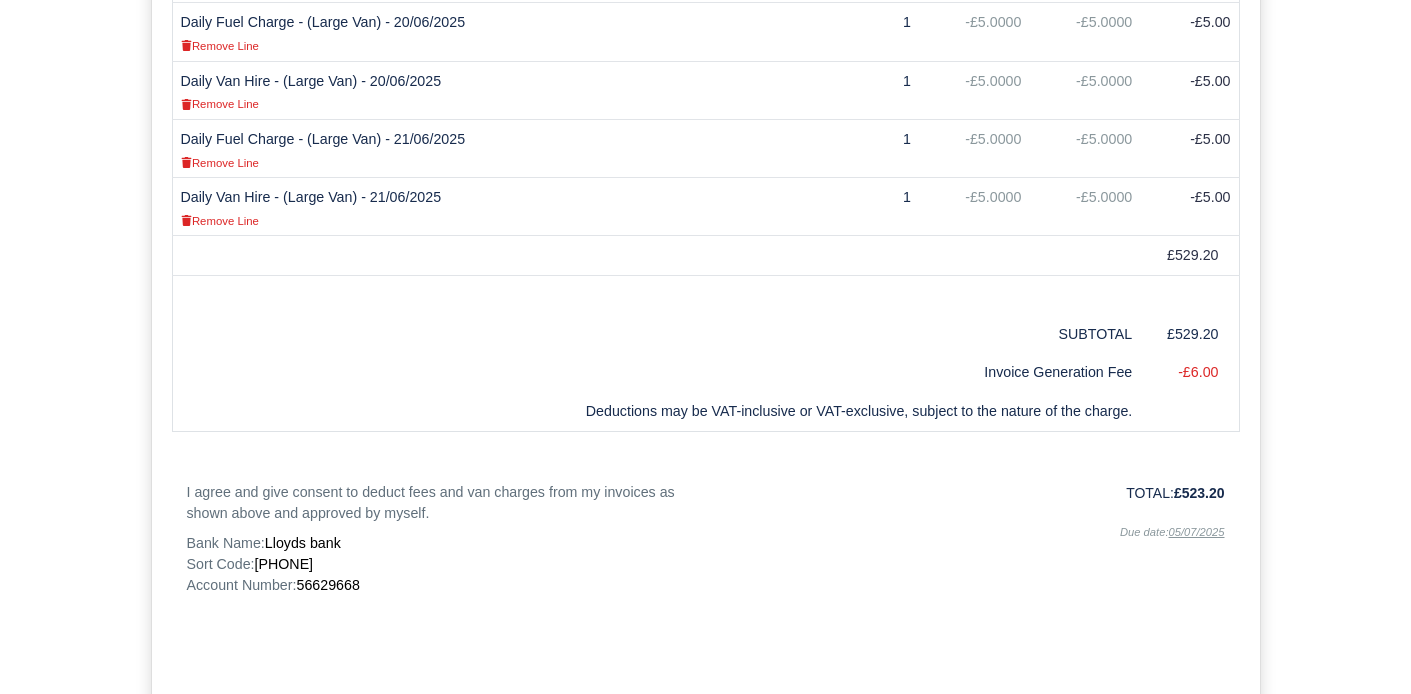 scroll, scrollTop: 1453, scrollLeft: 0, axis: vertical 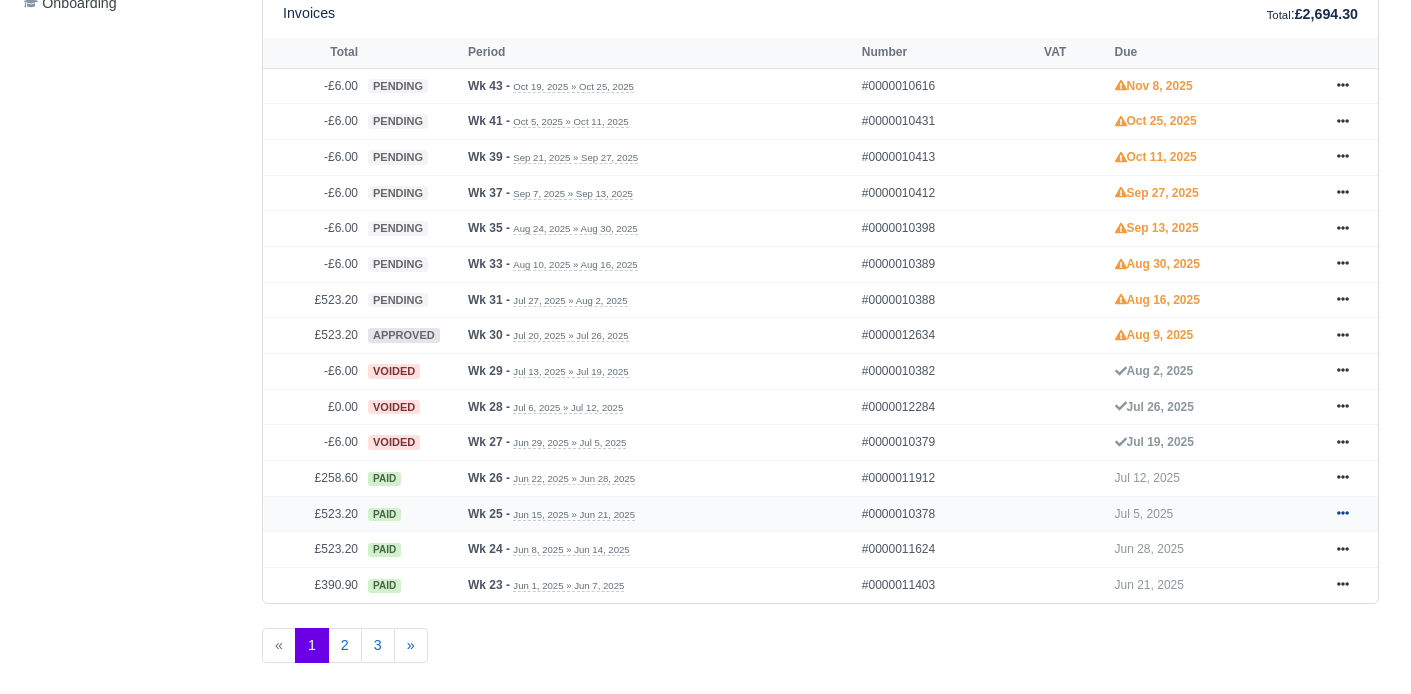 click 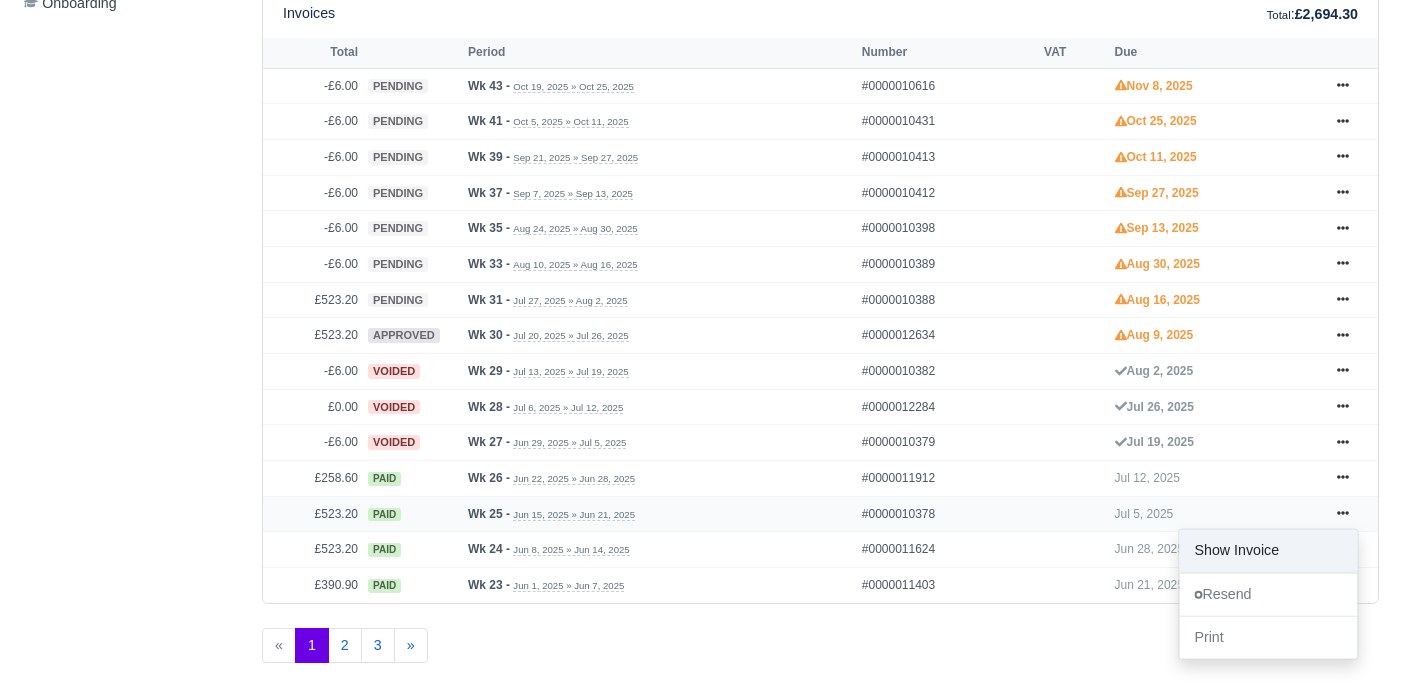 click on "Show Invoice" at bounding box center (1268, 550) 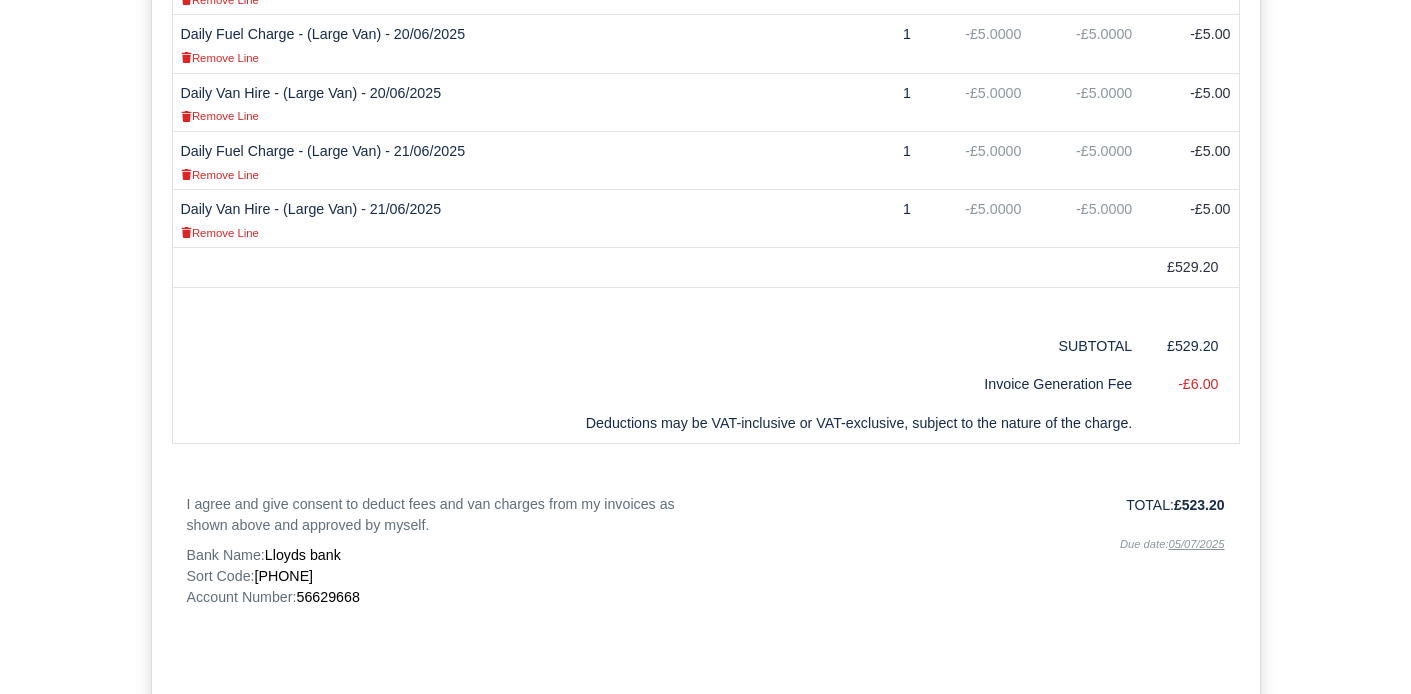 scroll, scrollTop: 1447, scrollLeft: 0, axis: vertical 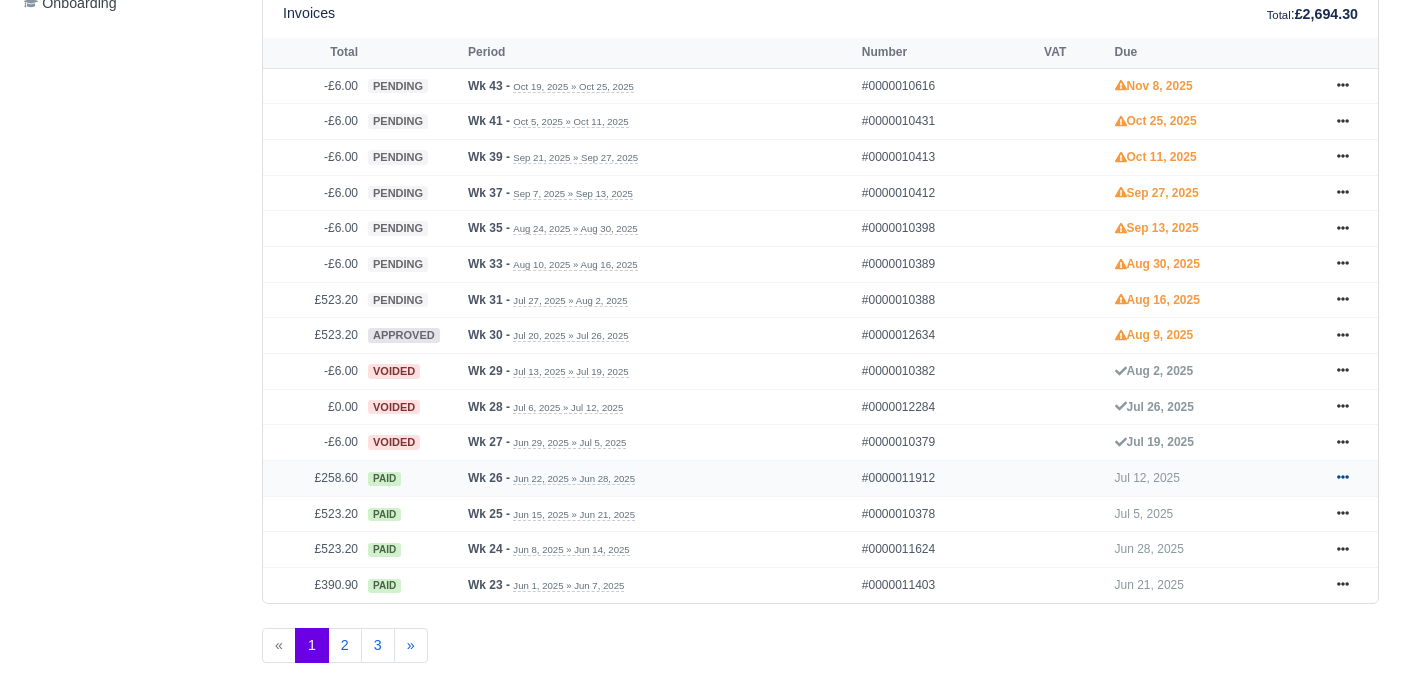 click at bounding box center [1343, 478] 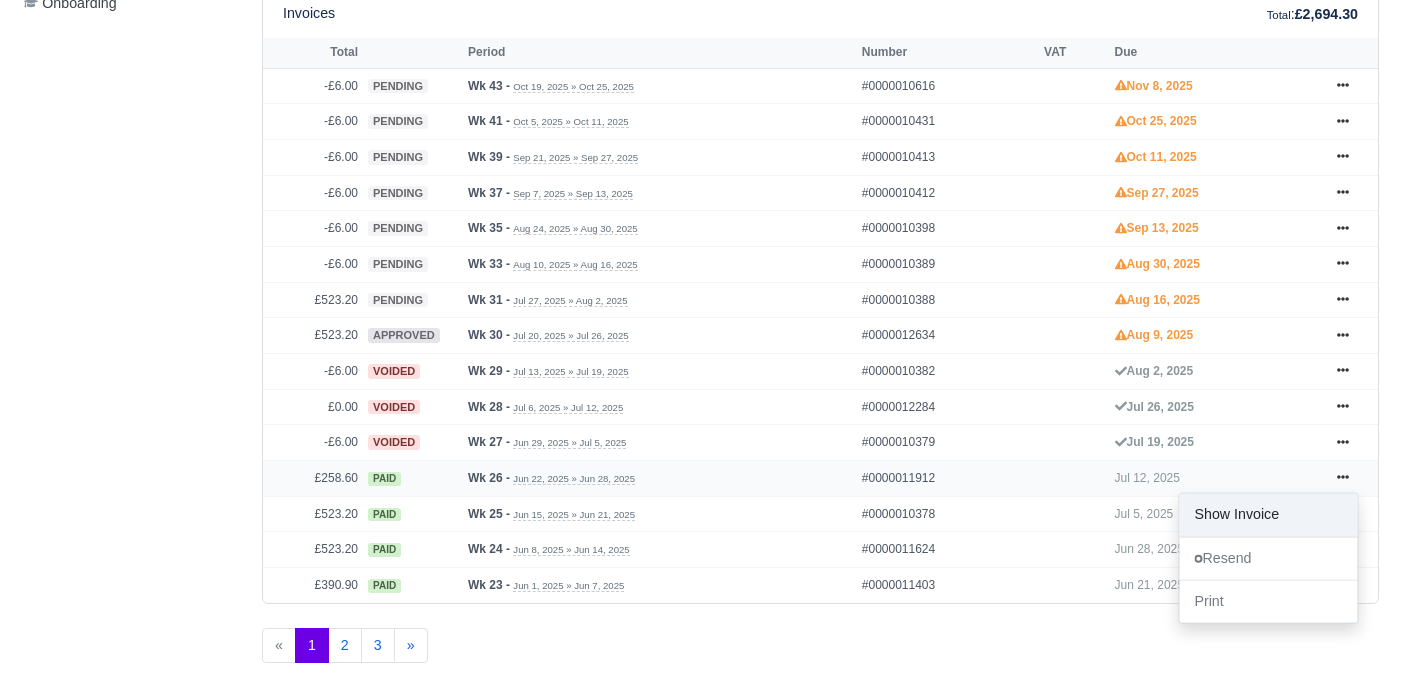 click on "Show Invoice" at bounding box center [1268, 515] 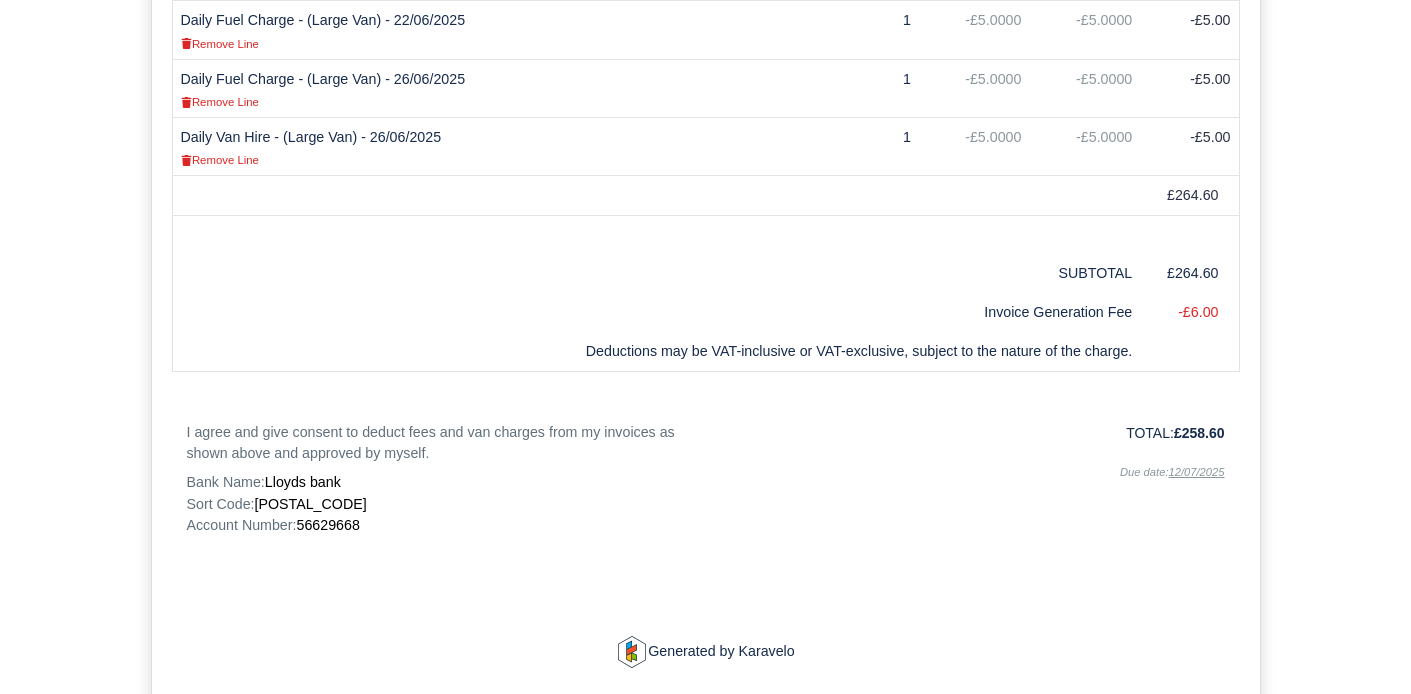 scroll, scrollTop: 1104, scrollLeft: 0, axis: vertical 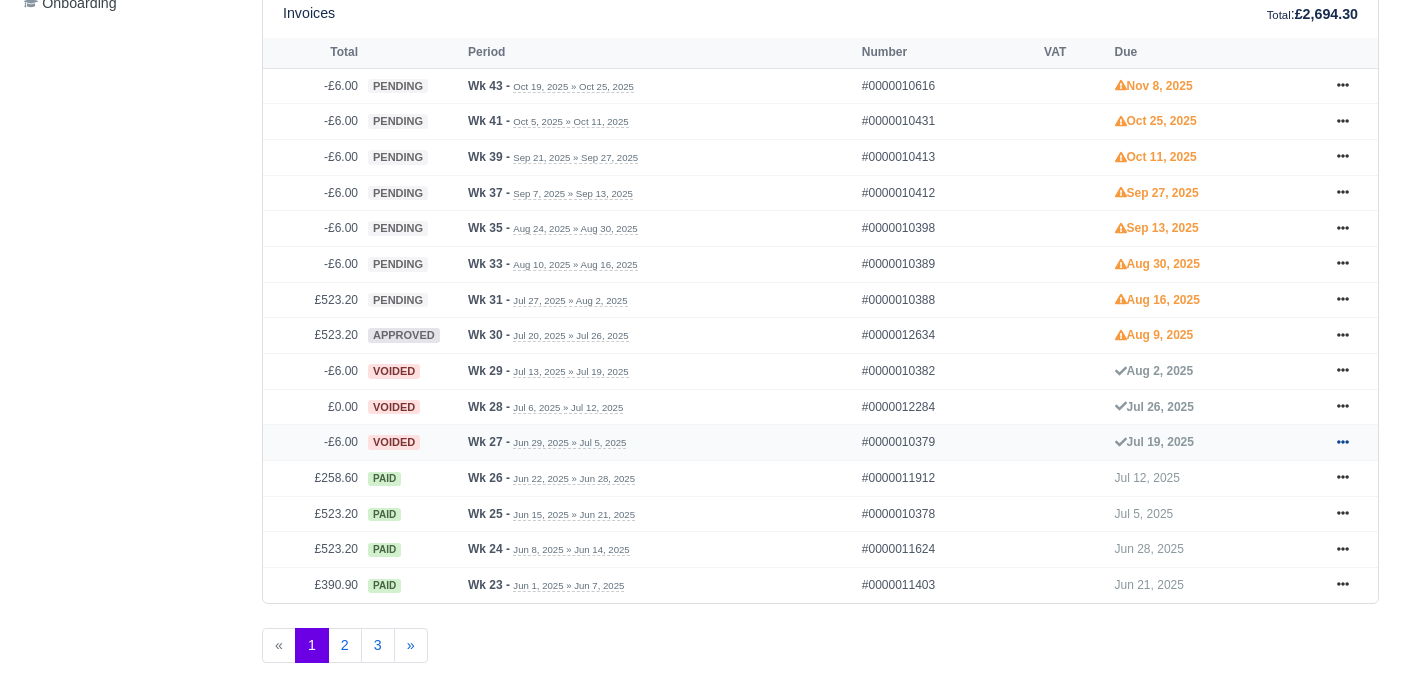 click 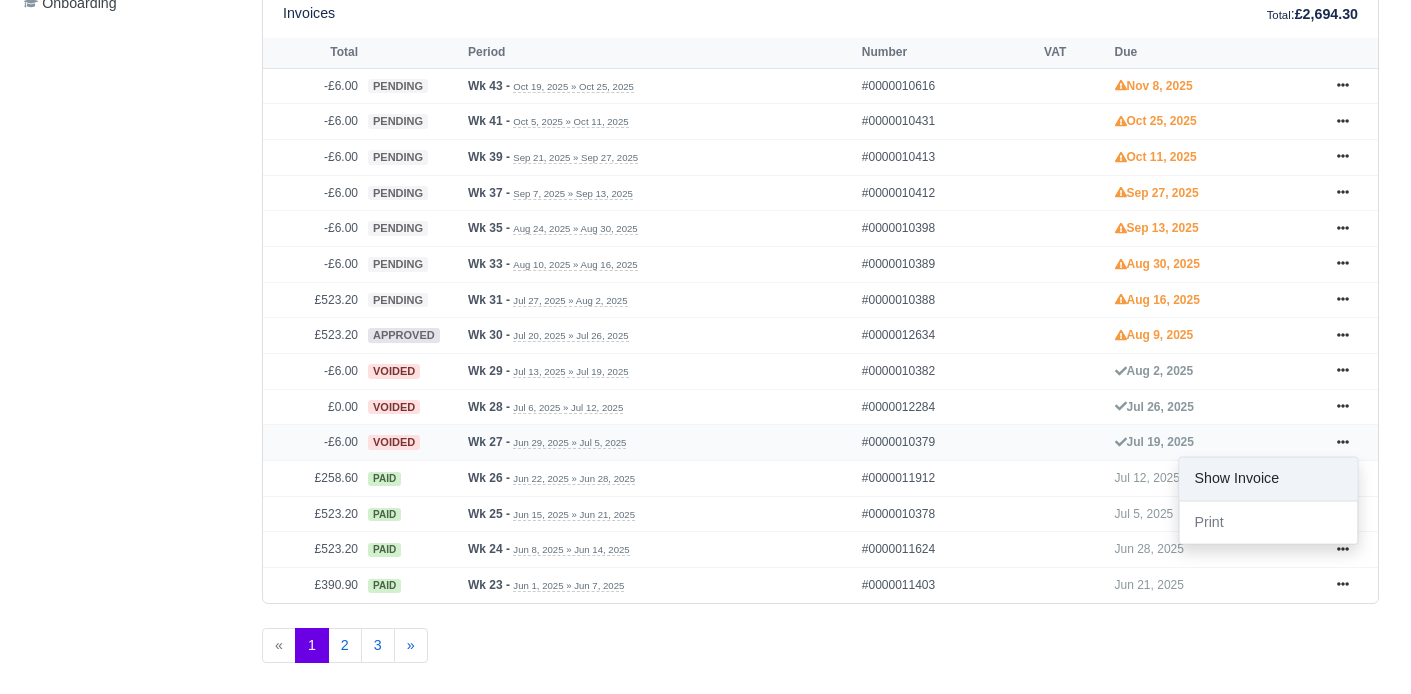 click on "Show Invoice" at bounding box center [1268, 479] 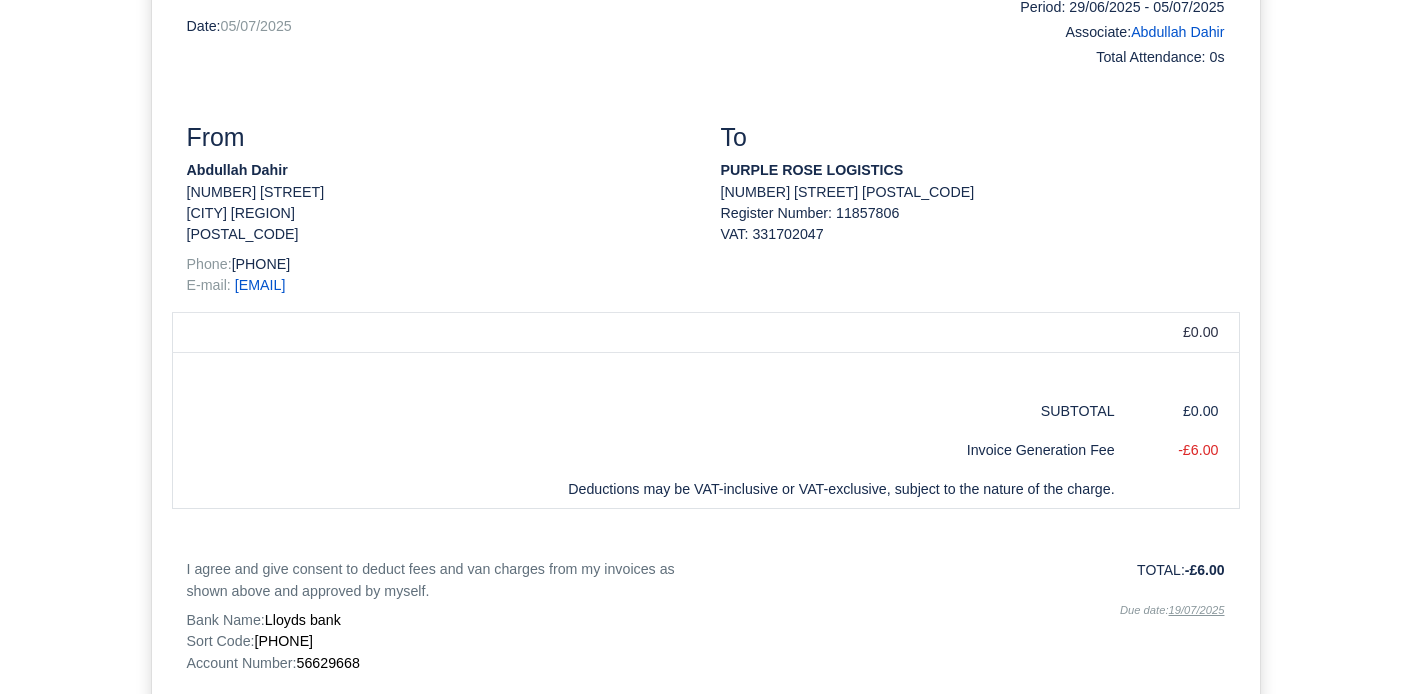 scroll, scrollTop: 567, scrollLeft: 0, axis: vertical 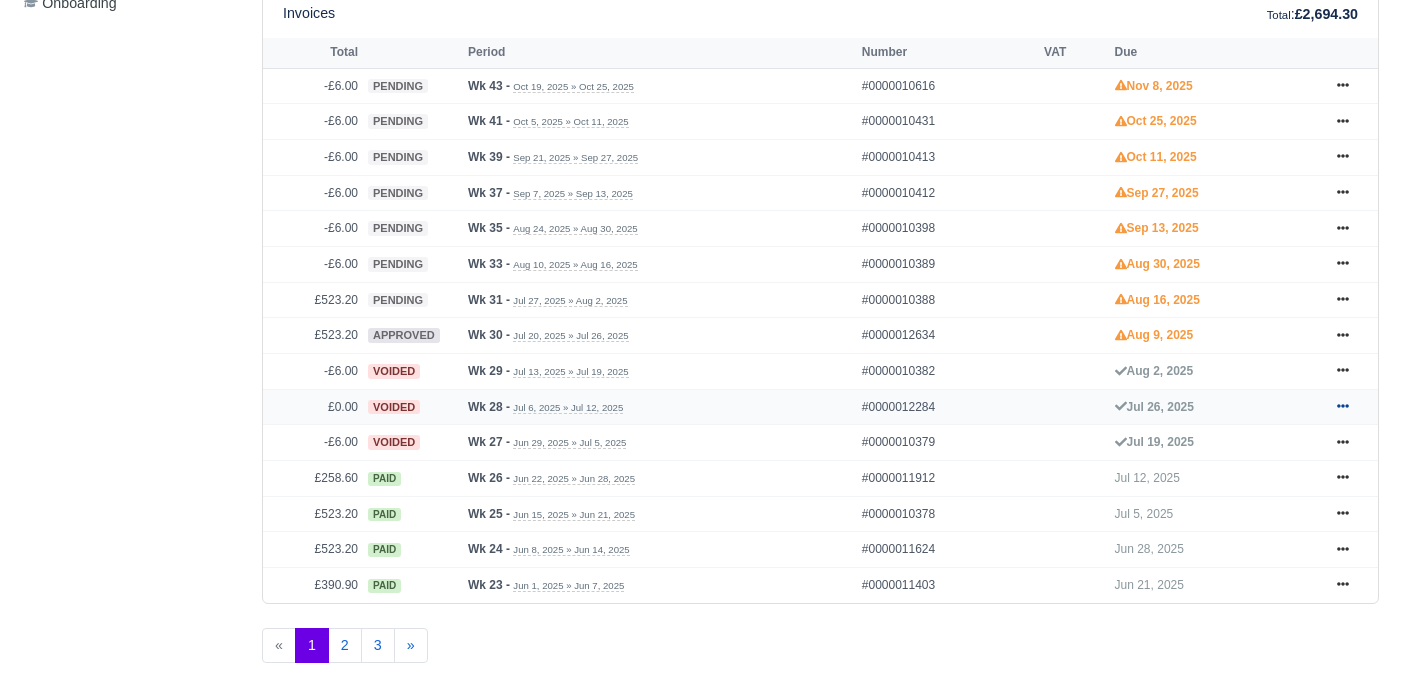 click 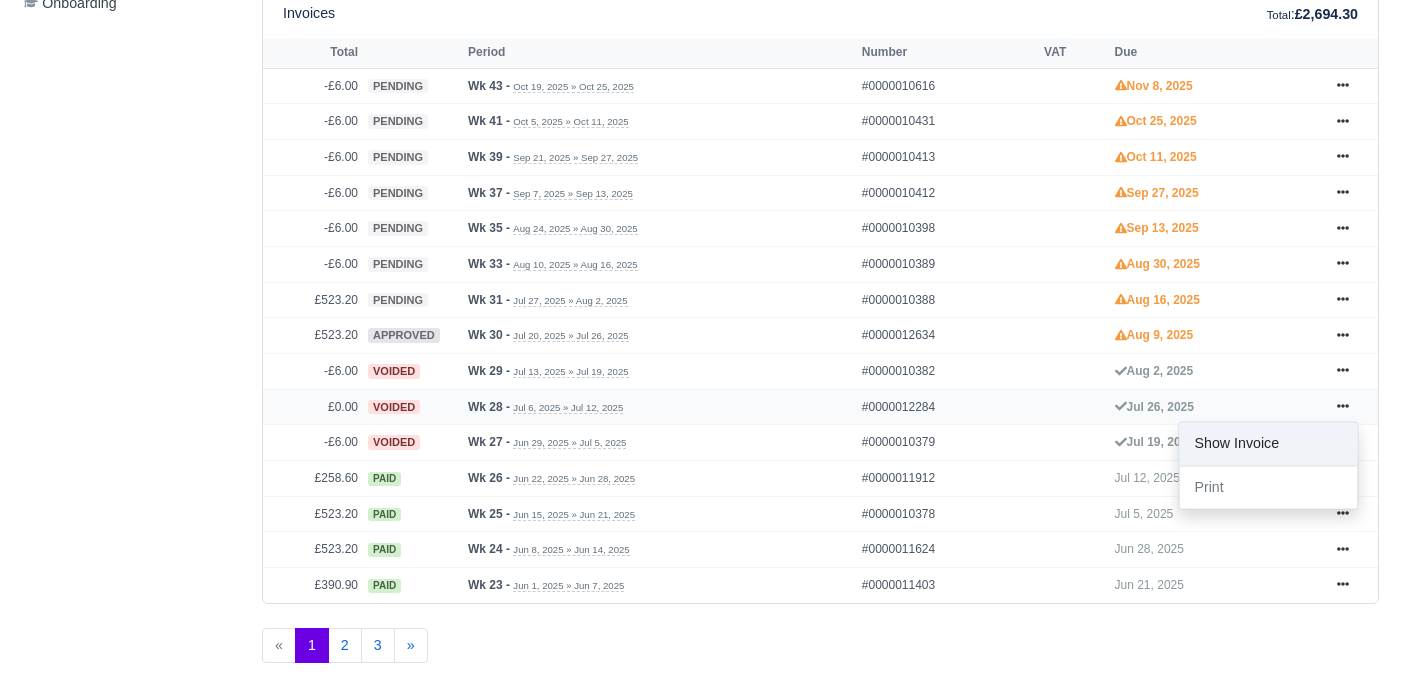click on "Show Invoice" at bounding box center (1268, 443) 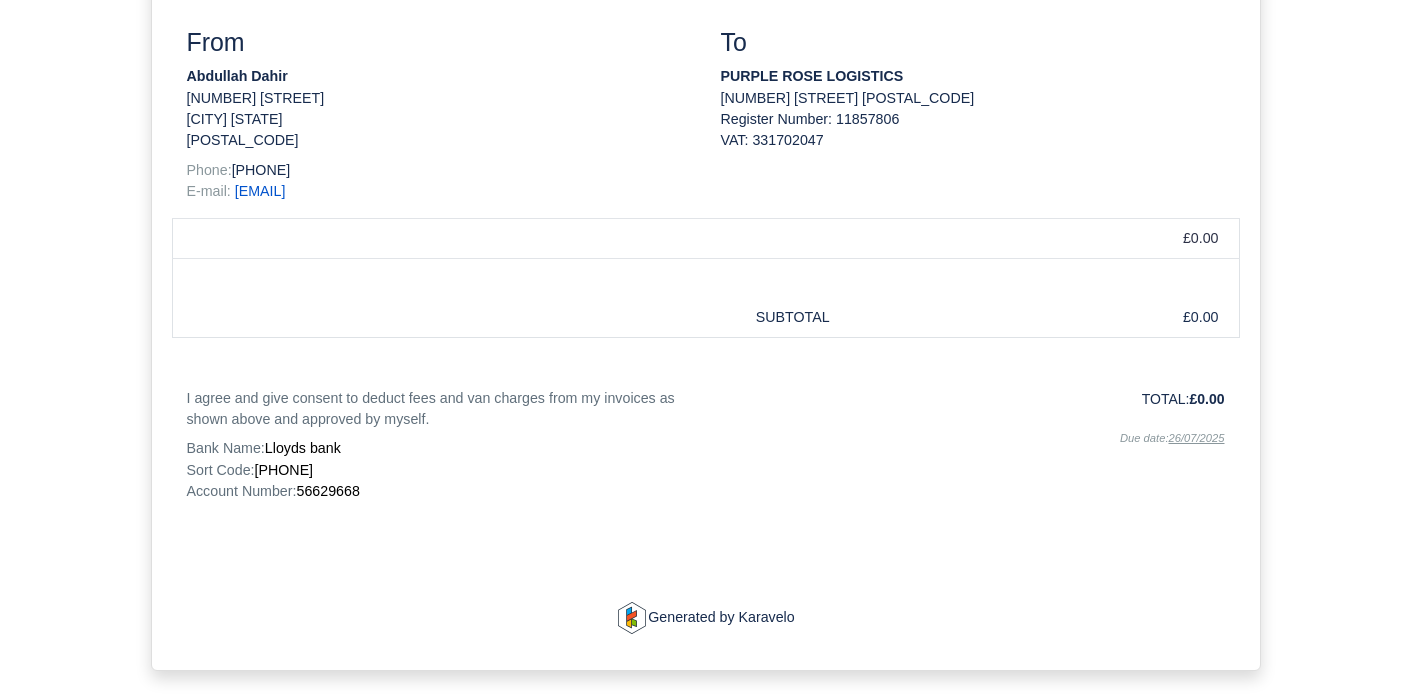 scroll, scrollTop: 469, scrollLeft: 0, axis: vertical 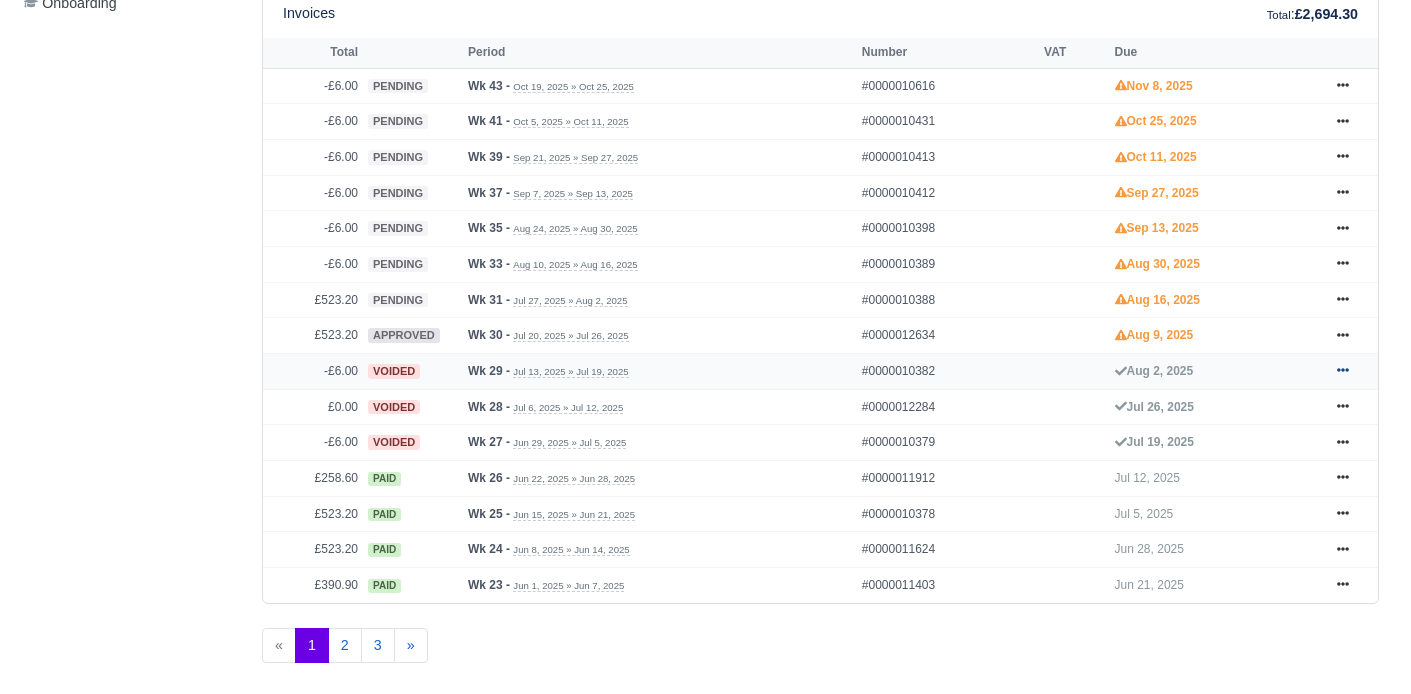 click 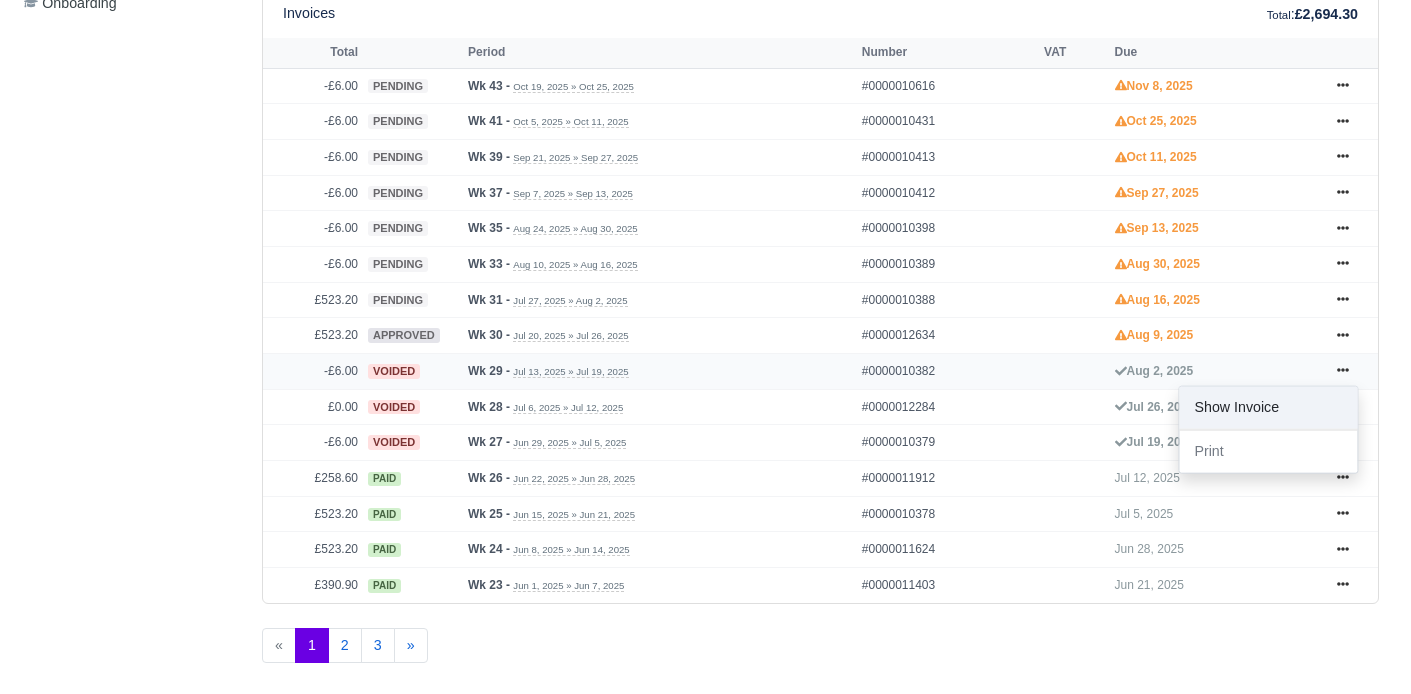 click on "Show Invoice" at bounding box center [1268, 408] 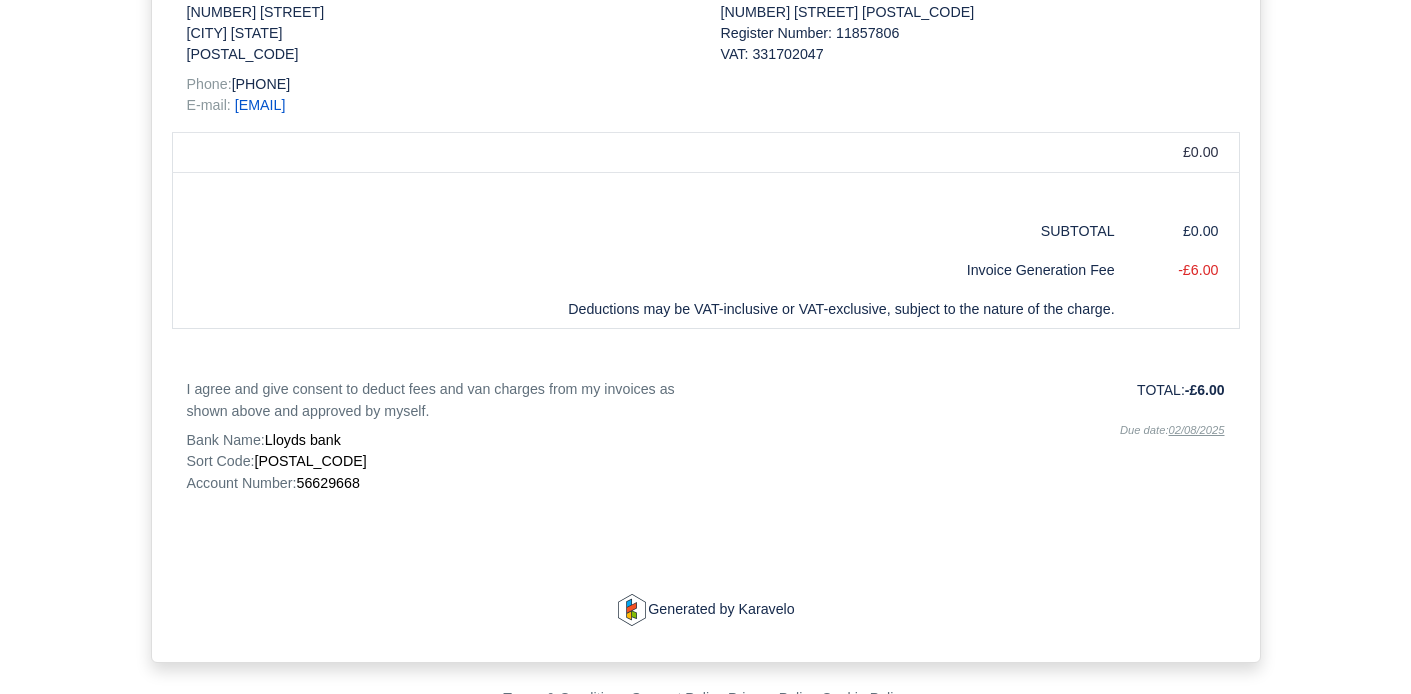 scroll, scrollTop: 567, scrollLeft: 0, axis: vertical 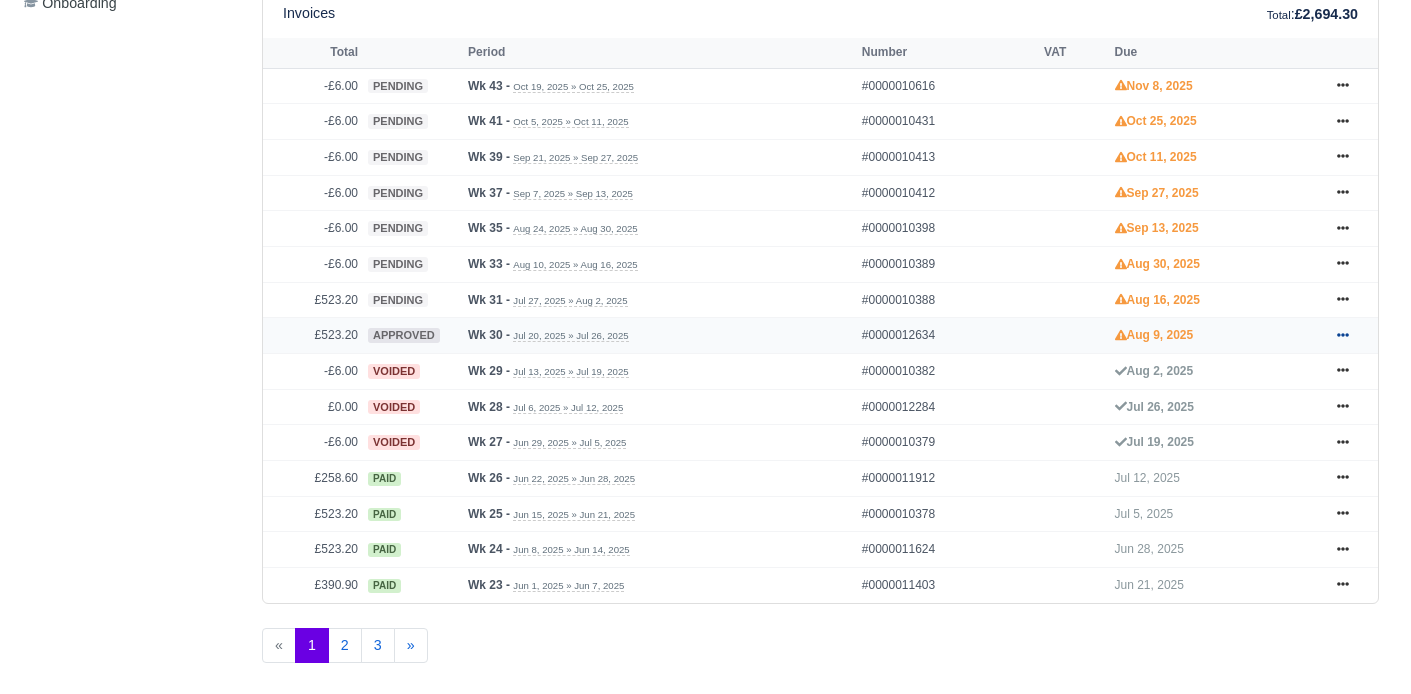 click 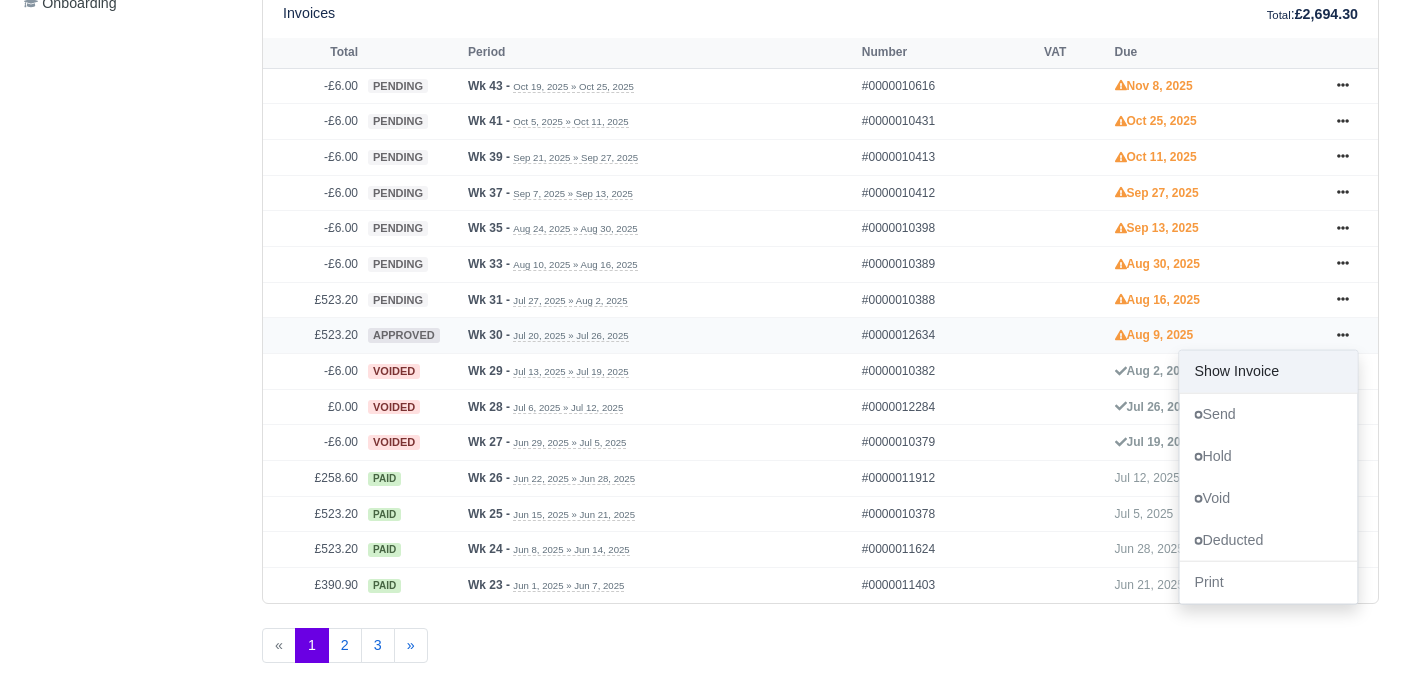 click on "Show Invoice" at bounding box center [1268, 372] 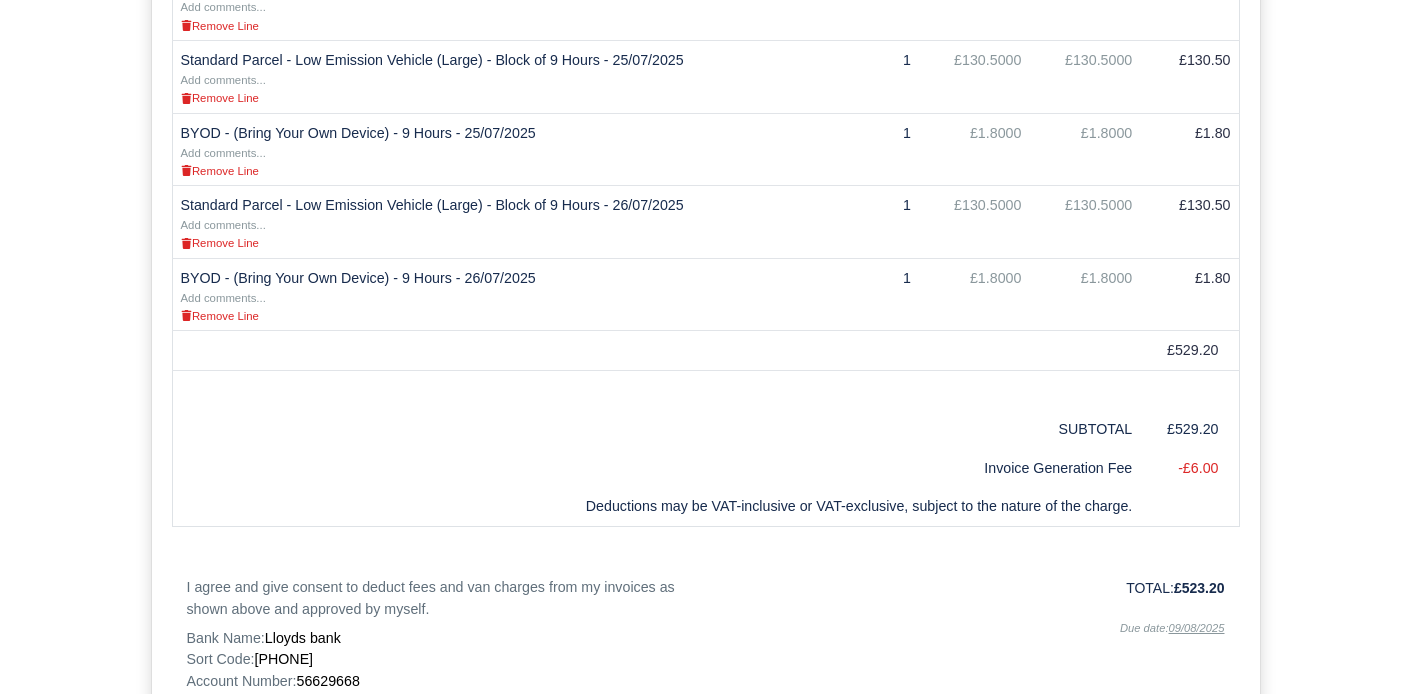 scroll, scrollTop: 969, scrollLeft: 0, axis: vertical 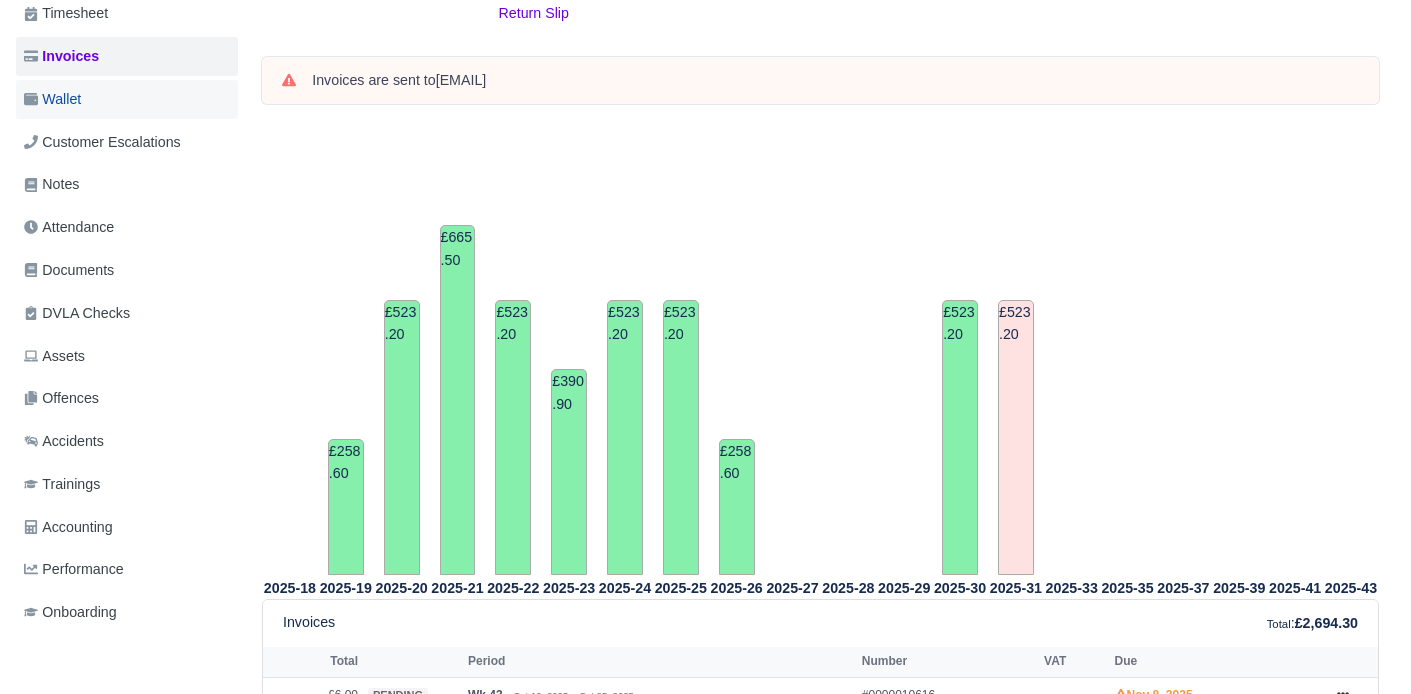 click on "Wallet" at bounding box center [52, 99] 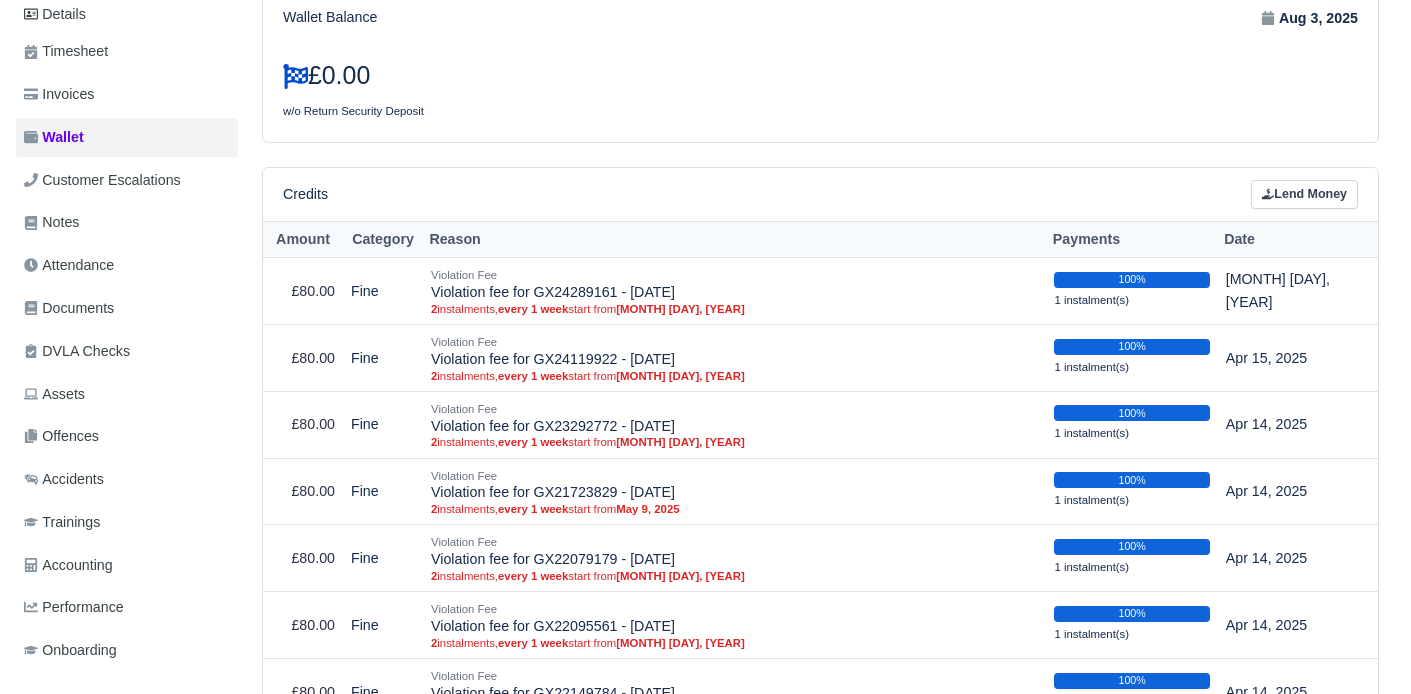 scroll, scrollTop: 280, scrollLeft: 8, axis: both 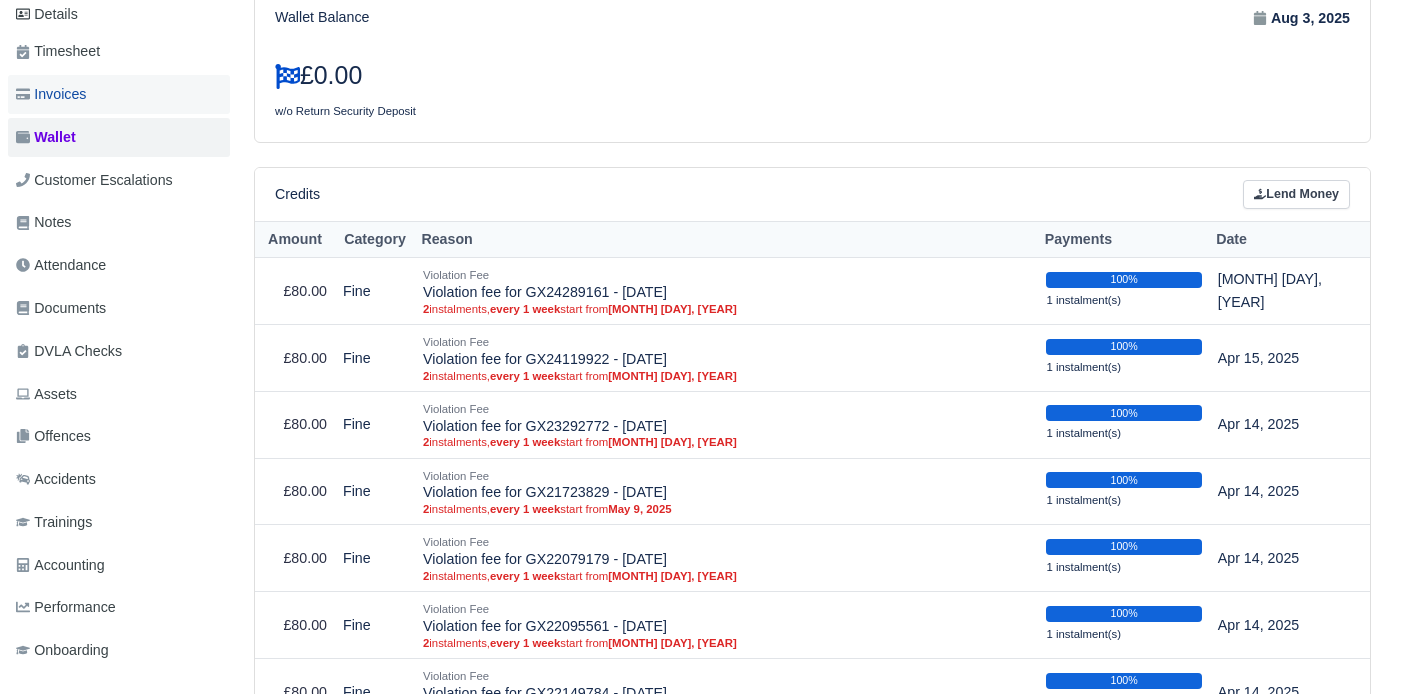click on "Invoices" at bounding box center (119, 94) 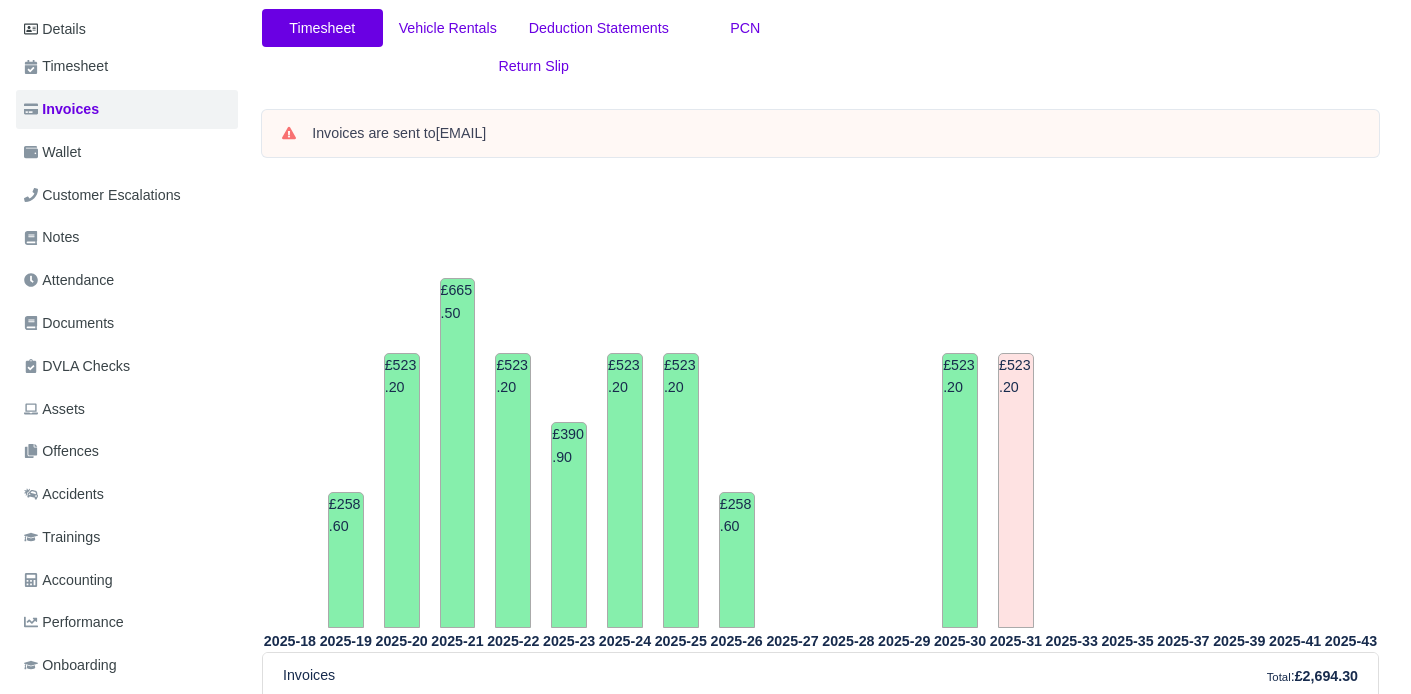 scroll, scrollTop: 0, scrollLeft: 0, axis: both 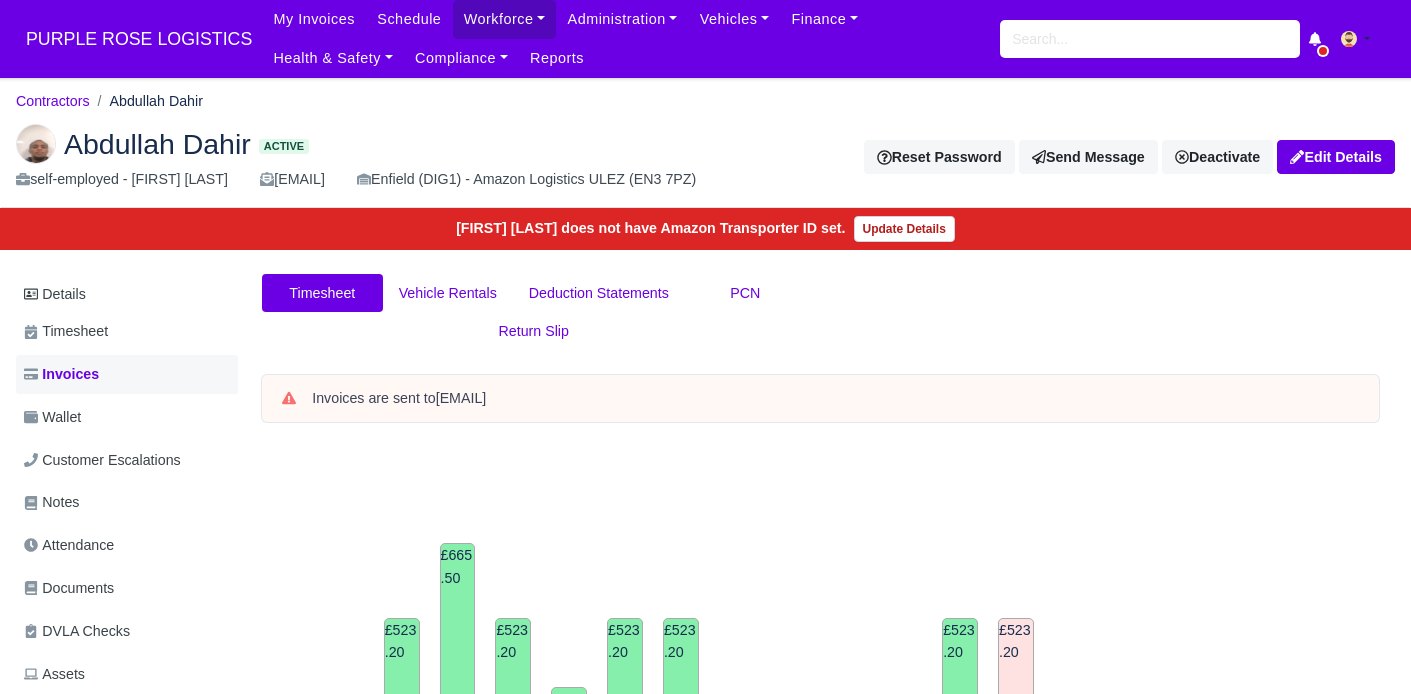 click on "Invoices" at bounding box center [61, 374] 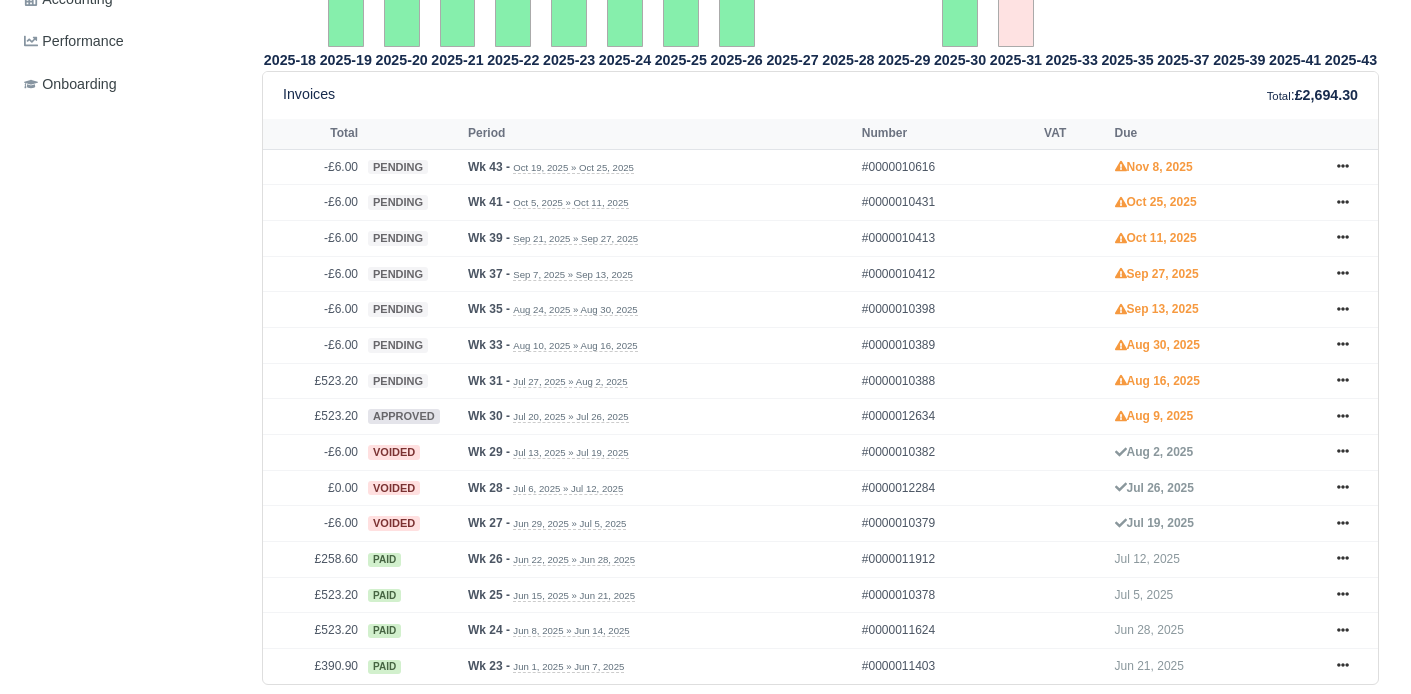 scroll, scrollTop: 850, scrollLeft: 0, axis: vertical 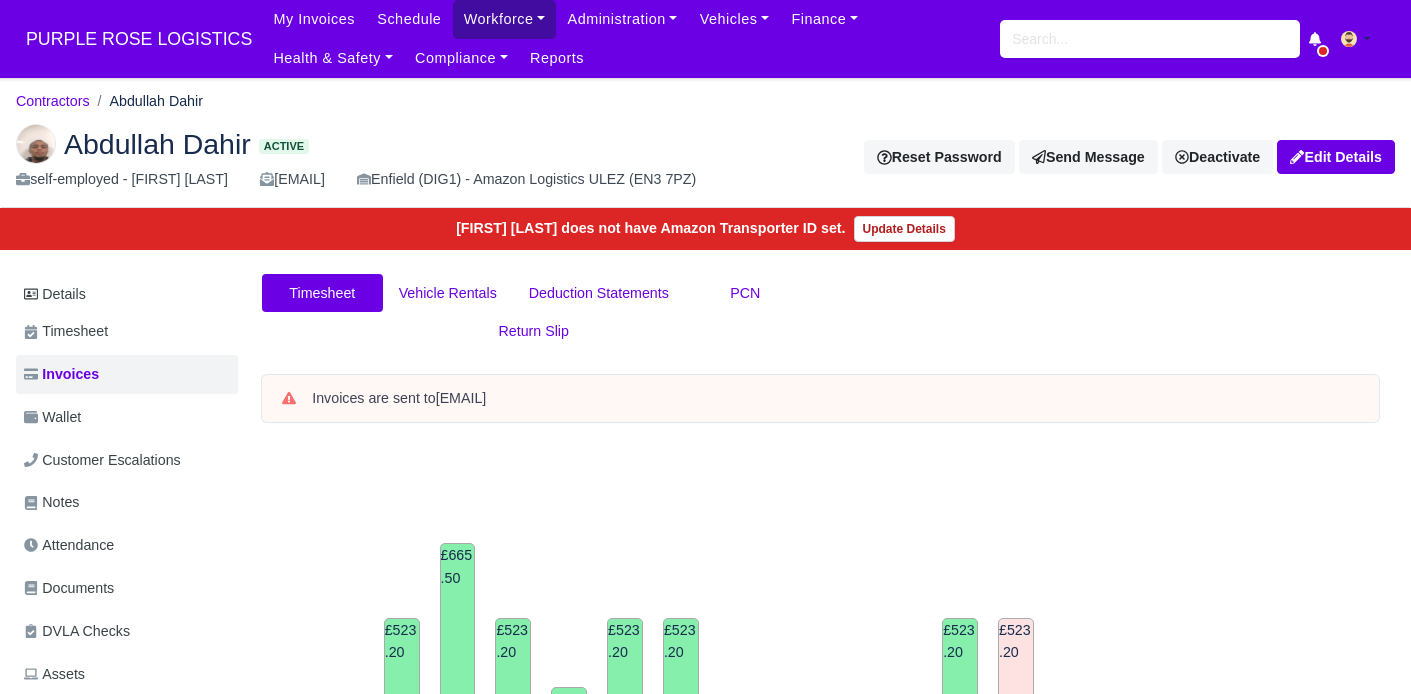 click on "Workforce" at bounding box center (505, 19) 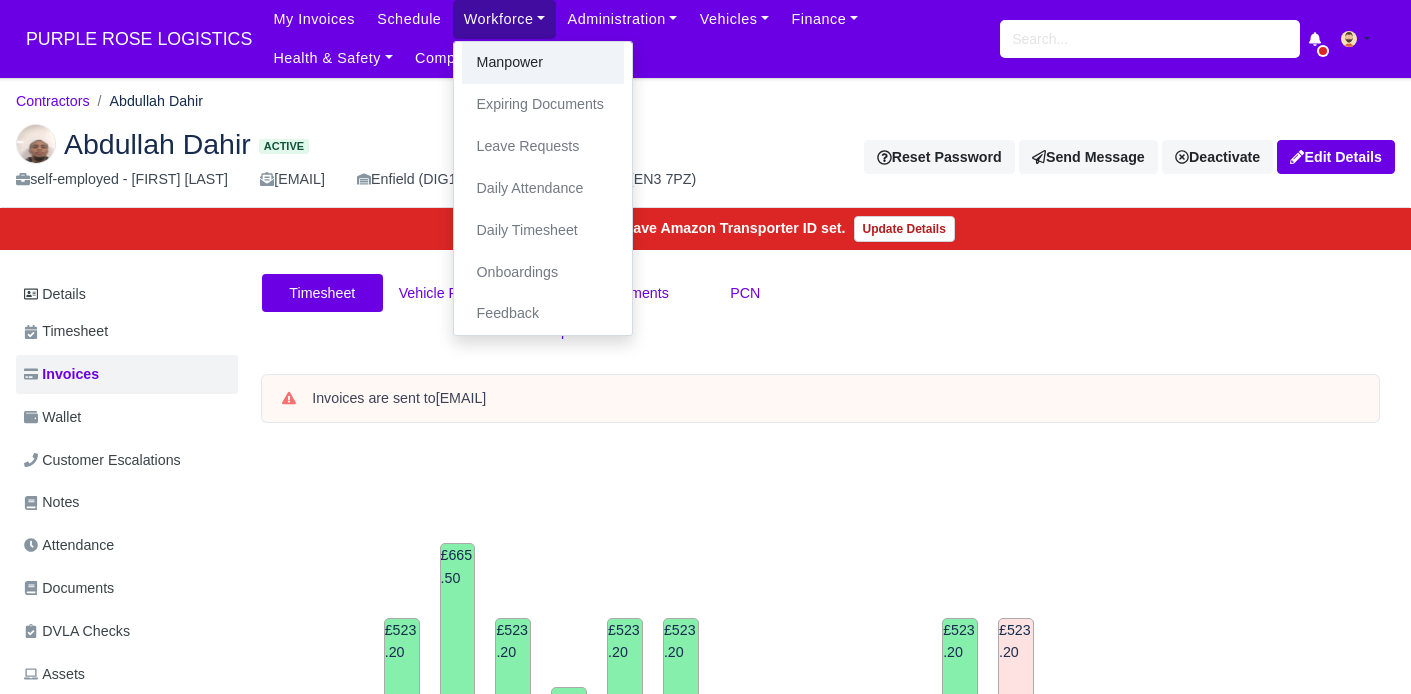 click on "Manpower" at bounding box center [543, 63] 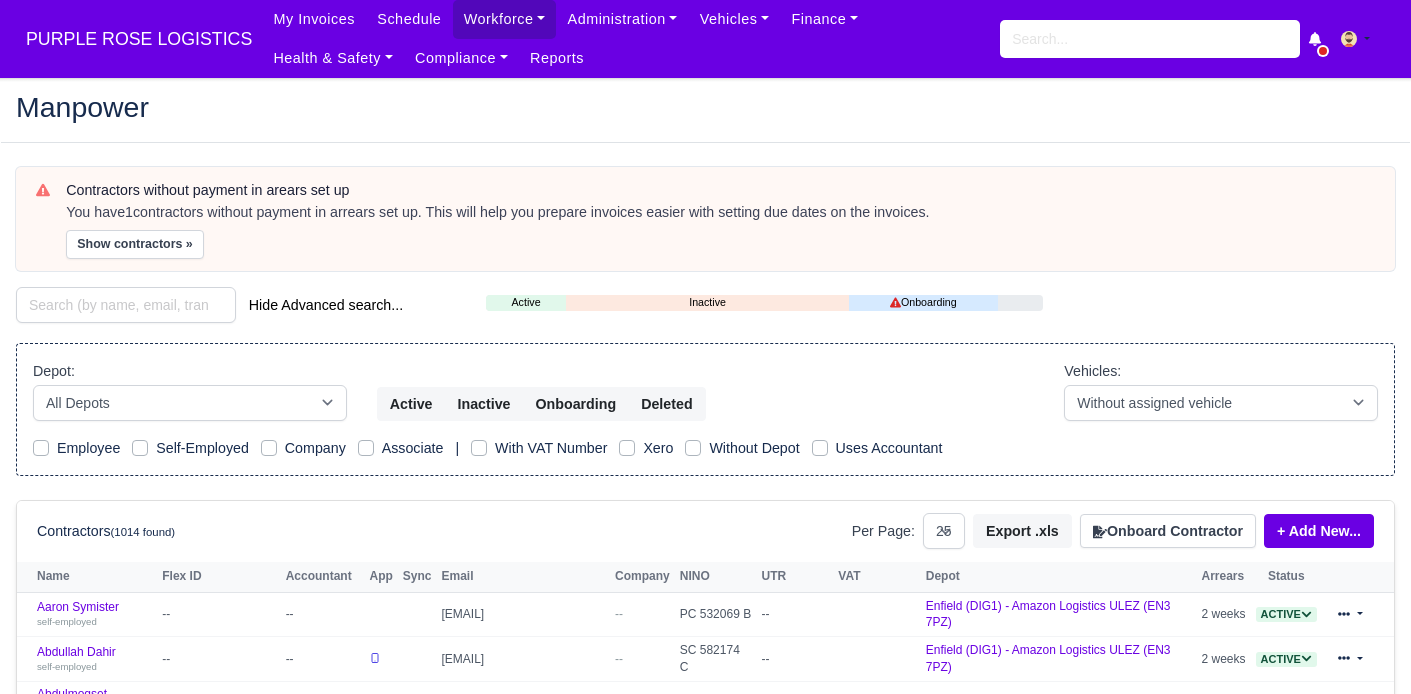 select on "25" 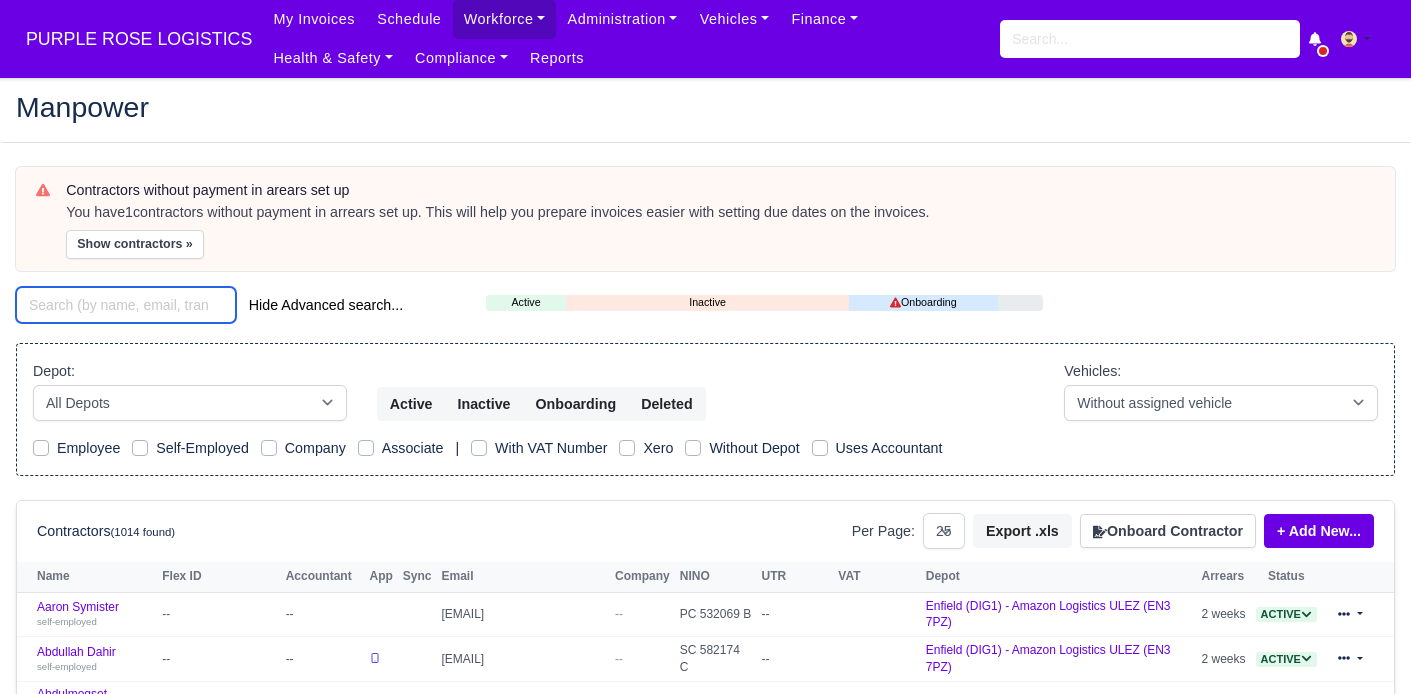 click at bounding box center (126, 305) 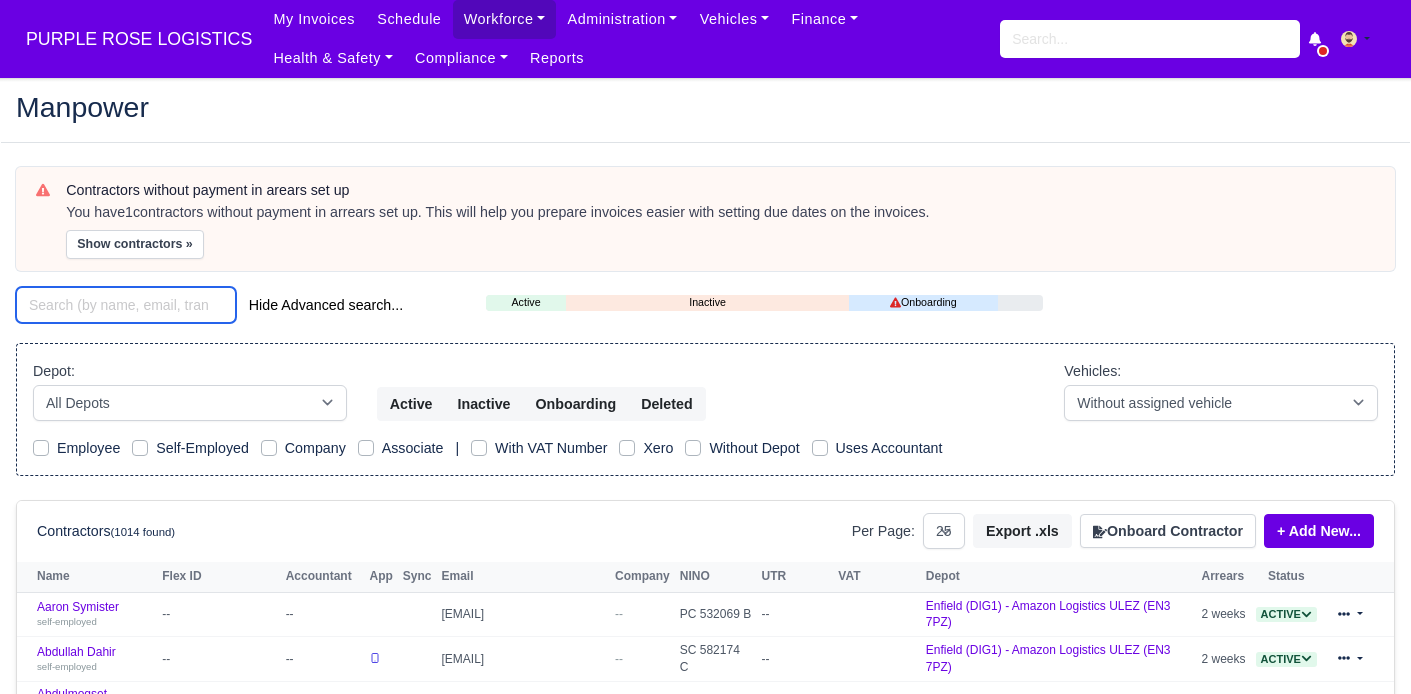 paste on "Adrian Ando" 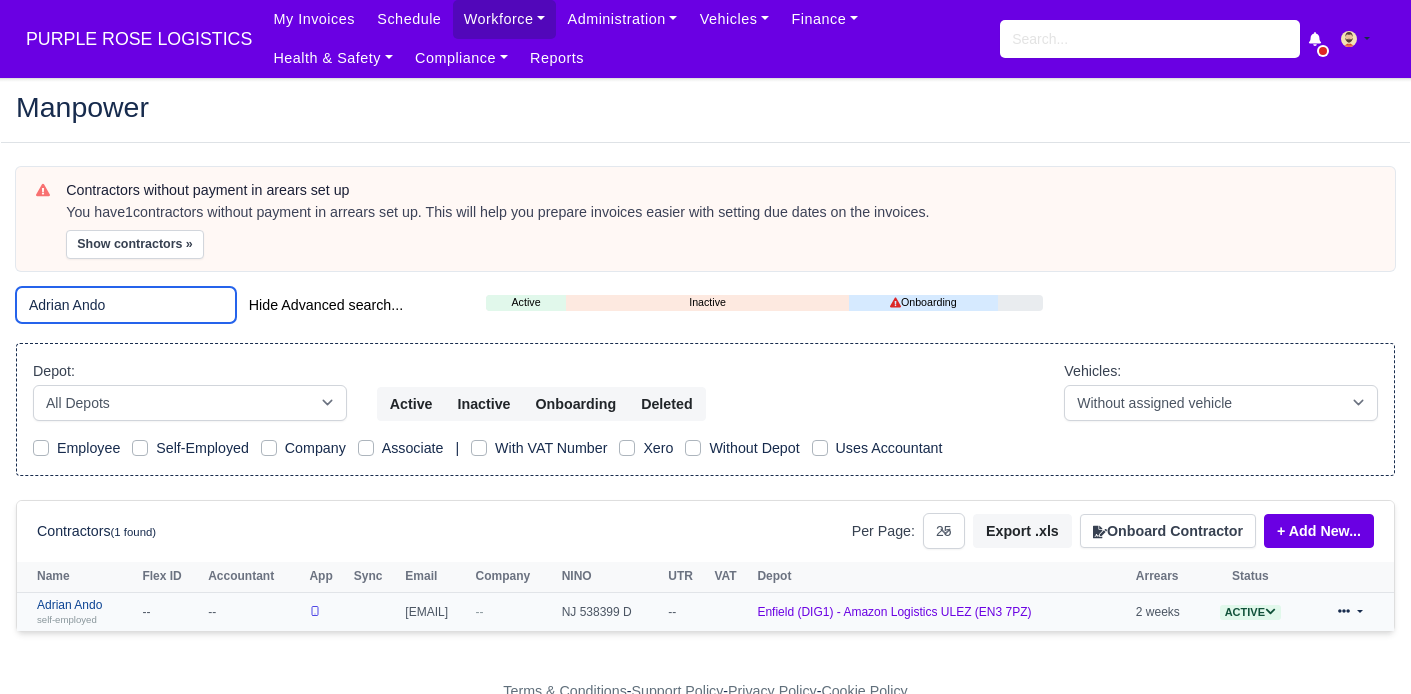 type on "Adrian Ando" 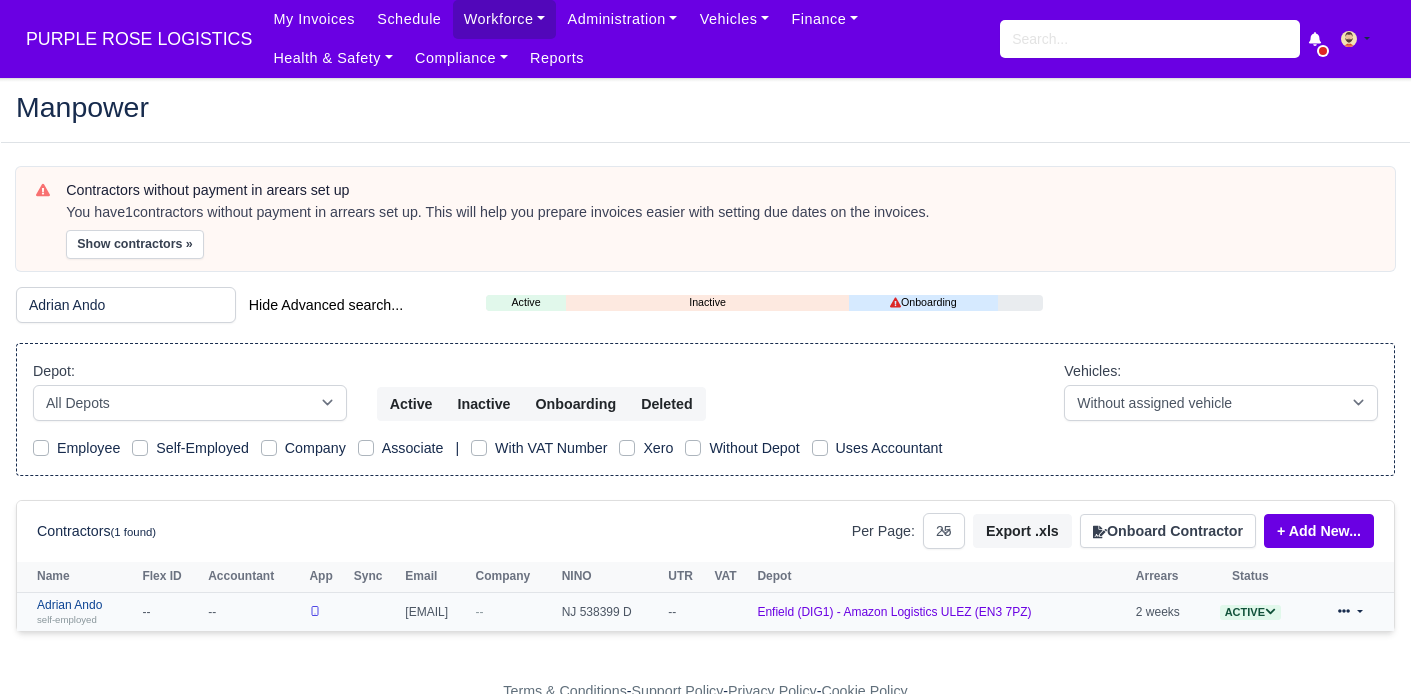 click on "[FIRST] [LAST]
self-employed" at bounding box center (84, 612) 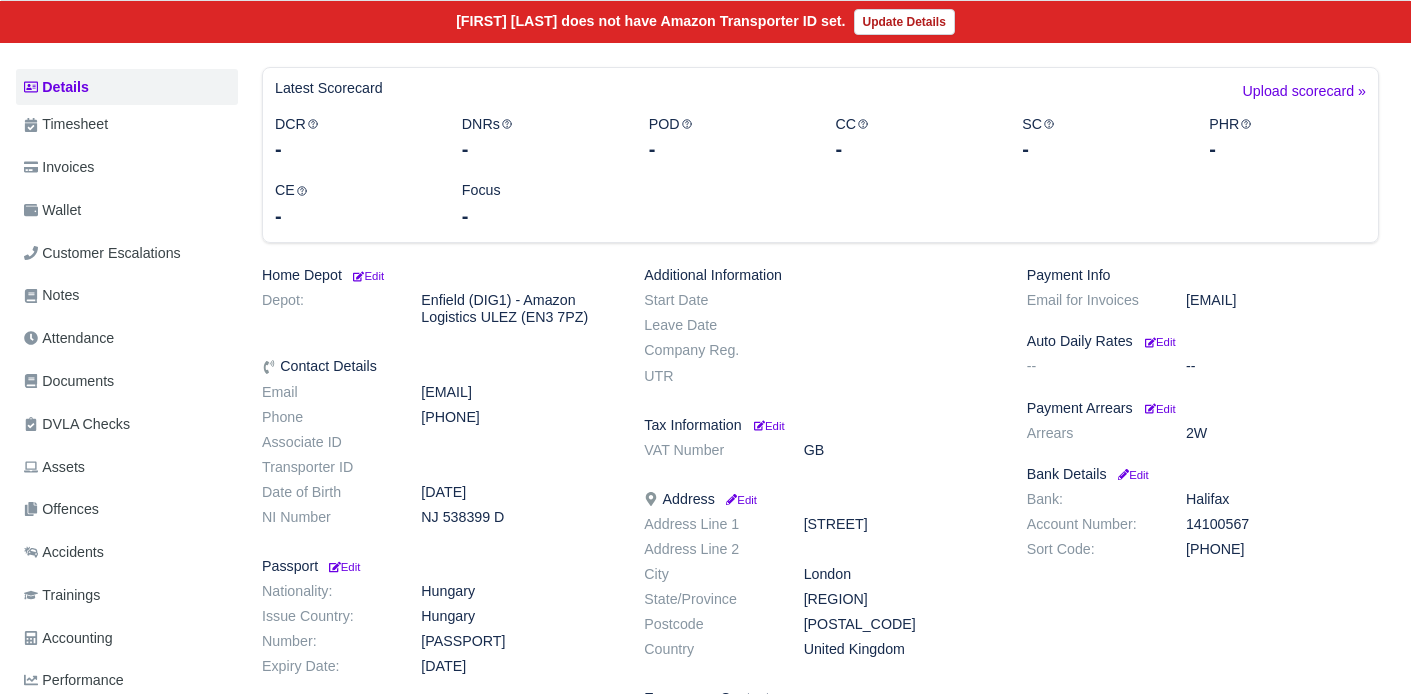 scroll, scrollTop: 231, scrollLeft: 0, axis: vertical 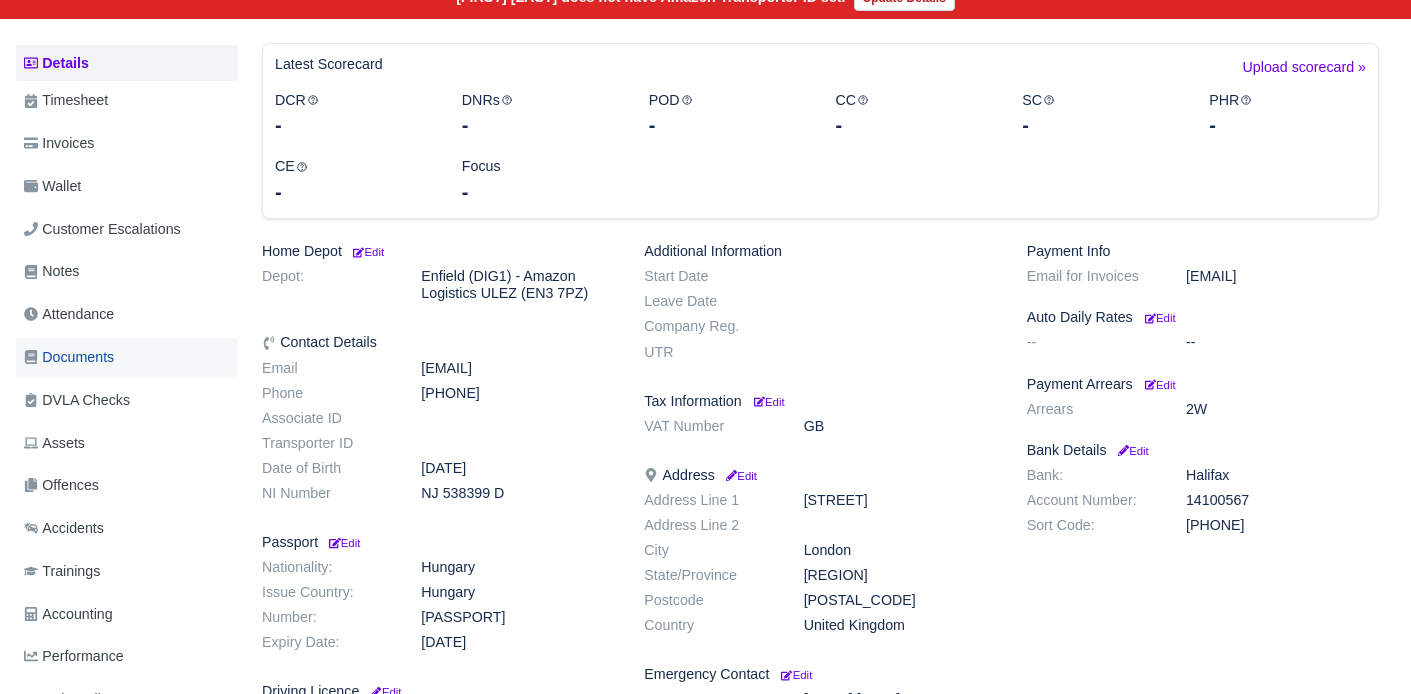 click on "Documents" at bounding box center [69, 357] 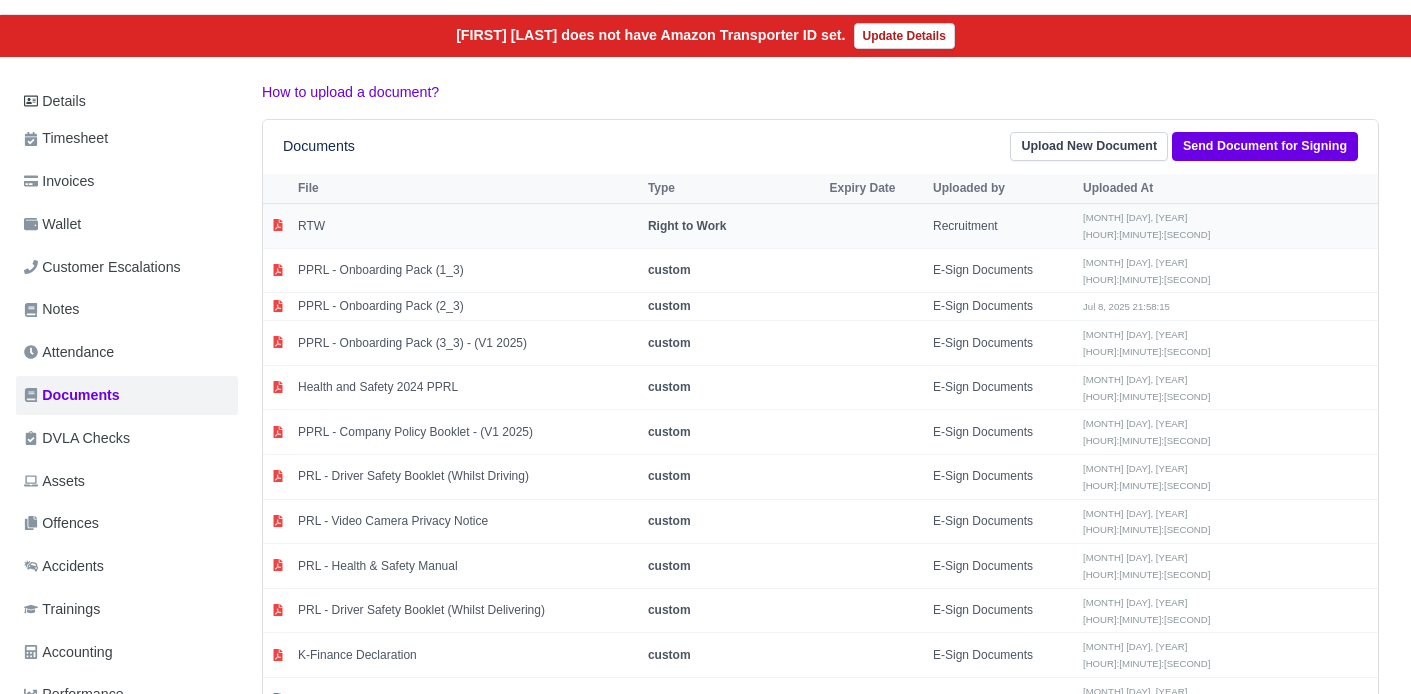 scroll, scrollTop: 220, scrollLeft: 0, axis: vertical 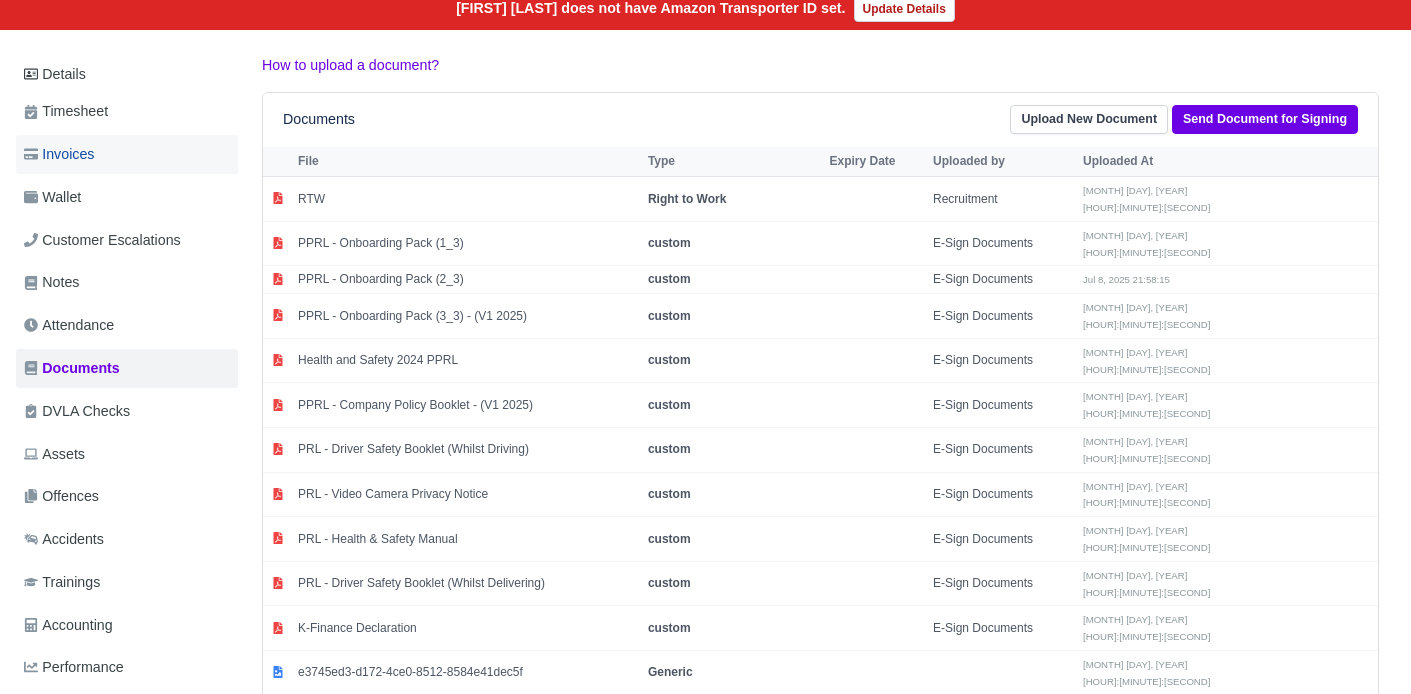 click on "Invoices" at bounding box center [59, 154] 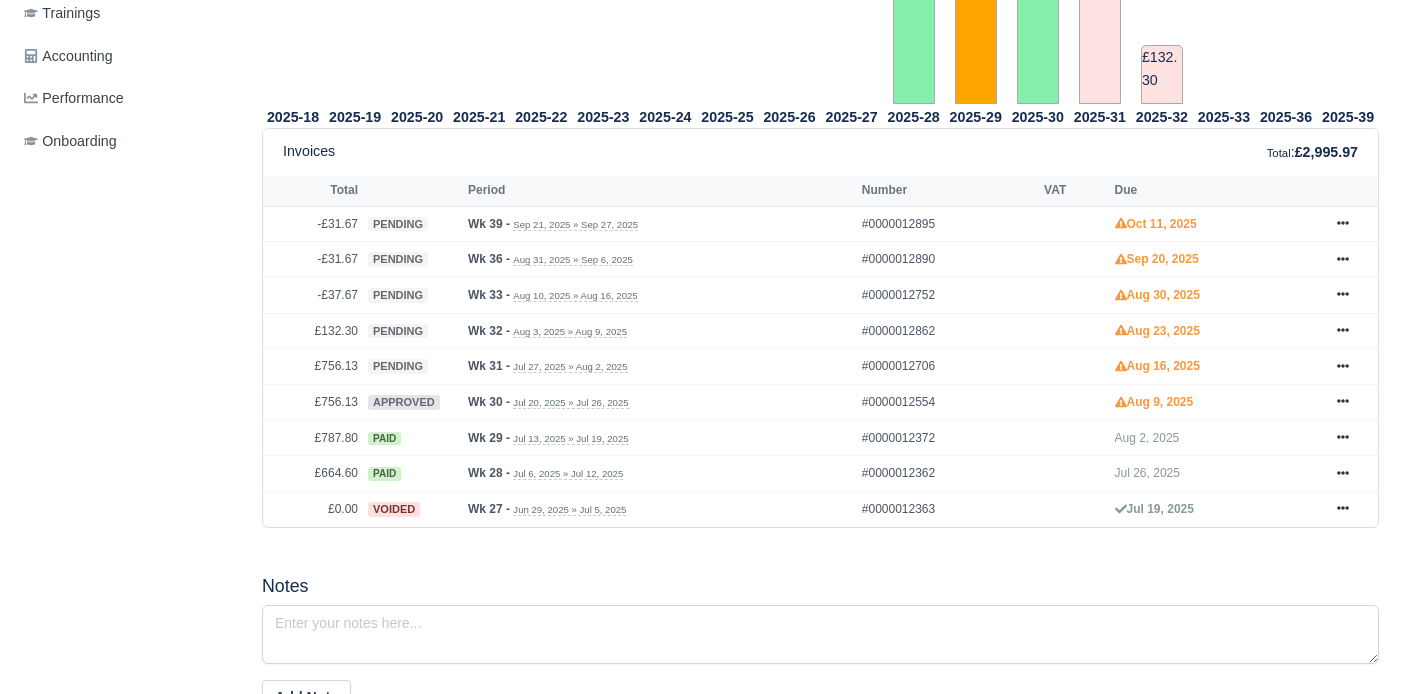 scroll, scrollTop: 807, scrollLeft: 0, axis: vertical 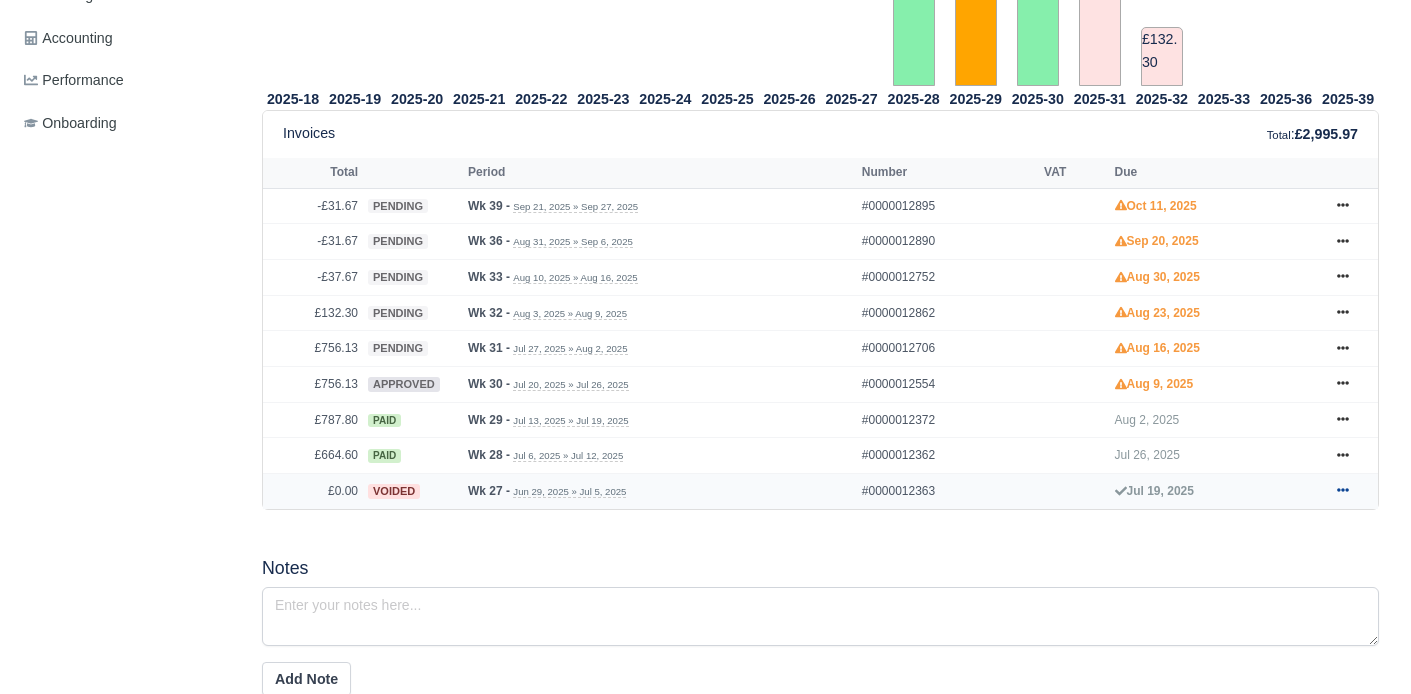 click 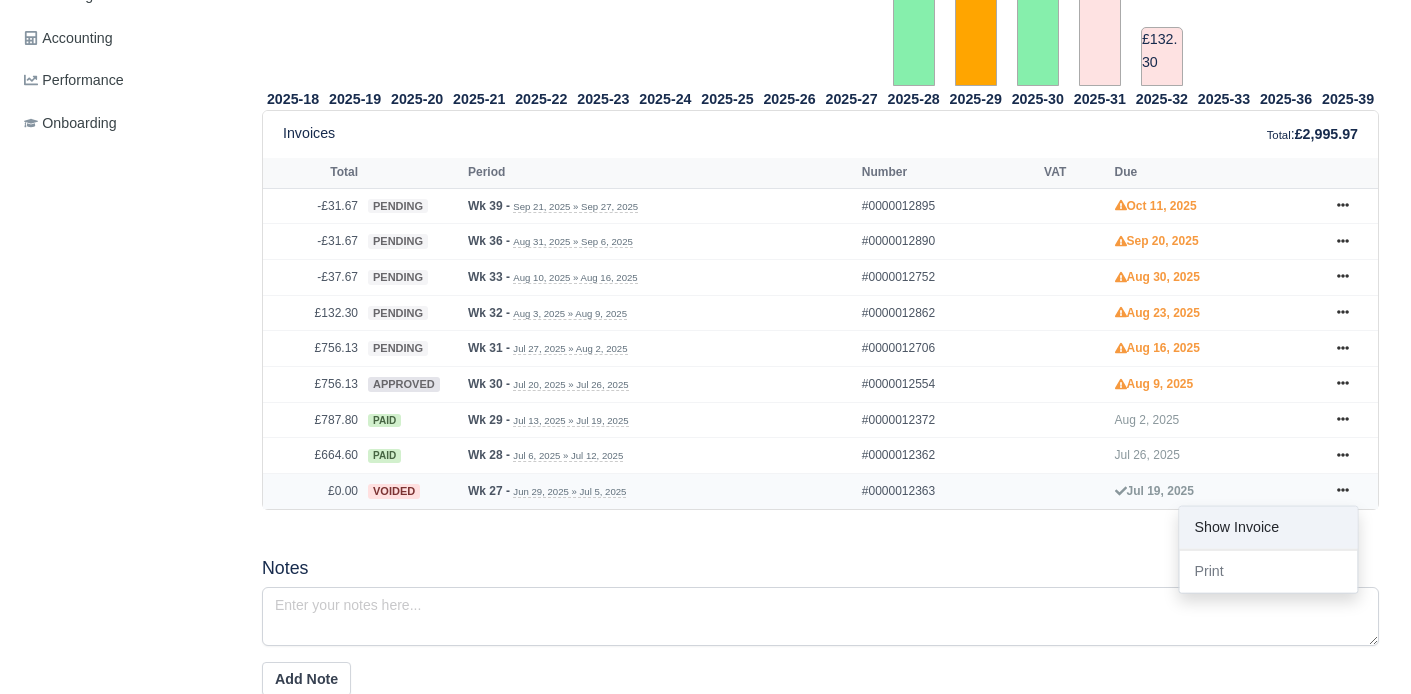 click on "Show Invoice" at bounding box center (1268, 528) 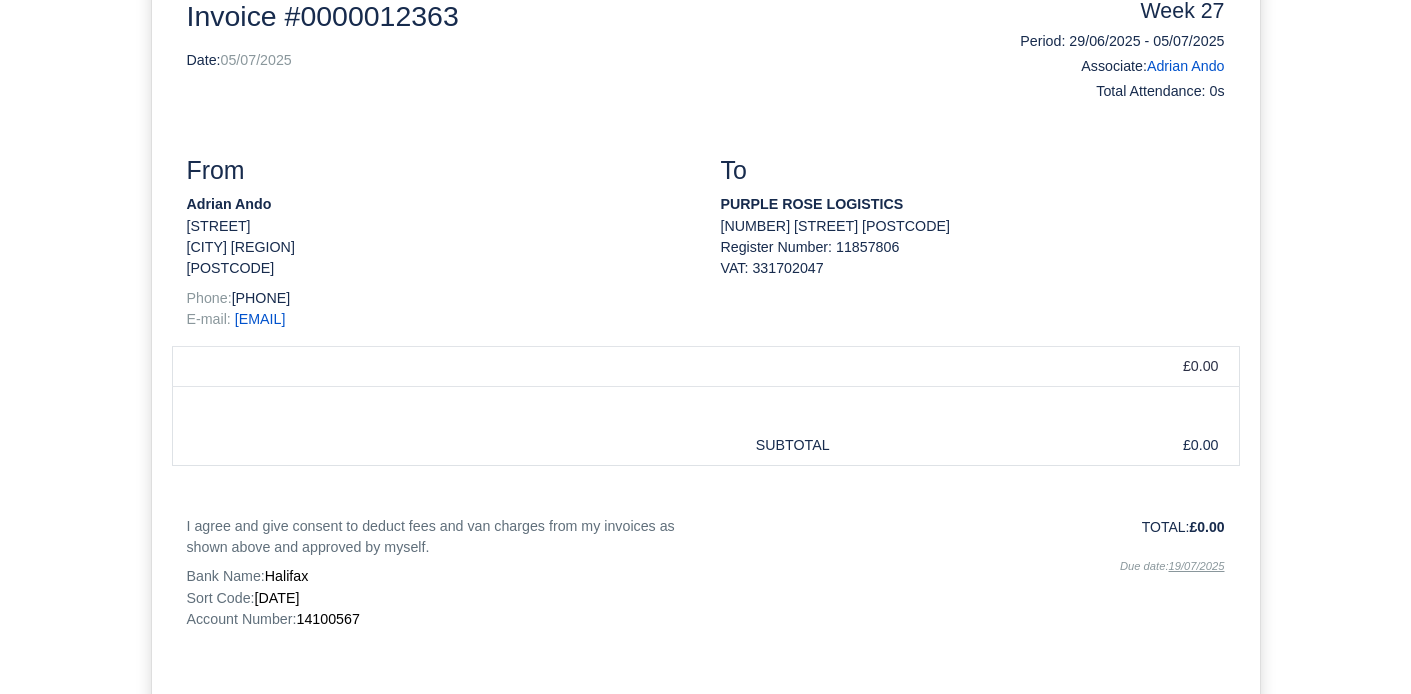 scroll, scrollTop: 469, scrollLeft: 0, axis: vertical 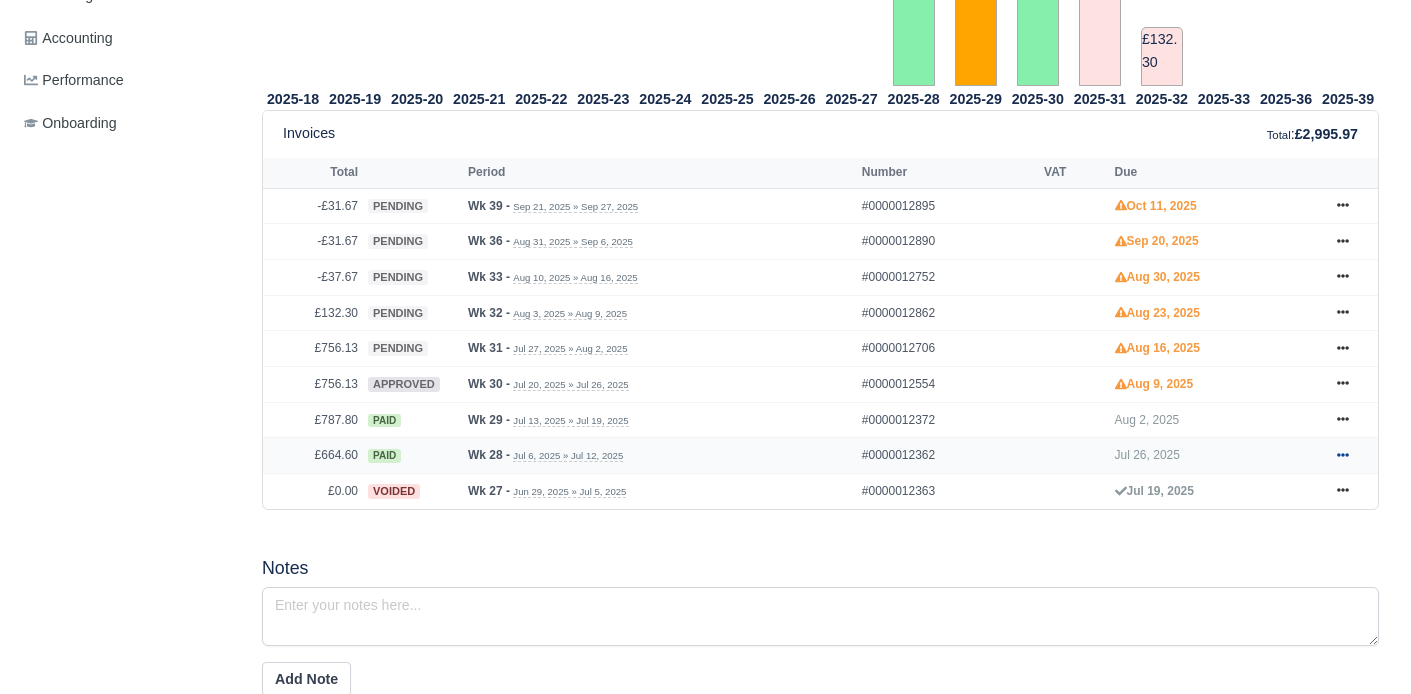 click 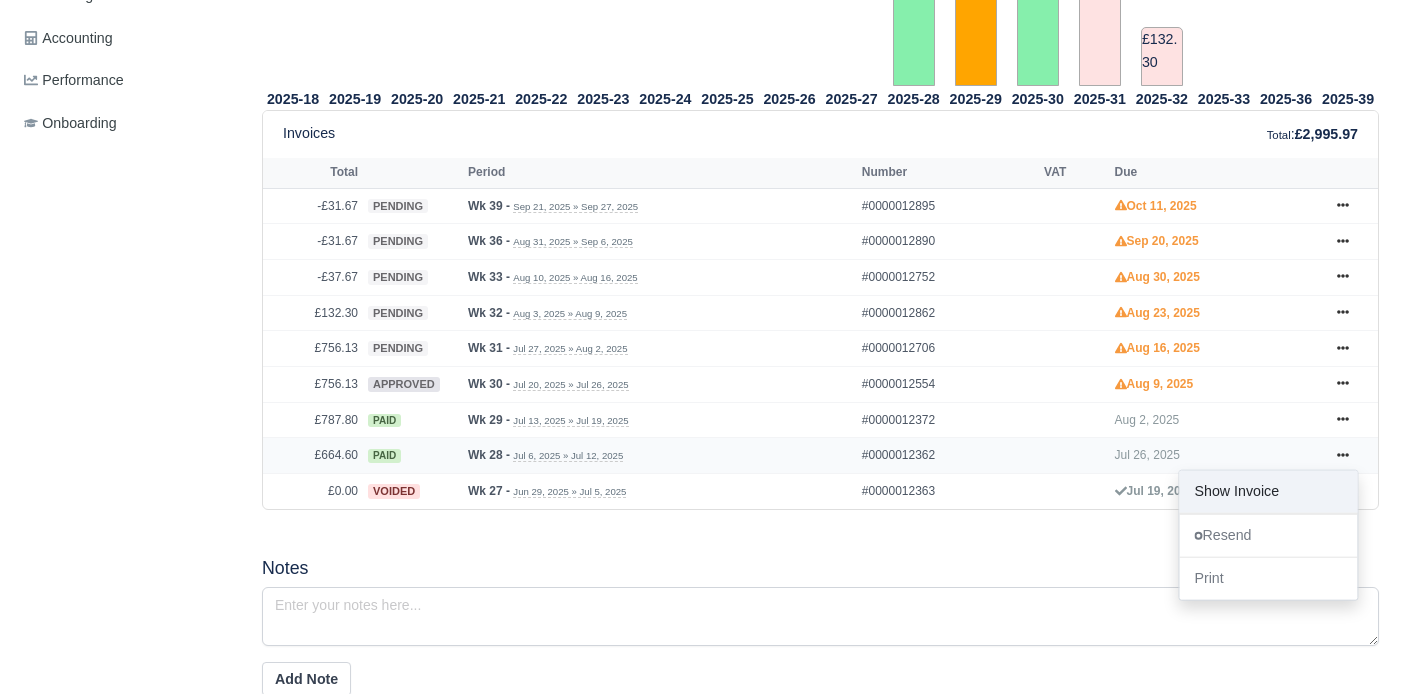 click on "Show Invoice" at bounding box center [1268, 492] 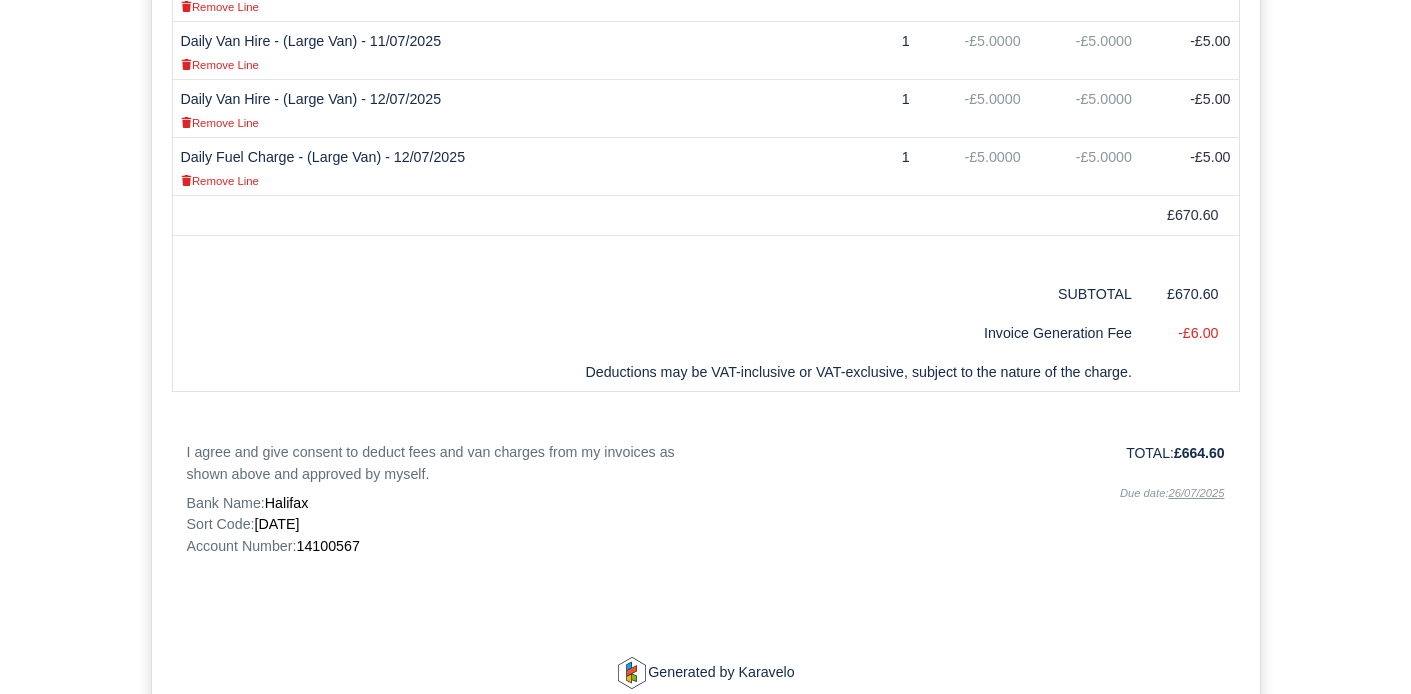 scroll, scrollTop: 1259, scrollLeft: 0, axis: vertical 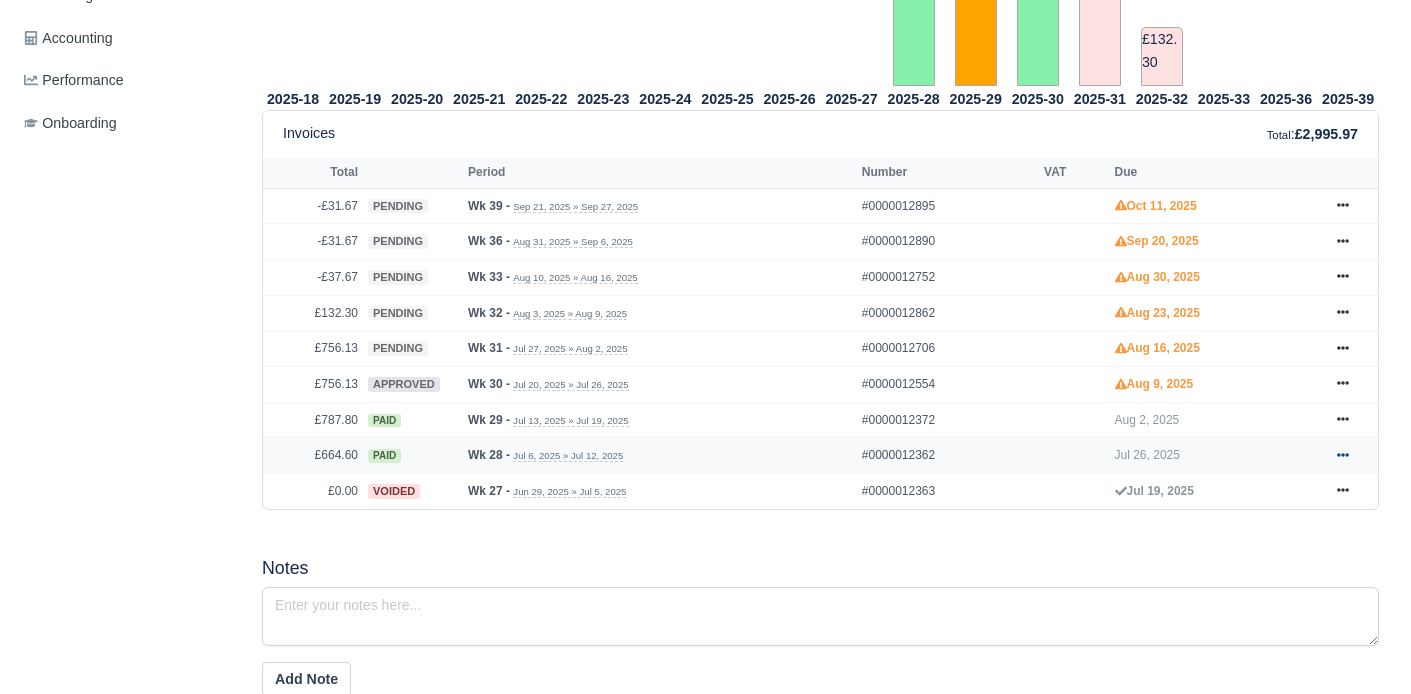 click 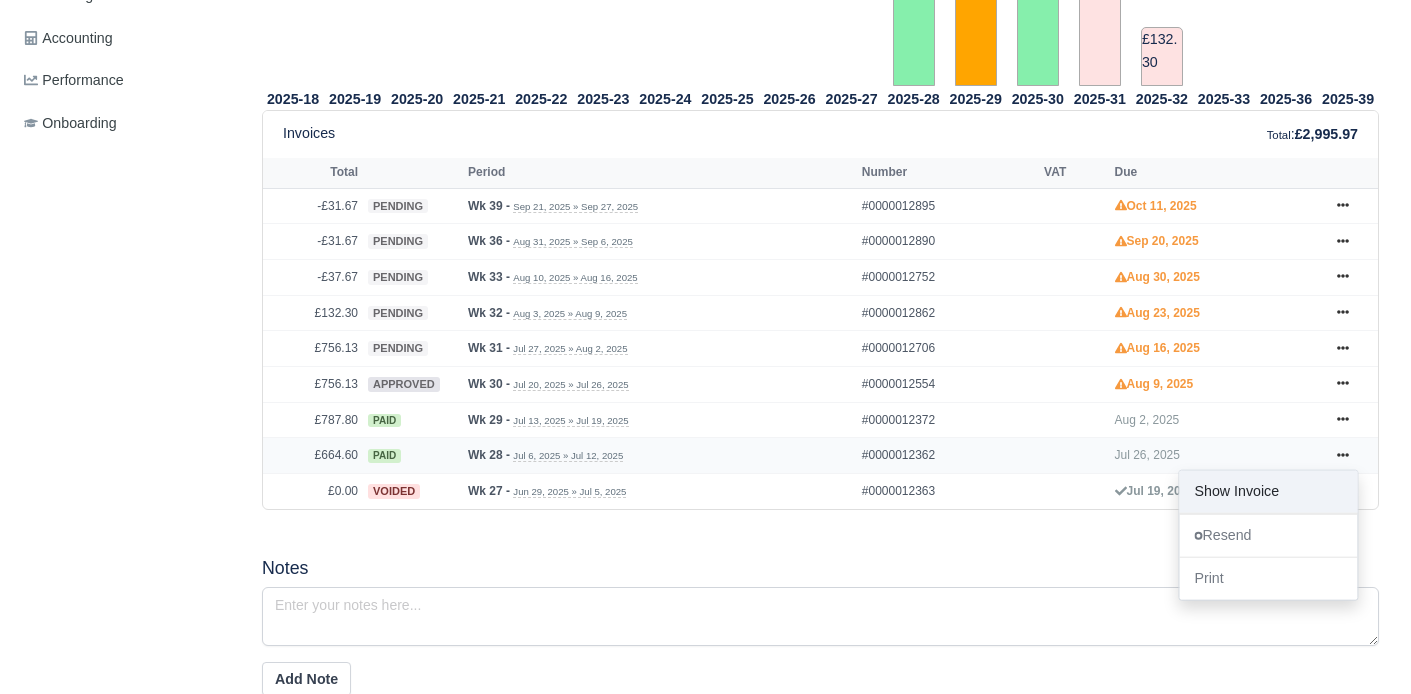 click on "Show Invoice" at bounding box center (1268, 492) 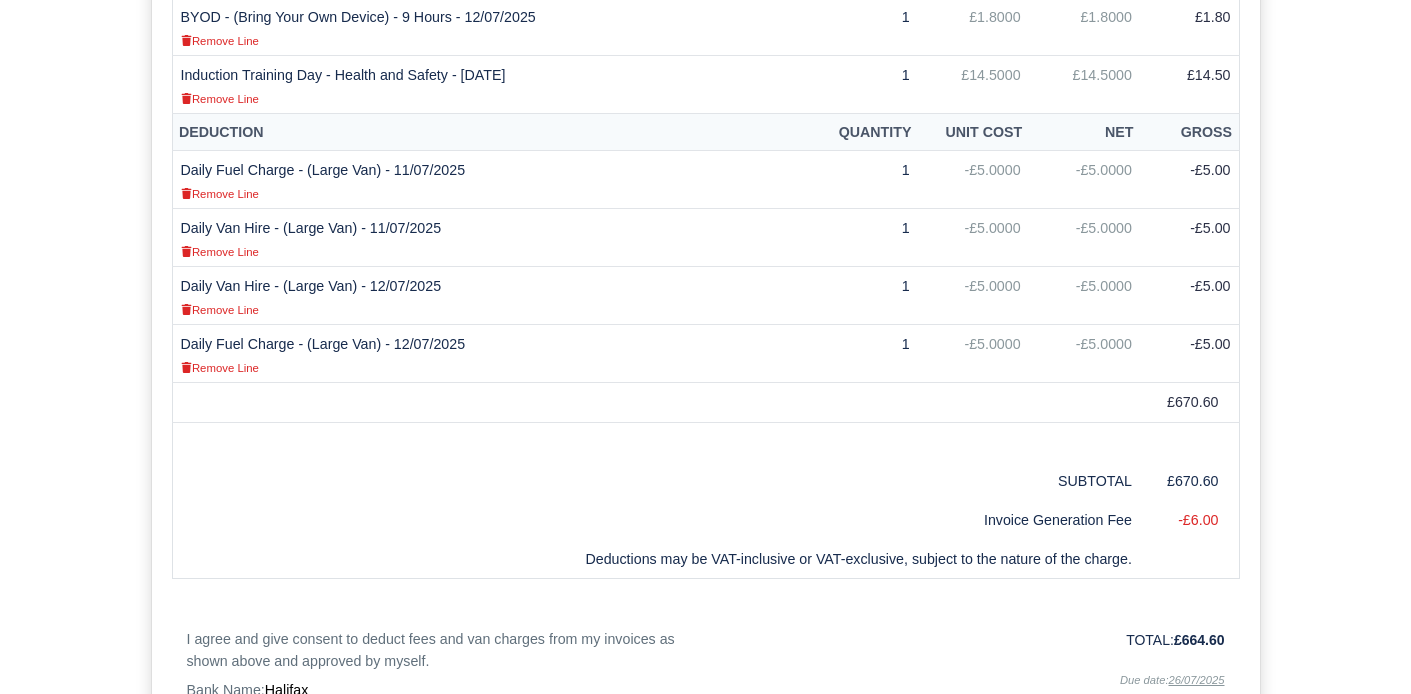 scroll, scrollTop: 1077, scrollLeft: 0, axis: vertical 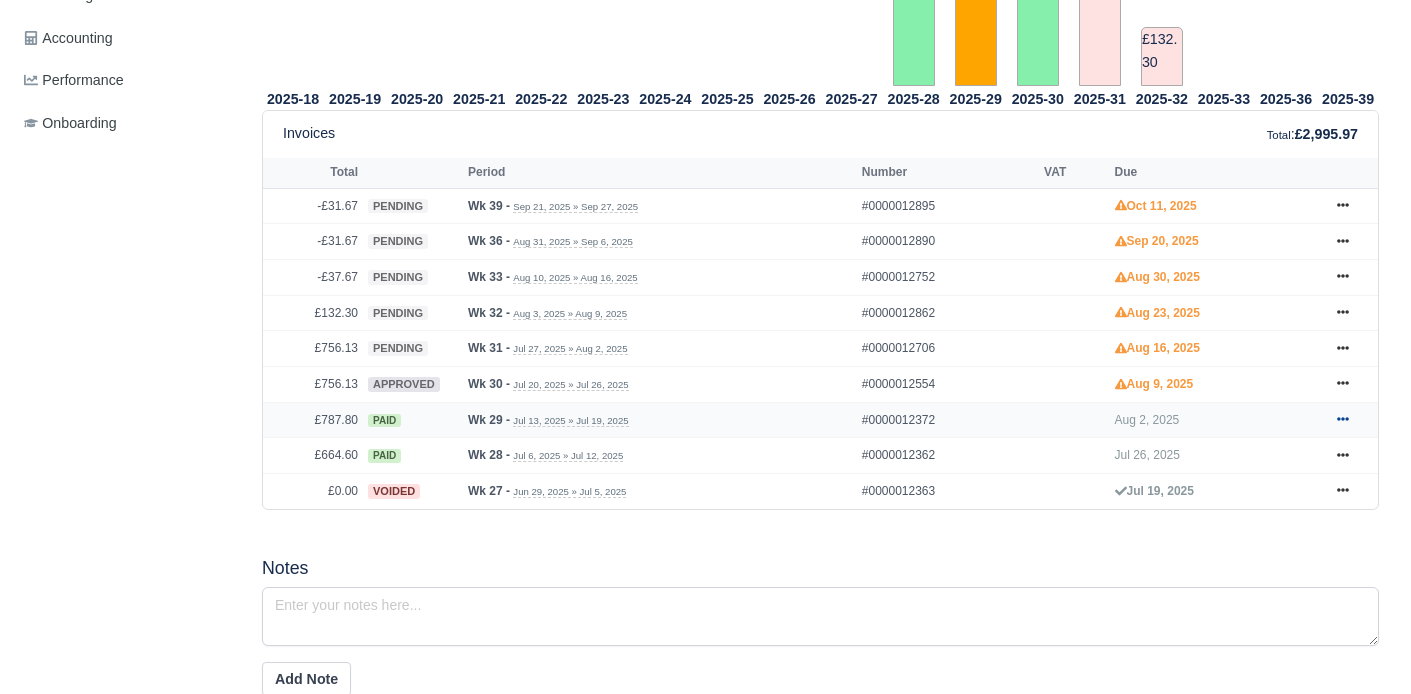click 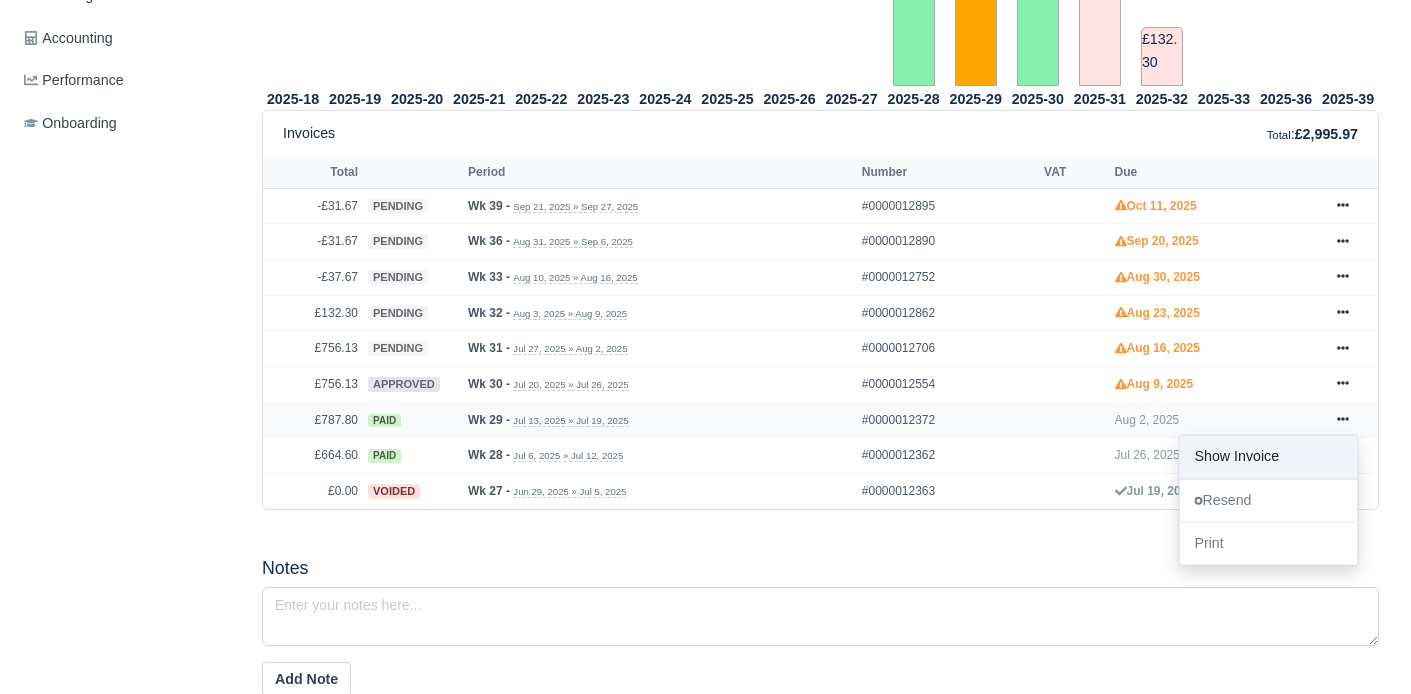 click on "Show Invoice" at bounding box center [1268, 456] 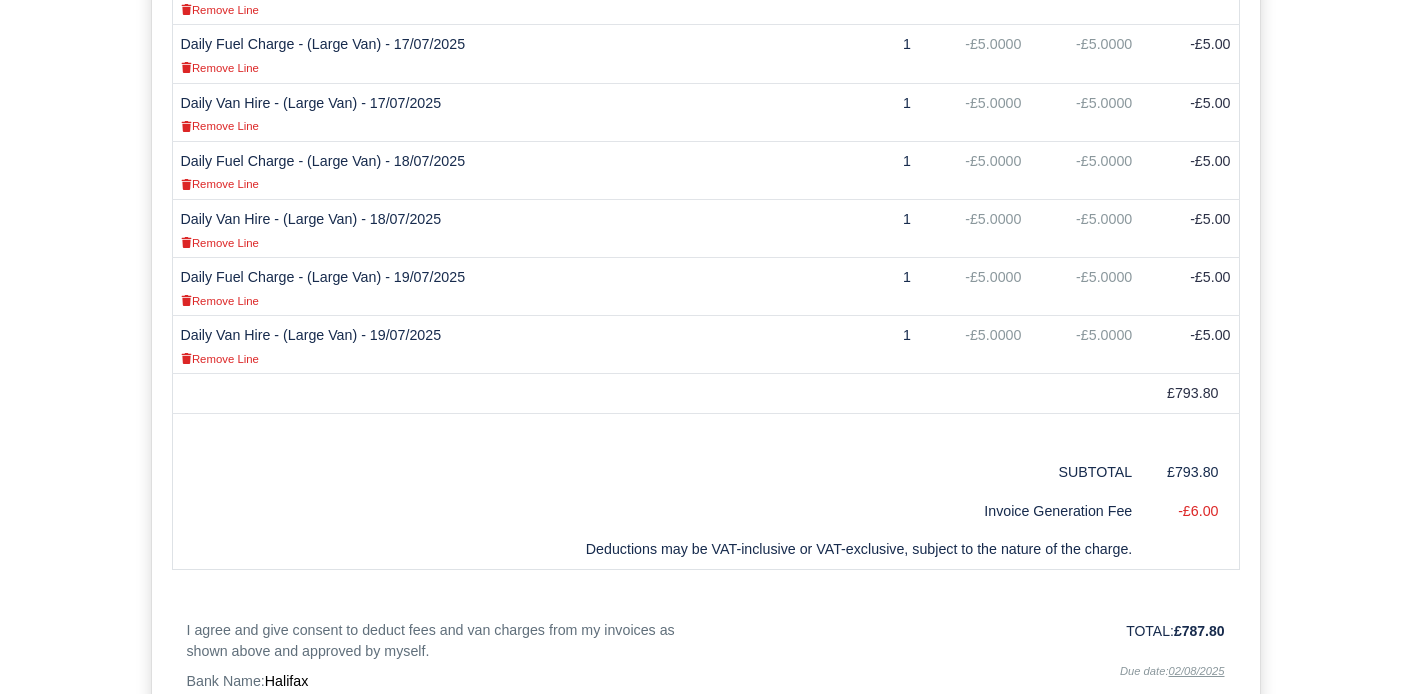 scroll, scrollTop: 1779, scrollLeft: 0, axis: vertical 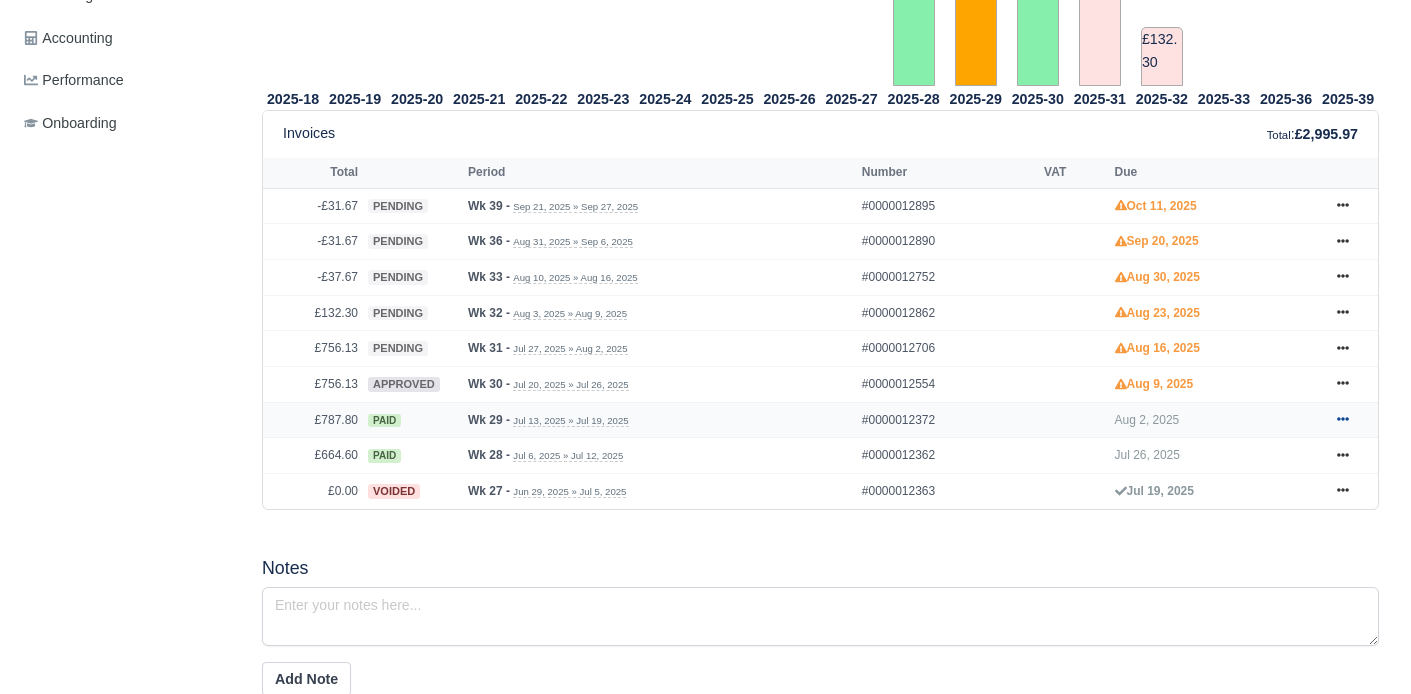 click at bounding box center [1343, 420] 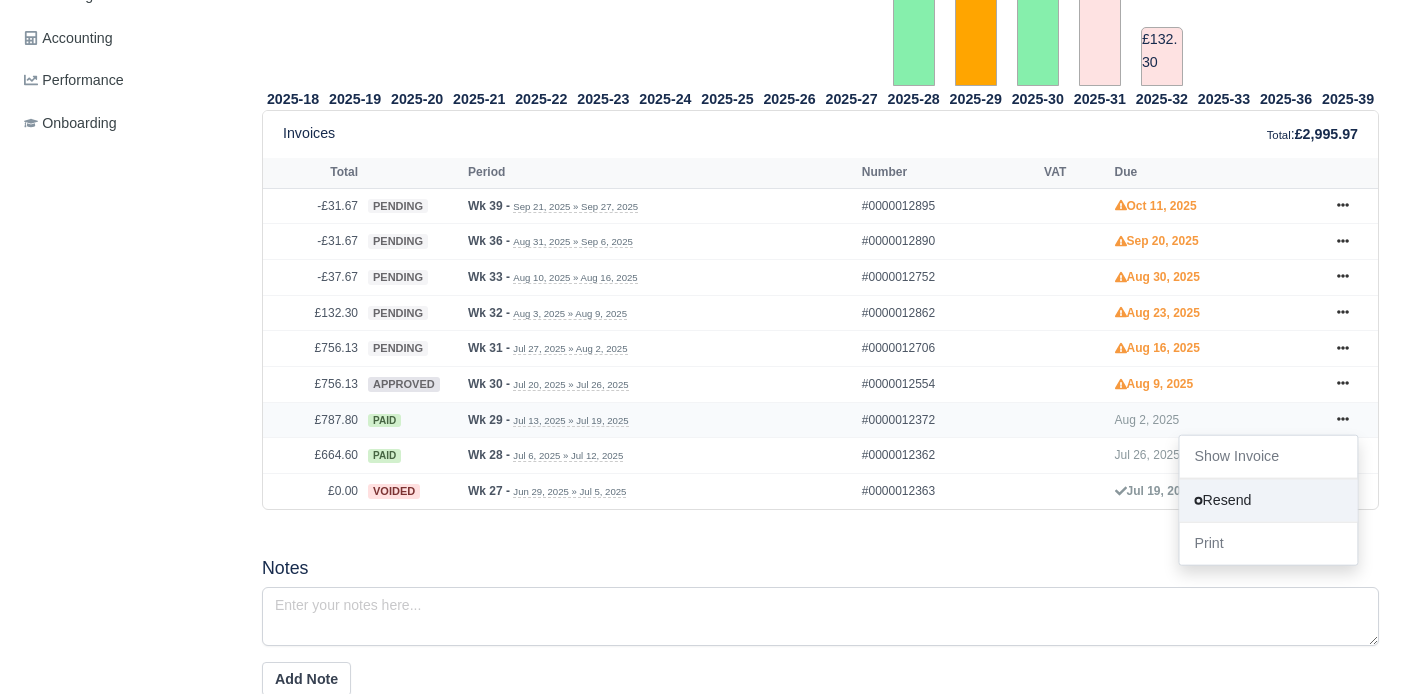 click on "Resend" at bounding box center (1268, 500) 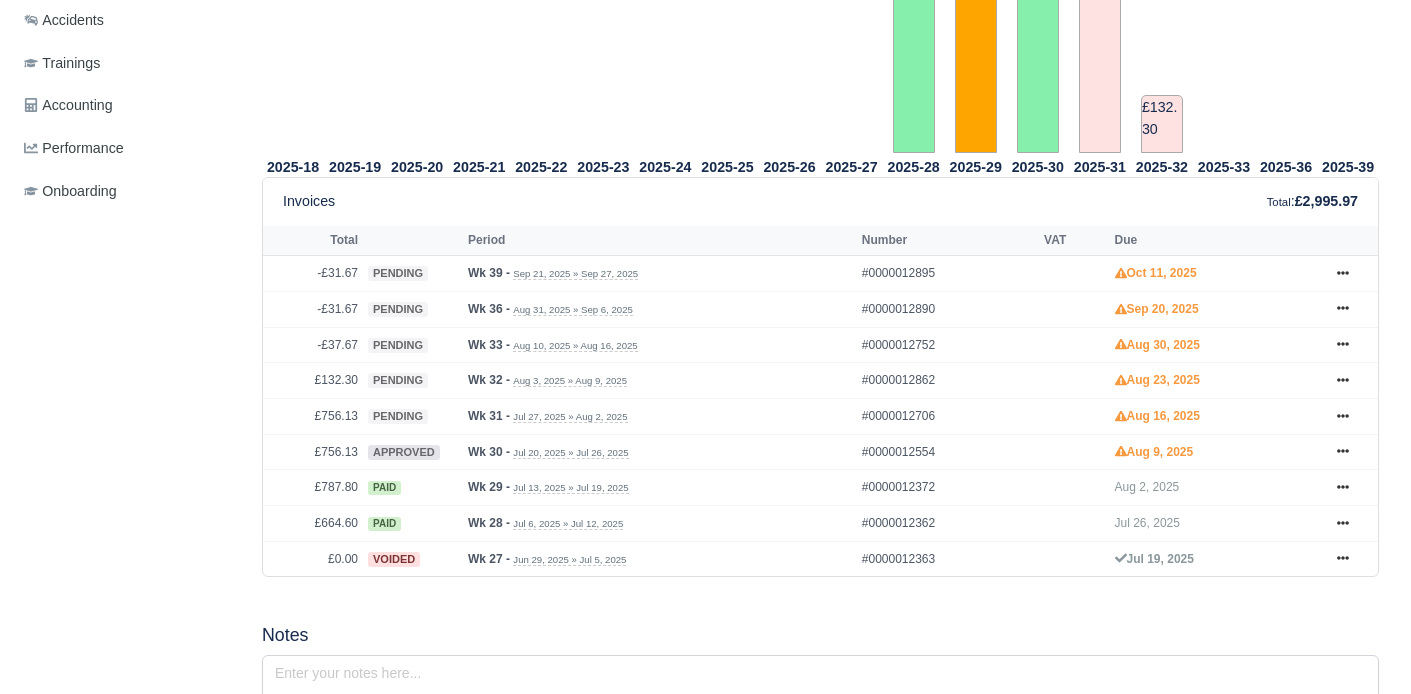 scroll, scrollTop: 784, scrollLeft: 0, axis: vertical 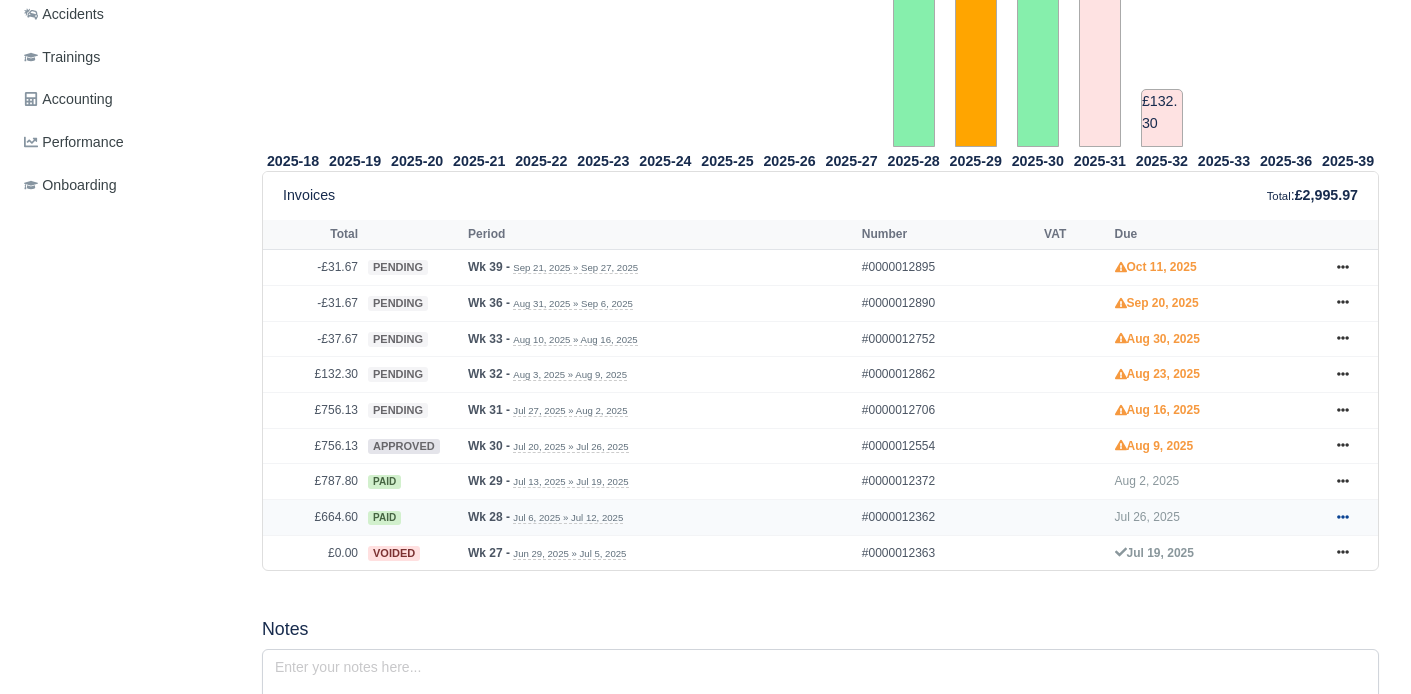 click at bounding box center (1343, 517) 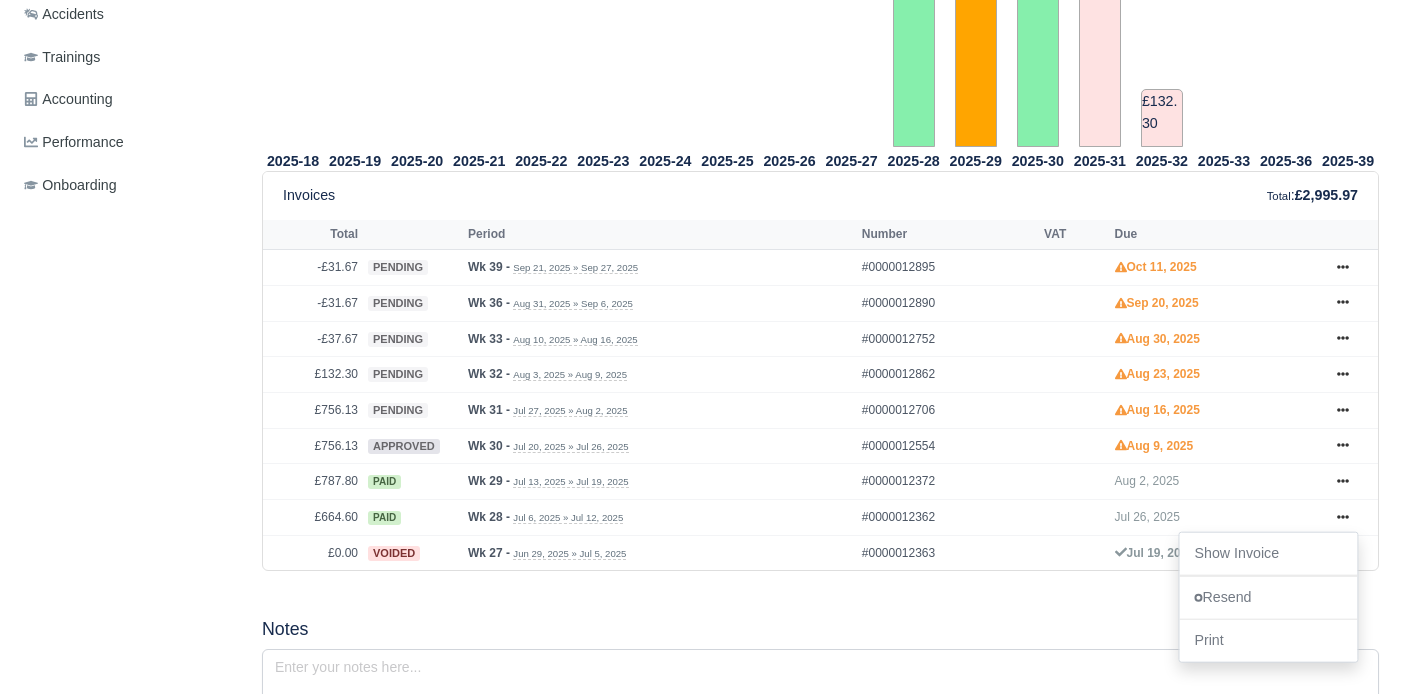 click on "2025-18
2025-19
2025-20
2025-21
2025-22
2025-23
2025-24
2025-25 2025-26" at bounding box center (820, 514) 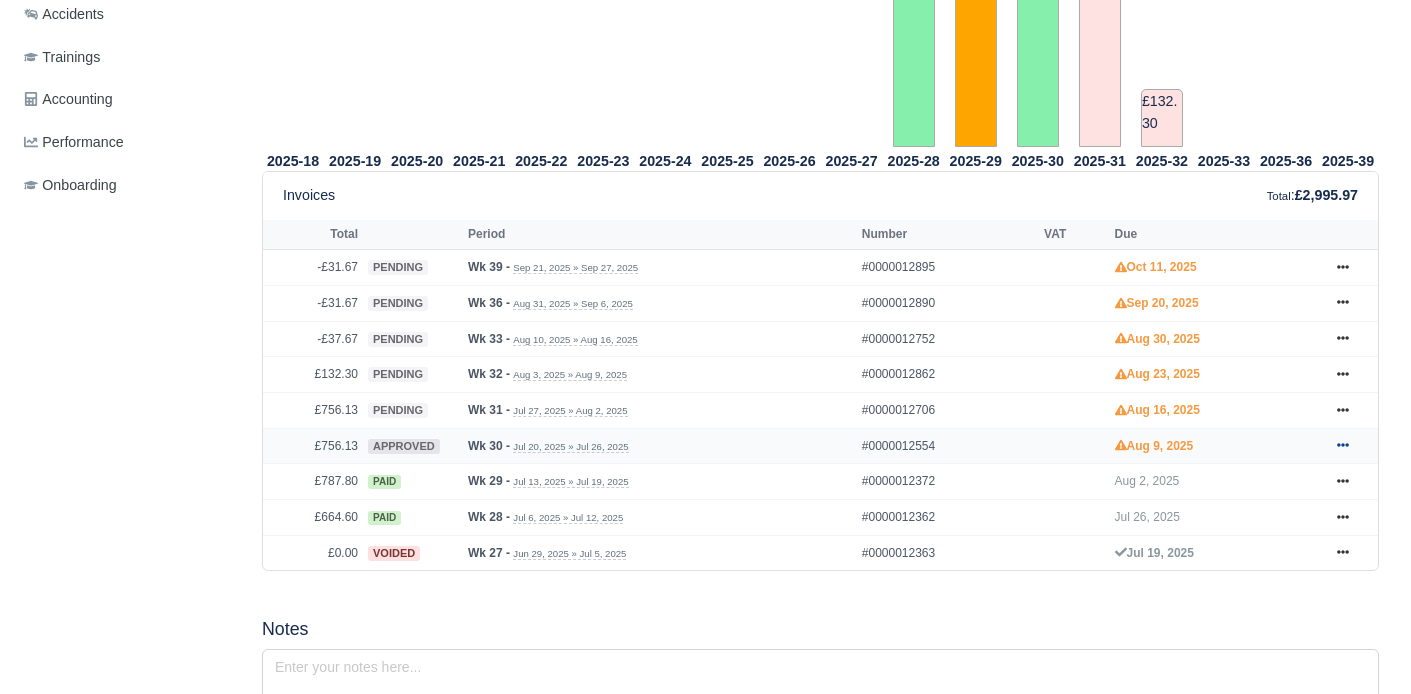 click 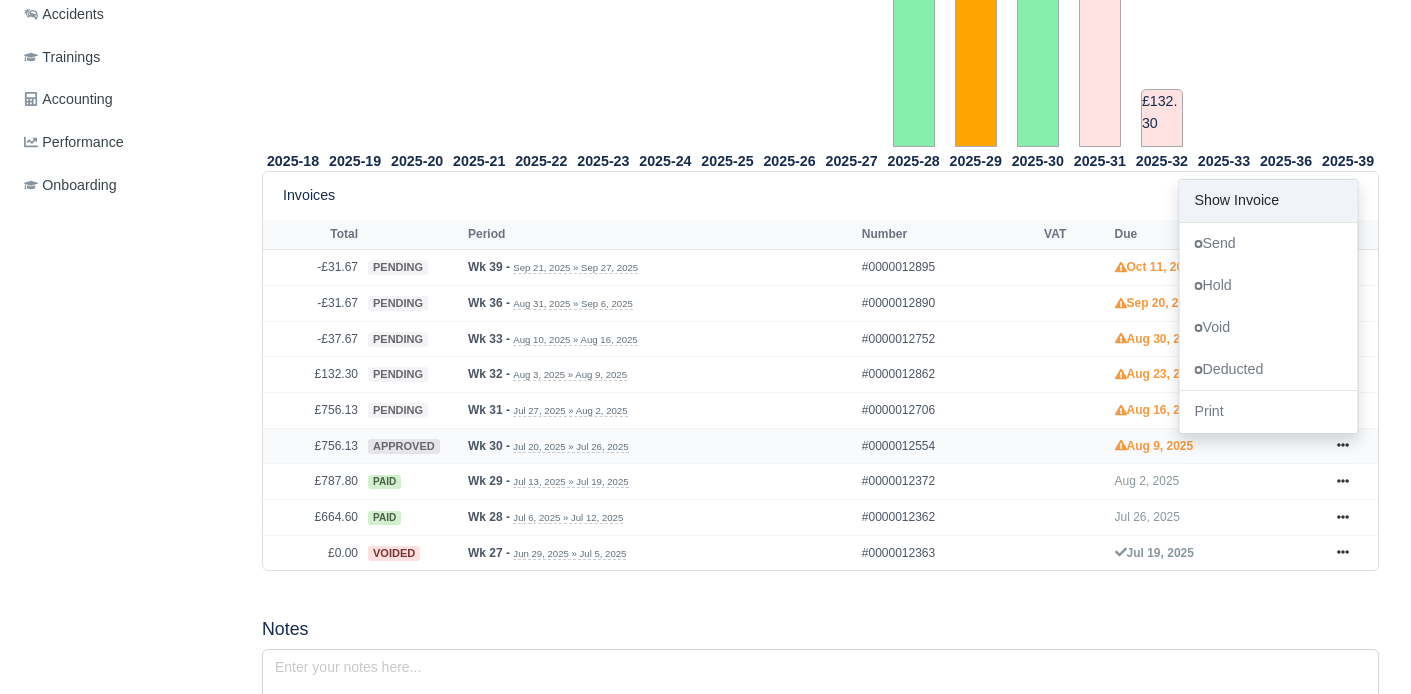 click on "Show Invoice" at bounding box center [1268, 201] 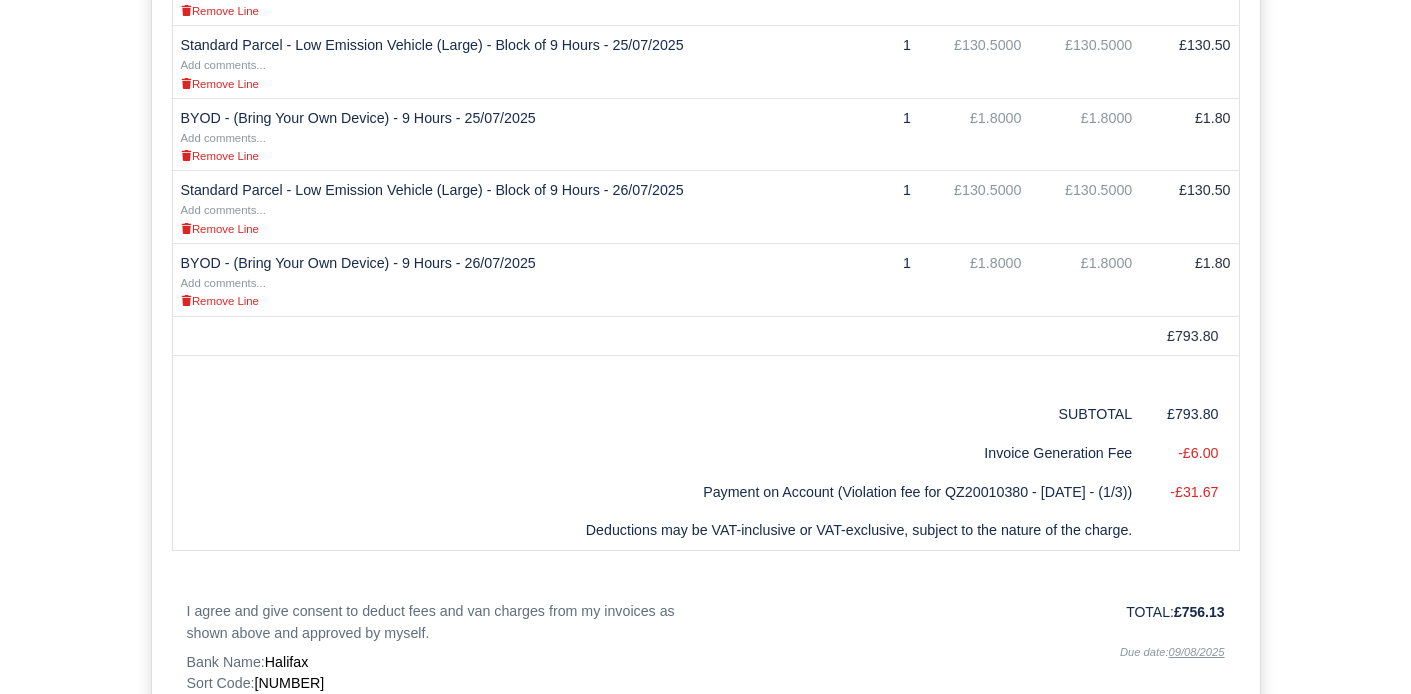 scroll, scrollTop: 1278, scrollLeft: 0, axis: vertical 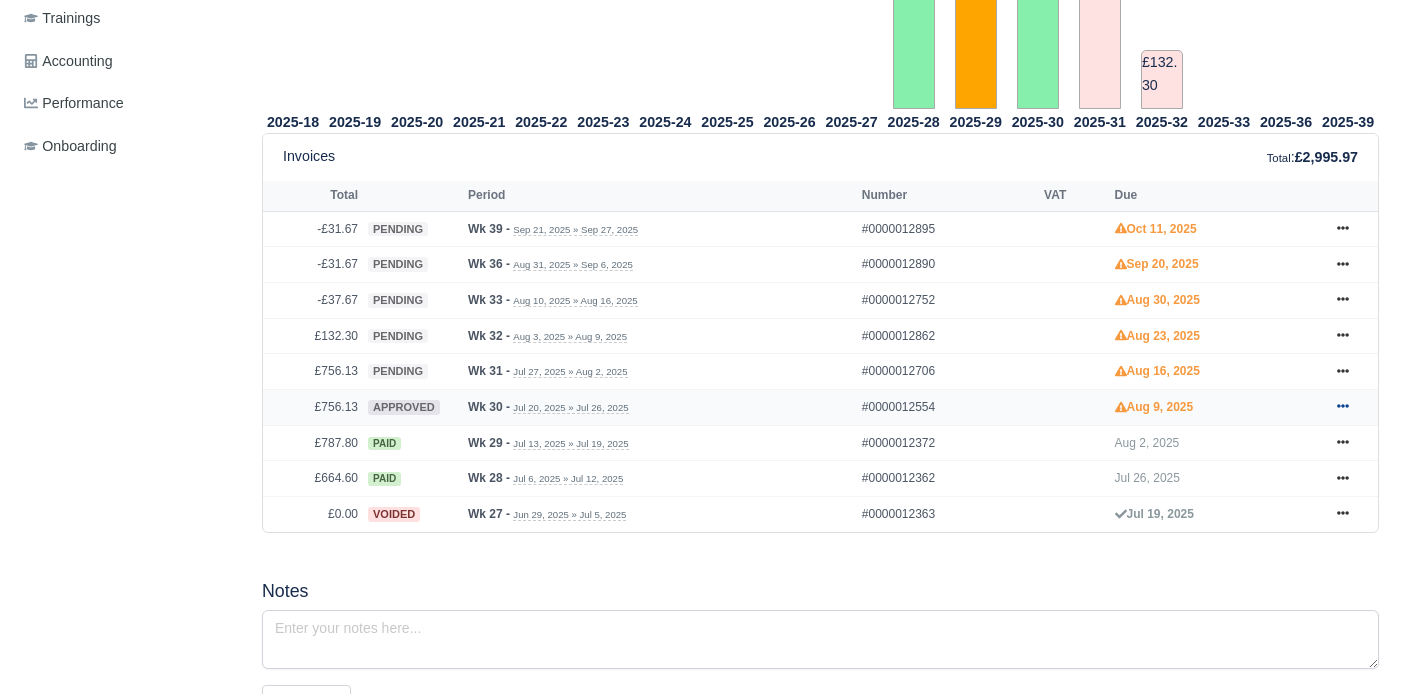 click 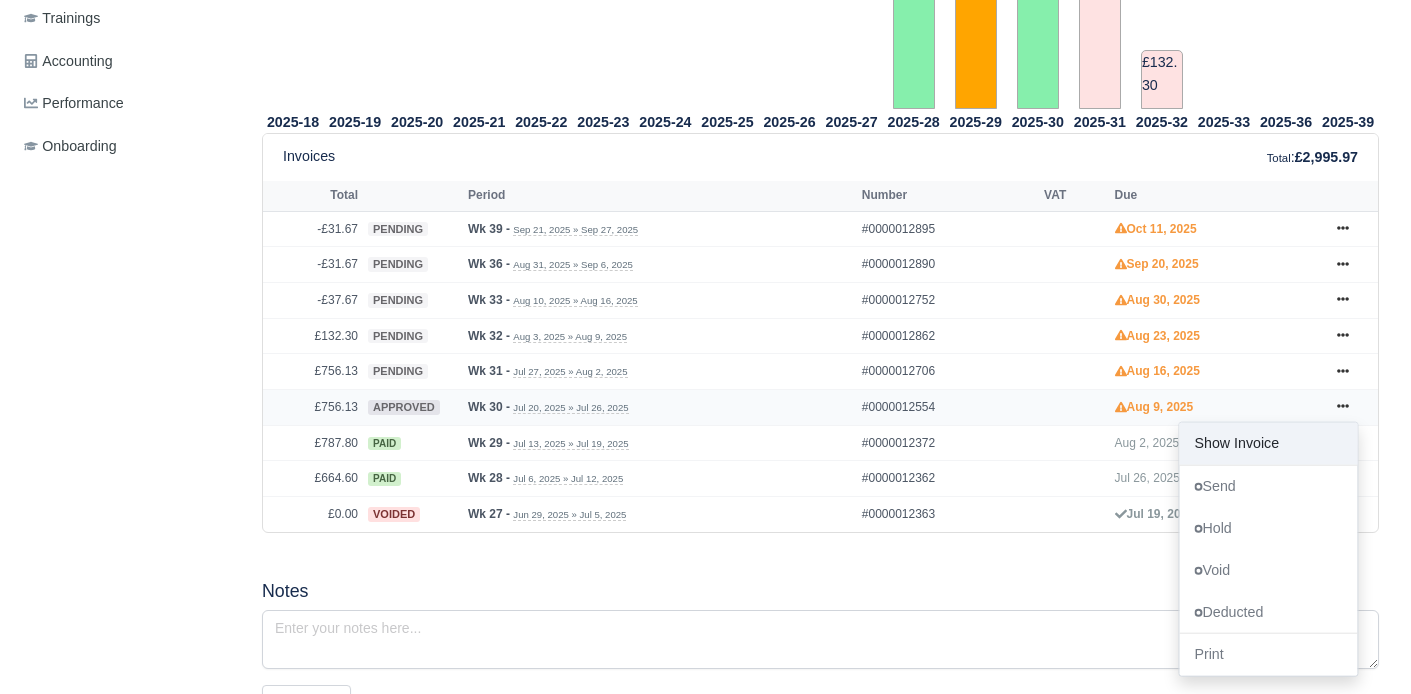 click on "Show Invoice" at bounding box center [1268, 444] 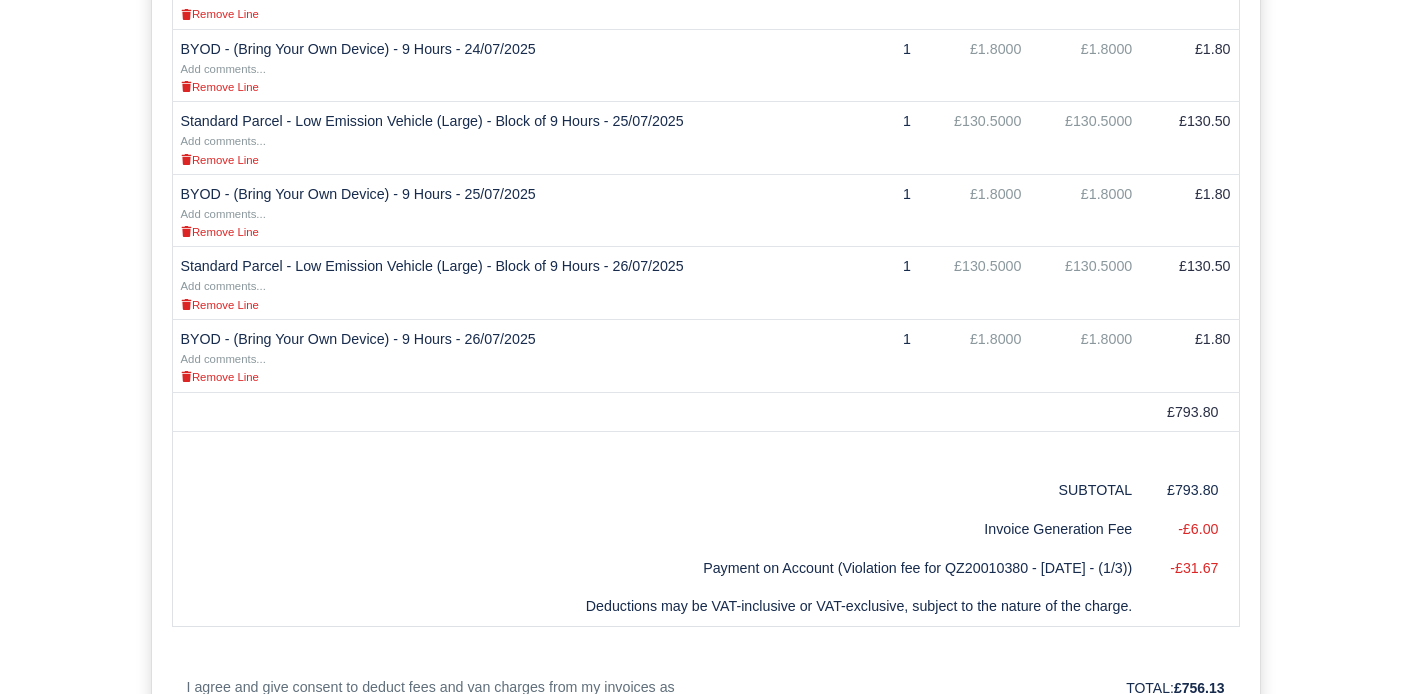 scroll, scrollTop: 1201, scrollLeft: 0, axis: vertical 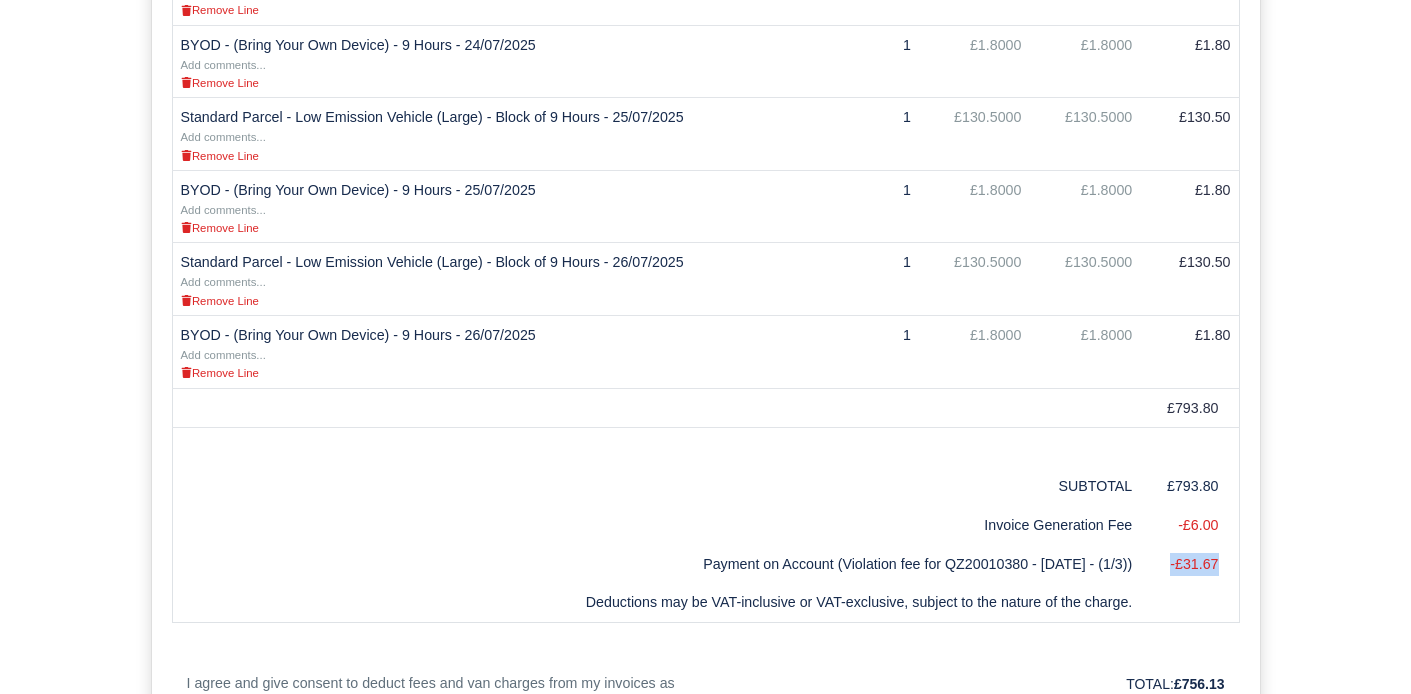 drag, startPoint x: 1171, startPoint y: 562, endPoint x: 1219, endPoint y: 564, distance: 48.04165 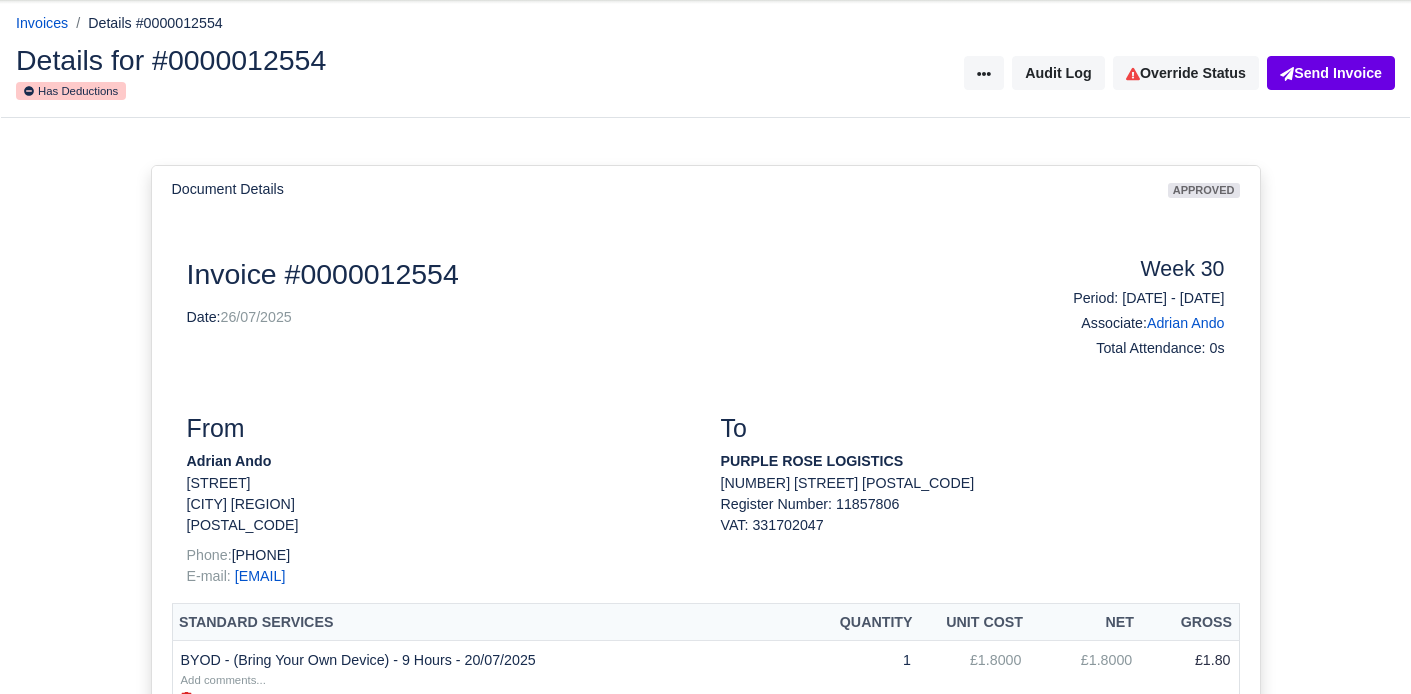 scroll, scrollTop: 0, scrollLeft: 0, axis: both 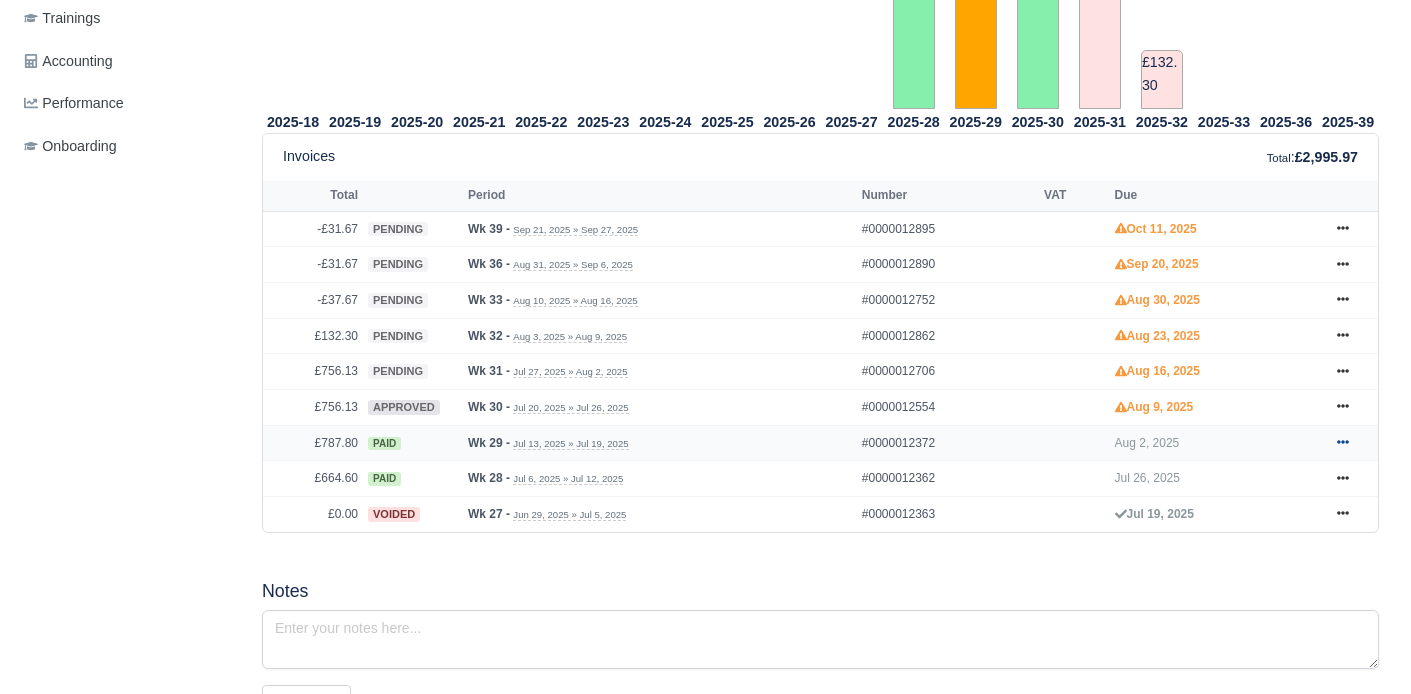 click at bounding box center [1343, 443] 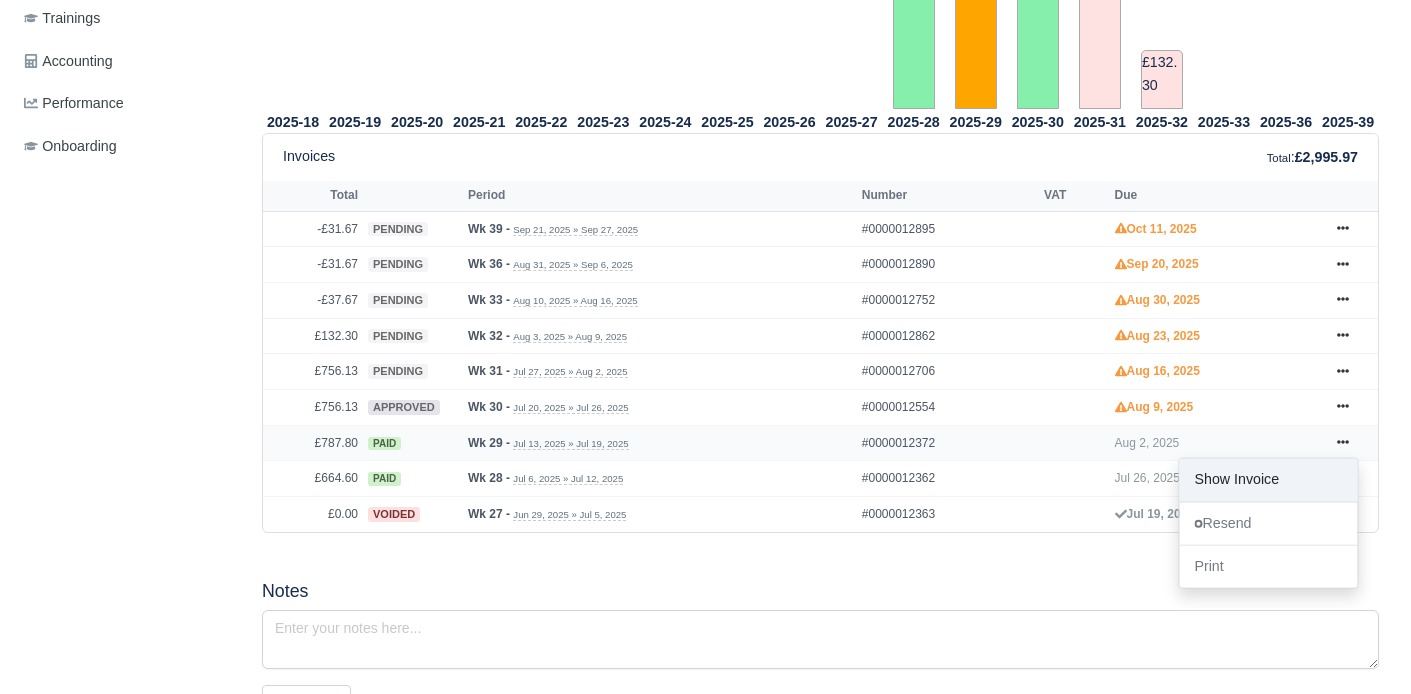 click on "Show Invoice" at bounding box center (1268, 479) 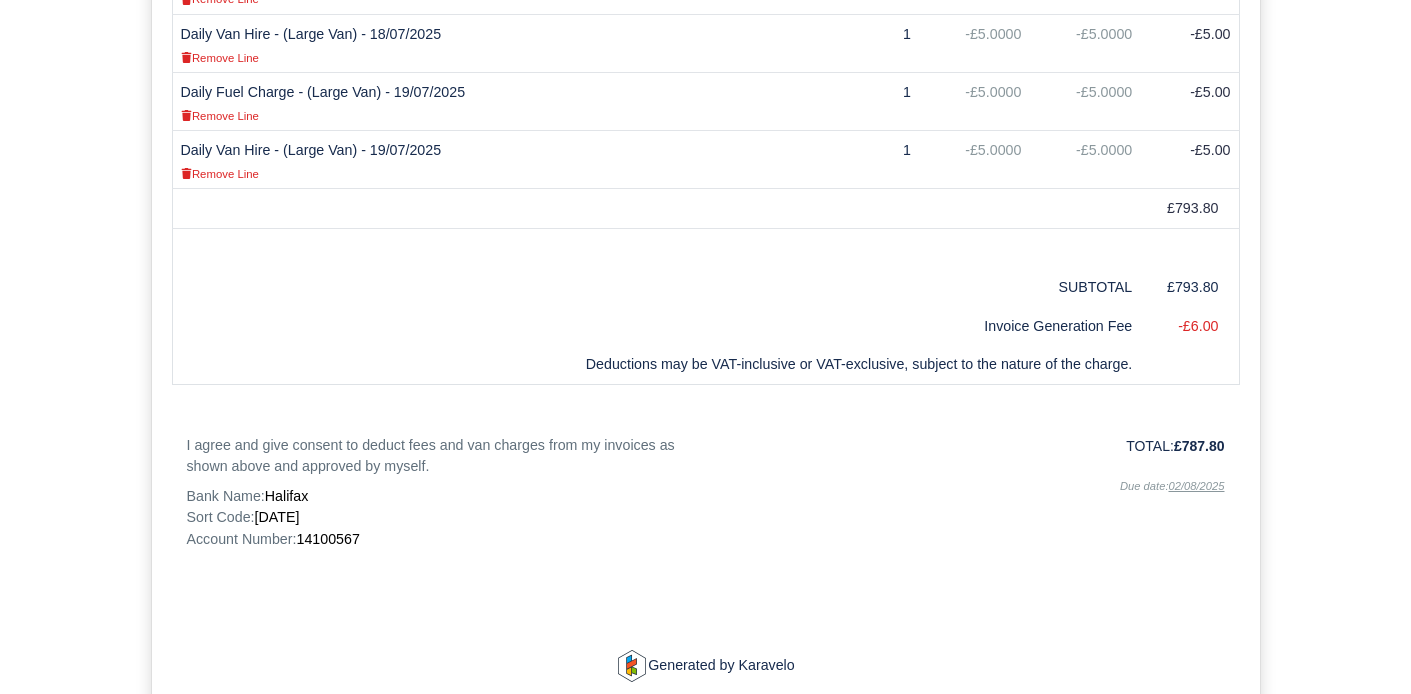 scroll, scrollTop: 1988, scrollLeft: 0, axis: vertical 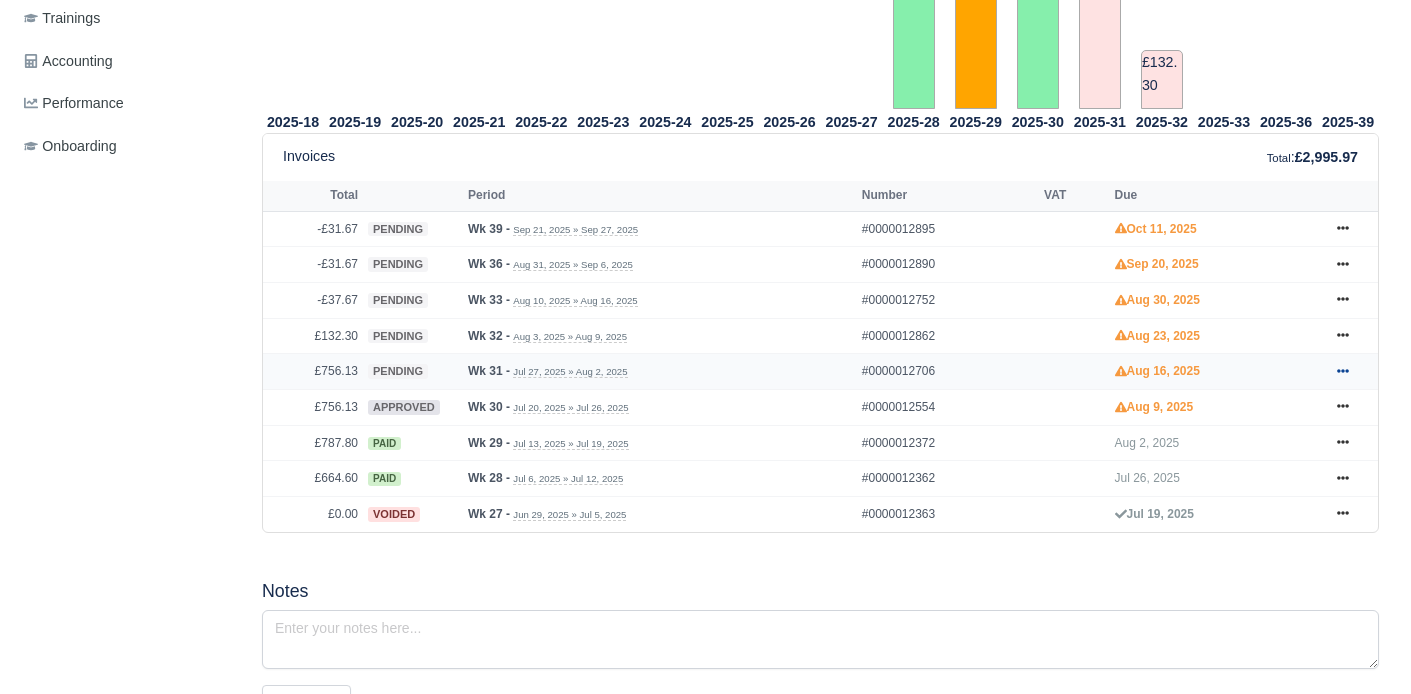 click 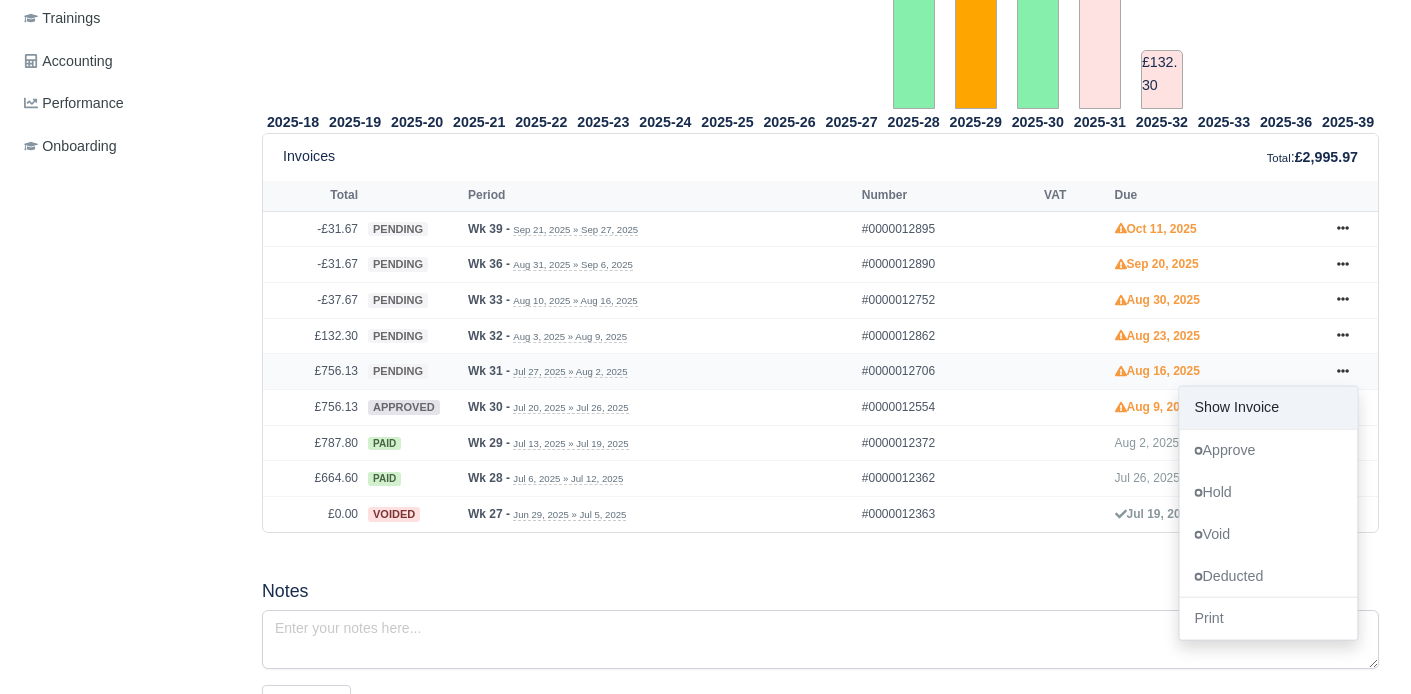 click on "Show Invoice" at bounding box center [1268, 408] 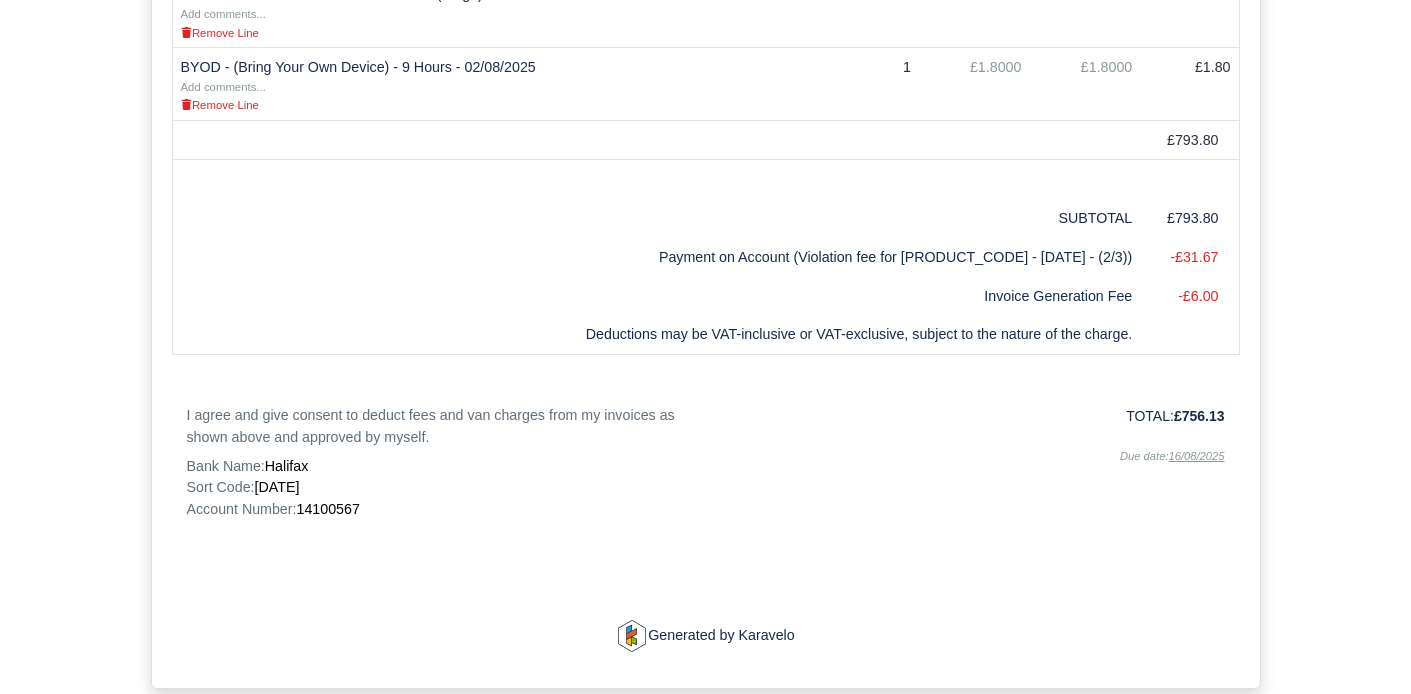 scroll, scrollTop: 1479, scrollLeft: 0, axis: vertical 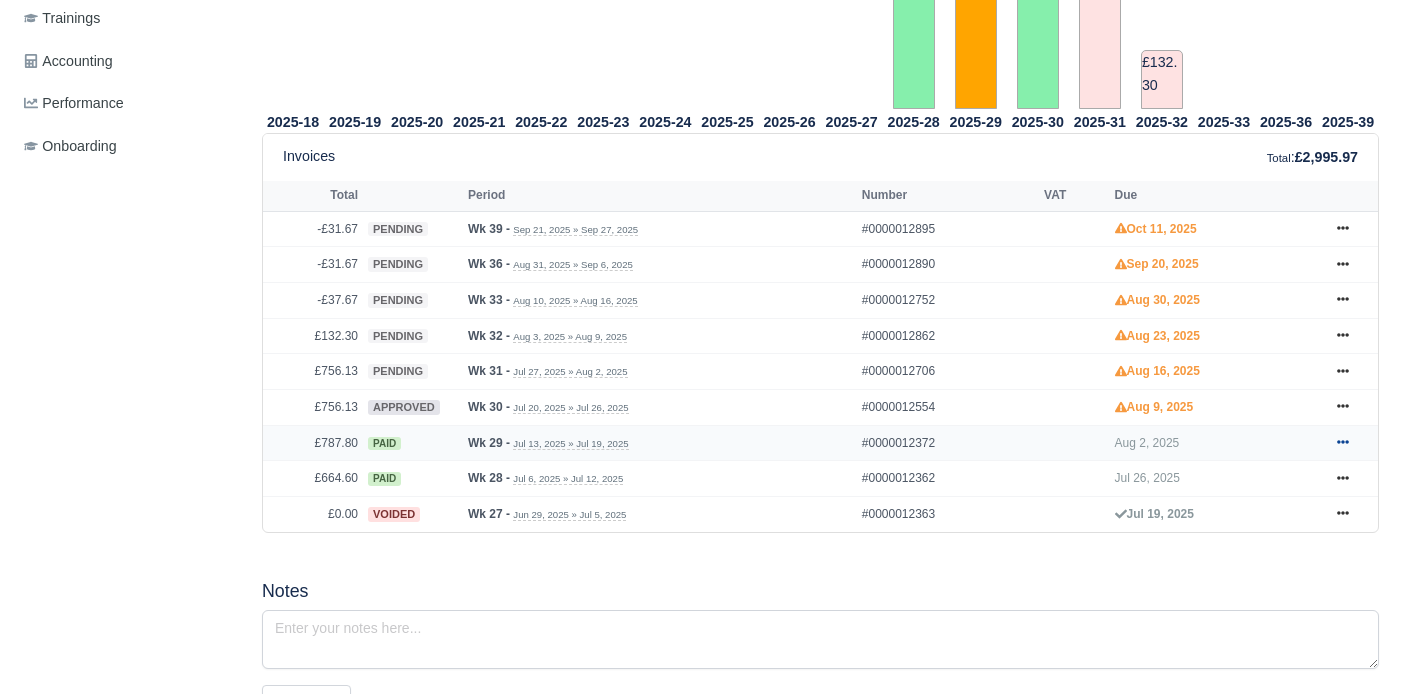 click 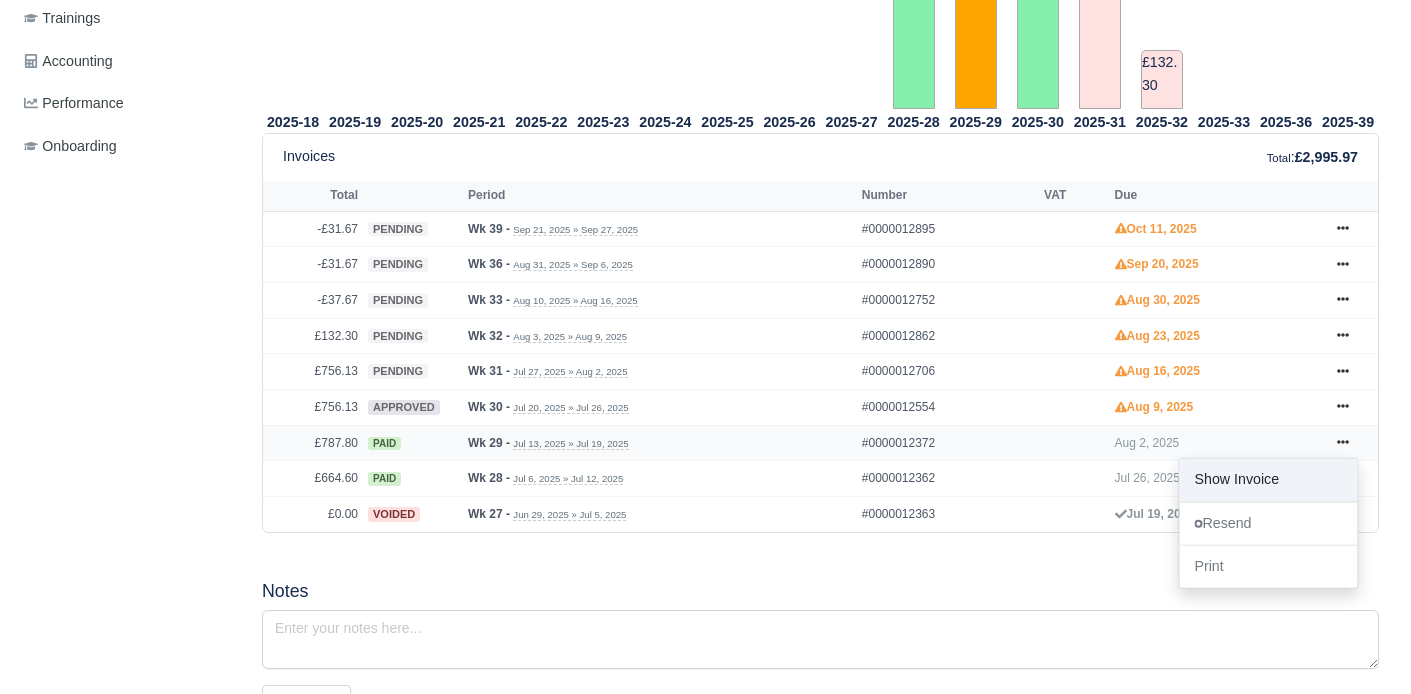 click on "Show Invoice" at bounding box center [1268, 479] 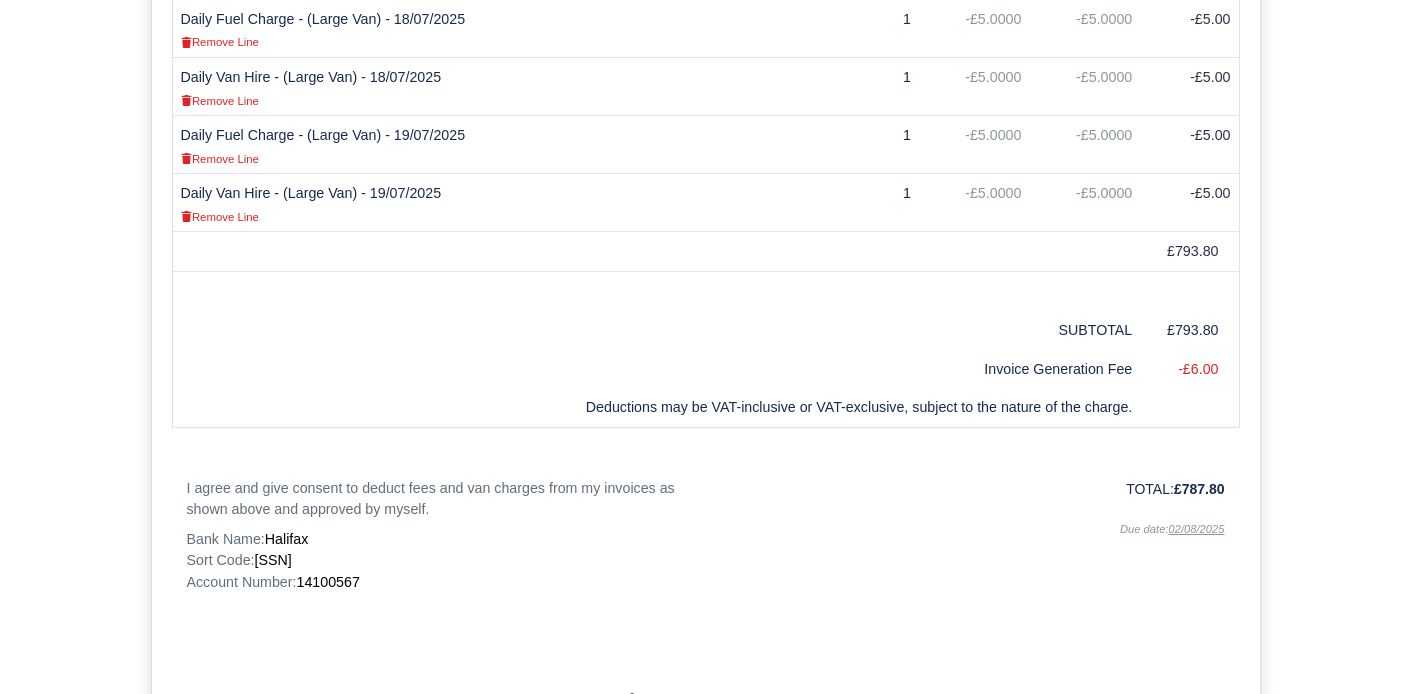 scroll, scrollTop: 1920, scrollLeft: 0, axis: vertical 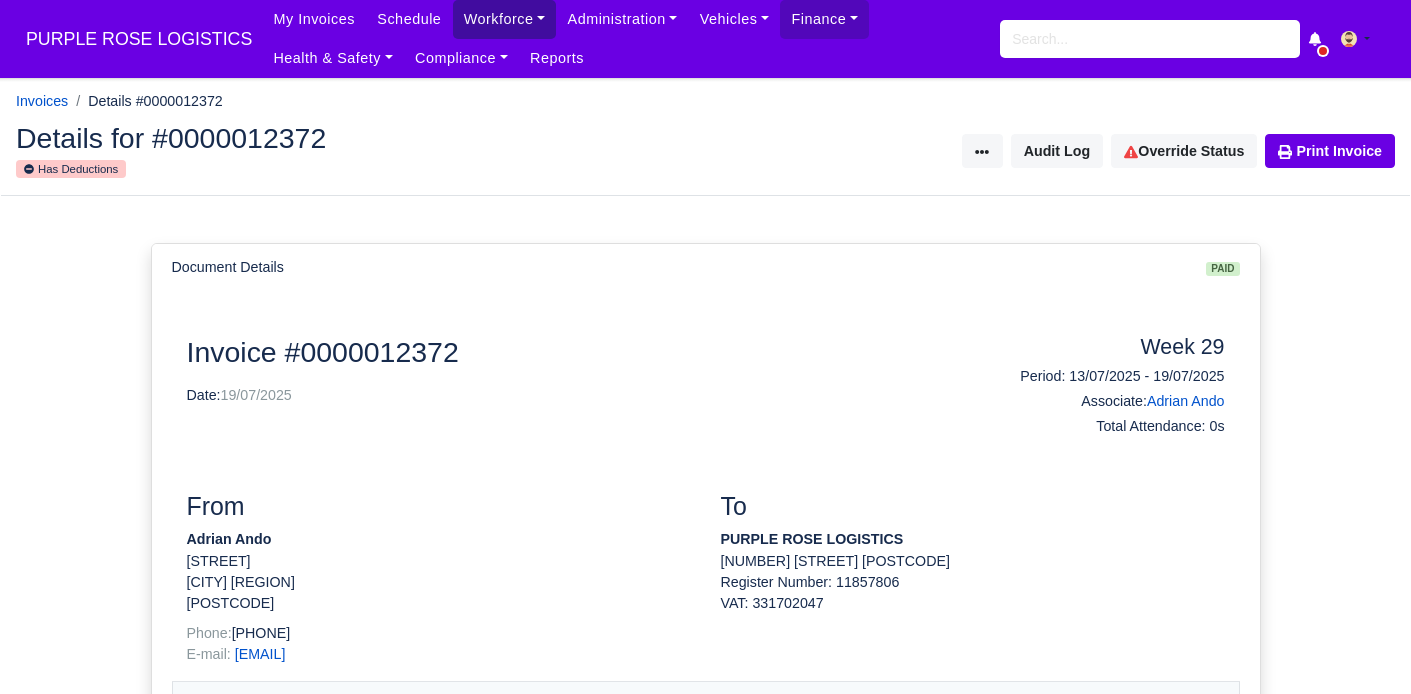click on "Workforce" at bounding box center [505, 19] 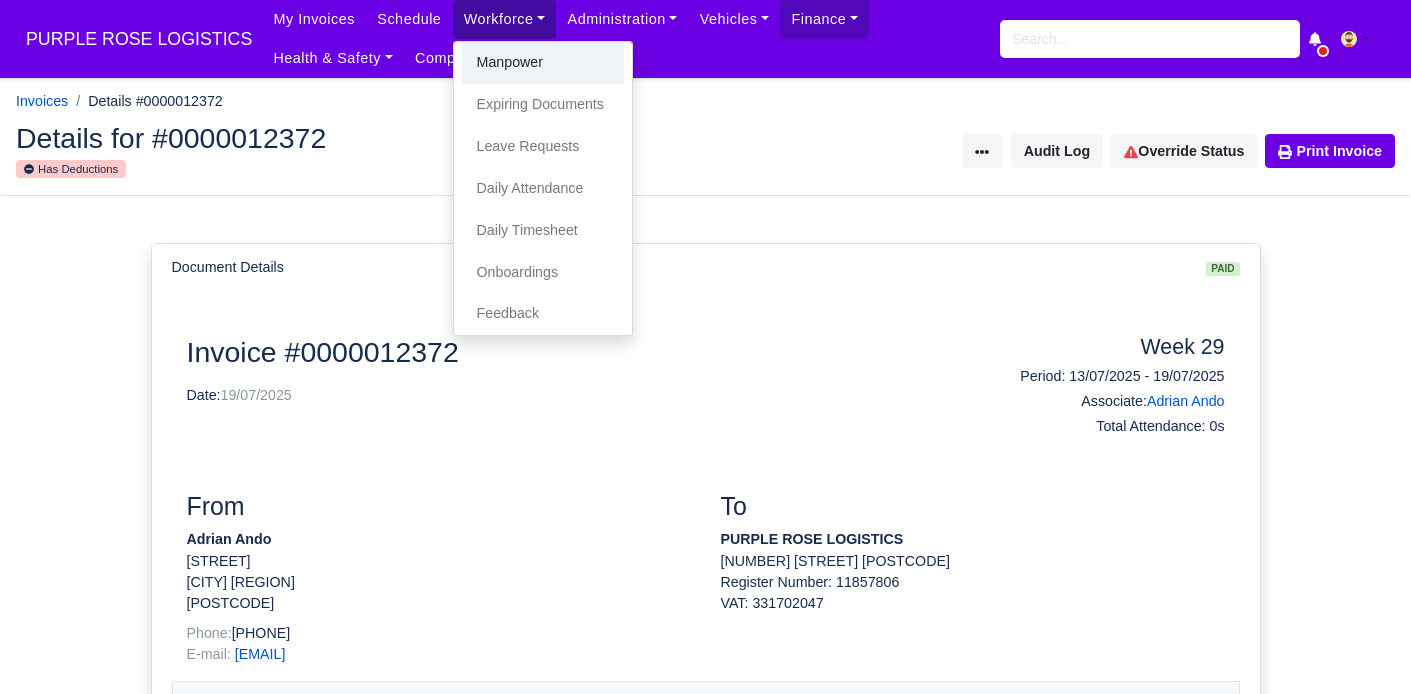 click on "Manpower" at bounding box center [543, 63] 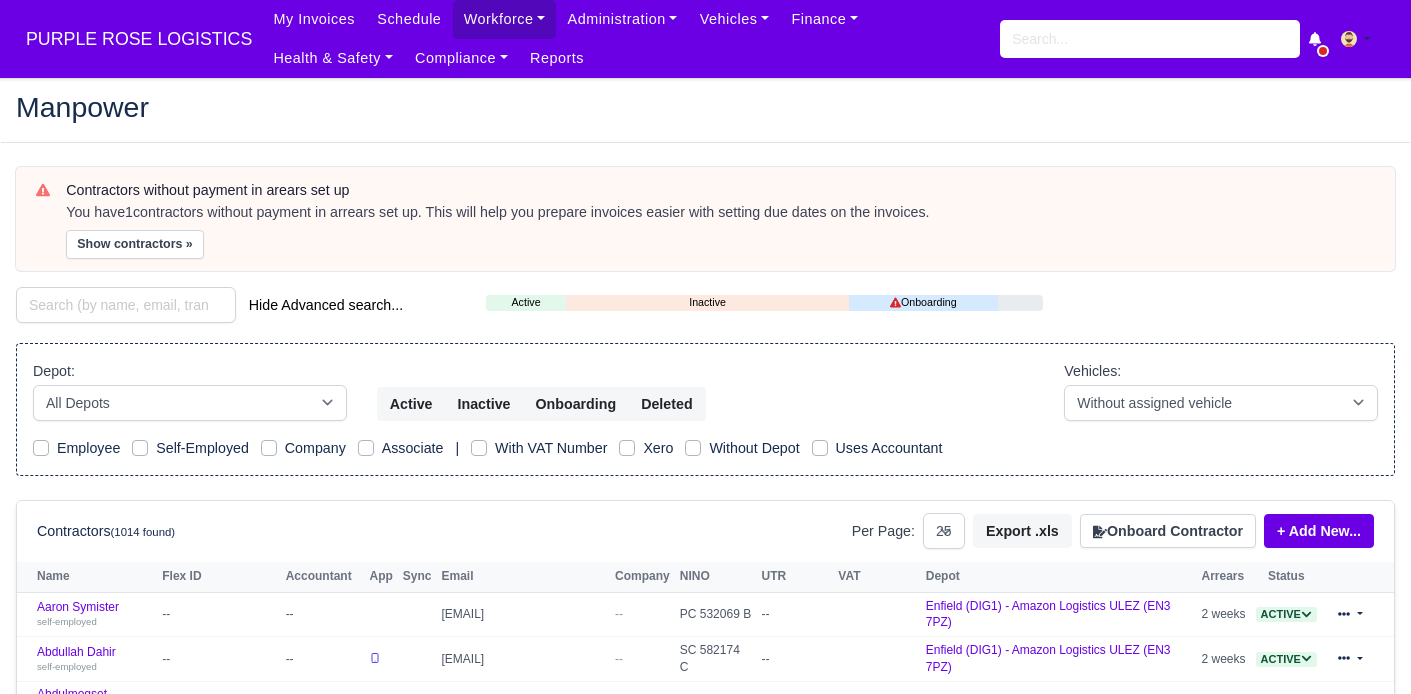 select on "25" 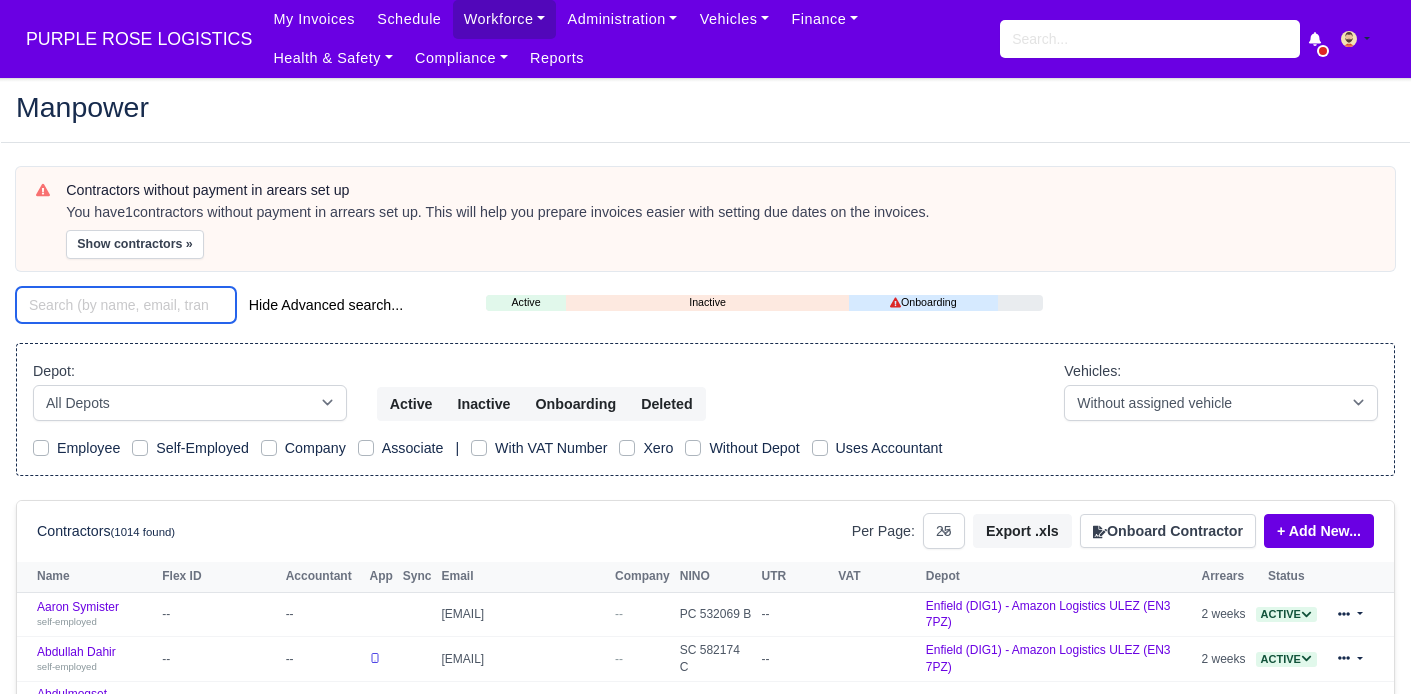 click at bounding box center (126, 305) 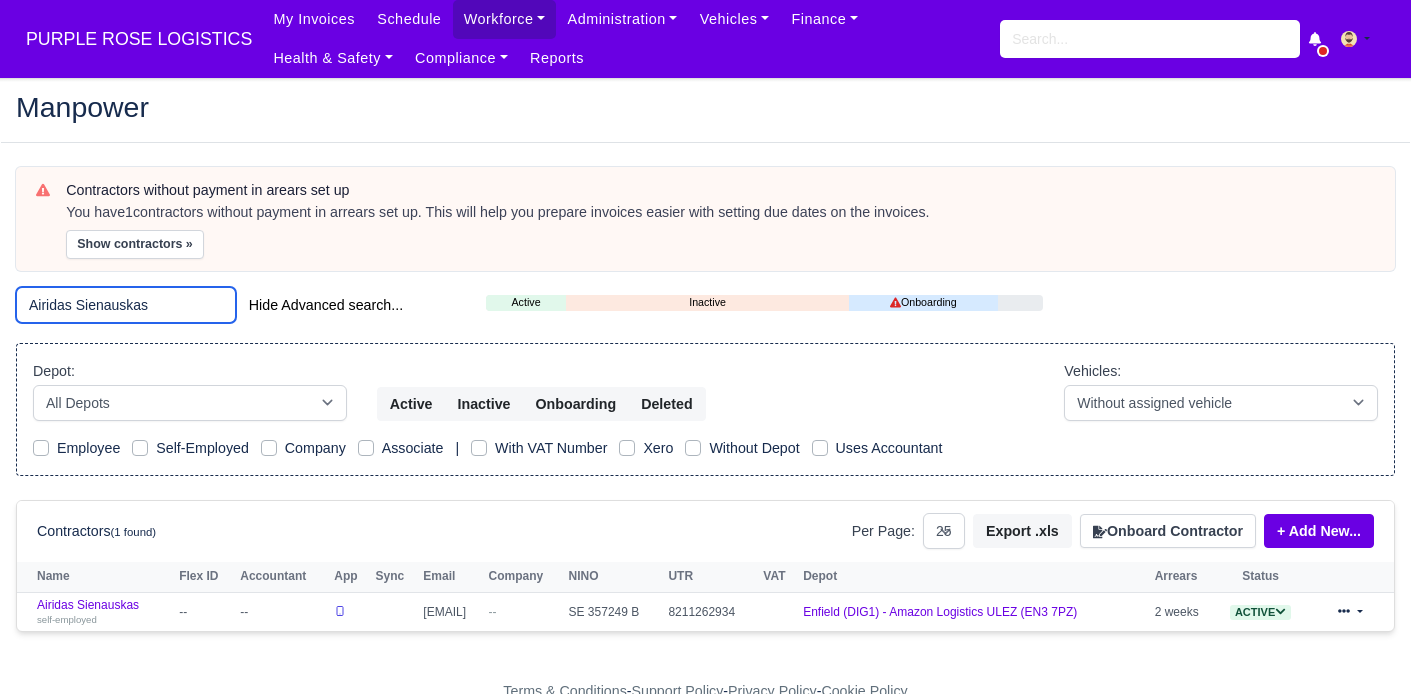 click on "Airidas Sienauskas" at bounding box center [126, 305] 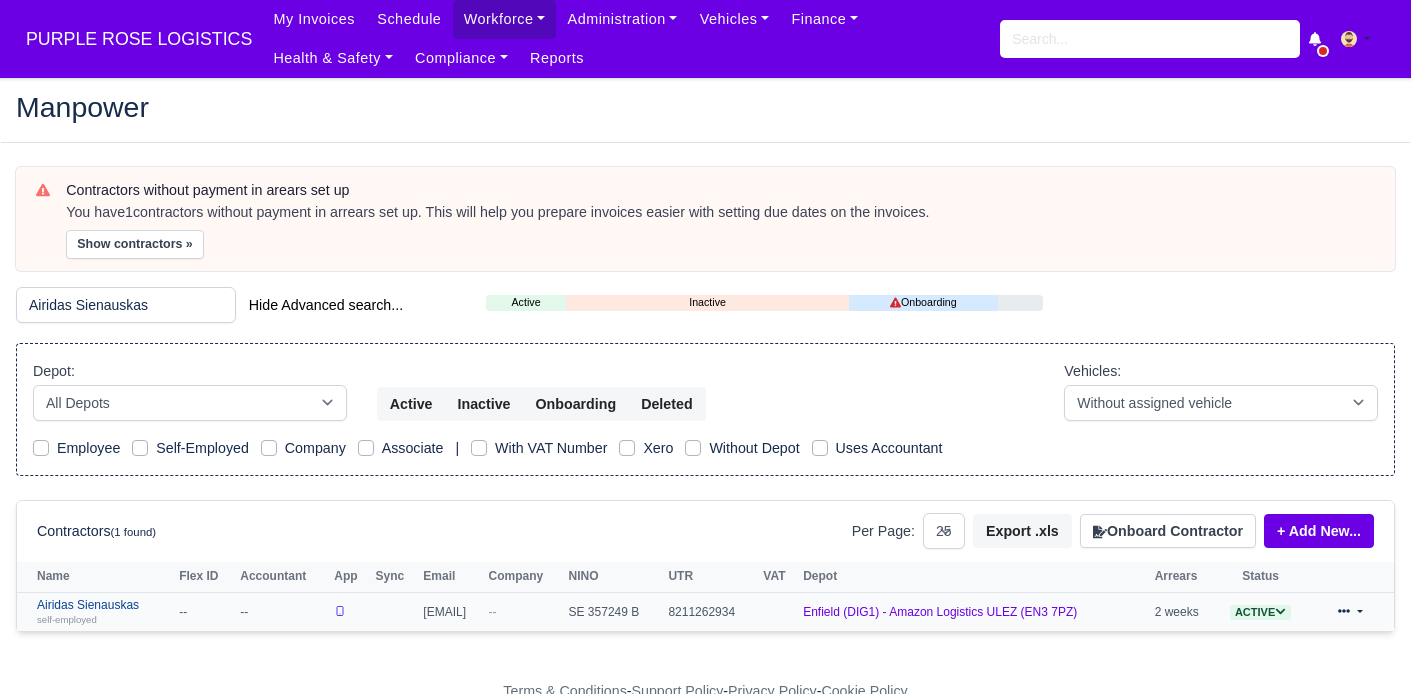 click on "Airidas Sienauskas
self-employed" at bounding box center (103, 612) 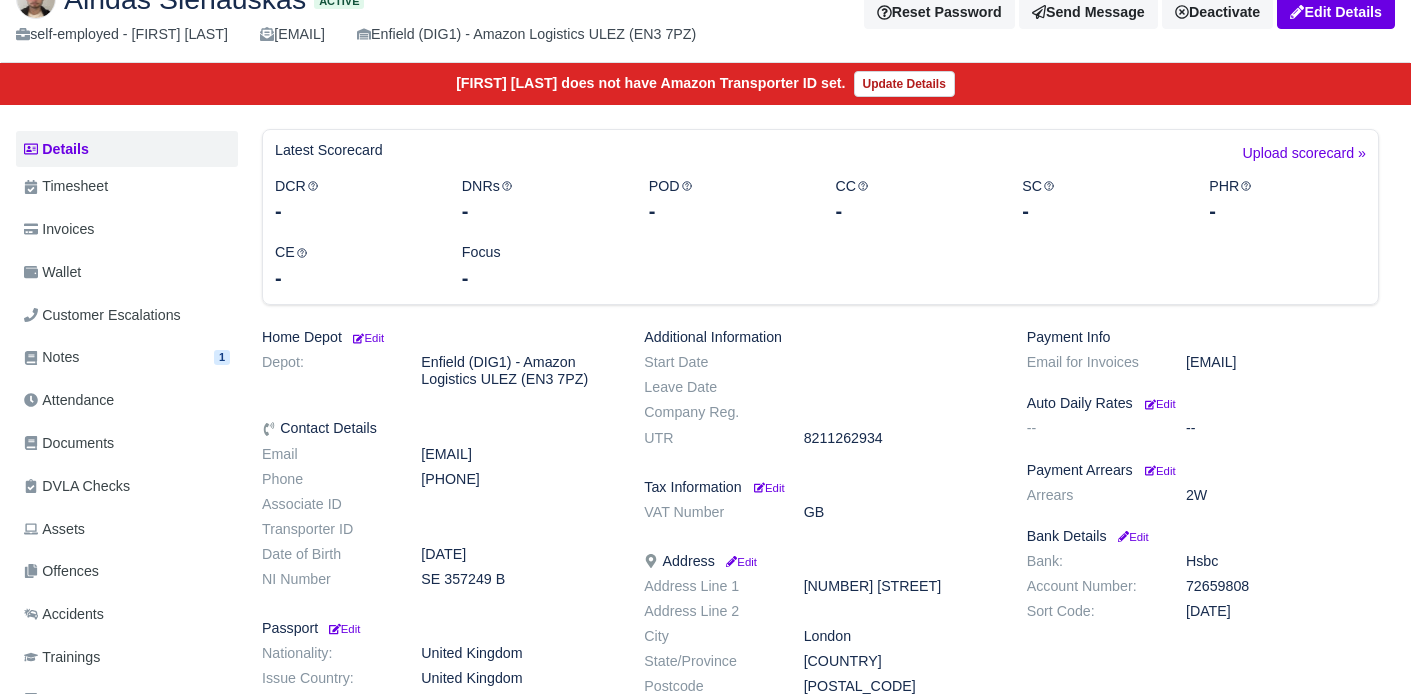 scroll, scrollTop: 147, scrollLeft: 0, axis: vertical 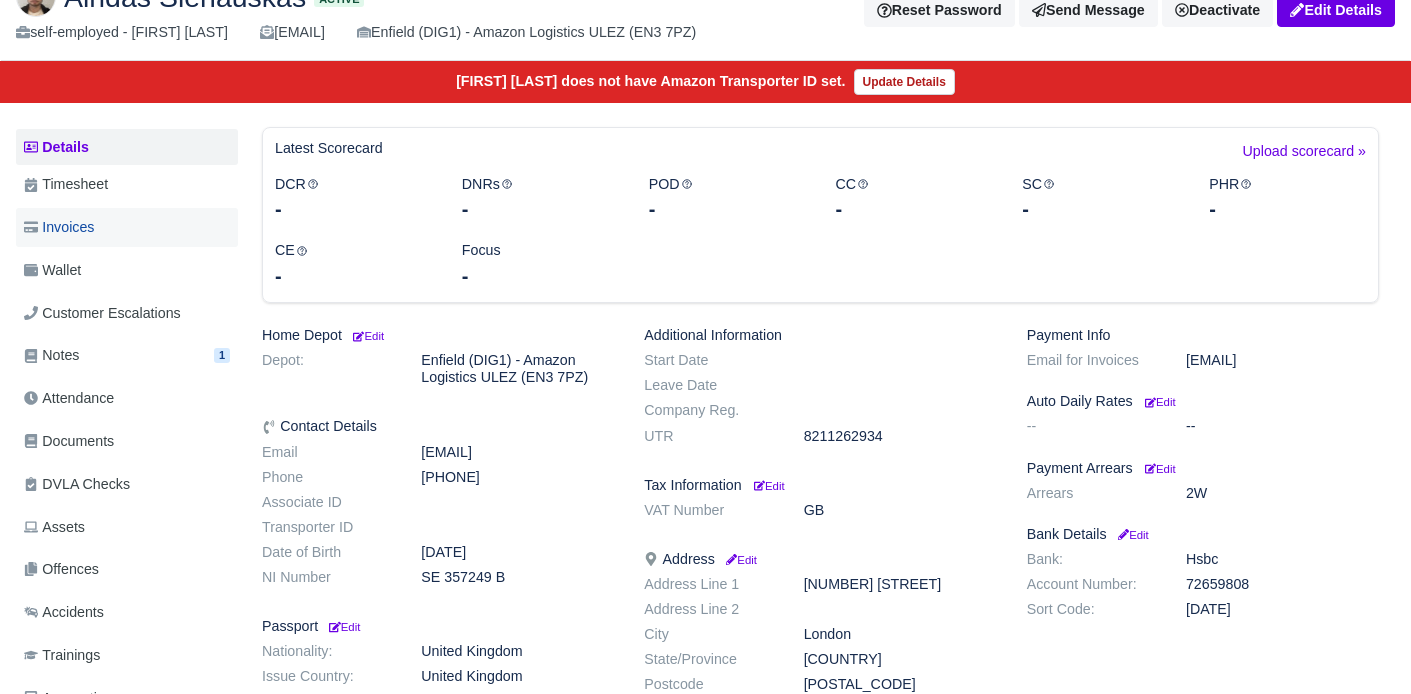 click on "Invoices" at bounding box center [59, 227] 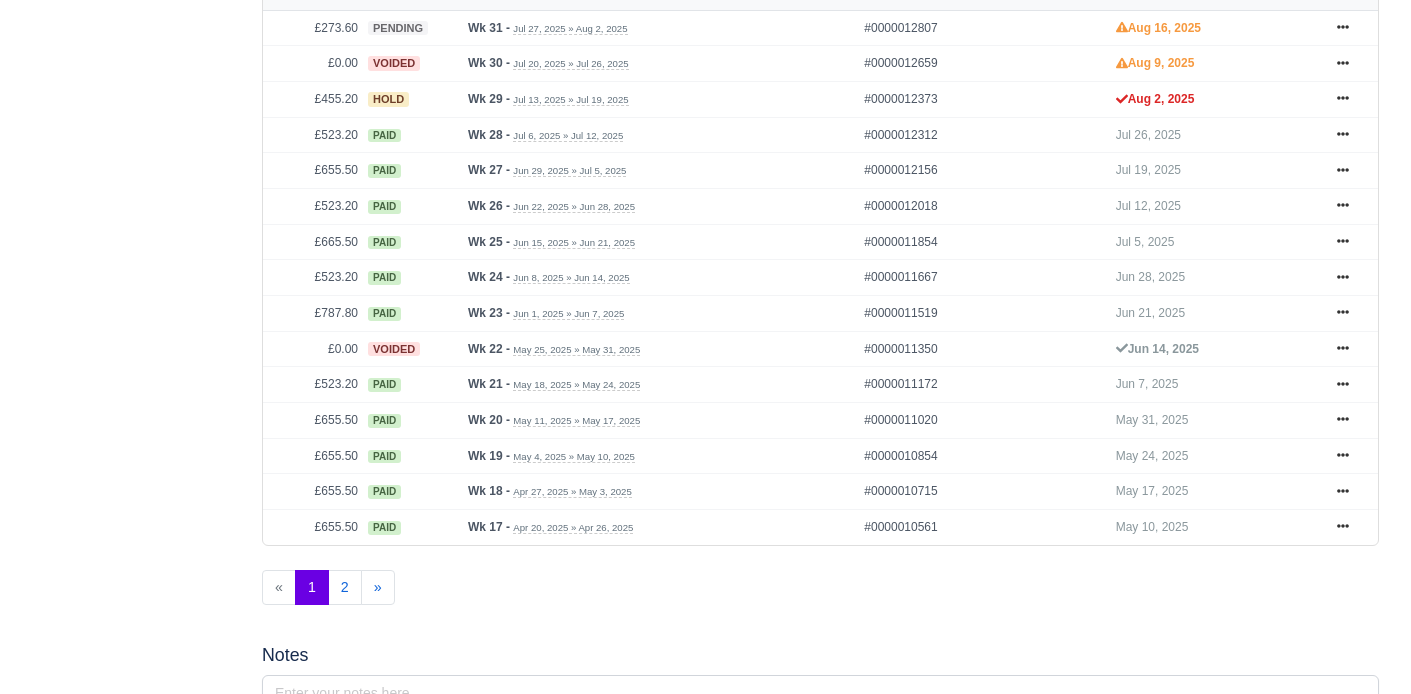 scroll, scrollTop: 977, scrollLeft: 0, axis: vertical 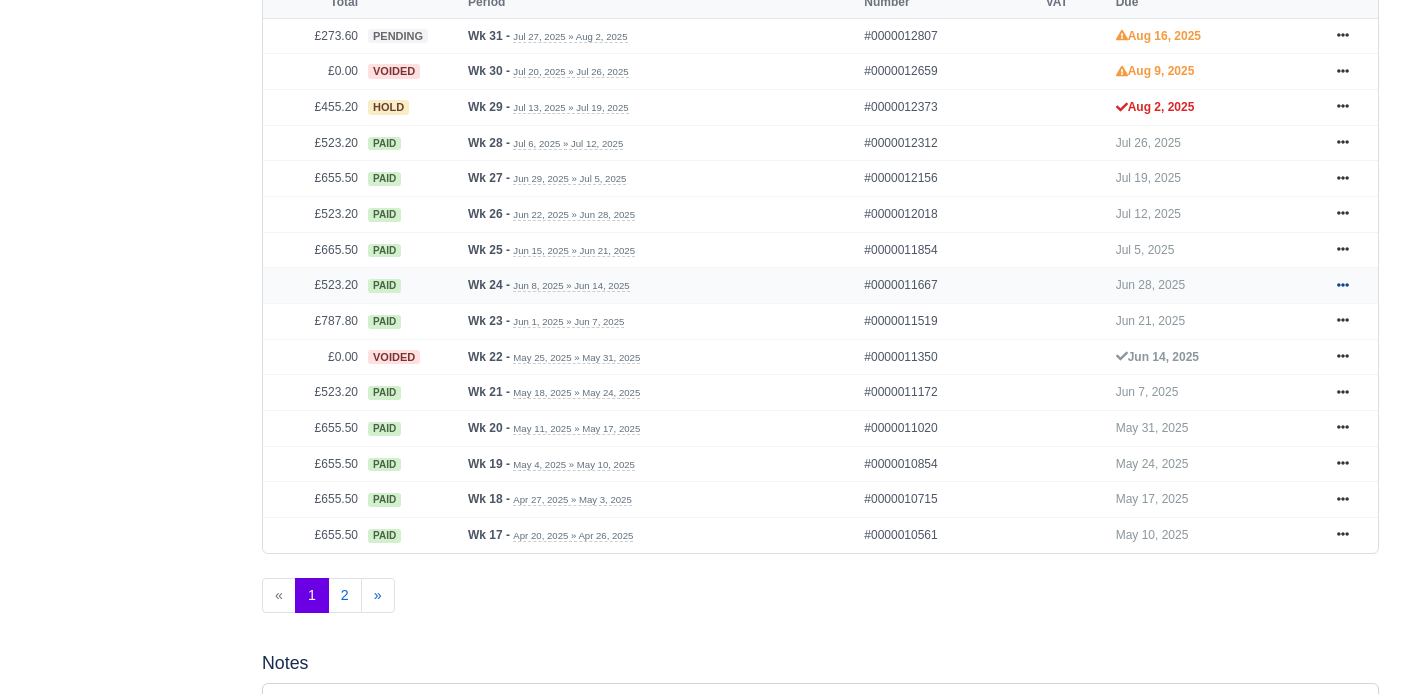 click 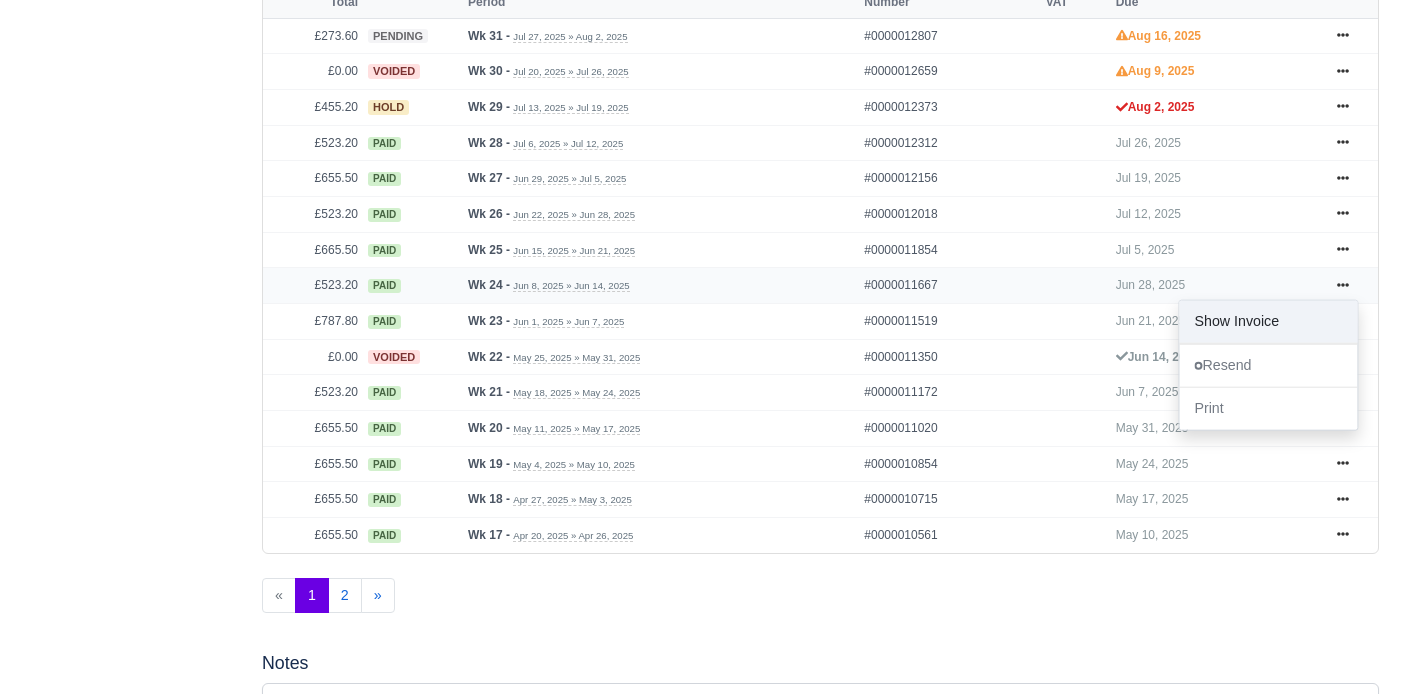 click on "Show Invoice" at bounding box center (1268, 322) 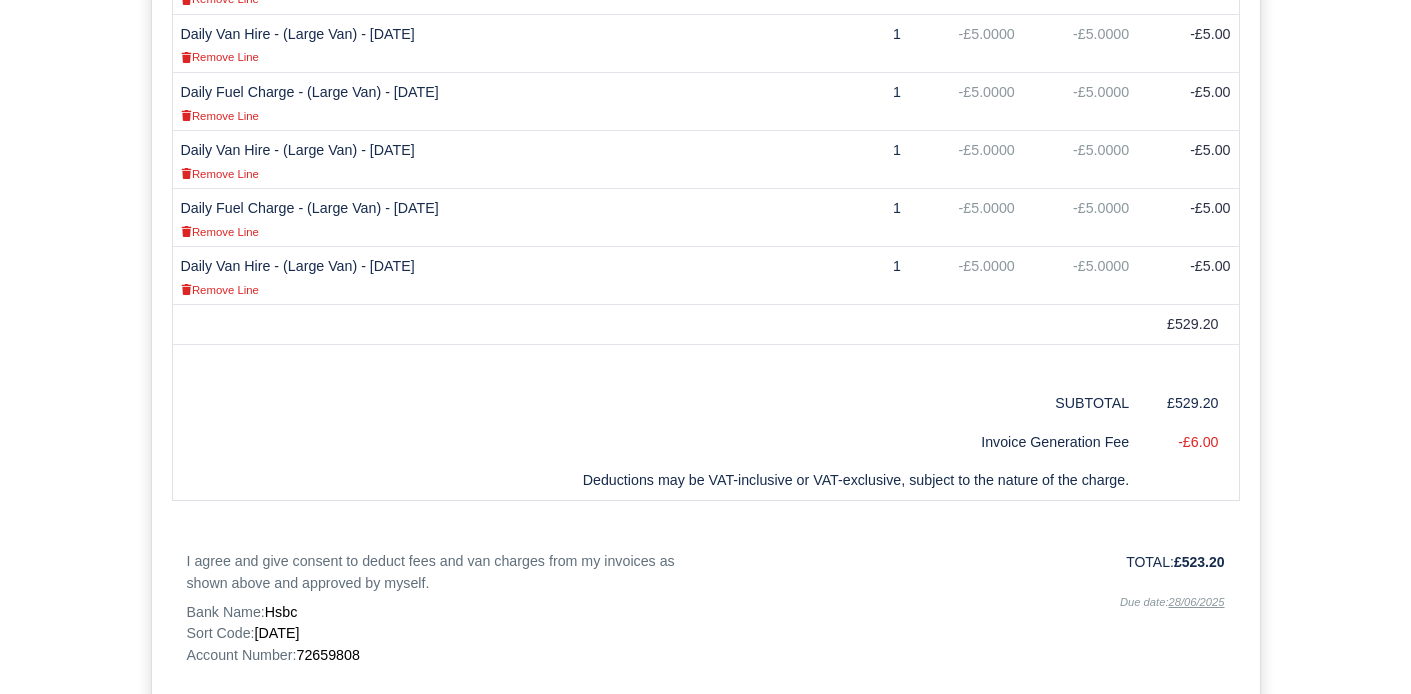 scroll, scrollTop: 1403, scrollLeft: 0, axis: vertical 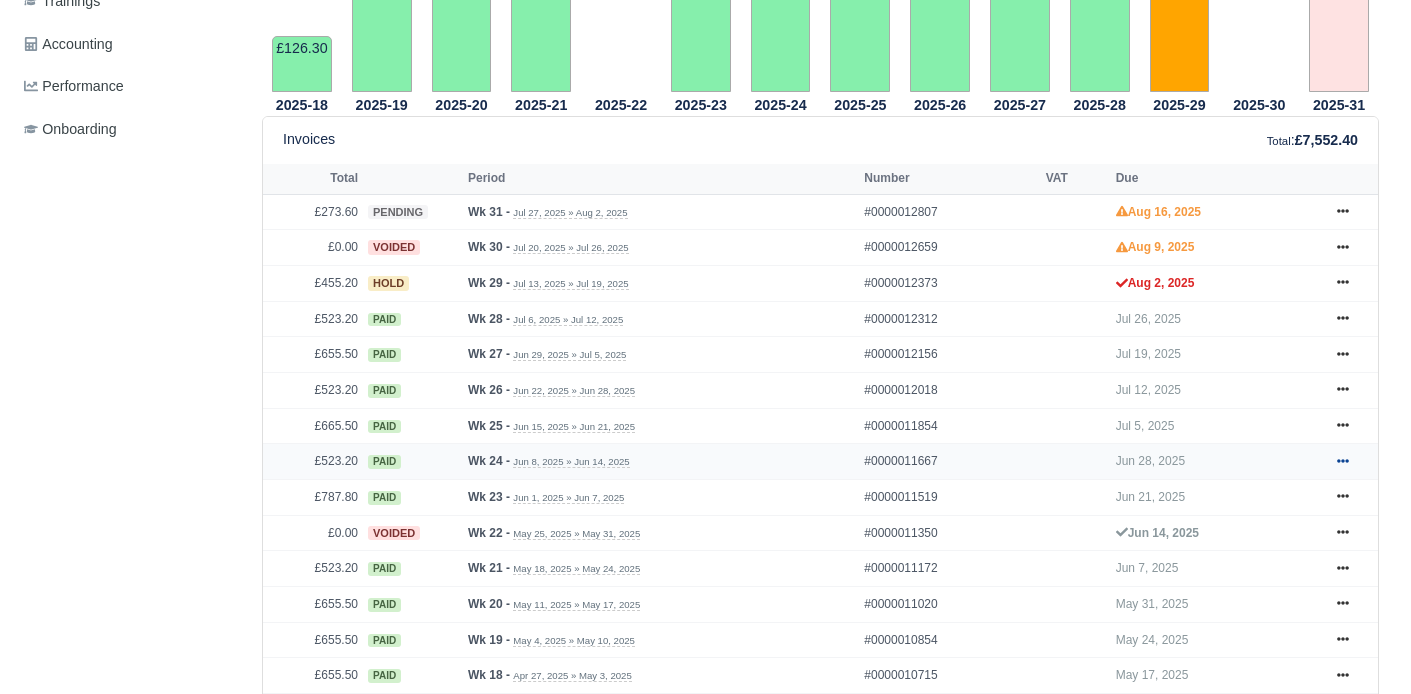 click 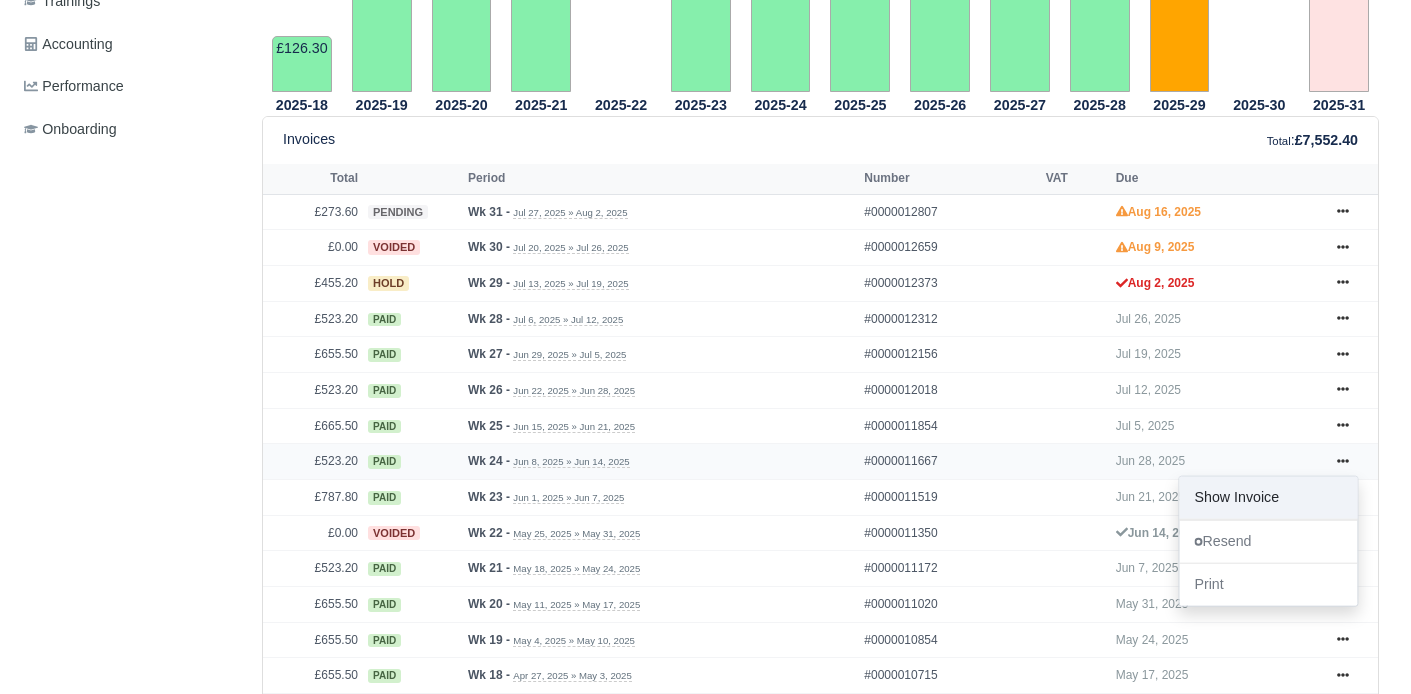 click on "Show Invoice" at bounding box center [1268, 498] 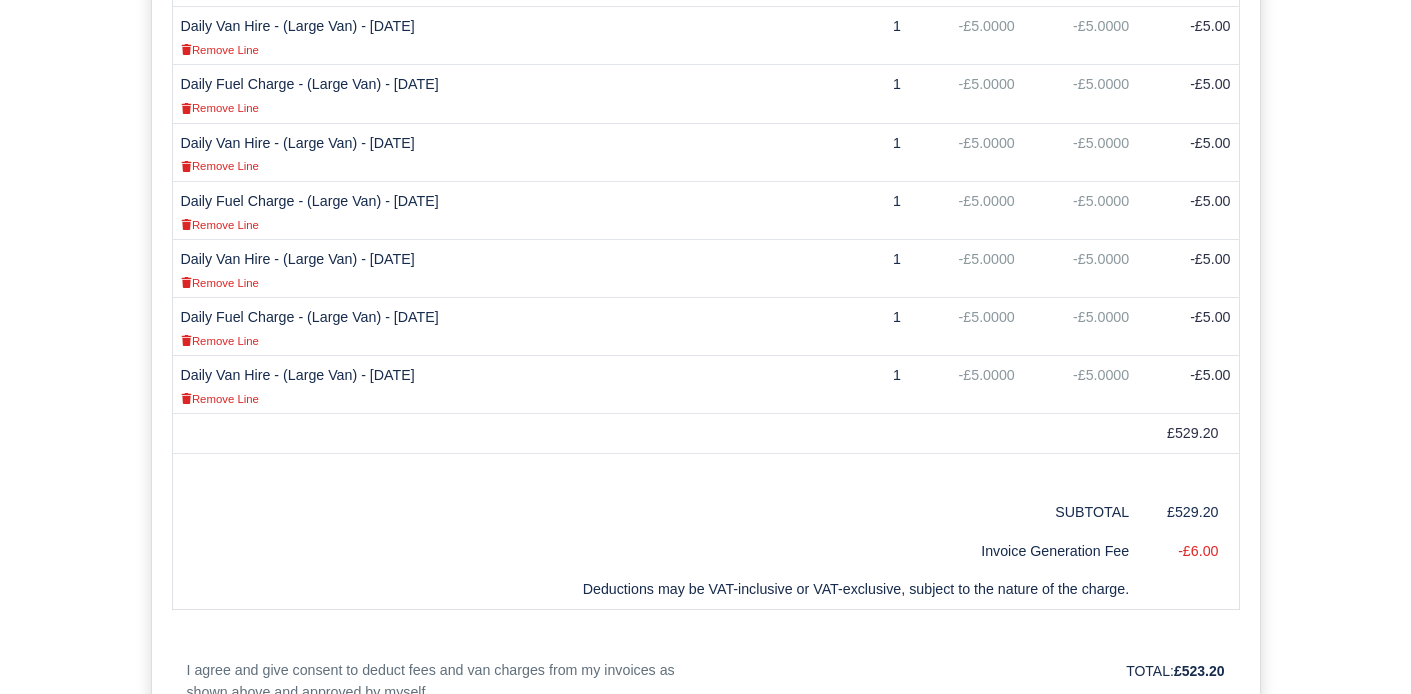 scroll, scrollTop: 1296, scrollLeft: 0, axis: vertical 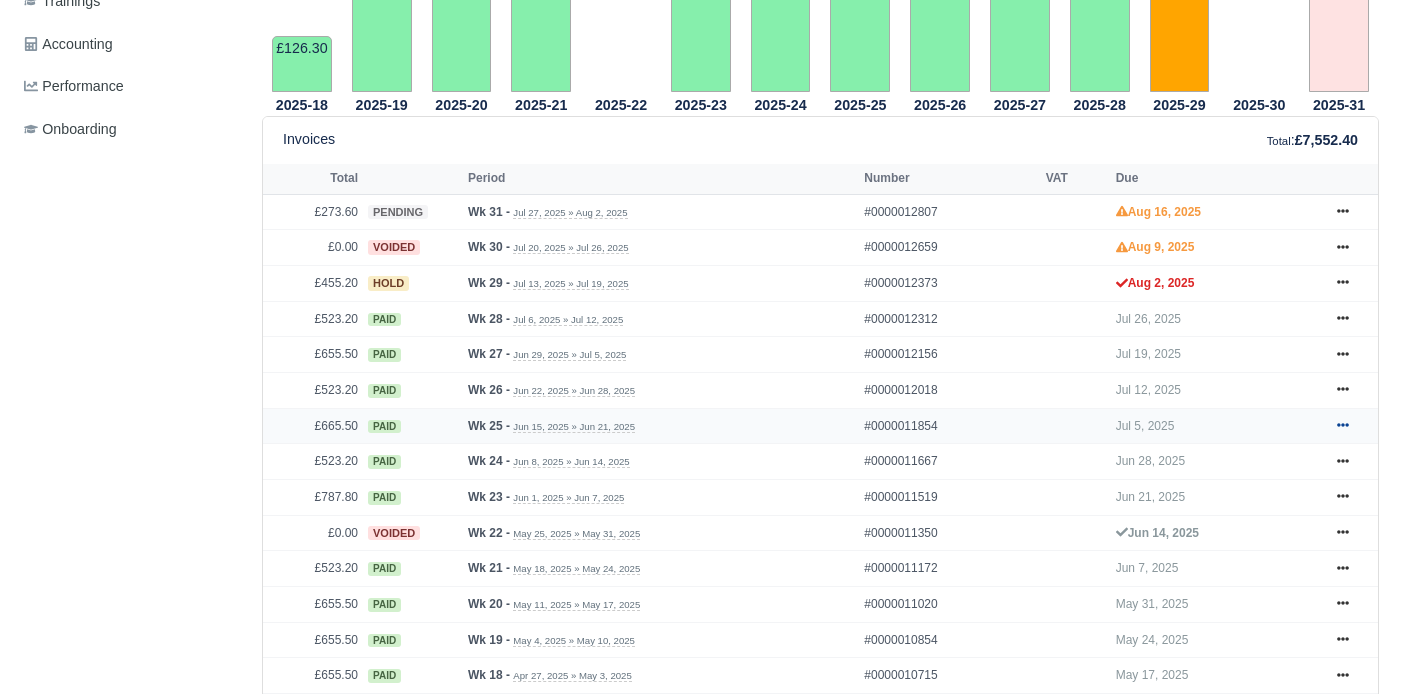 click 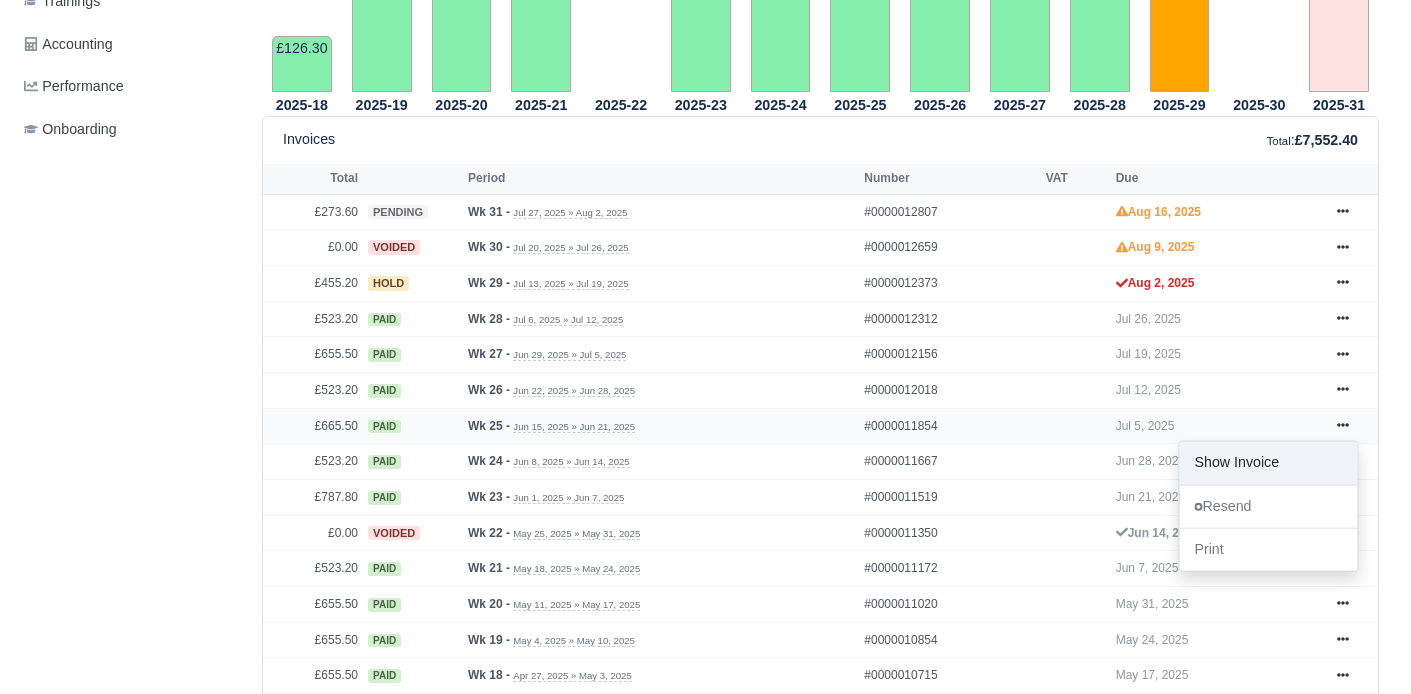 click on "Show Invoice" at bounding box center (1268, 462) 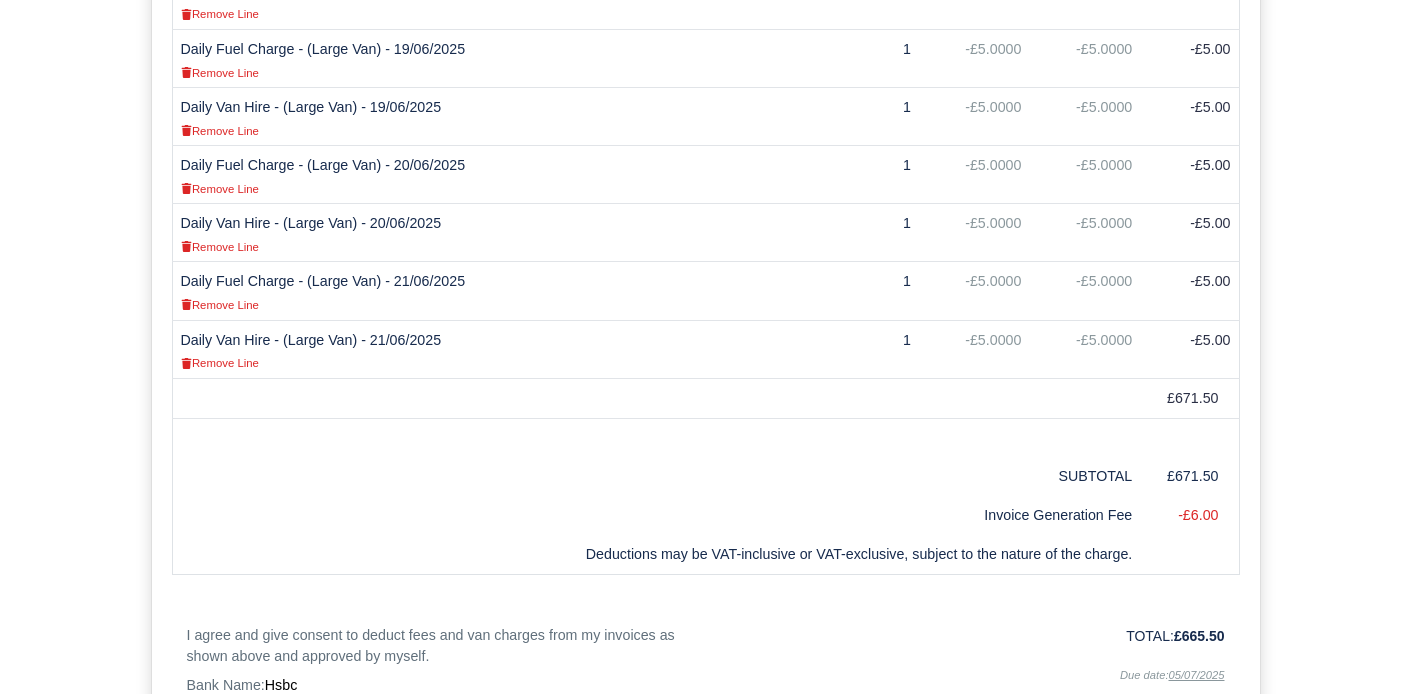 scroll, scrollTop: 1675, scrollLeft: 0, axis: vertical 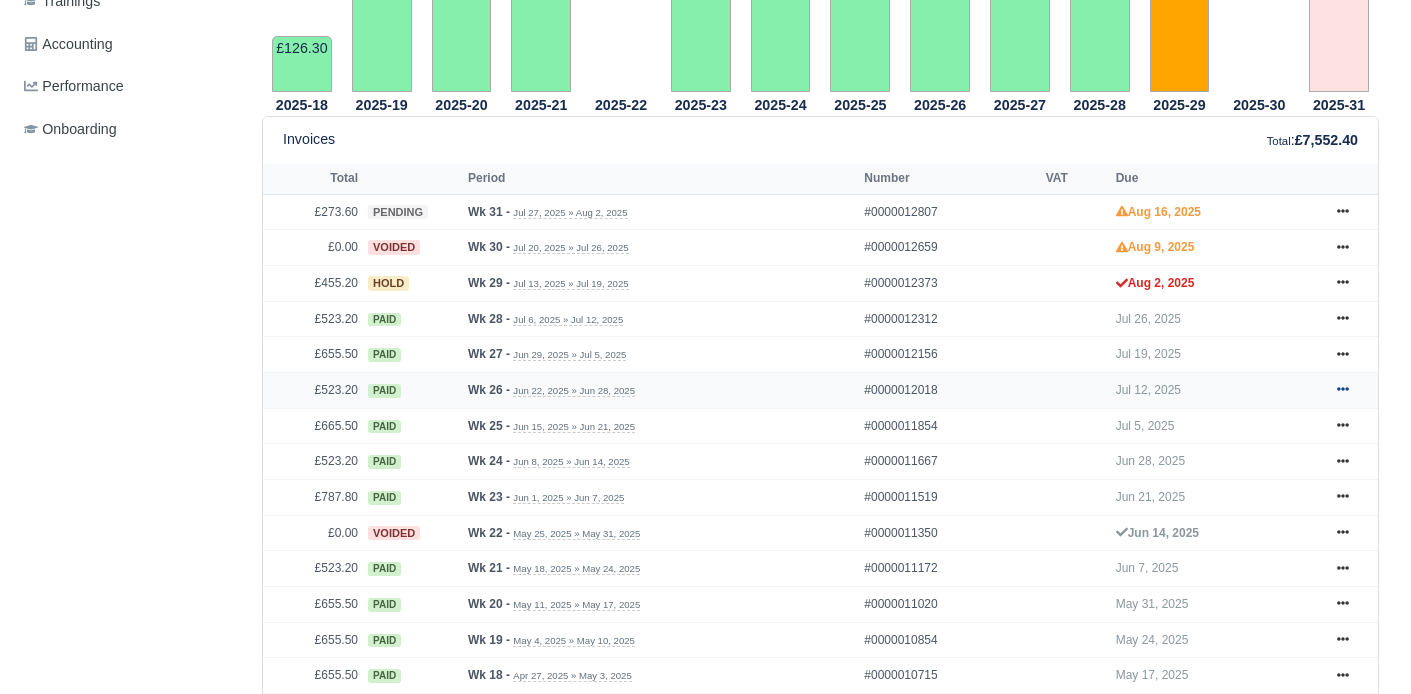 click 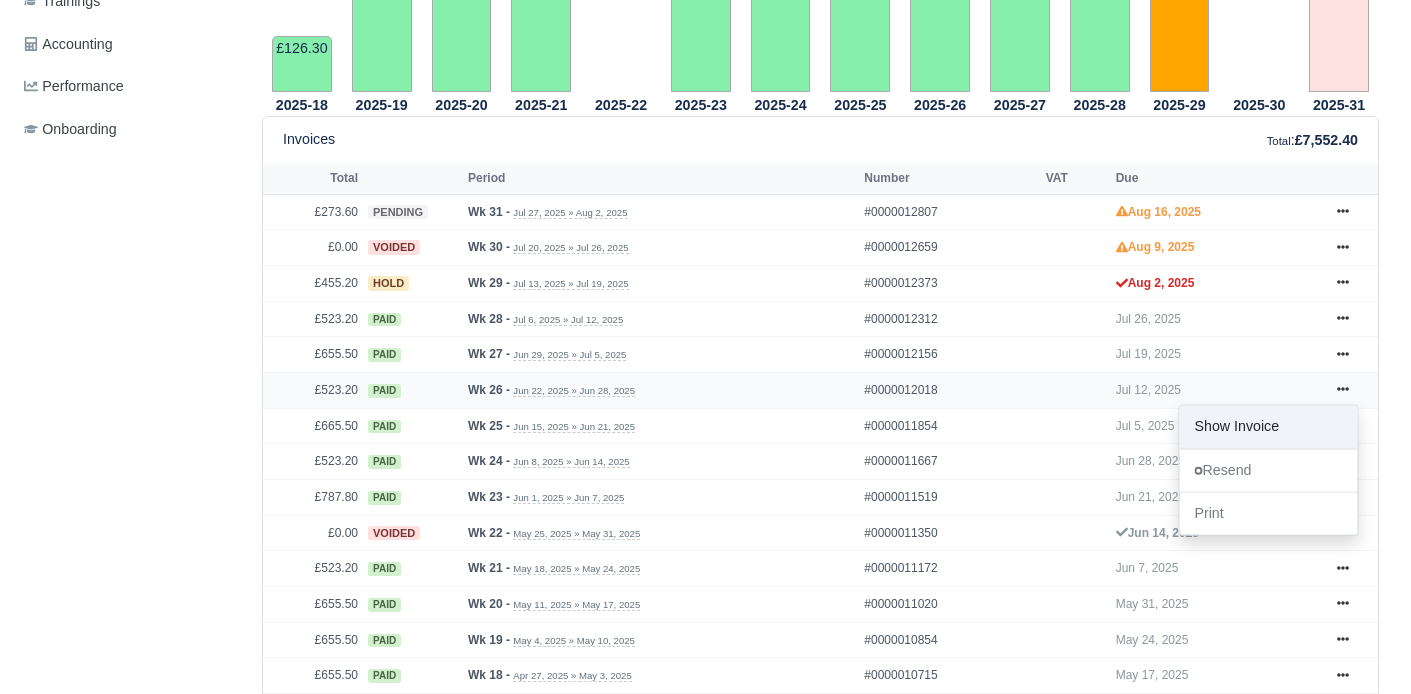 click on "Show Invoice" at bounding box center [1268, 427] 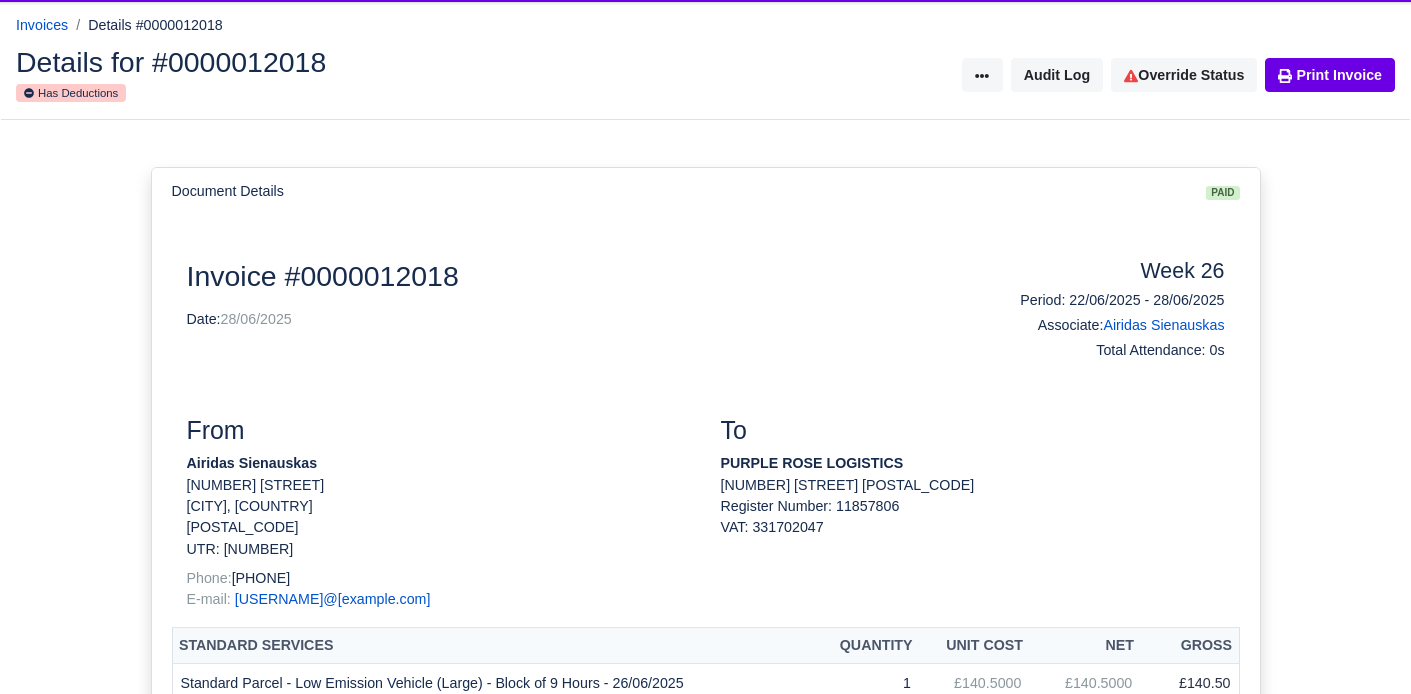 scroll, scrollTop: 0, scrollLeft: 0, axis: both 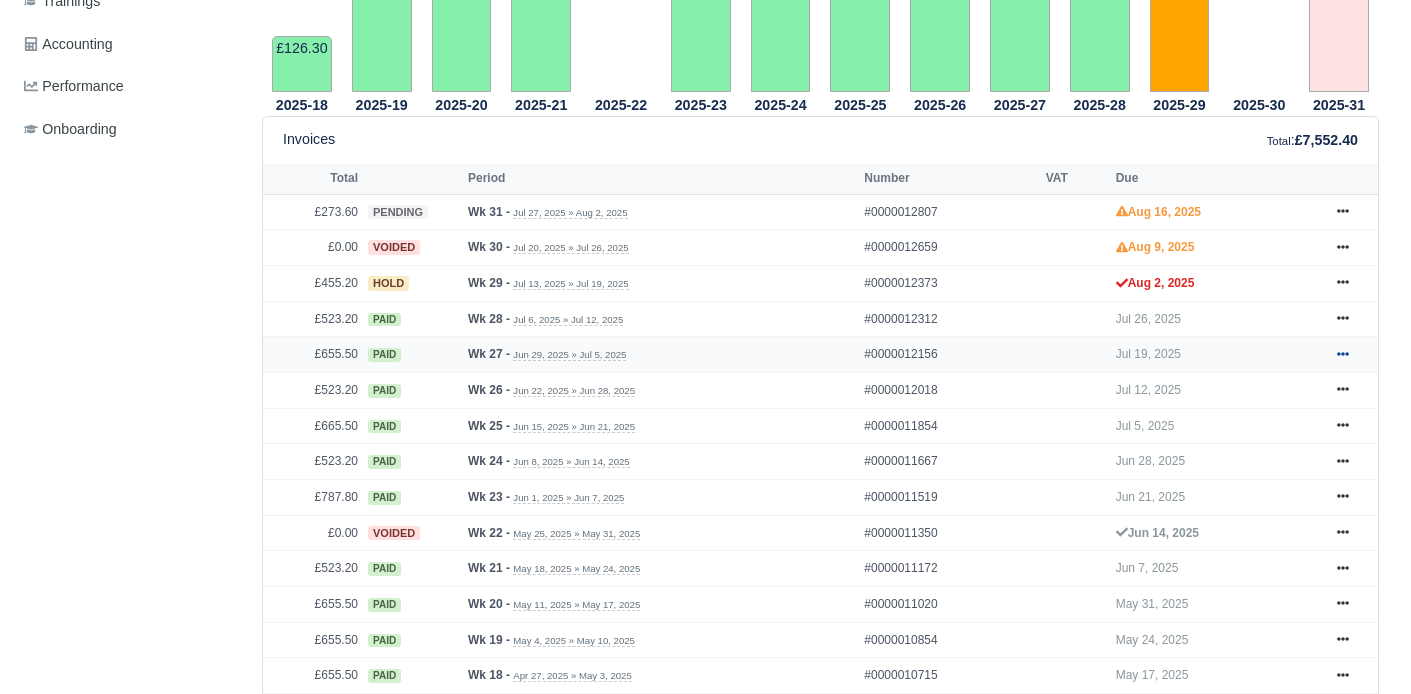 click 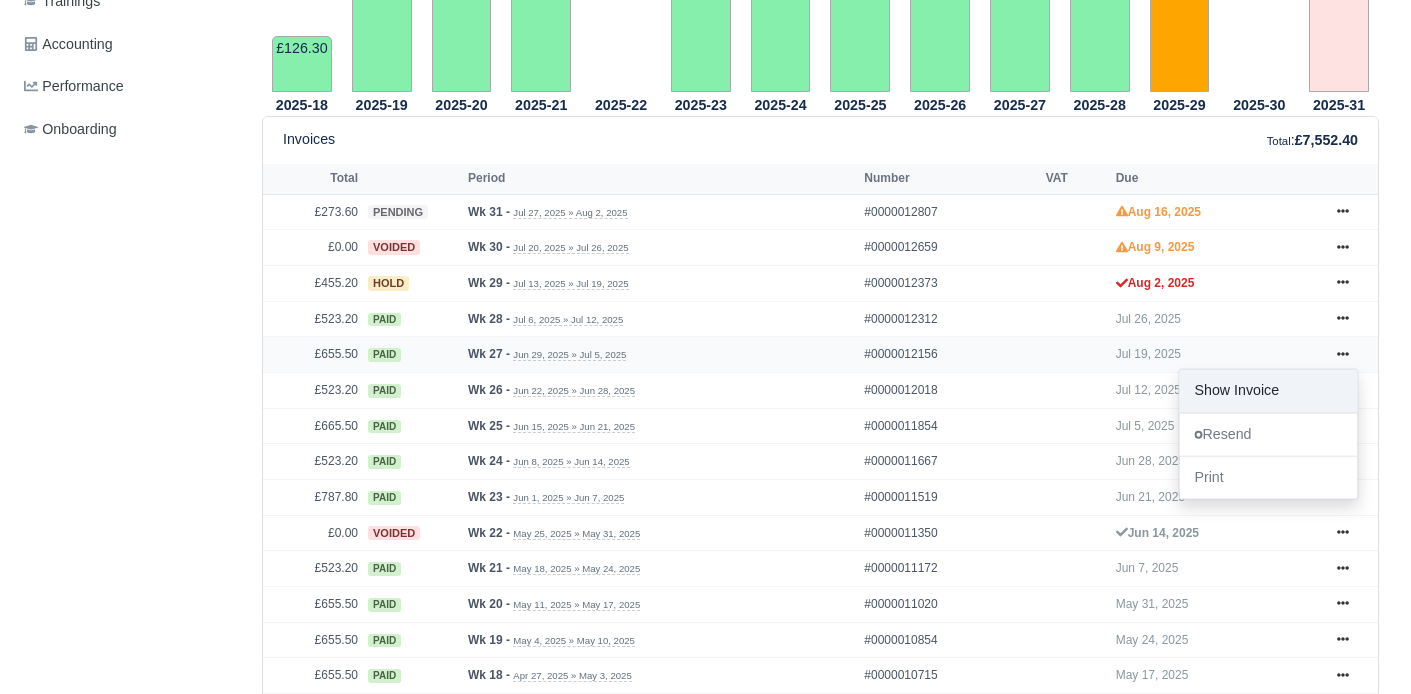 click on "Show Invoice" at bounding box center (1268, 391) 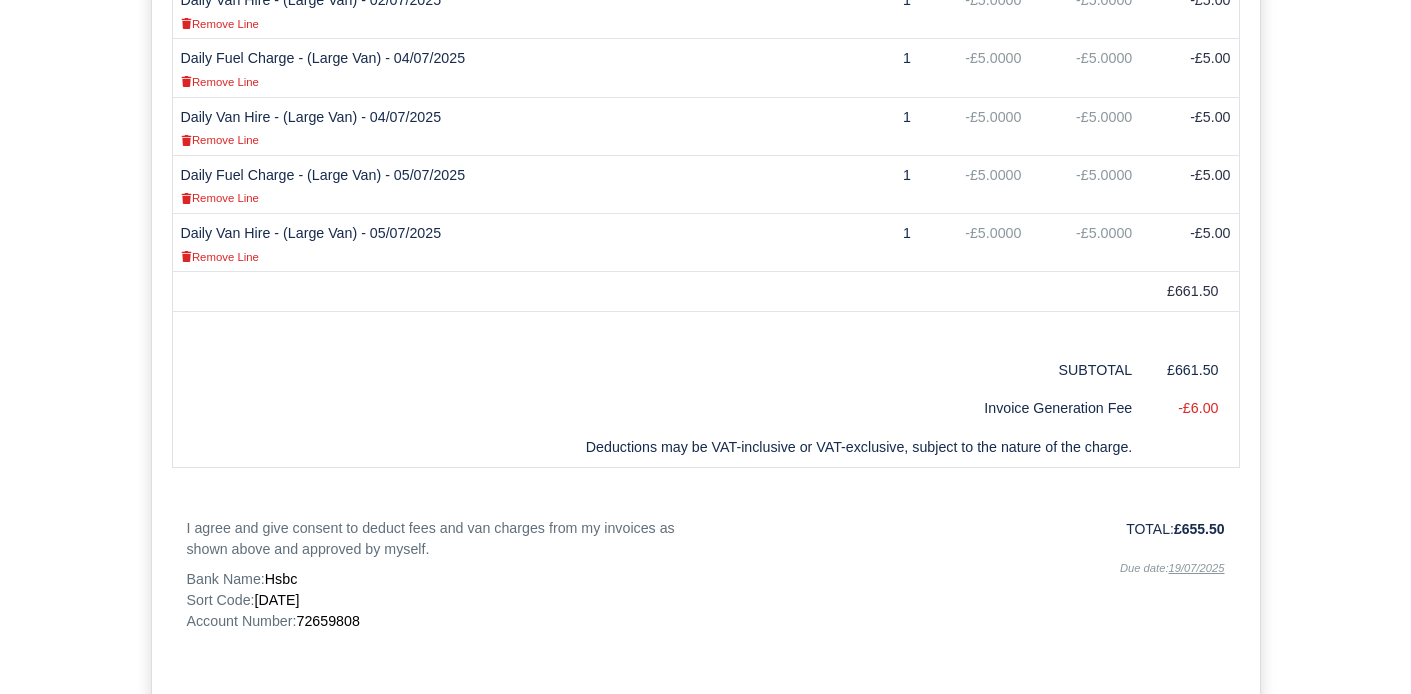 scroll, scrollTop: 1822, scrollLeft: 0, axis: vertical 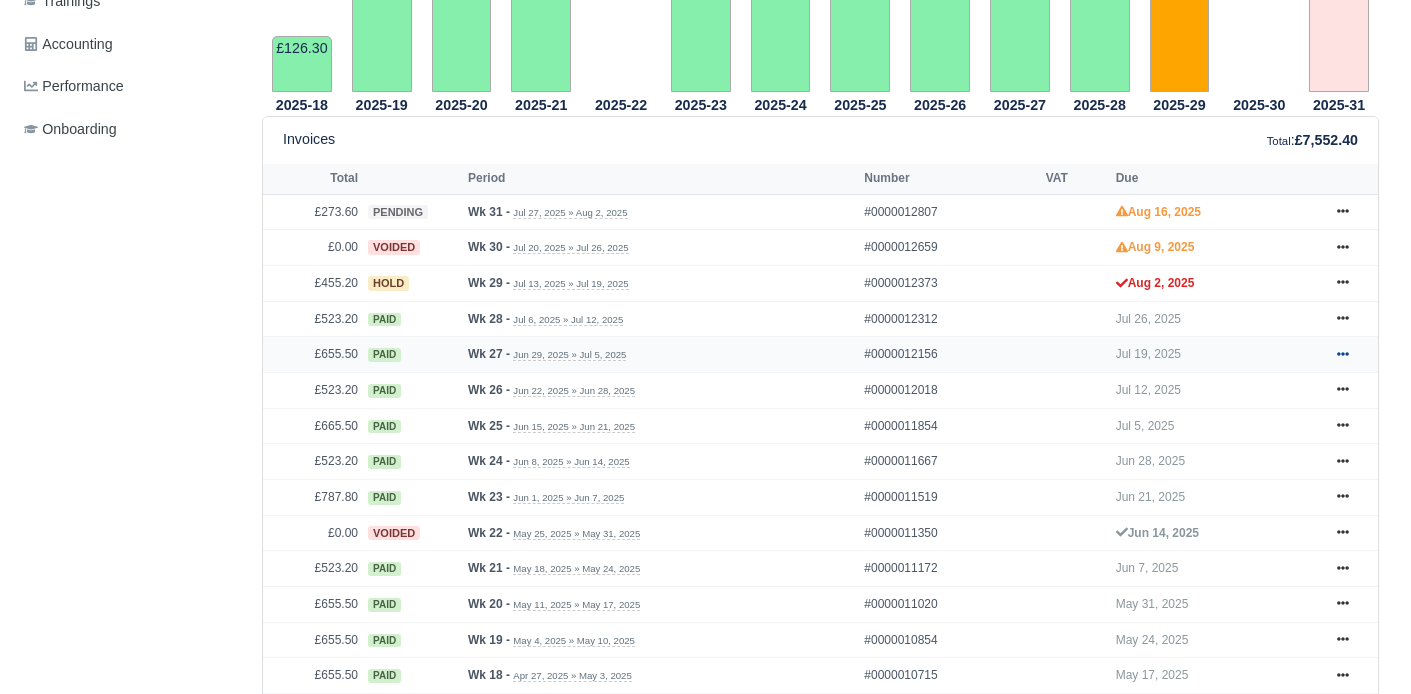 click 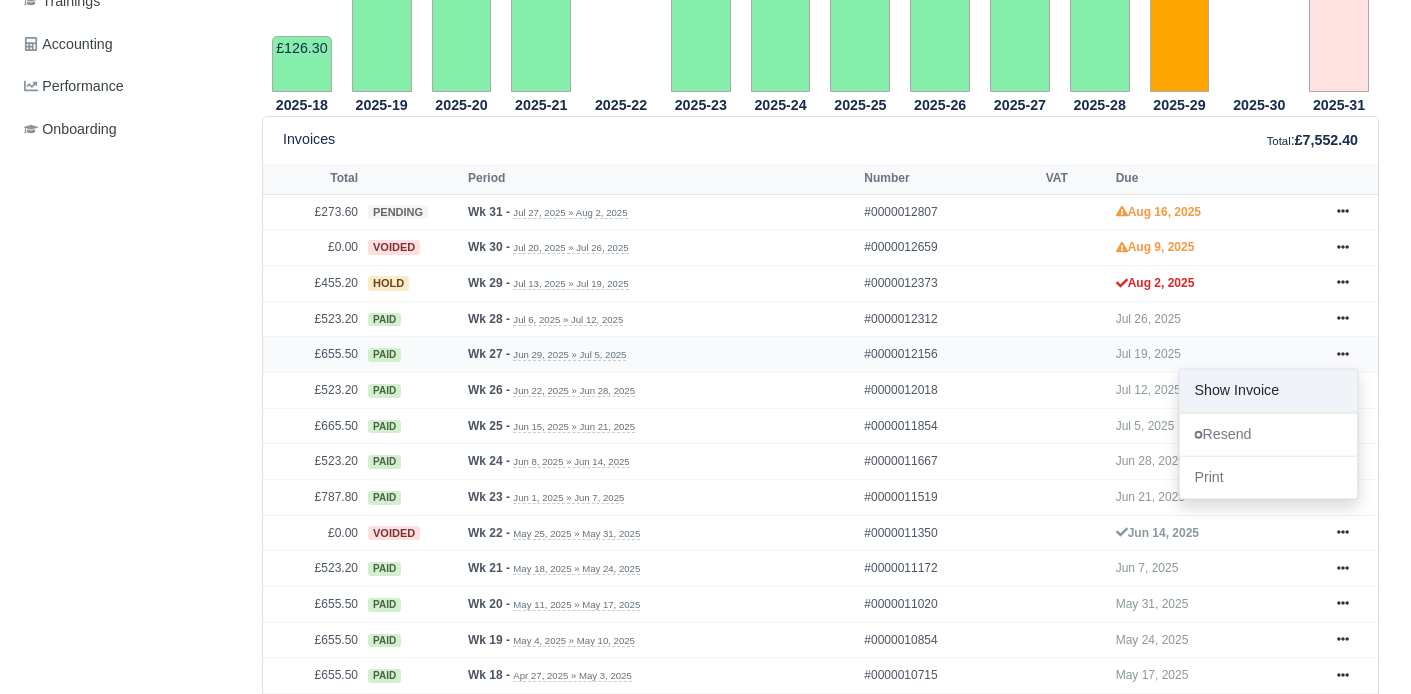 click on "Show Invoice" at bounding box center (1268, 391) 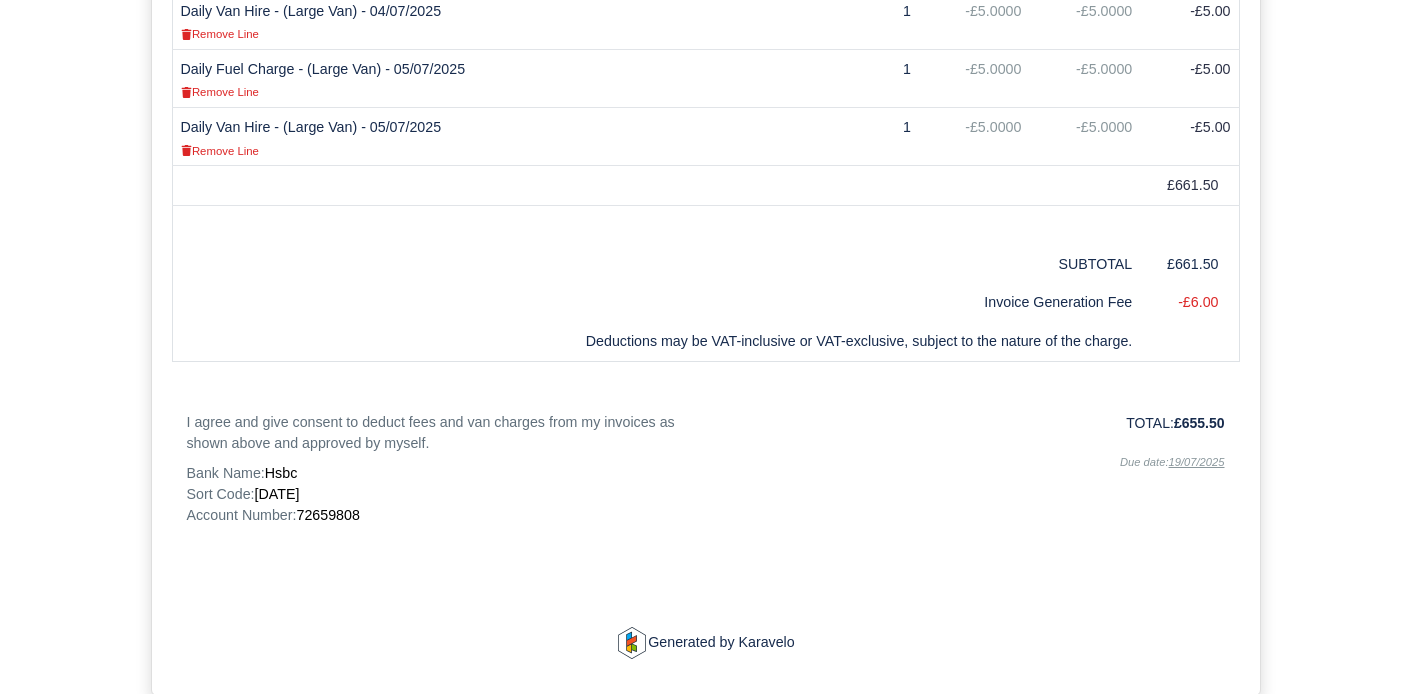 scroll, scrollTop: 1822, scrollLeft: 0, axis: vertical 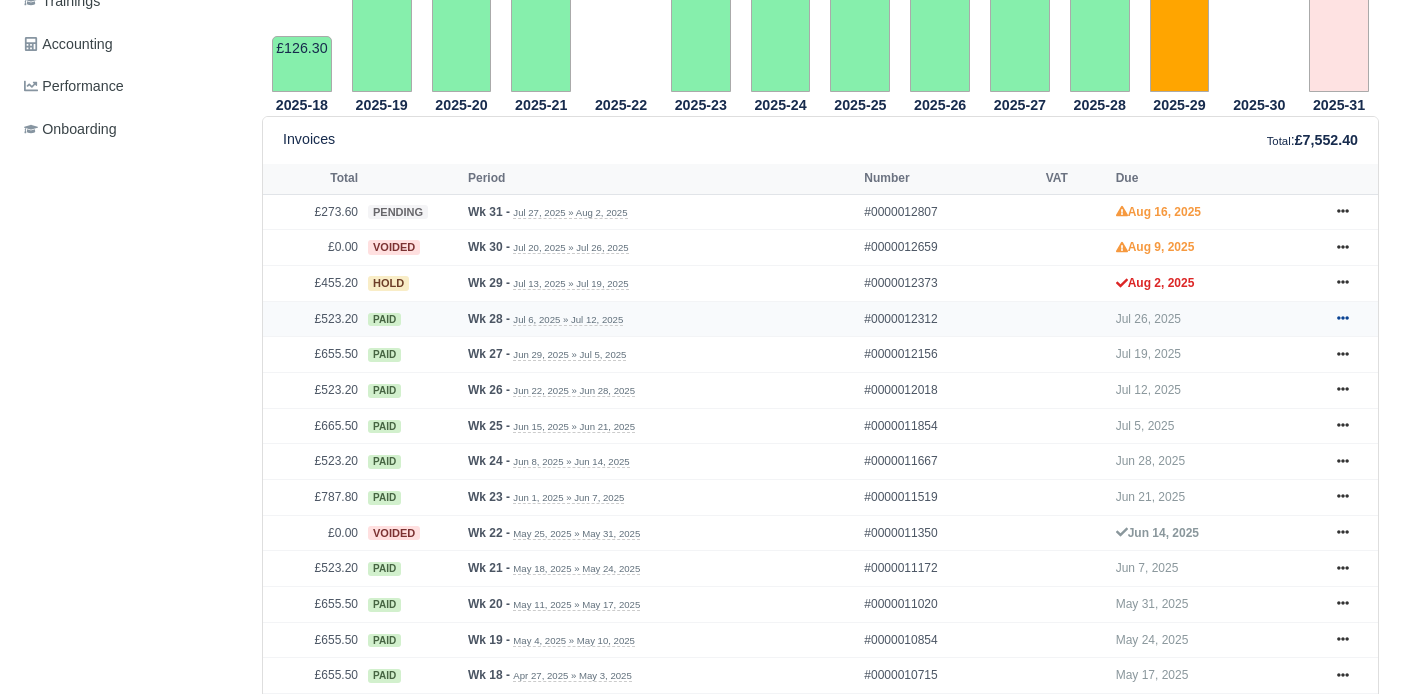 click 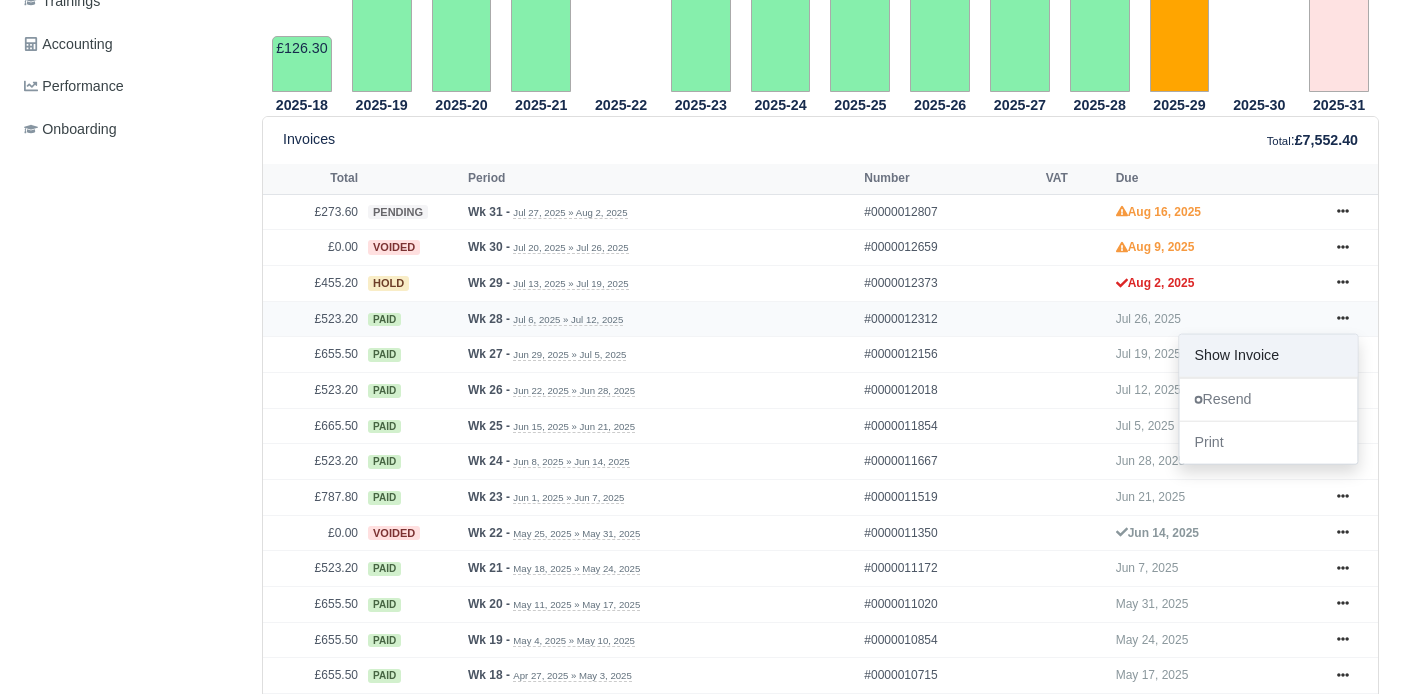 click on "Show Invoice" at bounding box center [1268, 355] 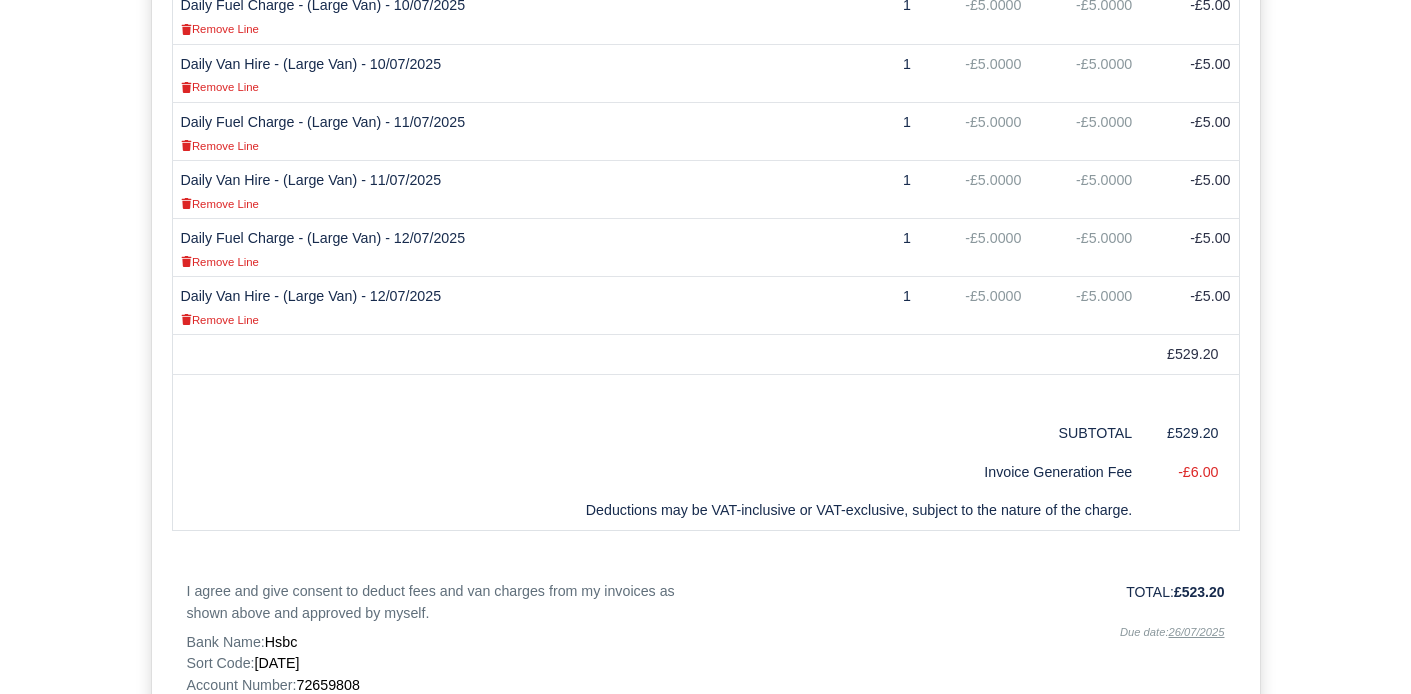 scroll, scrollTop: 1379, scrollLeft: 0, axis: vertical 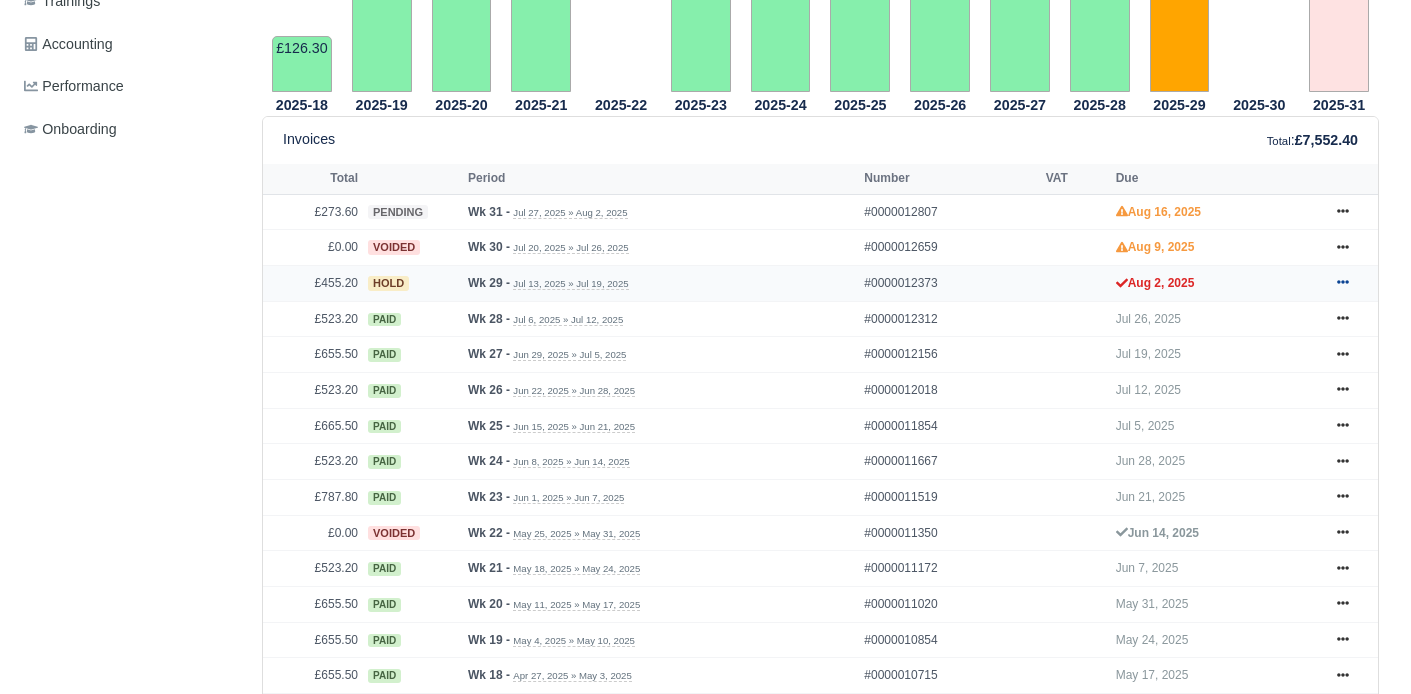 click 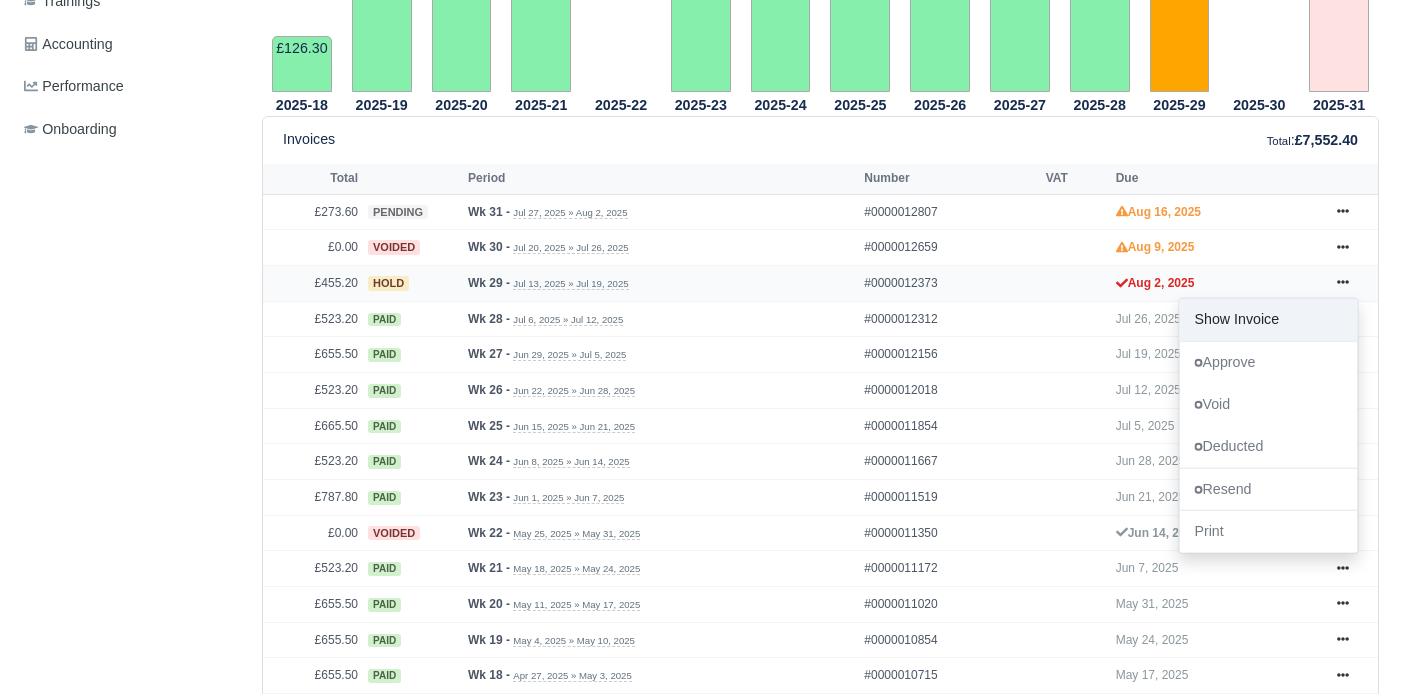 click on "Show Invoice" at bounding box center [1268, 320] 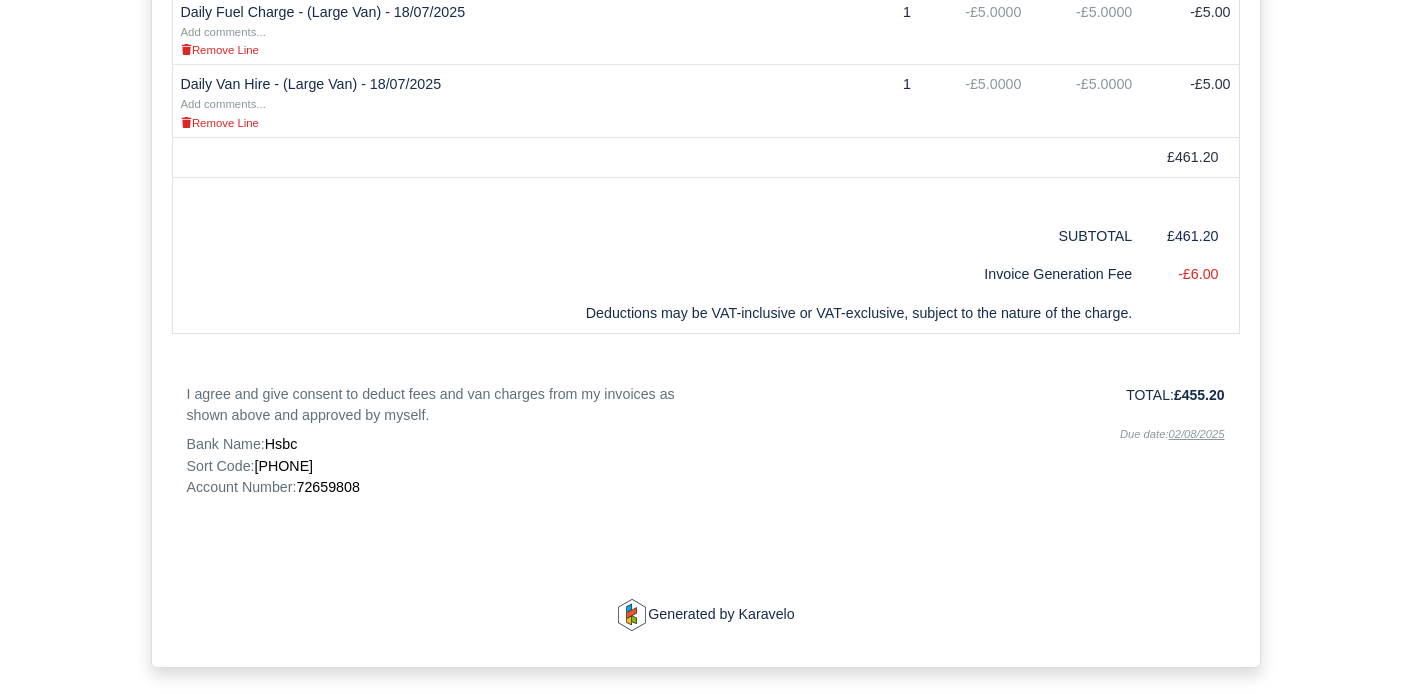 scroll, scrollTop: 1884, scrollLeft: 0, axis: vertical 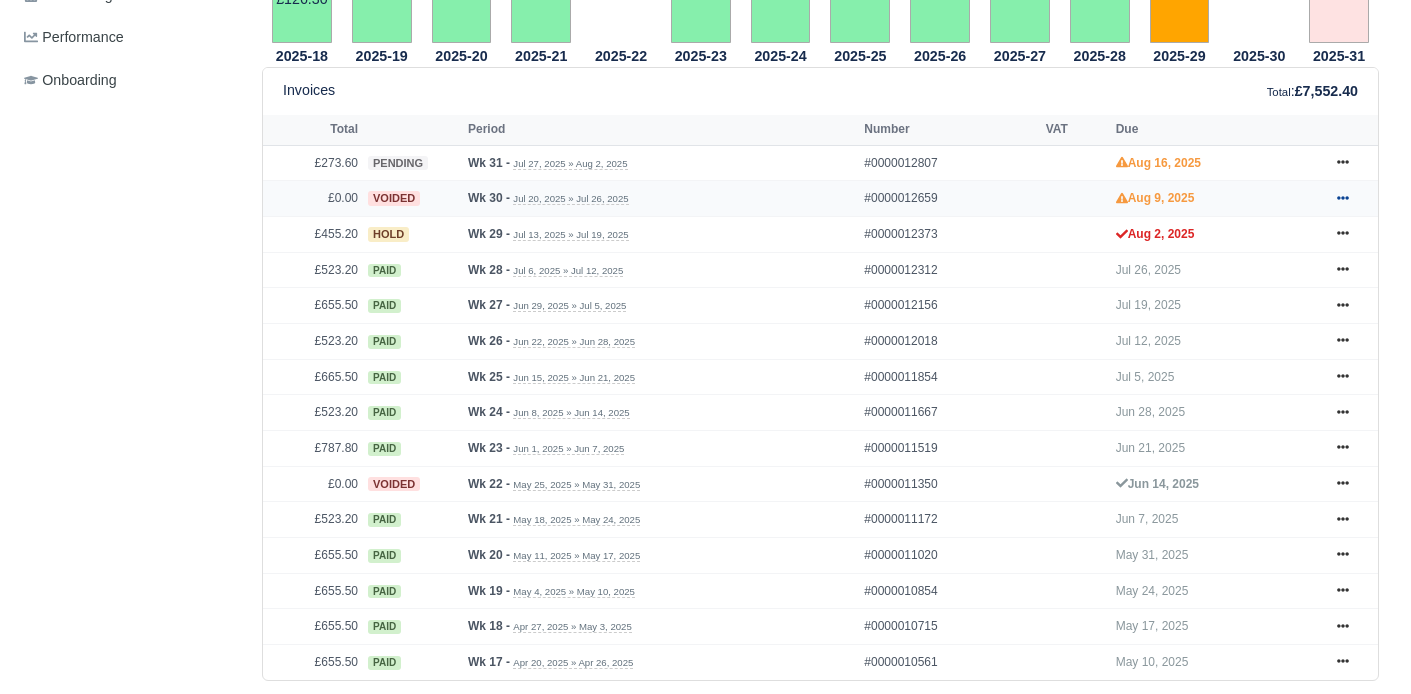 click 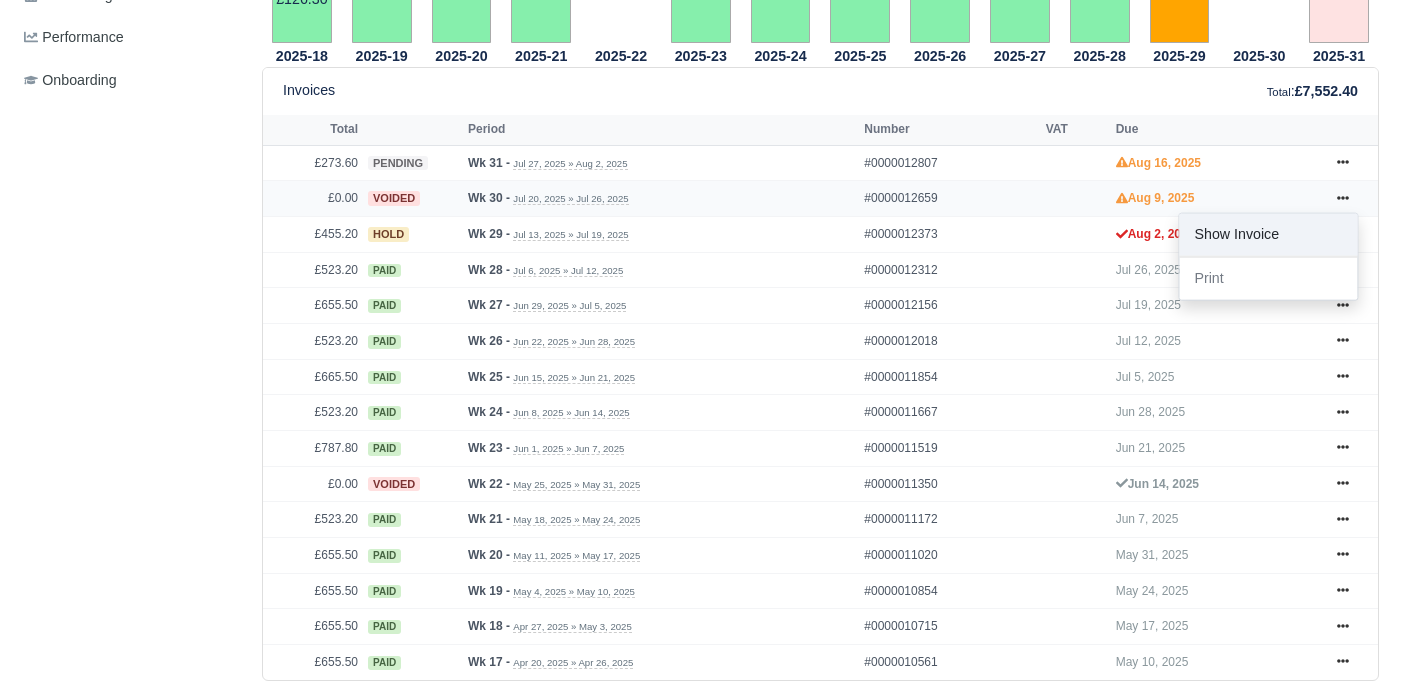 click on "Show Invoice" at bounding box center (1268, 235) 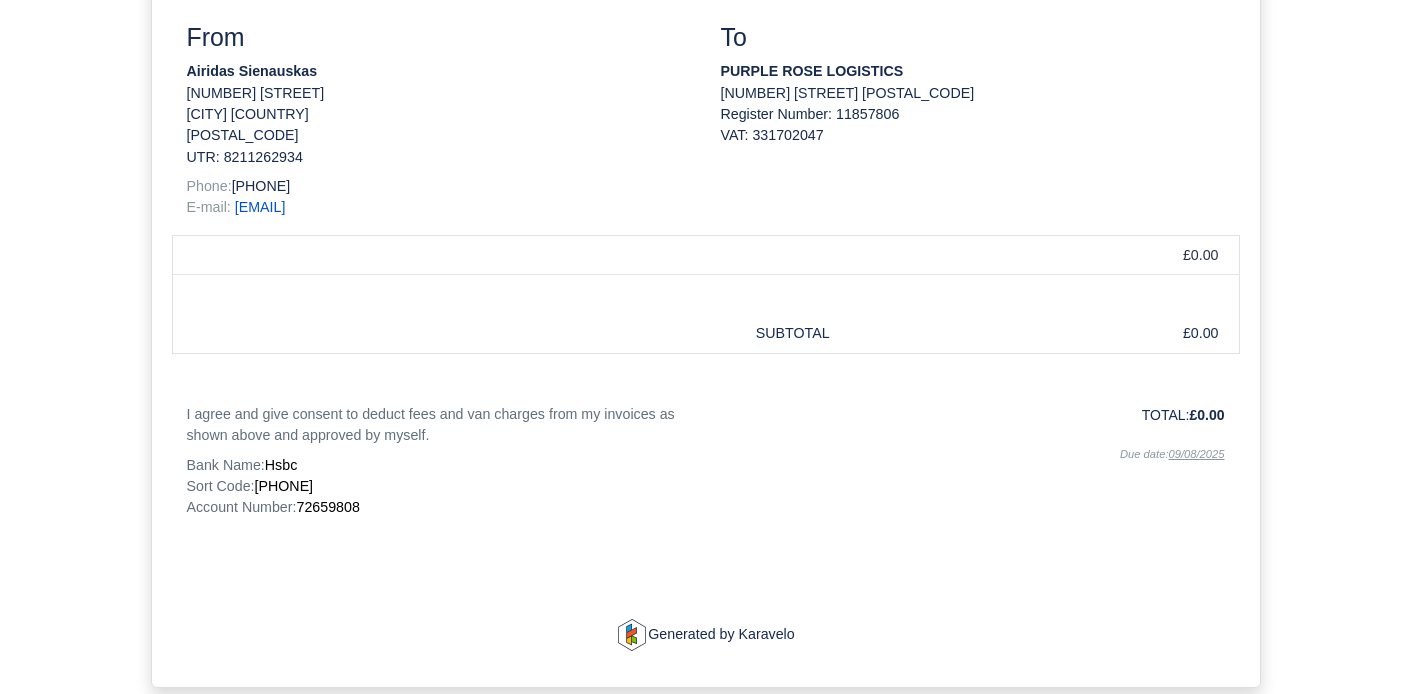 scroll, scrollTop: 491, scrollLeft: 0, axis: vertical 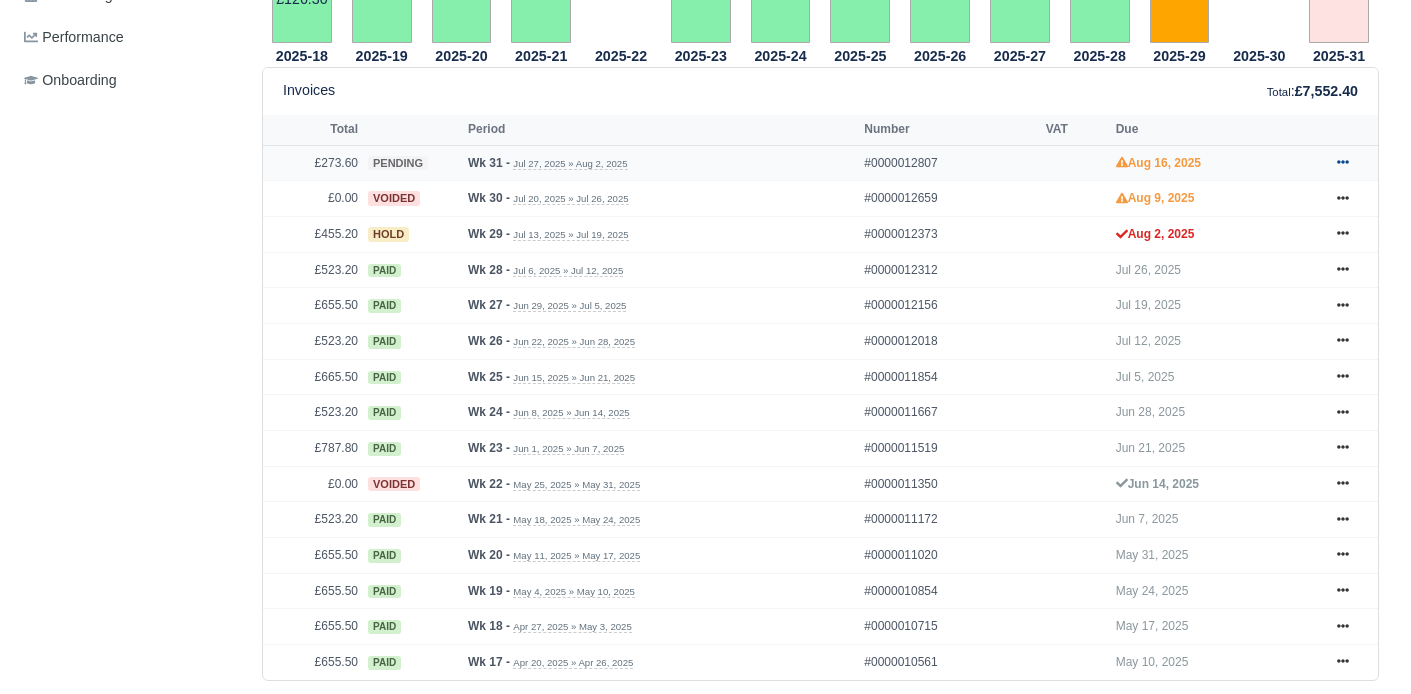 click 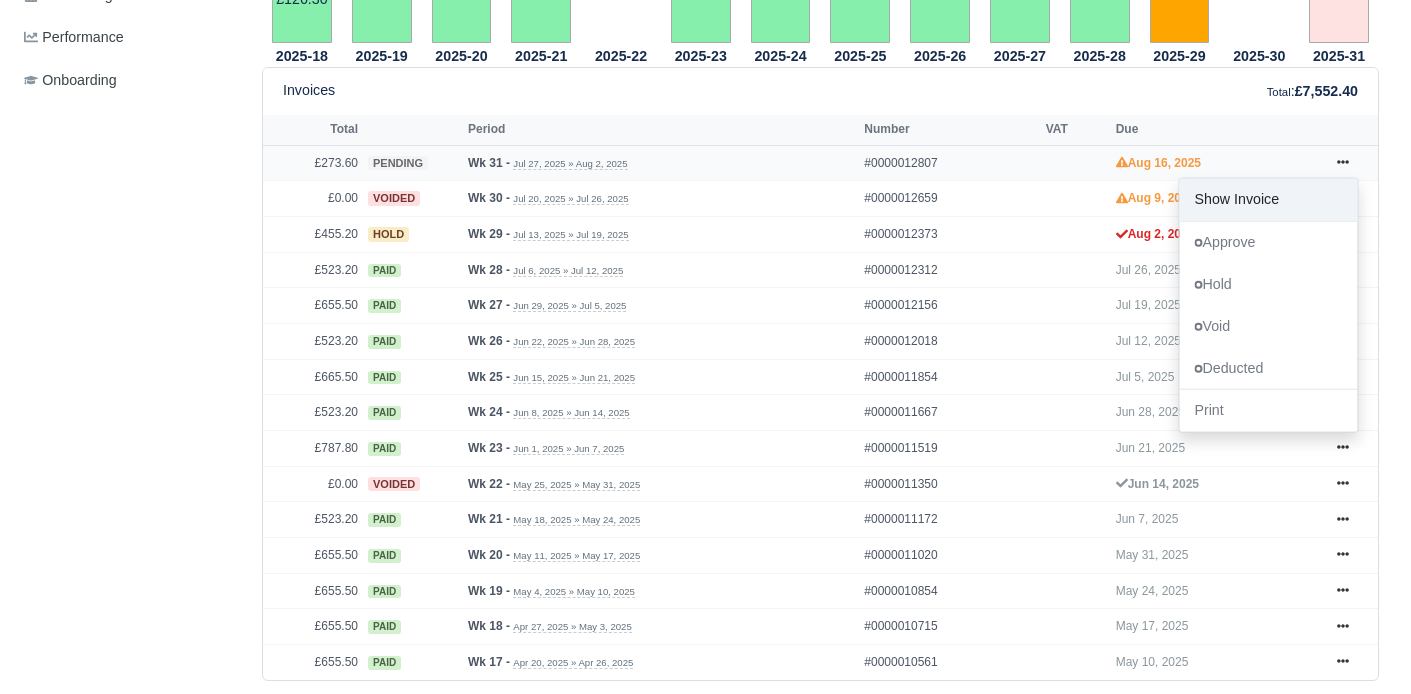 click on "Show Invoice" at bounding box center [1268, 199] 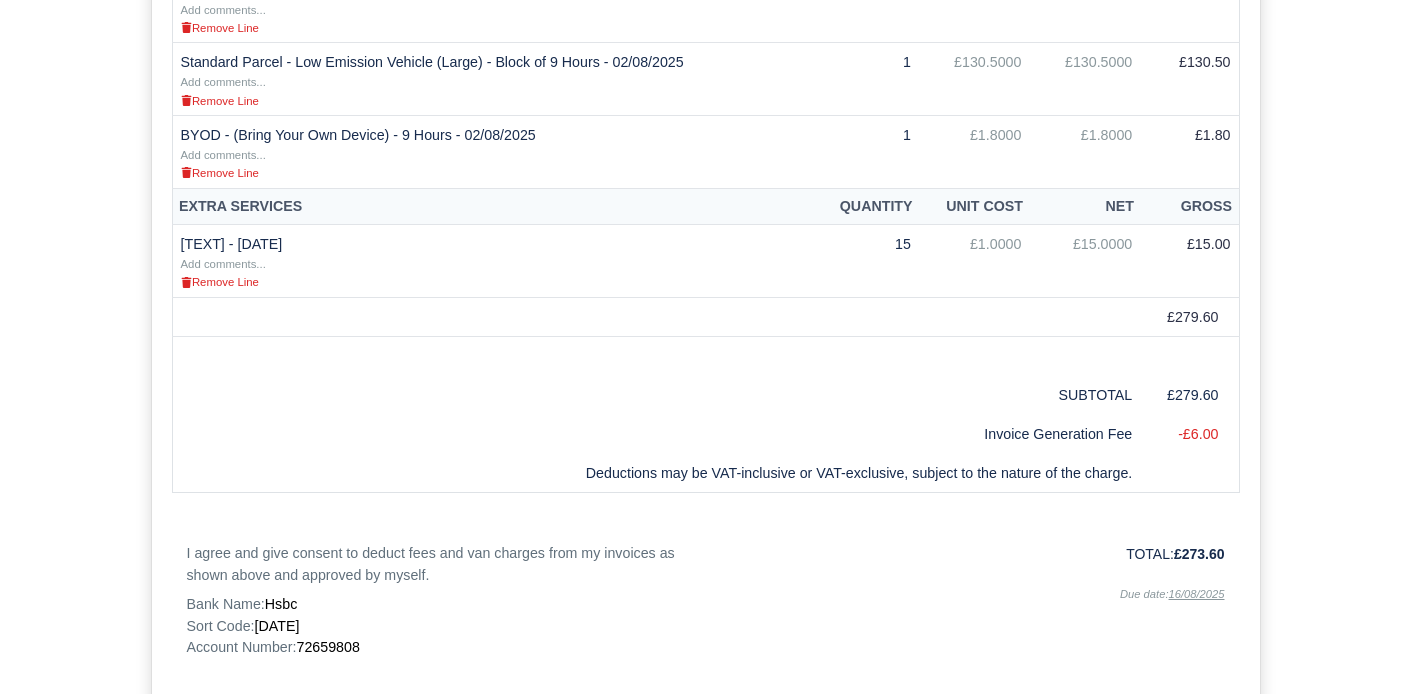 scroll, scrollTop: 1022, scrollLeft: 0, axis: vertical 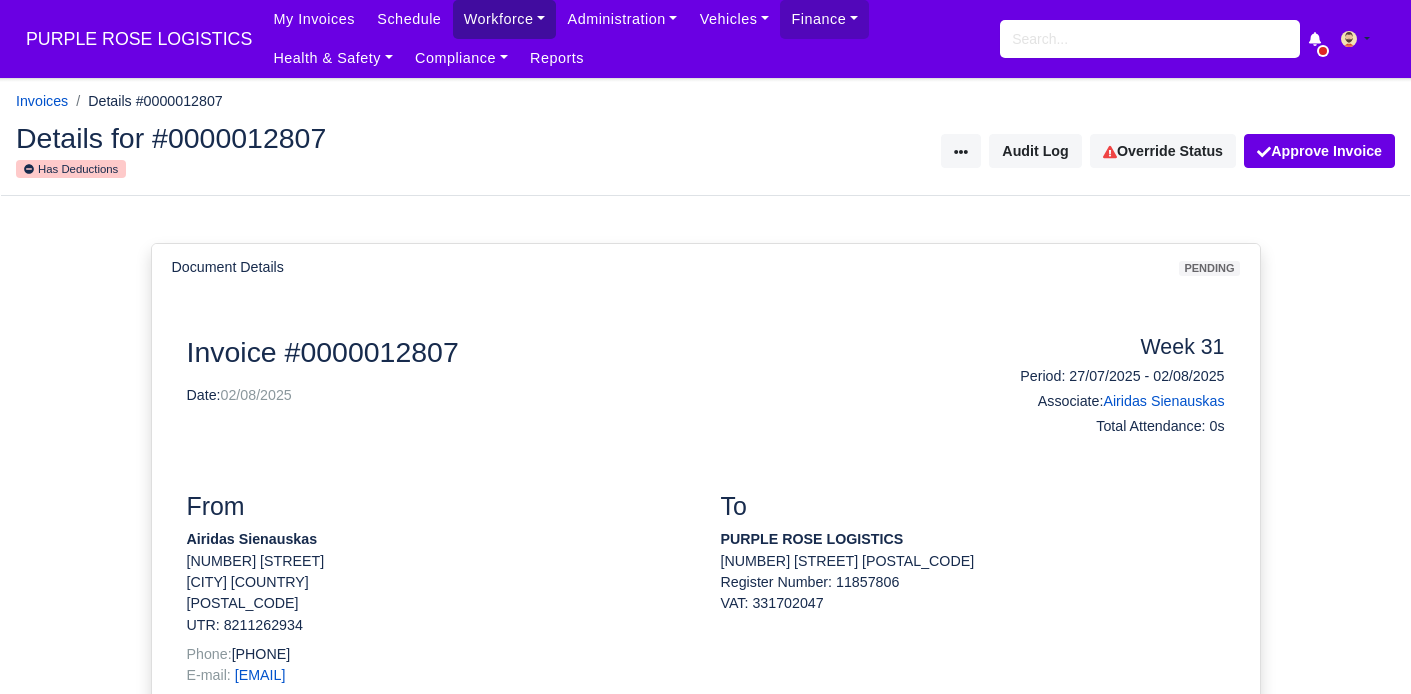click on "Workforce" at bounding box center [505, 19] 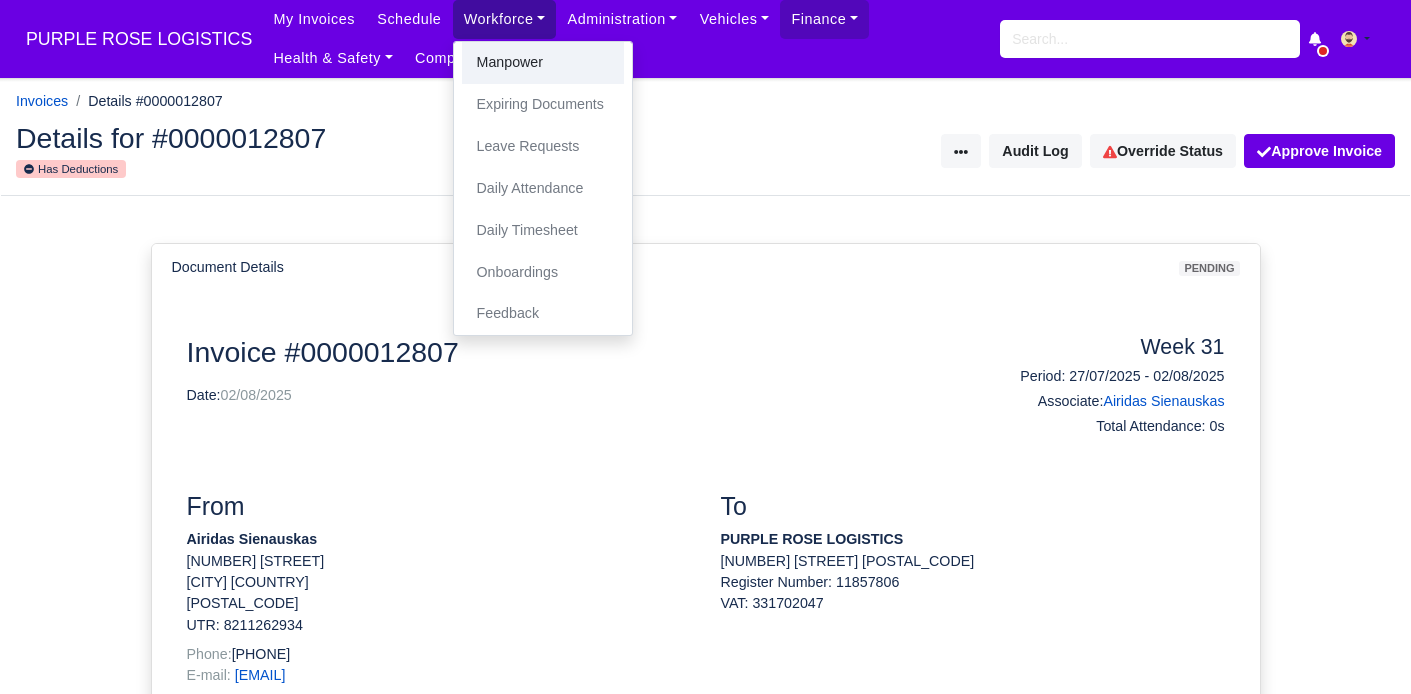 click on "Manpower" at bounding box center (543, 63) 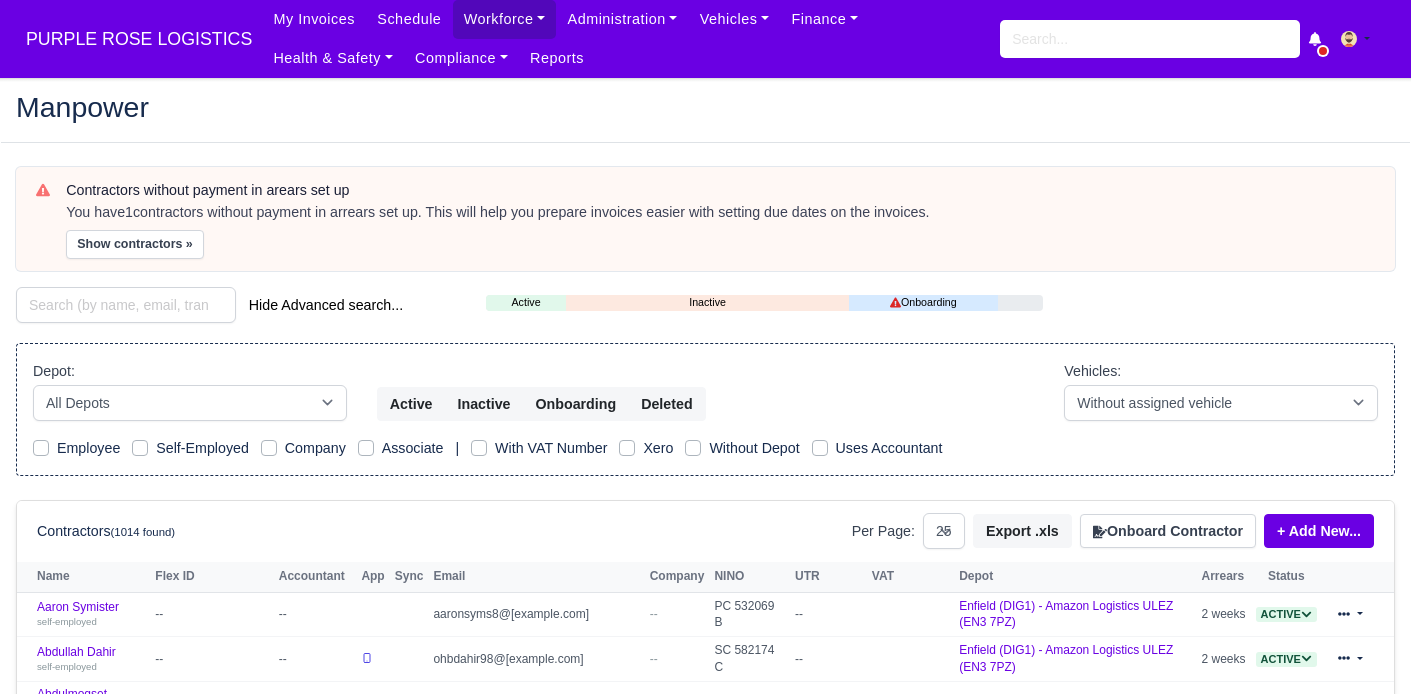 select on "25" 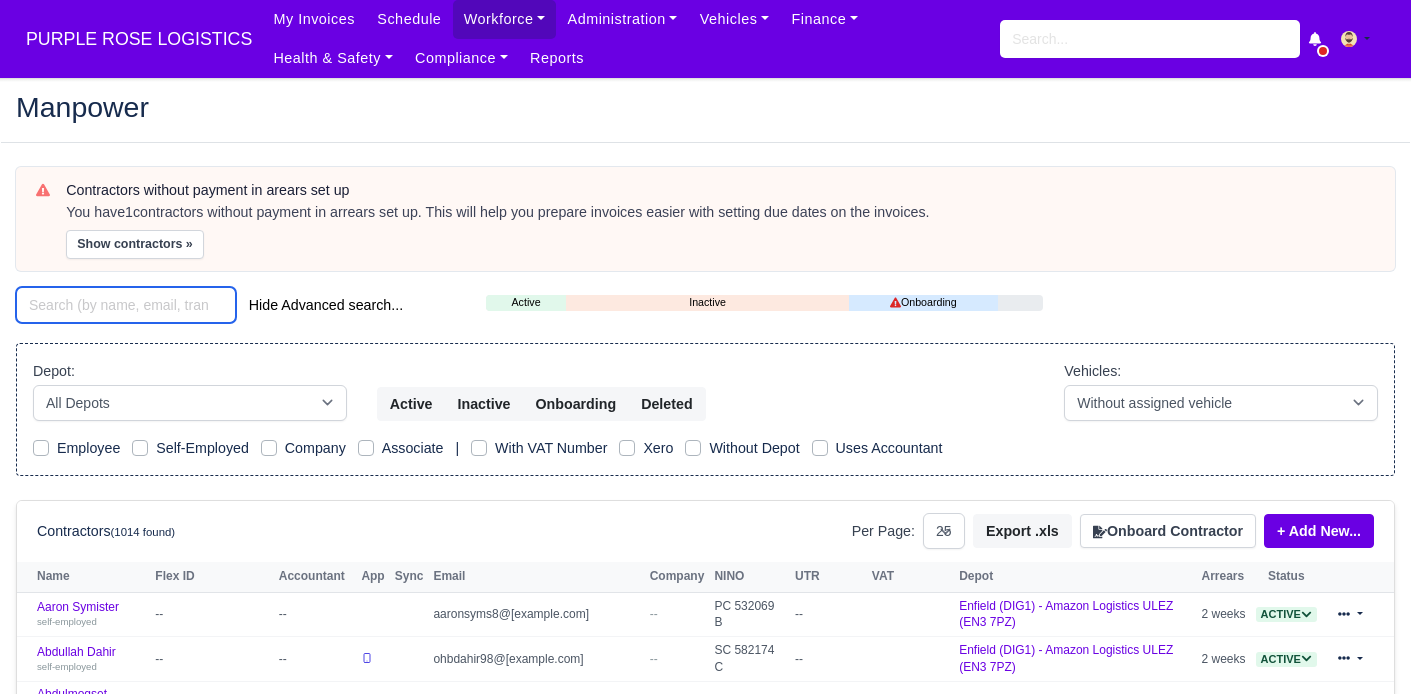 click at bounding box center [126, 305] 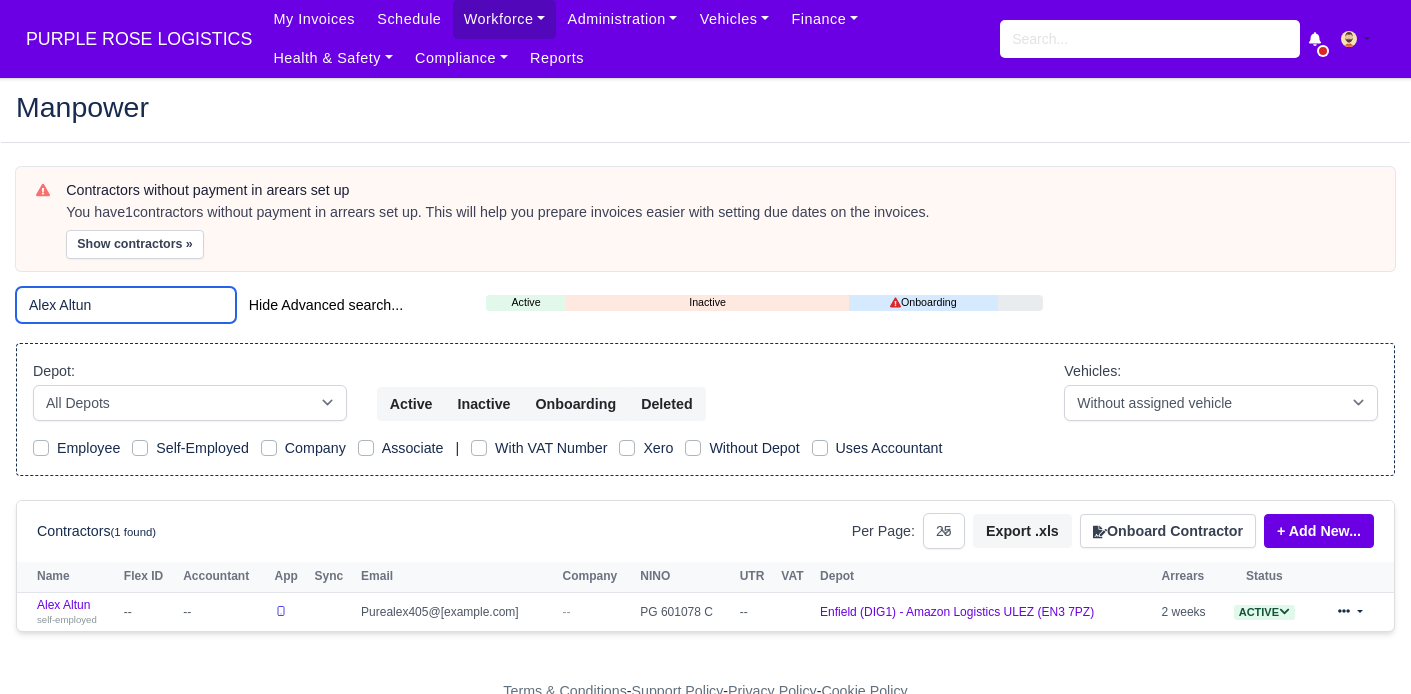 type on "Alex Altun" 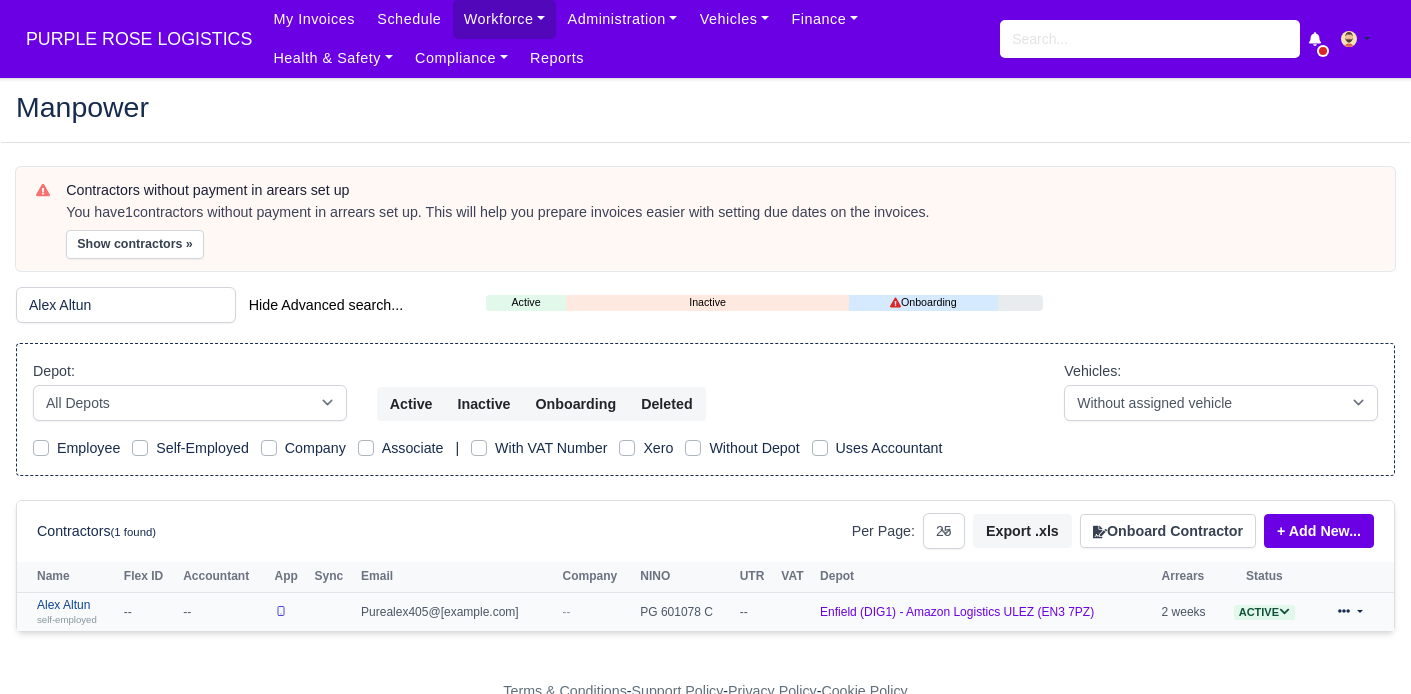 click on "[FIRST] [LAST]
self-employed" at bounding box center [75, 612] 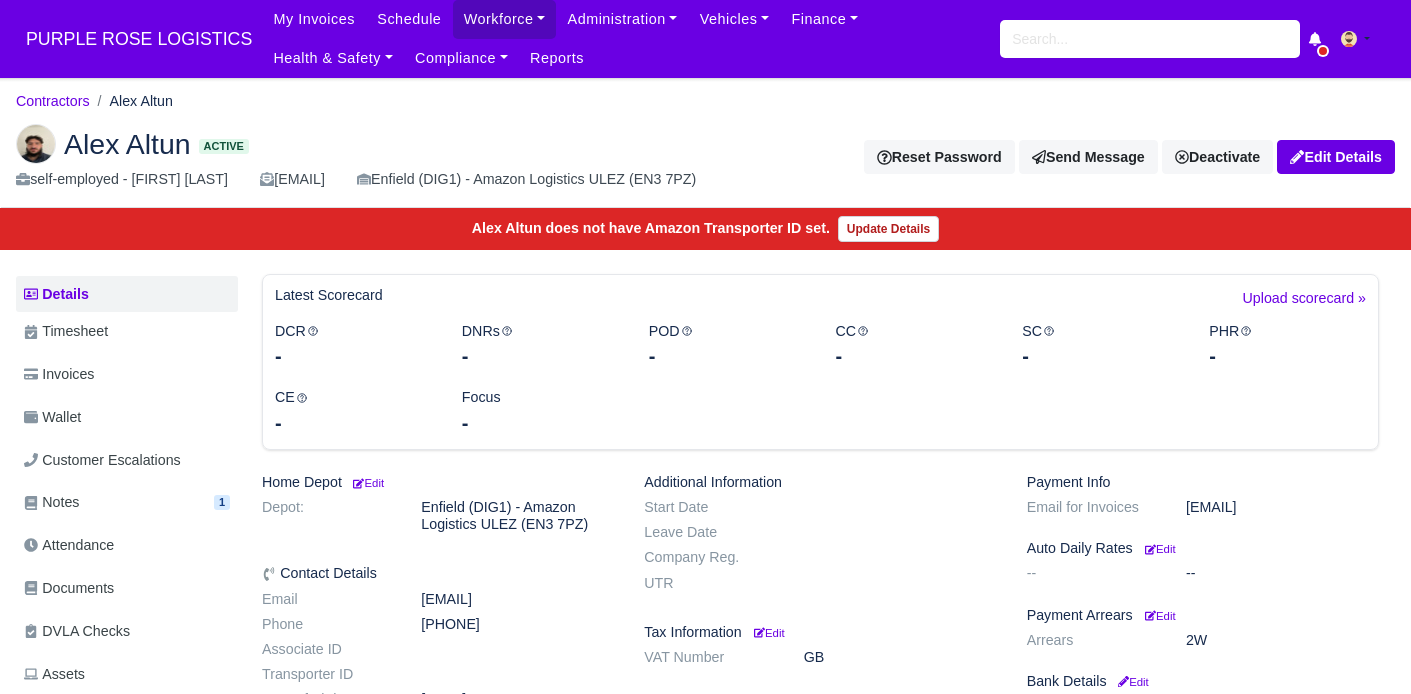 scroll, scrollTop: 0, scrollLeft: 0, axis: both 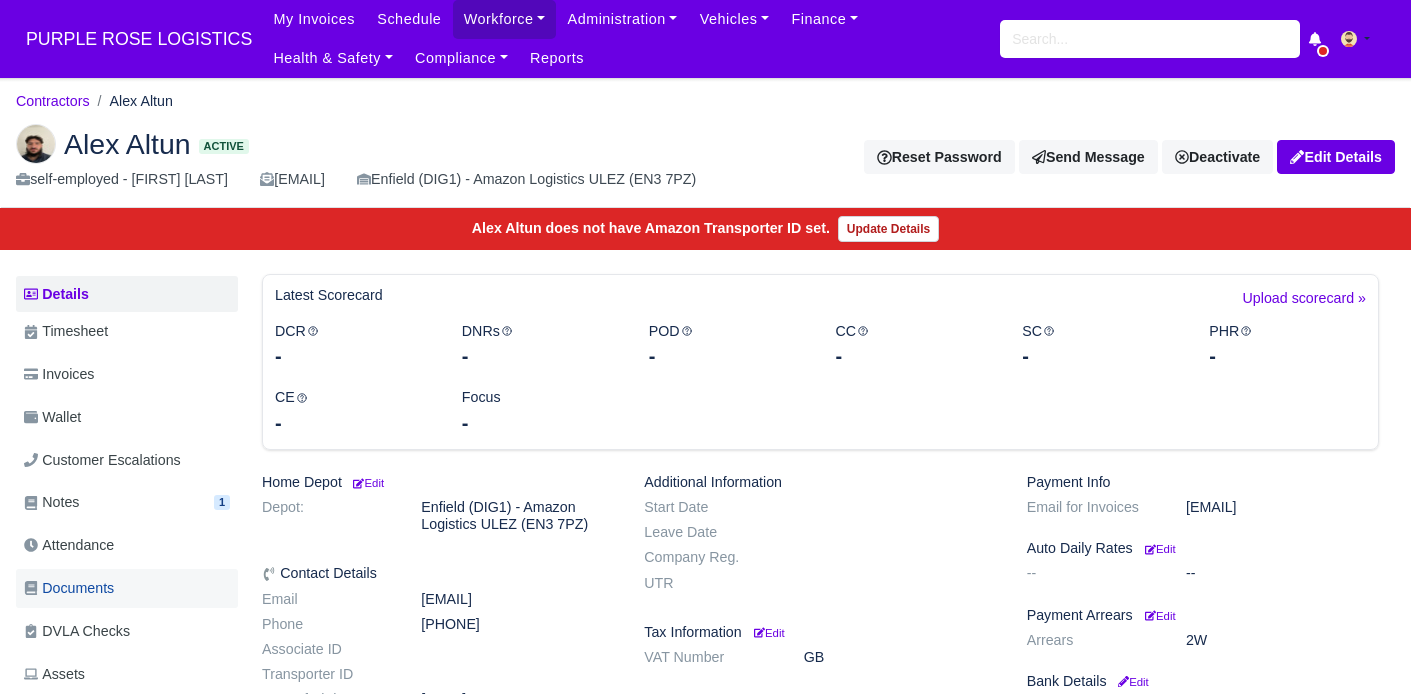 click on "Documents" at bounding box center [69, 588] 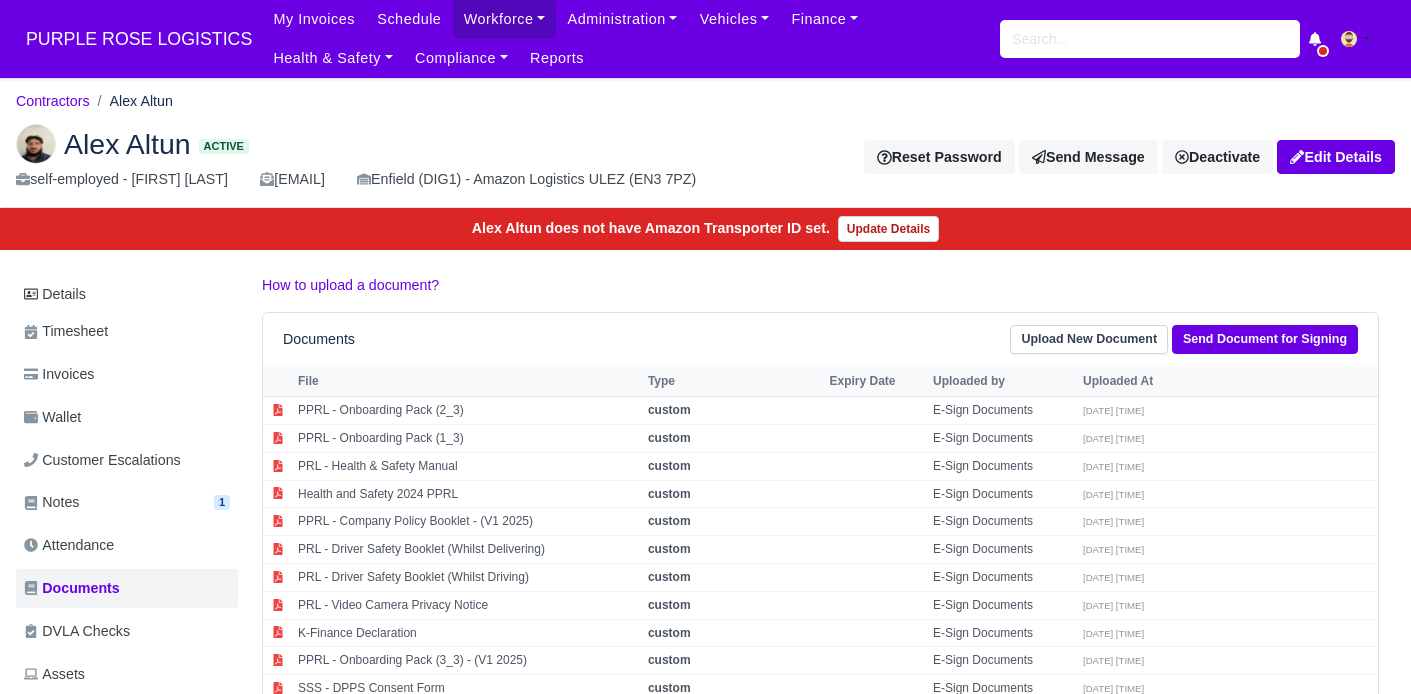scroll, scrollTop: 0, scrollLeft: 0, axis: both 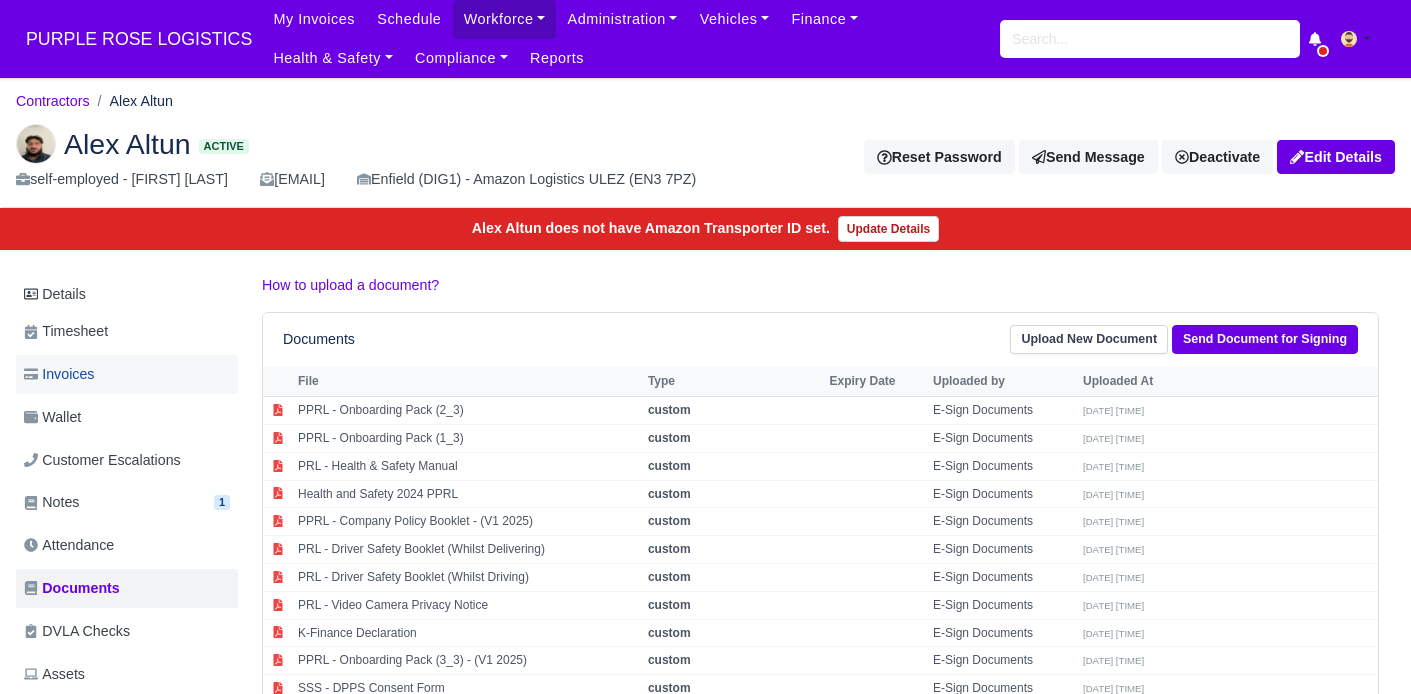 click on "Invoices" at bounding box center [59, 374] 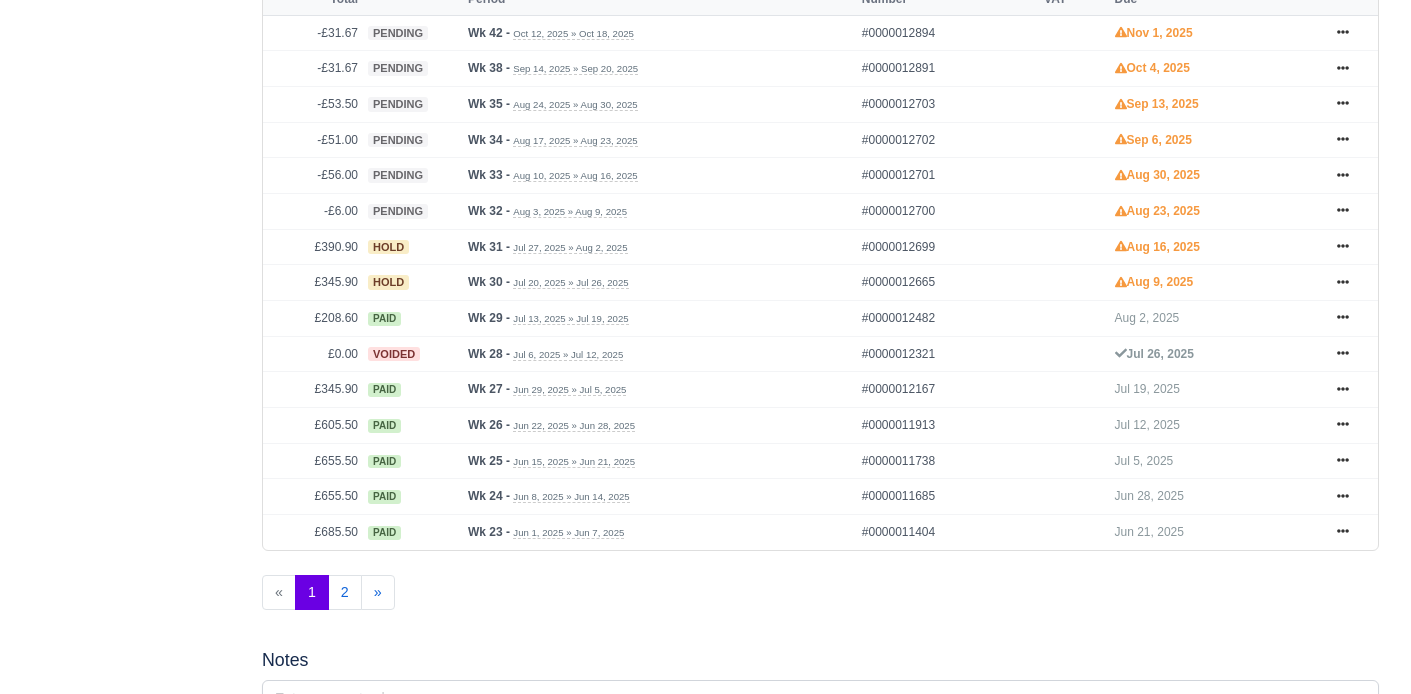scroll, scrollTop: 978, scrollLeft: 0, axis: vertical 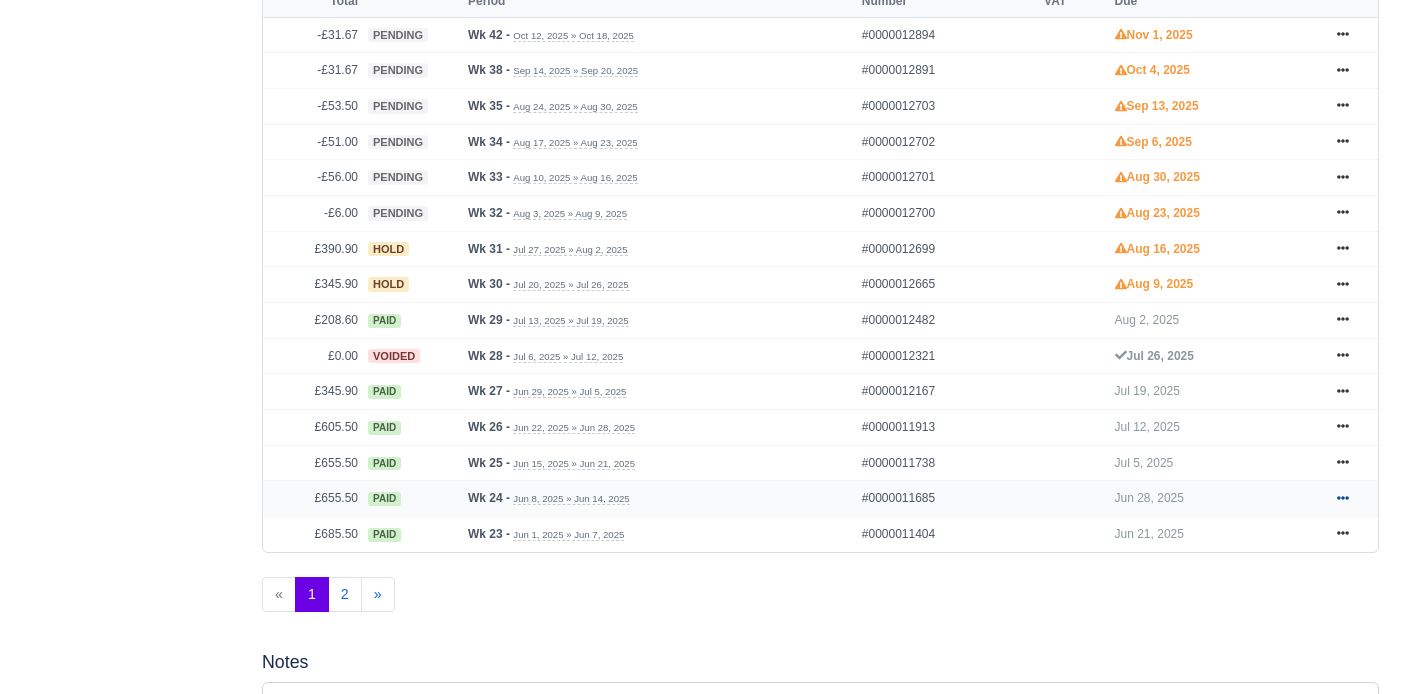 click 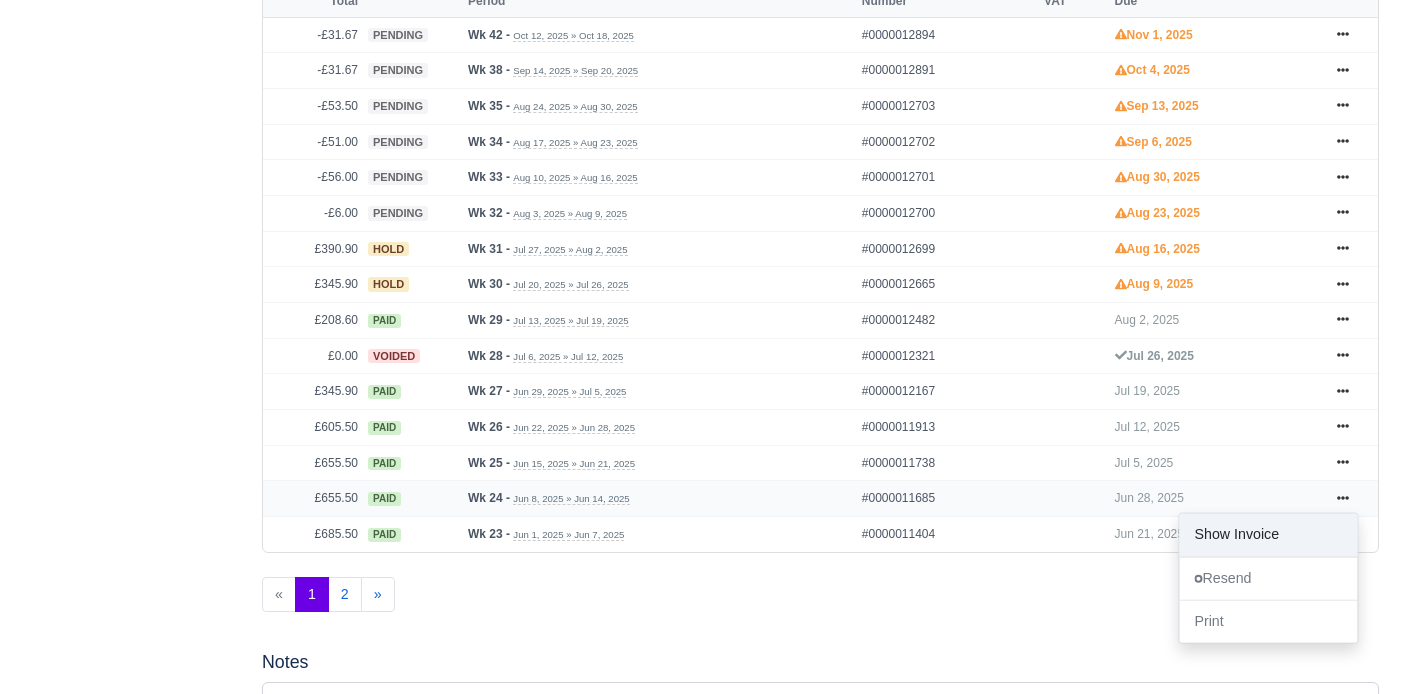 click on "Show Invoice" at bounding box center (1268, 535) 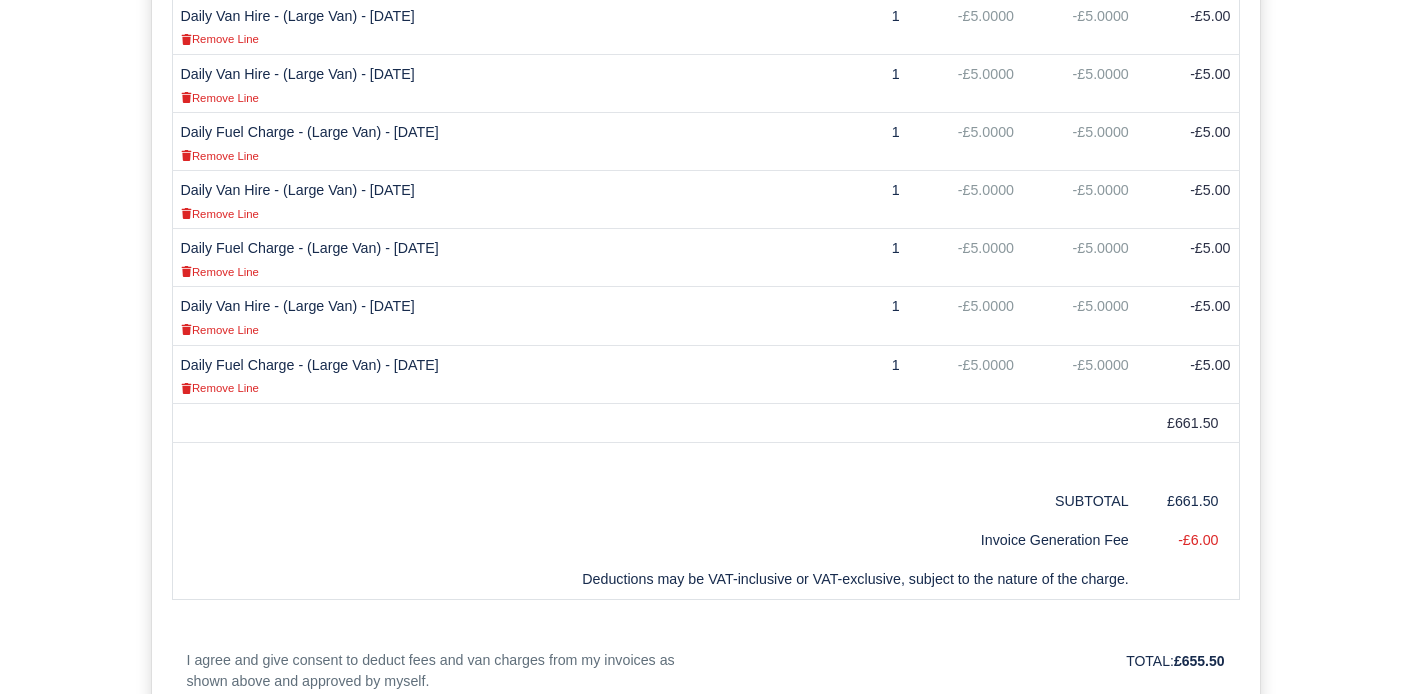 scroll, scrollTop: 1544, scrollLeft: 0, axis: vertical 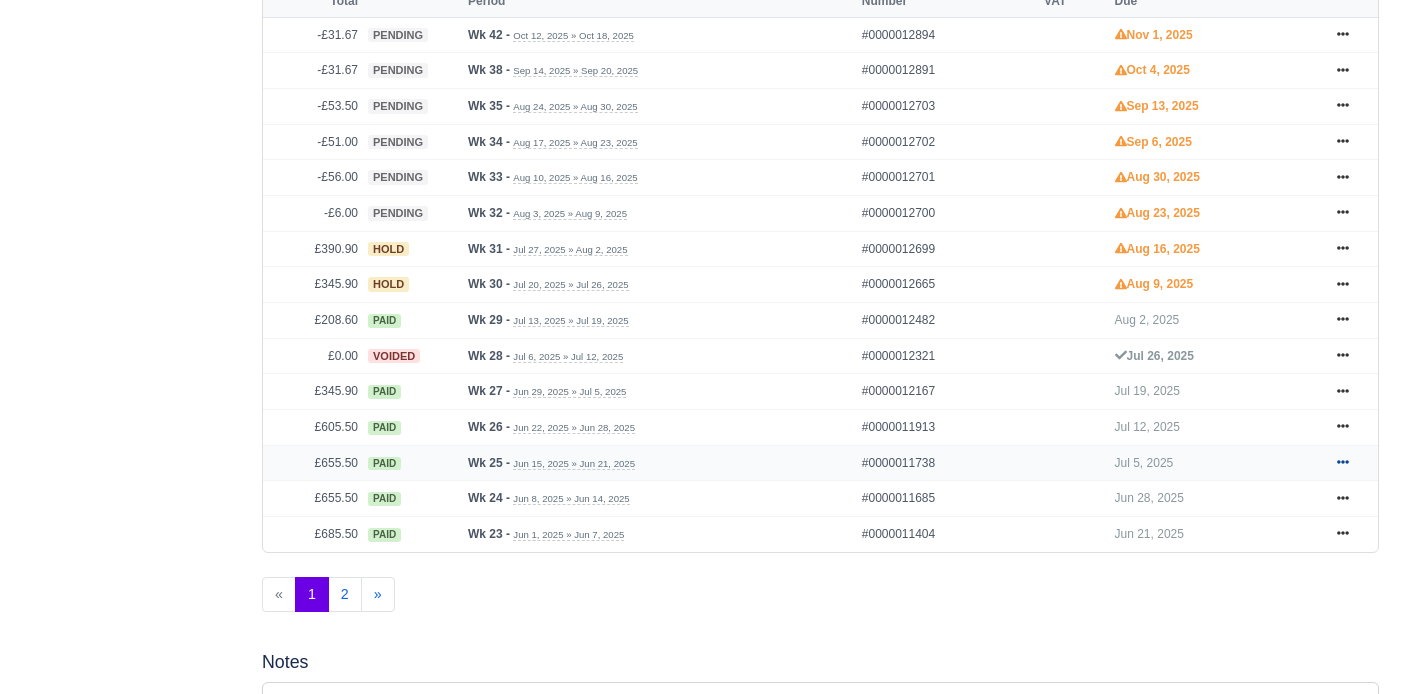 click 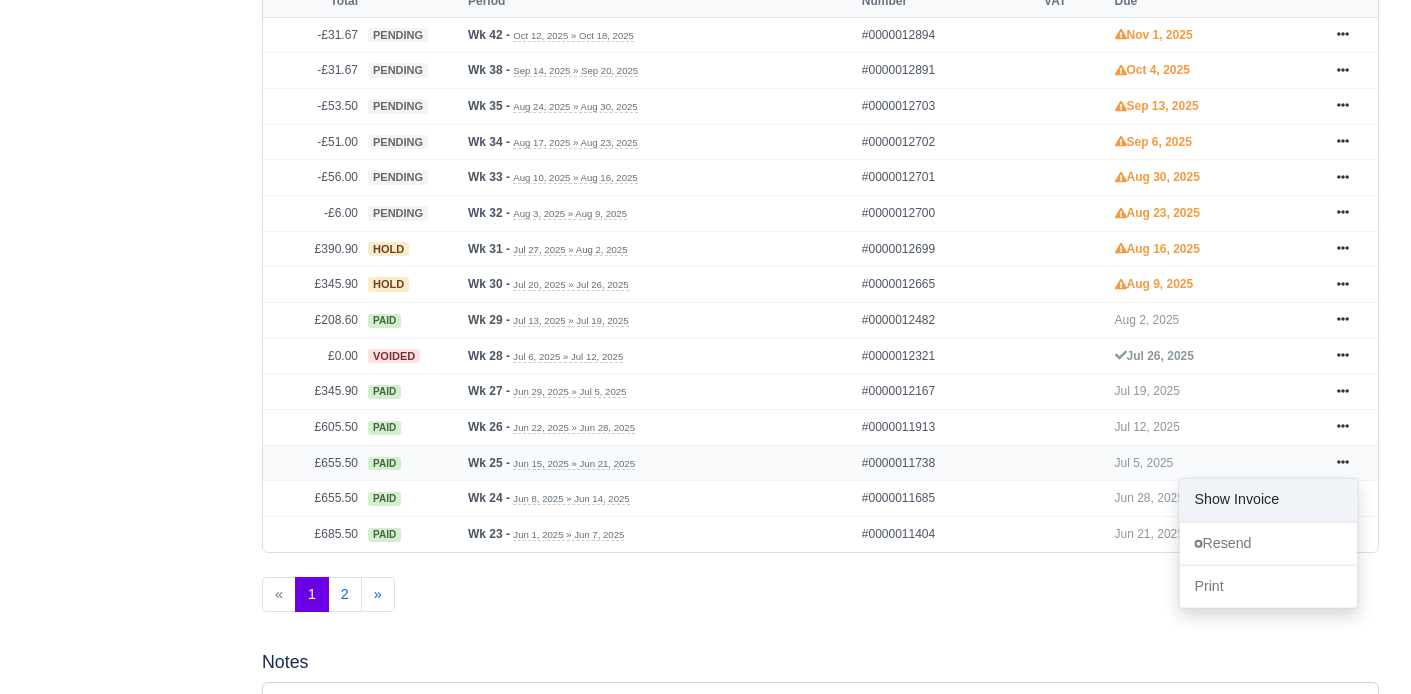 click on "Show Invoice" at bounding box center [1268, 499] 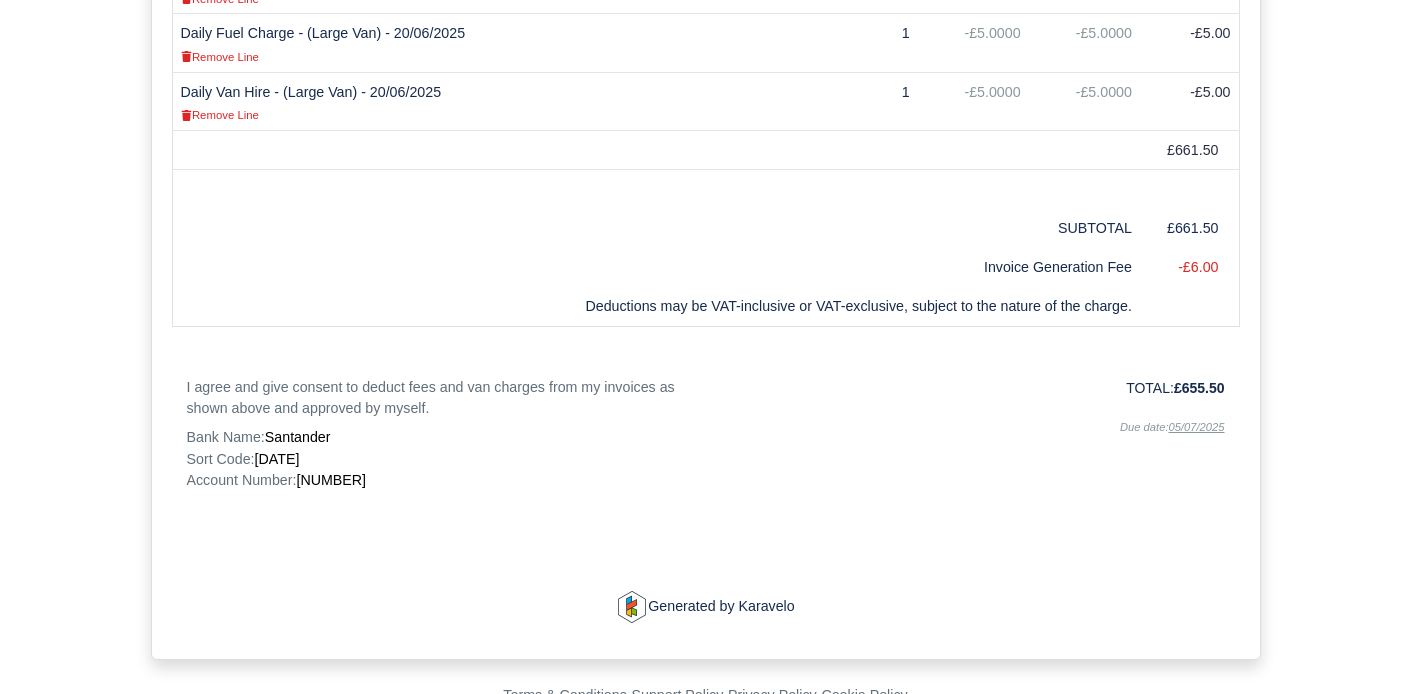 scroll, scrollTop: 1790, scrollLeft: 0, axis: vertical 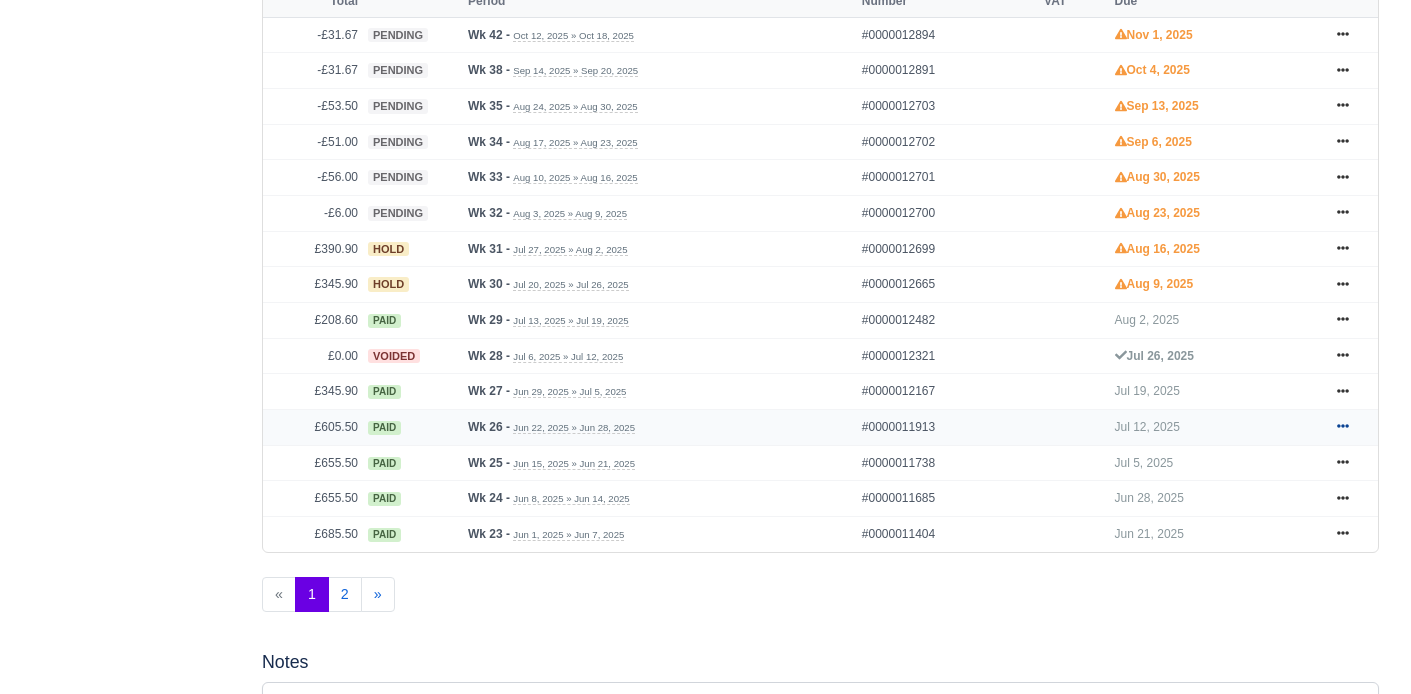 click 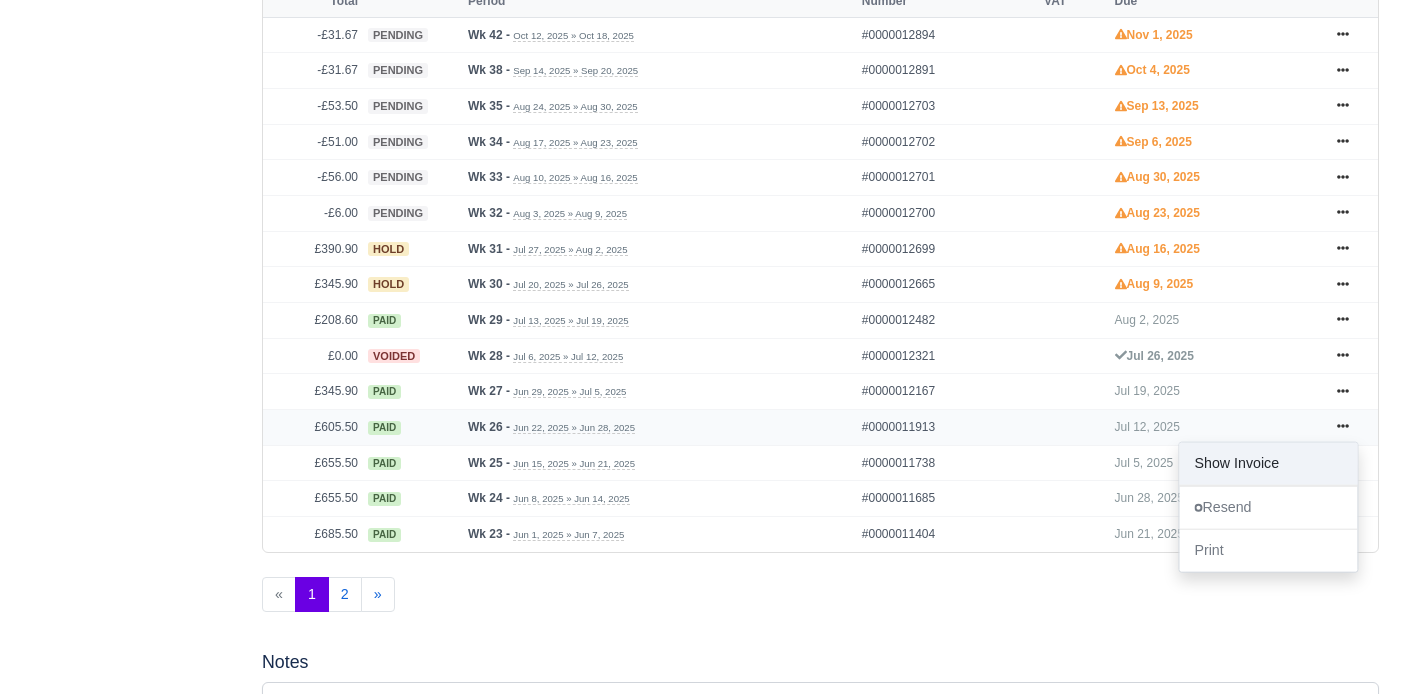 click on "Show Invoice" at bounding box center (1268, 464) 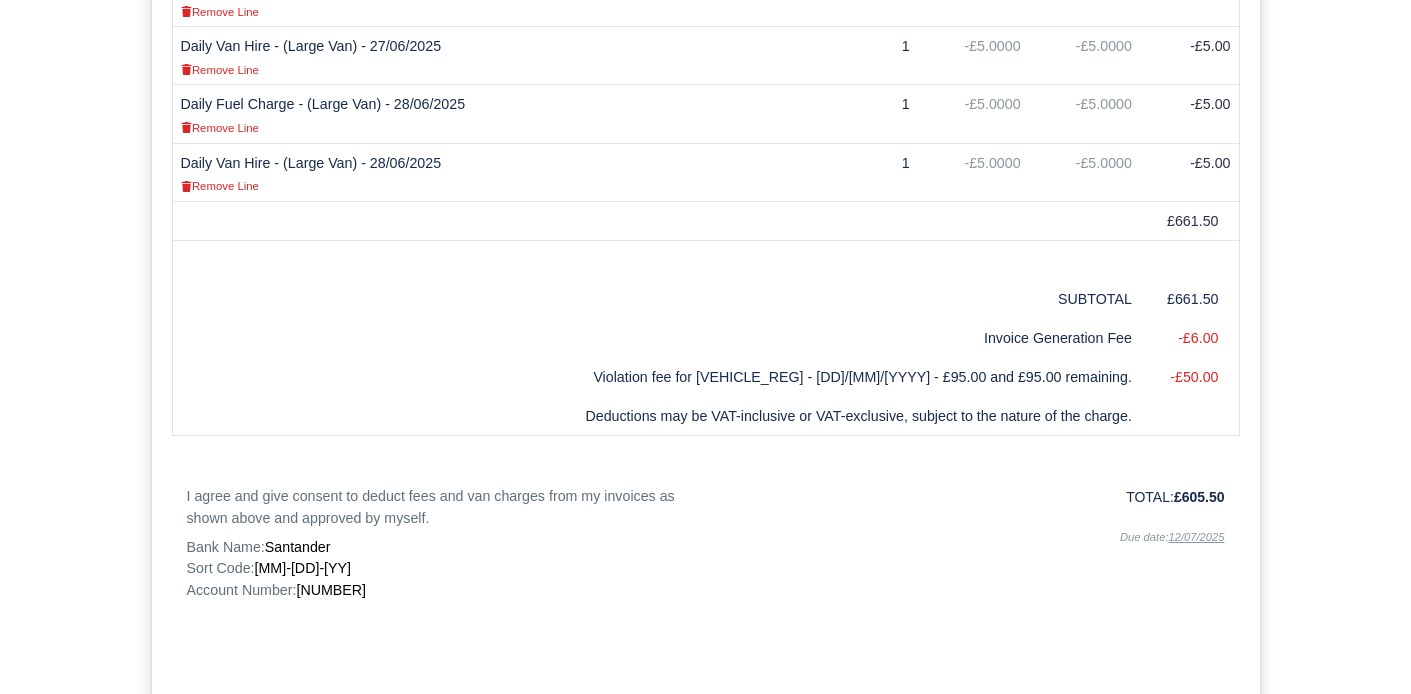 scroll, scrollTop: 1720, scrollLeft: 0, axis: vertical 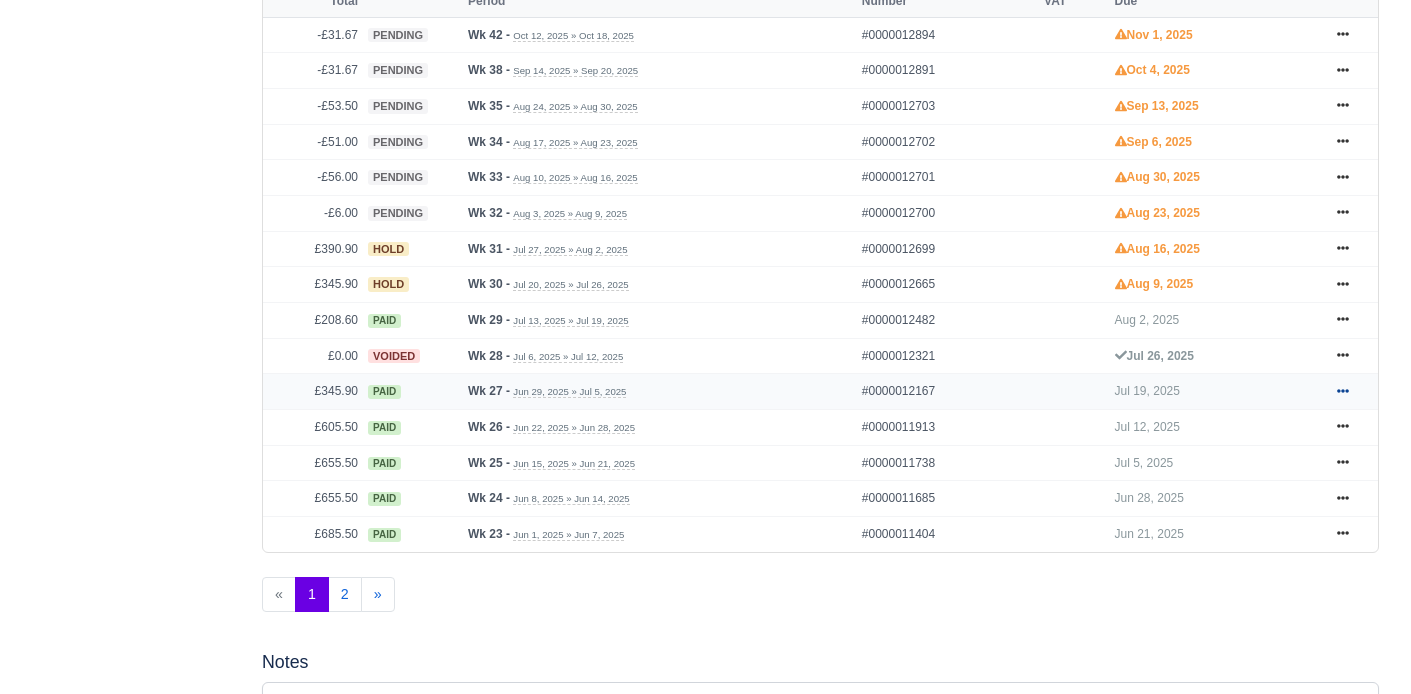 click at bounding box center [1343, 391] 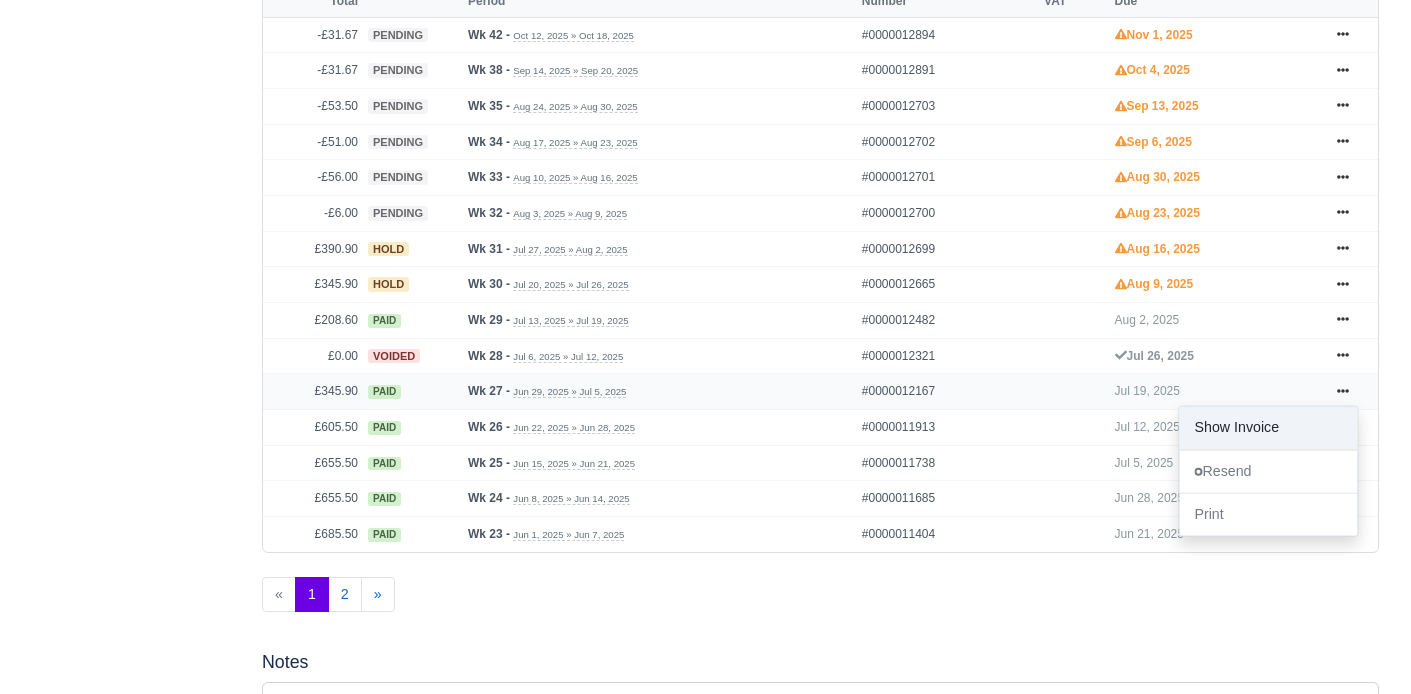 click on "Show Invoice" at bounding box center (1268, 428) 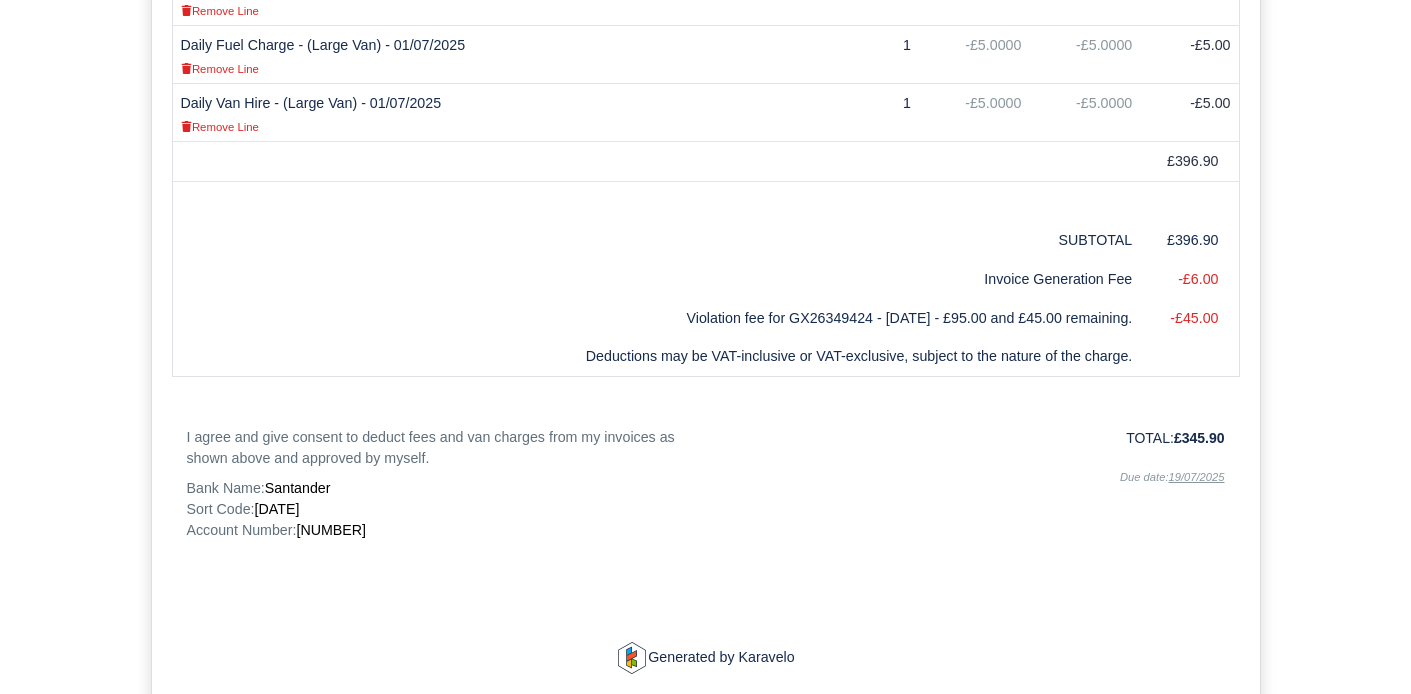 scroll, scrollTop: 1314, scrollLeft: 0, axis: vertical 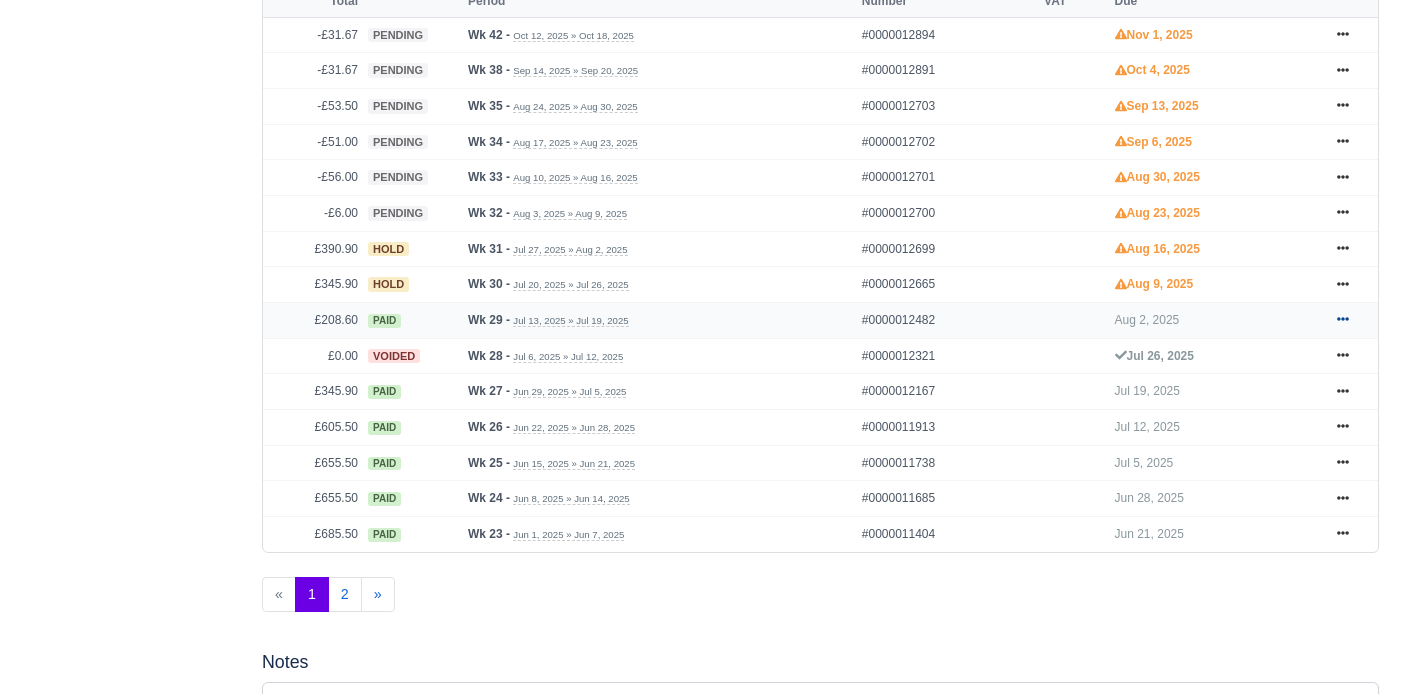 click 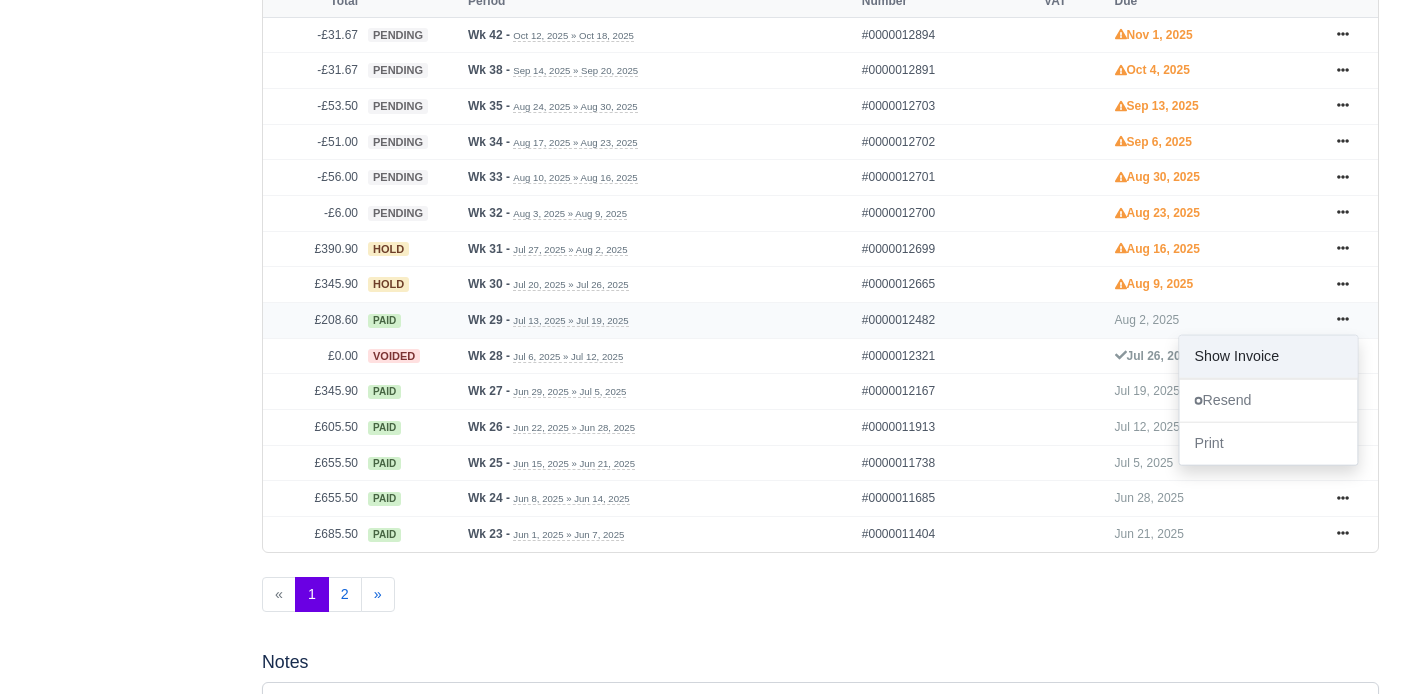 click on "Show Invoice" at bounding box center (1268, 357) 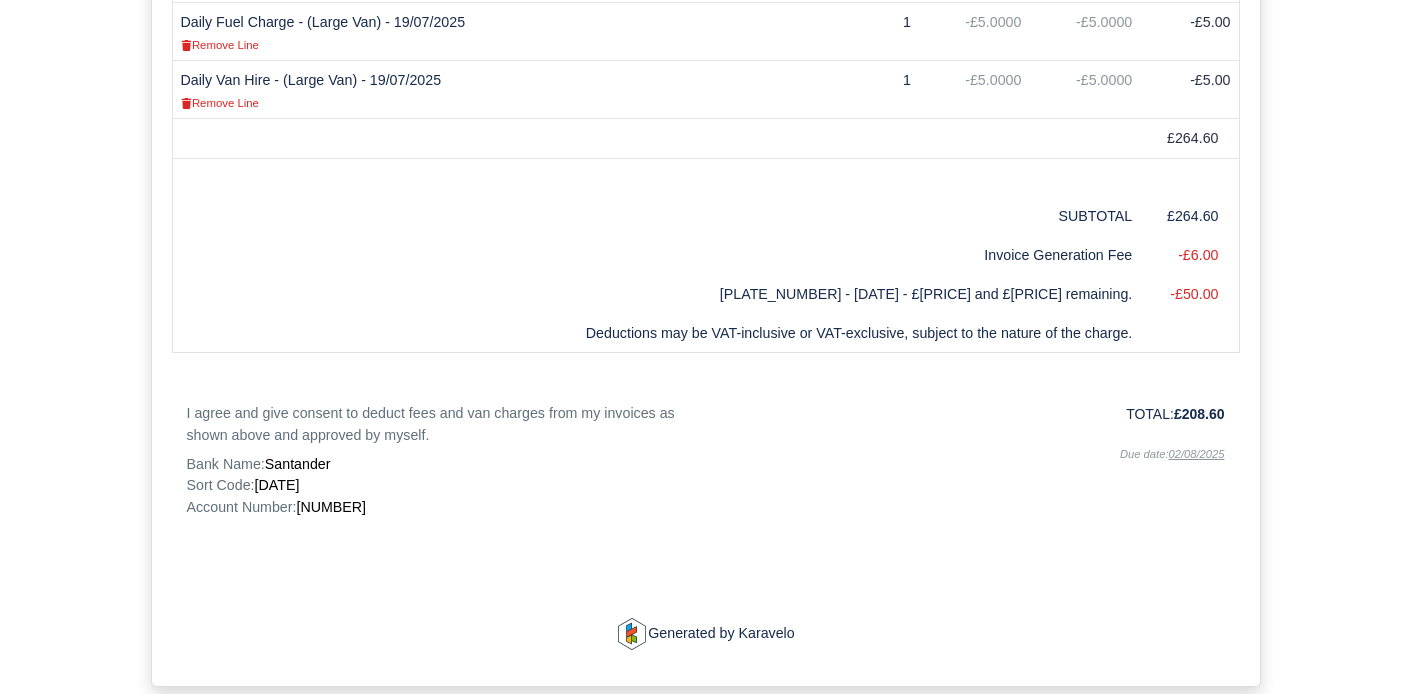 scroll, scrollTop: 1106, scrollLeft: 0, axis: vertical 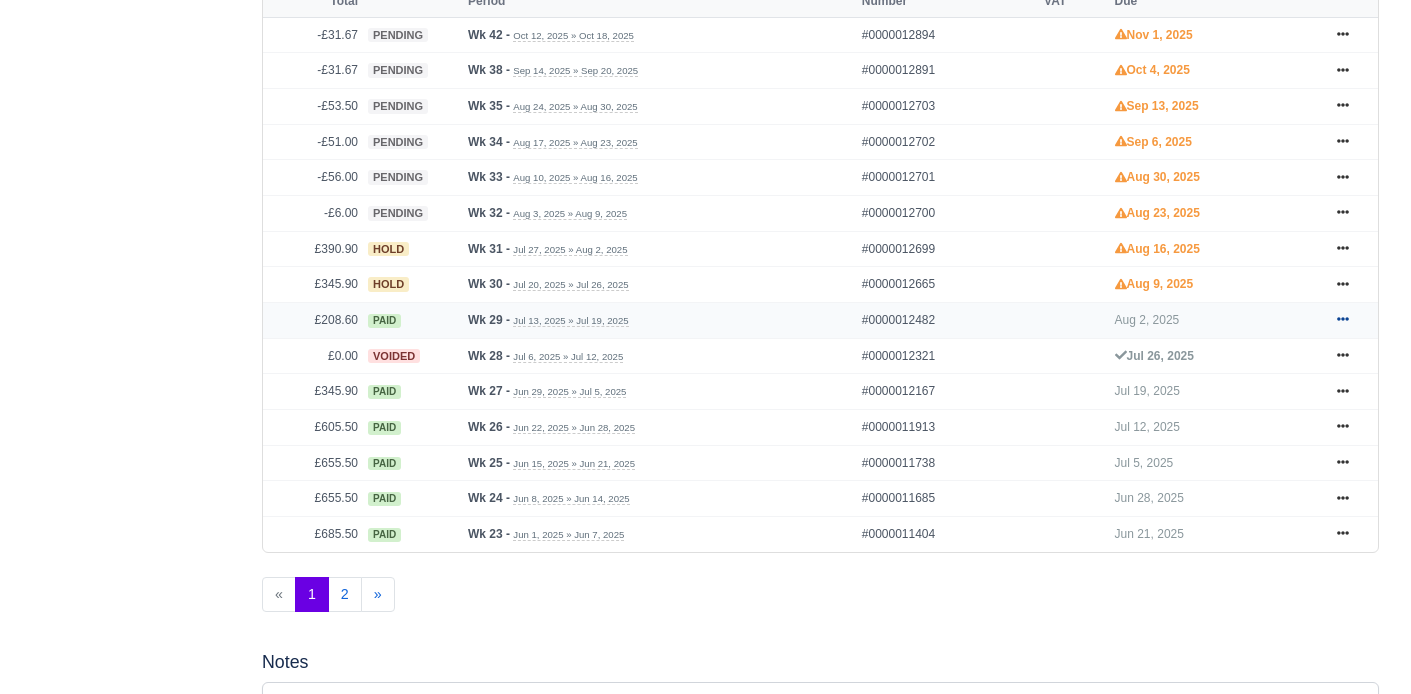 click 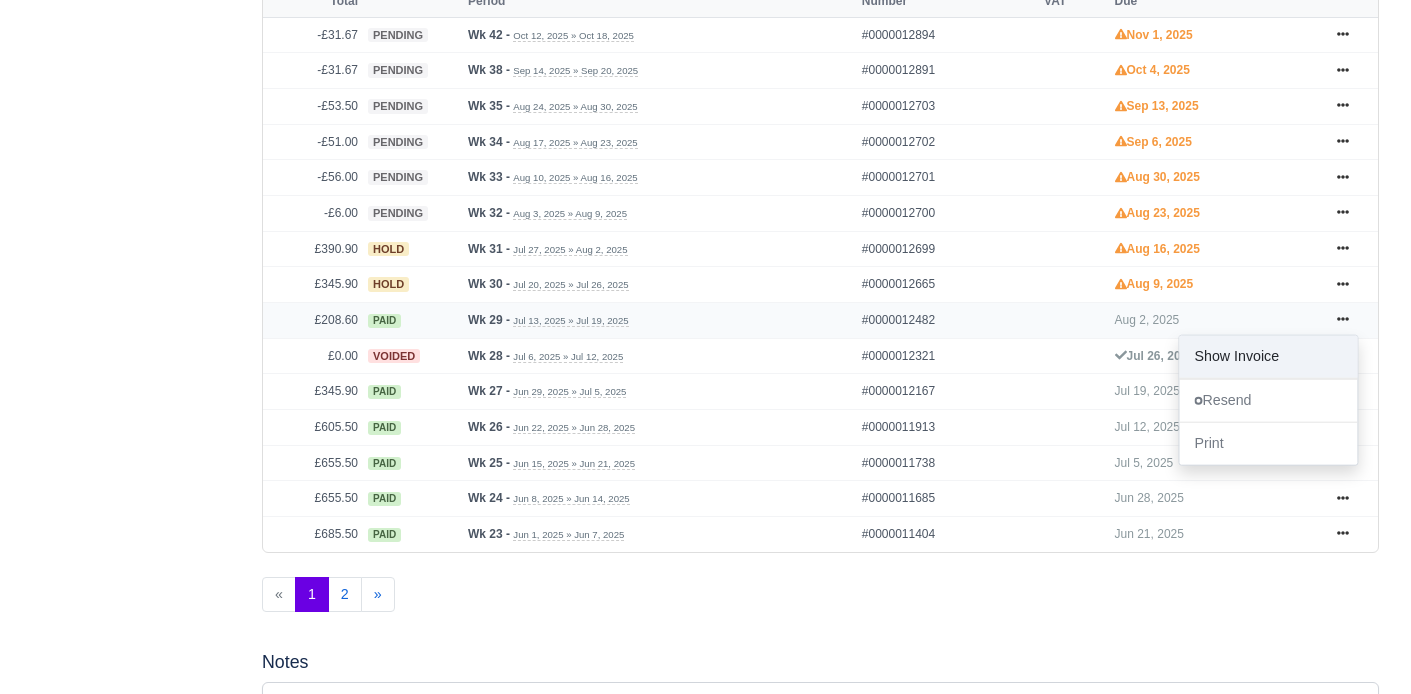 click on "Show Invoice" at bounding box center (1268, 357) 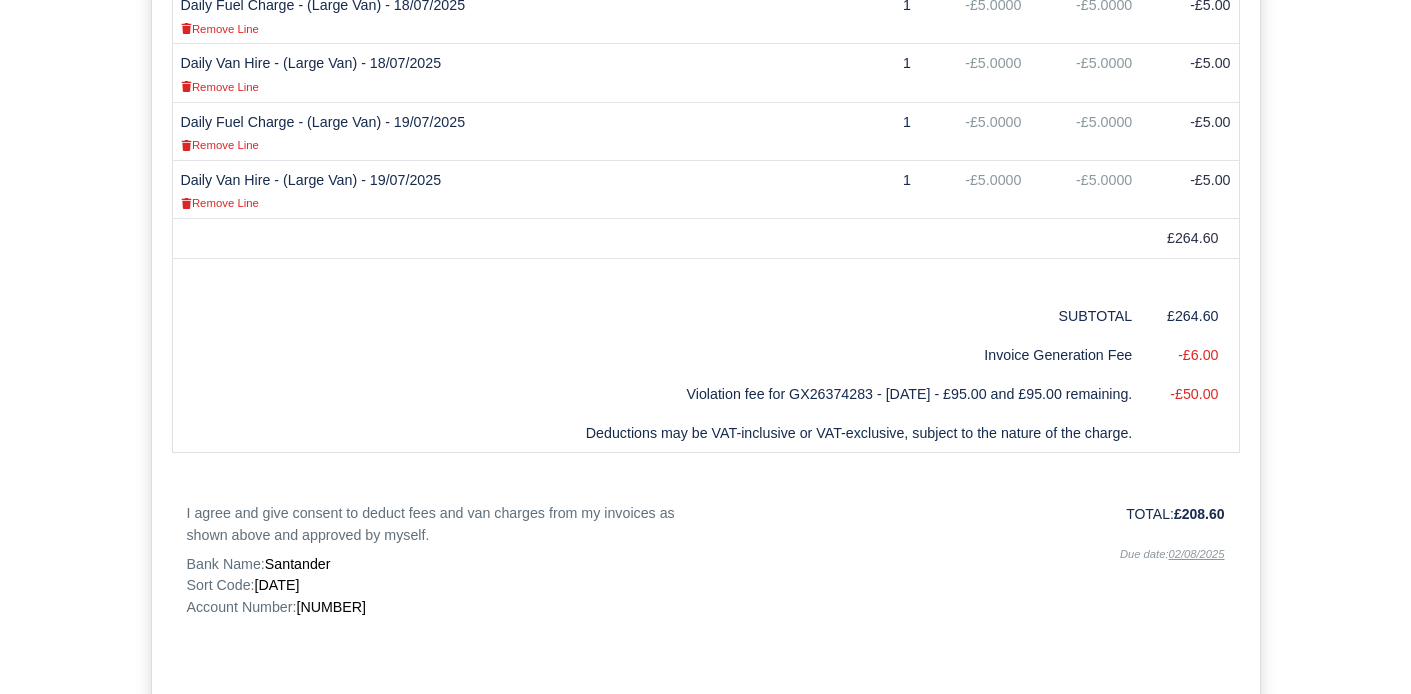 scroll, scrollTop: 1005, scrollLeft: 0, axis: vertical 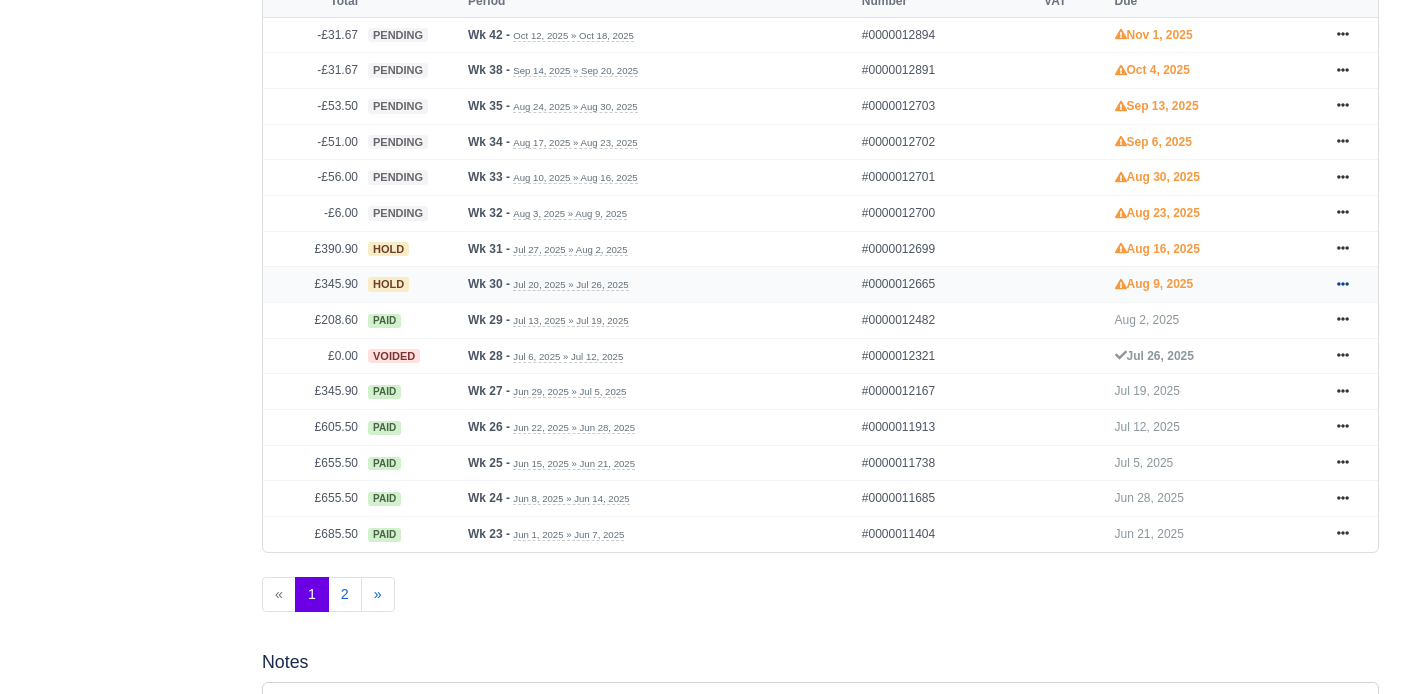 click 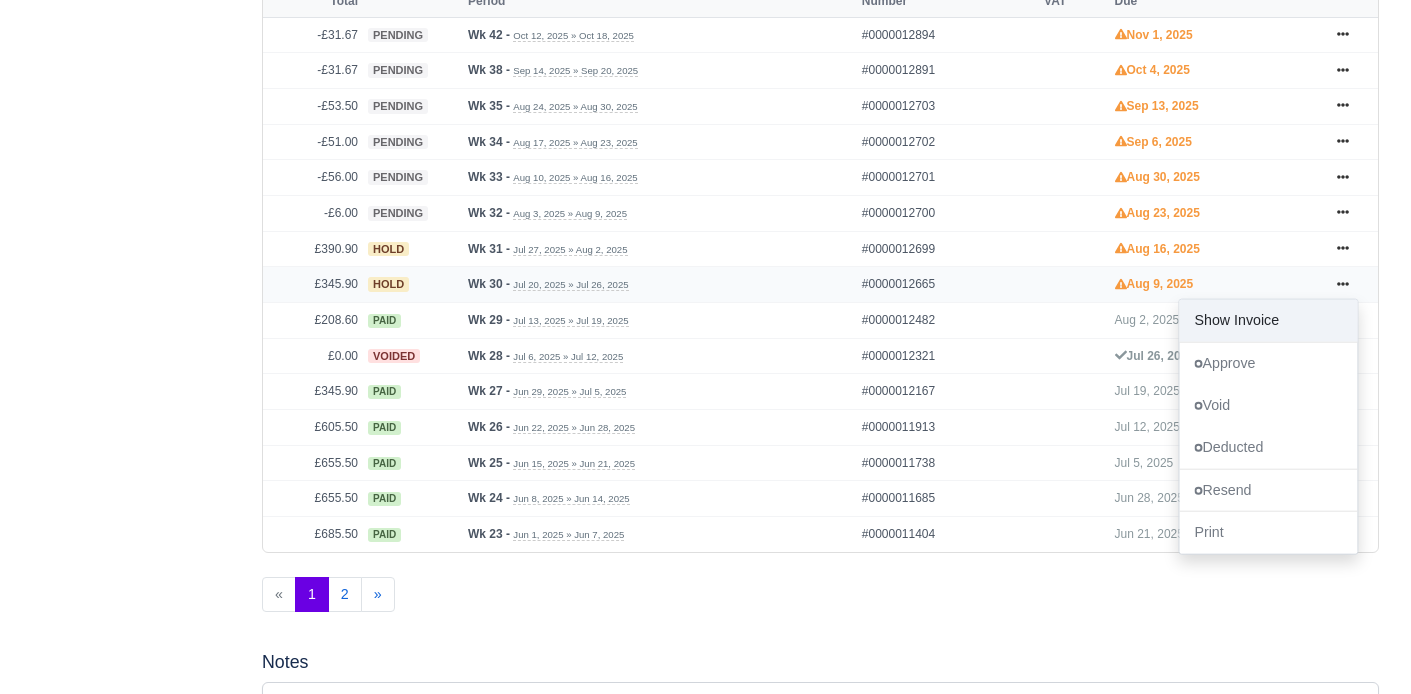 click on "Show Invoice" at bounding box center (1268, 321) 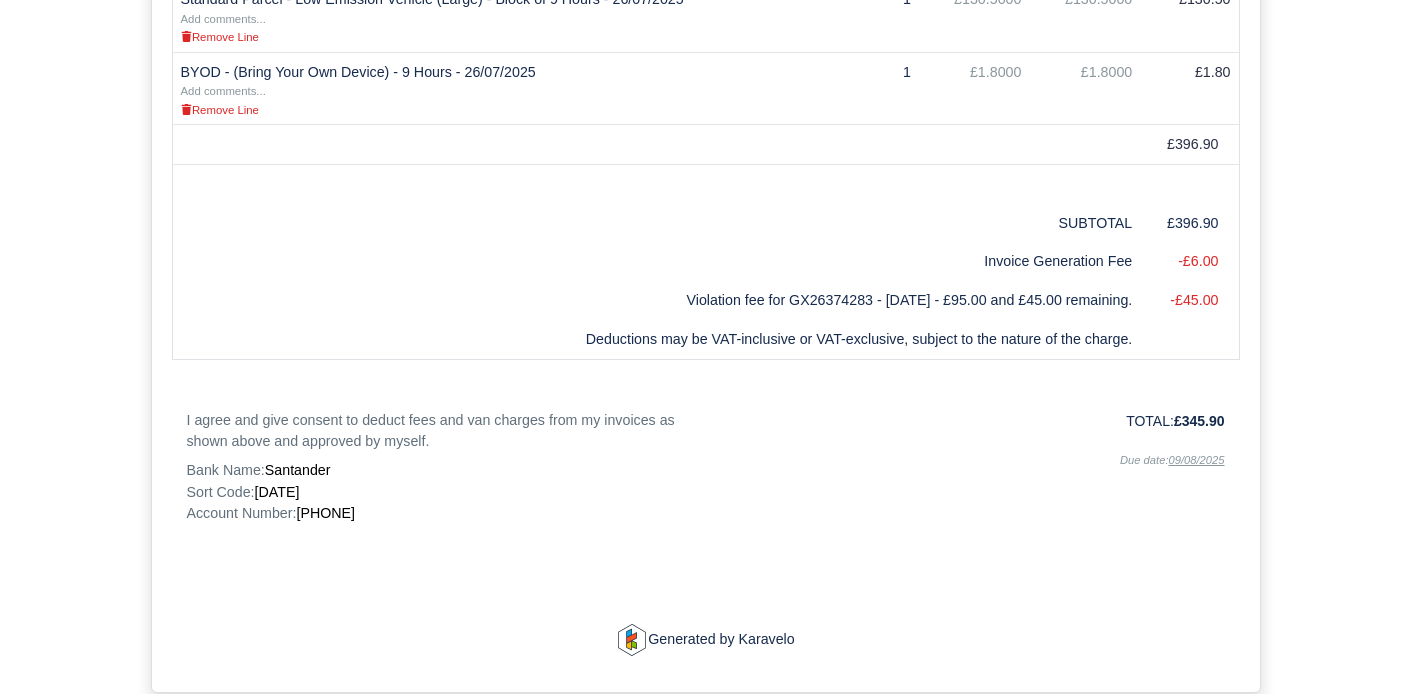 scroll, scrollTop: 1114, scrollLeft: 0, axis: vertical 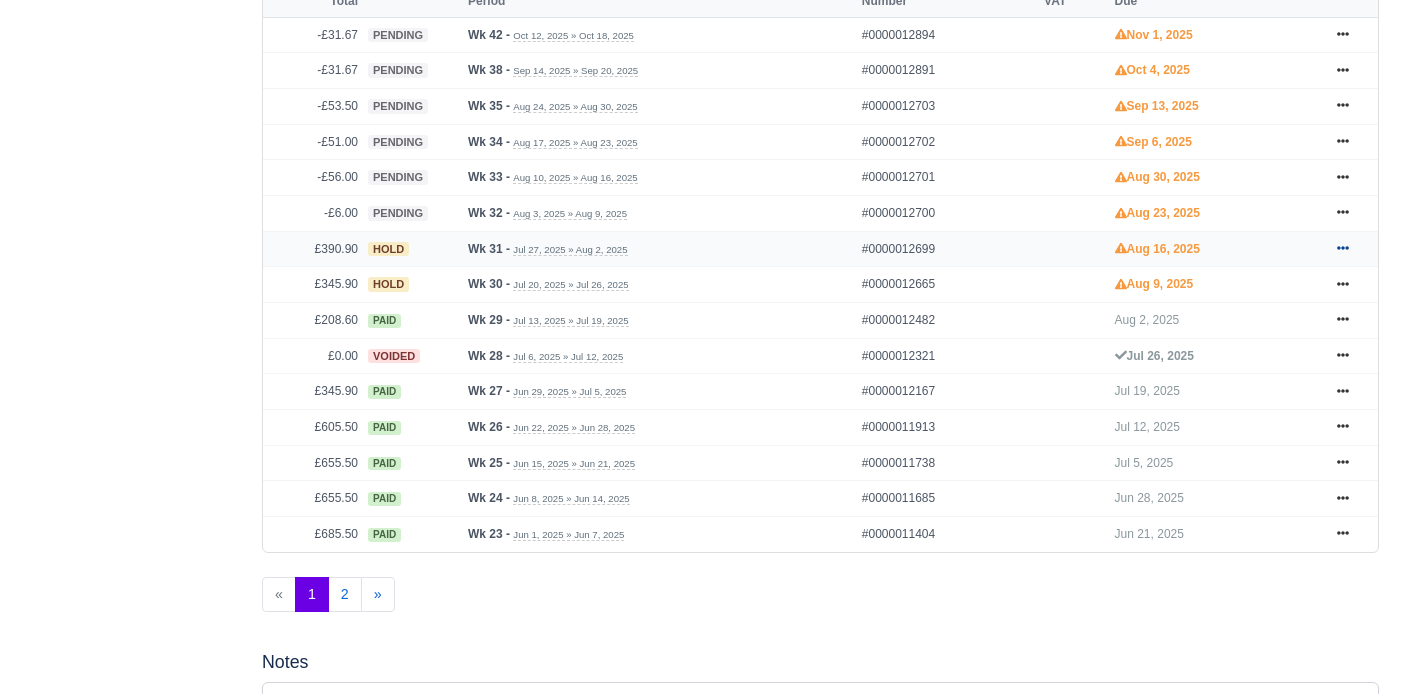 click 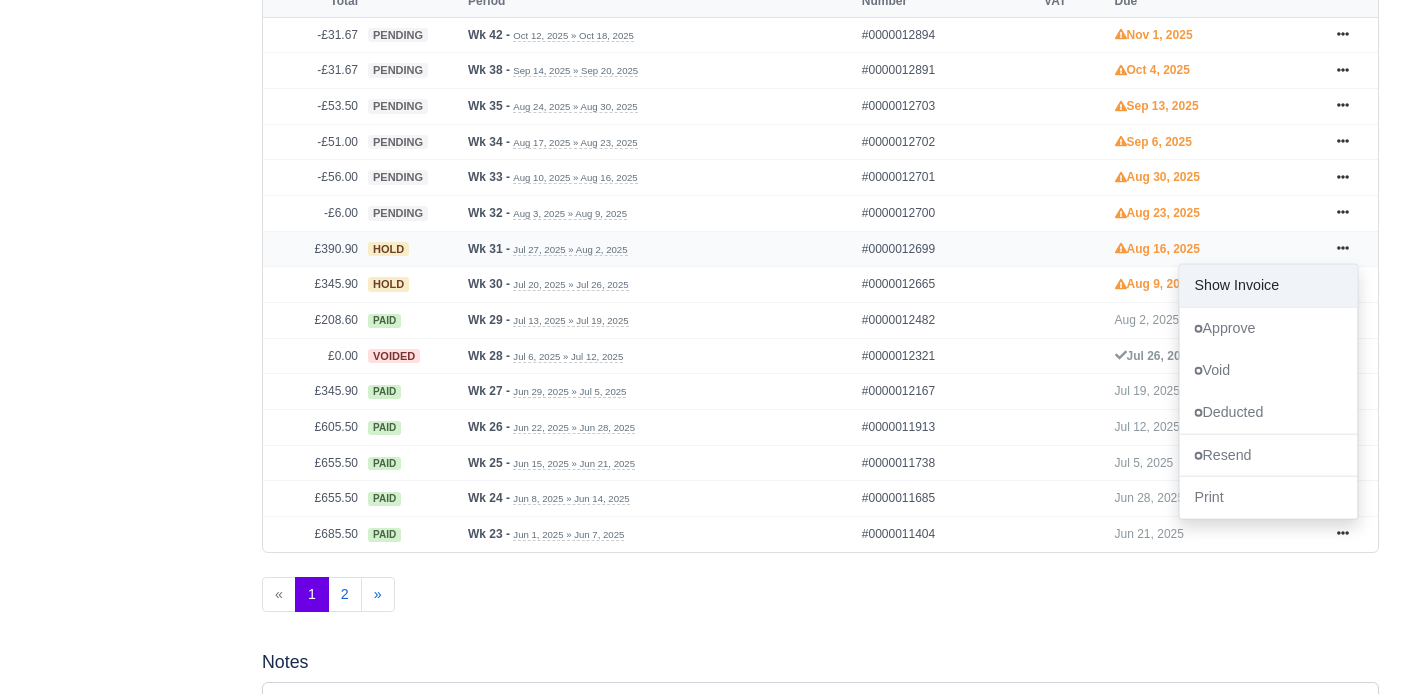 click on "Show Invoice" at bounding box center [1268, 285] 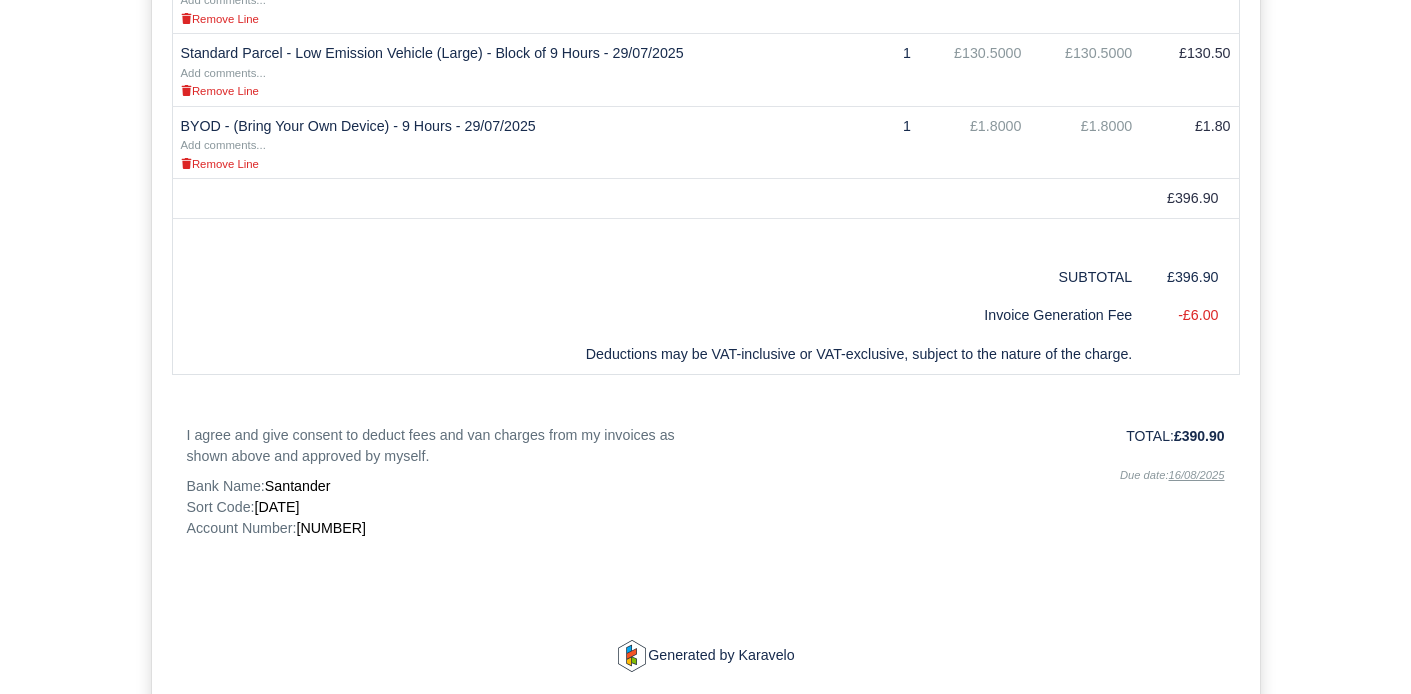 scroll, scrollTop: 1026, scrollLeft: 0, axis: vertical 